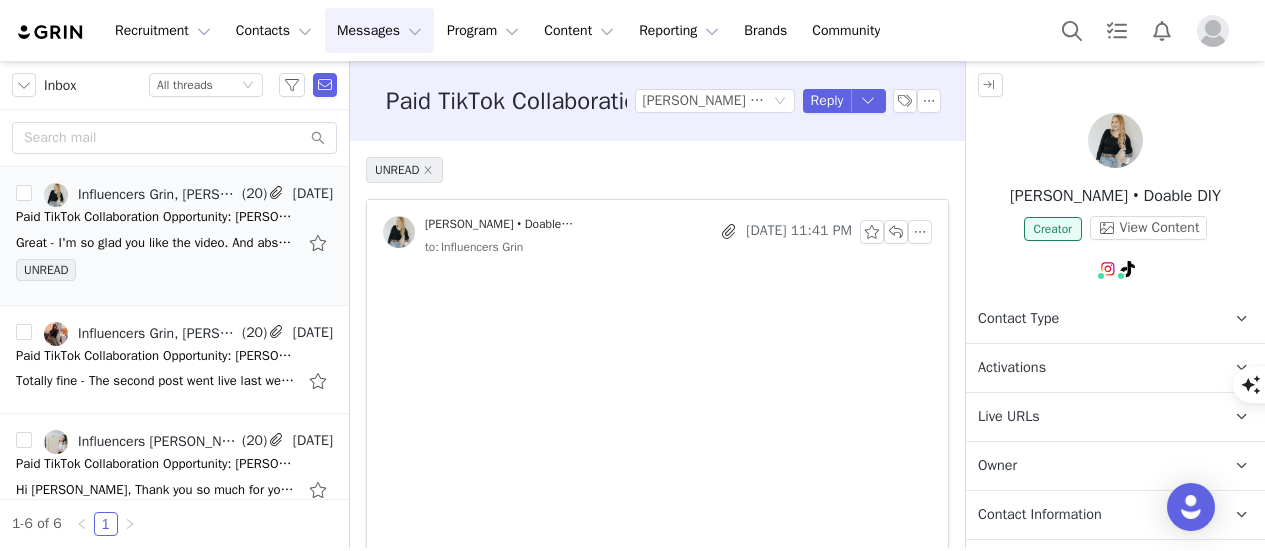 scroll, scrollTop: 0, scrollLeft: 0, axis: both 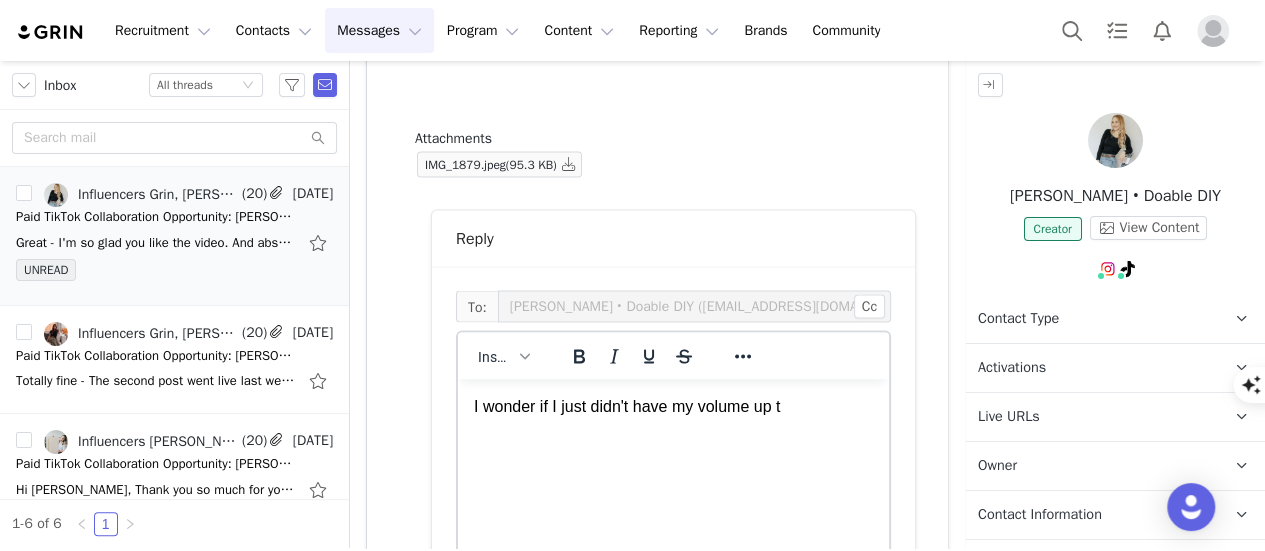 type 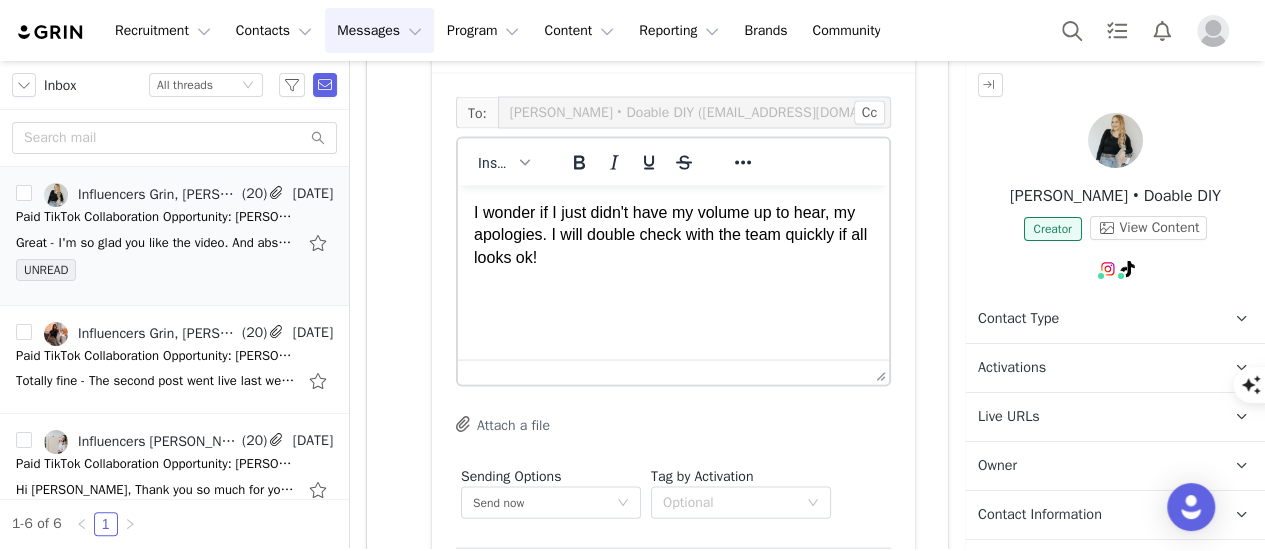 scroll, scrollTop: 1974, scrollLeft: 0, axis: vertical 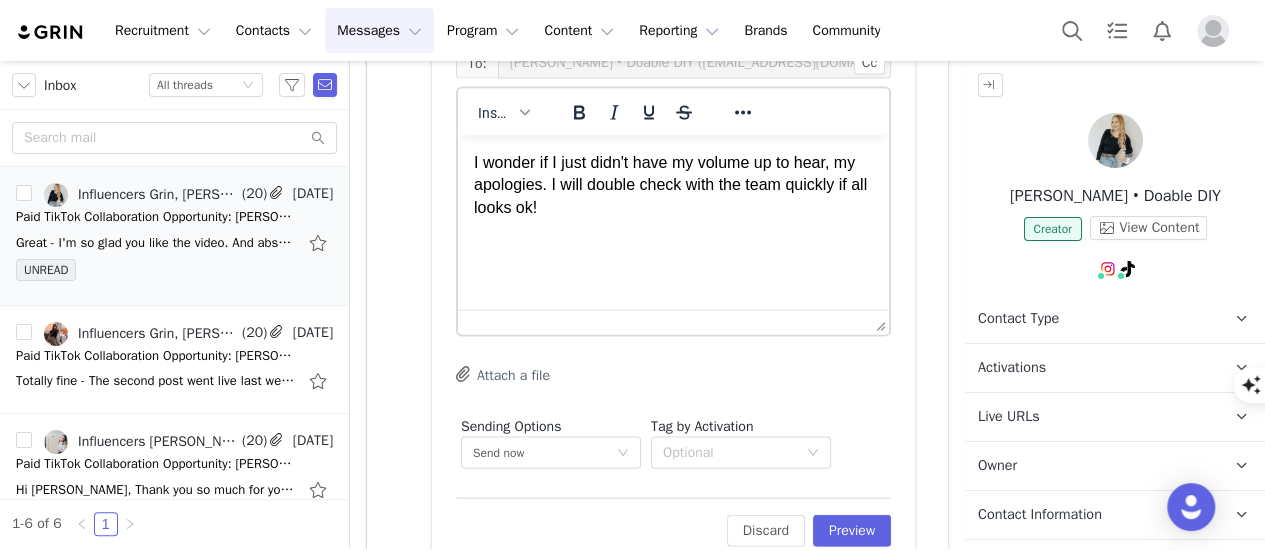 click on "To: Mercedes McGee • Doable DIY (withlovemercedes4@gmail.com)     Cc  Cc:       Insert System Font 12pt To open the popup, press Shift+Enter To open the popup, press Shift+Enter To open the popup, press Shift+Enter To open the popup, press Shift+Enter Attach a file Sending Options  Send now       This will be sent outside of your set  email hours .       Tag by Activation  Optional       Edit     Discard Preview" at bounding box center [673, 297] 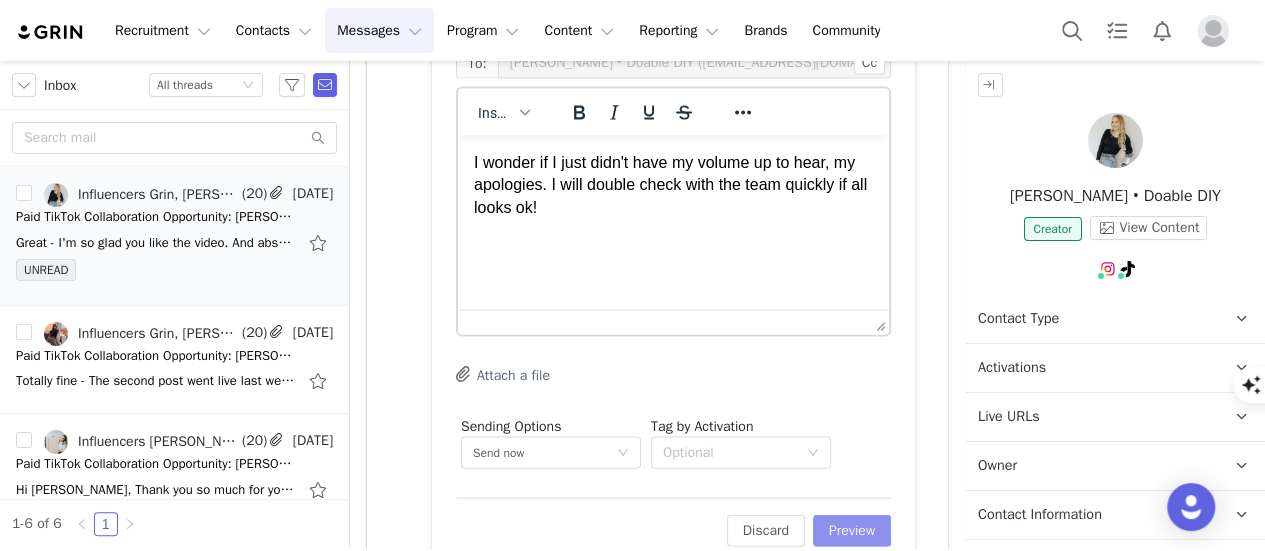 click on "Preview" at bounding box center (852, 531) 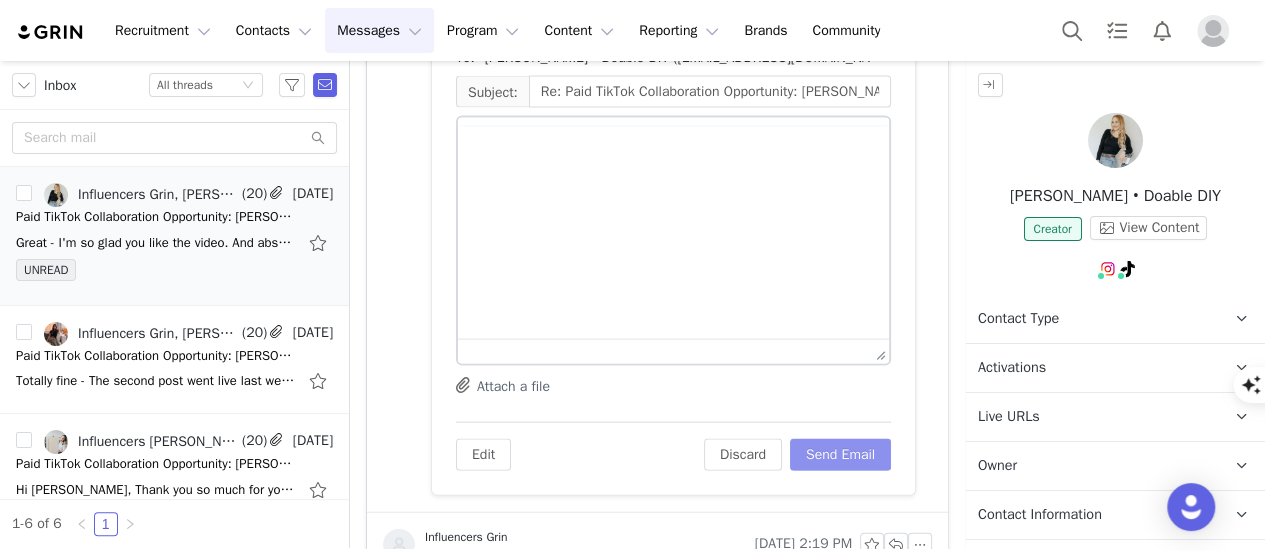 scroll, scrollTop: 1898, scrollLeft: 0, axis: vertical 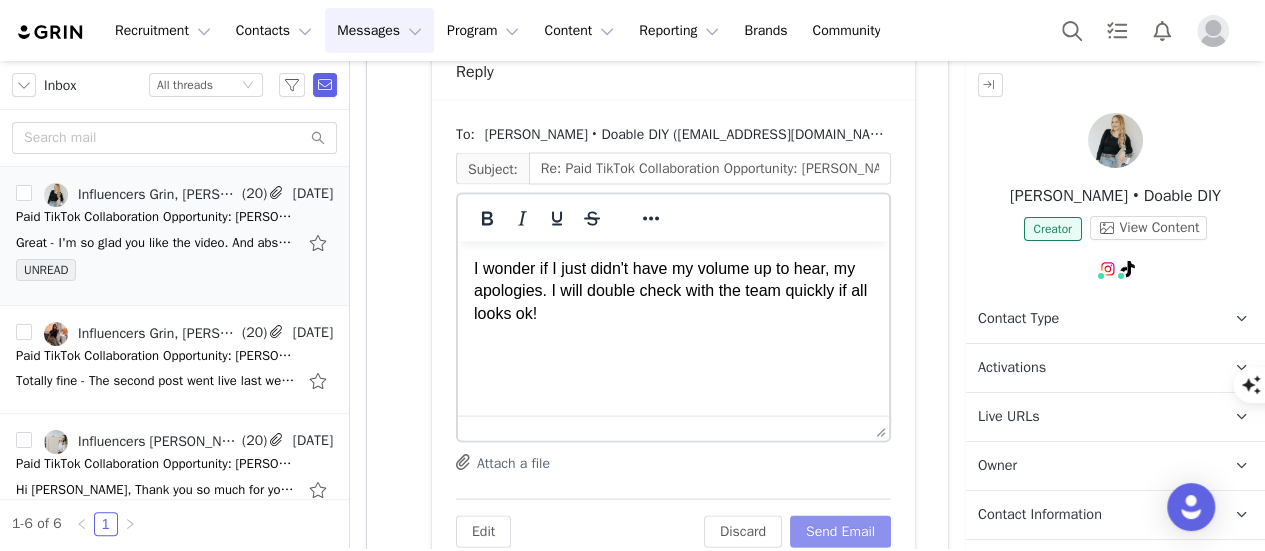 click on "Send Email" at bounding box center [840, 531] 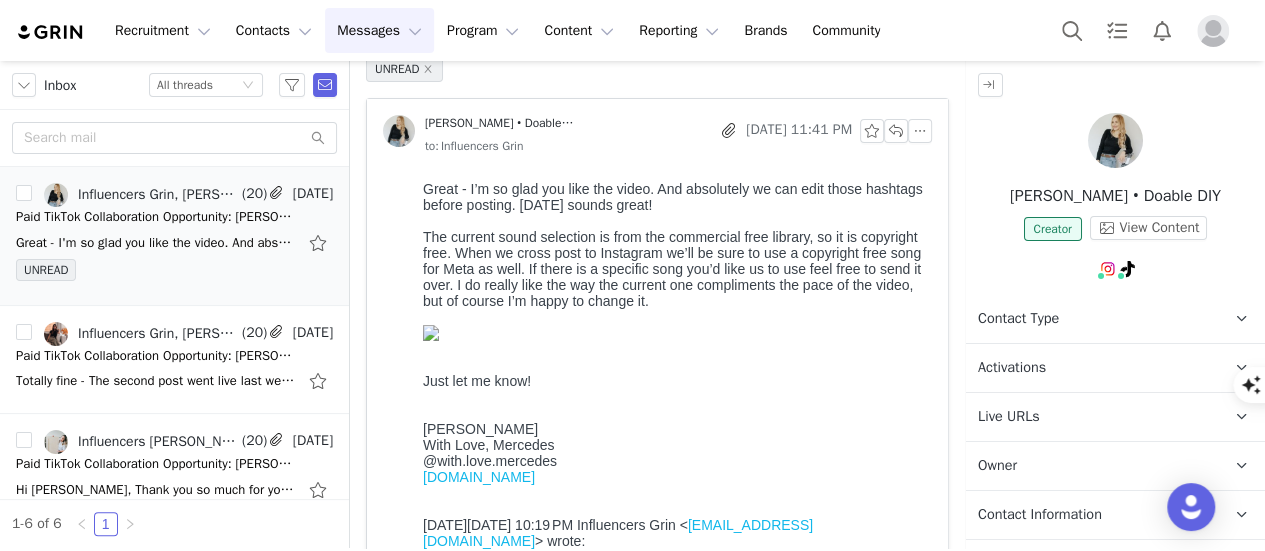 scroll, scrollTop: 102, scrollLeft: 0, axis: vertical 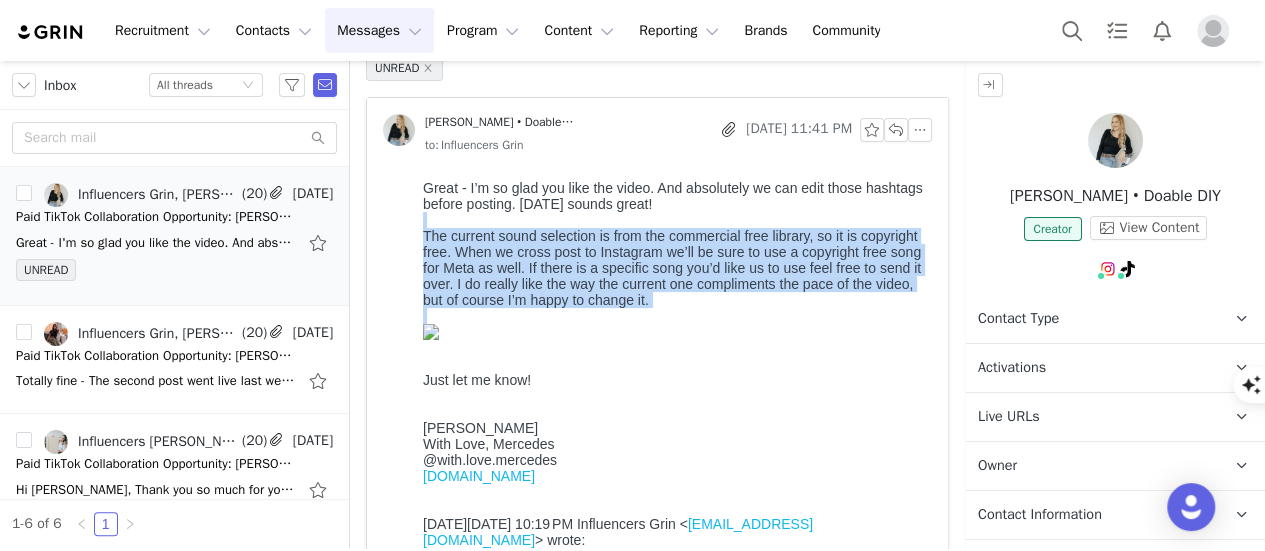 drag, startPoint x: 423, startPoint y: 233, endPoint x: 665, endPoint y: 444, distance: 321.06854 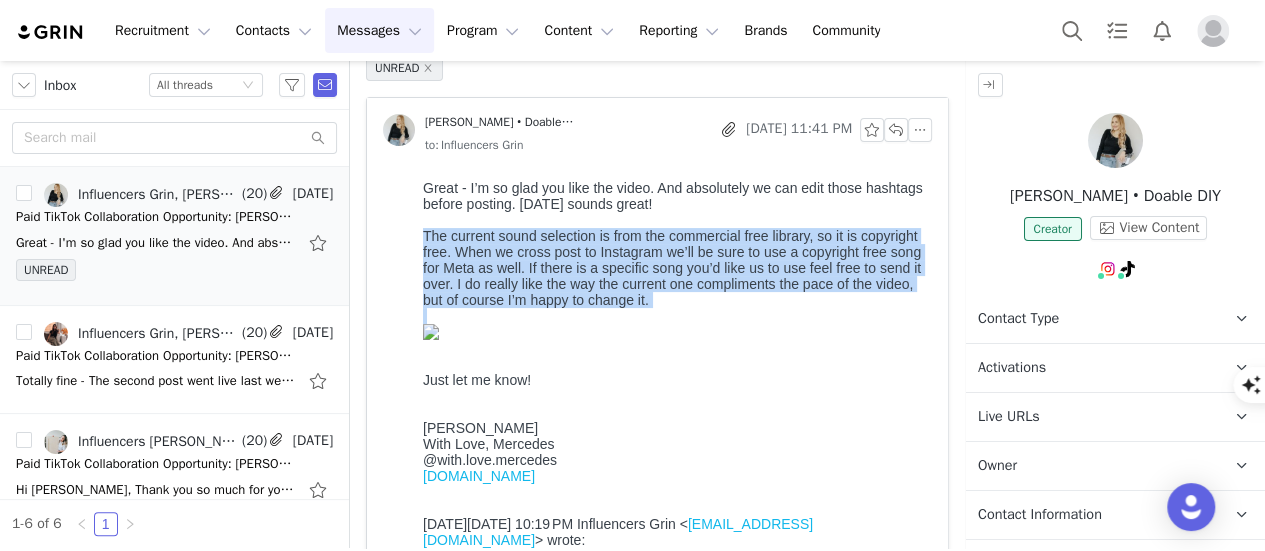 drag, startPoint x: 421, startPoint y: 242, endPoint x: 666, endPoint y: 459, distance: 327.28275 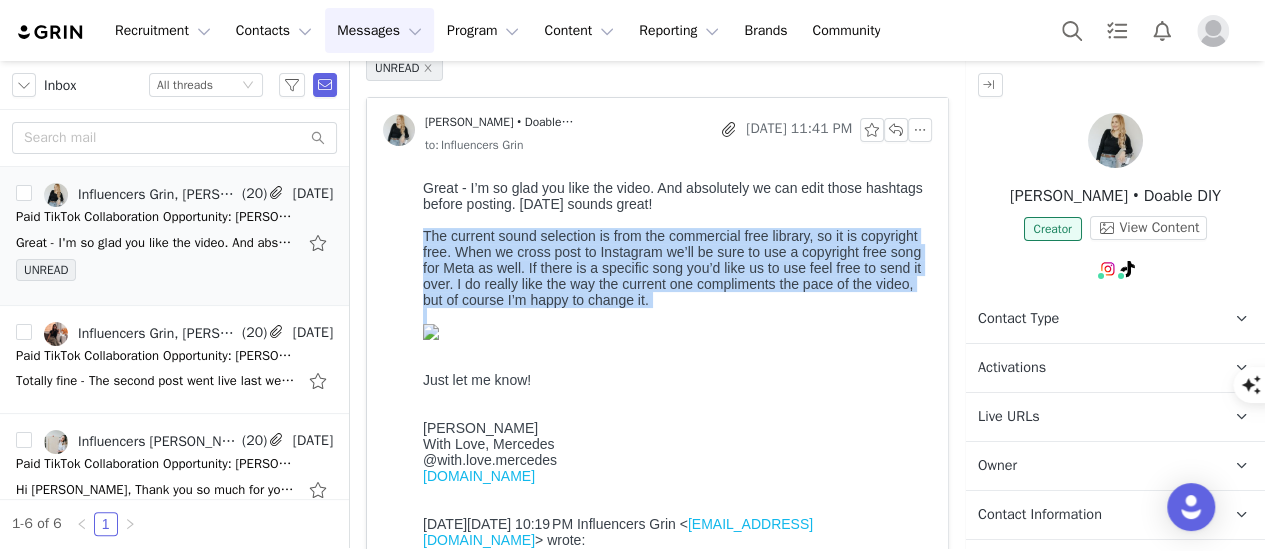 click at bounding box center [673, 316] 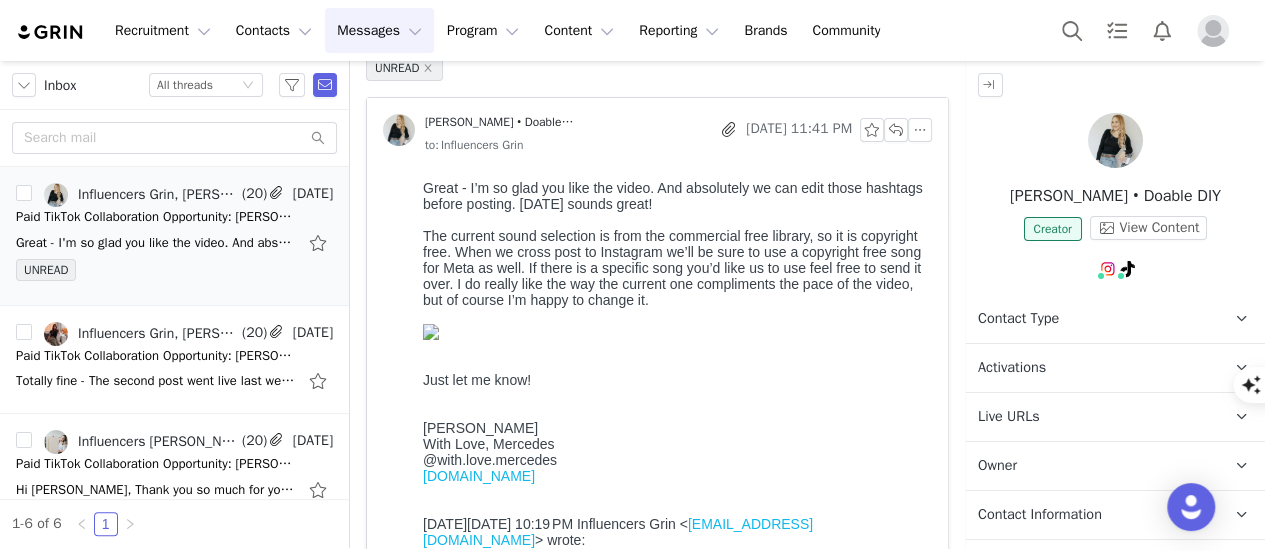 click at bounding box center (431, 332) 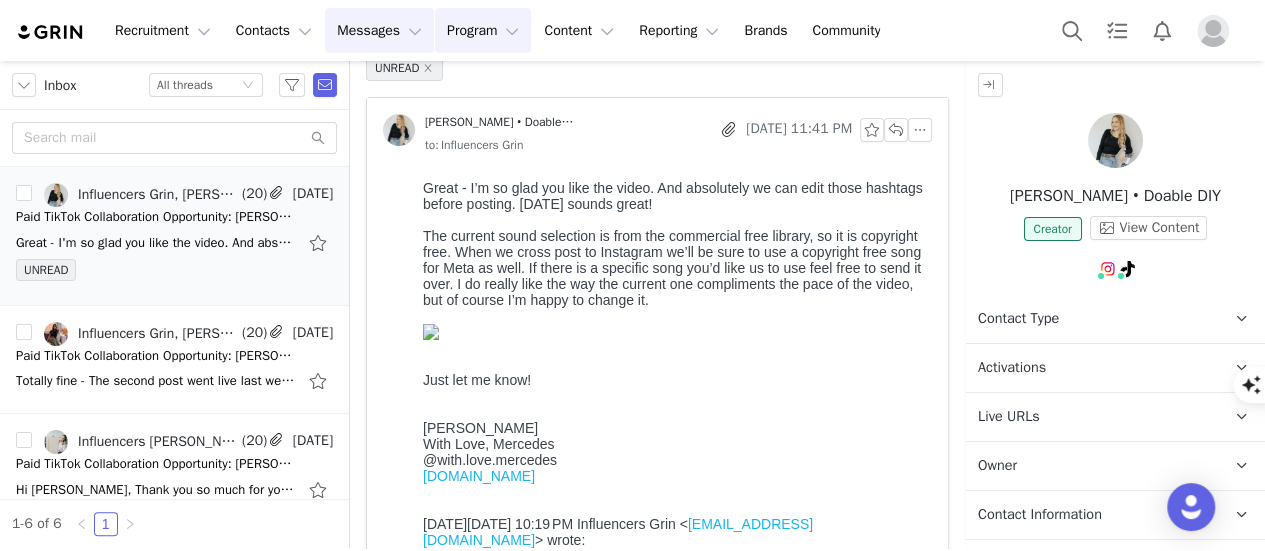 click on "Program Program" at bounding box center (483, 30) 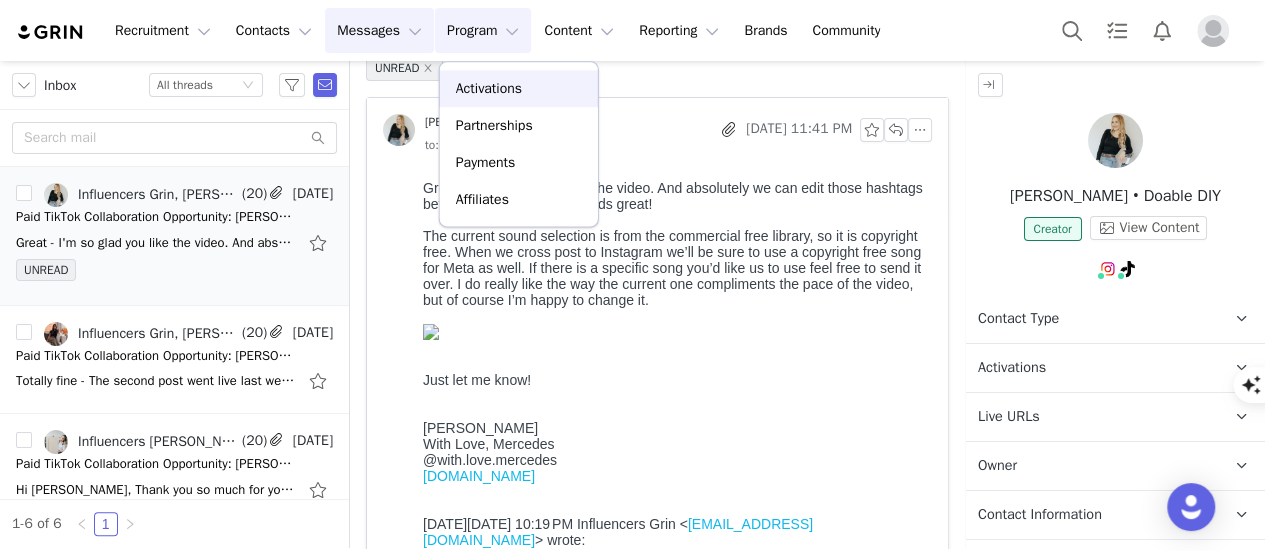 click on "Activations" at bounding box center [489, 88] 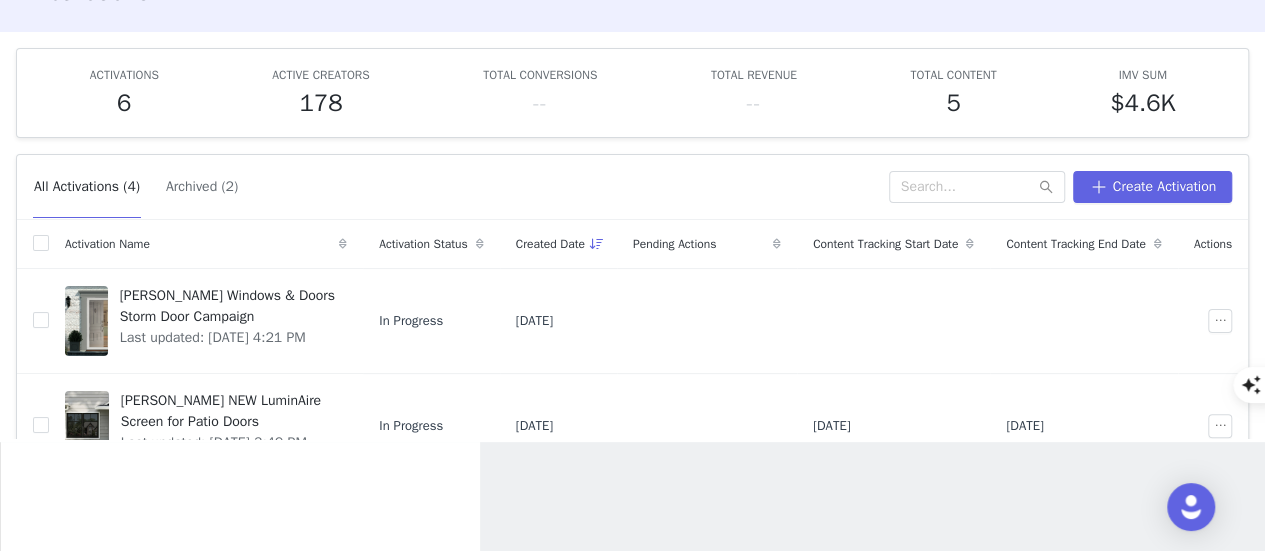 scroll, scrollTop: 113, scrollLeft: 0, axis: vertical 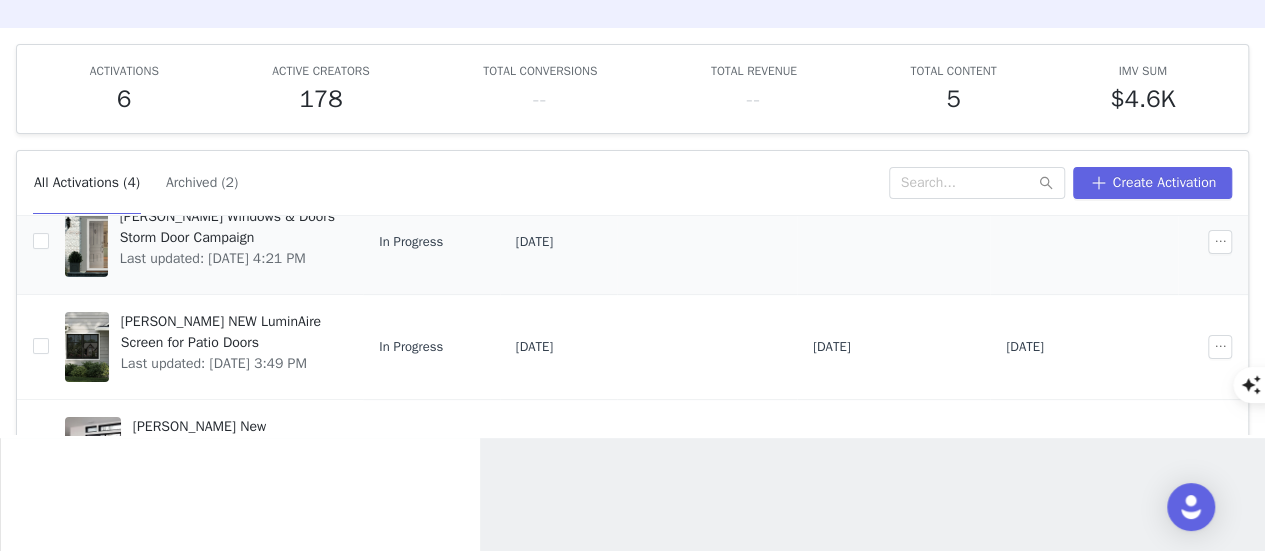 click on "[PERSON_NAME] NEW LuminAire Screen for Patio Doors" at bounding box center (228, 332) 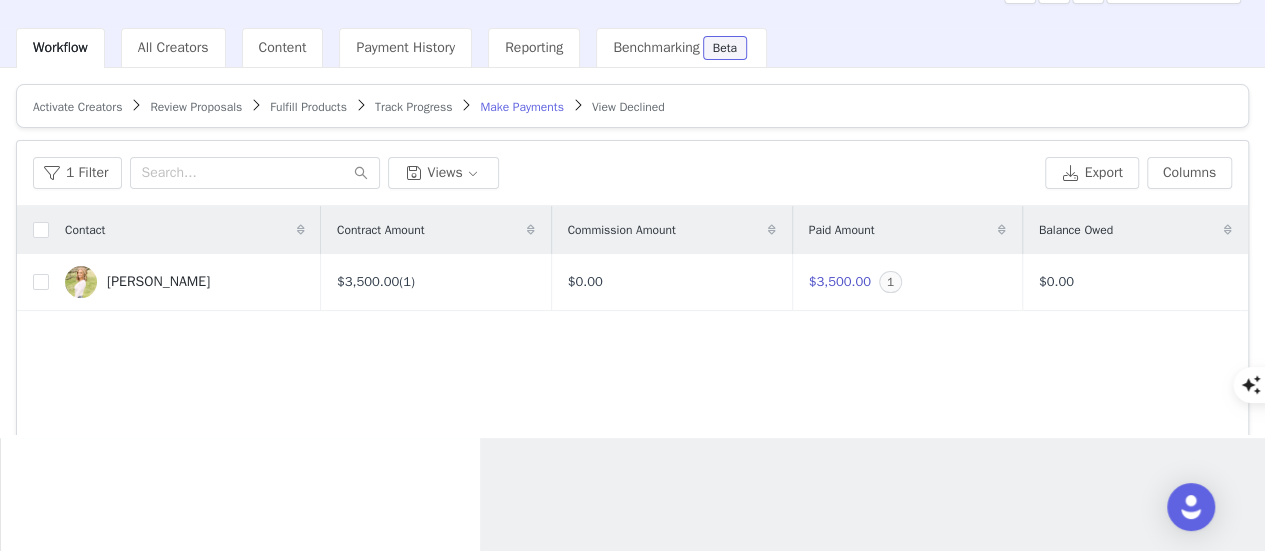 click on "Activate Creators" at bounding box center [77, 106] 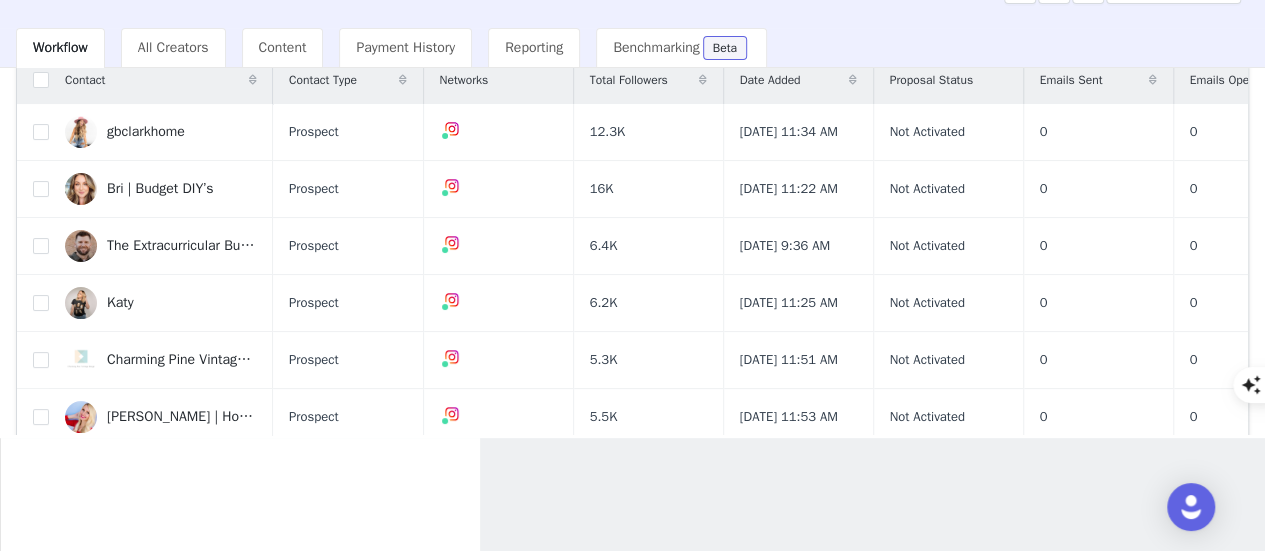 scroll, scrollTop: 152, scrollLeft: 0, axis: vertical 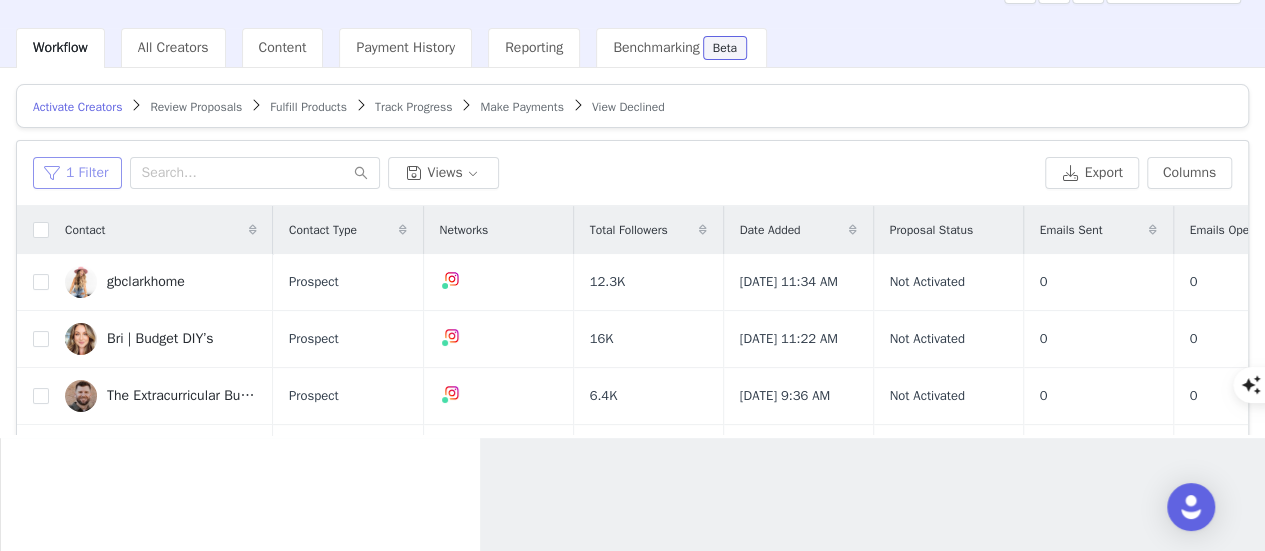 click on "1 Filter" at bounding box center (77, 173) 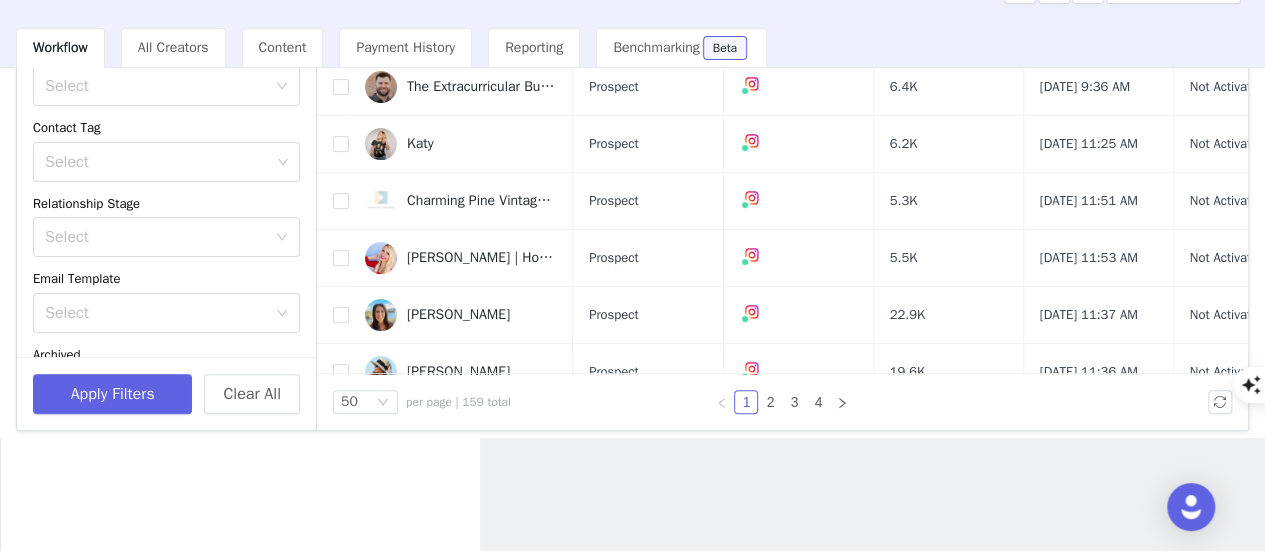scroll, scrollTop: 311, scrollLeft: 0, axis: vertical 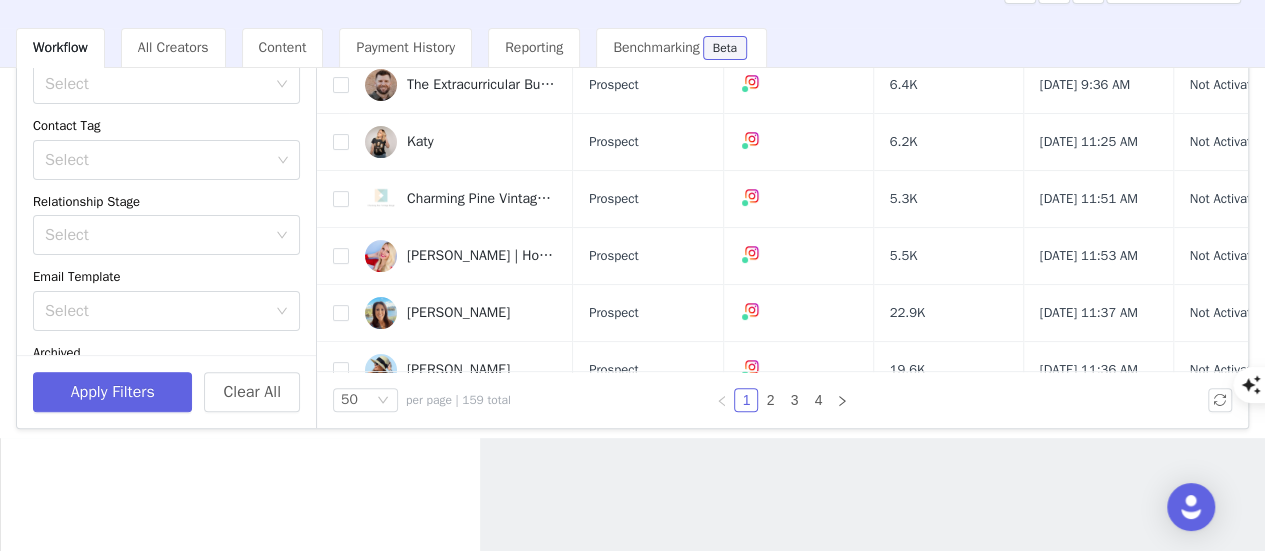 click on "Select" at bounding box center [155, 235] 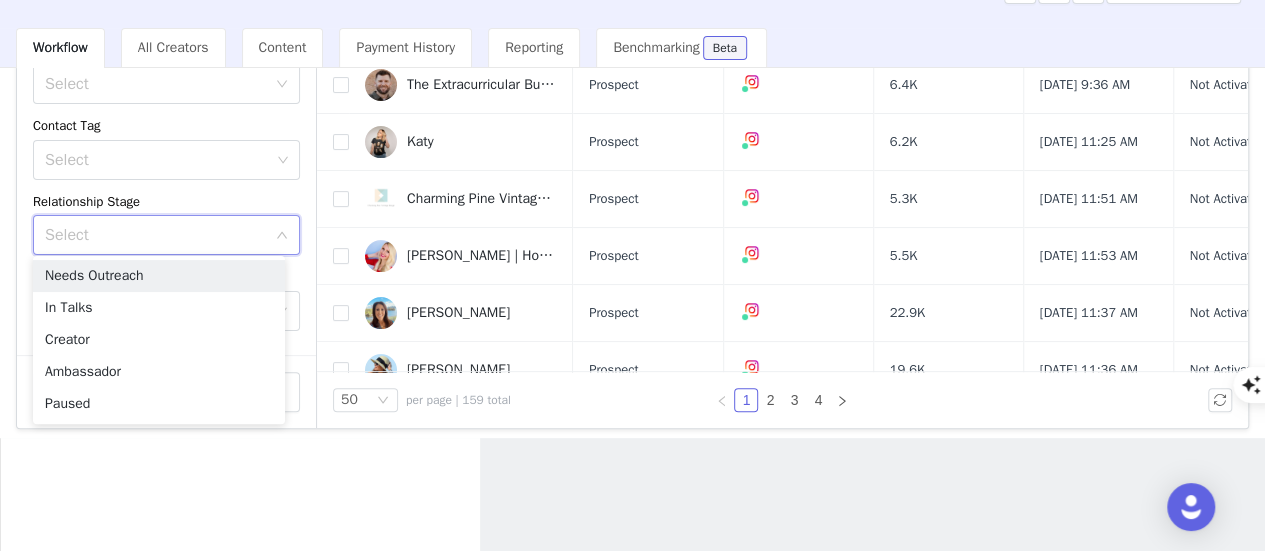 click on "Select" at bounding box center (155, 235) 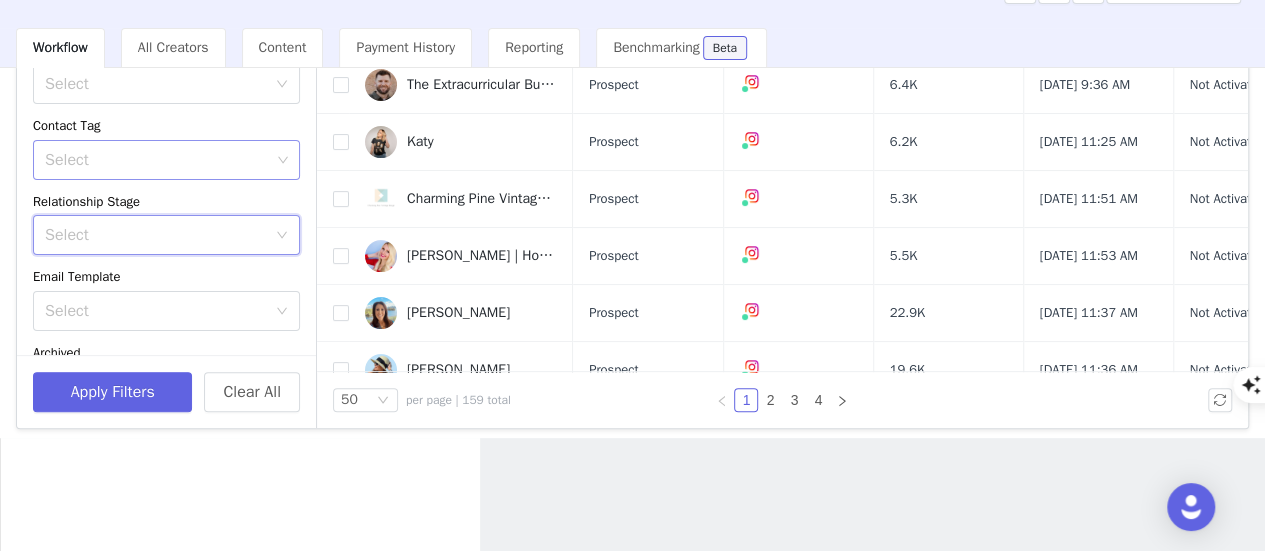 click on "Select" at bounding box center [157, 160] 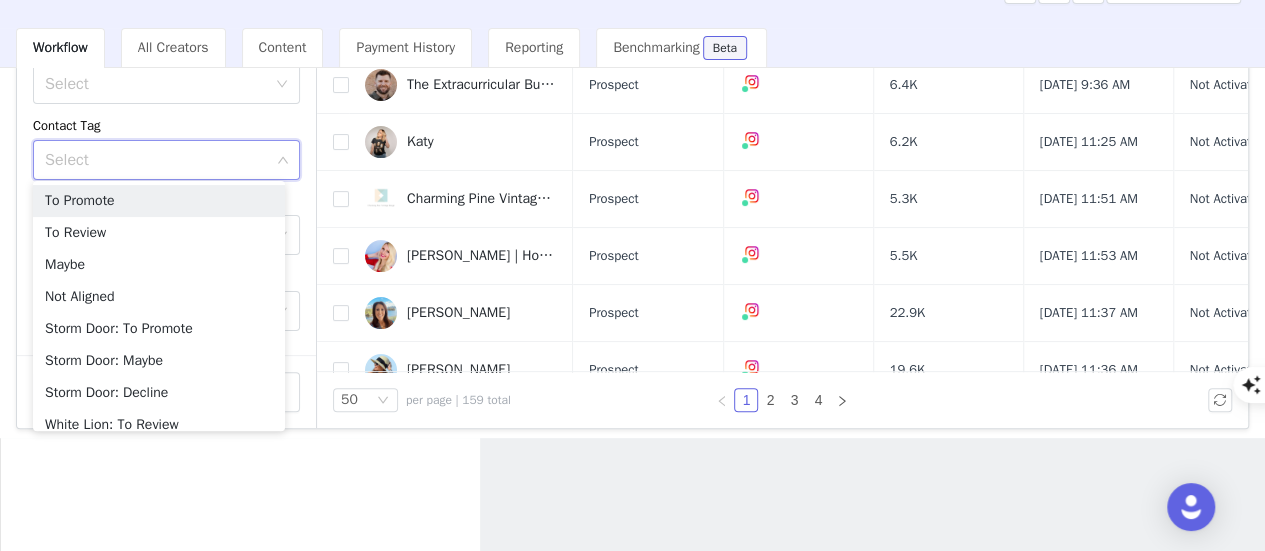 click on "Select" at bounding box center (157, 160) 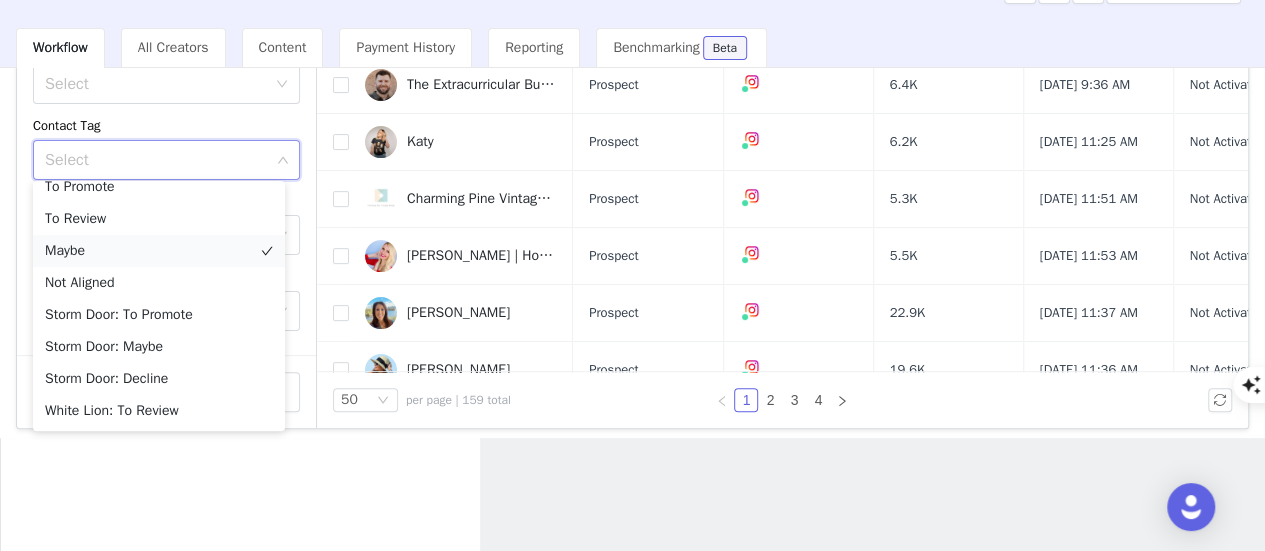scroll, scrollTop: 0, scrollLeft: 0, axis: both 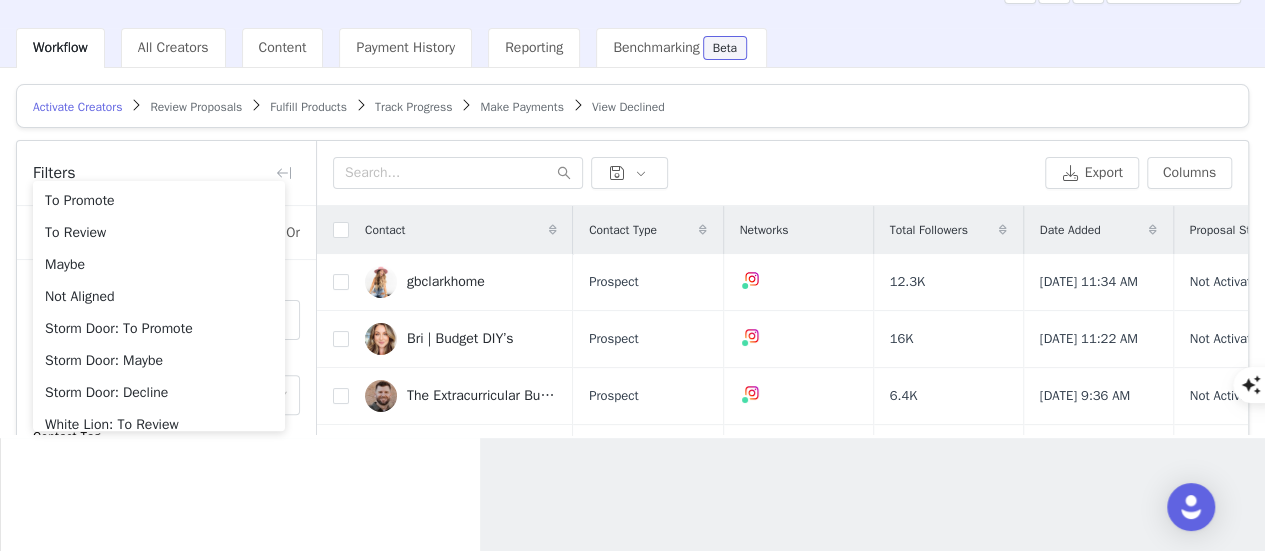 click on "Activate Creators Review Proposals Fulfill Products Track Progress Make Payments View Declined" at bounding box center [632, 106] 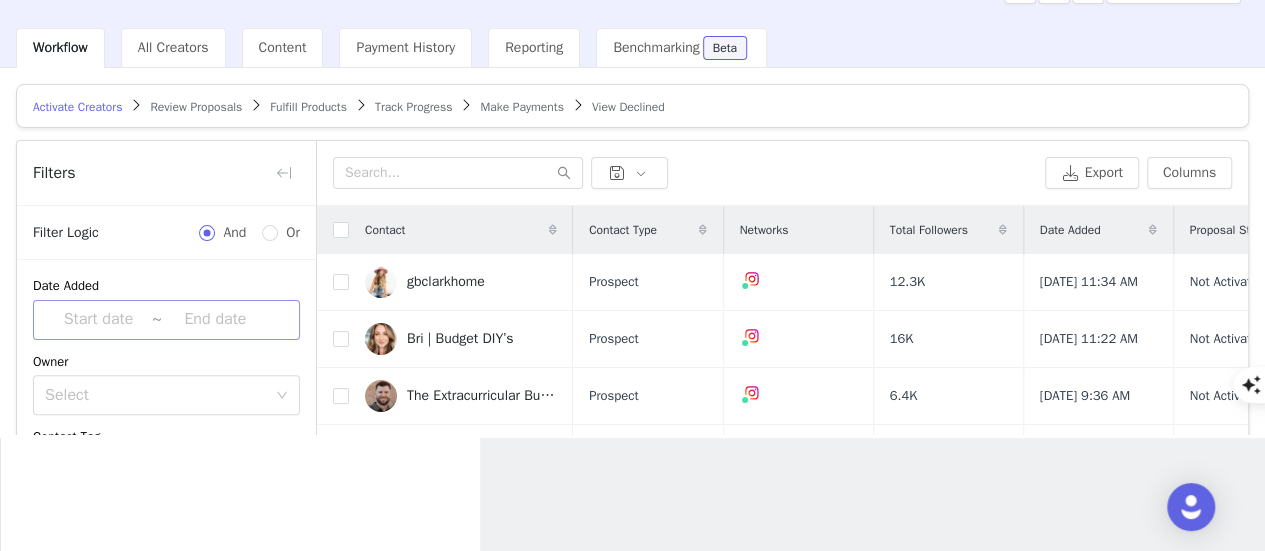 scroll, scrollTop: 130, scrollLeft: 0, axis: vertical 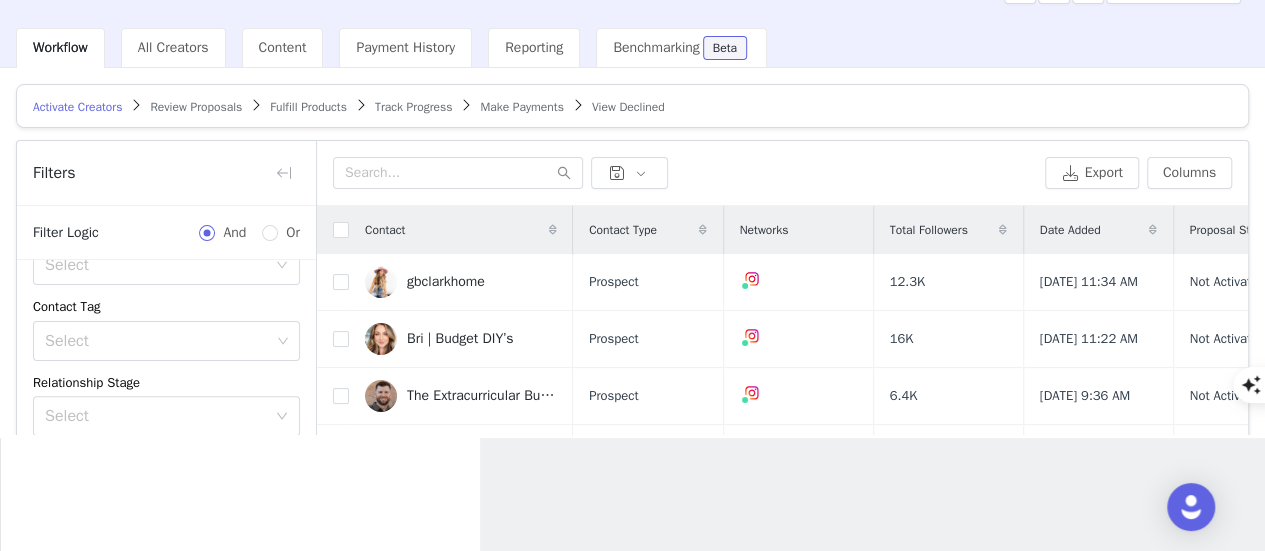 click on "Date Added" at bounding box center [1070, 230] 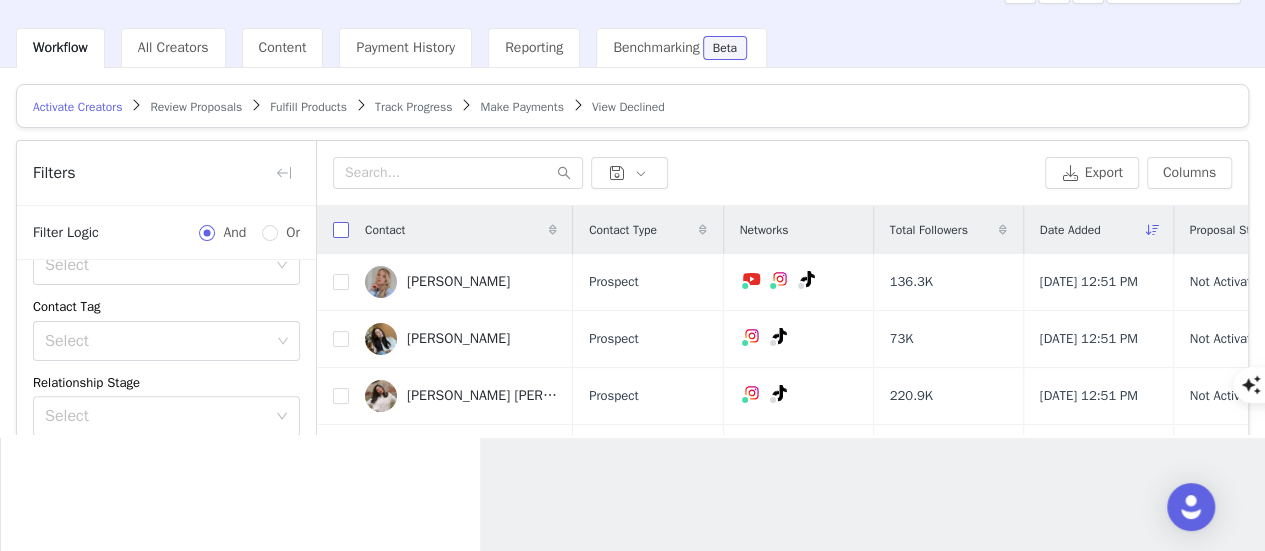click at bounding box center [341, 230] 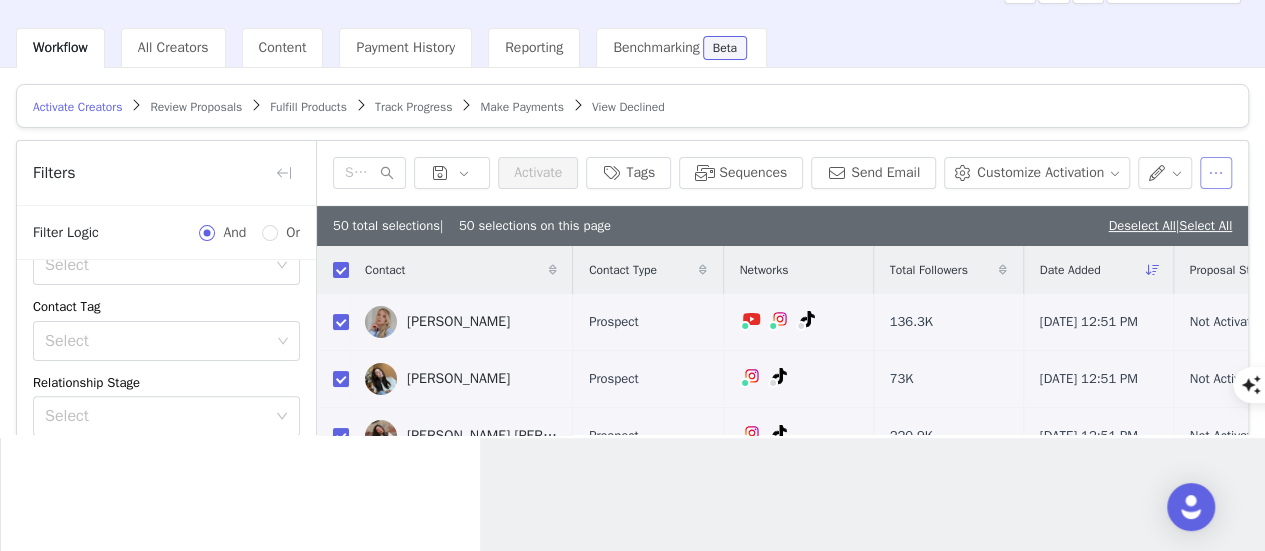 click at bounding box center (1216, 173) 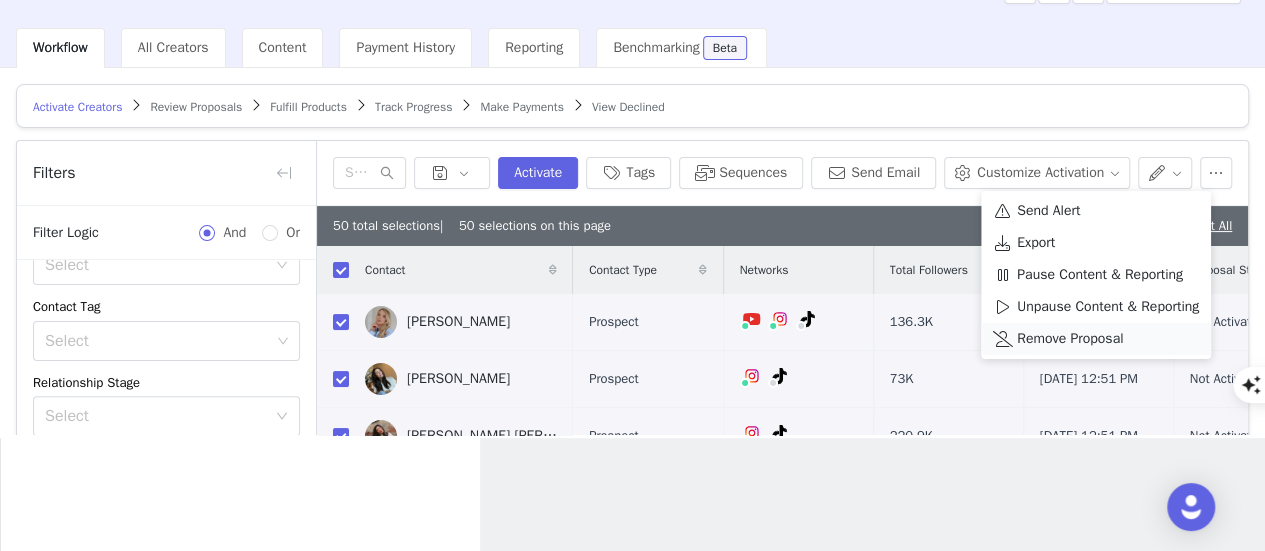 click on "Remove Proposal" at bounding box center [1070, 339] 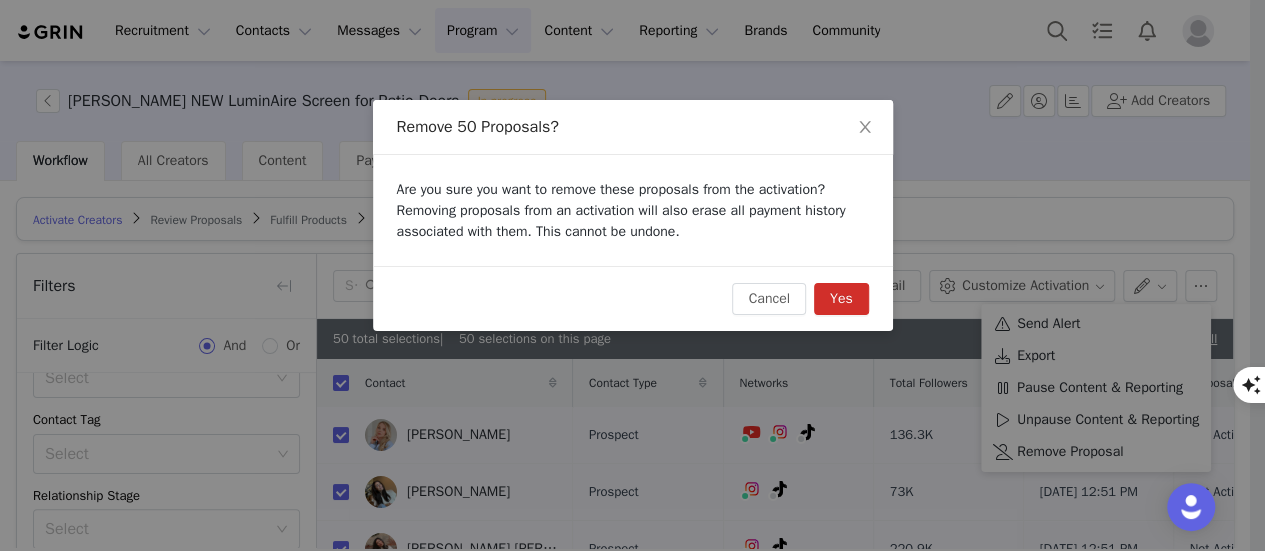 click on "Yes" at bounding box center (841, 299) 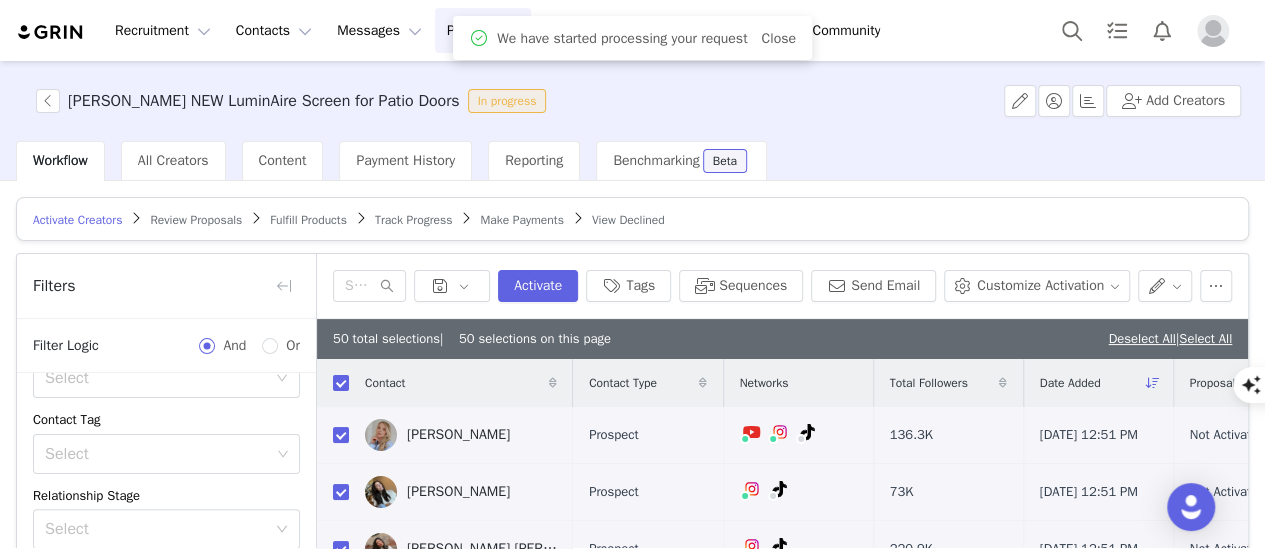 scroll, scrollTop: 87, scrollLeft: 0, axis: vertical 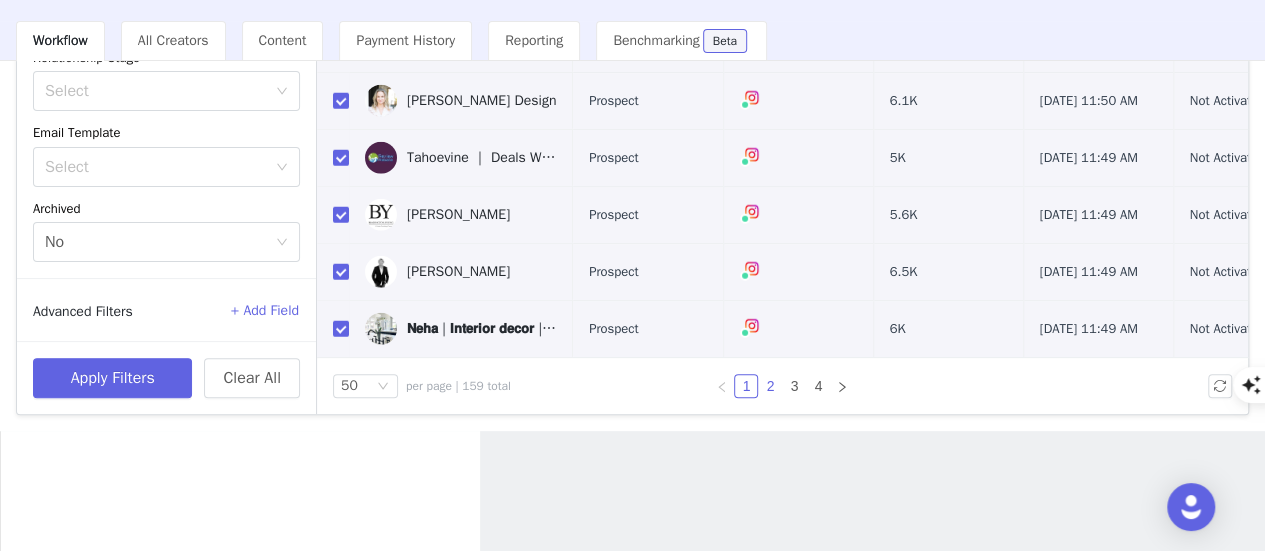 click on "2" at bounding box center [770, 386] 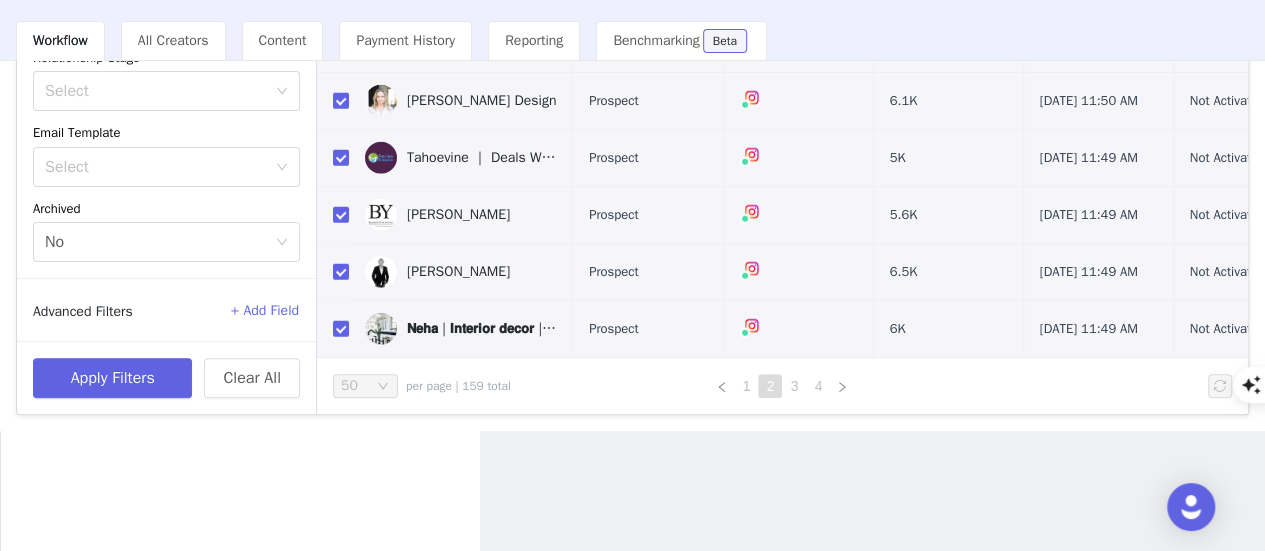 scroll, scrollTop: 0, scrollLeft: 0, axis: both 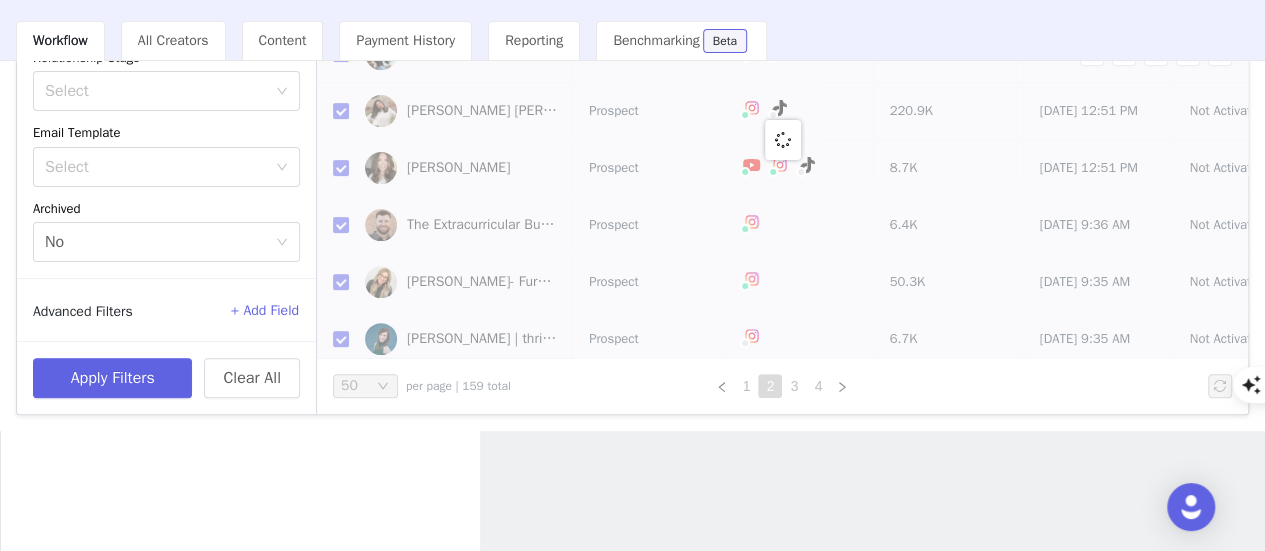 checkbox on "false" 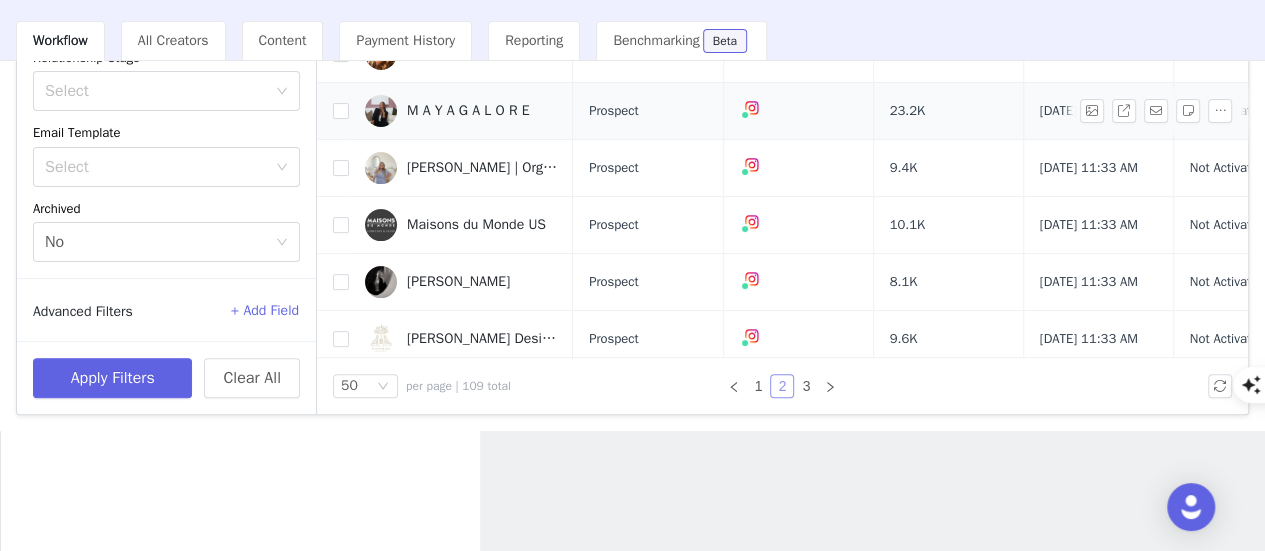 scroll, scrollTop: 0, scrollLeft: 0, axis: both 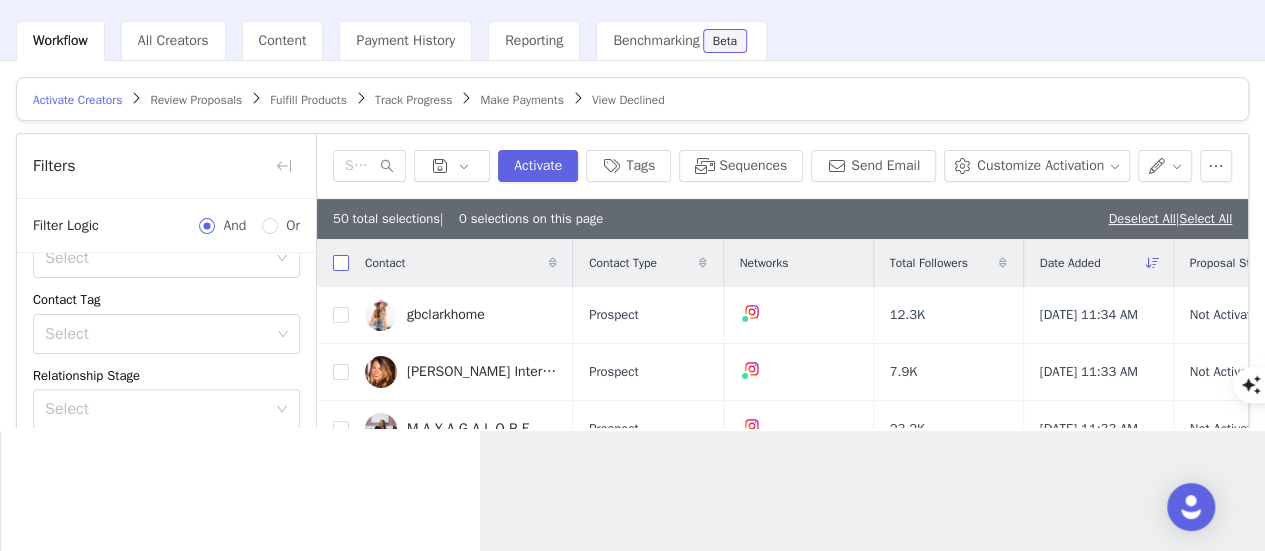 click at bounding box center [341, 263] 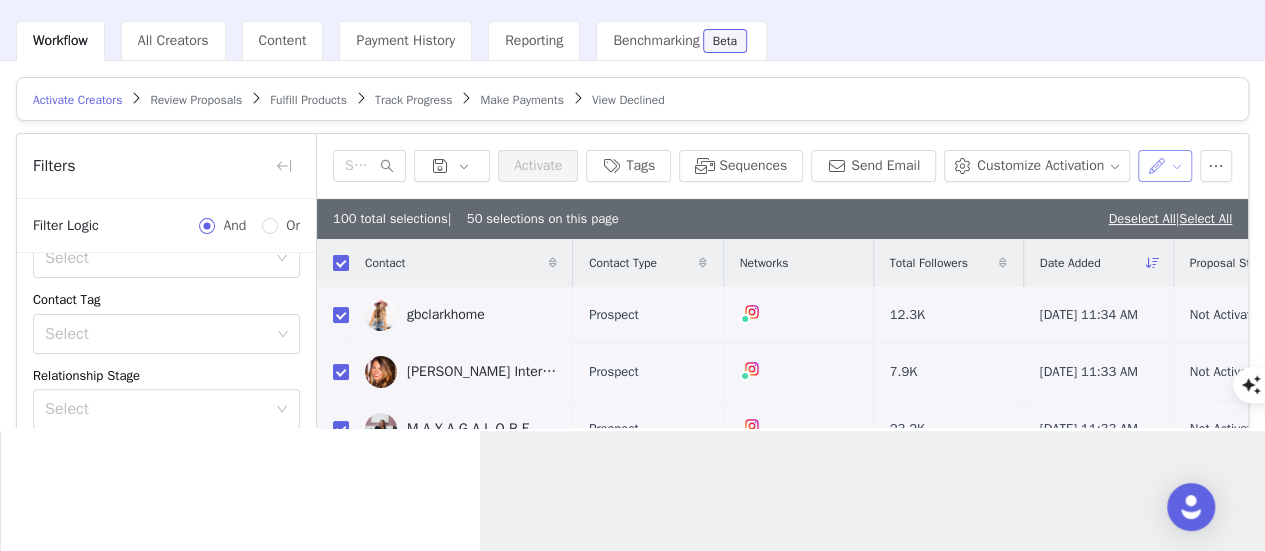 click at bounding box center (1165, 166) 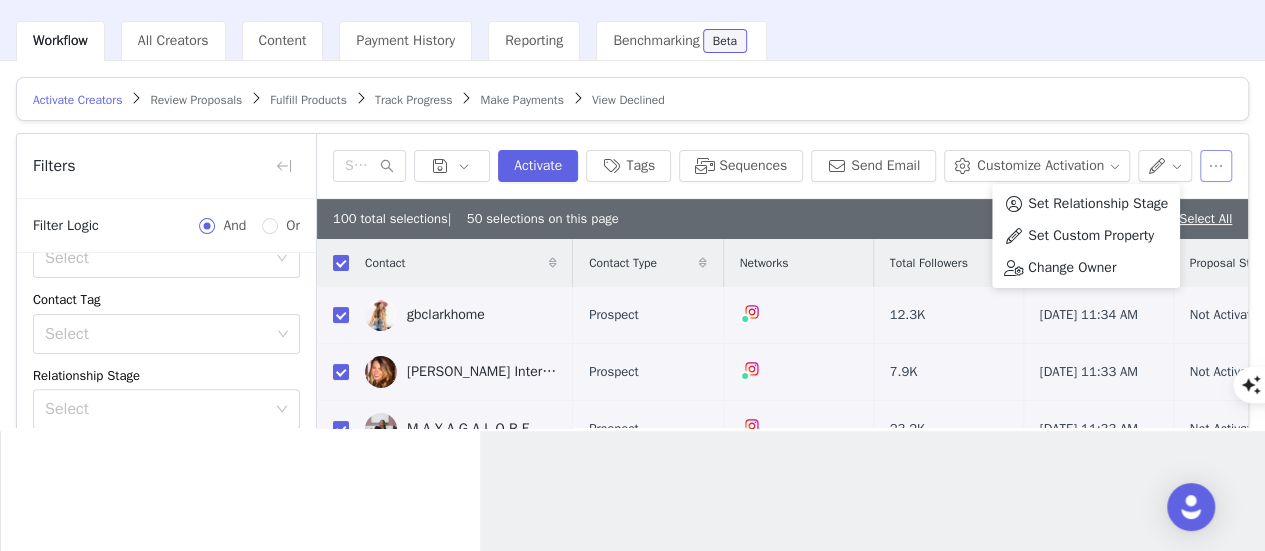 click at bounding box center (1216, 166) 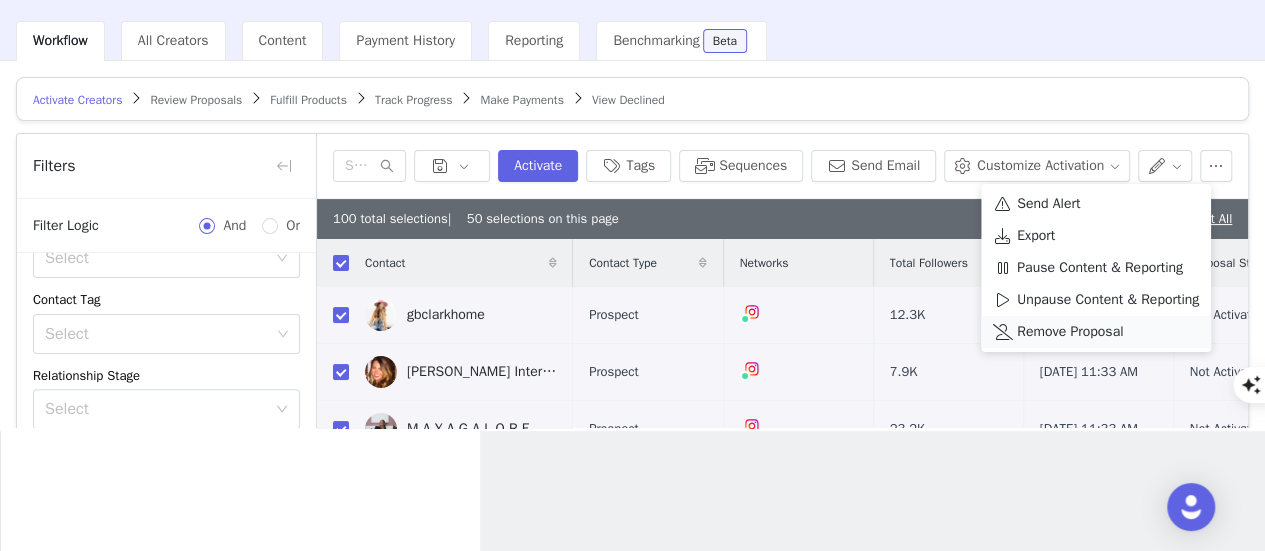 click on "Remove Proposal" at bounding box center (1070, 332) 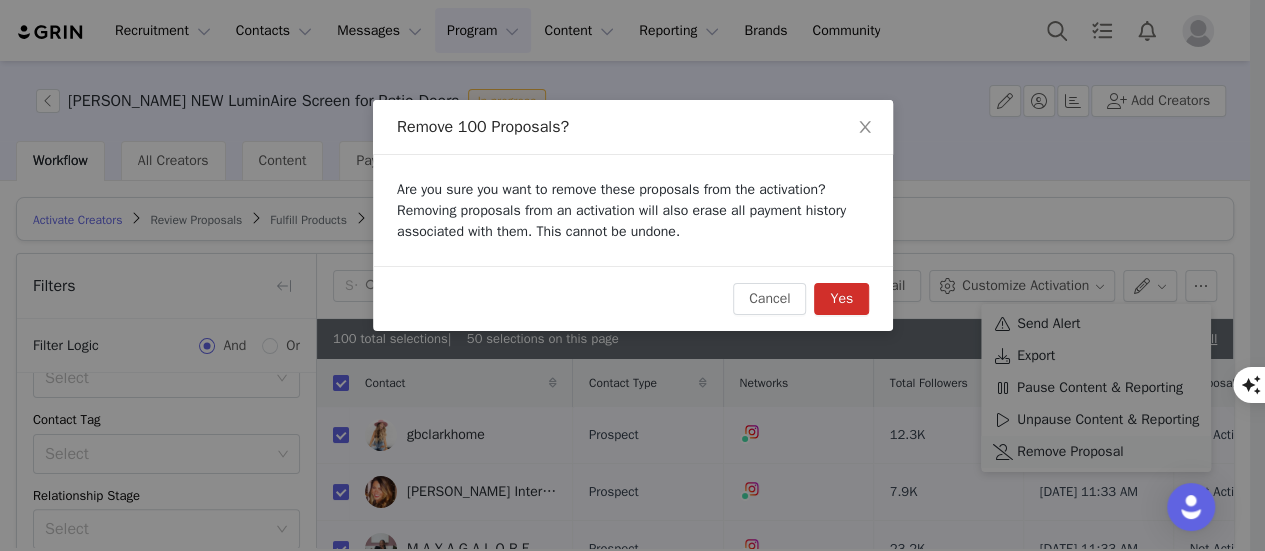 scroll, scrollTop: 0, scrollLeft: 0, axis: both 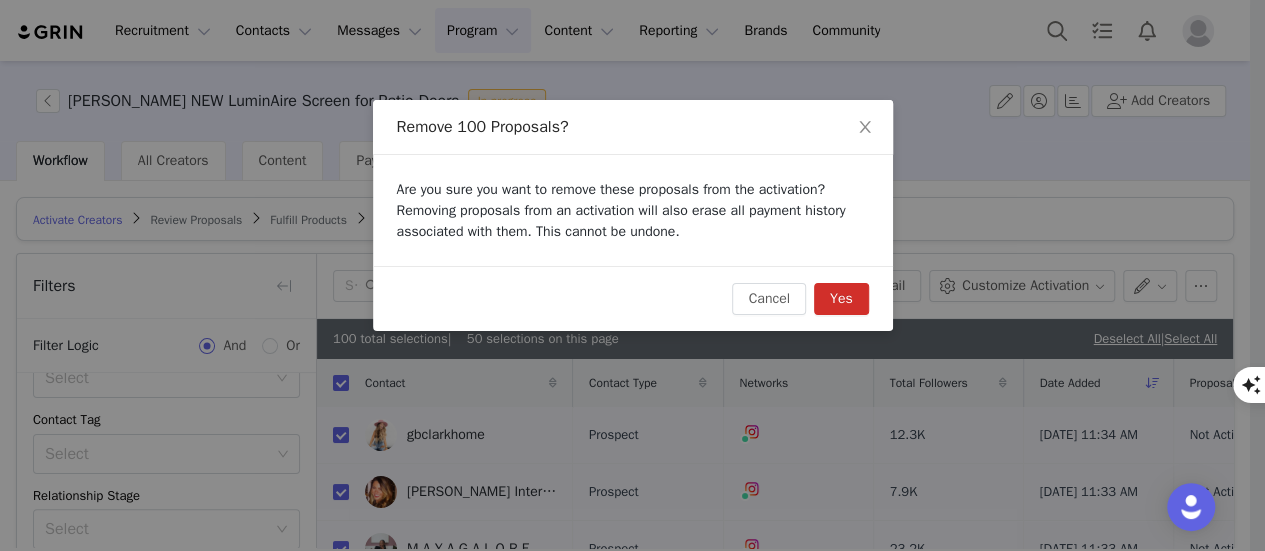 click on "Yes" at bounding box center (841, 299) 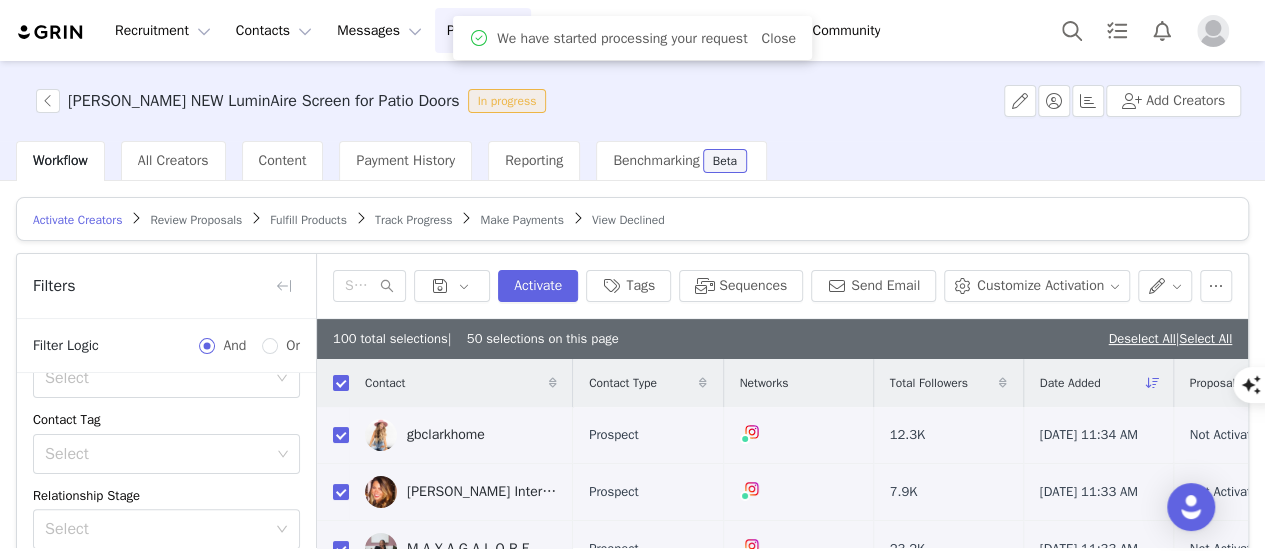 scroll, scrollTop: 318, scrollLeft: 0, axis: vertical 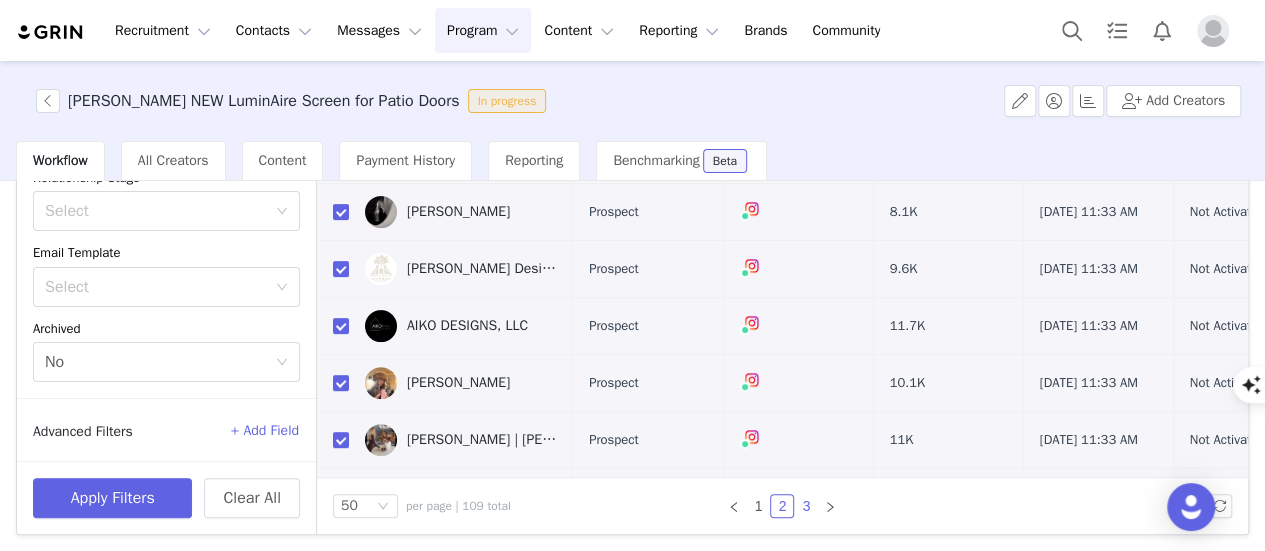 click on "3" at bounding box center (806, 506) 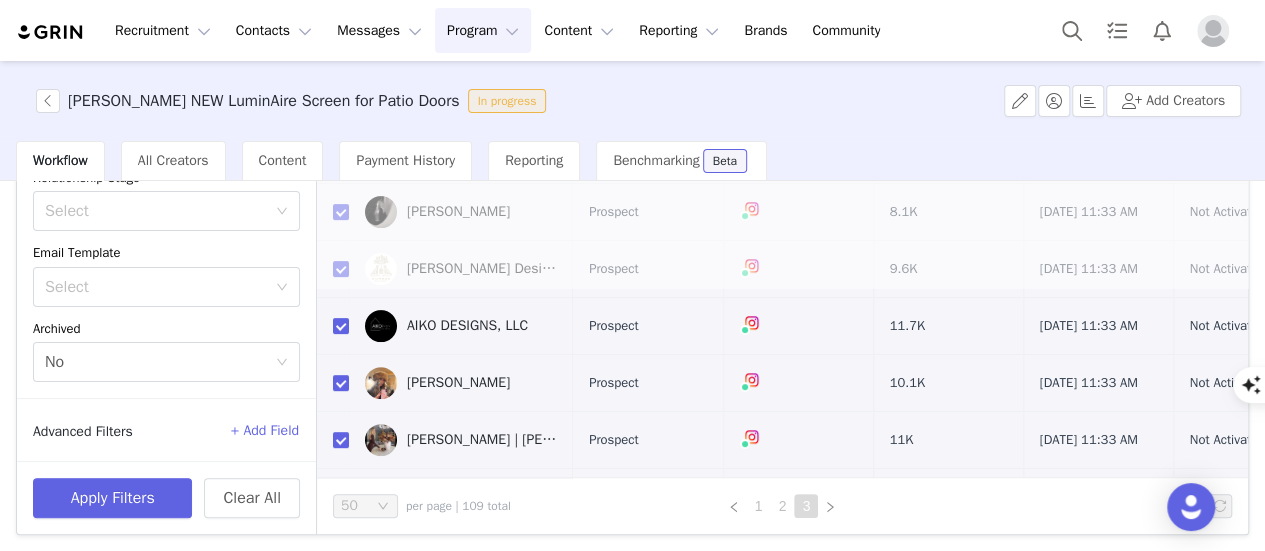 scroll, scrollTop: 0, scrollLeft: 0, axis: both 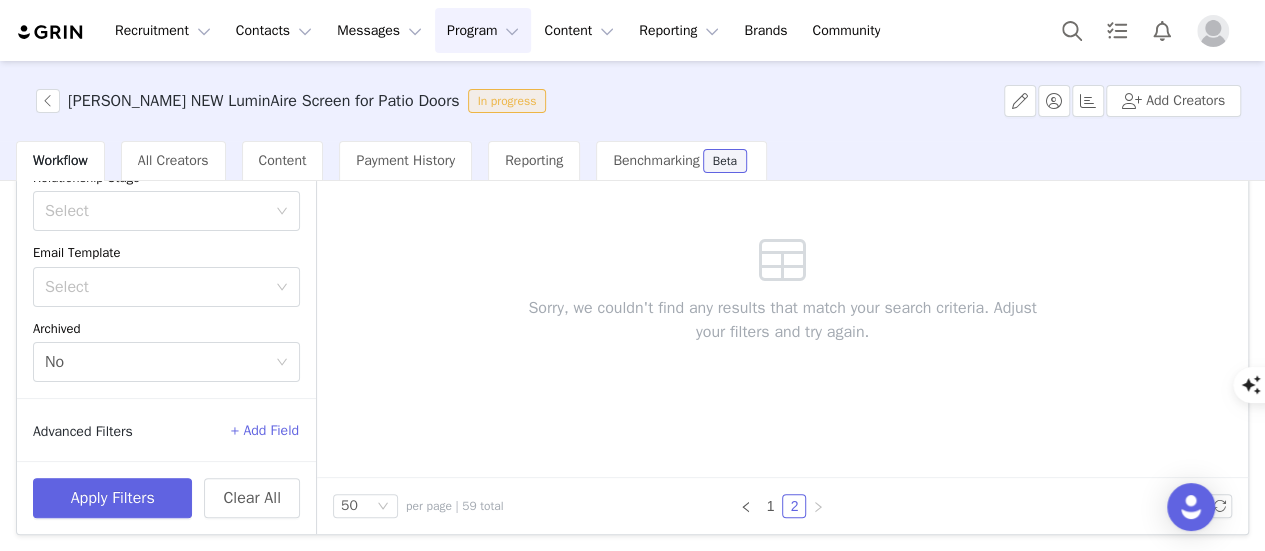click on "Contact   Contact Type   Networks   Total Followers   Date Added   Proposal Status   Emails Sent   Emails Opens   Emails Replies   Sorry, we couldn't find any results that match your search criteria. Adjust your filters and try again." at bounding box center (782, 259) 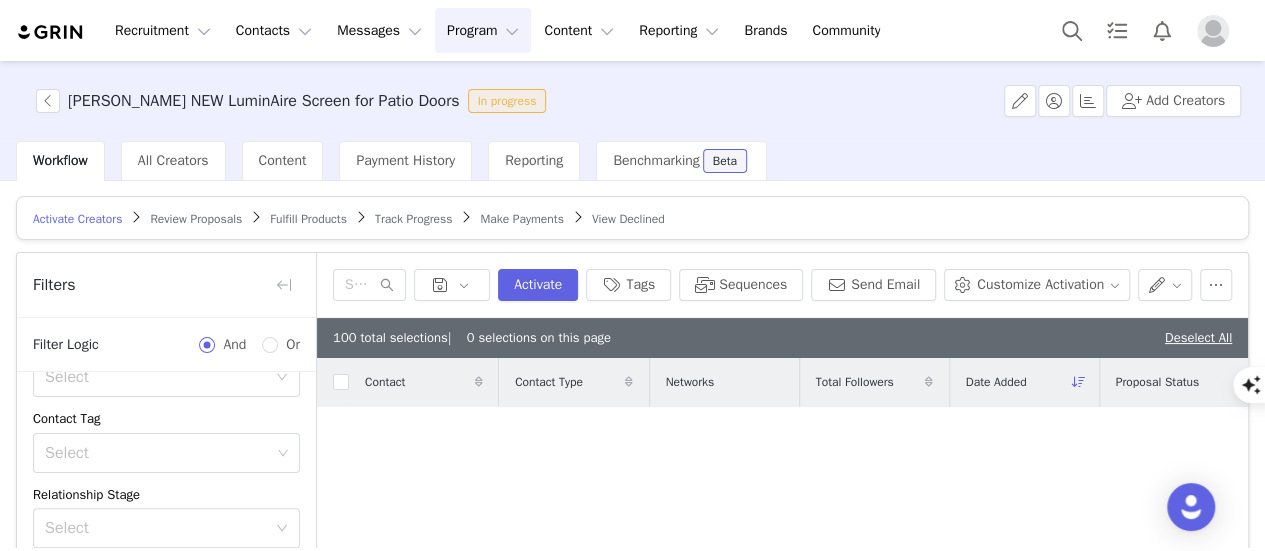 scroll, scrollTop: 318, scrollLeft: 0, axis: vertical 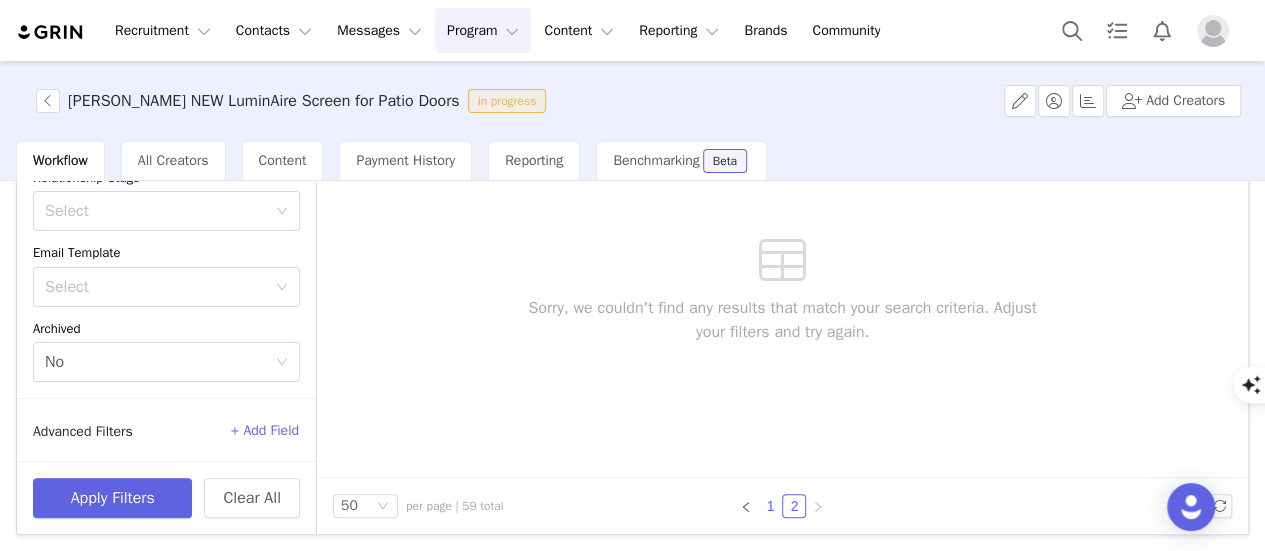 click on "1" at bounding box center (770, 506) 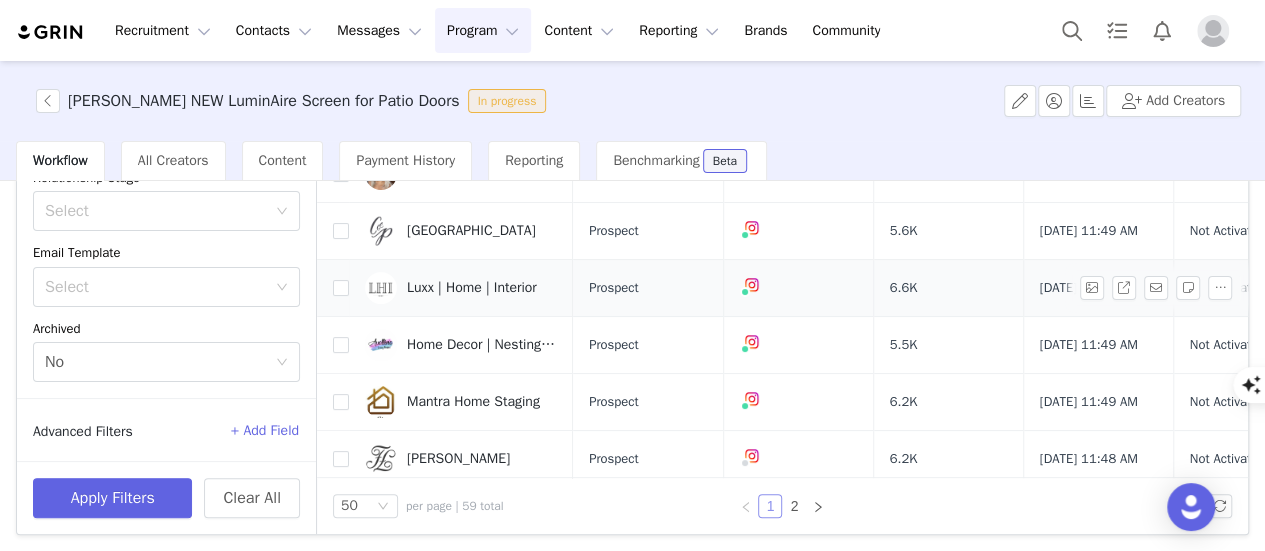 scroll, scrollTop: 0, scrollLeft: 0, axis: both 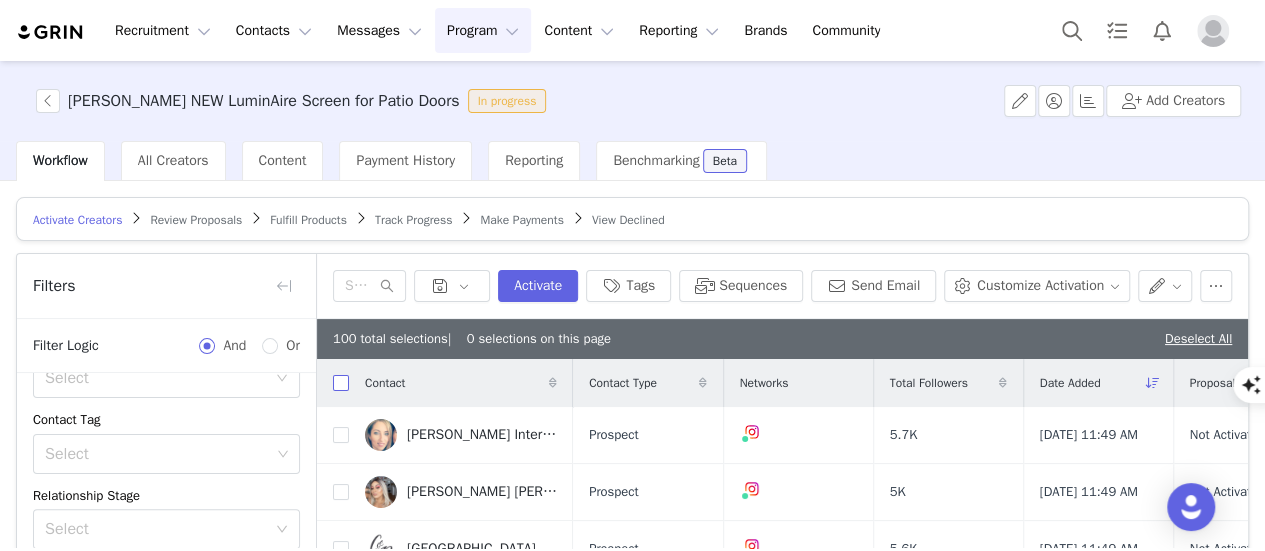 click at bounding box center [341, 383] 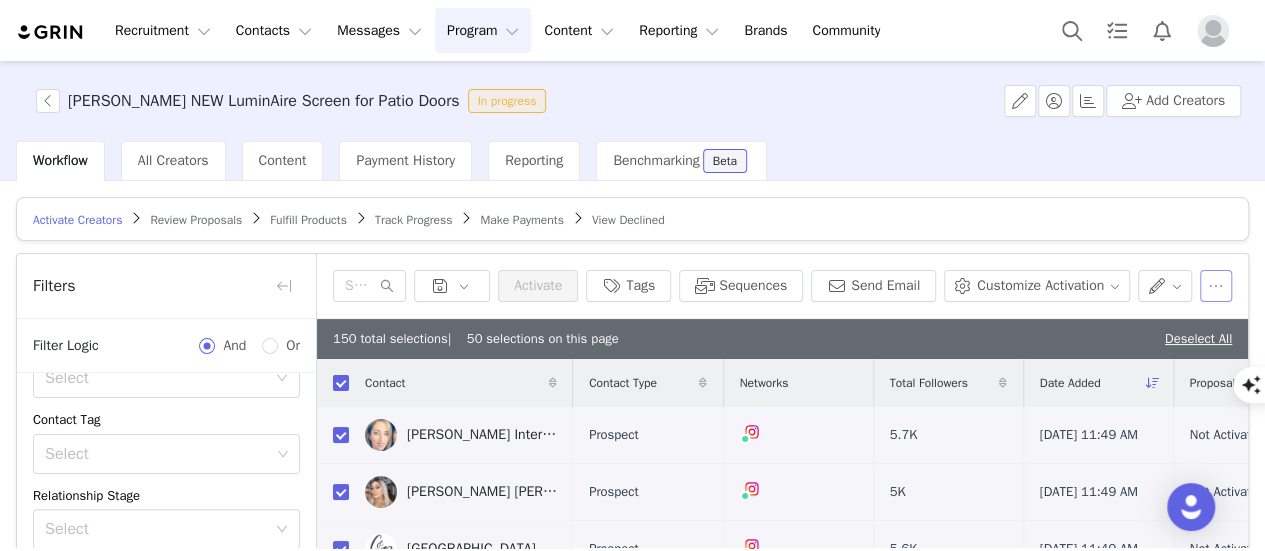 click at bounding box center [1216, 286] 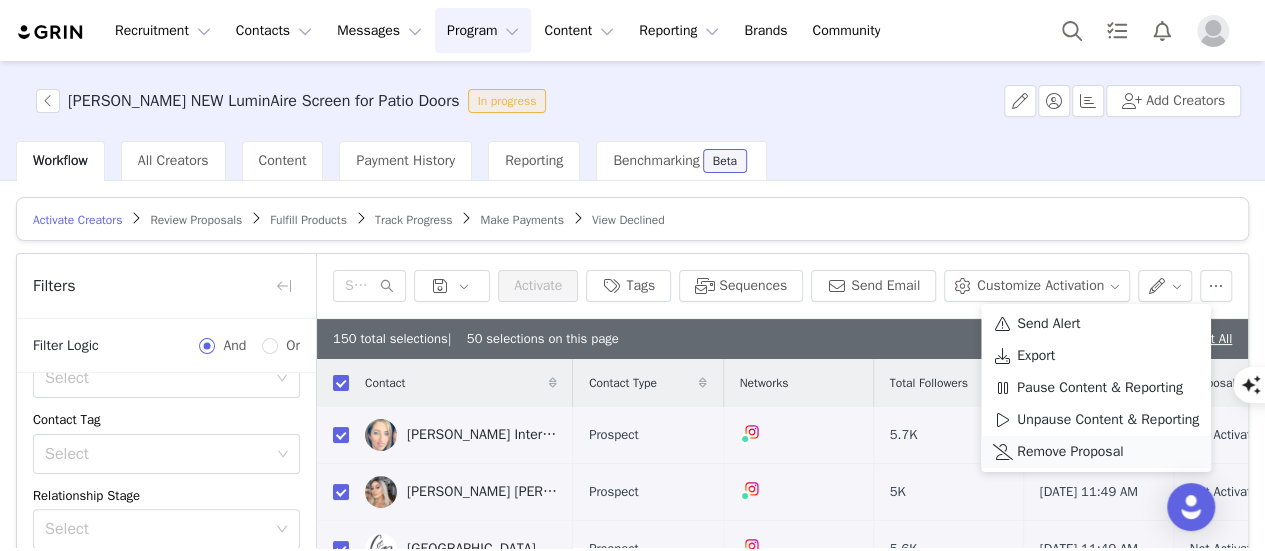 click on "Remove Proposal" at bounding box center [1070, 452] 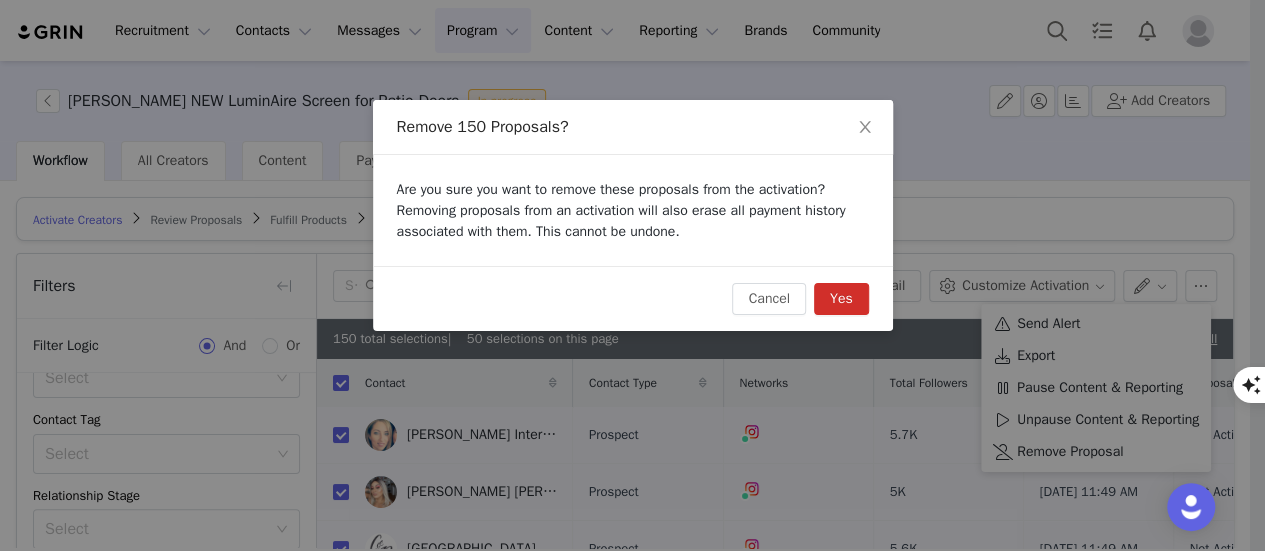 click on "Yes" at bounding box center (841, 299) 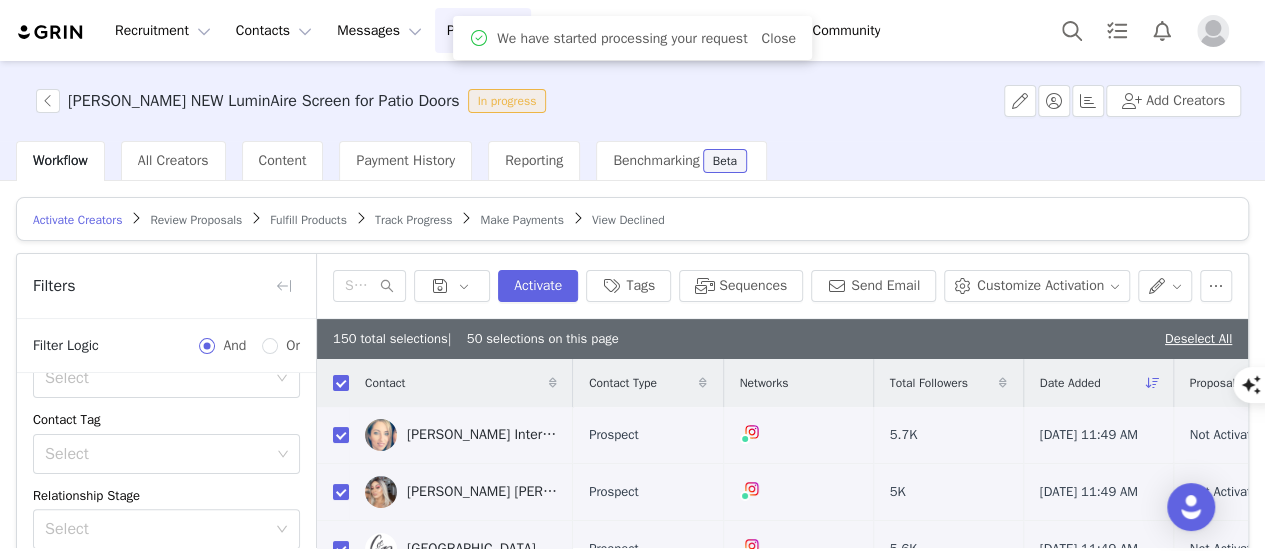 scroll, scrollTop: 318, scrollLeft: 0, axis: vertical 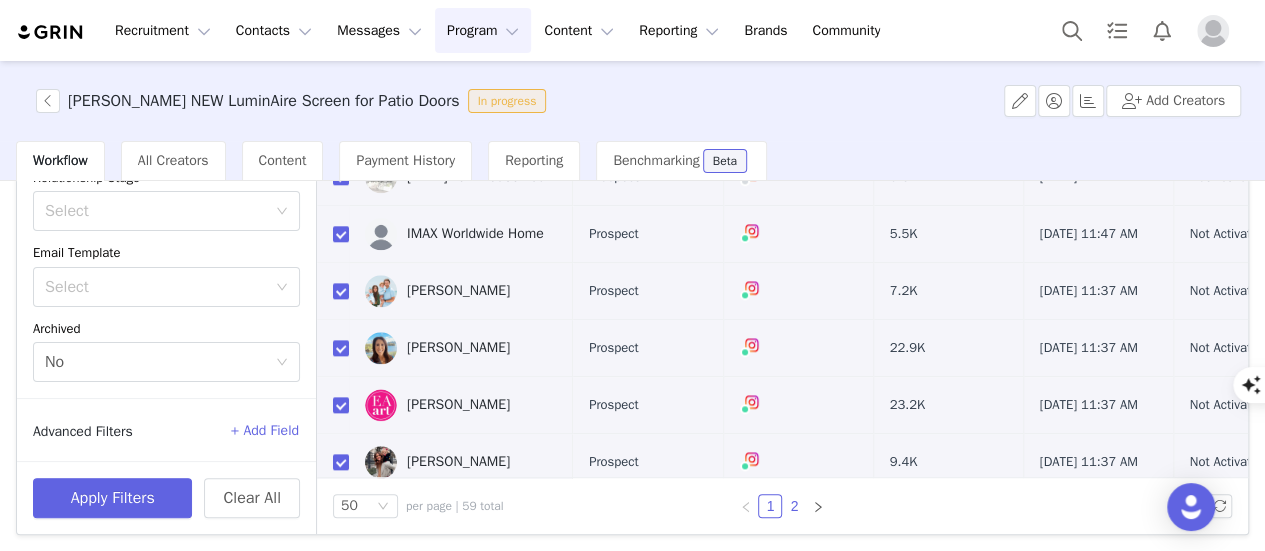 click on "2" at bounding box center [794, 506] 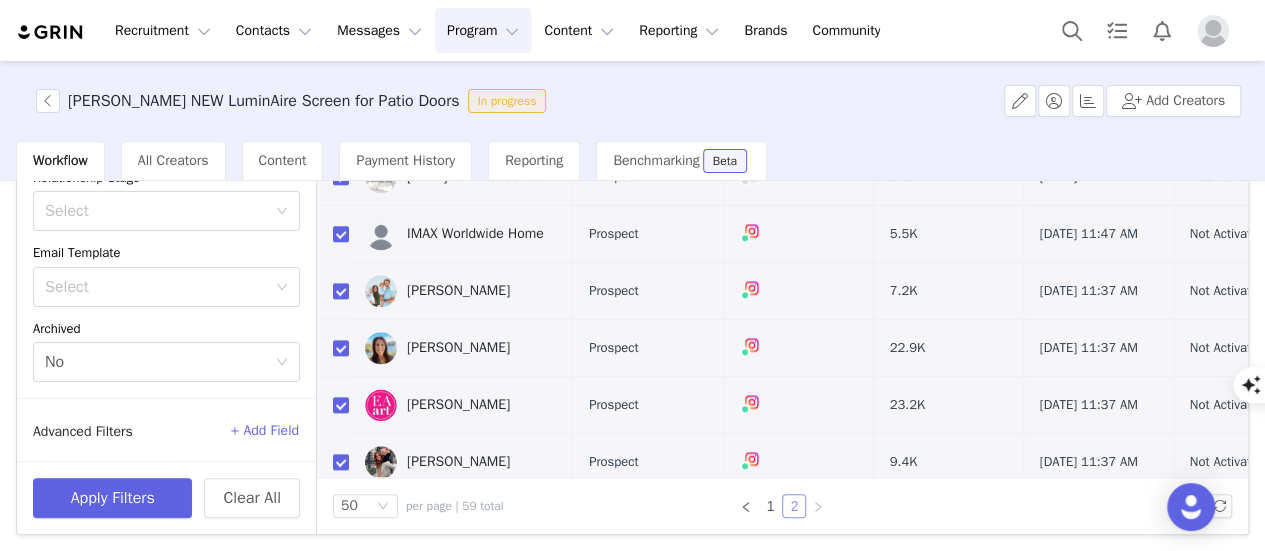 scroll, scrollTop: 0, scrollLeft: 0, axis: both 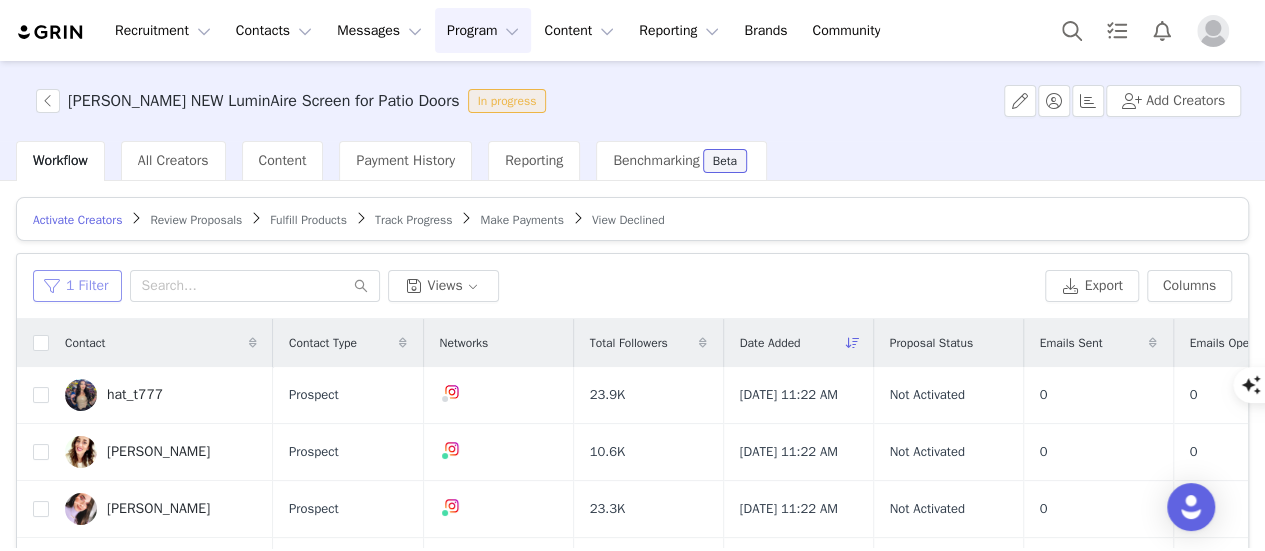 click on "1 Filter" at bounding box center [77, 286] 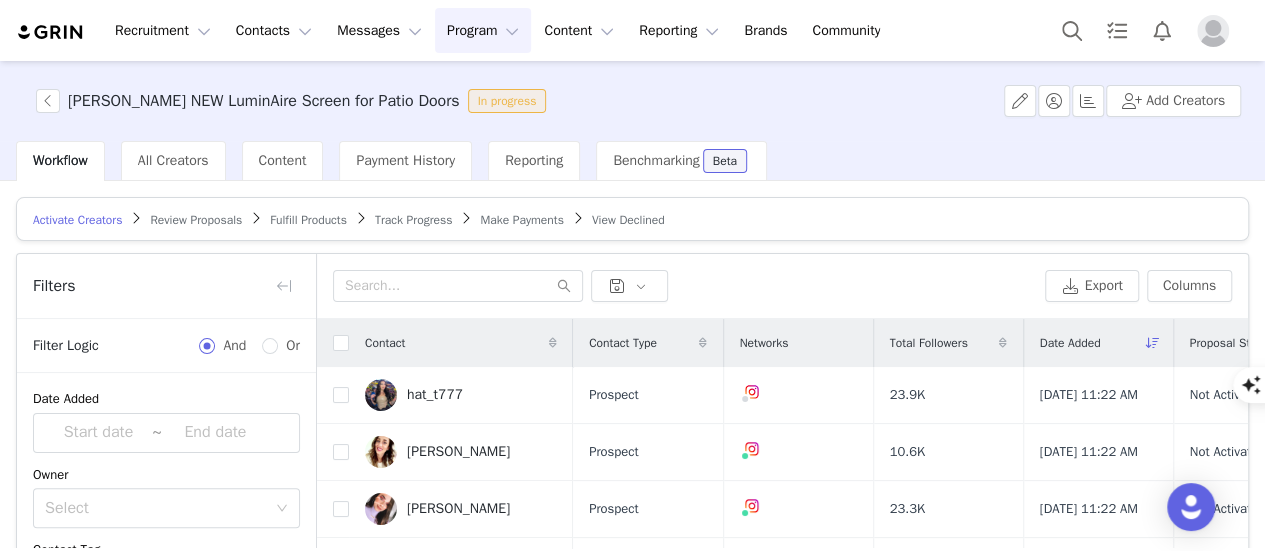 scroll, scrollTop: 130, scrollLeft: 0, axis: vertical 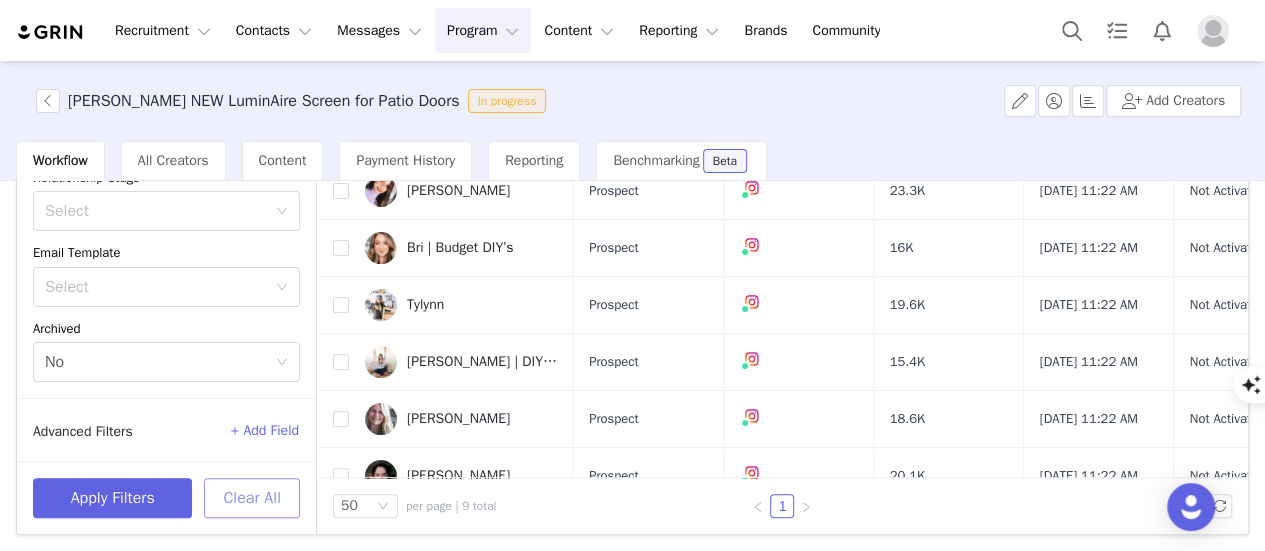 click on "Clear All" at bounding box center [252, 498] 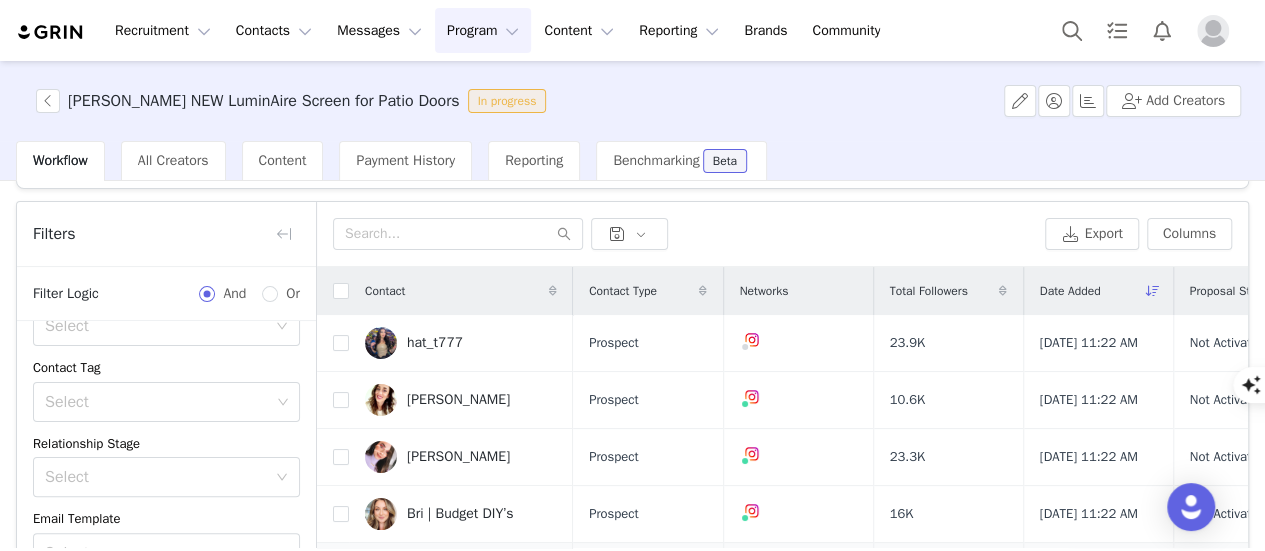 scroll, scrollTop: 30, scrollLeft: 0, axis: vertical 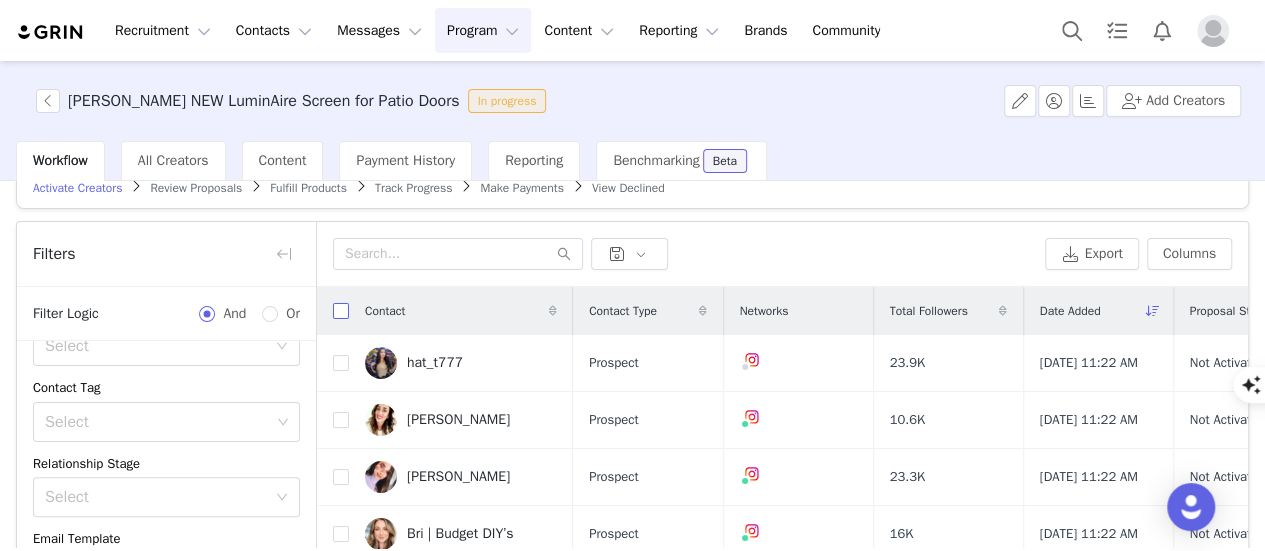 click at bounding box center [341, 311] 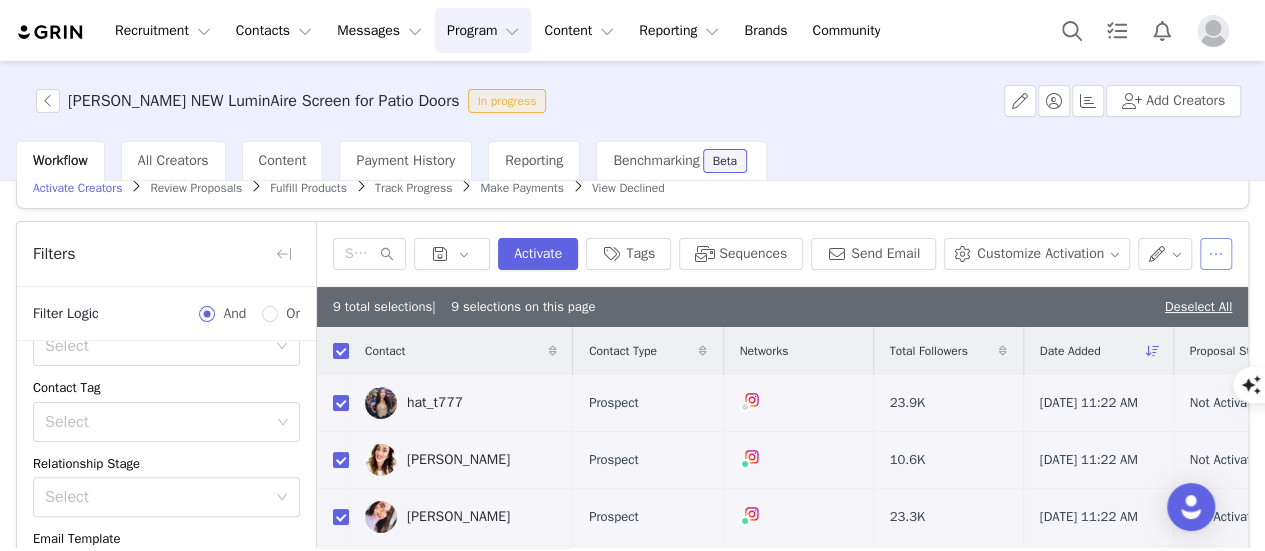 click at bounding box center (1216, 254) 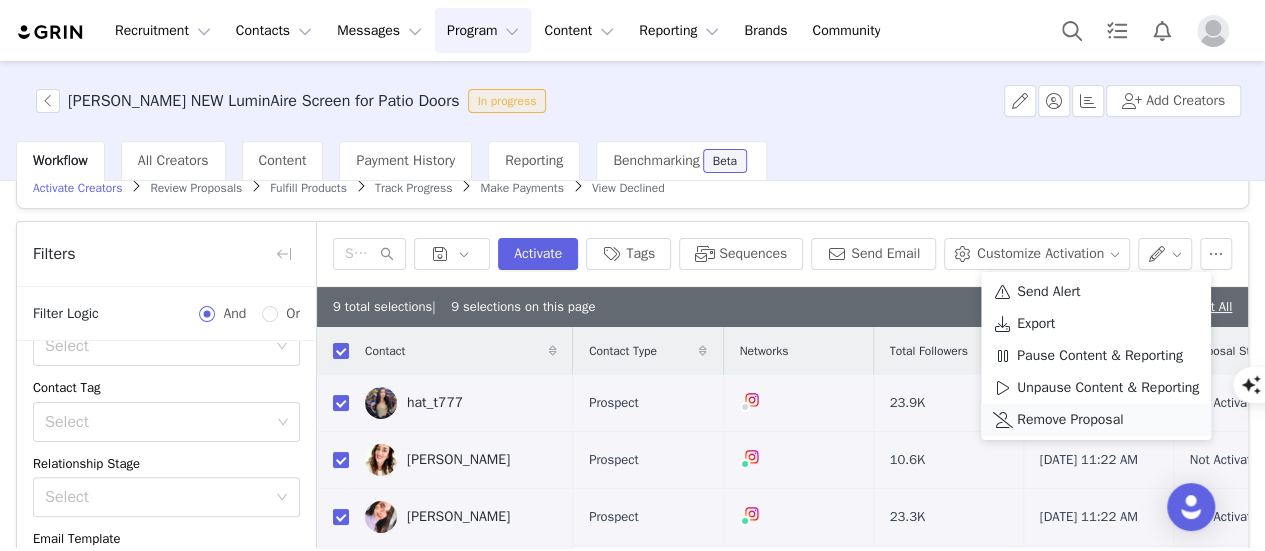 click on "Remove Proposal" at bounding box center [1070, 420] 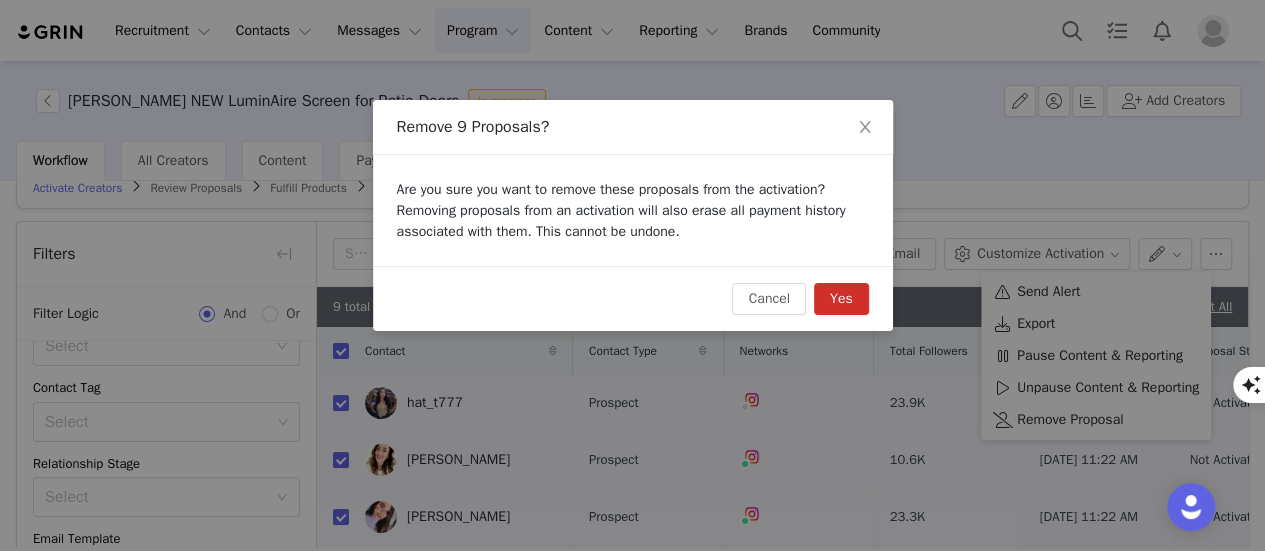 click on "Yes" at bounding box center [841, 299] 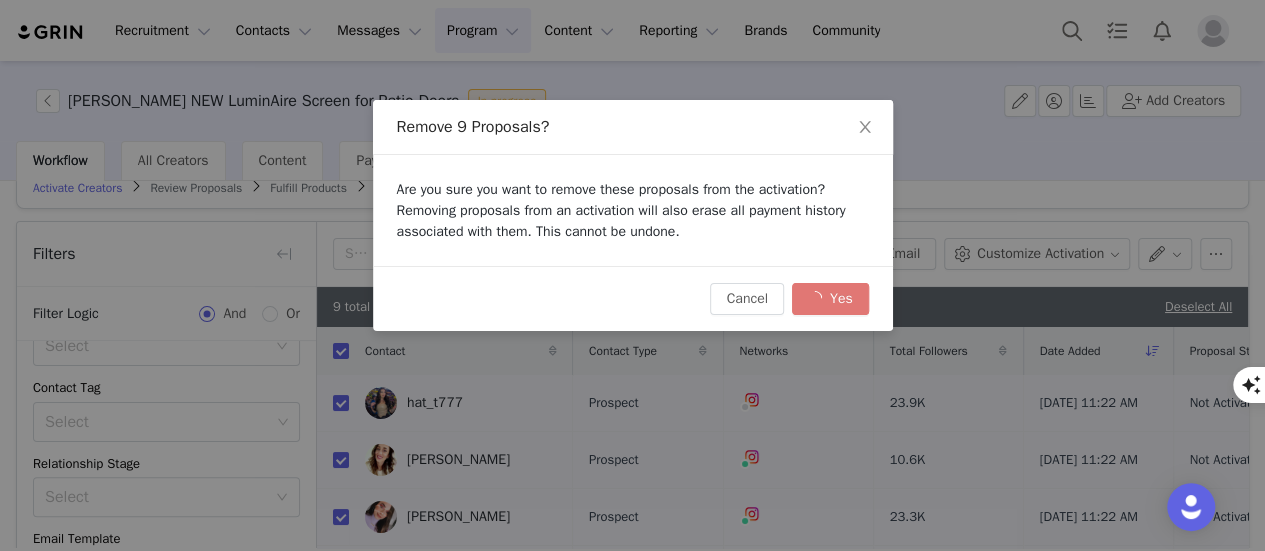 checkbox on "false" 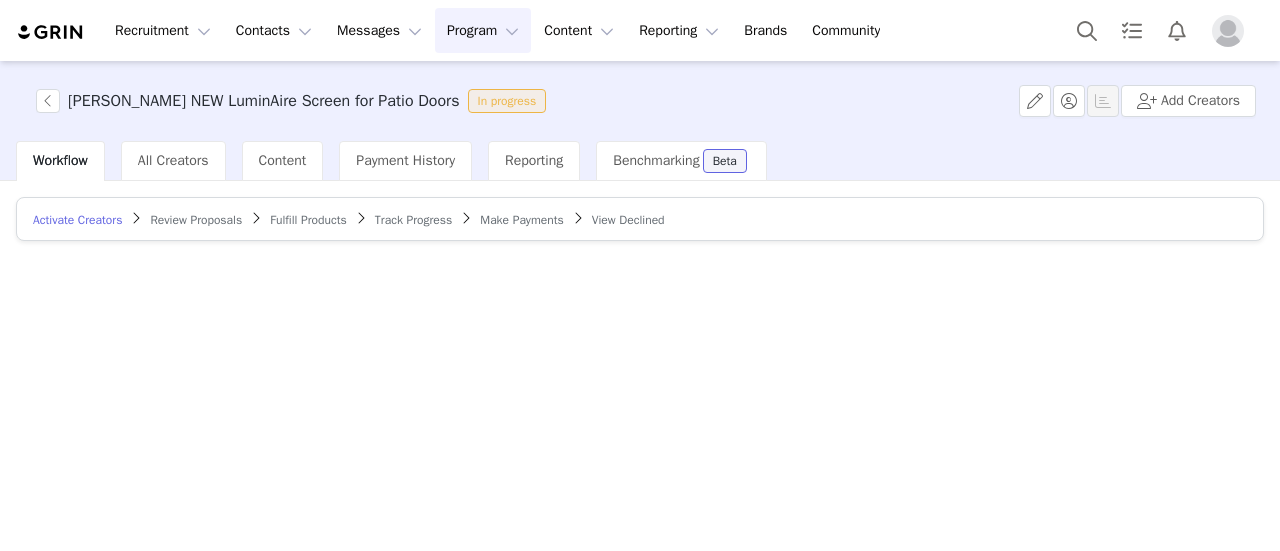 scroll, scrollTop: 0, scrollLeft: 0, axis: both 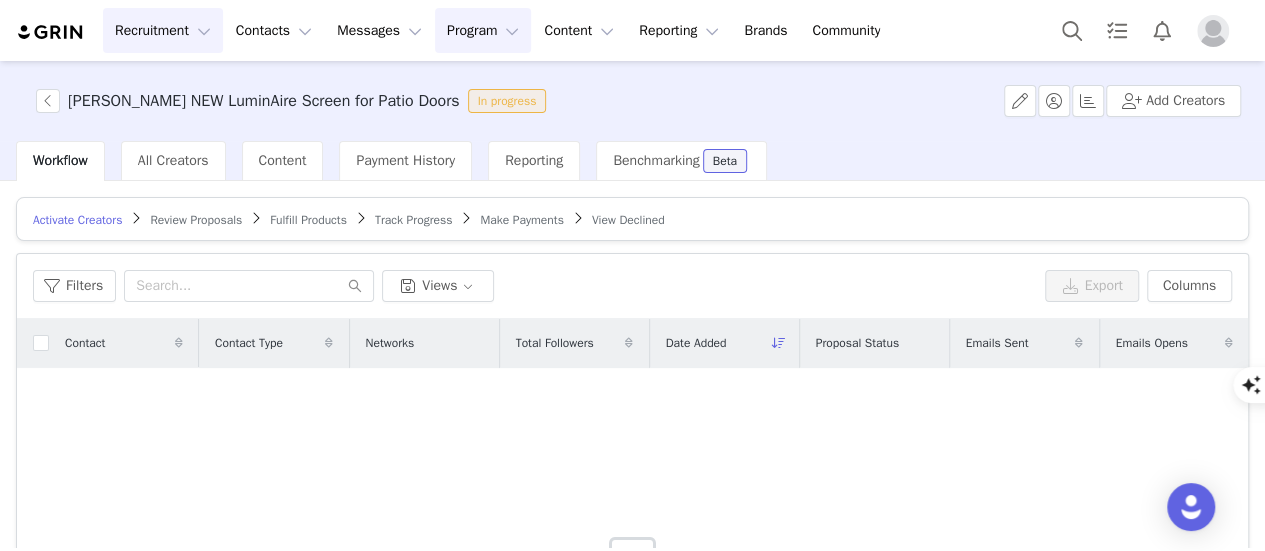 click on "Recruitment Recruitment" at bounding box center (163, 30) 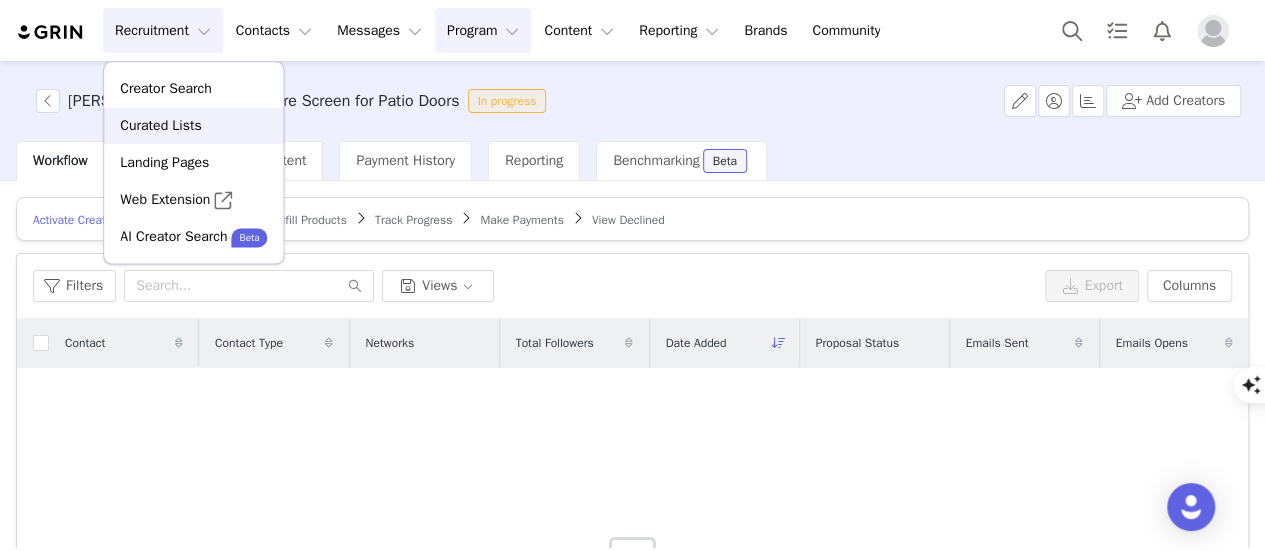 click on "Curated Lists" at bounding box center (160, 125) 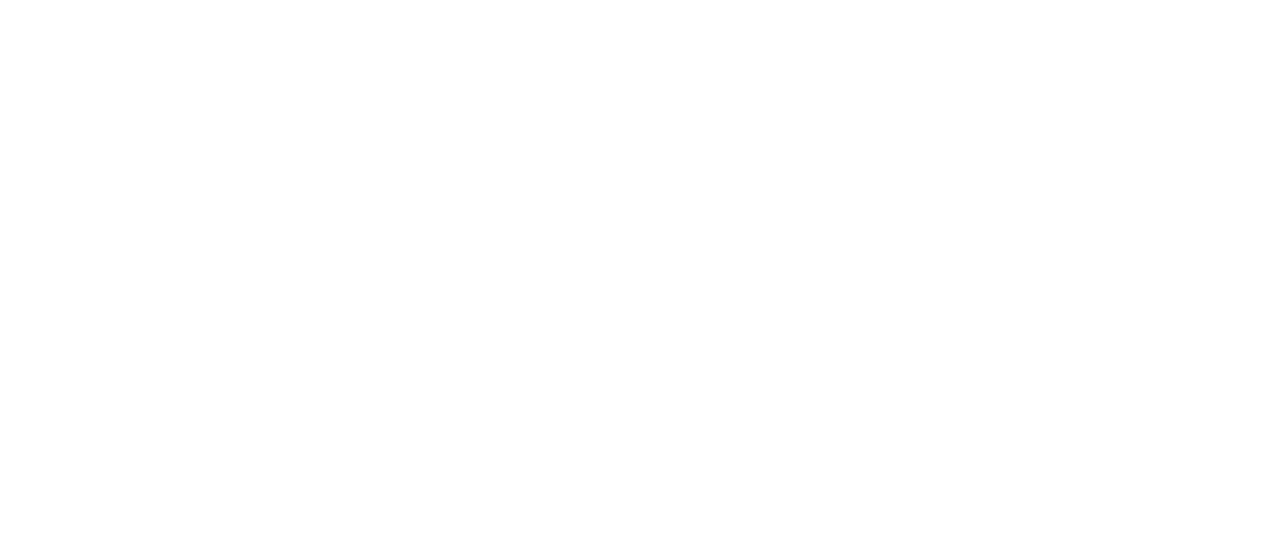 scroll, scrollTop: 0, scrollLeft: 0, axis: both 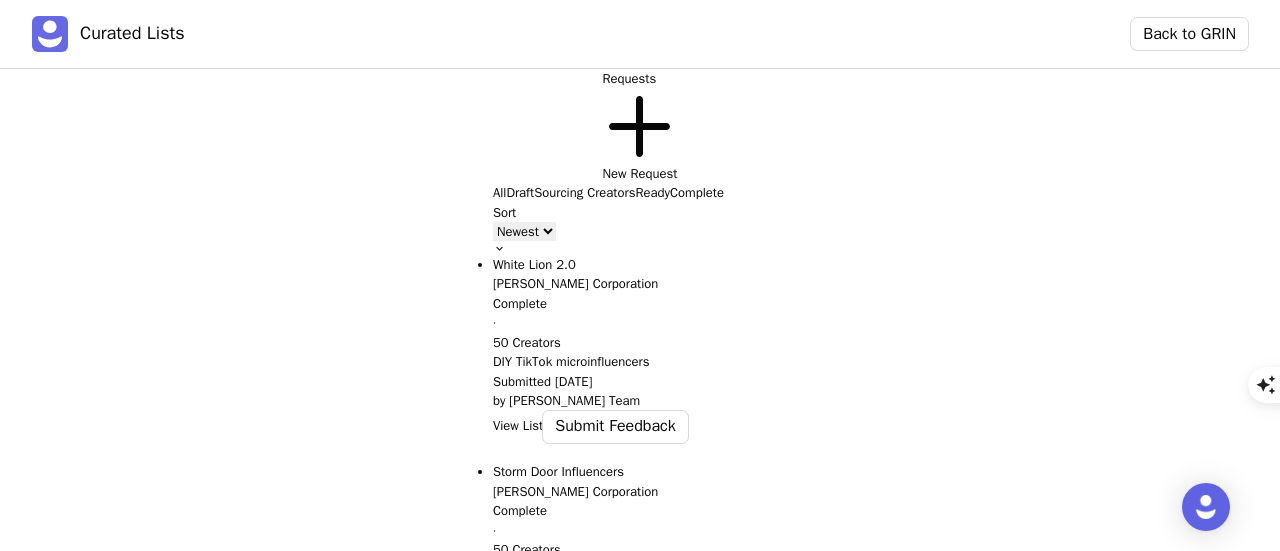 click on "View List" at bounding box center [518, 426] 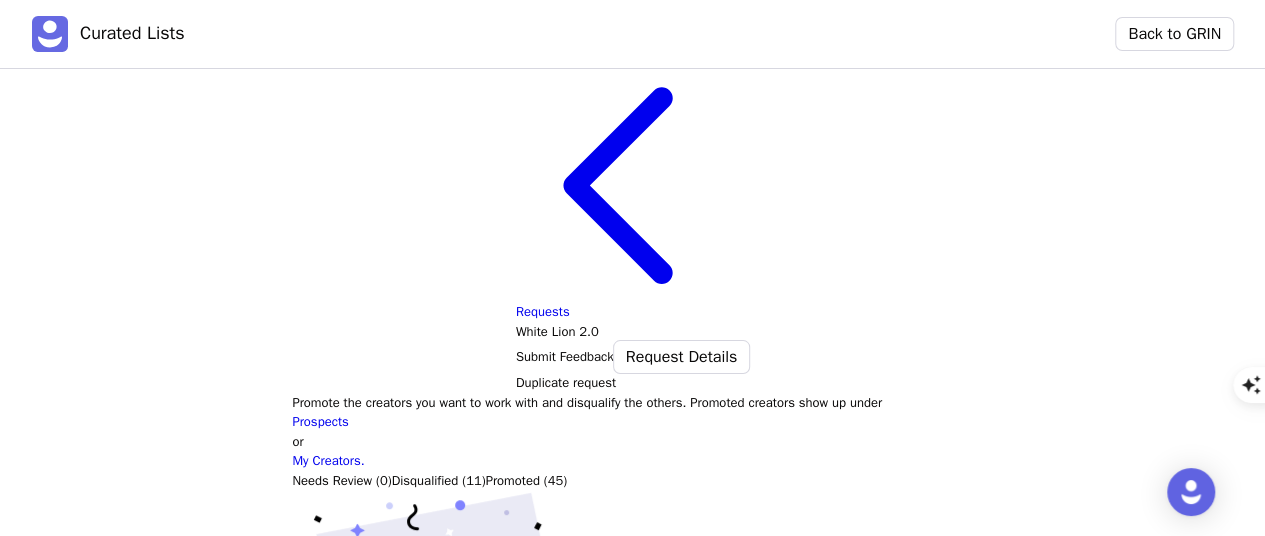 click on "Promoted (45)" at bounding box center [527, 481] 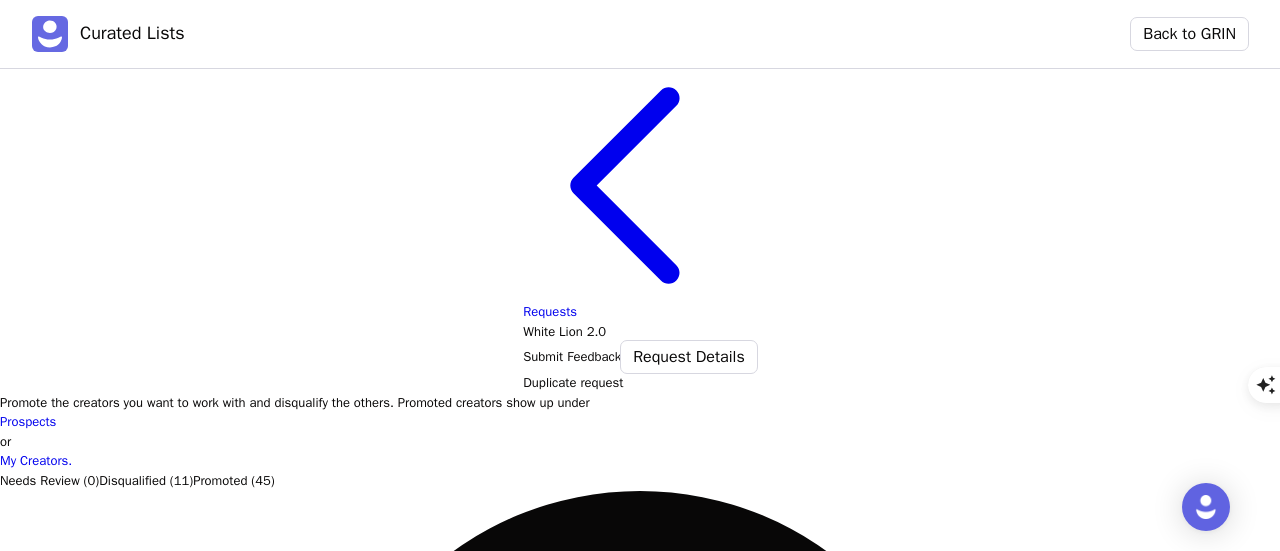 scroll, scrollTop: 227, scrollLeft: 0, axis: vertical 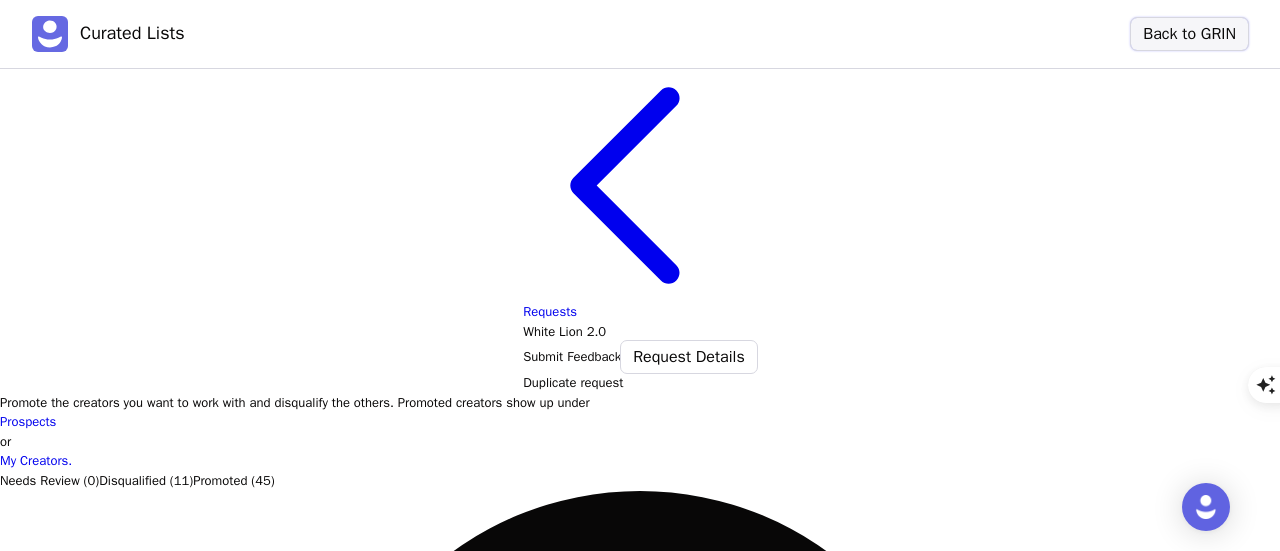 click on "Back to GRIN" at bounding box center (1189, 34) 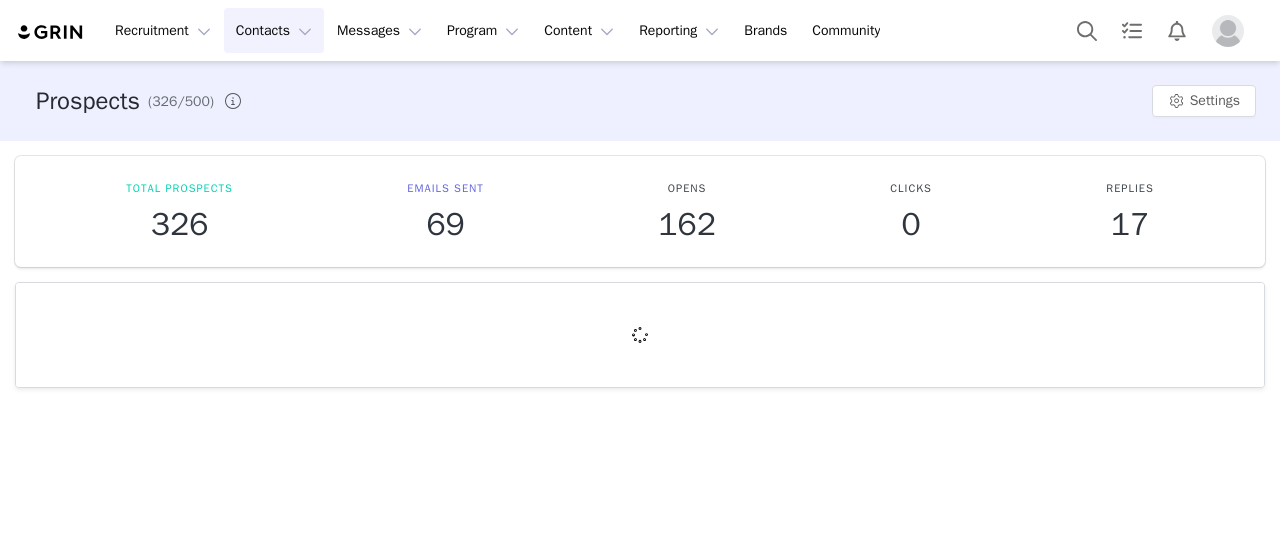 scroll, scrollTop: 0, scrollLeft: 0, axis: both 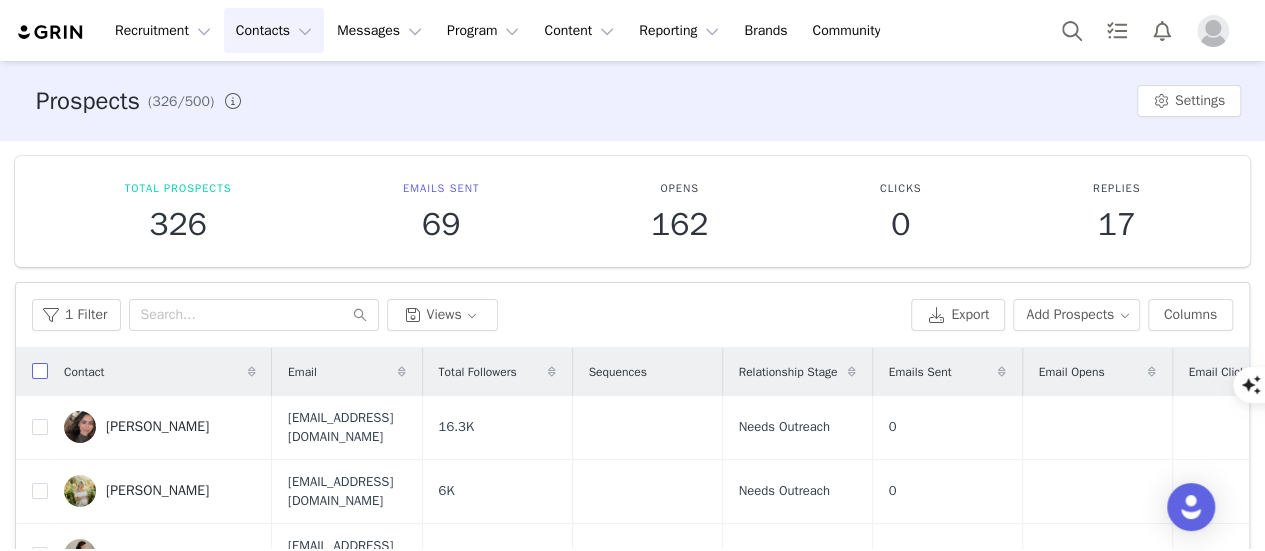 click at bounding box center [40, 371] 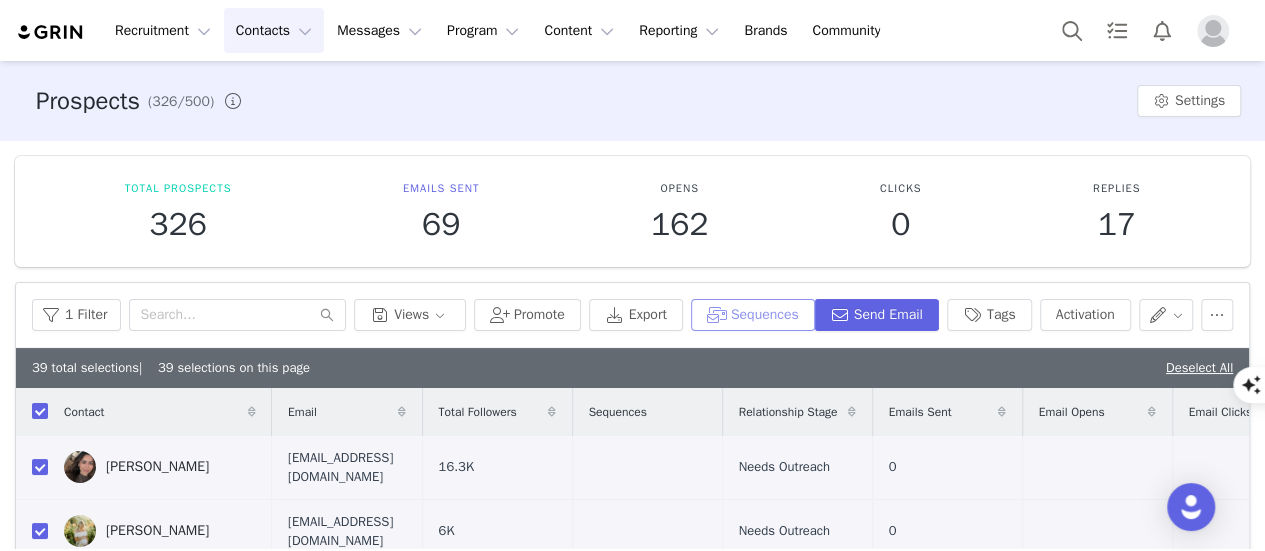 click on "Sequences" at bounding box center (753, 315) 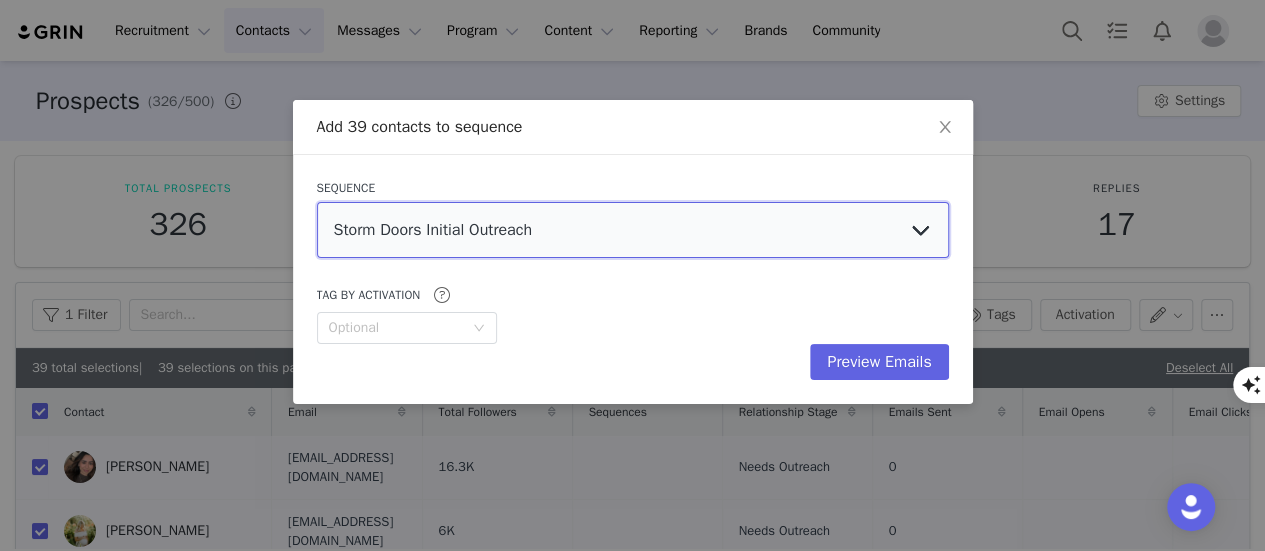 click on "Storm Doors Initial Outreach   LuminAire for Patio Doors Initial Outreach   Andersen LuminAire Initial Outreach Sequence   DEMO - Outreach with Live URL   DEMO - Outreach No Links" at bounding box center [633, 230] 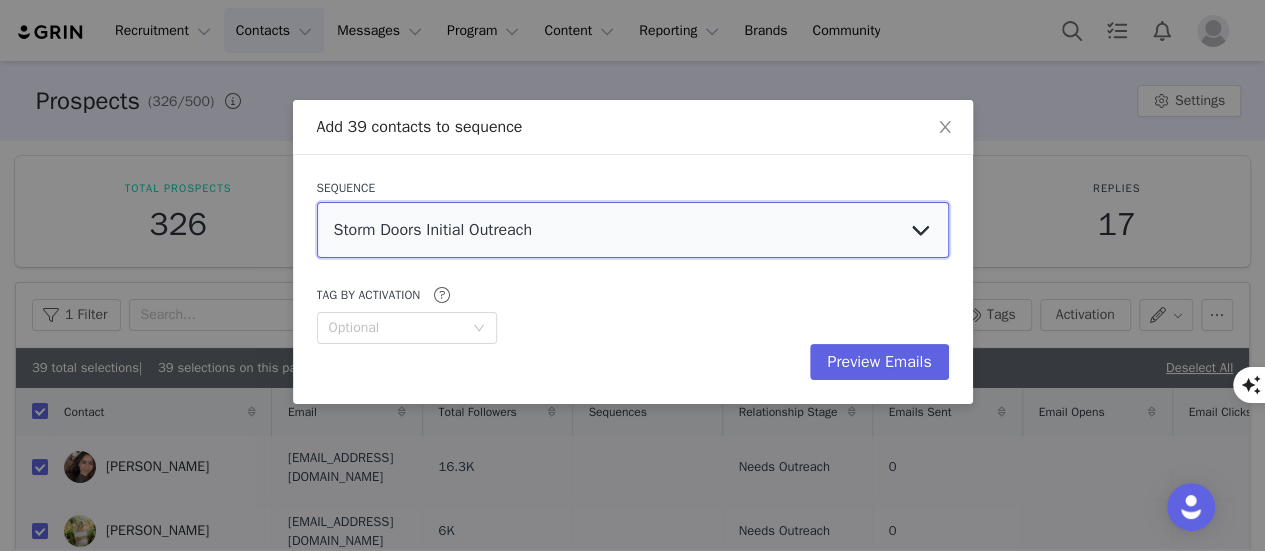 select on "8149b4d0-ee69-49ee-94c8-45a3ebc1aab5" 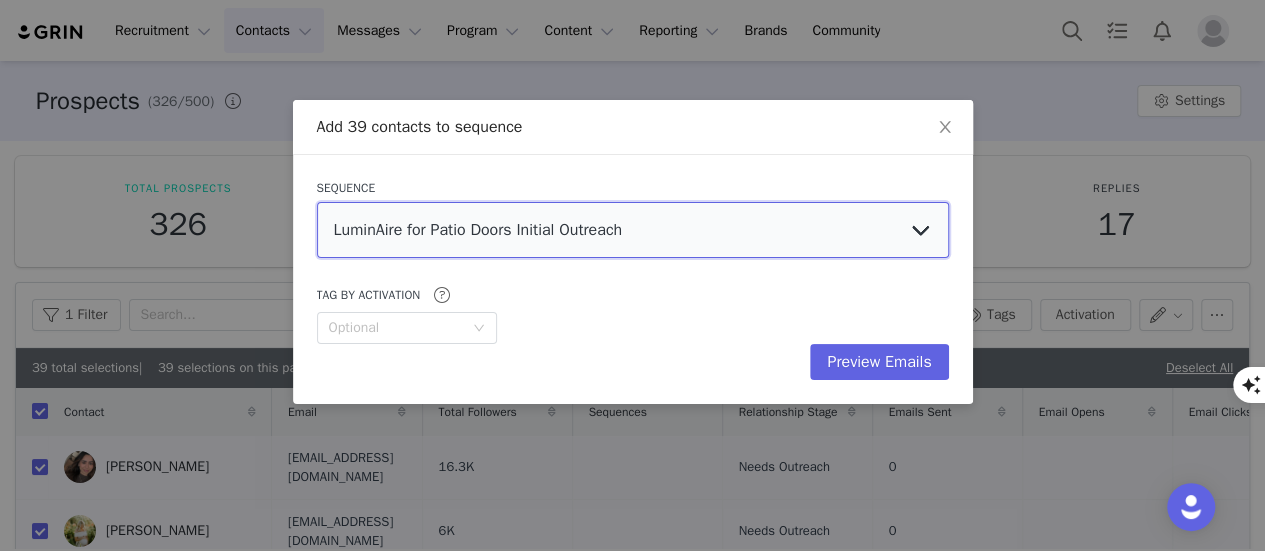 click on "Storm Doors Initial Outreach   LuminAire for Patio Doors Initial Outreach   Andersen LuminAire Initial Outreach Sequence   DEMO - Outreach with Live URL   DEMO - Outreach No Links" at bounding box center [633, 230] 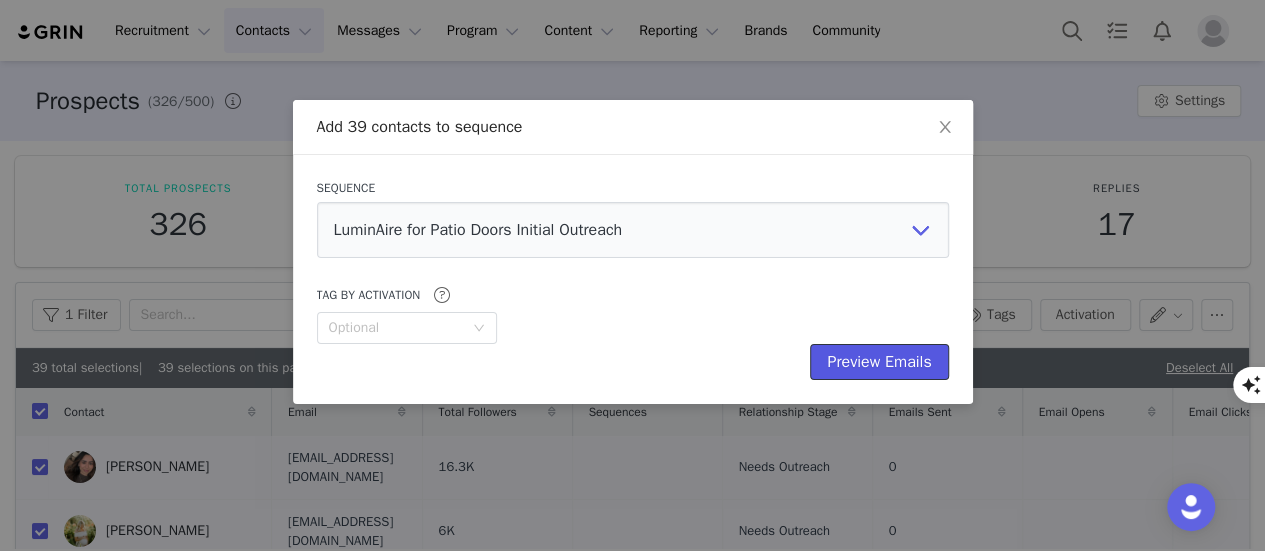 click on "Preview Emails" at bounding box center [879, 362] 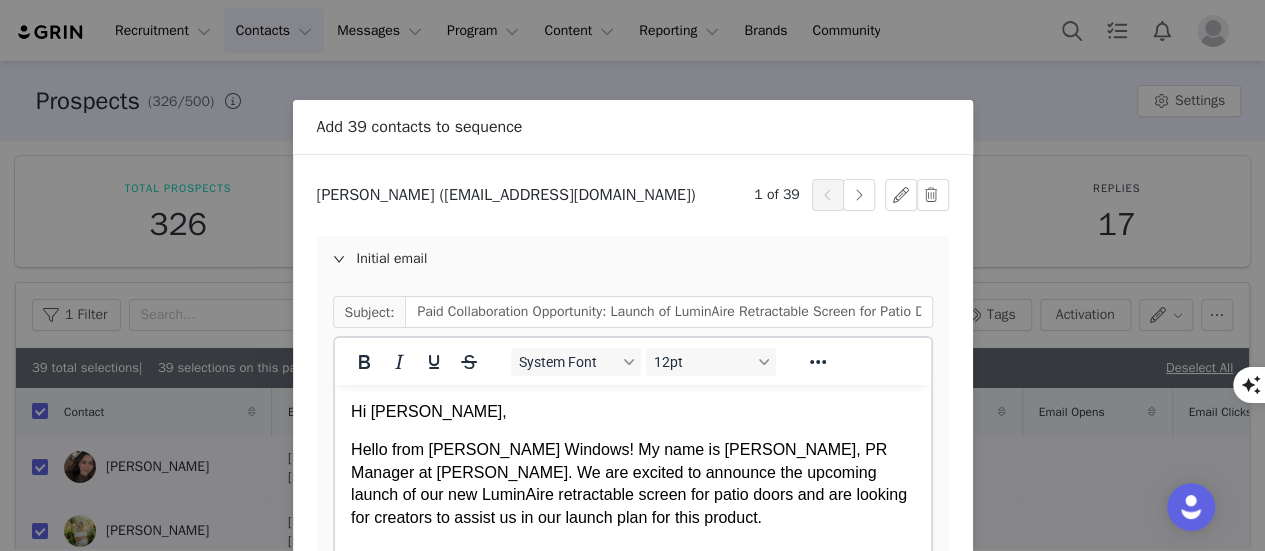 scroll, scrollTop: 0, scrollLeft: 0, axis: both 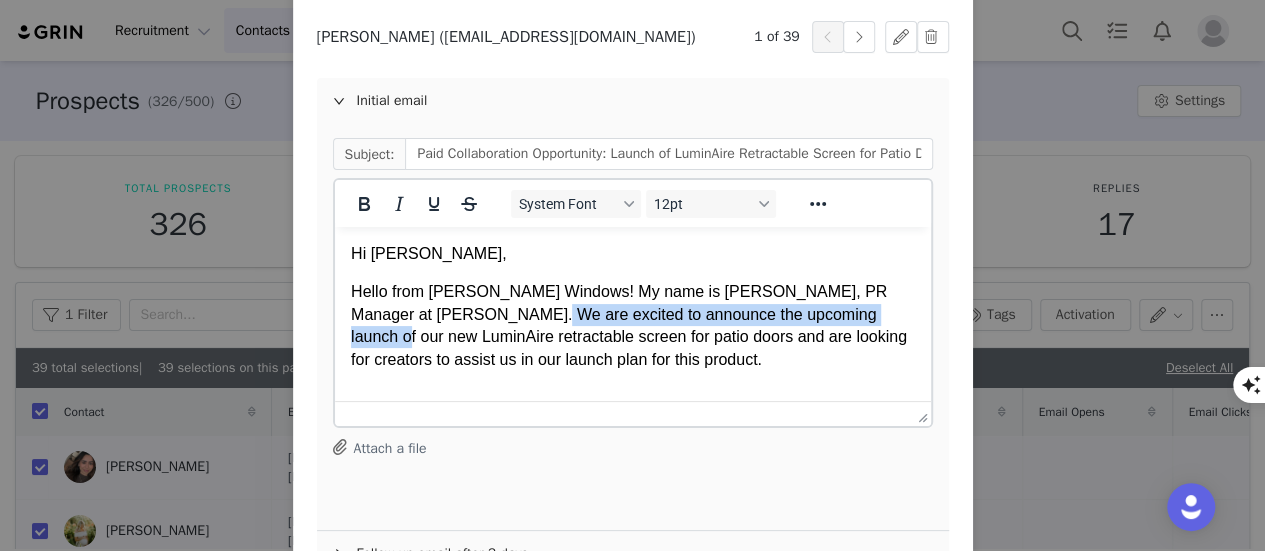 drag, startPoint x: 482, startPoint y: 316, endPoint x: 868, endPoint y: 320, distance: 386.02072 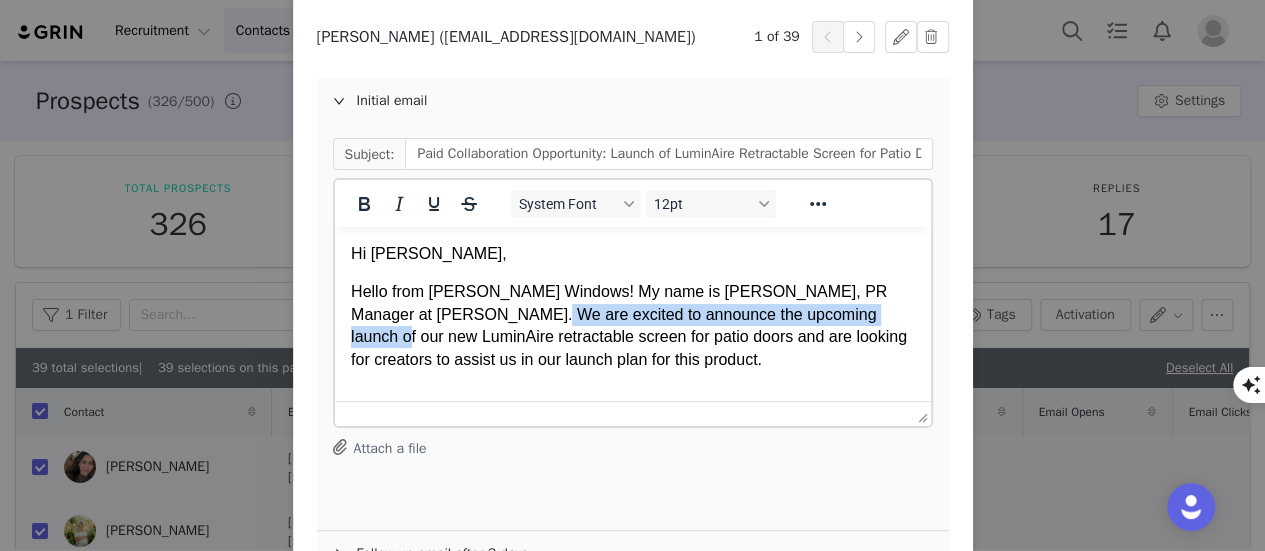 click on "Hello from Andersen Windows! My name is Aliki Vrohidis, PR Manager at Andersen. We are excited to announce the upcoming launch of our new LuminAire retractable screen for patio doors and are looking for creators to assist us in our launch plan for this product." at bounding box center [632, 326] 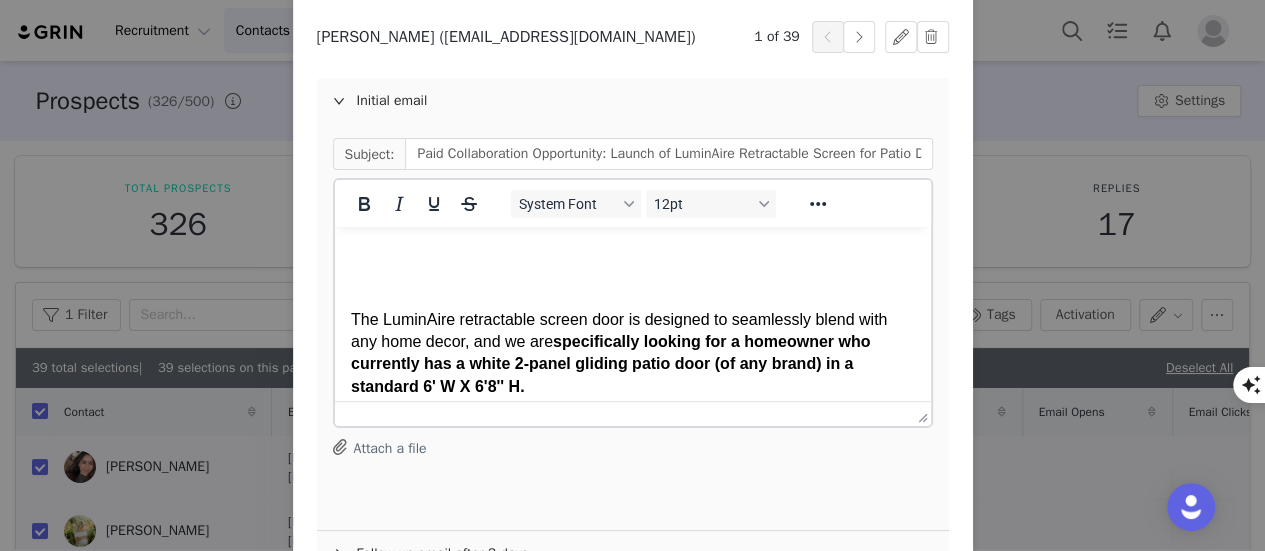 scroll, scrollTop: 356, scrollLeft: 0, axis: vertical 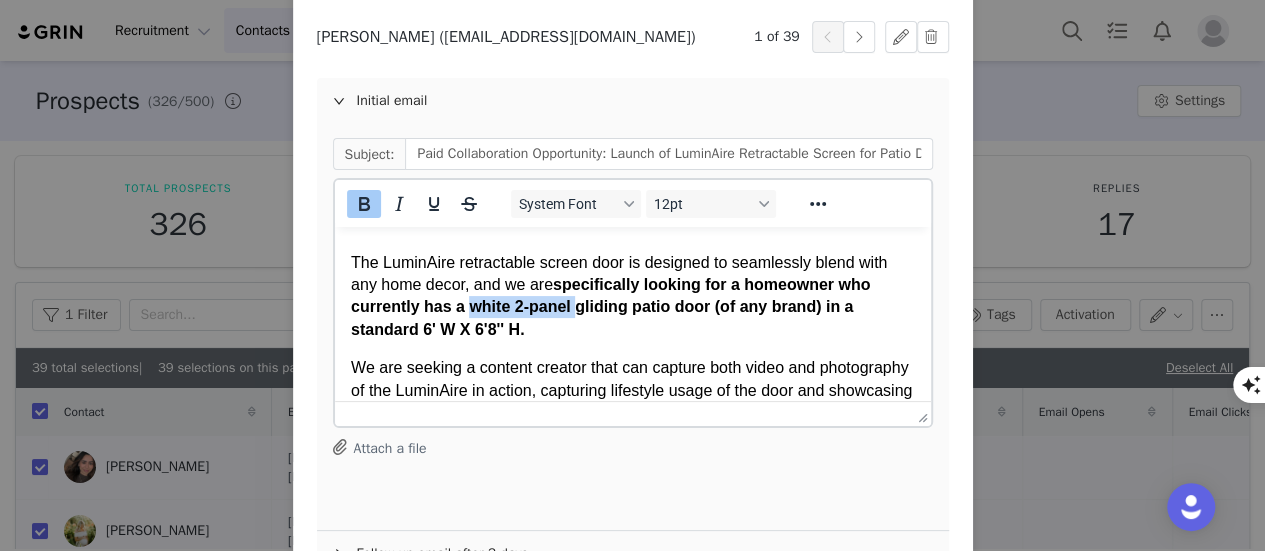 drag, startPoint x: 571, startPoint y: 303, endPoint x: 469, endPoint y: 304, distance: 102.0049 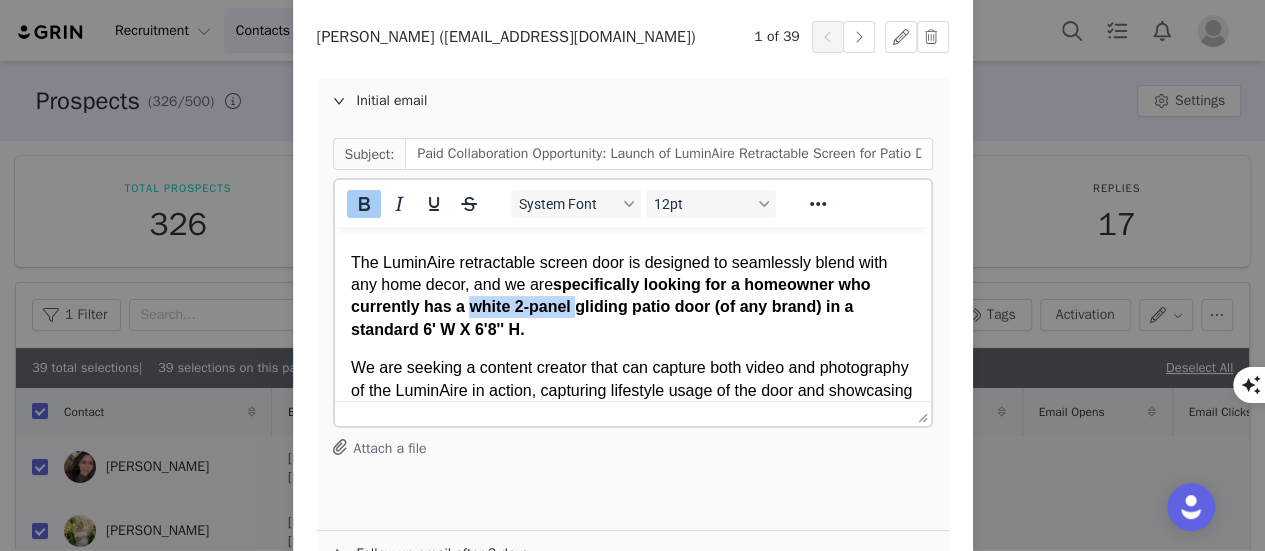 click on "specifically looking for a homeowner who currently has a white 2-panel gliding patio door (of any brand) in a standard 6' W X 6'8'' H." at bounding box center [609, 307] 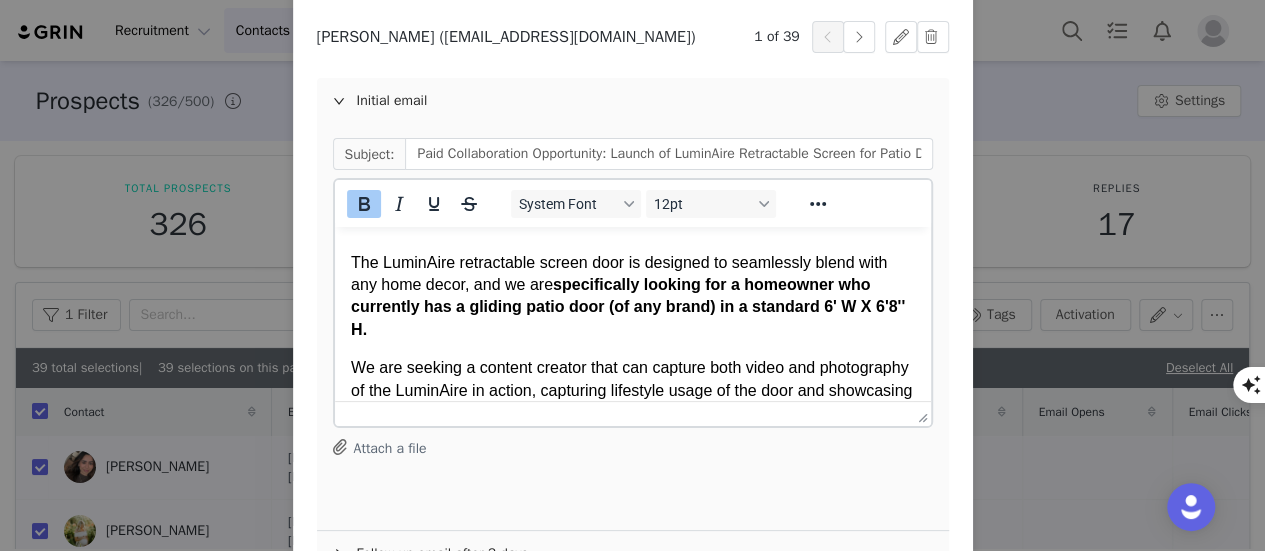 drag, startPoint x: 718, startPoint y: 306, endPoint x: 740, endPoint y: 330, distance: 32.55764 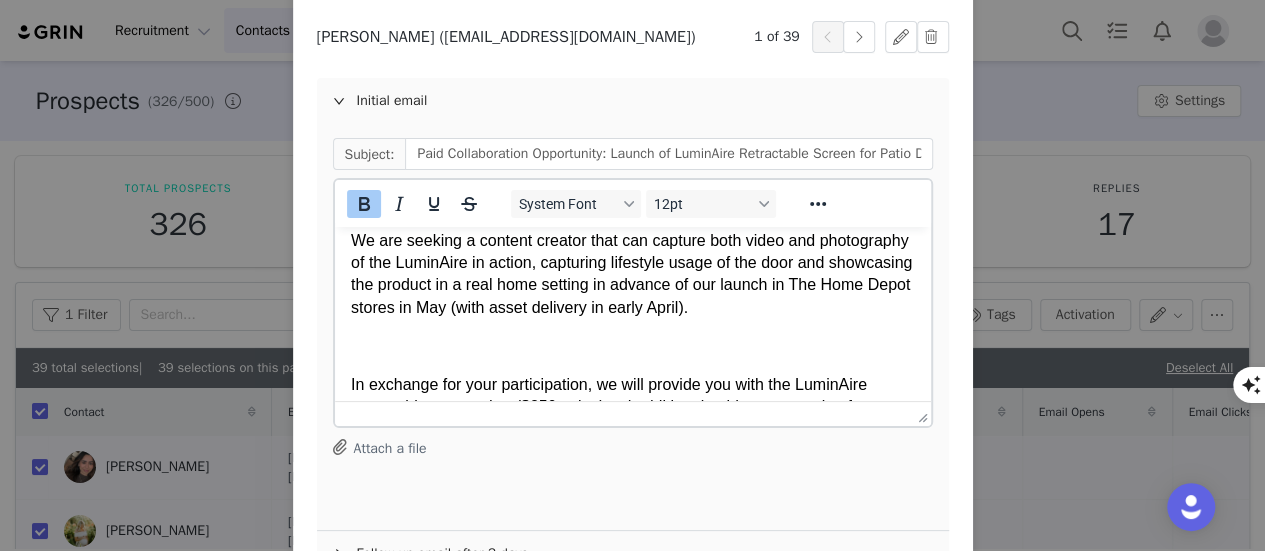 scroll, scrollTop: 484, scrollLeft: 0, axis: vertical 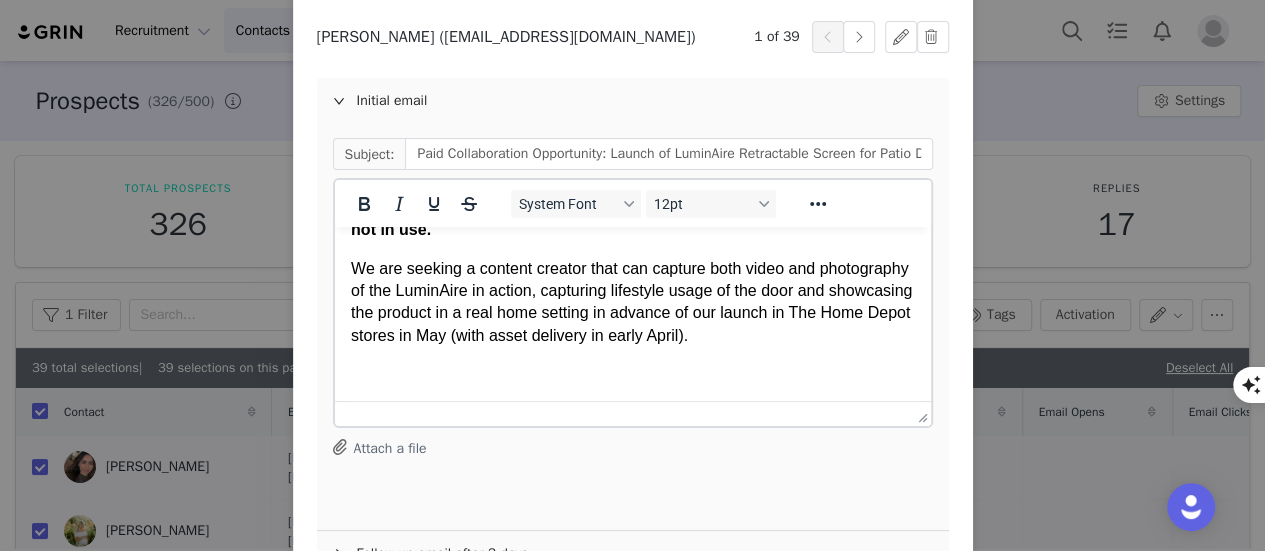drag, startPoint x: 851, startPoint y: 335, endPoint x: 268, endPoint y: 238, distance: 591.0144 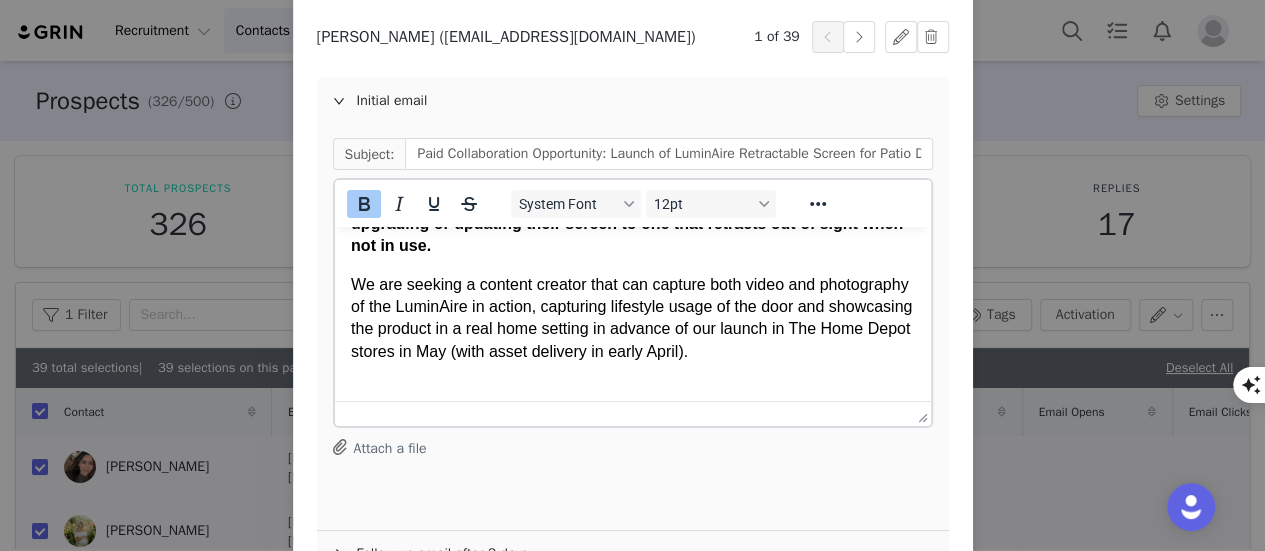 click on "We are seeking a content creator that can capture both video and photography of the LuminAire in action, capturing lifestyle usage of the door and showcasing the product in a real home setting in advance of our launch in The Home Depot stores in May (with asset delivery in early April)." at bounding box center [632, 319] 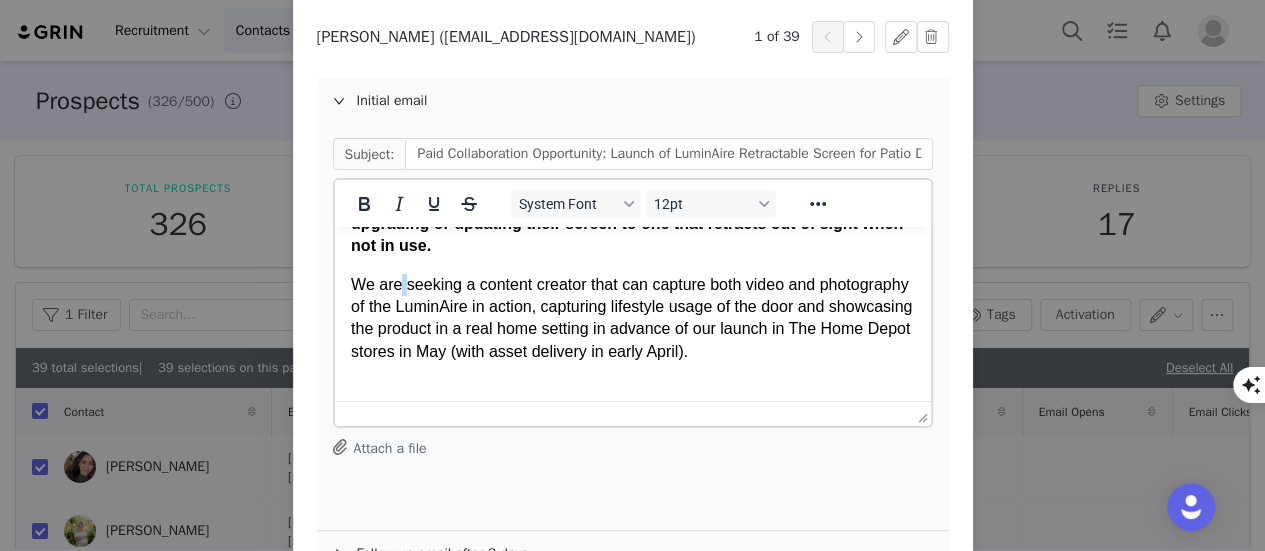 click on "We are seeking a content creator that can capture both video and photography of the LuminAire in action, capturing lifestyle usage of the door and showcasing the product in a real home setting in advance of our launch in The Home Depot stores in May (with asset delivery in early April)." at bounding box center (632, 319) 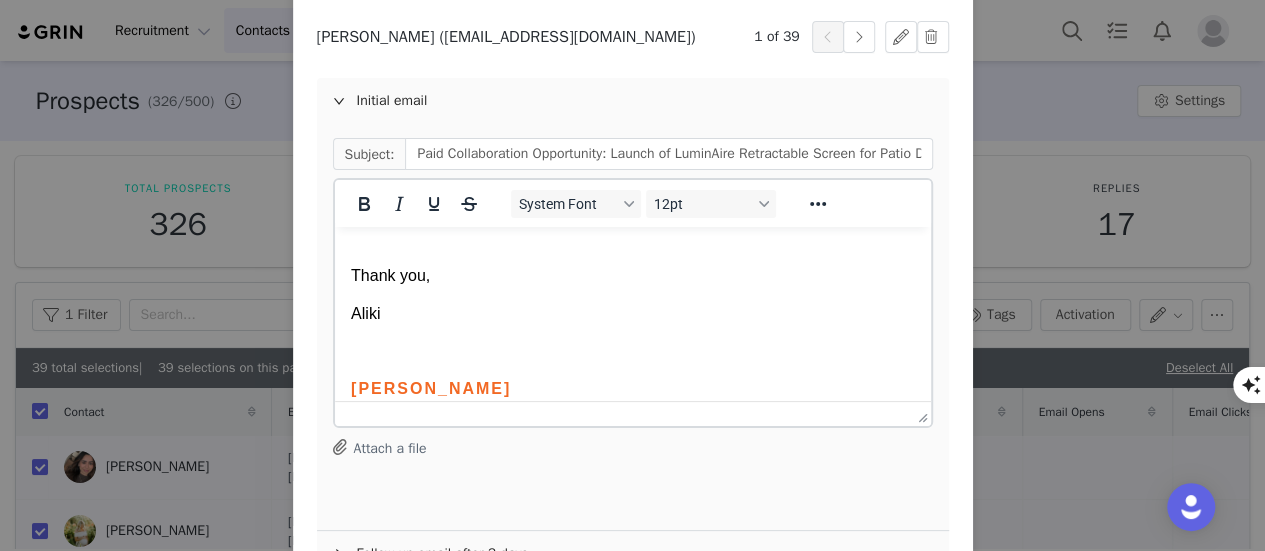 scroll, scrollTop: 739, scrollLeft: 0, axis: vertical 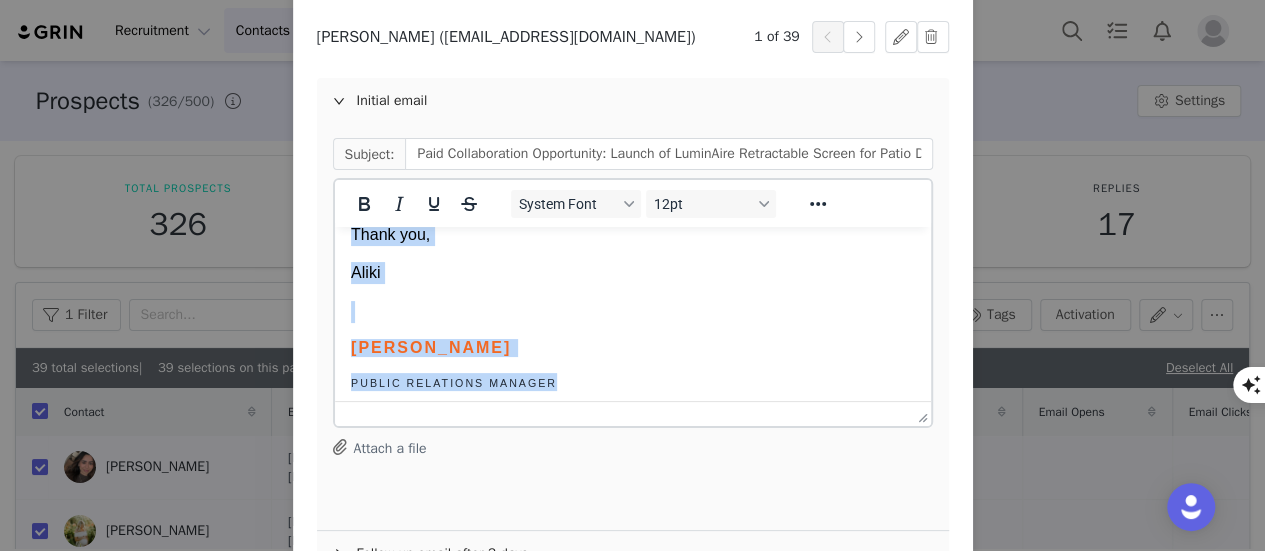 copy on "Hi Angie, Hello from Andersen Windows! My name is Aliki Vrohidis, PR Manager at Andersen. We are seeking influencers to promote our recently launched, LuminAire retractable screen for patio doors and are looking for creators to assist us in our launch plan for this product. A little about us – We're the largest window and door manufacturer in North America and we're looking for unique creators who are confident in their DIY skills and love products that work to connect your home to the outdoors, without being an eye sore.   The LuminAire retractable screen door is designed to seamlessly blend with any home decor, and we are  specifically looking for a homeowner who currently has a gliding patio door (of any brand) and is interested in upgrading or updating their screen to one that retracts out of sight when not in use.  In exchange for your participation, we will provide you with the LuminAire retractable screen door  ($259 value)  and additional paid compensation for content delivery.  We would love to di..." 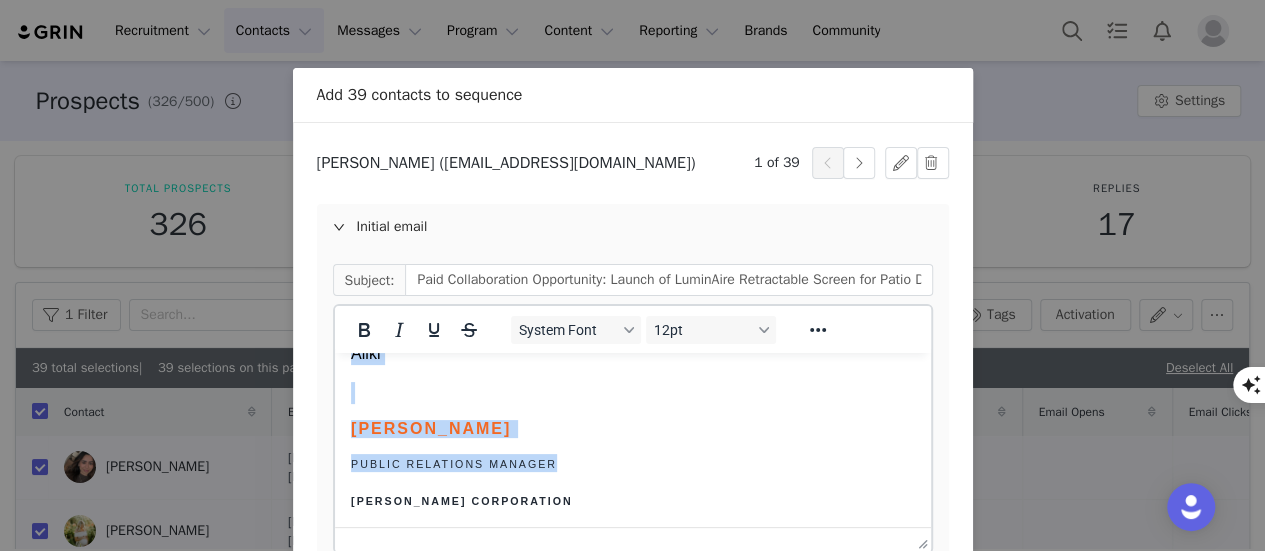 scroll, scrollTop: 0, scrollLeft: 0, axis: both 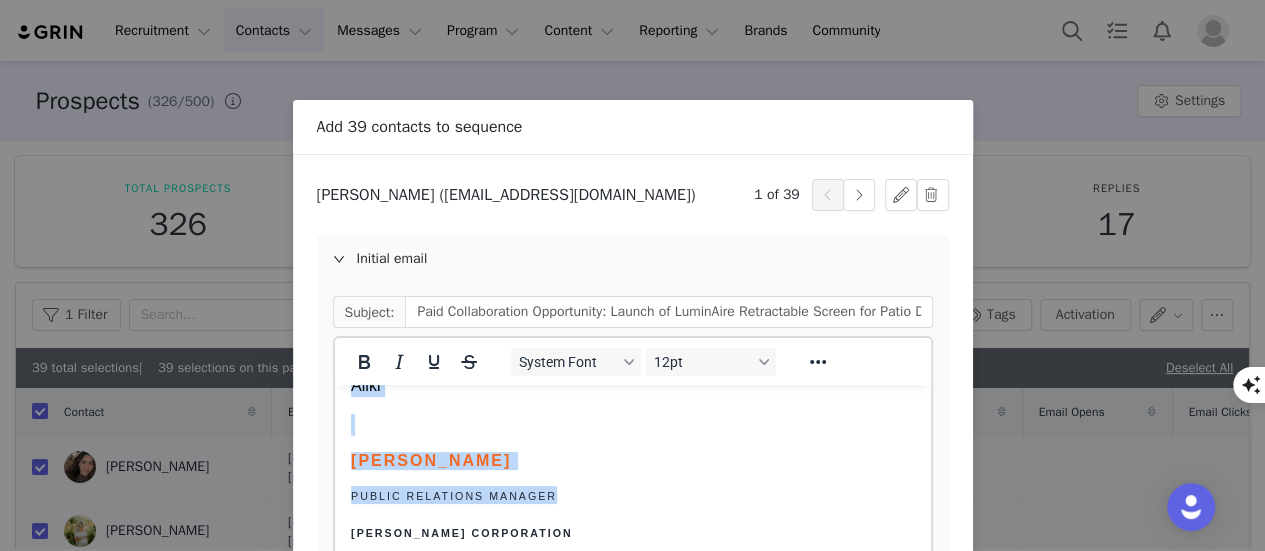 copy on "Hi Angie, Hello from Andersen Windows! My name is Aliki Vrohidis, PR Manager at Andersen. We are seeking influencers to promote our recently launched, LuminAire retractable screen for patio doors and are looking for creators to assist us in our launch plan for this product. A little about us – We're the largest window and door manufacturer in North America and we're looking for unique creators who are confident in their DIY skills and love products that work to connect your home to the outdoors, without being an eye sore.   The LuminAire retractable screen door is designed to seamlessly blend with any home decor, and we are  specifically looking for a homeowner who currently has a gliding patio door (of any brand) and is interested in upgrading or updating their screen to one that retracts out of sight when not in use.  In exchange for your participation, we will provide you with the LuminAire retractable screen door  ($259 value)  and additional paid compensation for content delivery.  We would love to di..." 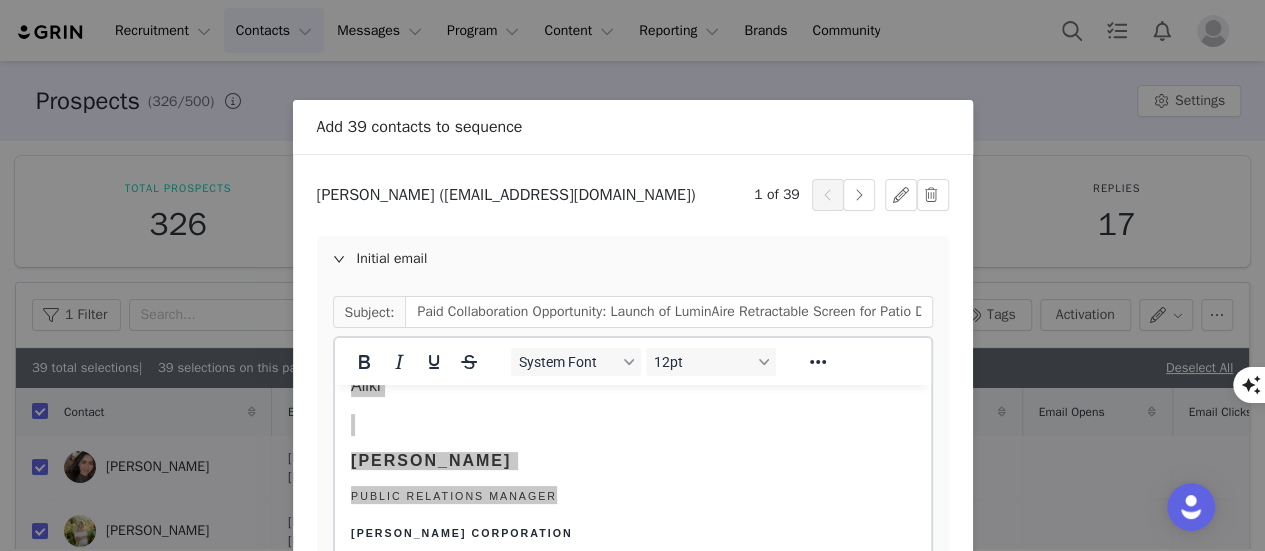 click on "Add 39 contacts to sequence Sequence      Storm Doors Initial Outreach   LuminAire for Patio Doors Initial Outreach   Andersen LuminAire Initial Outreach Sequence   DEMO - Outreach with Live URL   DEMO - Outreach No Links  Tag by Activation     Optional    Preview Emails   Angie Arana (collabswithangie@gmail.com)
1 of 39
Initial email Subject: Paid Collaboration Opportunity: Launch of LuminAire Retractable Screen for Patio Doors     System Font 12pt To open the popup, press Shift+Enter To open the popup, press Shift+Enter To open the popup, press Shift+Enter To open the popup, press Shift+Enter Attach a file Follow up email after 3 days Edit     Discard Start Sequence" at bounding box center [632, 275] 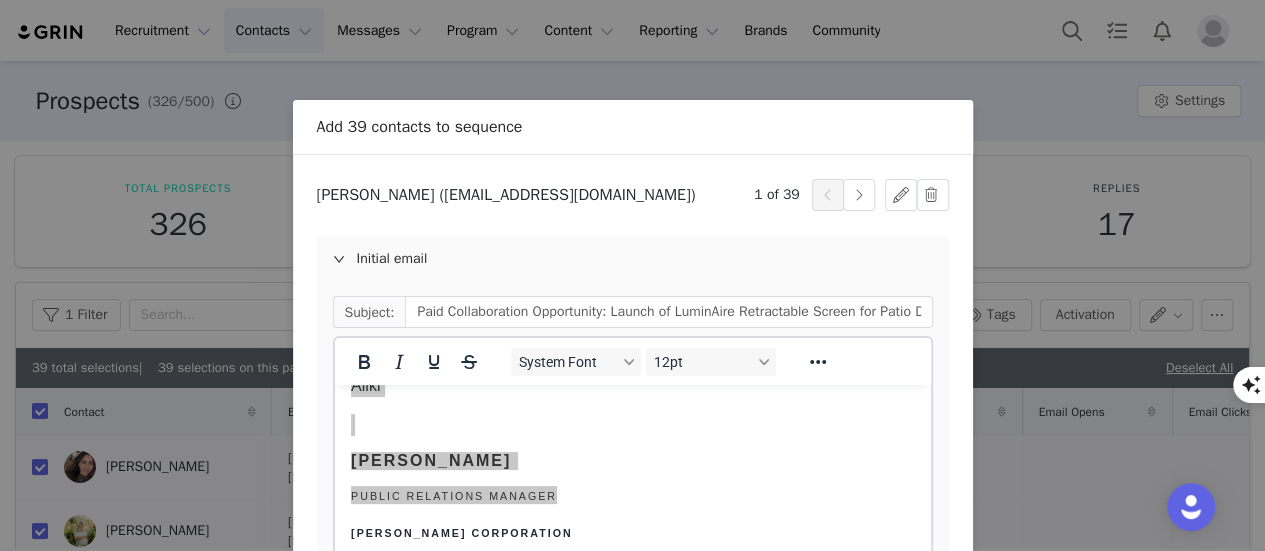 click on "Add 39 contacts to sequence Sequence      Storm Doors Initial Outreach   LuminAire for Patio Doors Initial Outreach   Andersen LuminAire Initial Outreach Sequence   DEMO - Outreach with Live URL   DEMO - Outreach No Links  Tag by Activation     Optional    Preview Emails   Angie Arana (collabswithangie@gmail.com)
1 of 39
Initial email Subject: Paid Collaboration Opportunity: Launch of LuminAire Retractable Screen for Patio Doors     System Font 12pt To open the popup, press Shift+Enter To open the popup, press Shift+Enter To open the popup, press Shift+Enter To open the popup, press Shift+Enter Attach a file Follow up email after 3 days Edit     Discard Start Sequence" at bounding box center (632, 275) 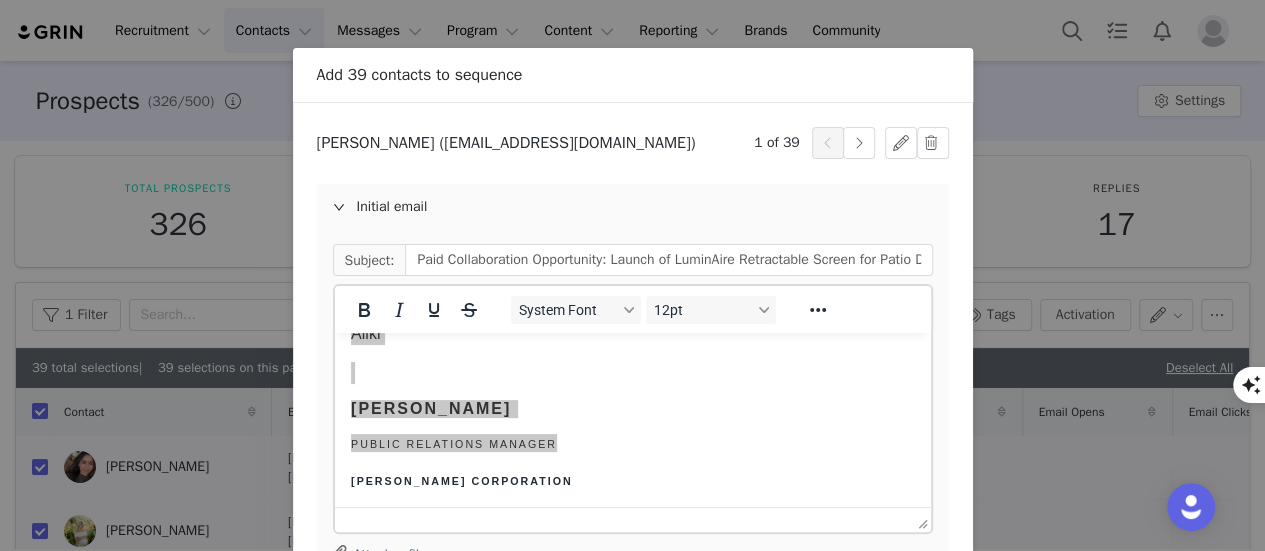 scroll, scrollTop: 50, scrollLeft: 0, axis: vertical 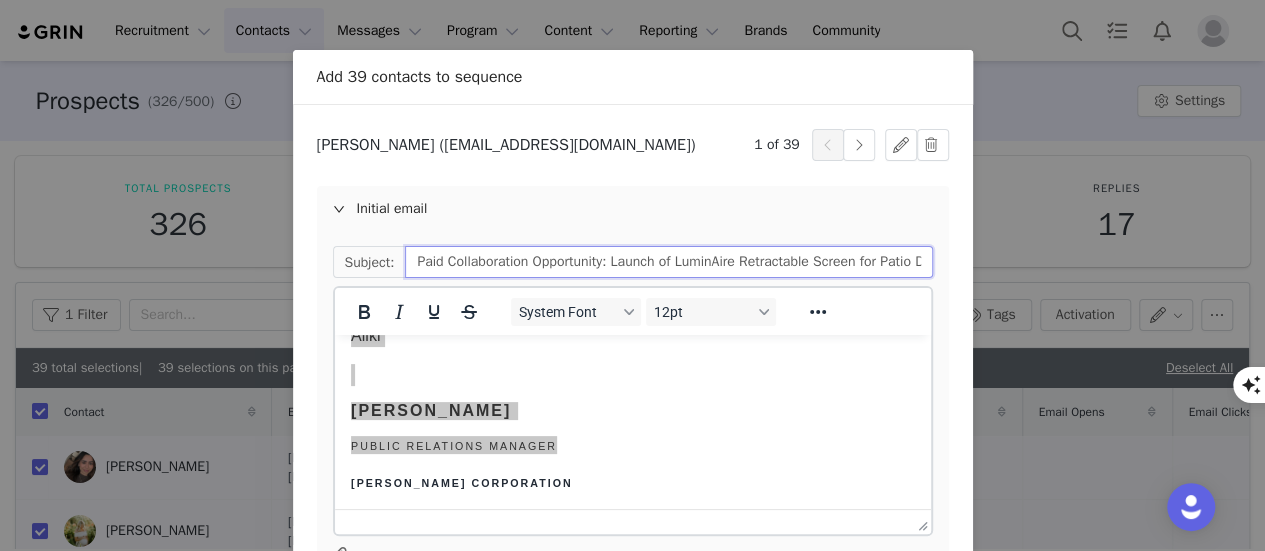click on "Paid Collaboration Opportunity: Launch of LuminAire Retractable Screen for Patio Doors" at bounding box center (668, 262) 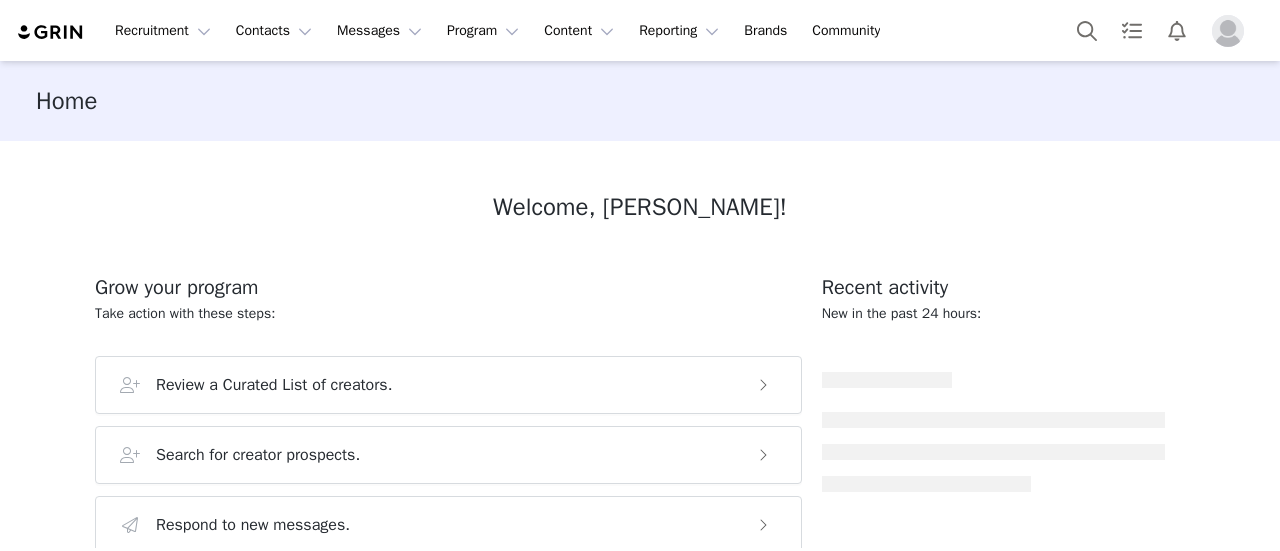 scroll, scrollTop: 0, scrollLeft: 0, axis: both 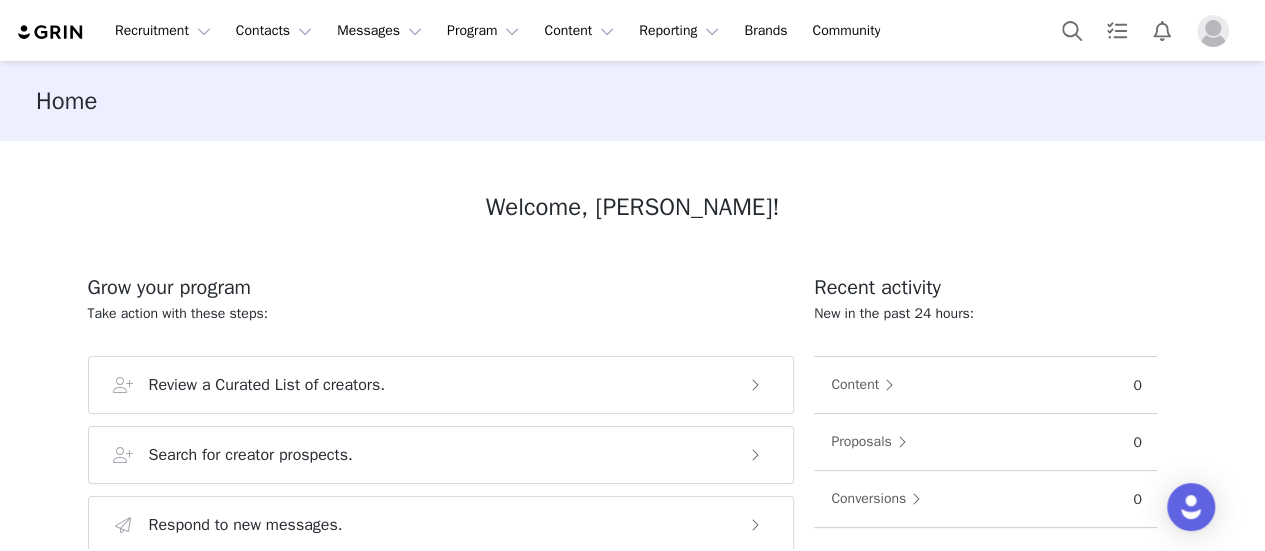 click on "Recruitment Recruitment Creator Search Curated Lists Landing Pages Web Extension AI Creator Search Beta Contacts Contacts Creators Prospects Applicants Messages Messages Dashboard Inbox Templates Sequences Program Program Activations Partnerships Payments Affiliates Content Content Creator Content Media Library Social Listening Reporting Reporting Dashboard Report Builder Brands Brands Community Community" at bounding box center (632, 30) 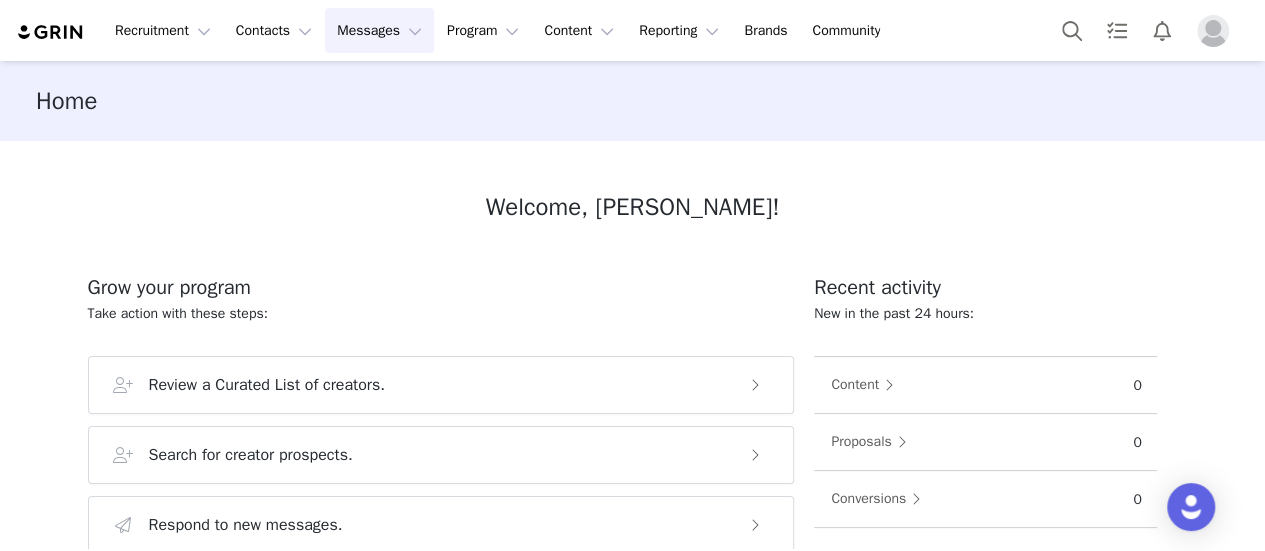 click on "Messages Messages" at bounding box center (379, 30) 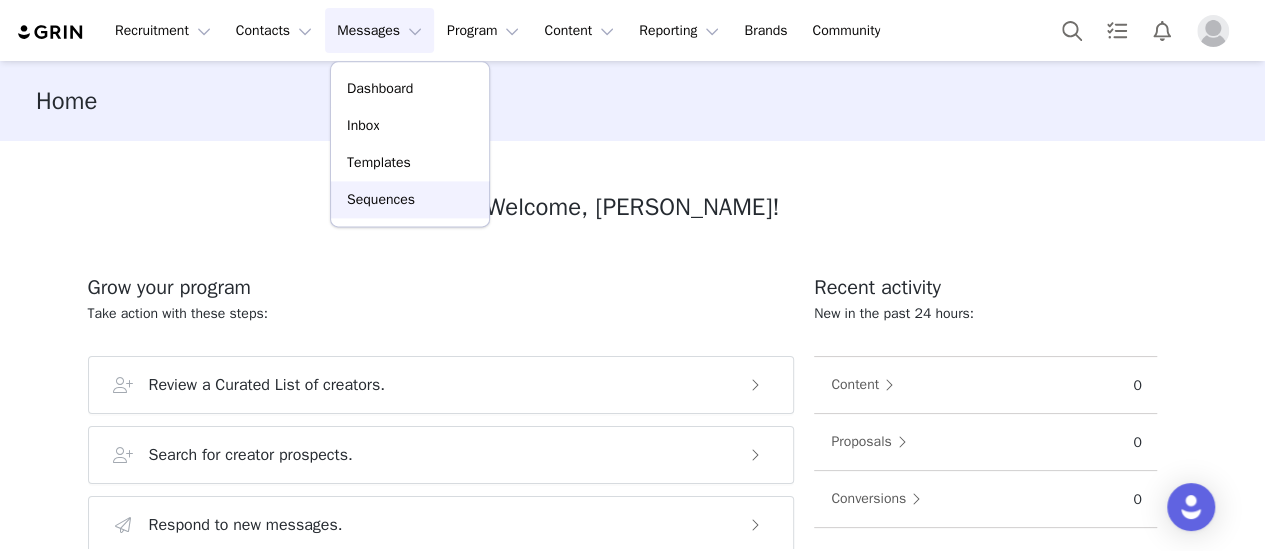 click on "Sequences" at bounding box center (381, 199) 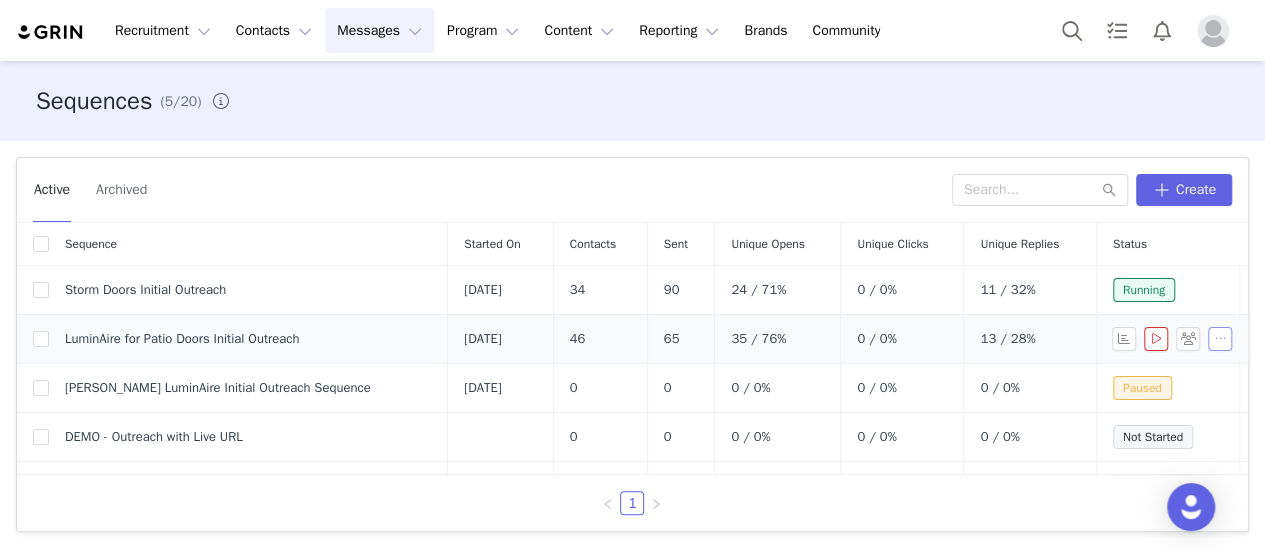 click at bounding box center (1220, 339) 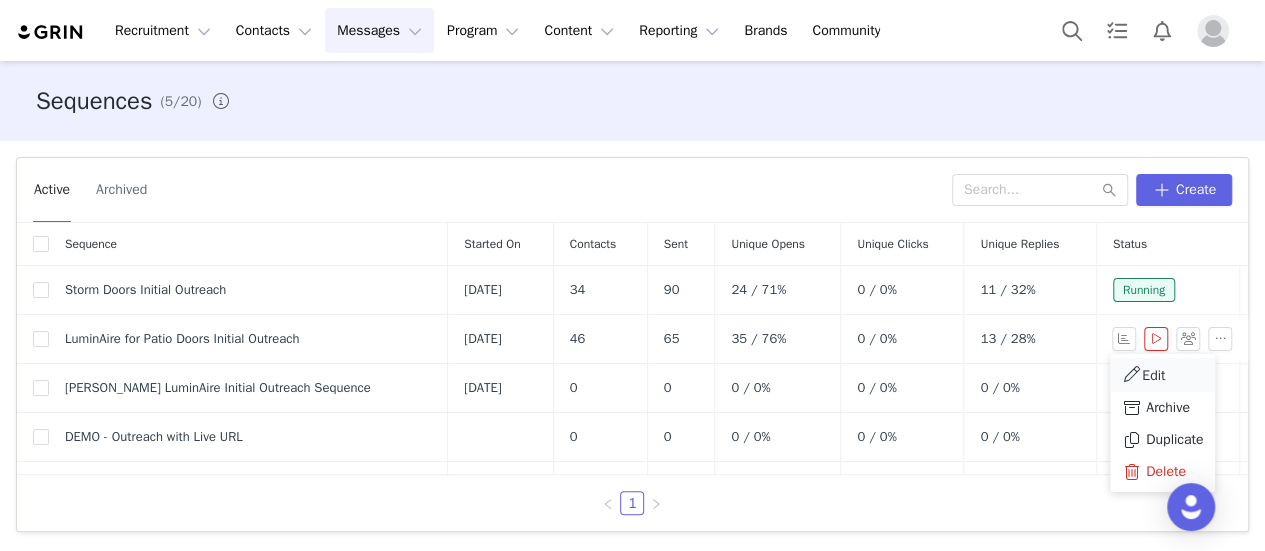 click at bounding box center [1132, 374] 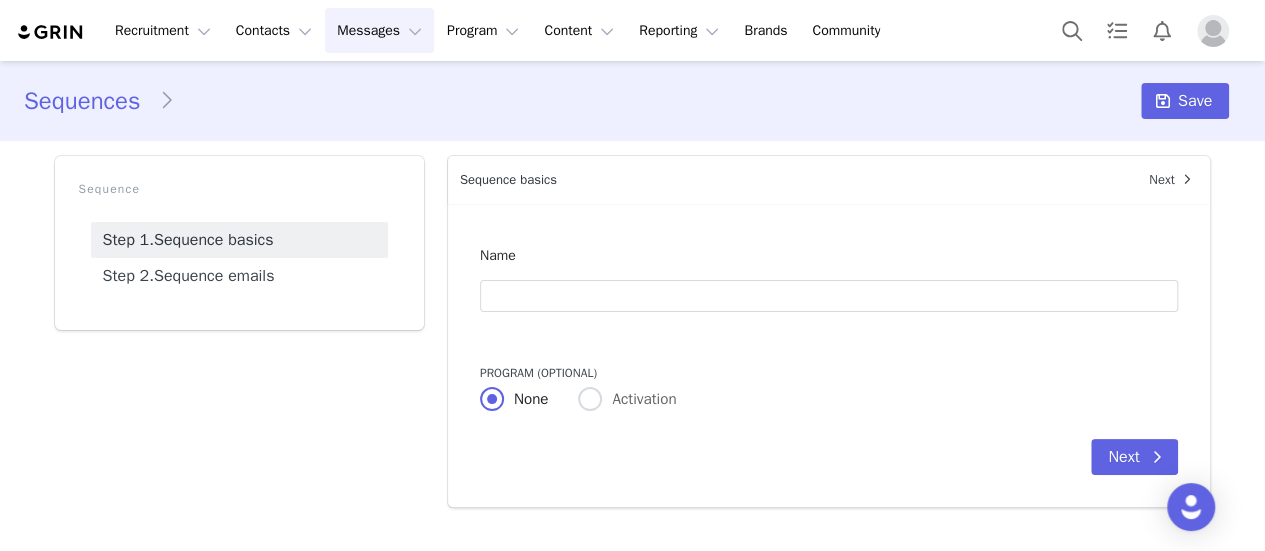 type on "LuminAire for Patio Doors Initial Outreach" 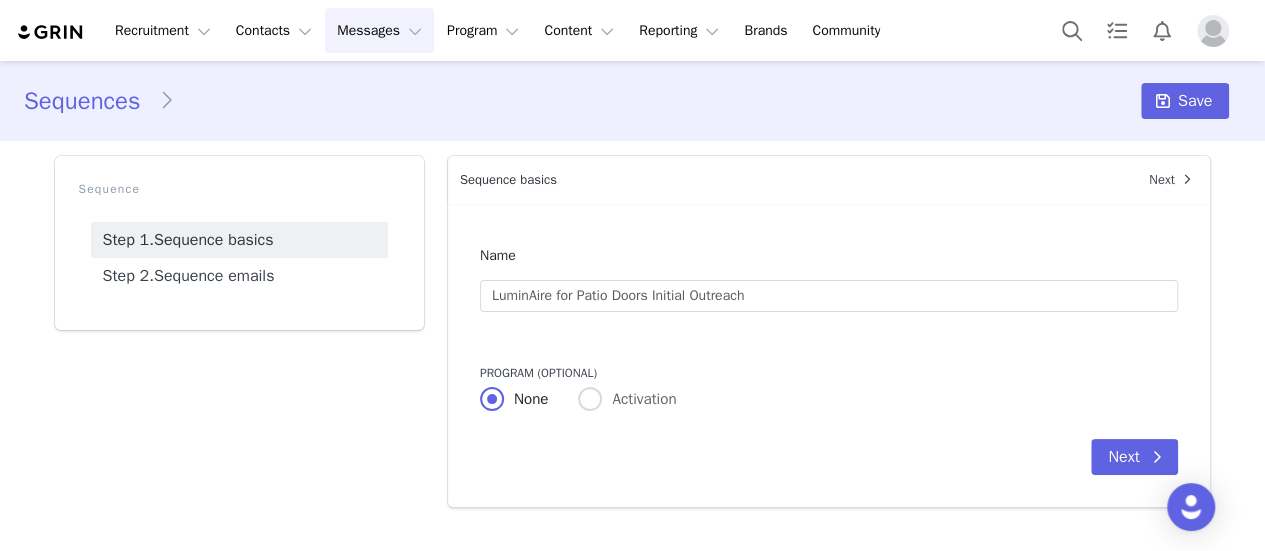 select on "false" 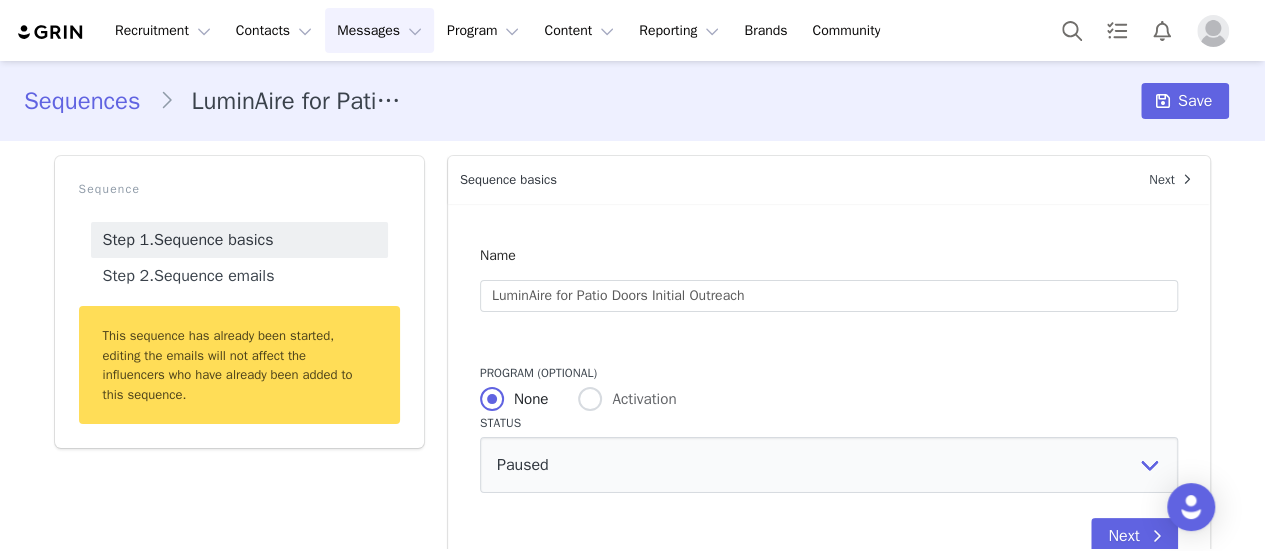 radio on "false" 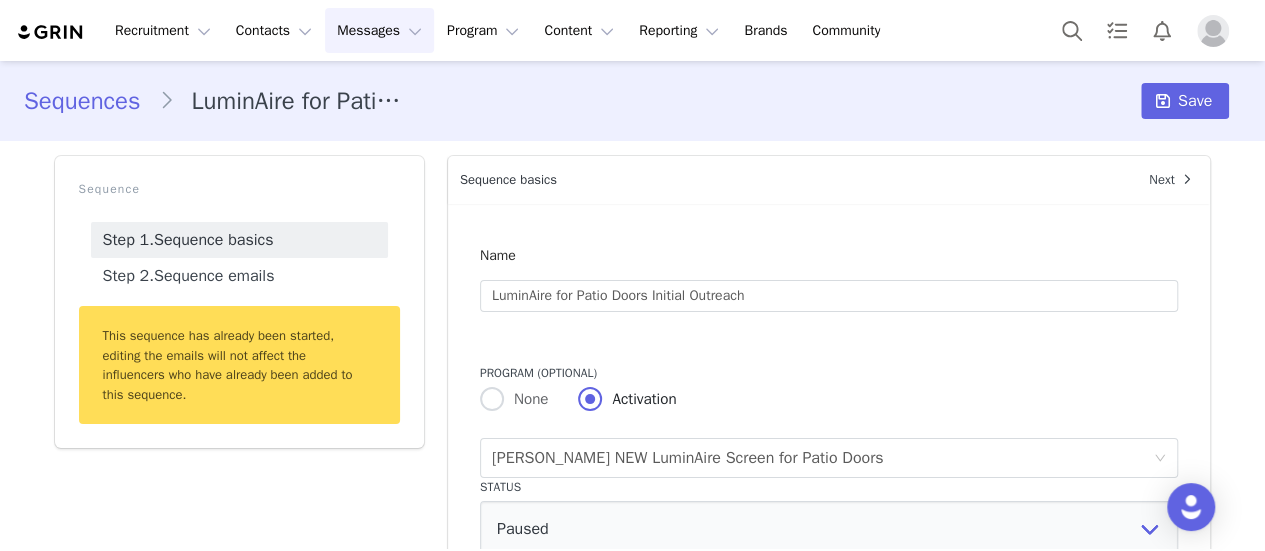 scroll, scrollTop: 0, scrollLeft: 0, axis: both 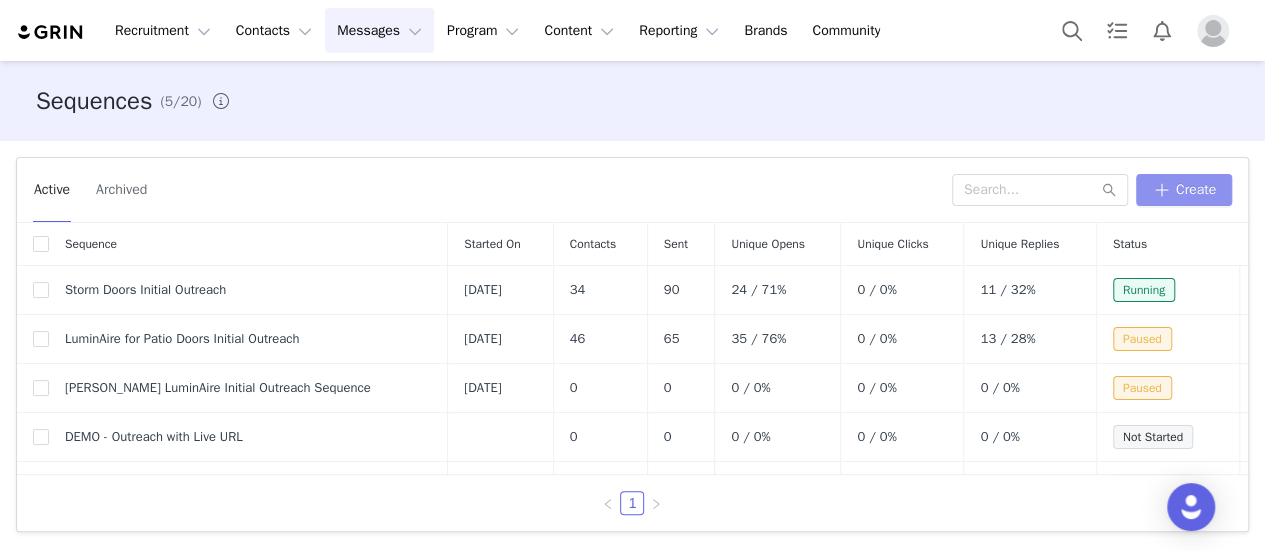 click on "Create" at bounding box center (1184, 190) 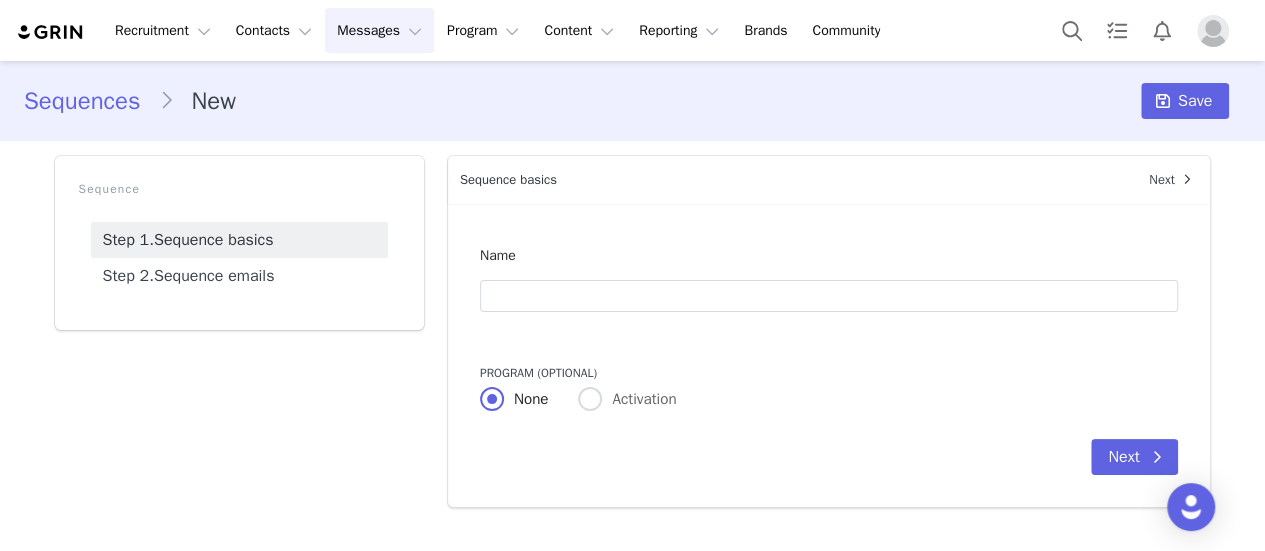 scroll, scrollTop: 0, scrollLeft: 0, axis: both 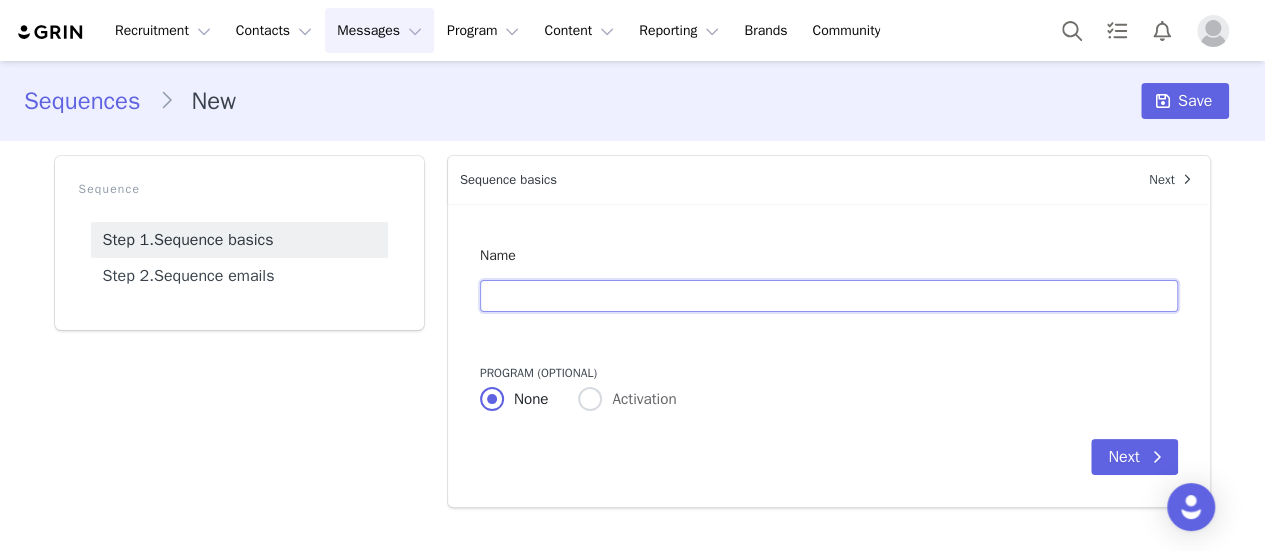 click at bounding box center (829, 296) 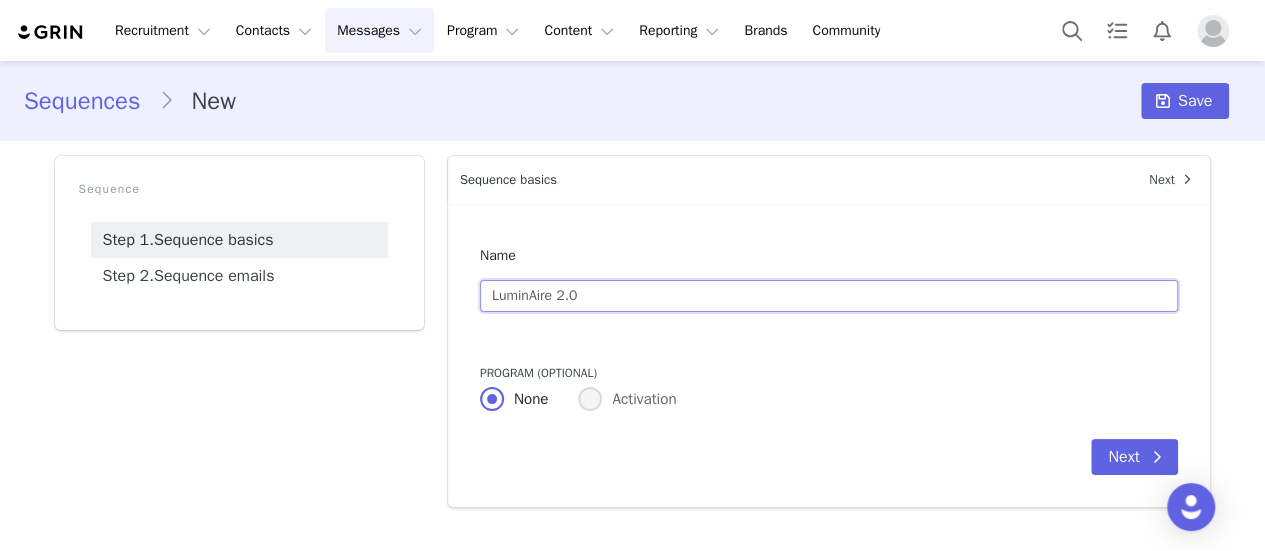 type on "LuminAire 2.0" 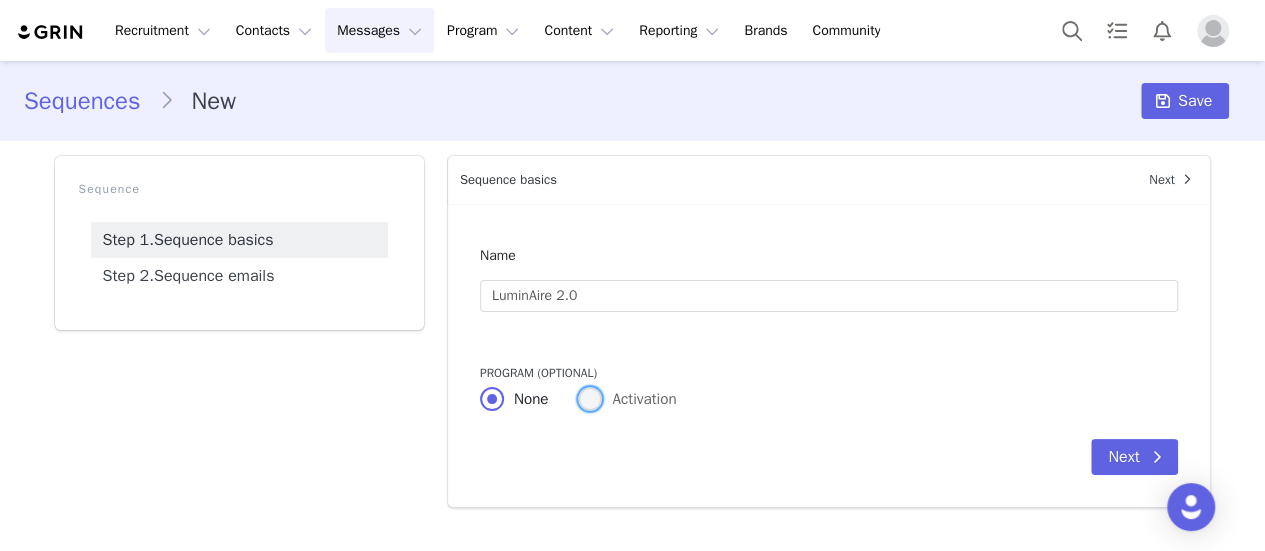 click on "Activation" at bounding box center (639, 399) 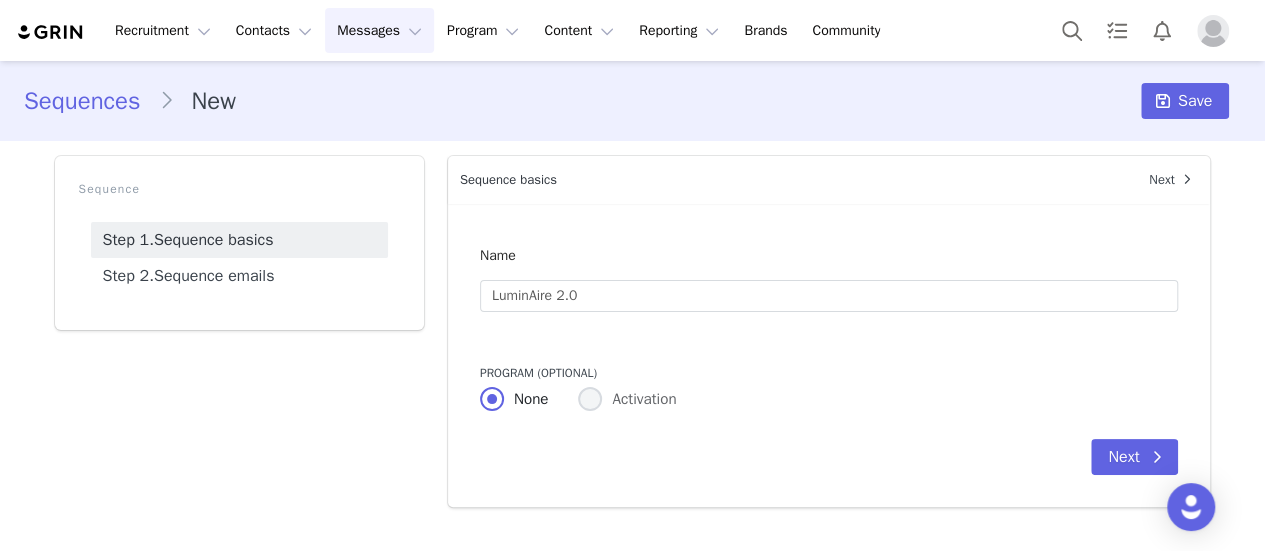 click on "Activation" at bounding box center [590, 400] 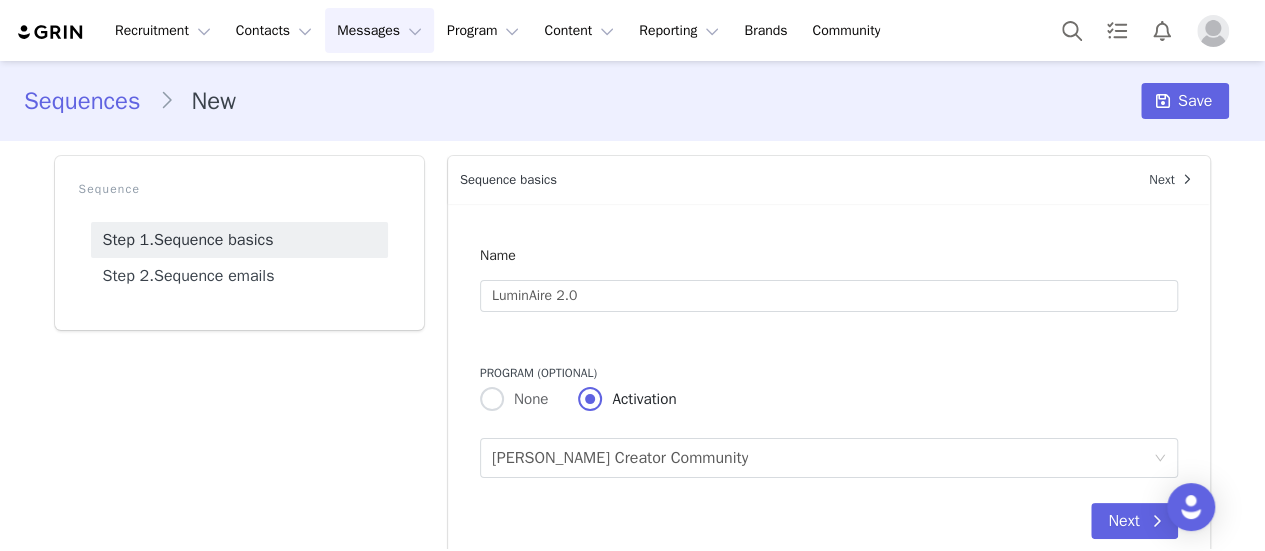scroll, scrollTop: 38, scrollLeft: 0, axis: vertical 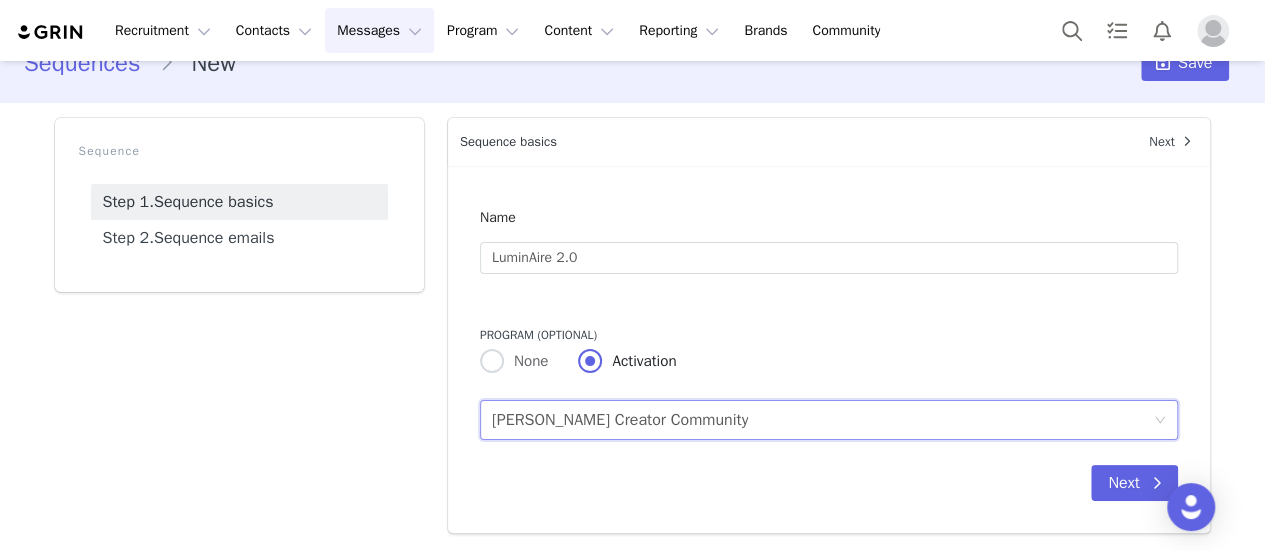 click on "[PERSON_NAME] Creator Community" at bounding box center (620, 420) 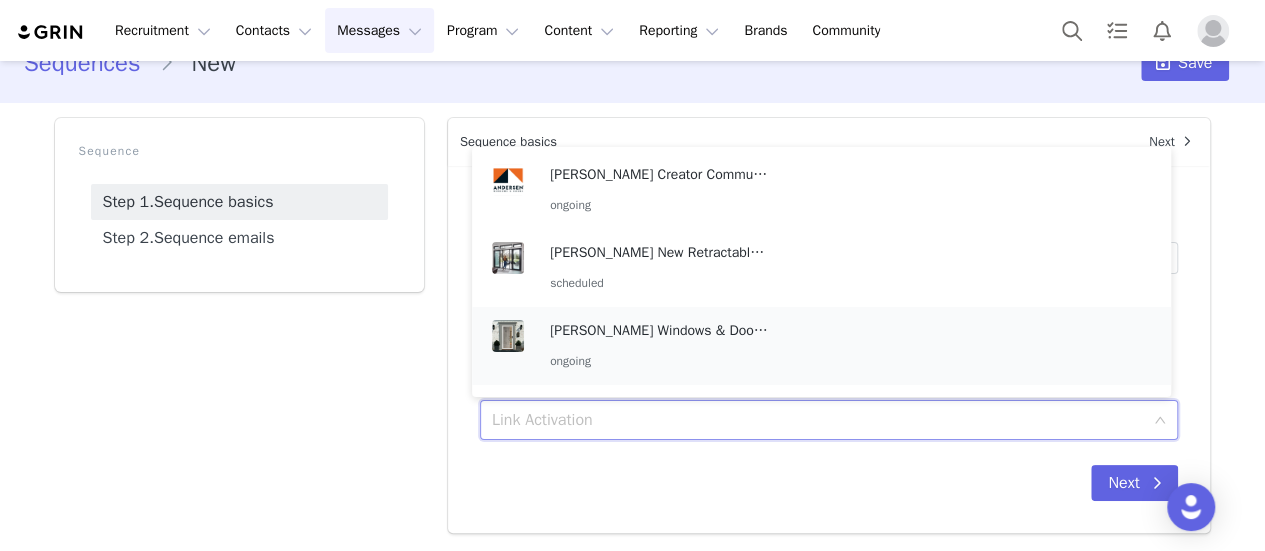scroll, scrollTop: 66, scrollLeft: 0, axis: vertical 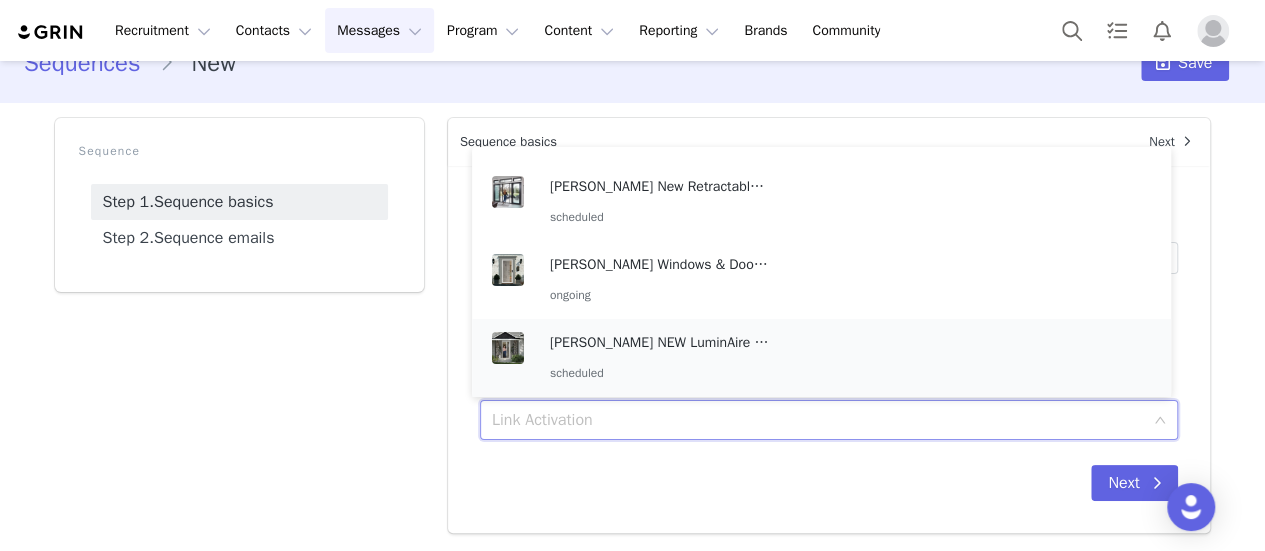 click on "Andersen NEW LuminAire Screen for Patio Doors scheduled" at bounding box center (660, 358) 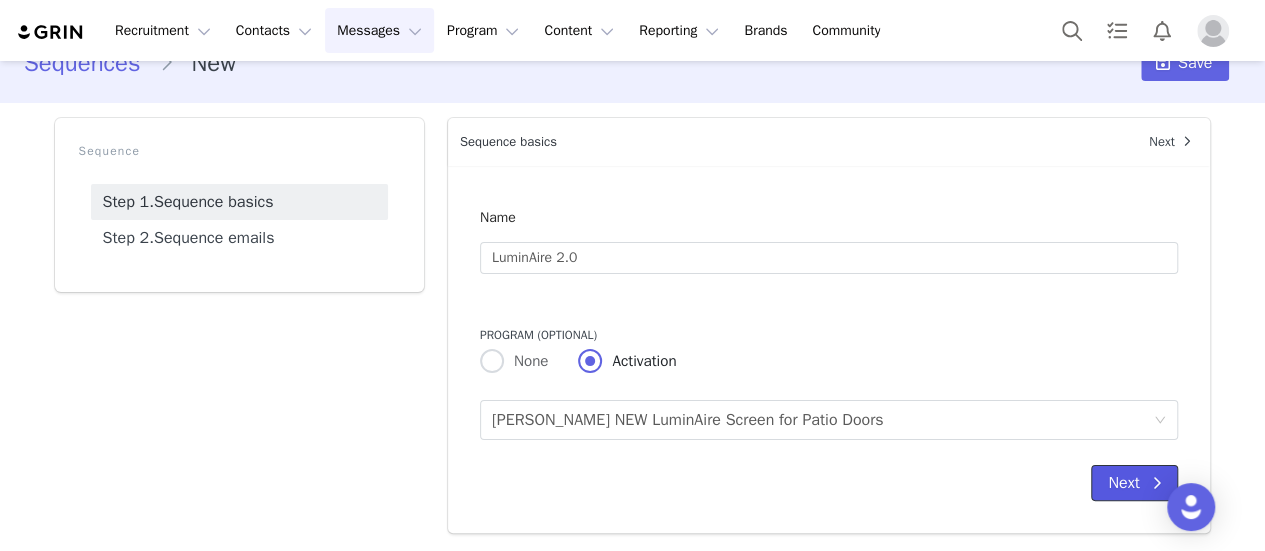 click on "Next" at bounding box center [1134, 483] 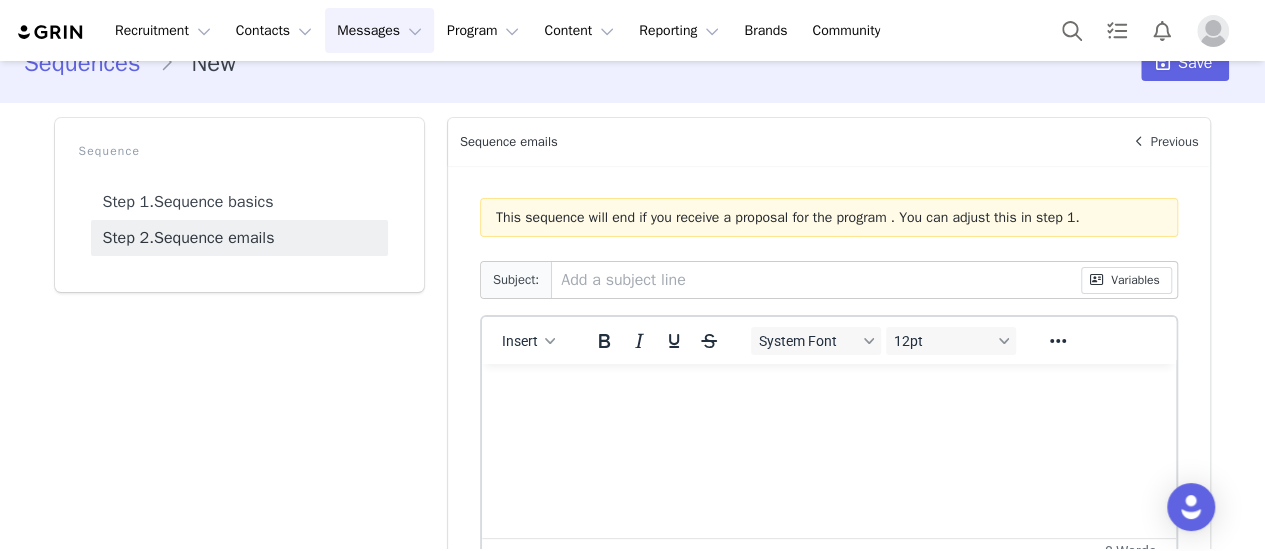 click at bounding box center (828, 391) 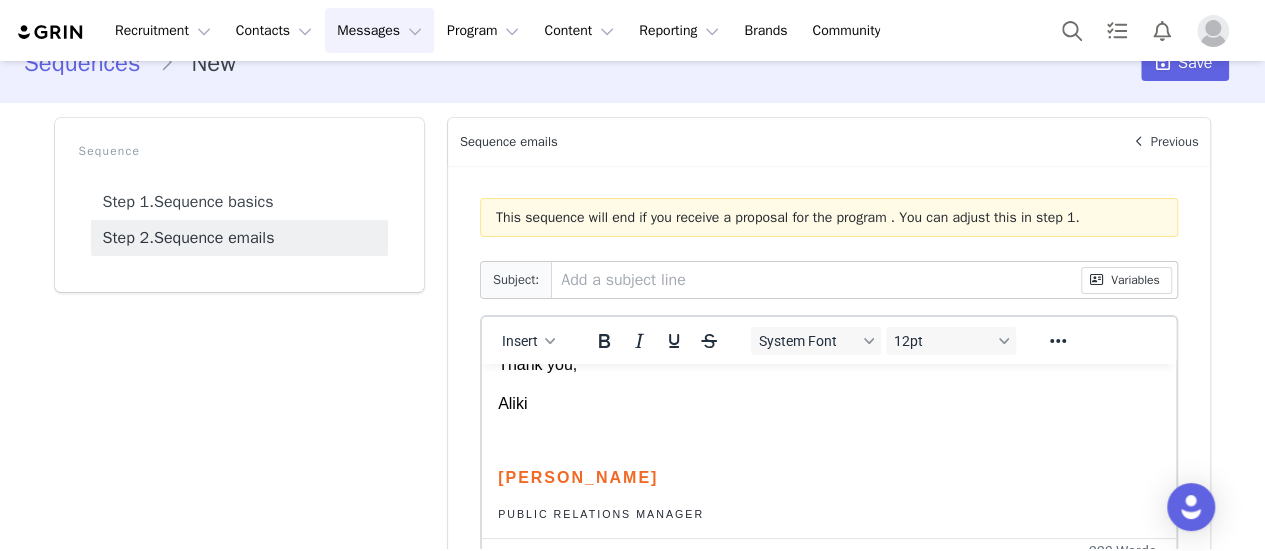 scroll, scrollTop: 672, scrollLeft: 0, axis: vertical 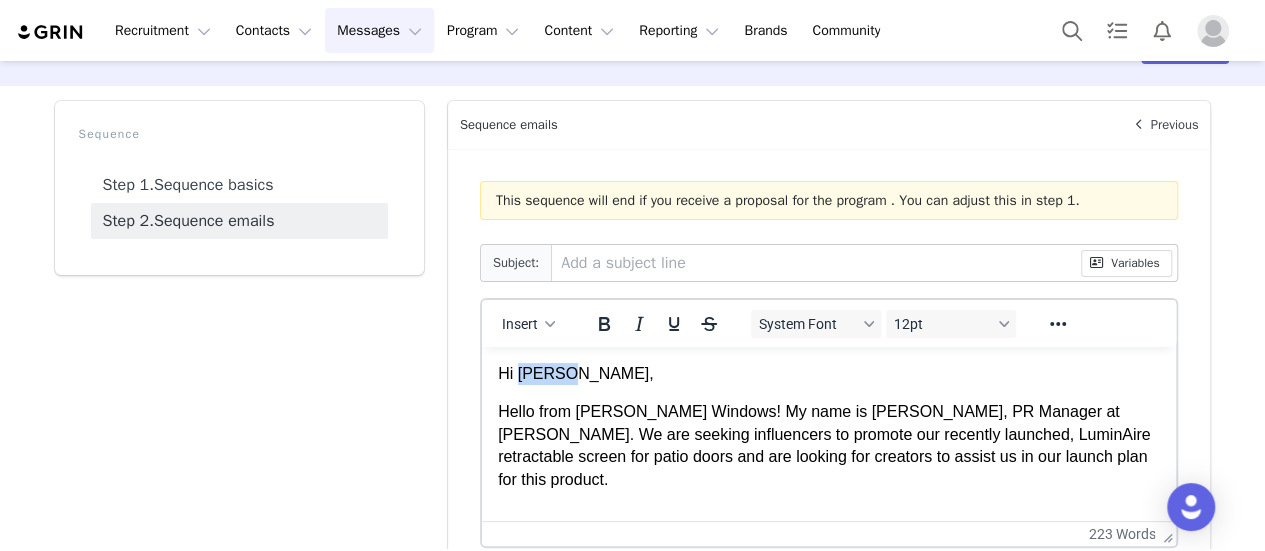 drag, startPoint x: 633, startPoint y: 372, endPoint x: 521, endPoint y: 373, distance: 112.00446 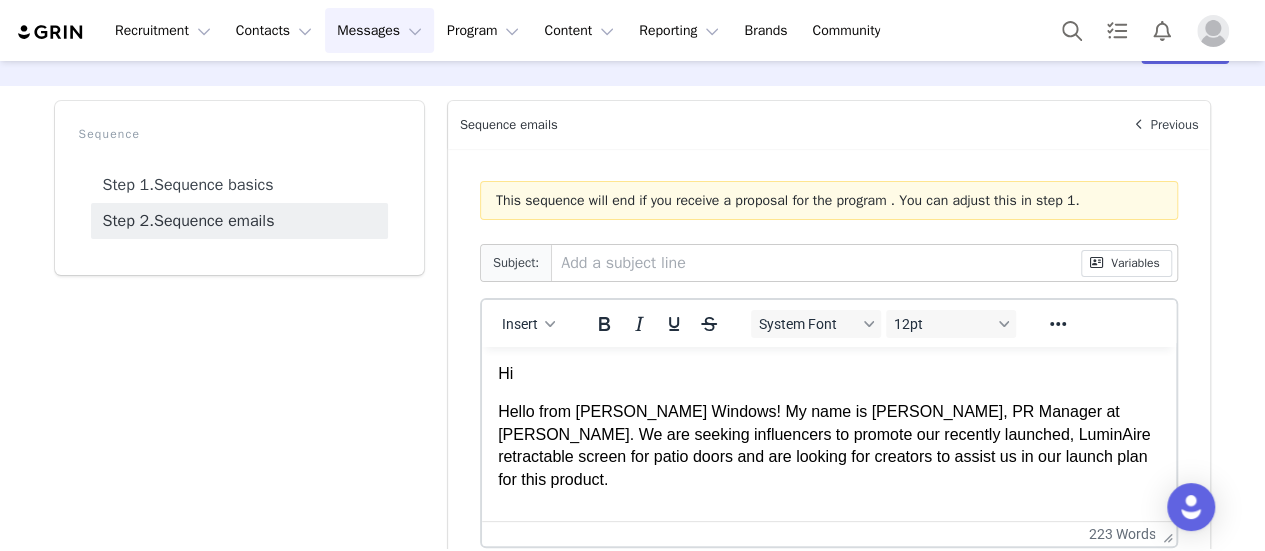 type 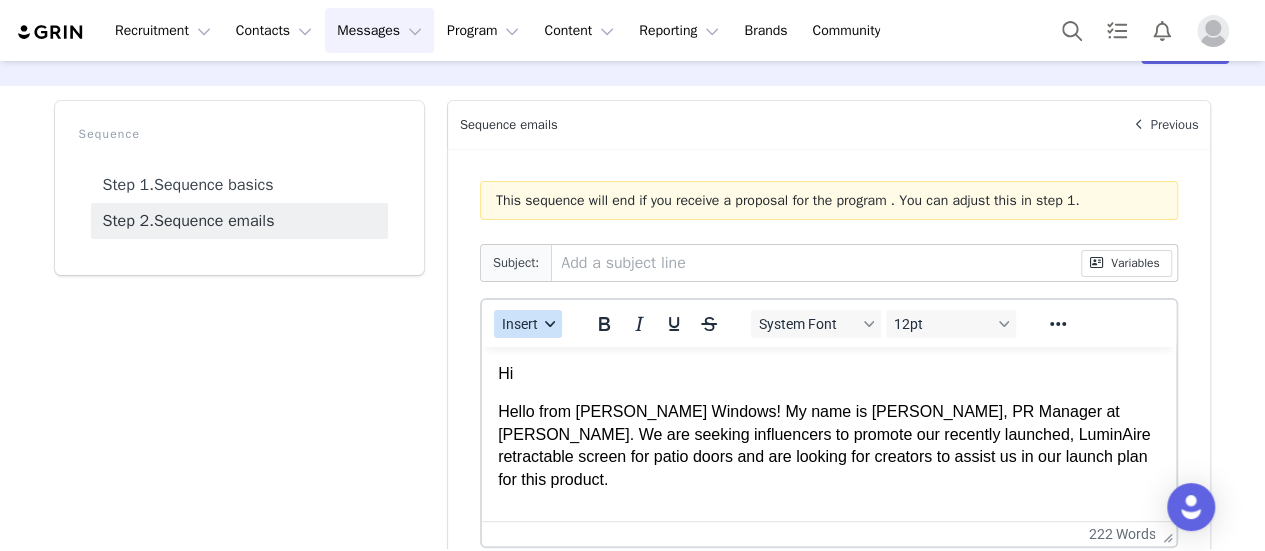 click on "Insert" at bounding box center (520, 324) 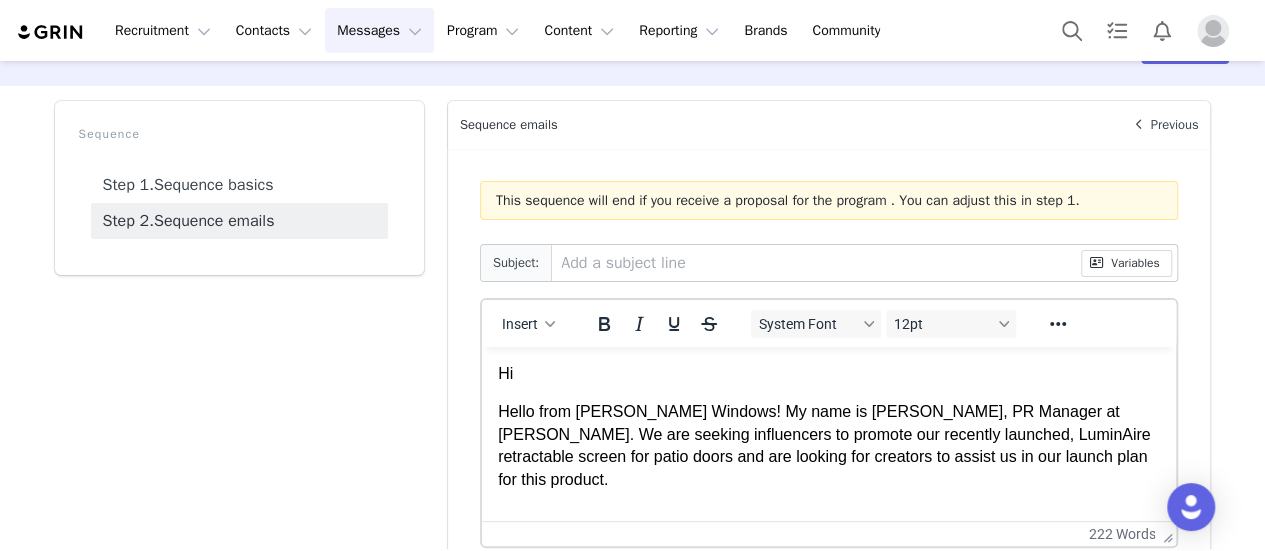 click on "Insert Variable" at bounding box center [593, 981] 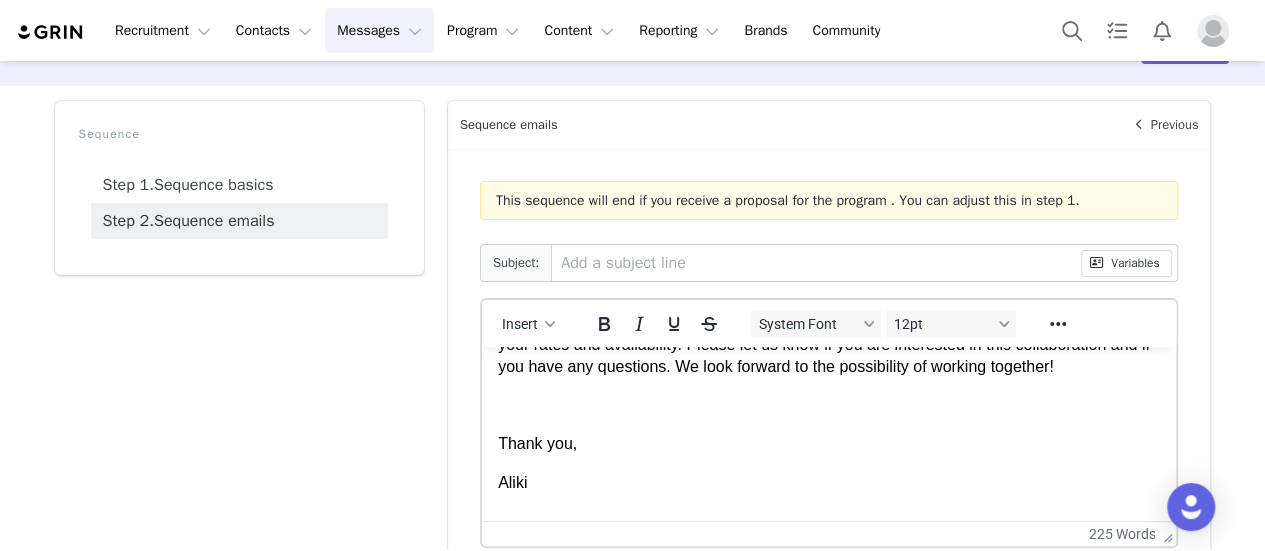 scroll, scrollTop: 672, scrollLeft: 0, axis: vertical 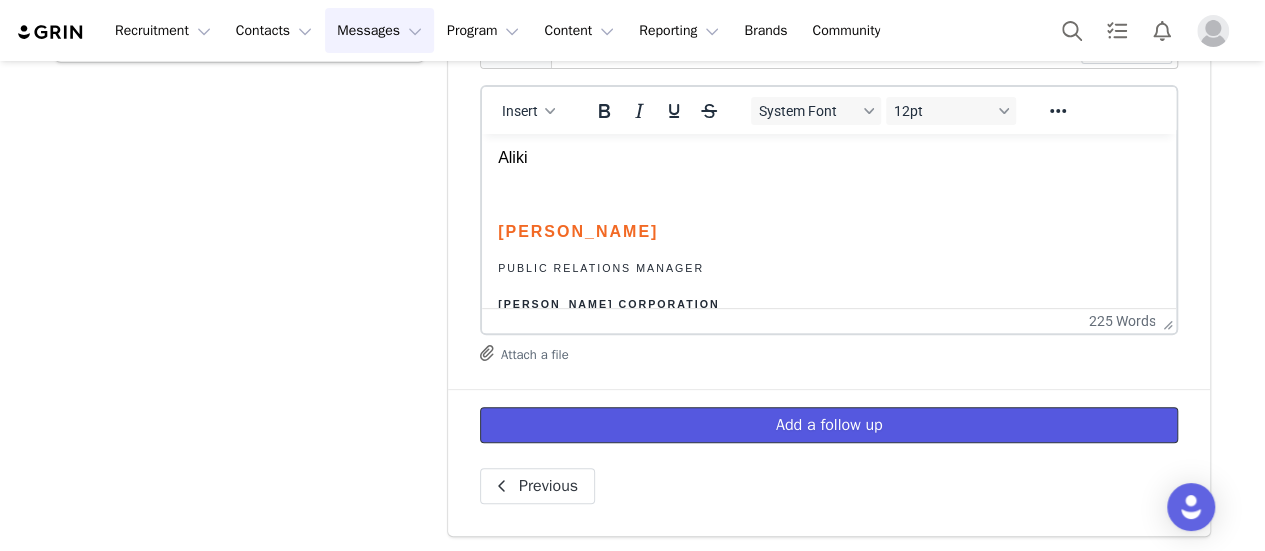 click on "Add a follow up" at bounding box center [829, 425] 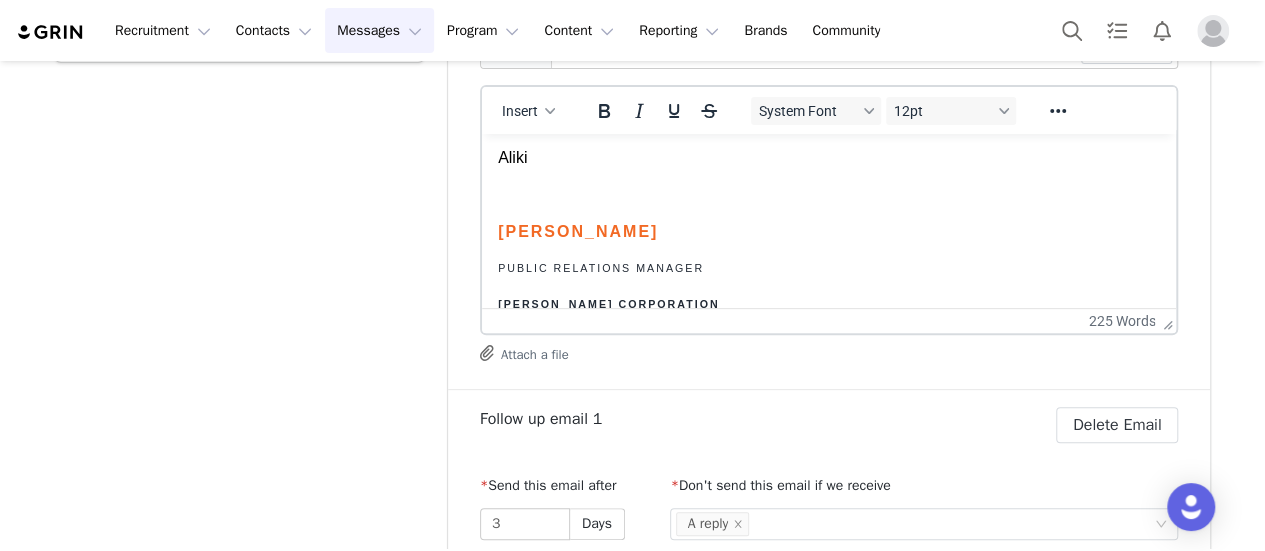 scroll, scrollTop: 0, scrollLeft: 0, axis: both 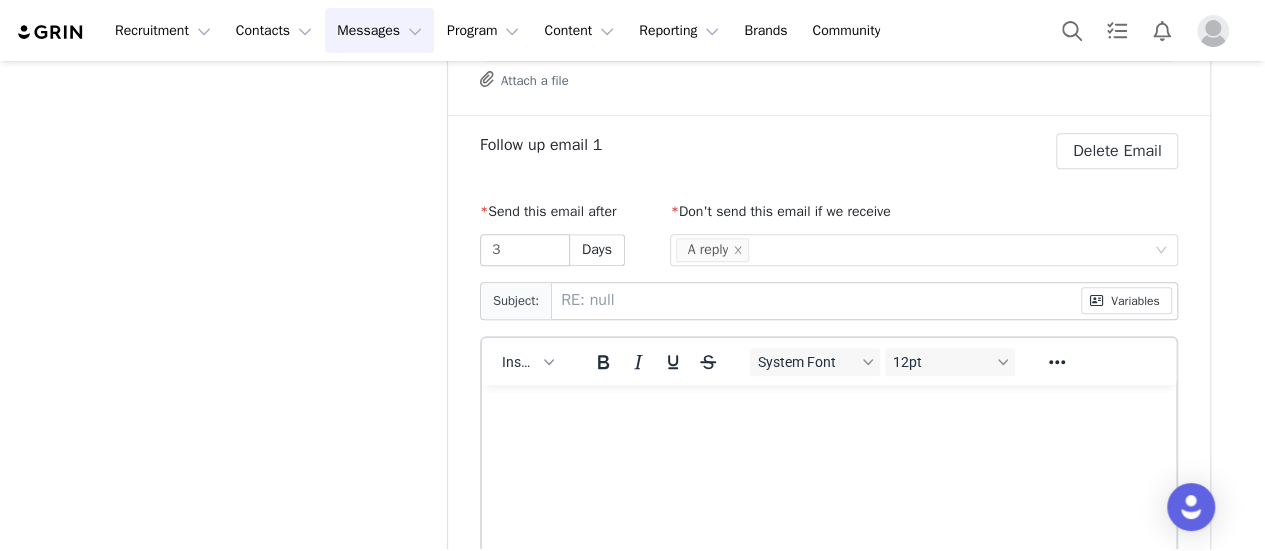 click at bounding box center [828, 411] 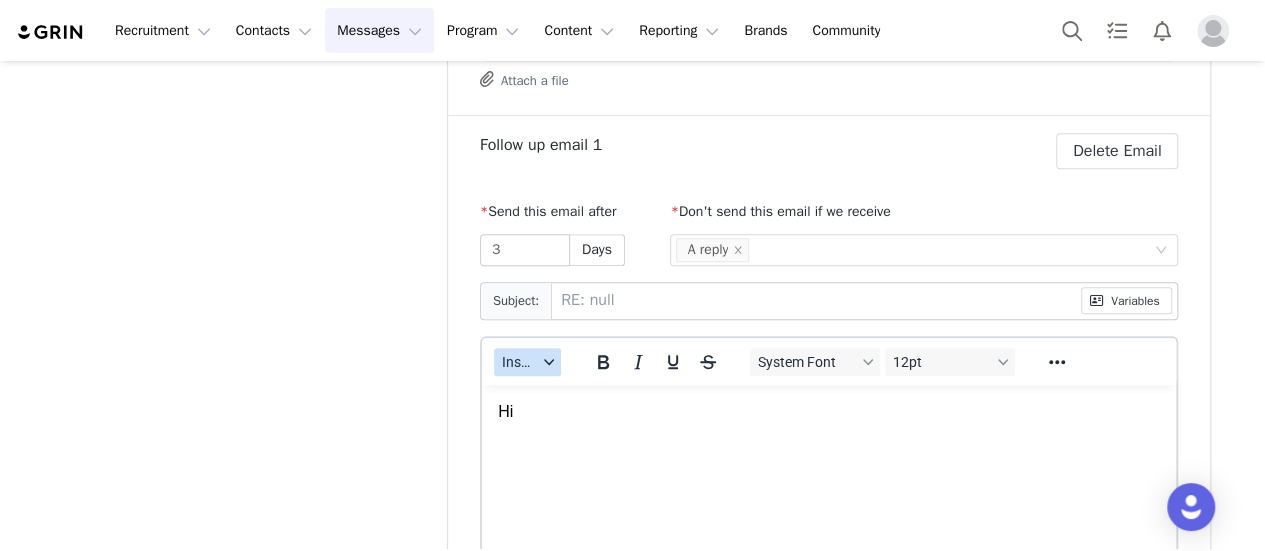 click on "Insert" at bounding box center (519, 362) 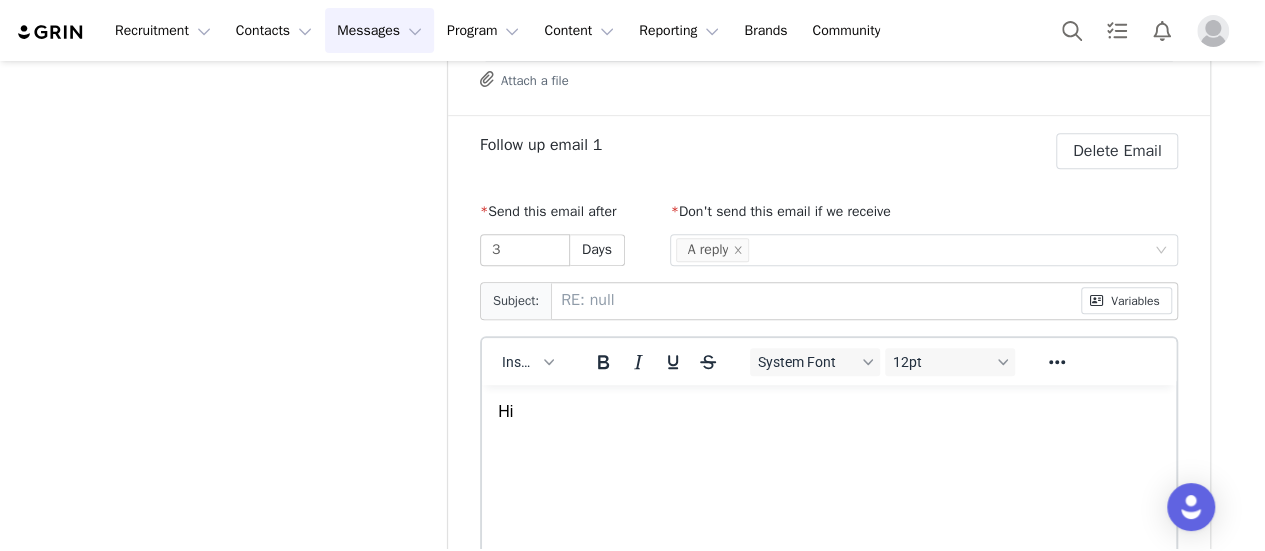 click on "Insert Variable" at bounding box center (593, 1018) 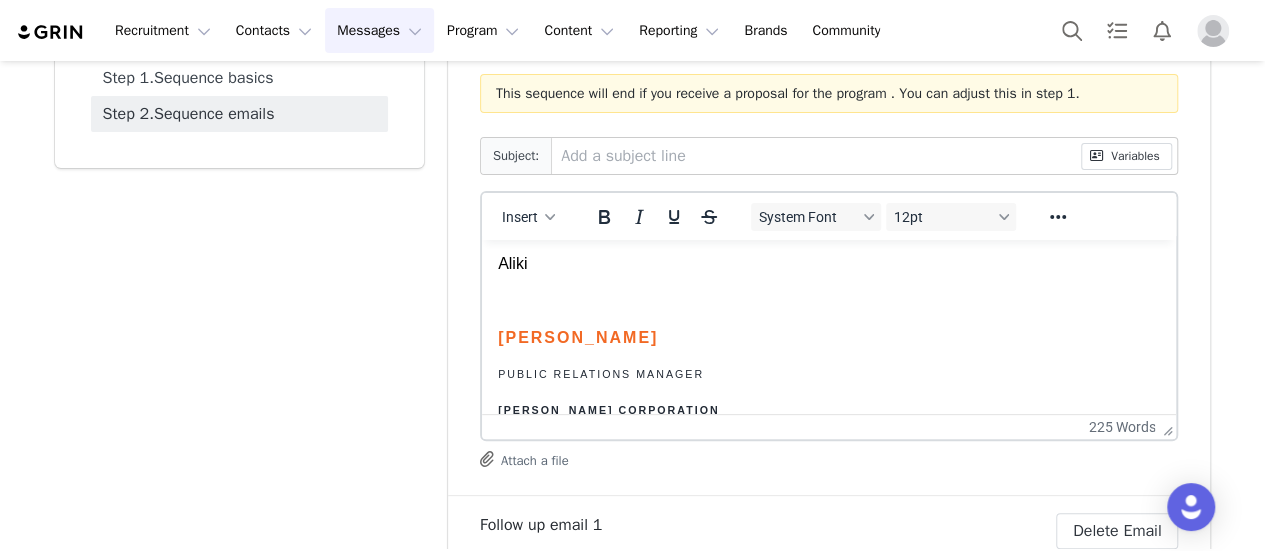 scroll, scrollTop: 162, scrollLeft: 0, axis: vertical 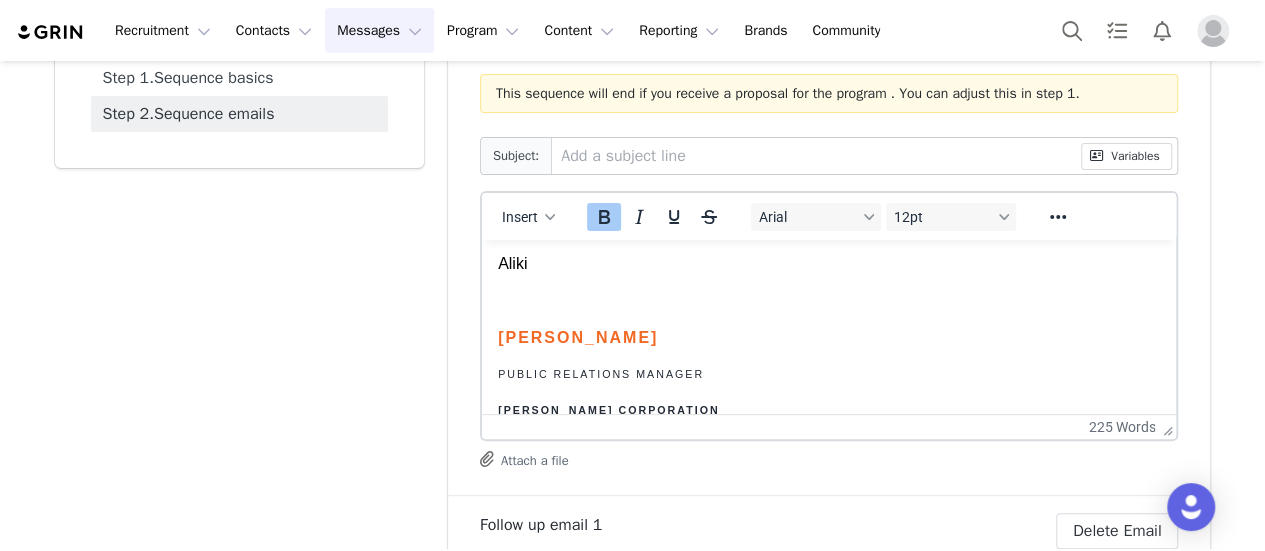 click on "[PERSON_NAME]" at bounding box center (828, 338) 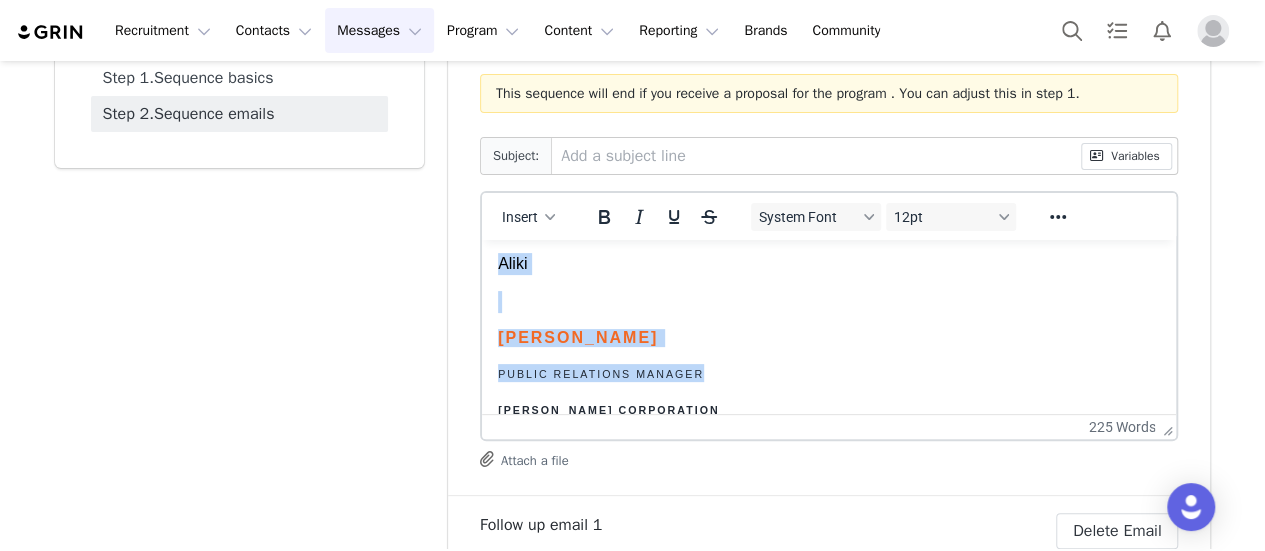 copy on "Hi  My First Name ,  Hello from Andersen Windows! My name is Aliki Vrohidis, PR Manager at Andersen. We are seeking influencers to promote our recently launched, LuminAire retractable screen for patio doors and are looking for creators to assist us in our launch plan for this product. A little about us – We're the largest window and door manufacturer in North America and we're looking for unique creators who are confident in their DIY skills and love products that work to connect your home to the outdoors, without being an eye sore.   The LuminAire retractable screen door is designed to seamlessly blend with any home decor, and we are  specifically looking for a homeowner who currently has a gliding patio door (of any brand) and is interested in upgrading or updating their screen to one that retracts out of sight when not in use.  In exchange for your participation, we will provide you with the LuminAire retractable screen door  ($259 value)  and additional paid compensation for content delivery.  We would..." 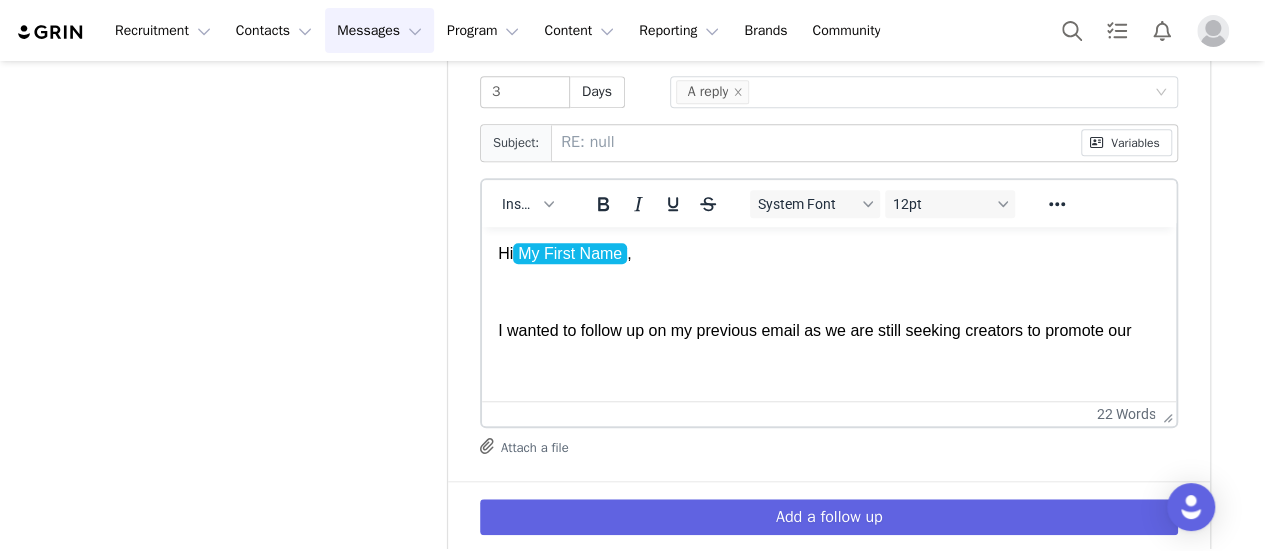 scroll, scrollTop: 792, scrollLeft: 0, axis: vertical 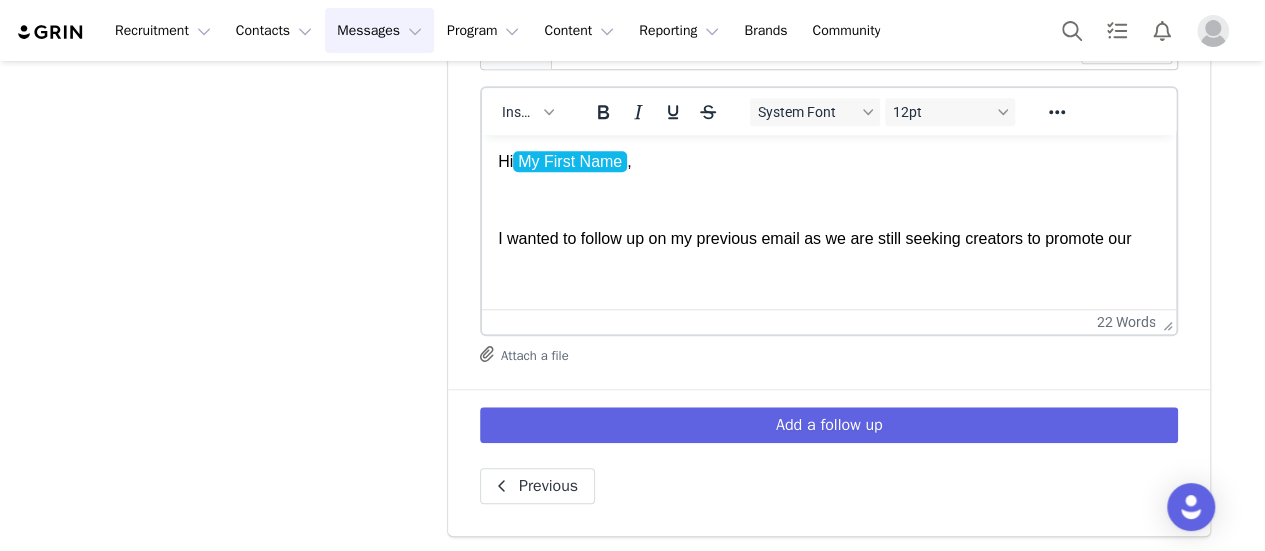 click on "Hi  My First Name ,  I wanted to follow up on my previous email as we are still seeking creators to promote our" at bounding box center [828, 199] 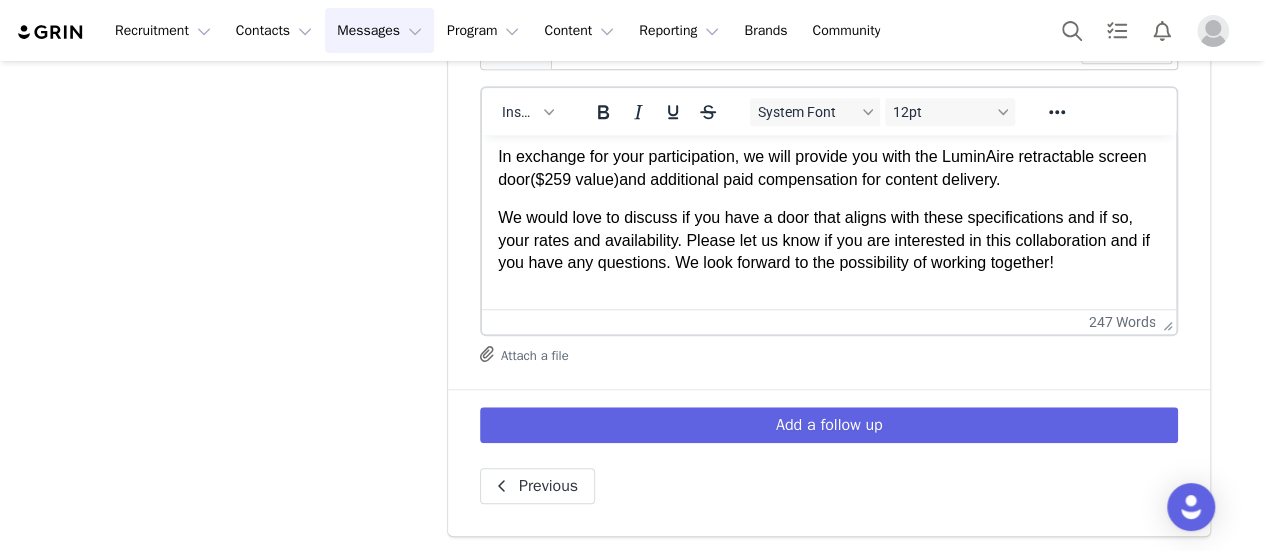 scroll, scrollTop: 605, scrollLeft: 0, axis: vertical 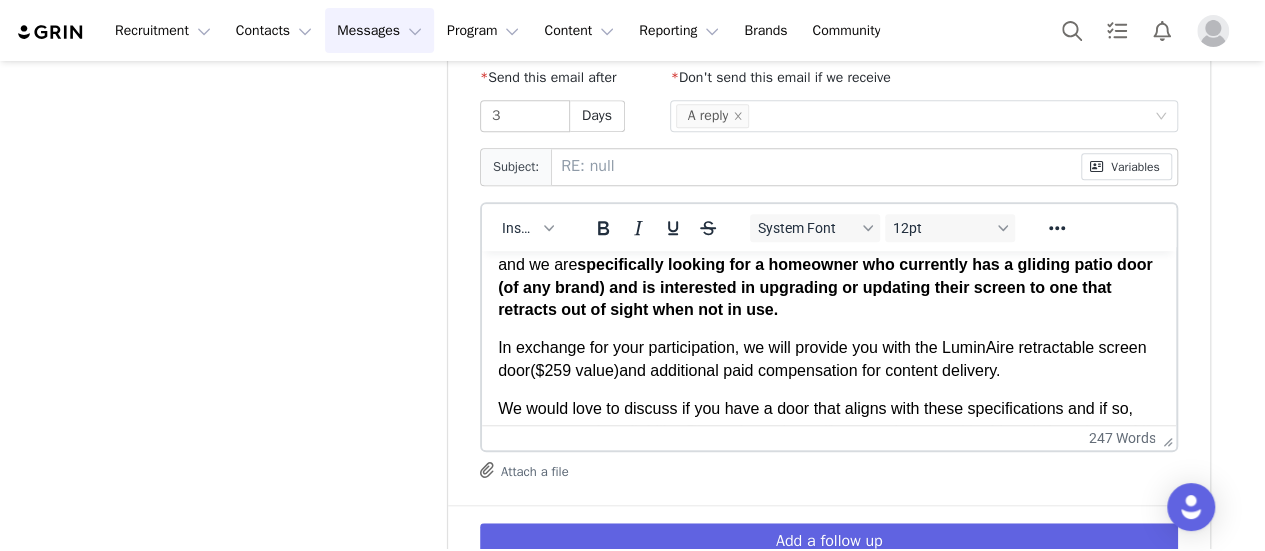 click on "In exchange for your participation, we will provide you with the LuminAire retractable screen door  ($259 value)  and additional paid compensation for content delivery." at bounding box center (828, 358) 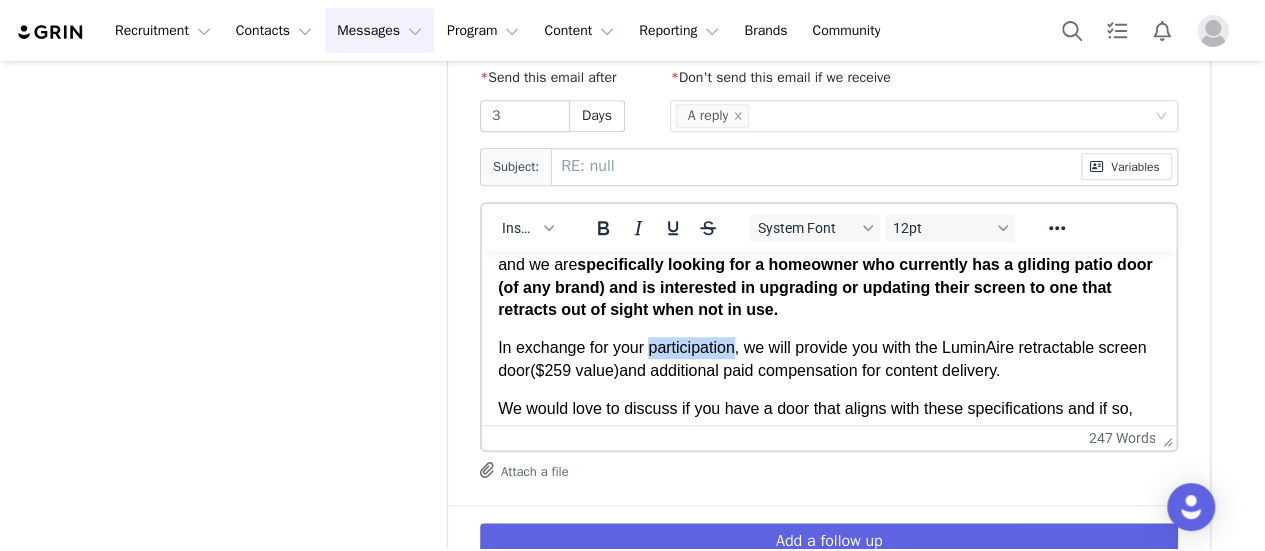 click on "In exchange for your participation, we will provide you with the LuminAire retractable screen door  ($259 value)  and additional paid compensation for content delivery." at bounding box center (828, 358) 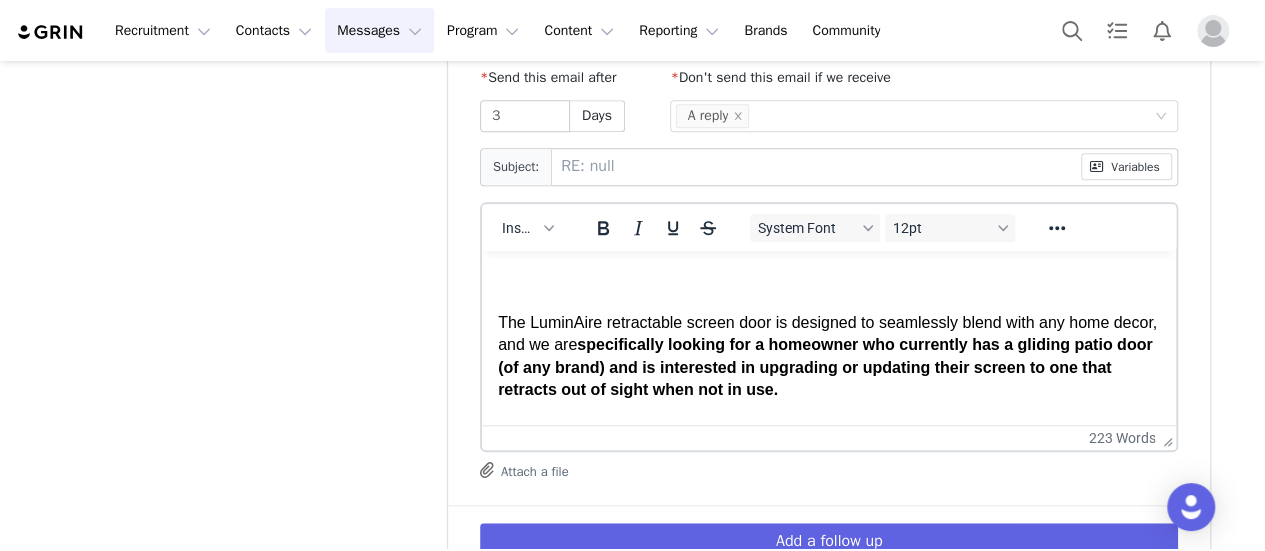 scroll, scrollTop: 450, scrollLeft: 0, axis: vertical 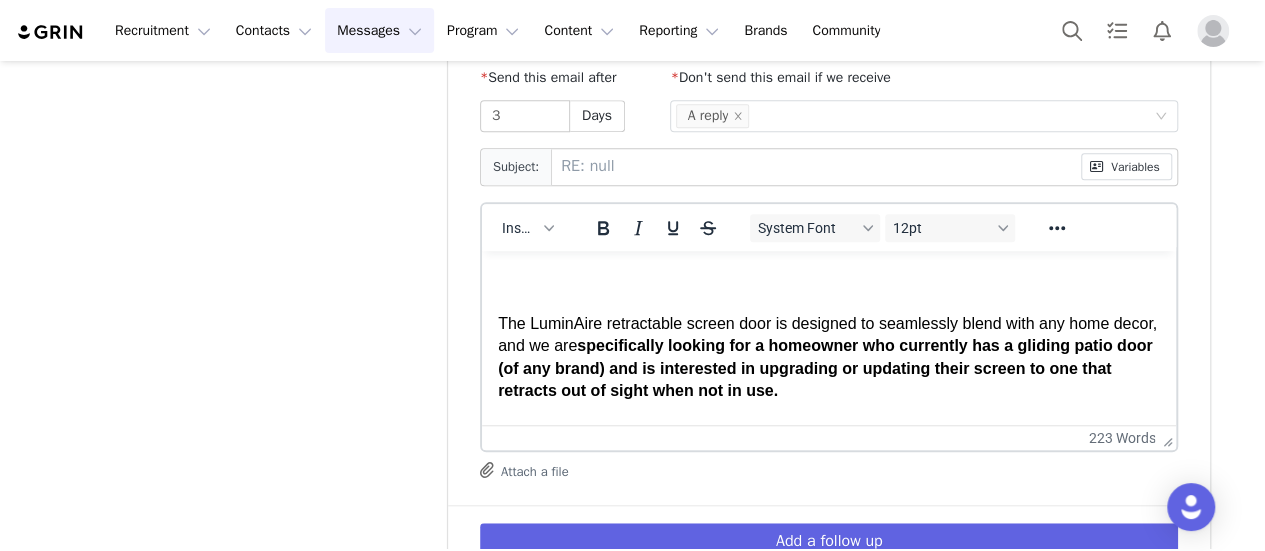 click on "specifically looking for a homeowner who currently has a gliding patio door (of any brand) and is interested in upgrading or updating their screen to one that retracts out of sight when not in use." at bounding box center [824, 367] 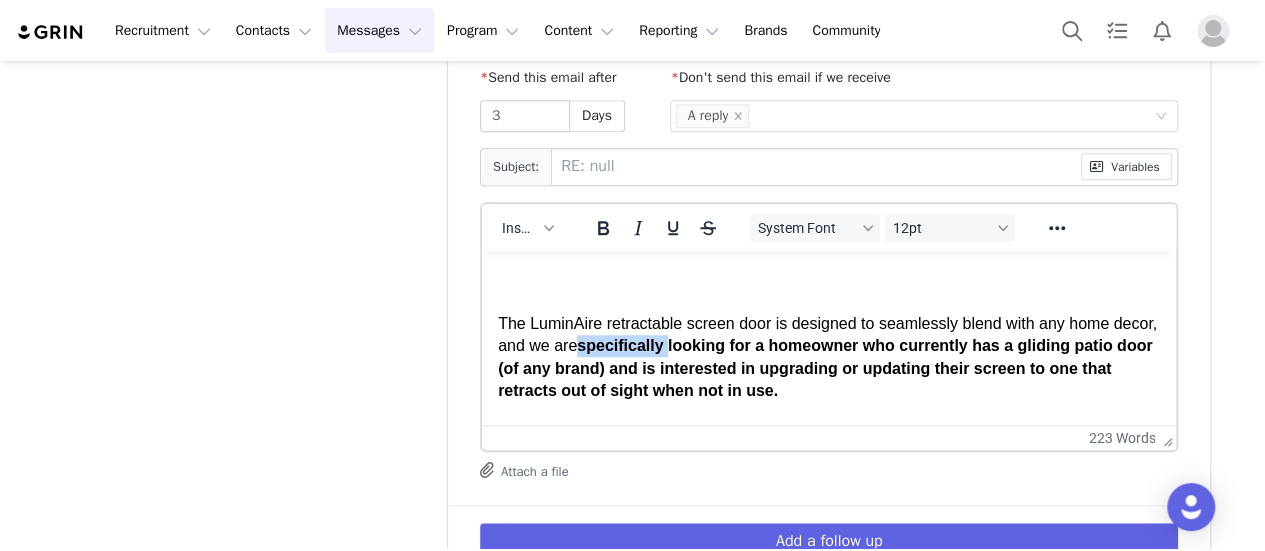 click on "specifically looking for a homeowner who currently has a gliding patio door (of any brand) and is interested in upgrading or updating their screen to one that retracts out of sight when not in use." at bounding box center [824, 367] 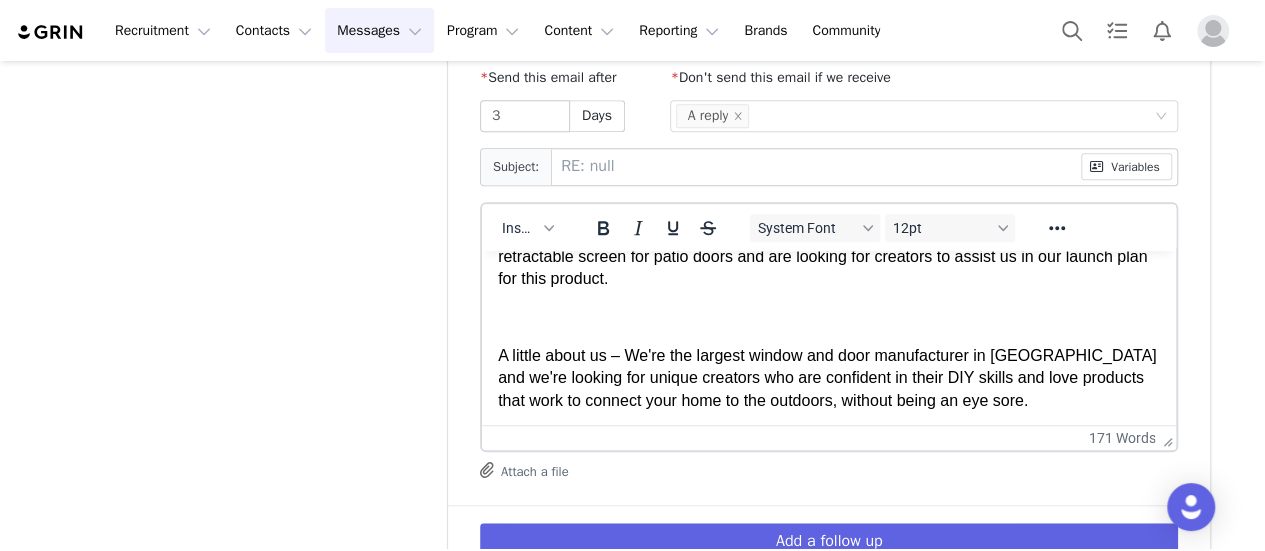 scroll, scrollTop: 228, scrollLeft: 0, axis: vertical 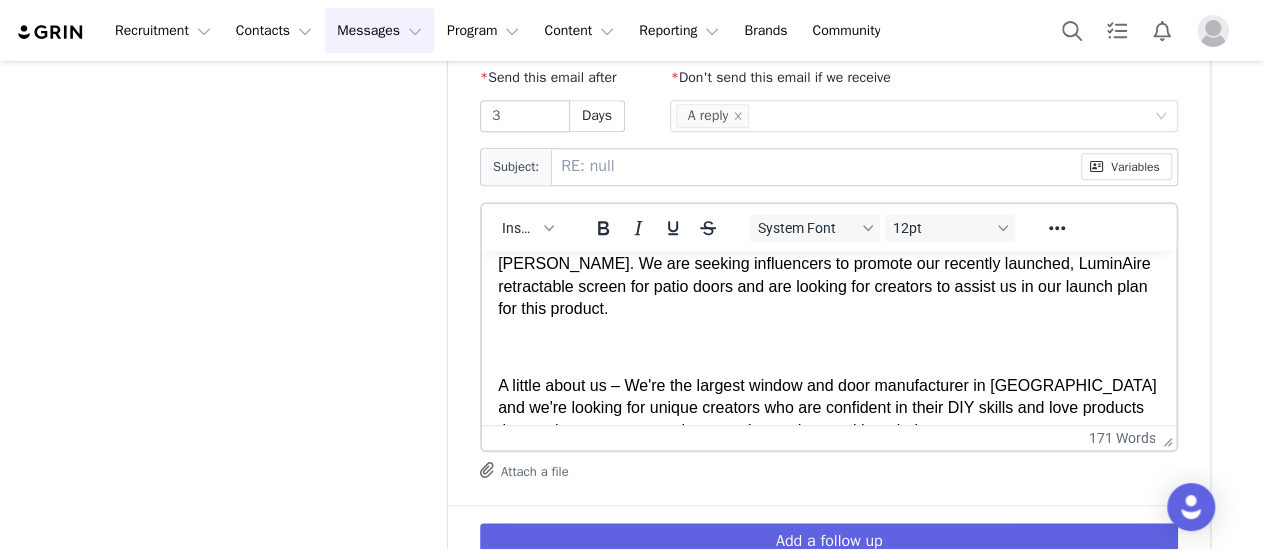 click on "A little about us – We're the largest window and door manufacturer in [GEOGRAPHIC_DATA] and we're looking for unique creators who are confident in their DIY skills and love products that work to connect your home to the outdoors, without being an eye sore." at bounding box center [828, 407] 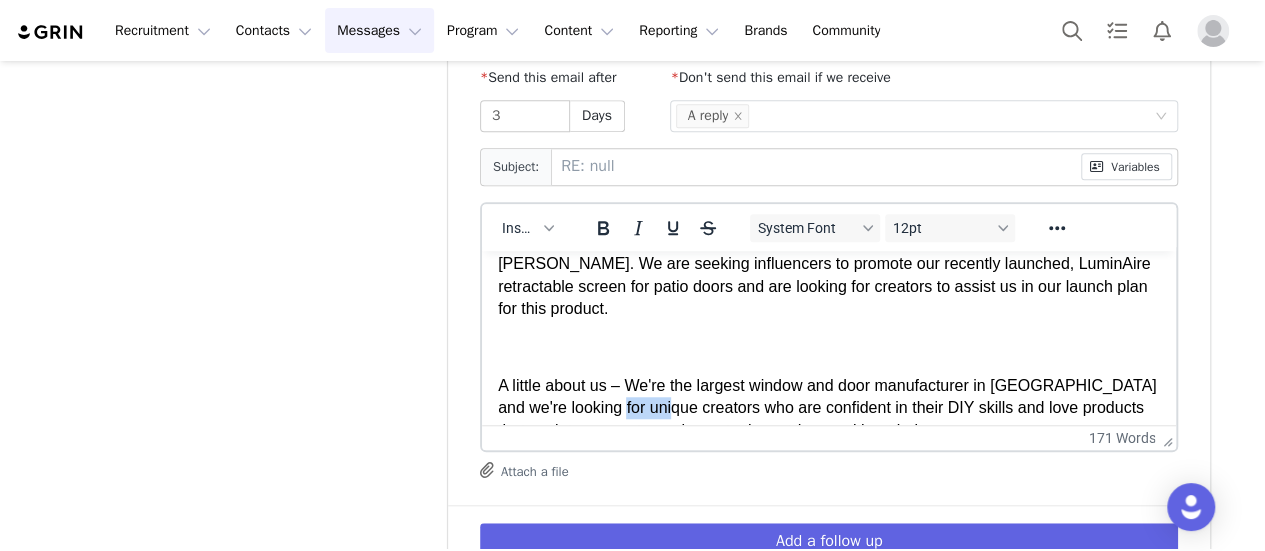 click on "A little about us – We're the largest window and door manufacturer in [GEOGRAPHIC_DATA] and we're looking for unique creators who are confident in their DIY skills and love products that work to connect your home to the outdoors, without being an eye sore." at bounding box center (828, 407) 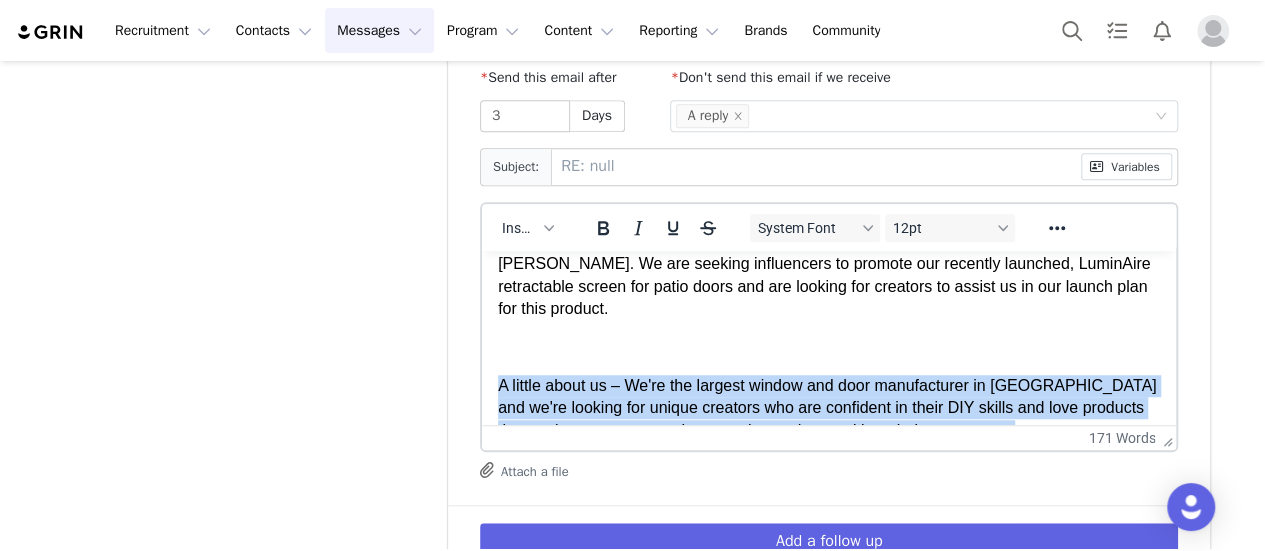 click on "A little about us – We're the largest window and door manufacturer in [GEOGRAPHIC_DATA] and we're looking for unique creators who are confident in their DIY skills and love products that work to connect your home to the outdoors, without being an eye sore." at bounding box center (828, 407) 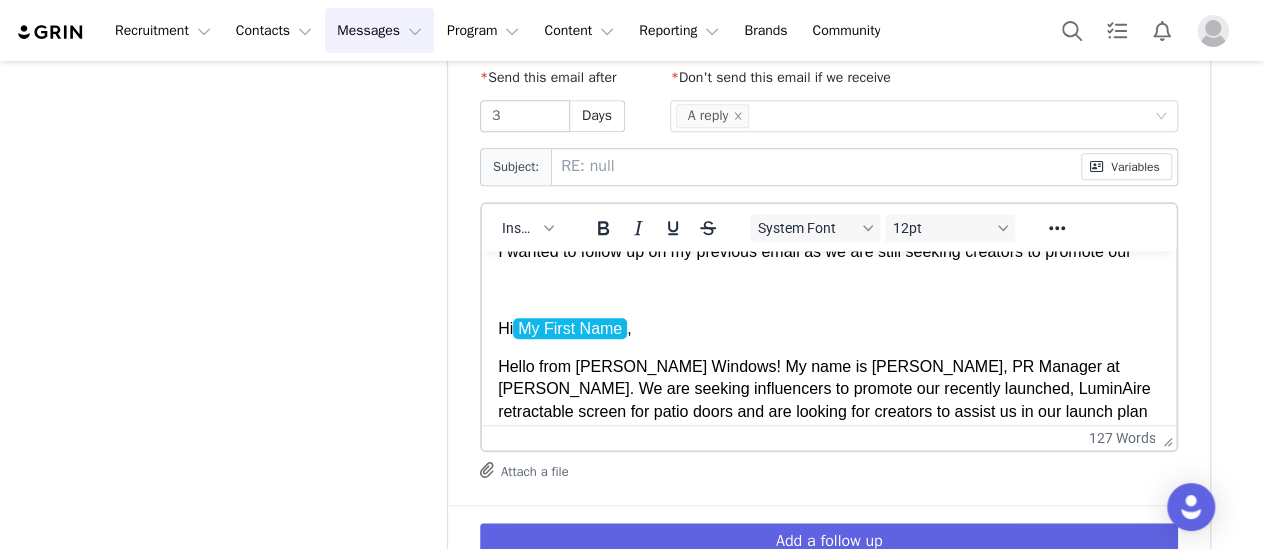 scroll, scrollTop: 96, scrollLeft: 0, axis: vertical 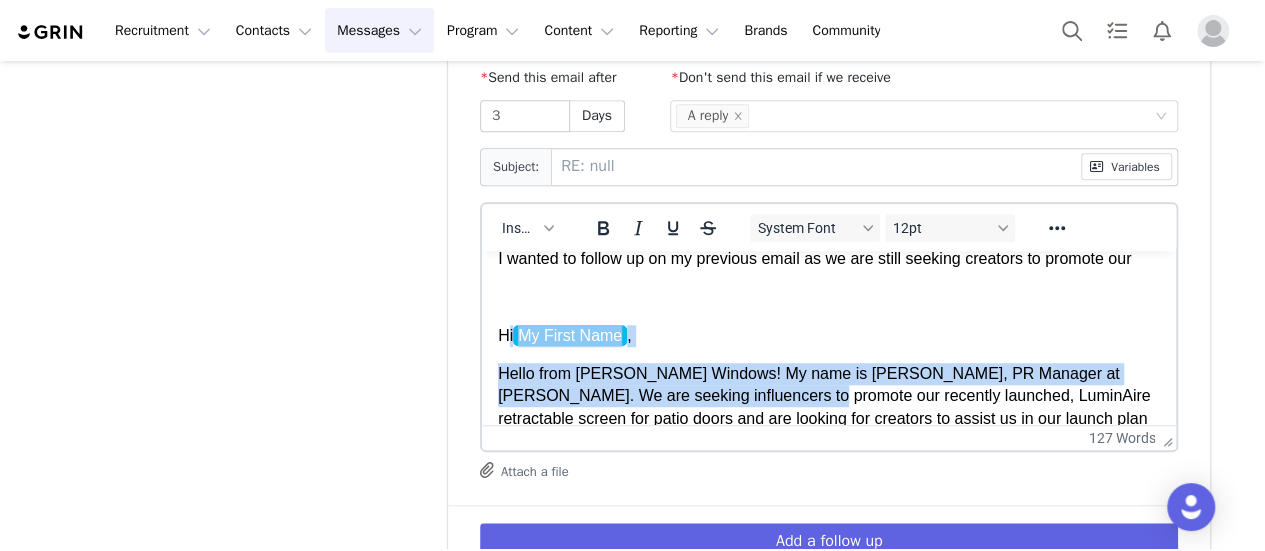 drag, startPoint x: 505, startPoint y: 335, endPoint x: 723, endPoint y: 400, distance: 227.48407 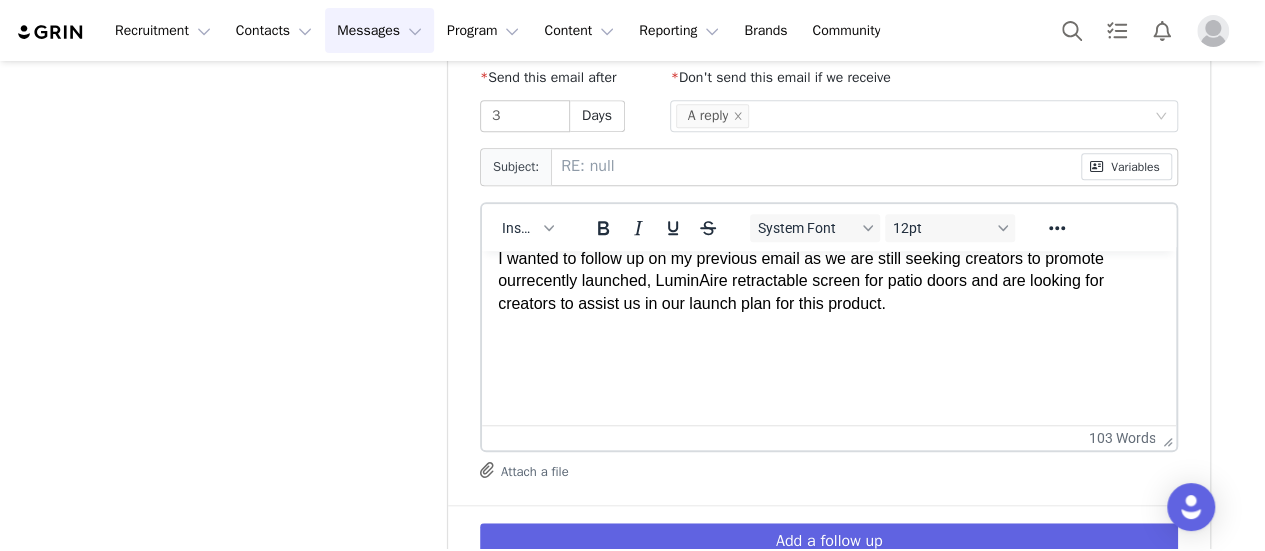 drag, startPoint x: 979, startPoint y: 297, endPoint x: 977, endPoint y: 275, distance: 22.090721 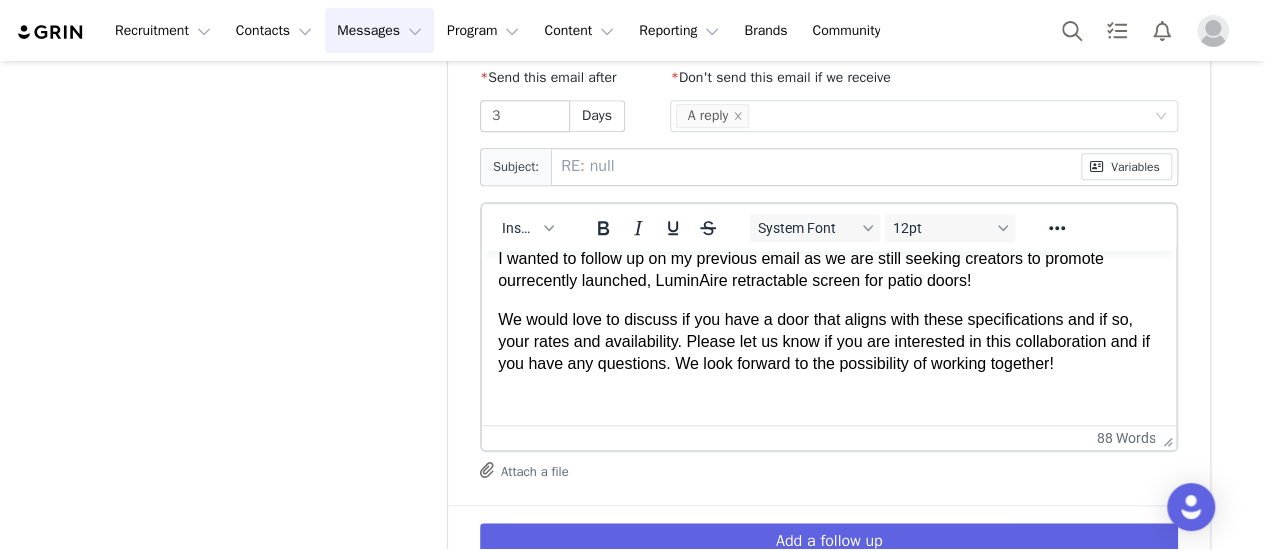 click on "I wanted to follow up on my previous email as we are still seeking creators to promote our  recently launched, LuminAire retractable screen for patio doors!" at bounding box center (828, 269) 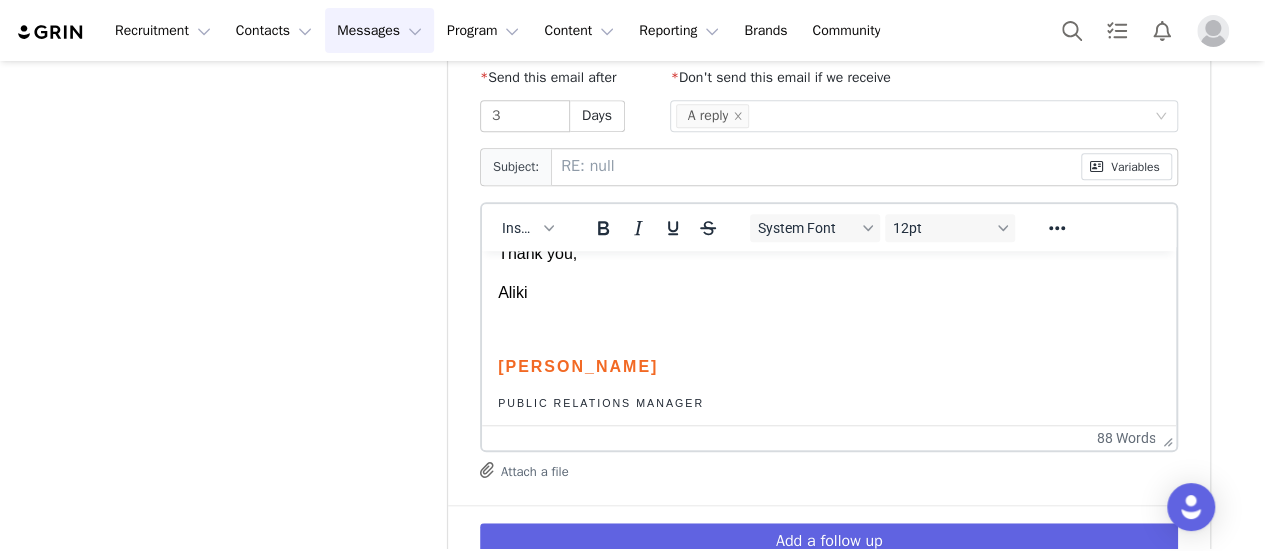 scroll, scrollTop: 324, scrollLeft: 0, axis: vertical 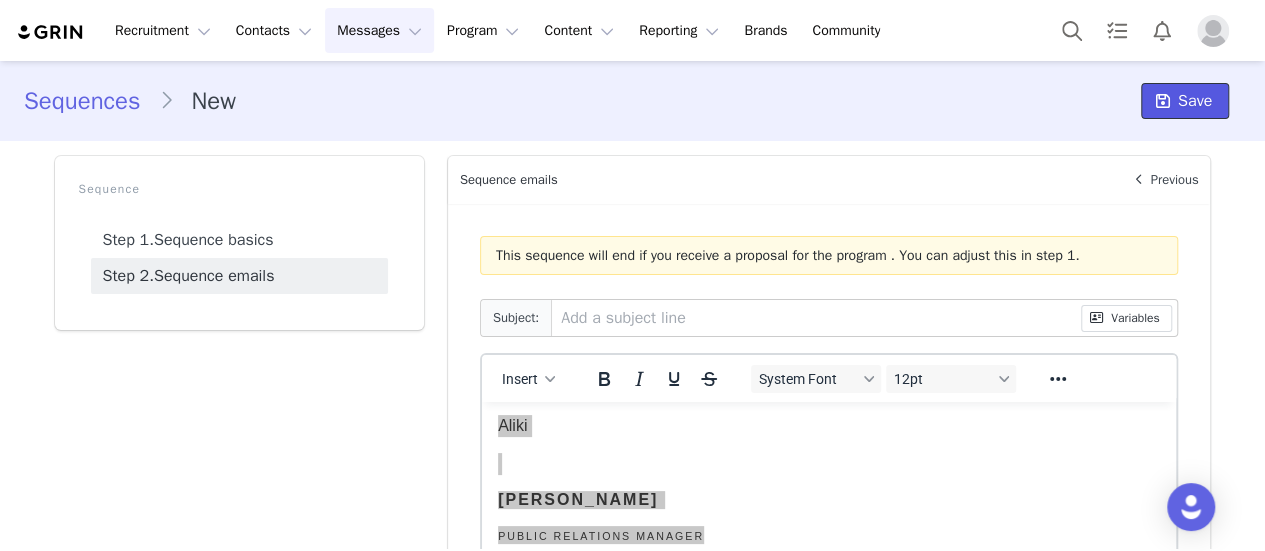 click on "Save" at bounding box center [1195, 101] 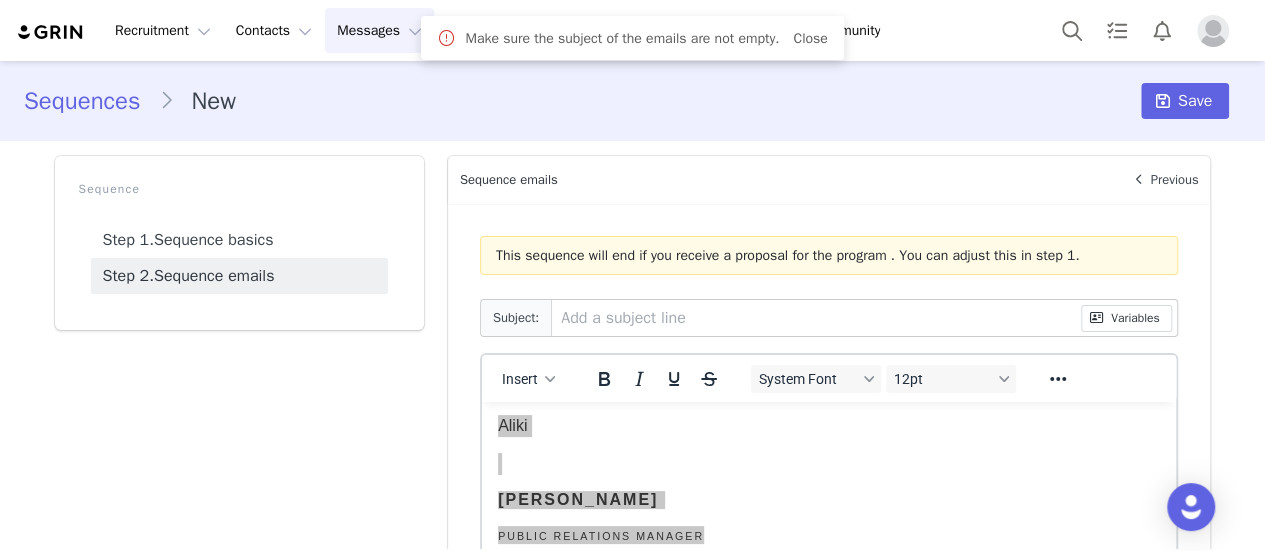 click at bounding box center [816, 318] 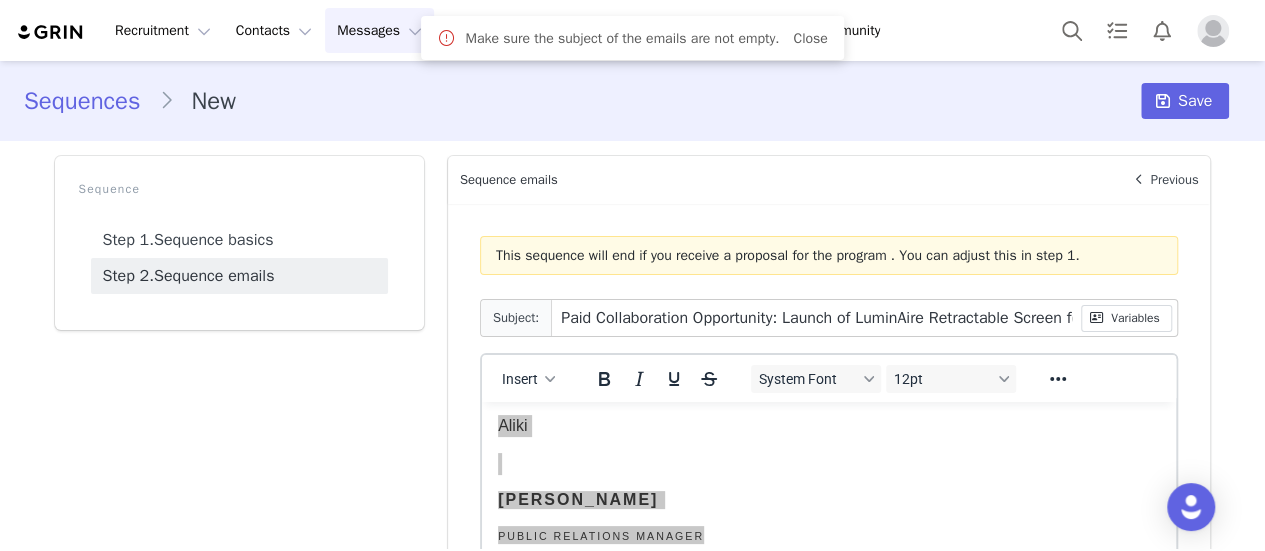 scroll, scrollTop: 0, scrollLeft: 104, axis: horizontal 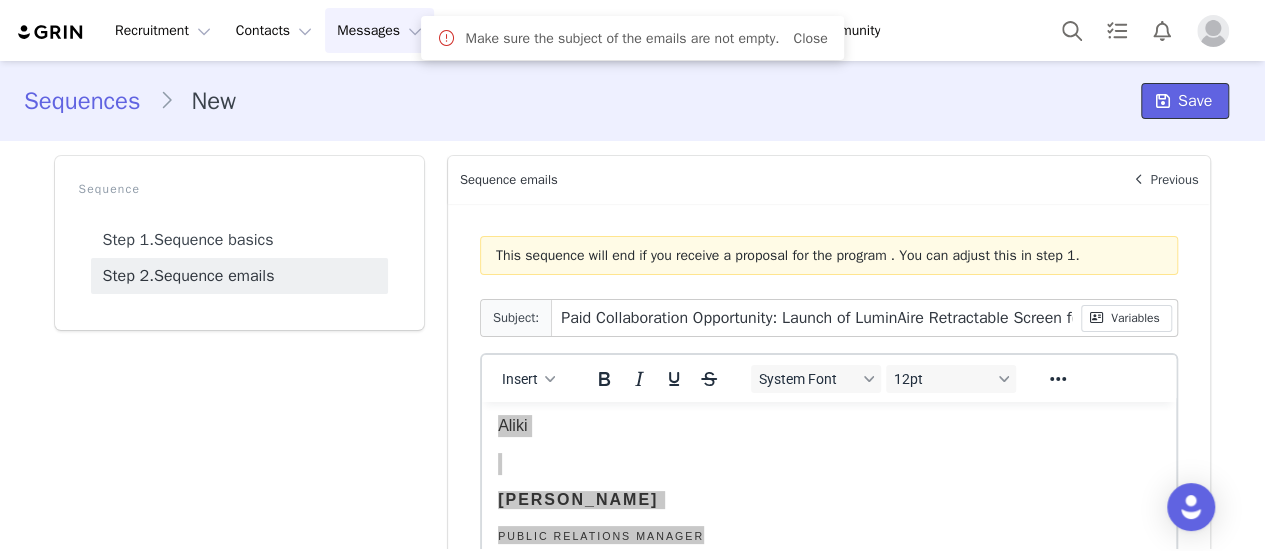 drag, startPoint x: 1157, startPoint y: 97, endPoint x: 976, endPoint y: 157, distance: 190.68561 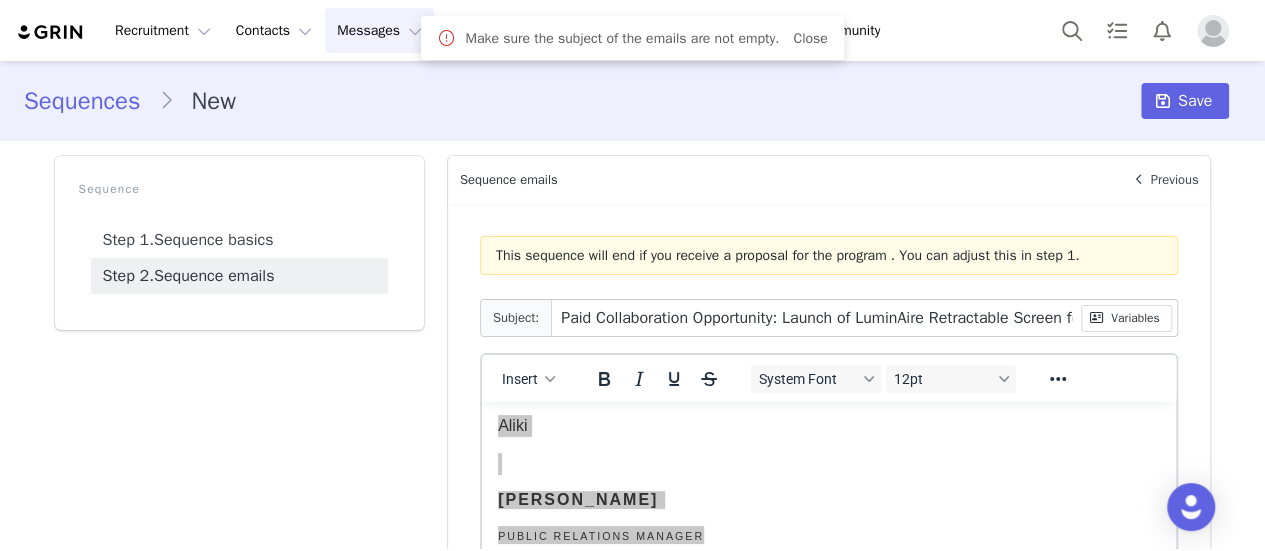 click on "Paid Collaboration Opportunity: Launch of LuminAire Retractable Screen for Patio Doors" at bounding box center [816, 318] 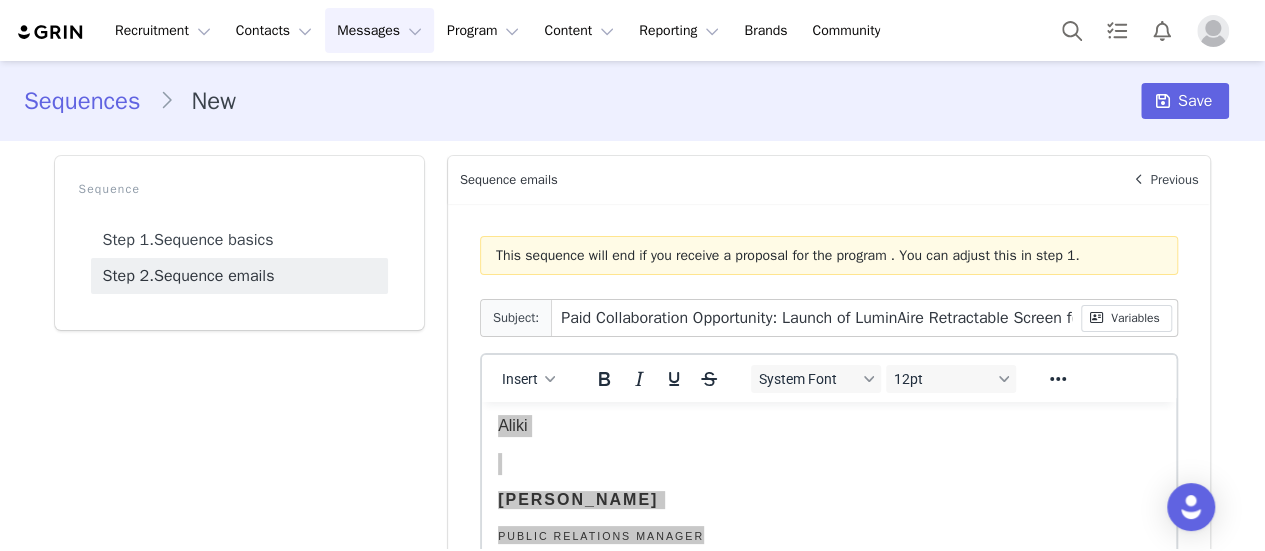 drag, startPoint x: 839, startPoint y: 323, endPoint x: 790, endPoint y: 319, distance: 49.162994 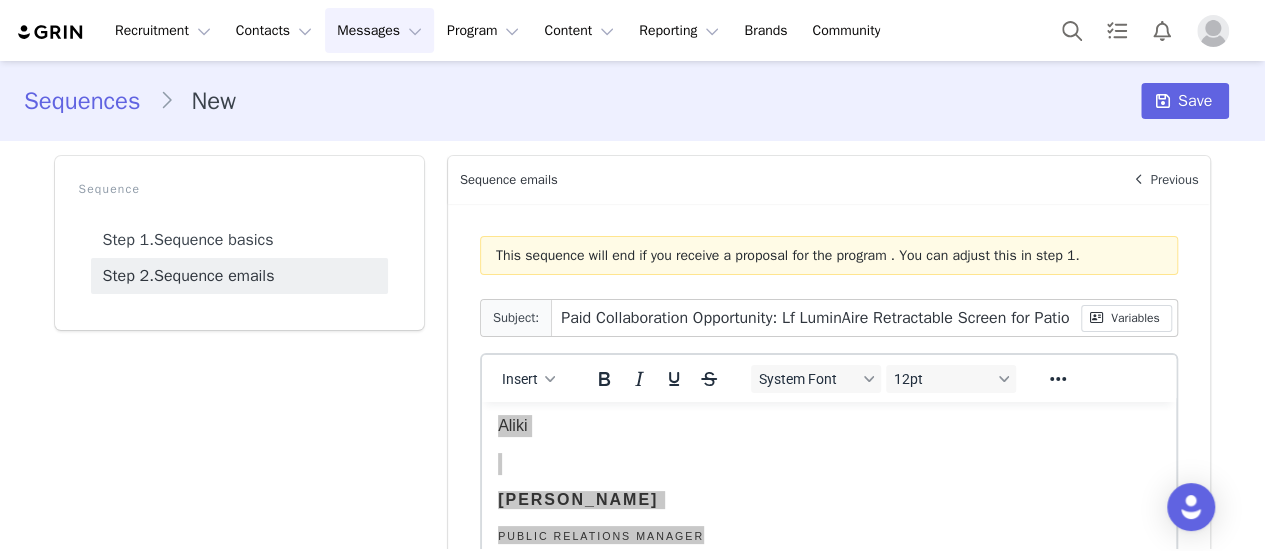 type on "RE: Paid Collaboration Opportunity: Lf LuminAire Retractable Screen for Patio Doors" 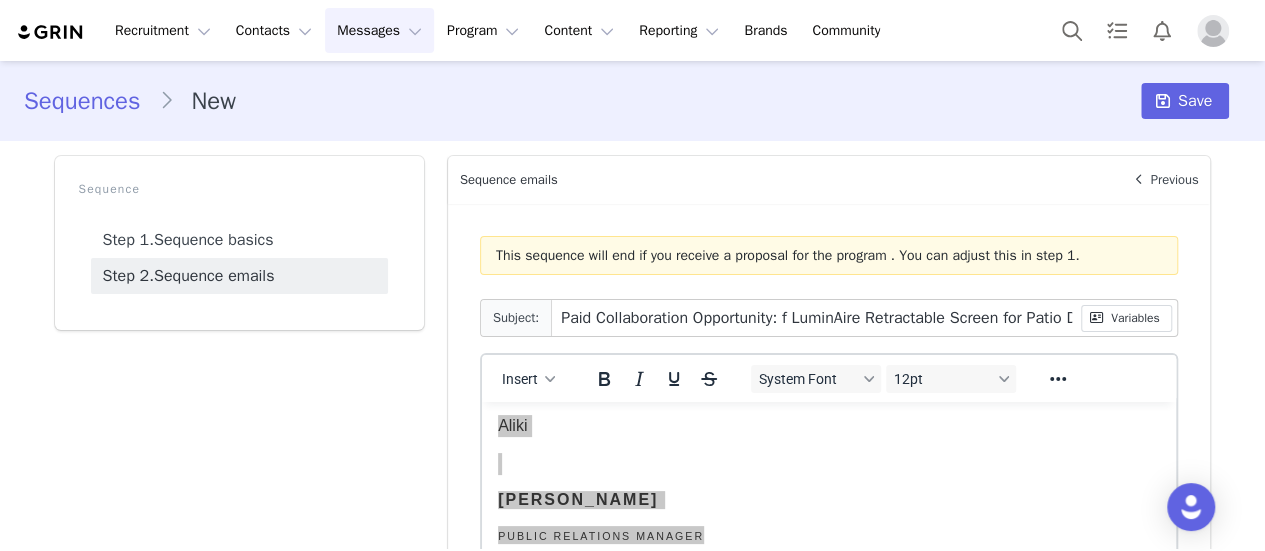 type on "Paid Collaboration Opportunity:  LuminAire Retractable Screen for Patio Doors" 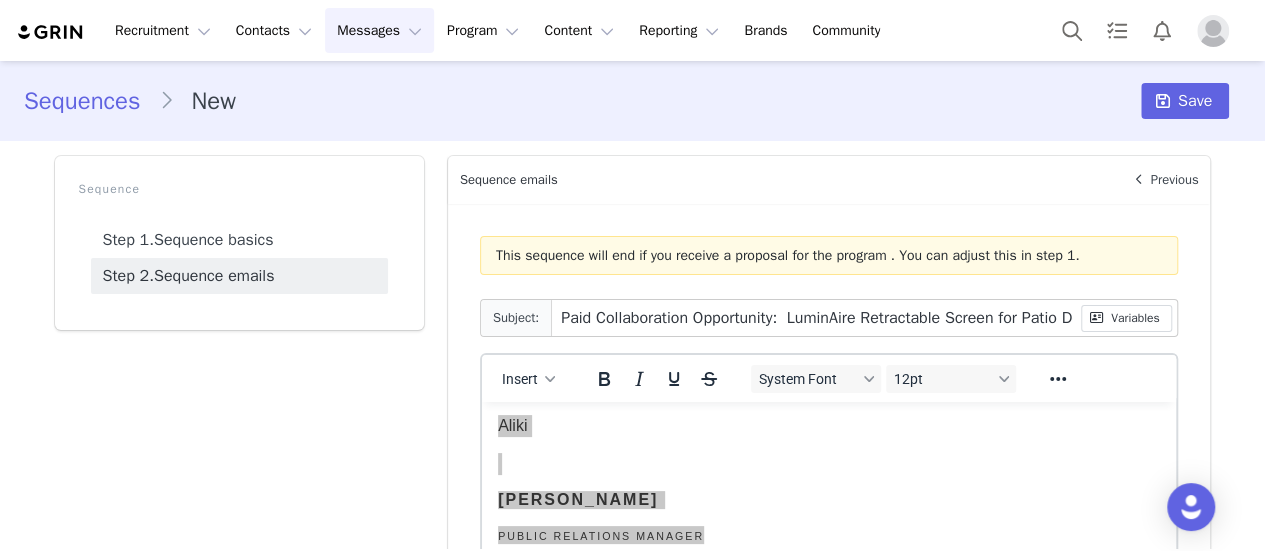 type on "Paid Collaboration Opportunity: LuminAire Retractable Screen for Patio Doors" 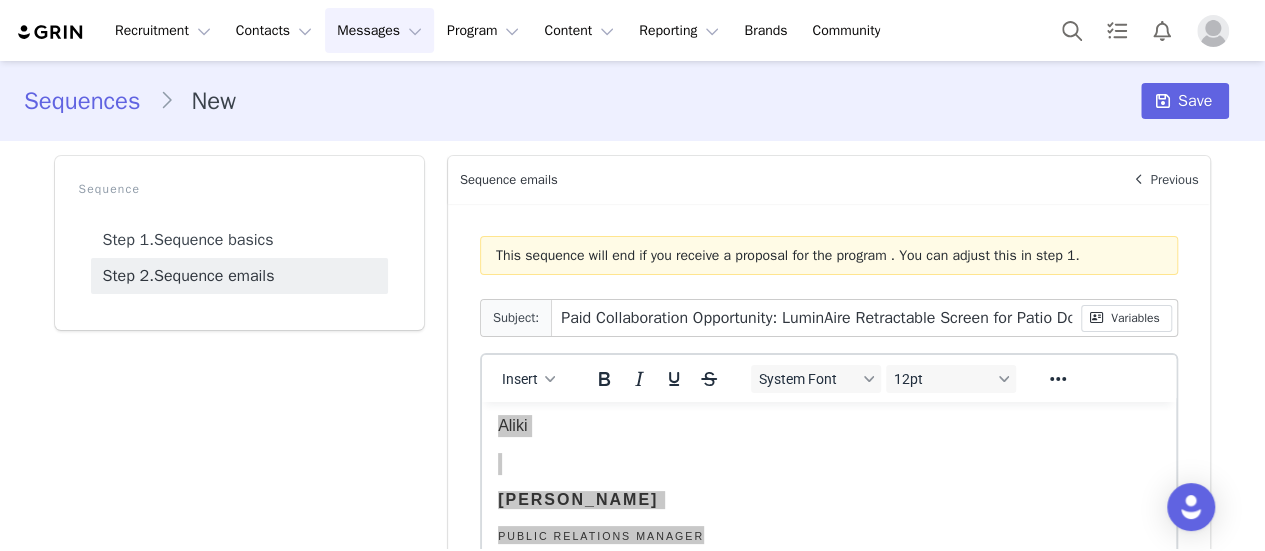 click on "Paid Collaboration Opportunity: LuminAire Retractable Screen for Patio Doors" at bounding box center (816, 318) 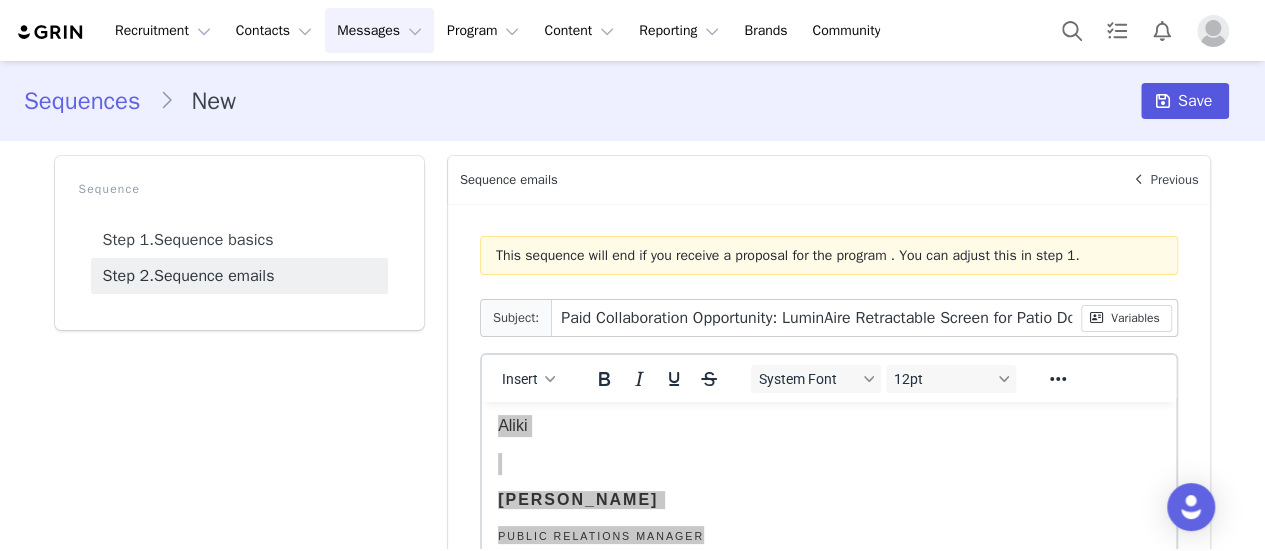 type on "Paid Collaboration Opportunity: LuminAire Retractable Screen for Patio Doors" 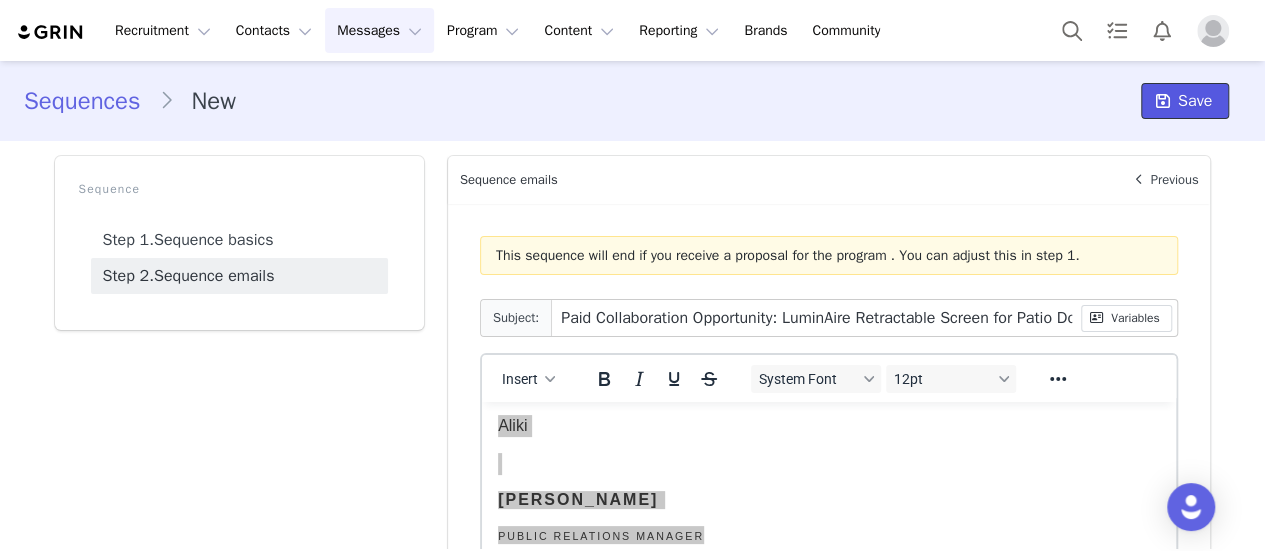 click on "Save" at bounding box center [1195, 101] 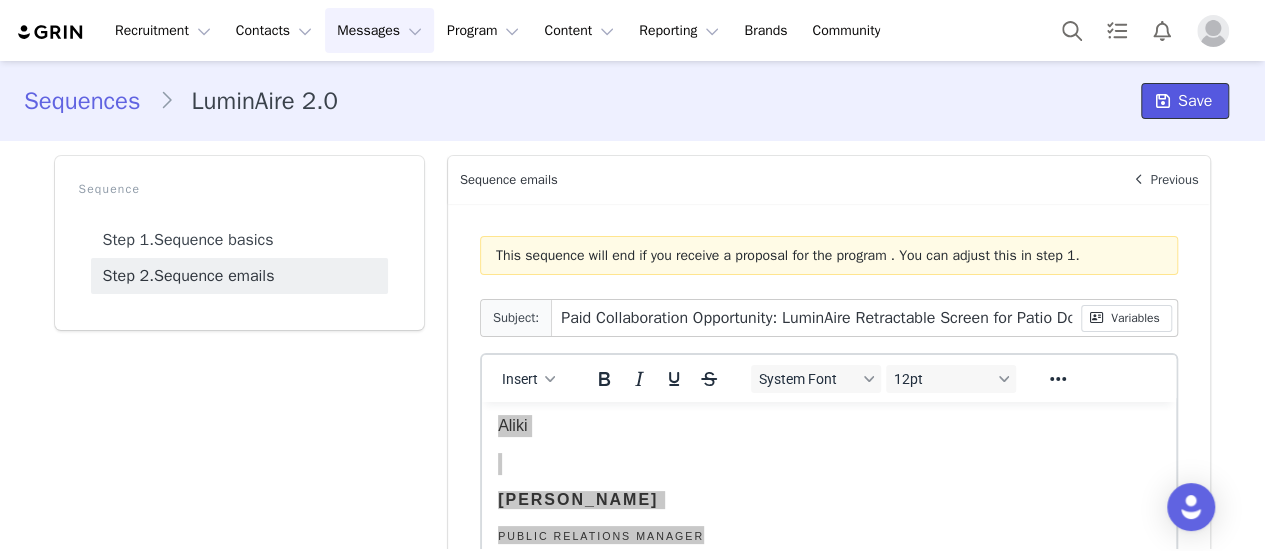 click on "Save" at bounding box center (1195, 101) 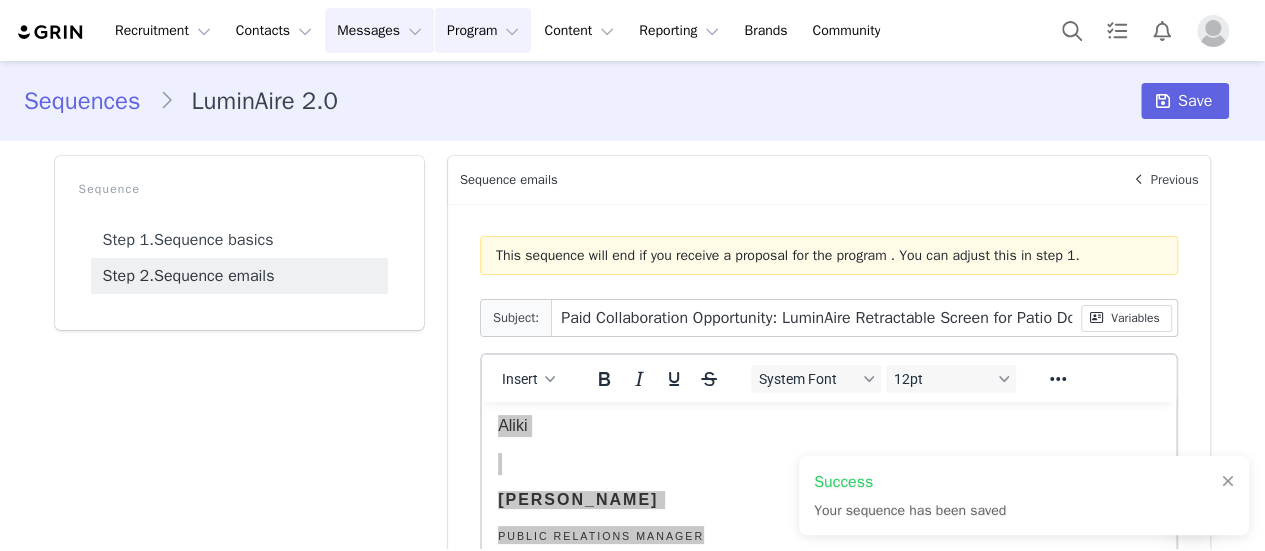click on "Program Program" at bounding box center (483, 30) 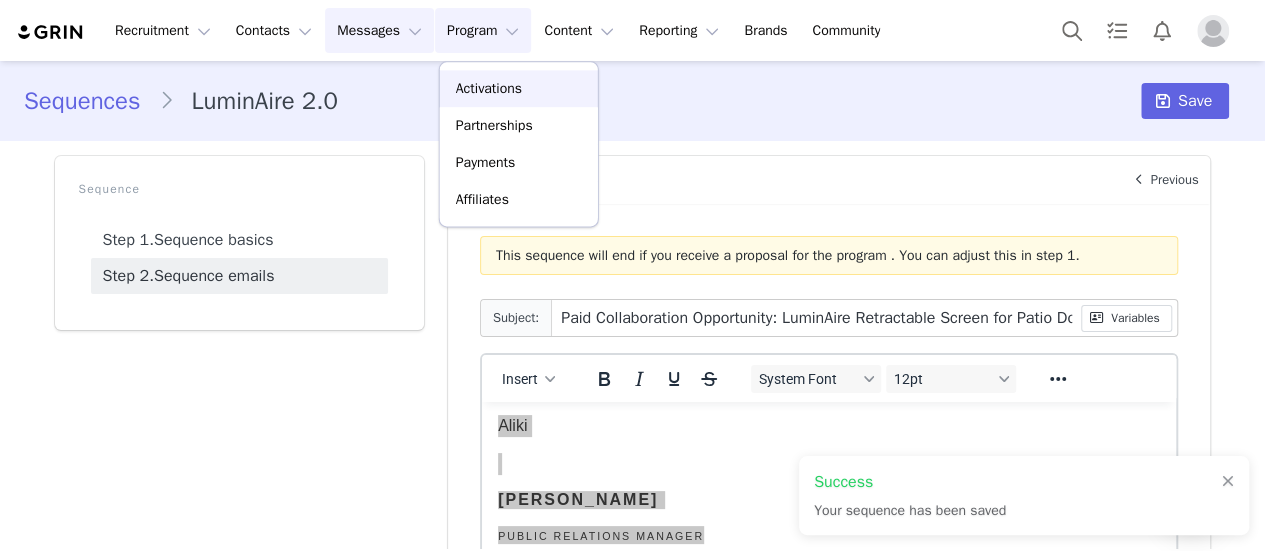 click on "Activations" at bounding box center (489, 88) 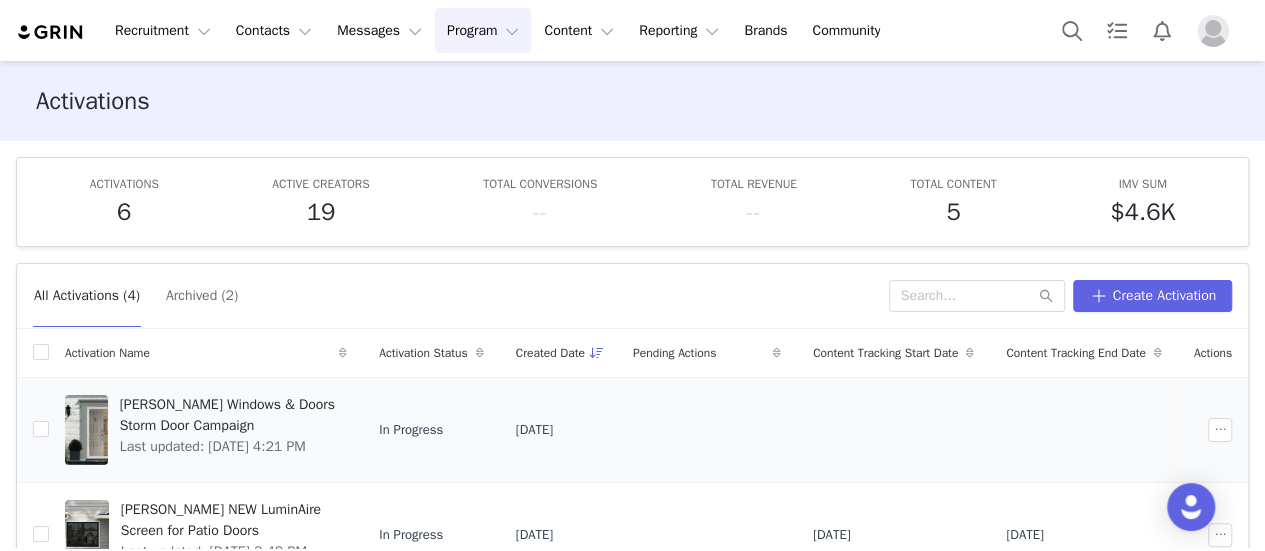 scroll, scrollTop: 84, scrollLeft: 0, axis: vertical 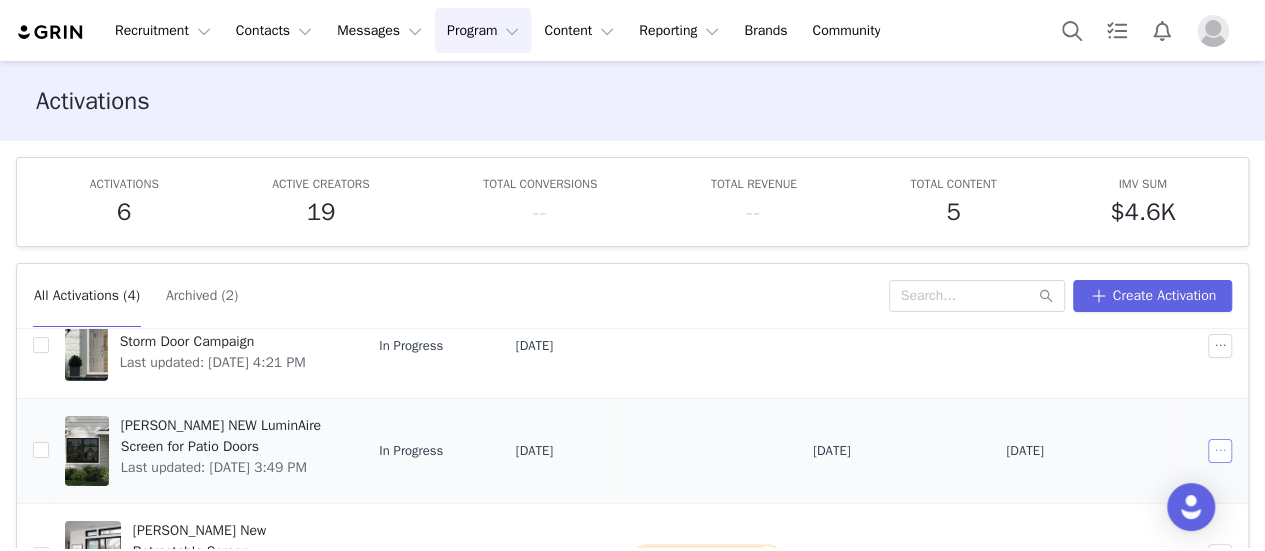 click at bounding box center (1220, 451) 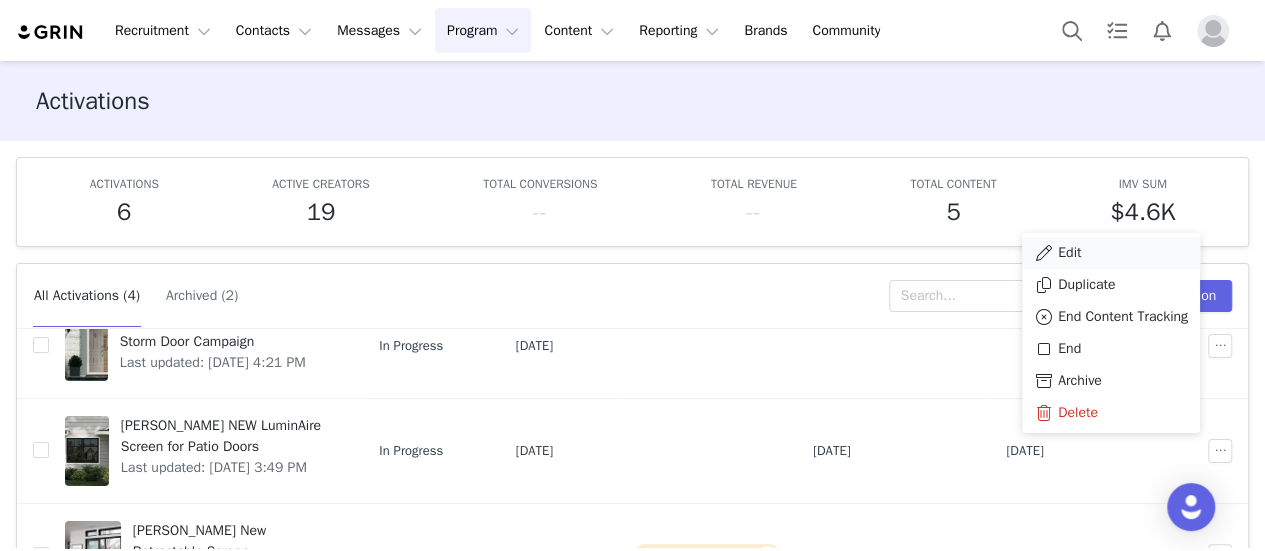 click on "Edit" at bounding box center (1069, 253) 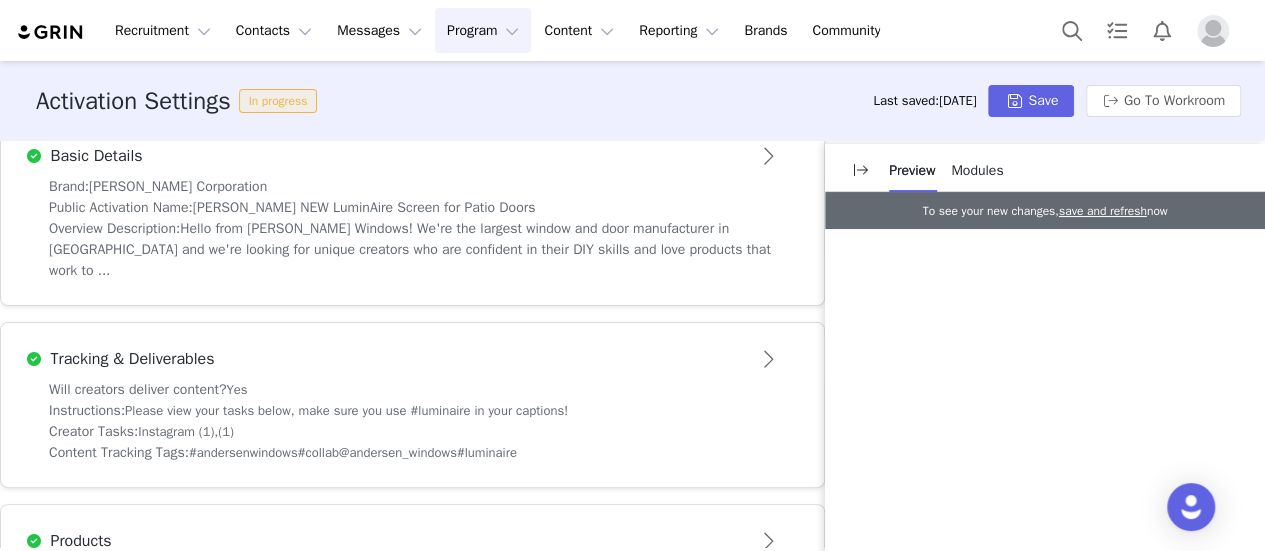 scroll, scrollTop: 757, scrollLeft: 0, axis: vertical 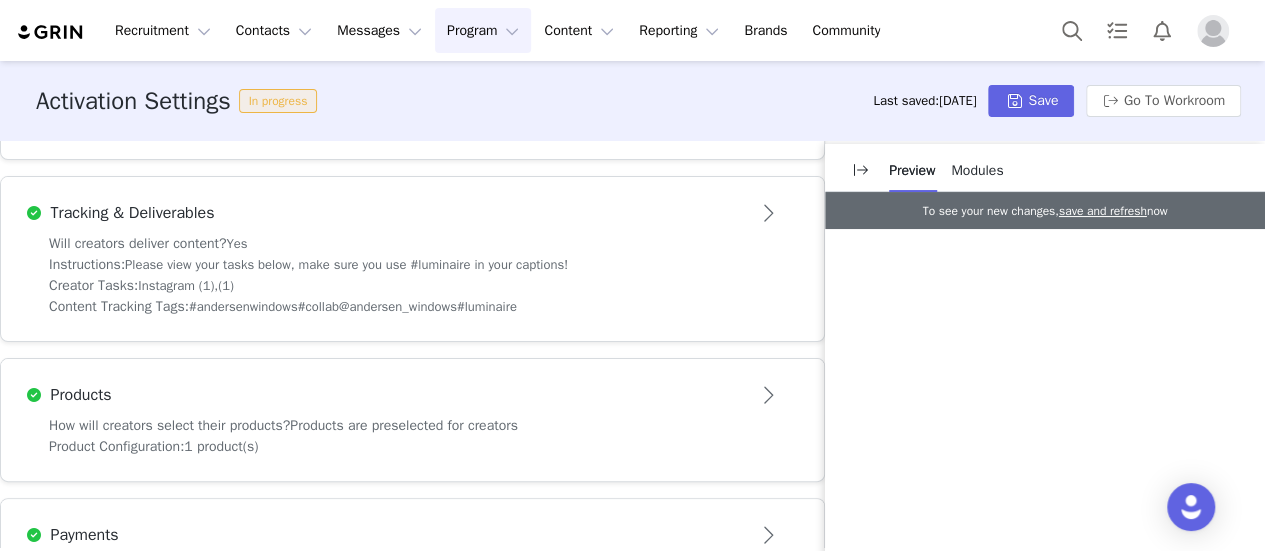 click on "Products are preselected for creators" at bounding box center (404, 425) 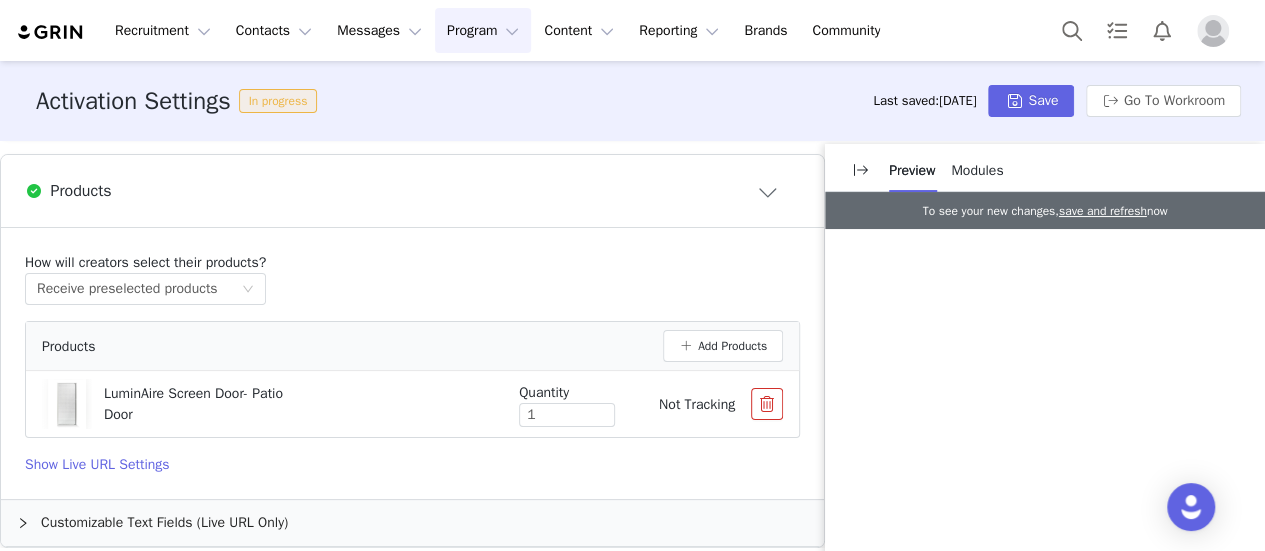 scroll, scrollTop: 1131, scrollLeft: 0, axis: vertical 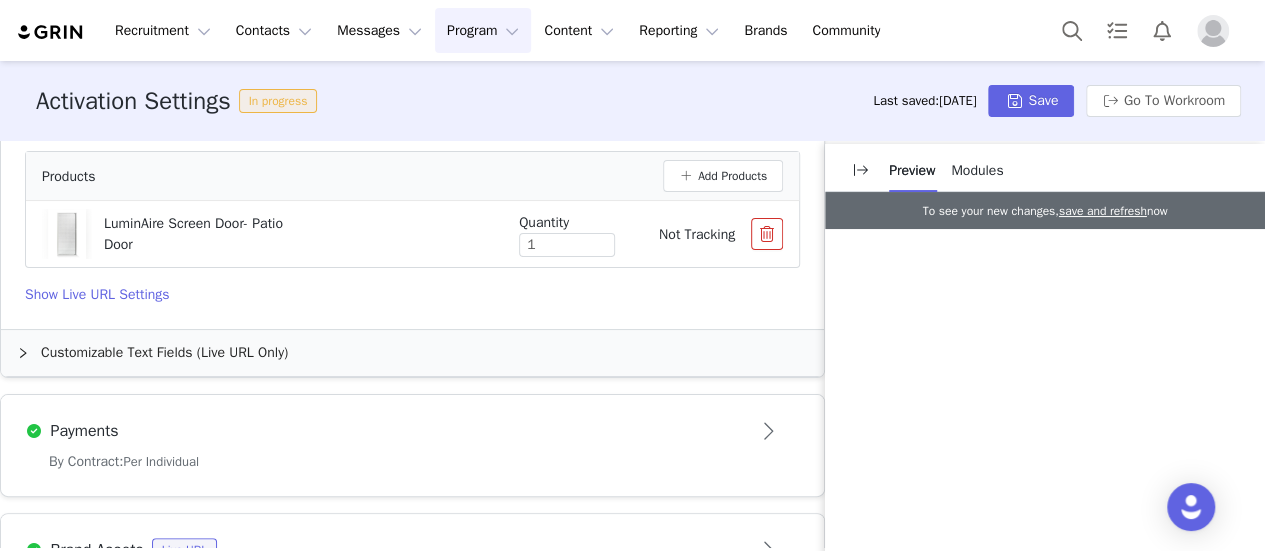 click on "Customizable Text Fields (Live URL Only)" at bounding box center (412, 353) 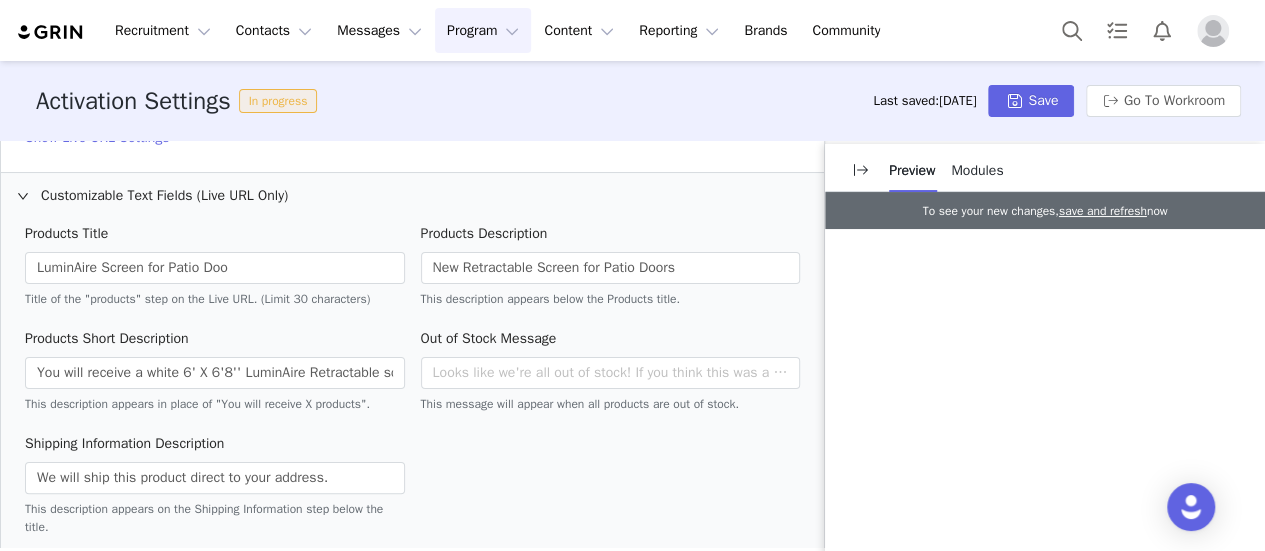 scroll, scrollTop: 1288, scrollLeft: 0, axis: vertical 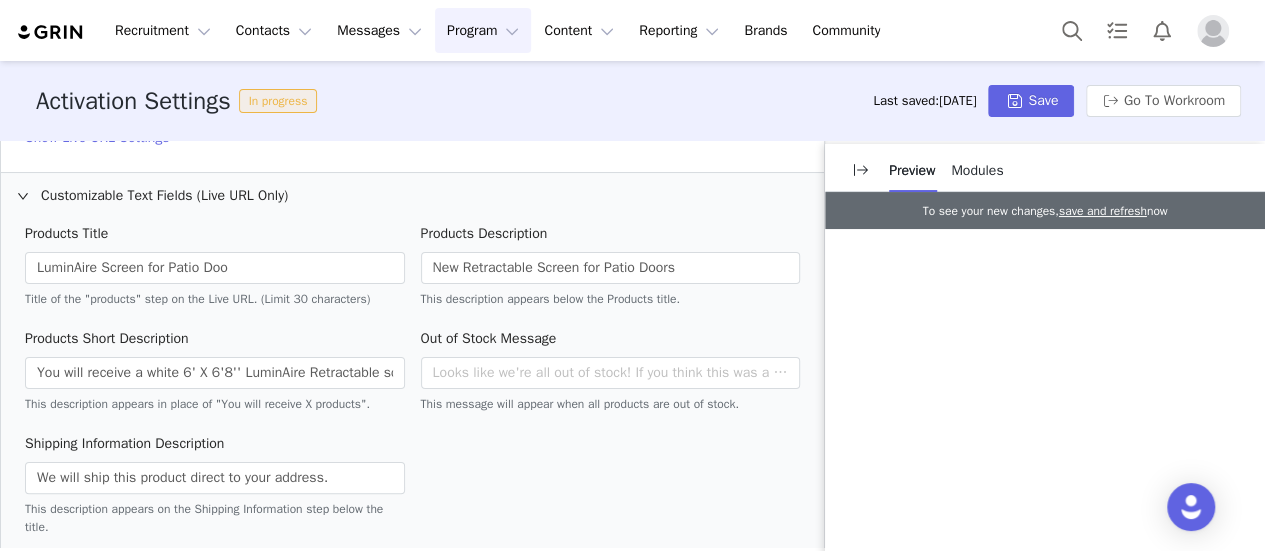 click on "Products Title" at bounding box center [215, 237] 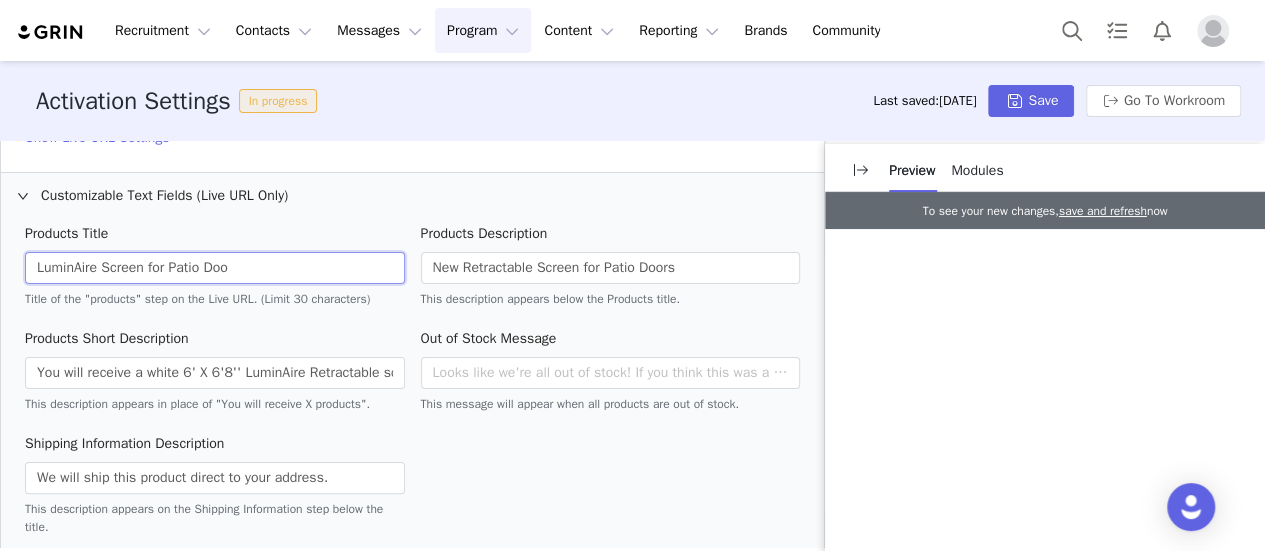 click on "LuminAire Screen for Patio Doo" at bounding box center [215, 268] 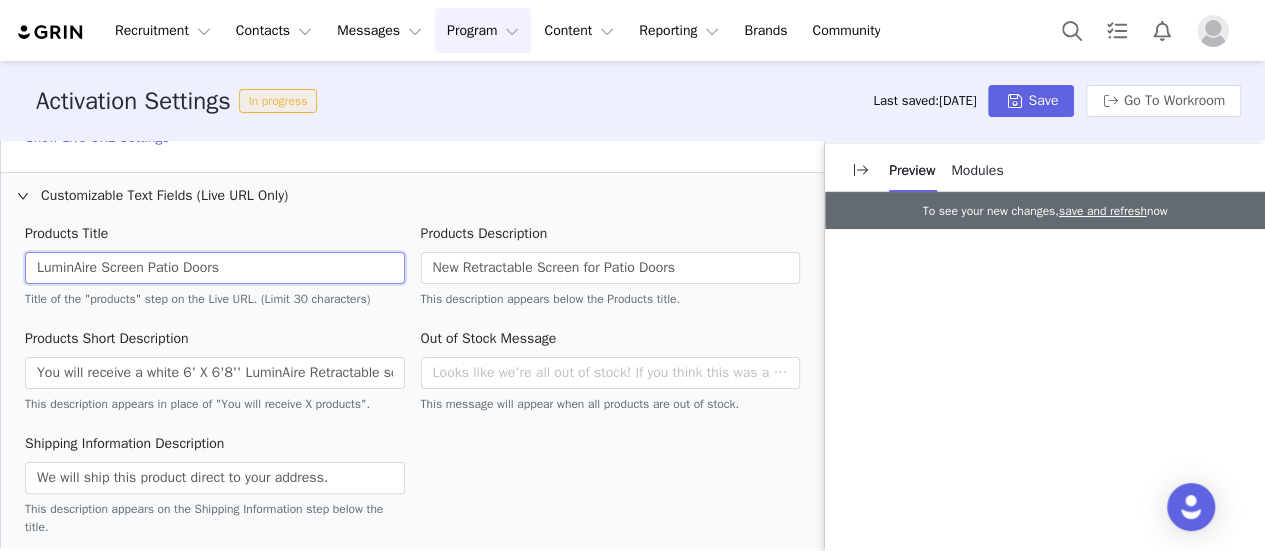 click on "LuminAire Screen Patio Doors" at bounding box center [215, 268] 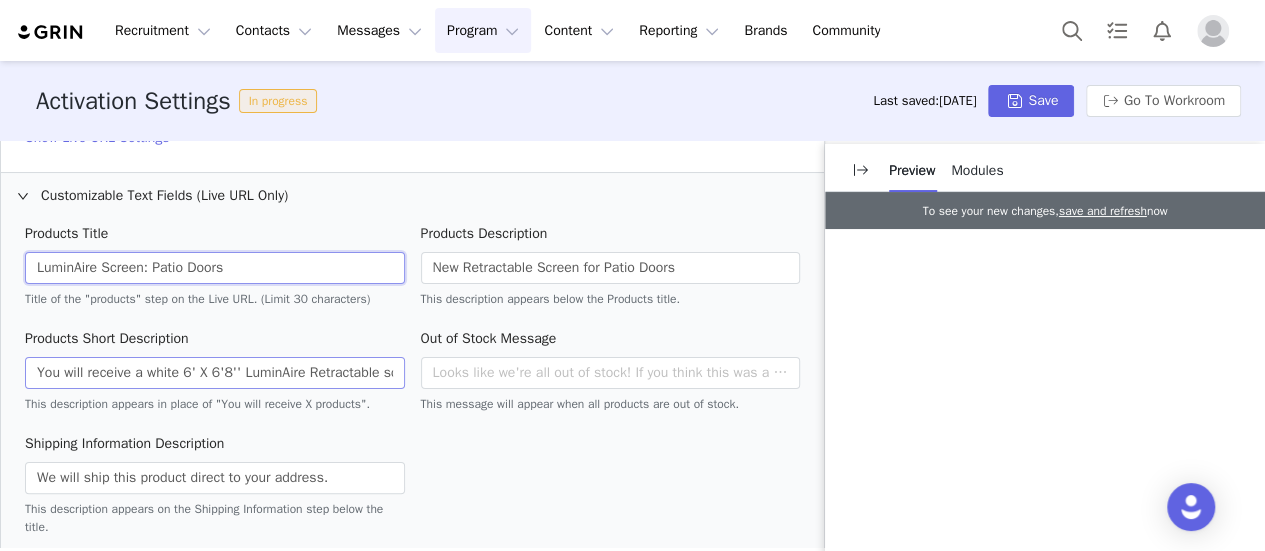 type on "LuminAire Screen: Patio Doors" 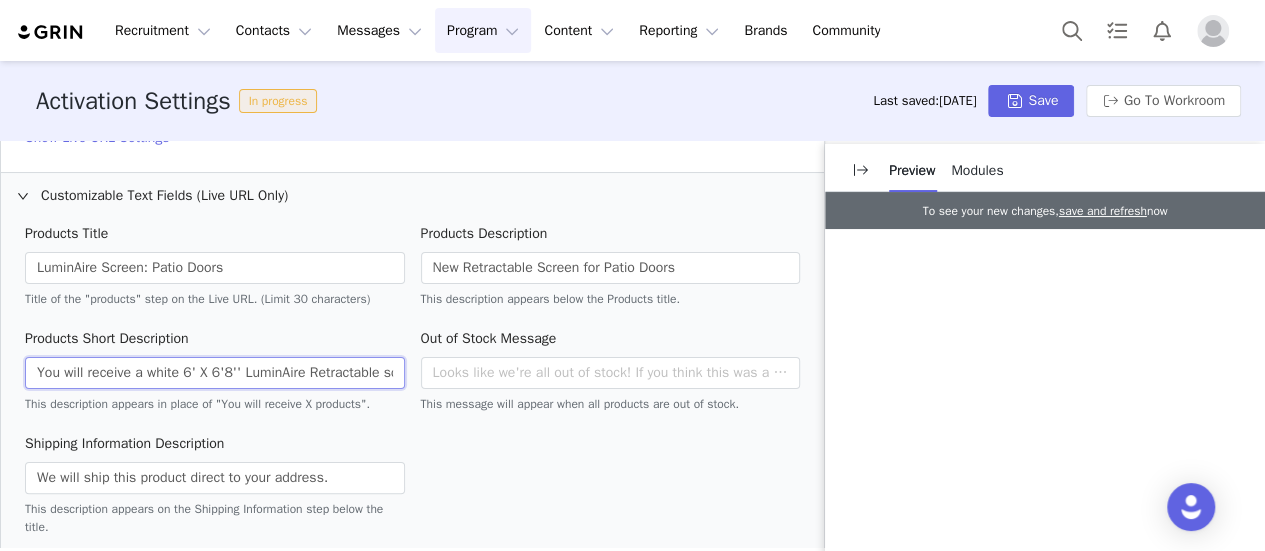 drag, startPoint x: 142, startPoint y: 375, endPoint x: 232, endPoint y: 361, distance: 91.08238 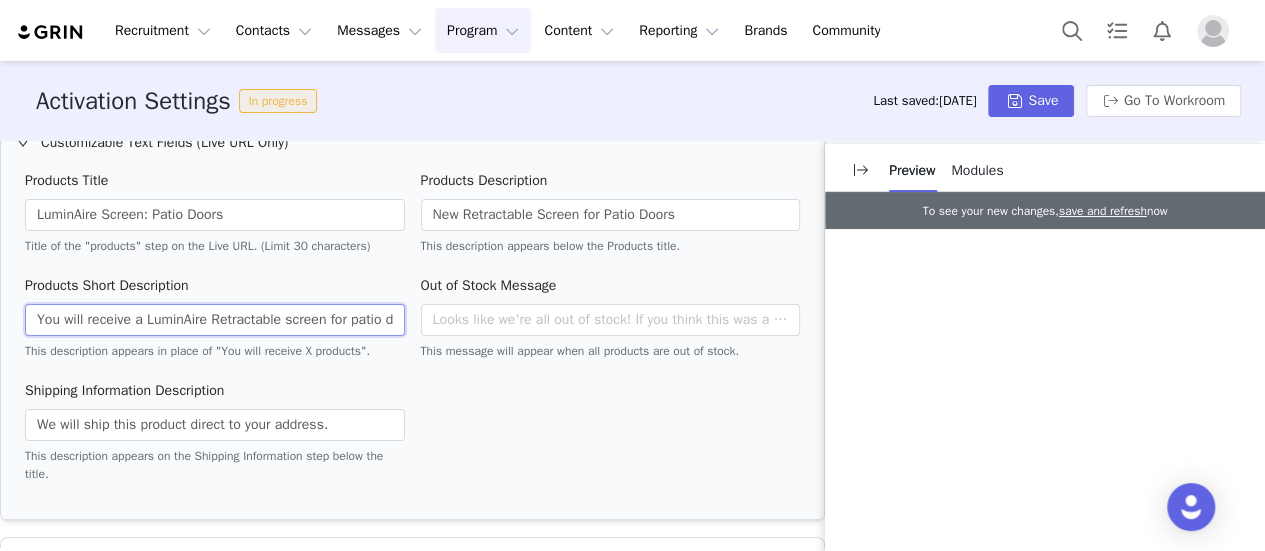 scroll, scrollTop: 1344, scrollLeft: 0, axis: vertical 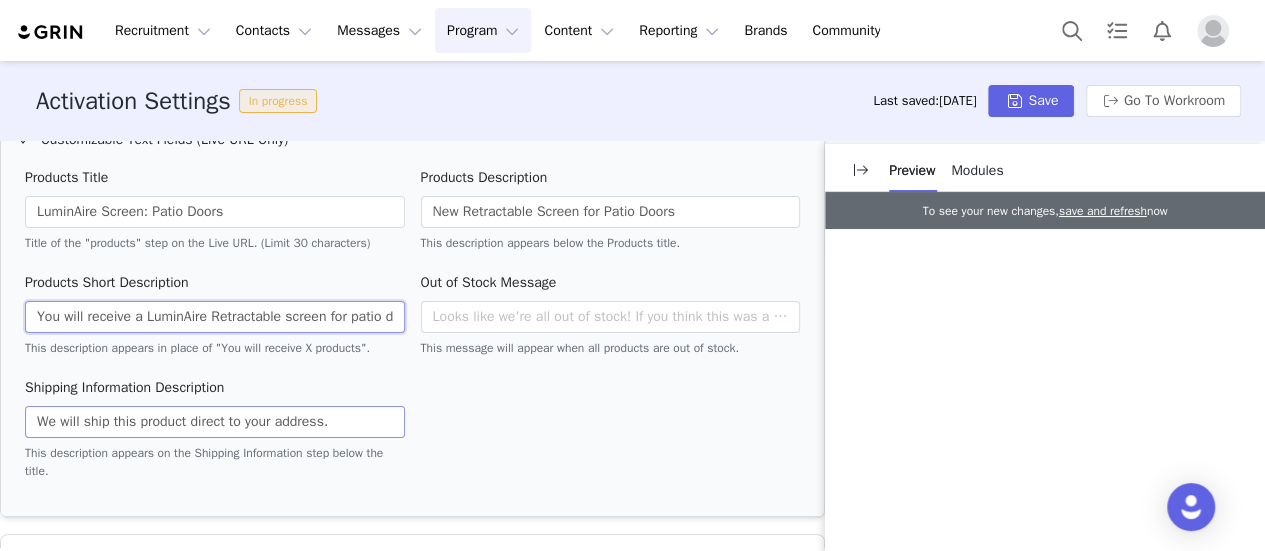 type on "You will receive a LuminAire Retractable screen for patio doors." 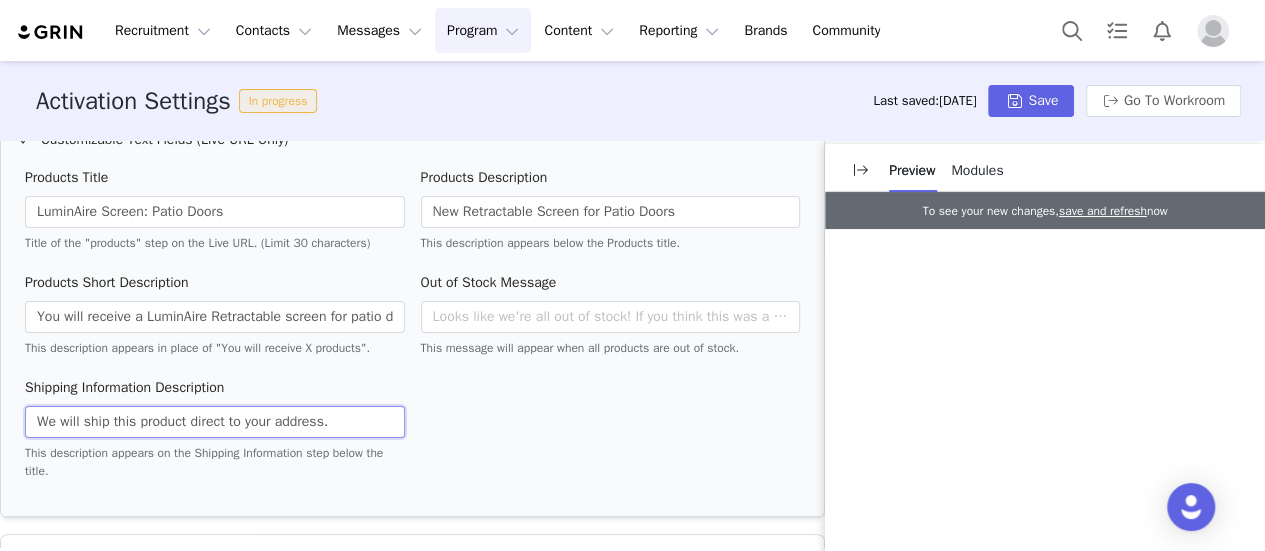 click on "We will ship this product direct to your address." at bounding box center (215, 422) 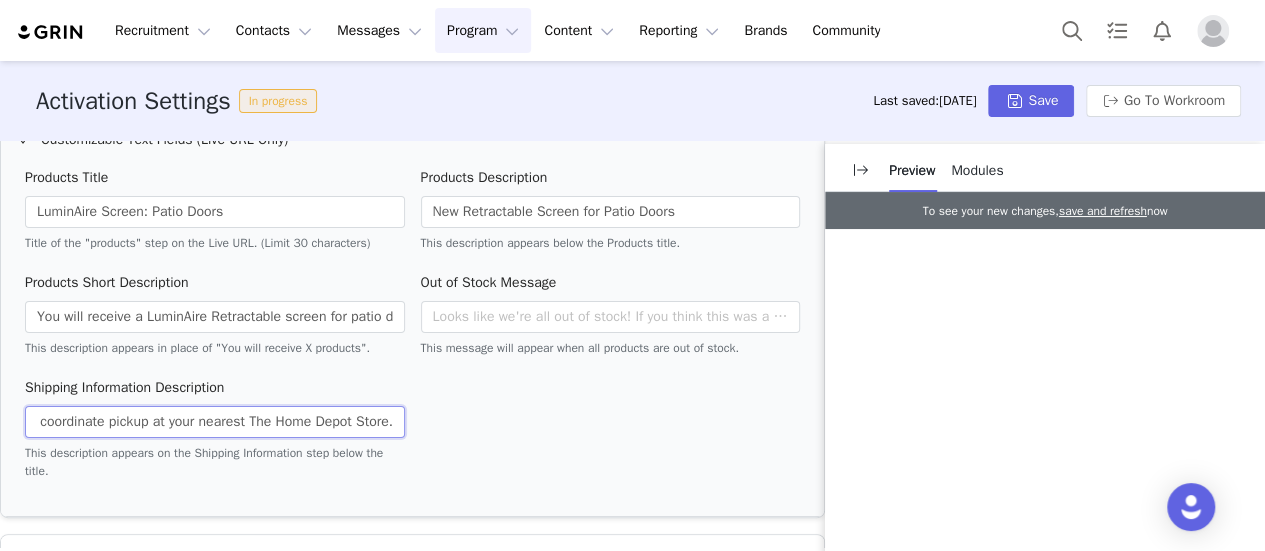 scroll, scrollTop: 0, scrollLeft: 323, axis: horizontal 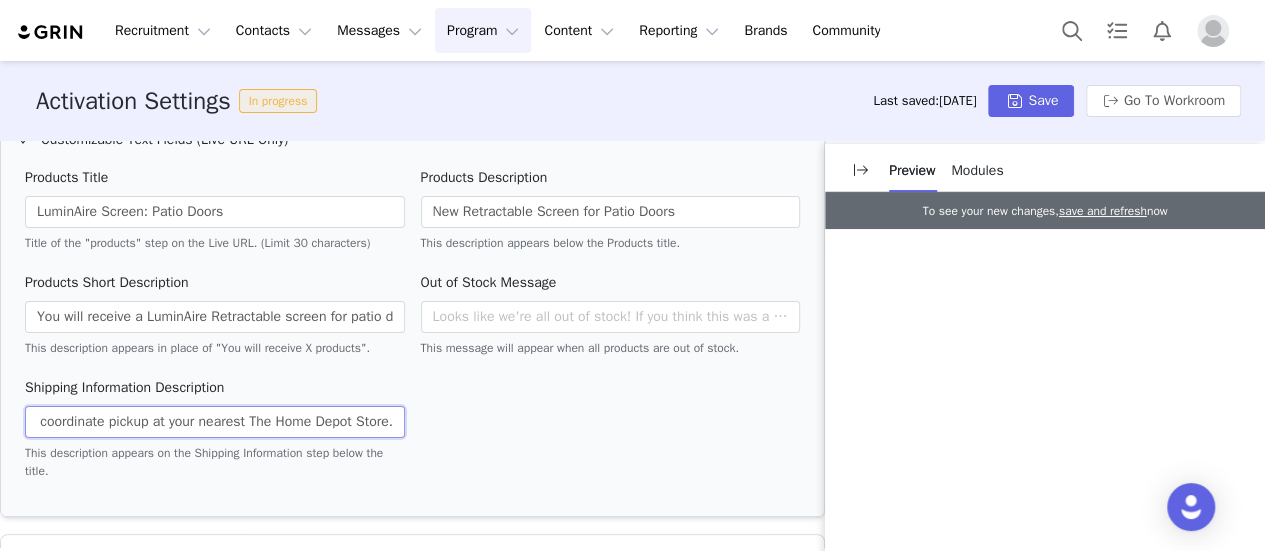 click on "We will ship this product direct to your address or coordinate pickup at your nearest The Home Depot Store." at bounding box center [215, 422] 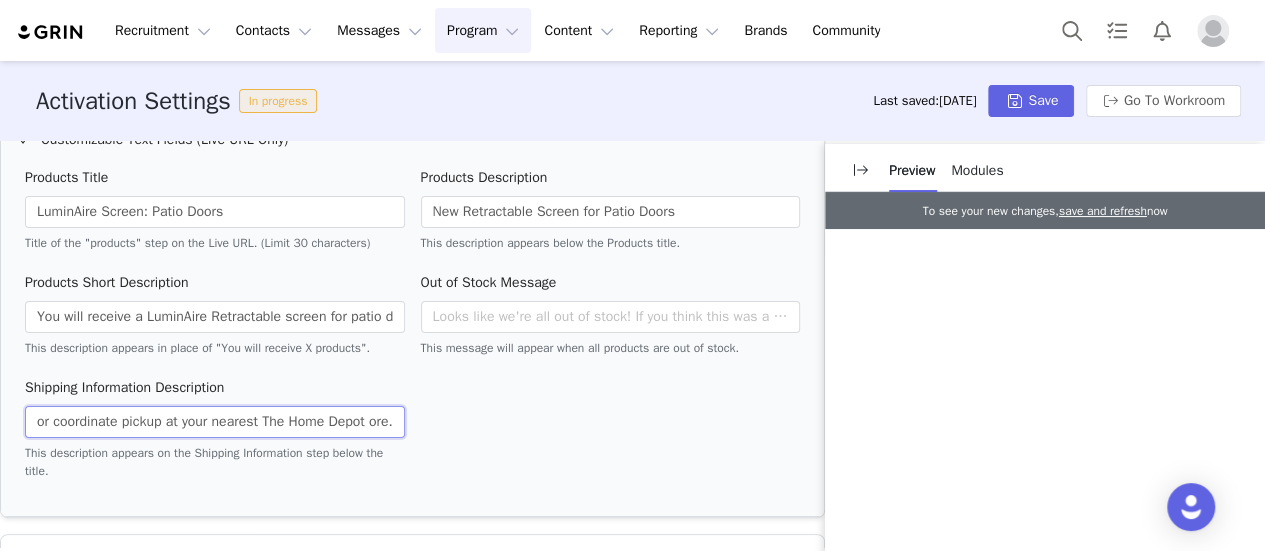 scroll, scrollTop: 0, scrollLeft: 311, axis: horizontal 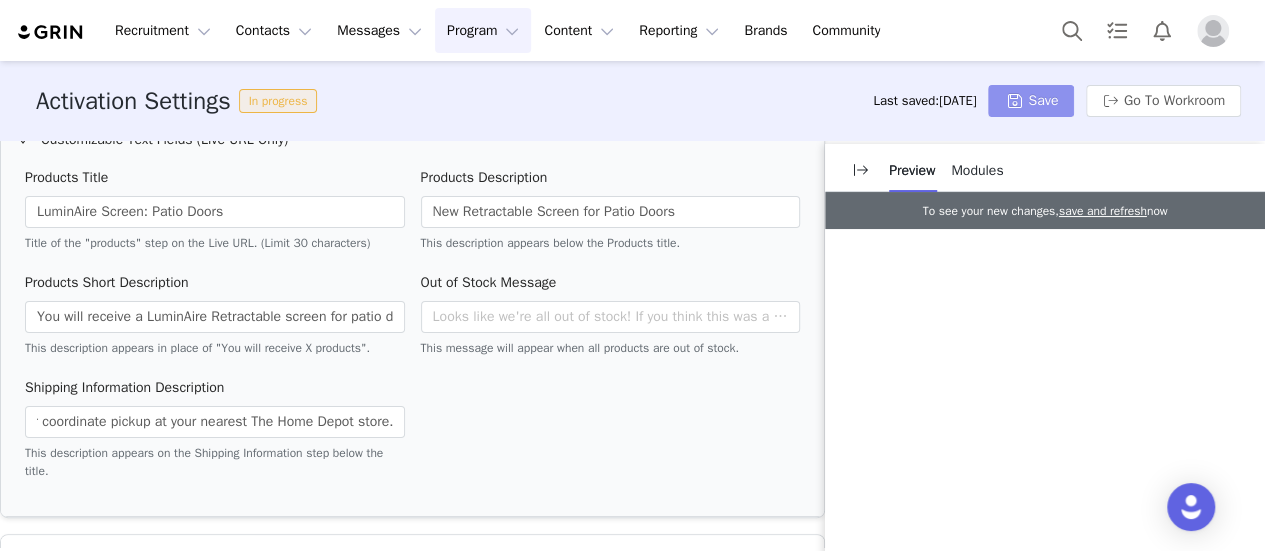 click on "Save" at bounding box center (1031, 101) 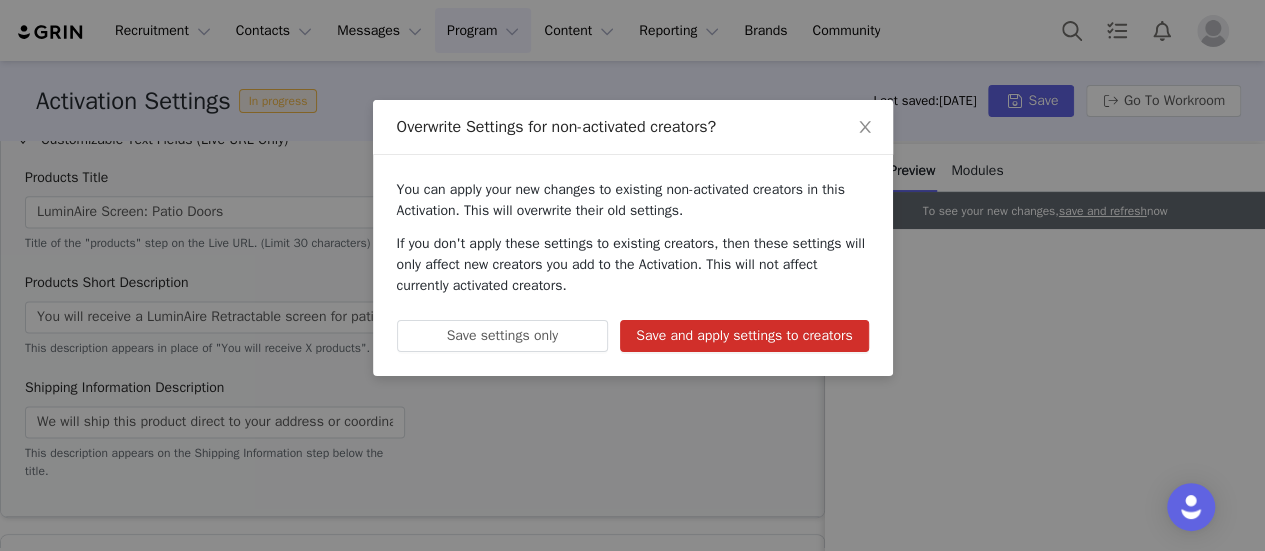 click on "Save and apply settings to creators" at bounding box center [744, 336] 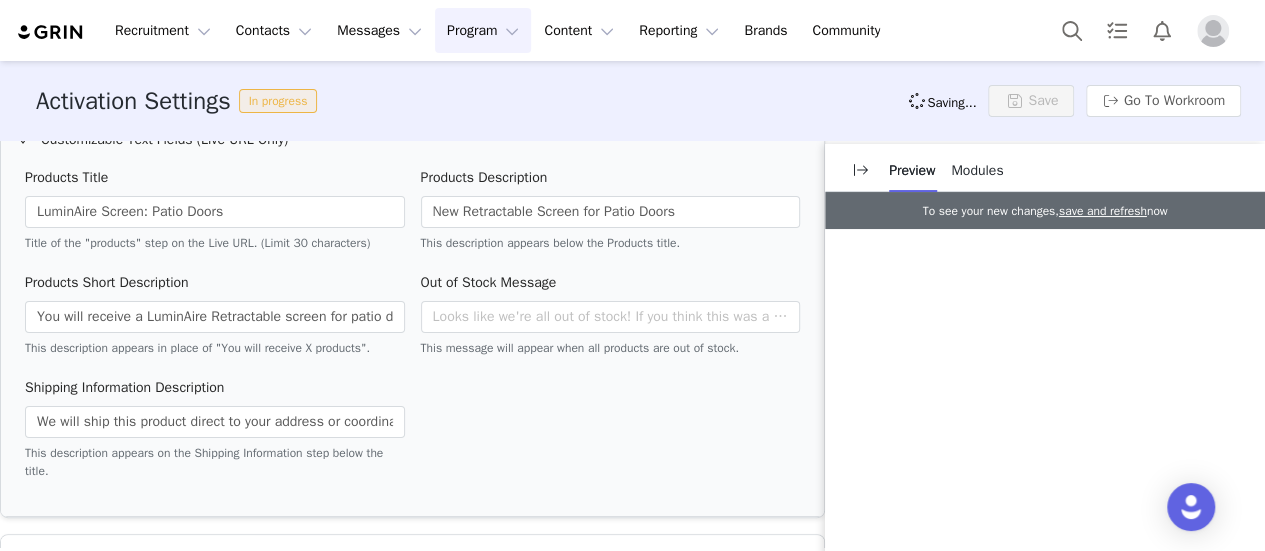 type on "We will ship this product direct to your address or coordinate pickup at your nearest The Home Depot store." 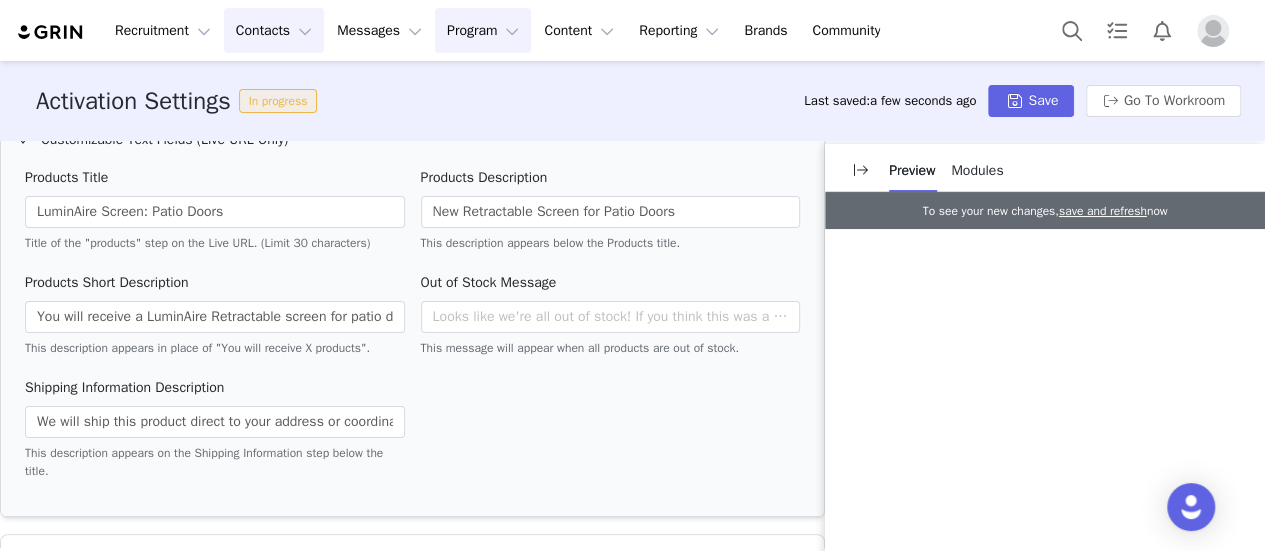 click on "Contacts Contacts" at bounding box center [274, 30] 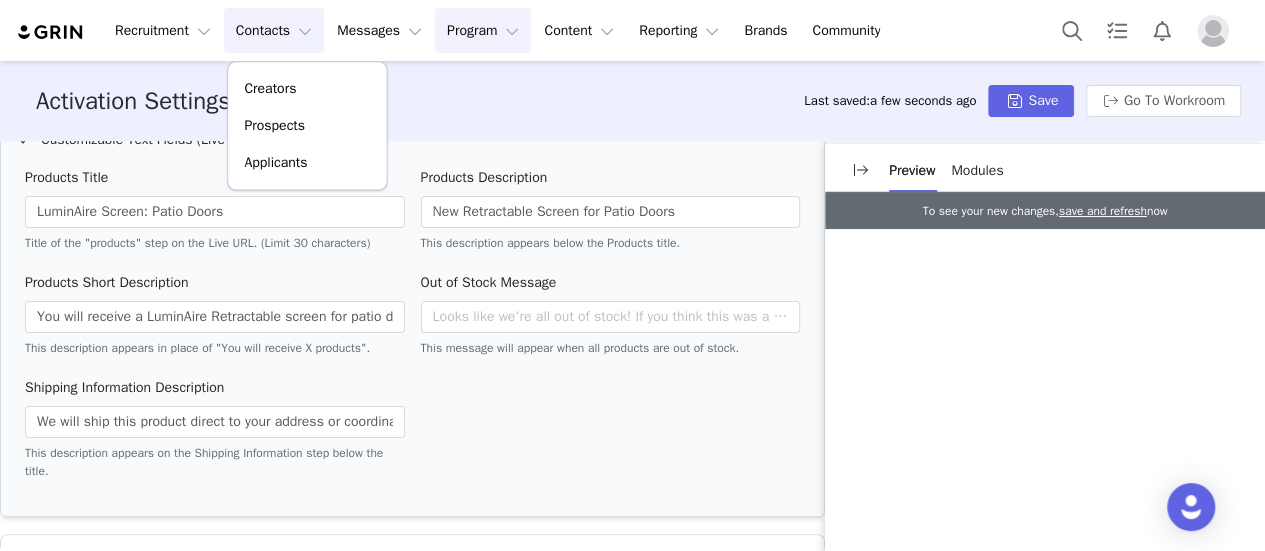 click on "Program Program" at bounding box center (483, 30) 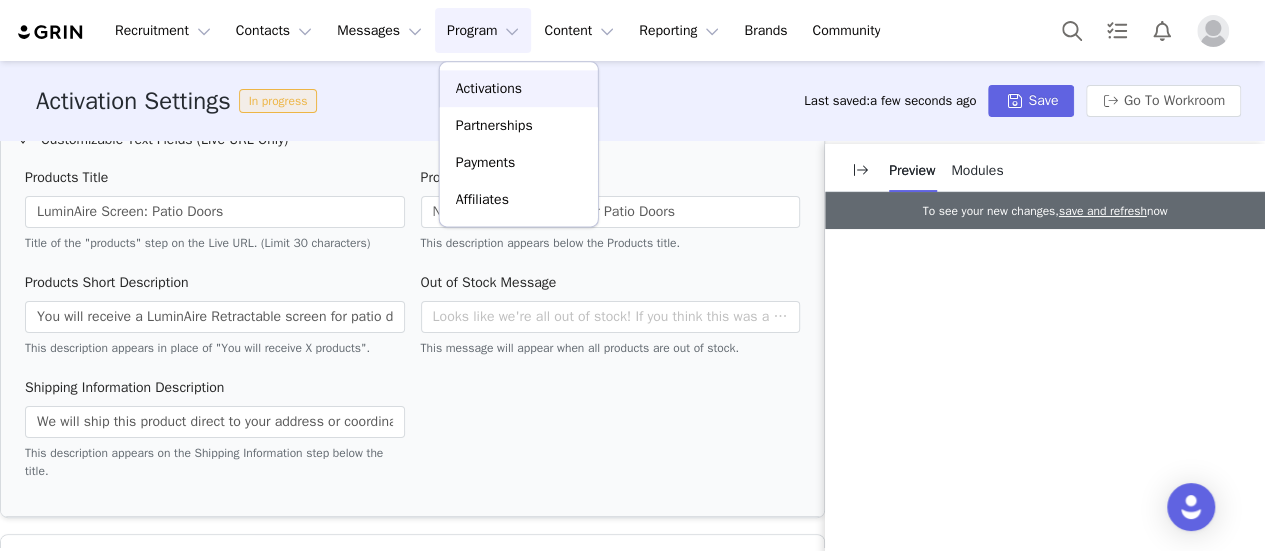 click on "Activations" at bounding box center (489, 88) 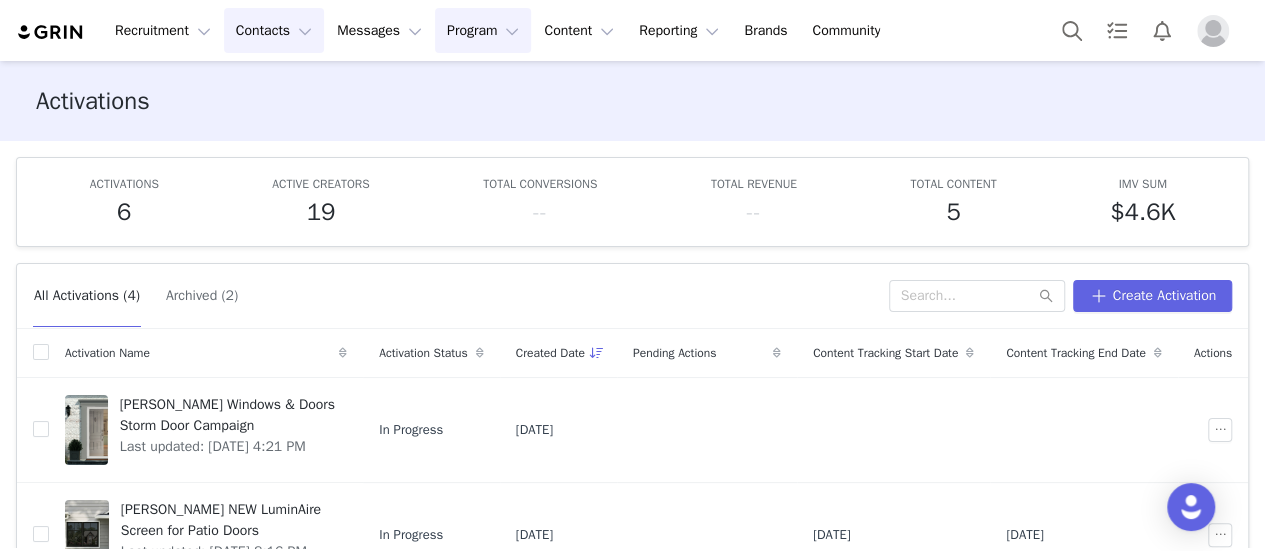 click on "Contacts Contacts" at bounding box center [274, 30] 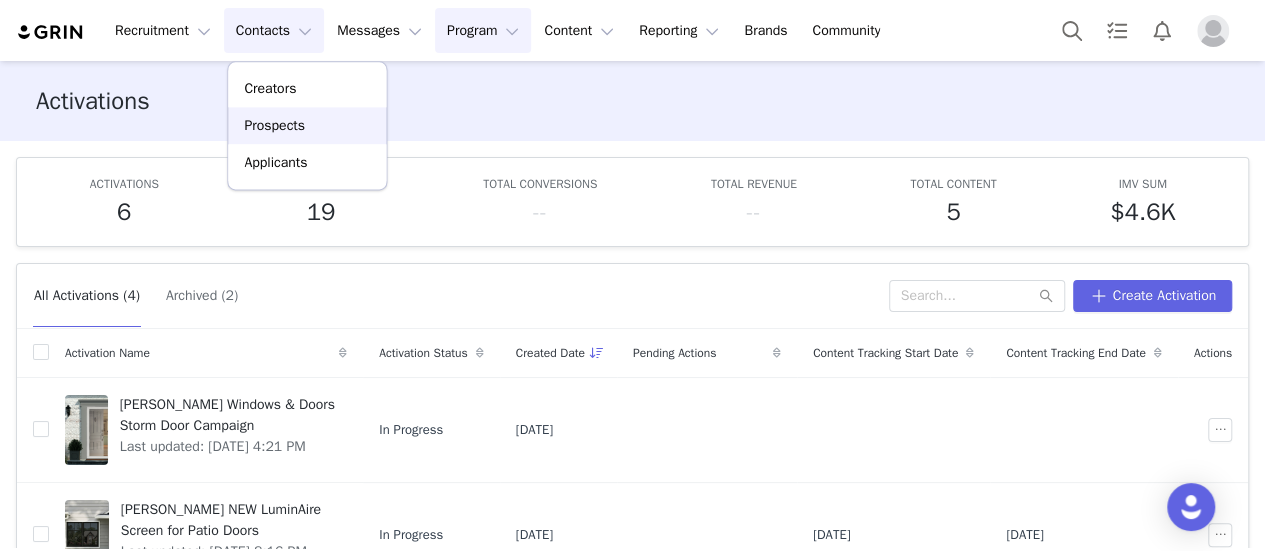 click on "Prospects" at bounding box center (274, 125) 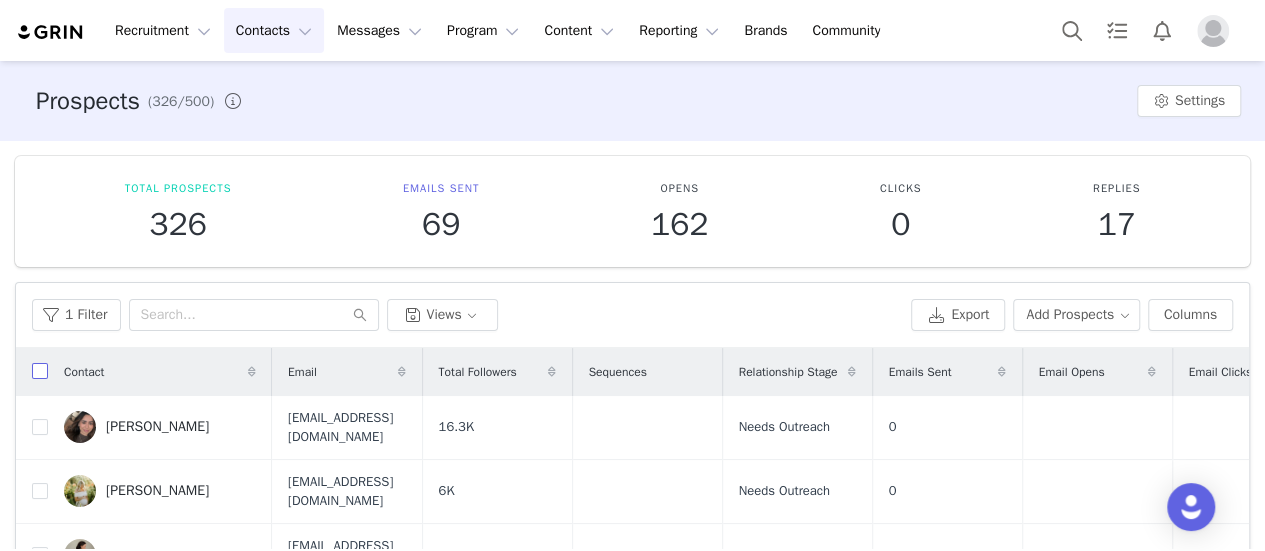 click at bounding box center [40, 371] 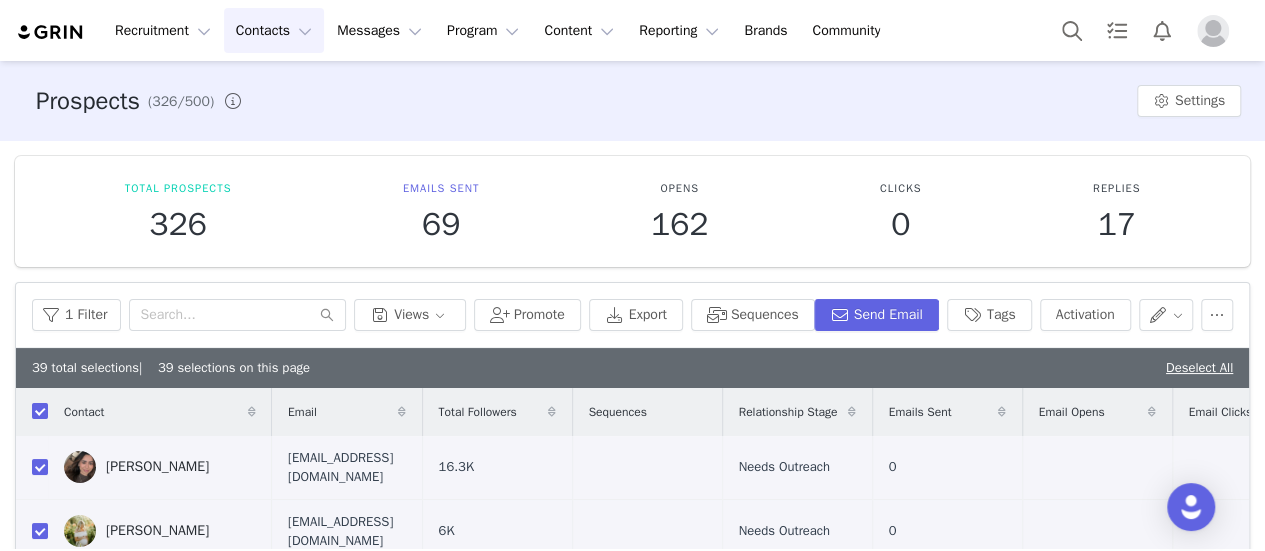 click on "1 Filter Views     Promote Export Sequences Send Email Tags Activation" at bounding box center (632, 315) 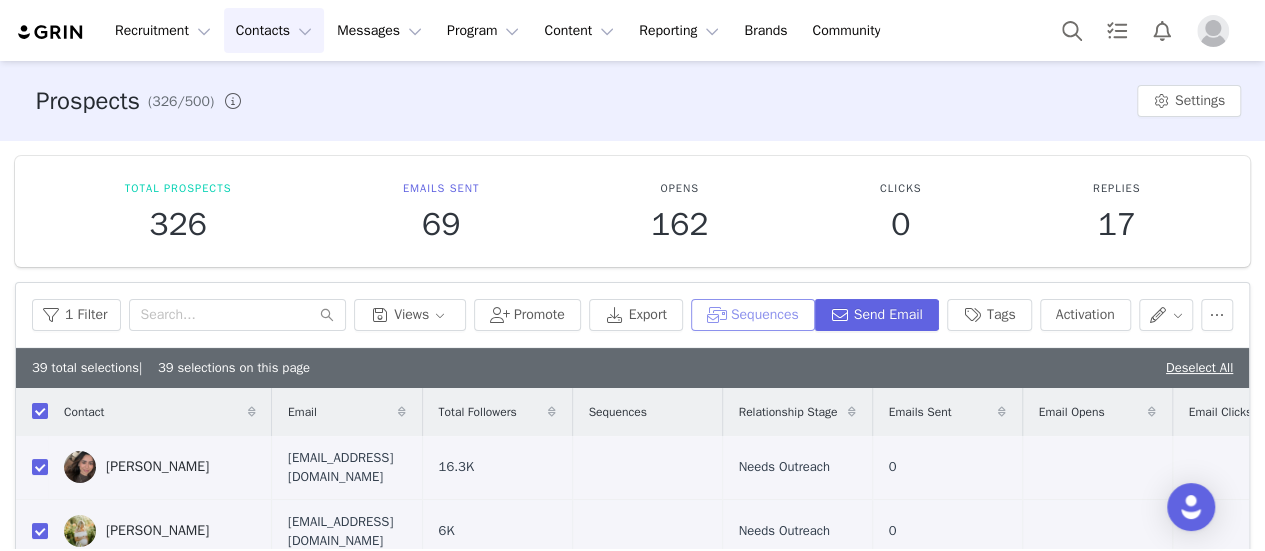 click on "Sequences" at bounding box center (753, 315) 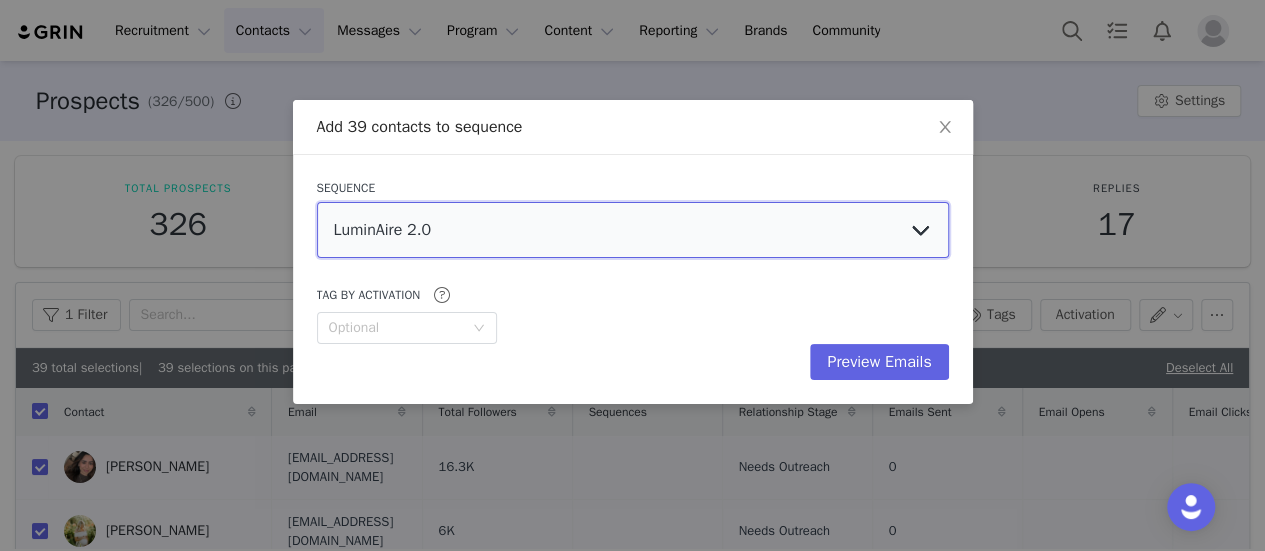 click on "LuminAire 2.0   Storm Doors Initial Outreach   LuminAire for Patio Doors Initial Outreach   Andersen LuminAire Initial Outreach Sequence   DEMO - Outreach with Live URL   DEMO - Outreach No Links" at bounding box center (633, 230) 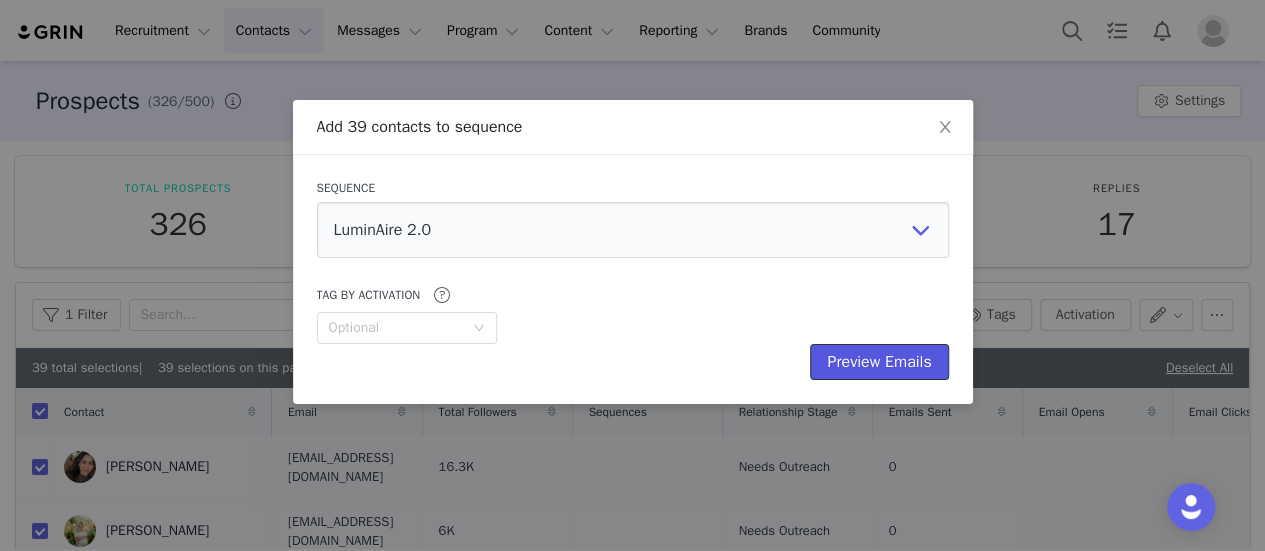 click on "Preview Emails" at bounding box center (879, 362) 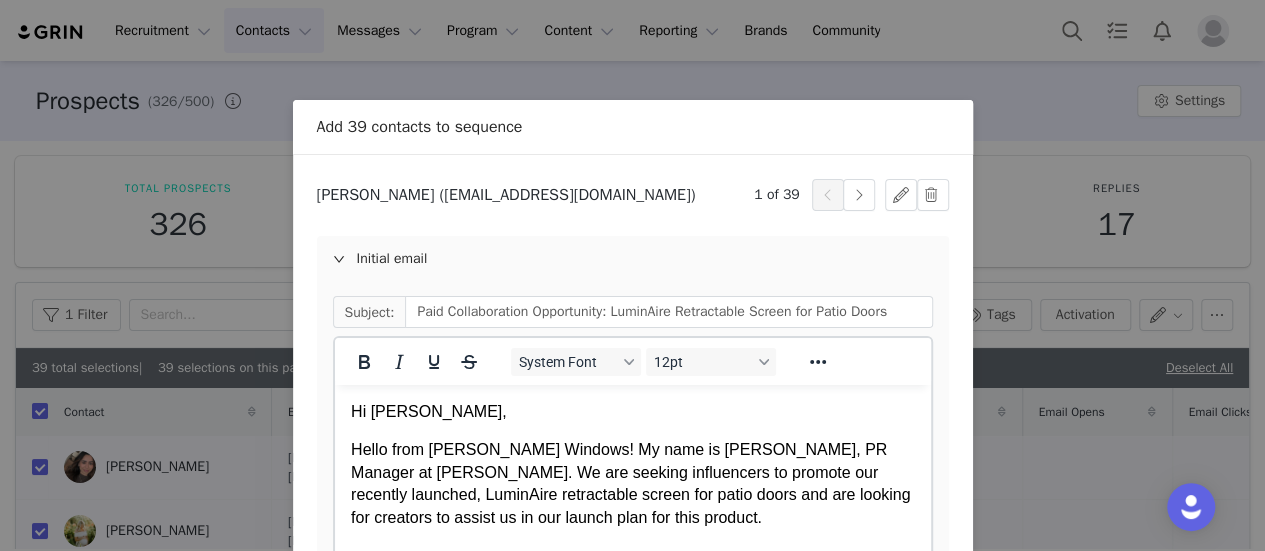 scroll, scrollTop: 0, scrollLeft: 0, axis: both 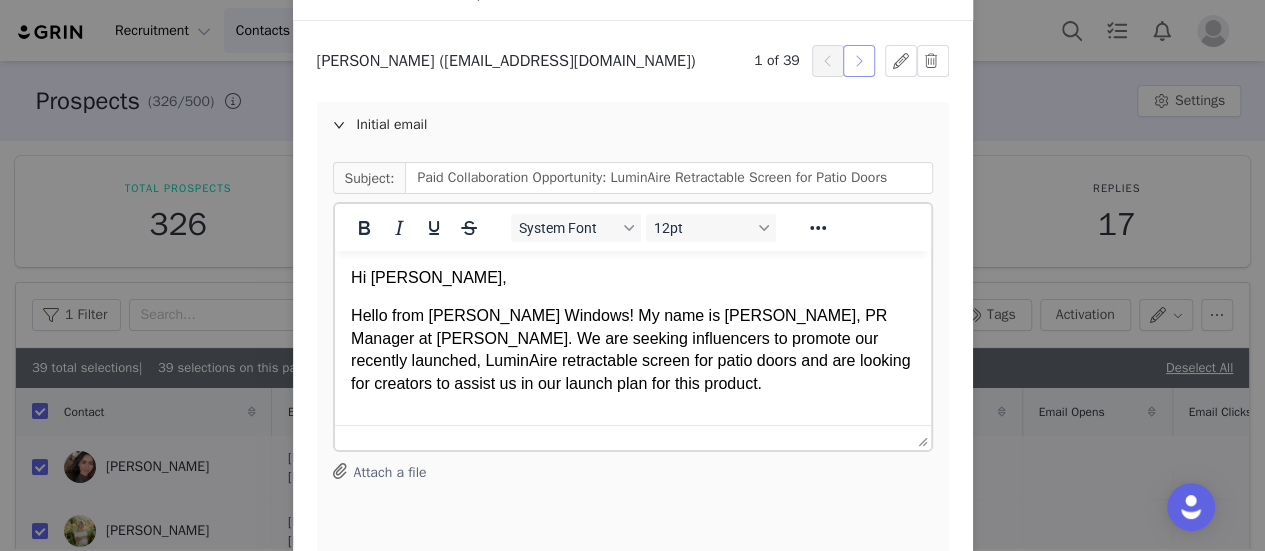 click at bounding box center [859, 61] 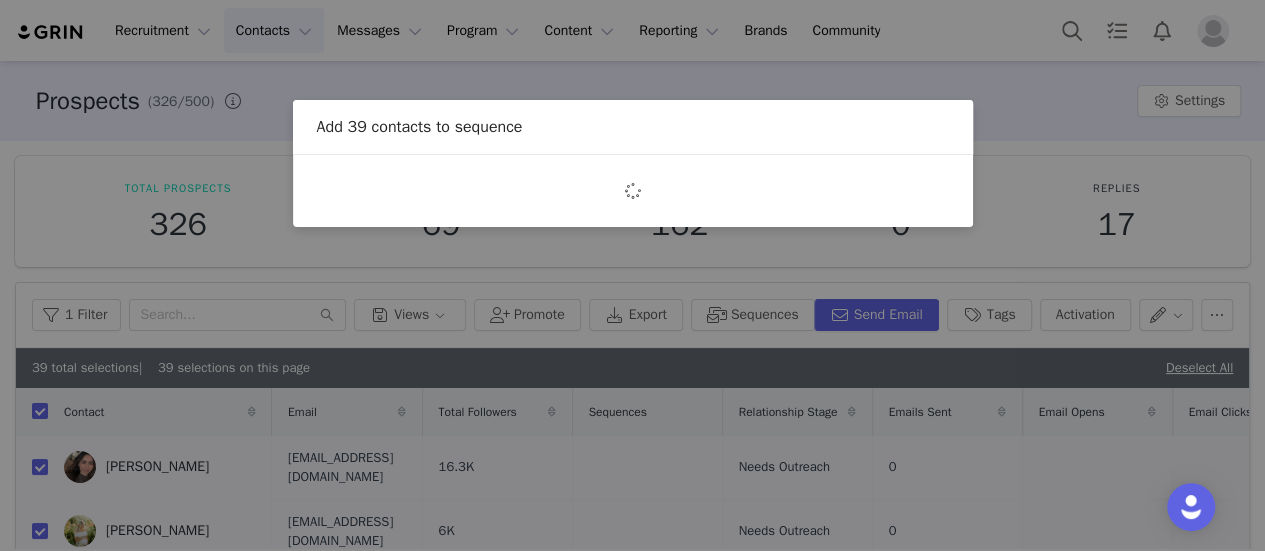 scroll, scrollTop: 0, scrollLeft: 0, axis: both 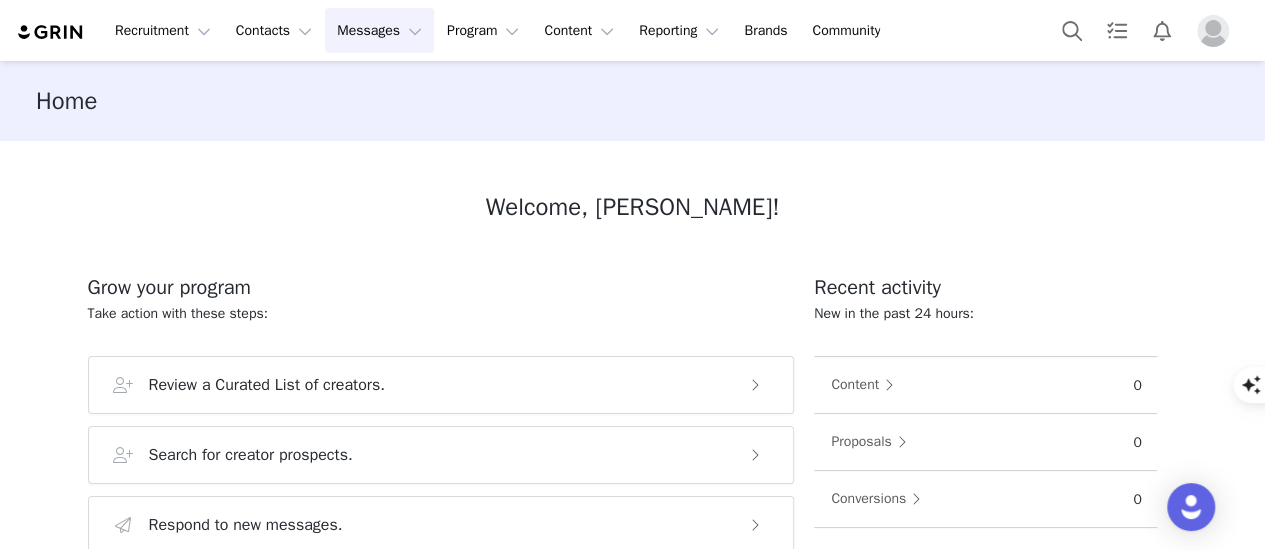 click on "Messages Messages" at bounding box center (379, 30) 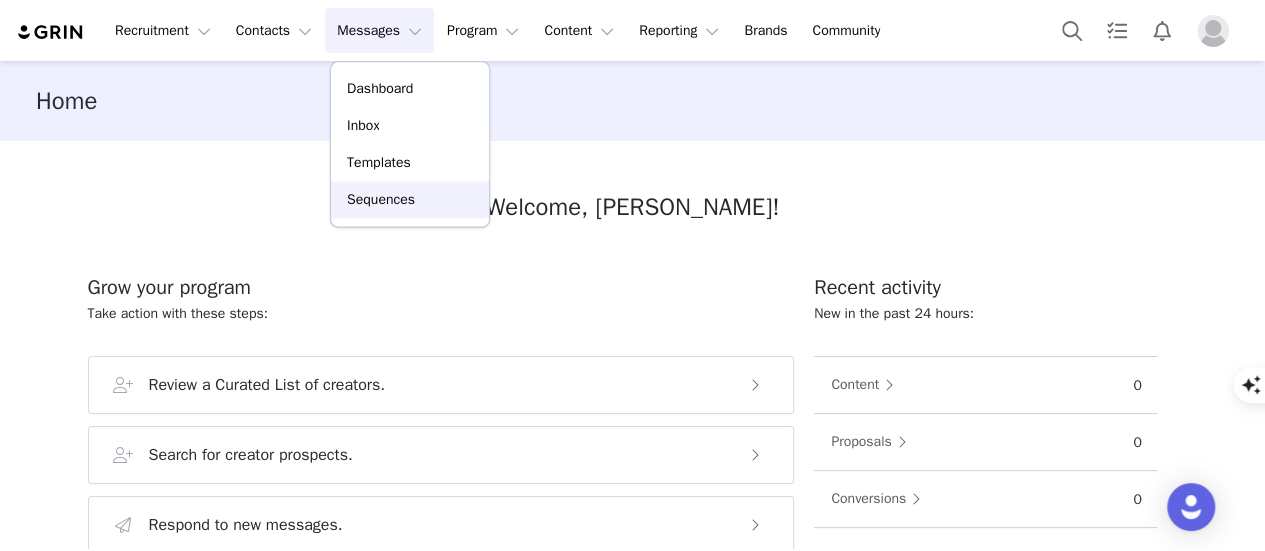 click on "Sequences" at bounding box center [381, 199] 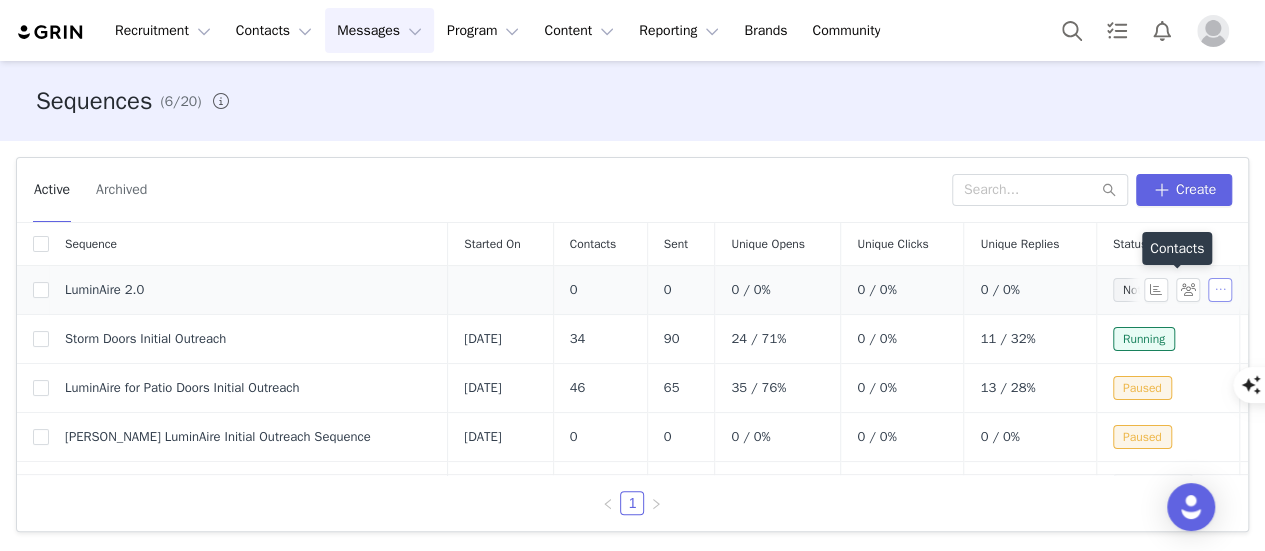 click at bounding box center (1220, 290) 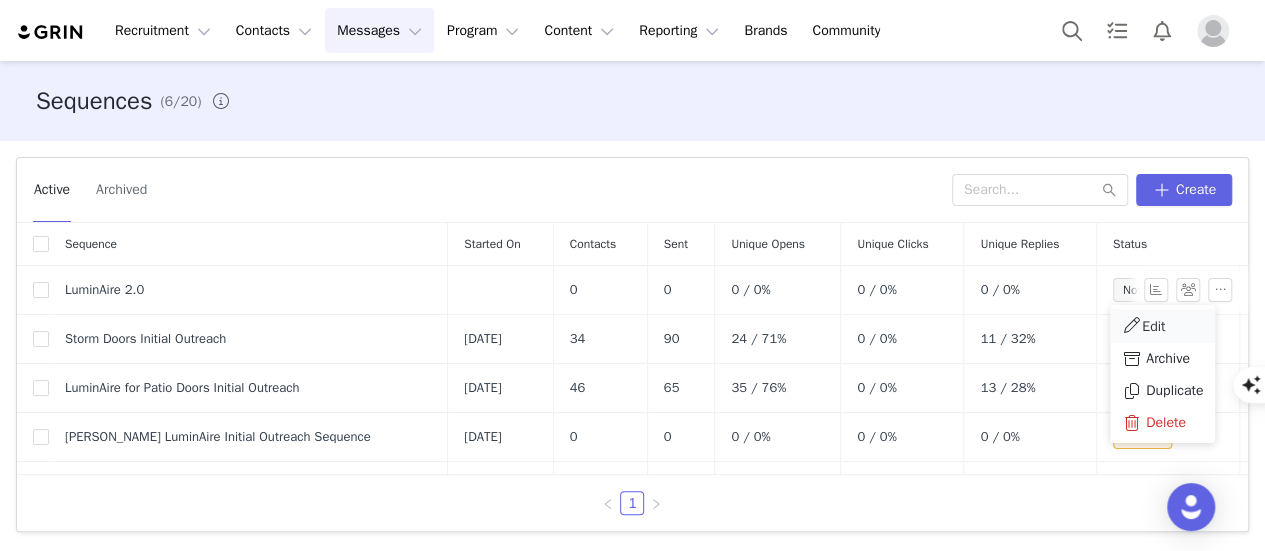 click on "Edit" at bounding box center (1162, 326) 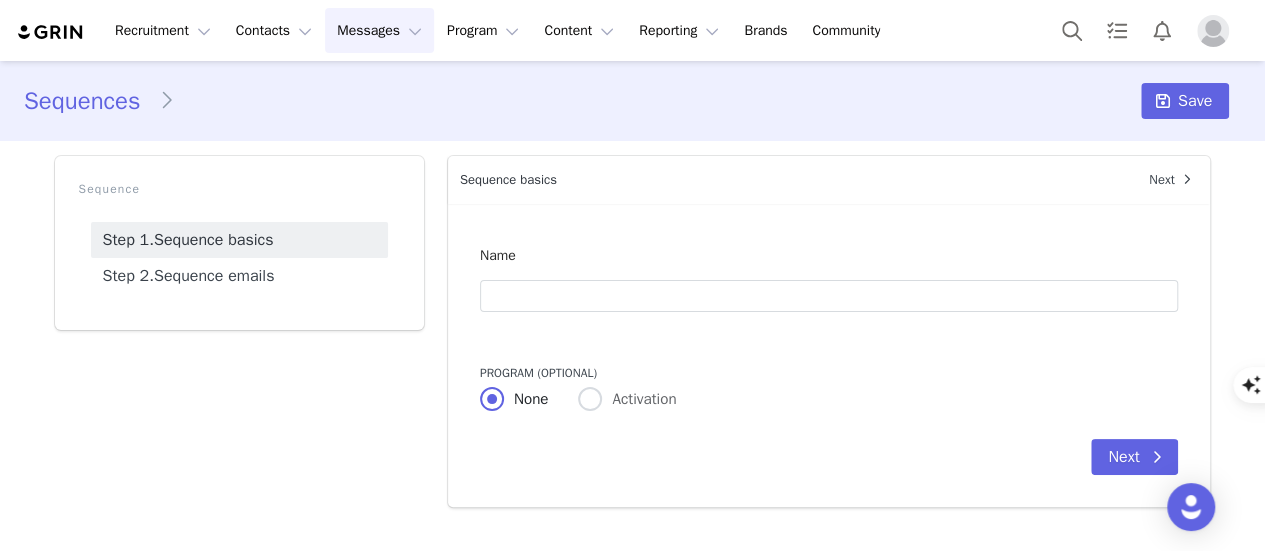 type on "LuminAire 2.0" 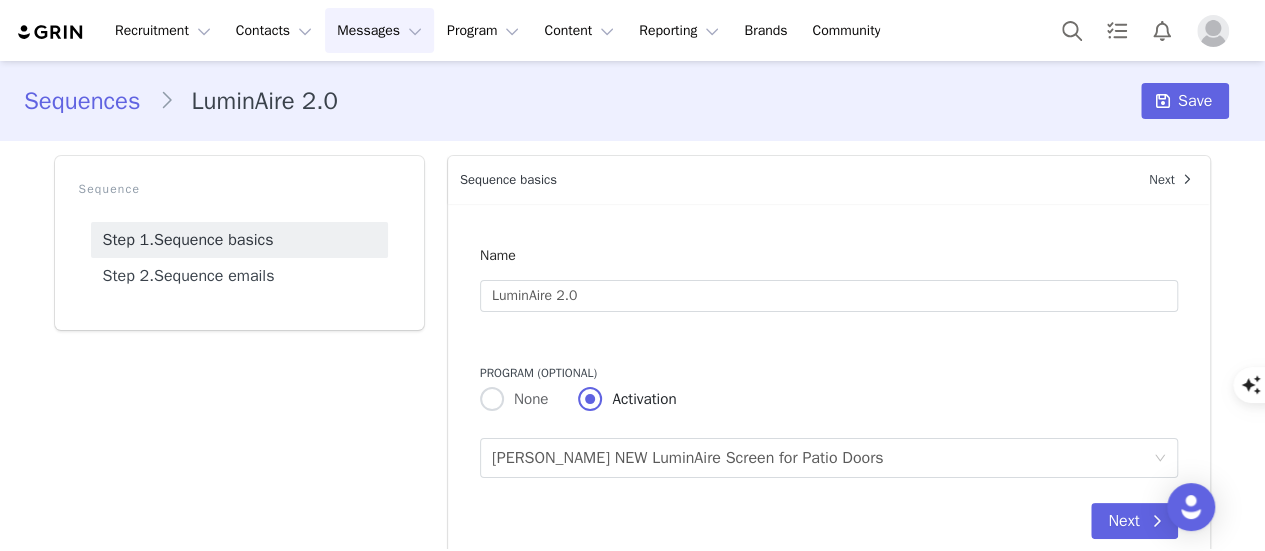 radio on "false" 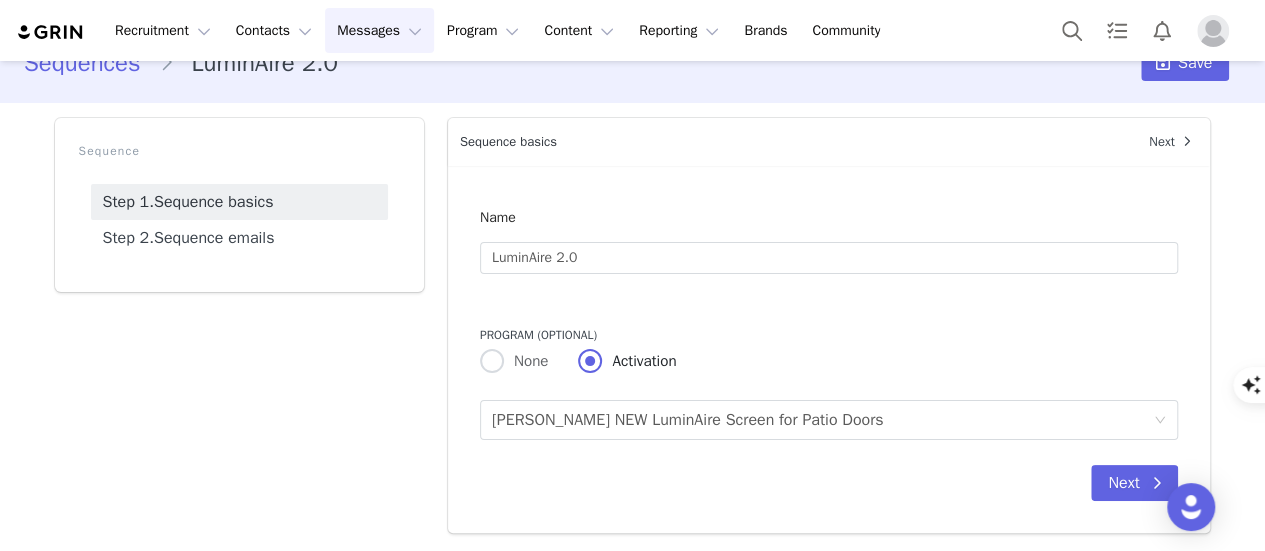 scroll, scrollTop: 0, scrollLeft: 0, axis: both 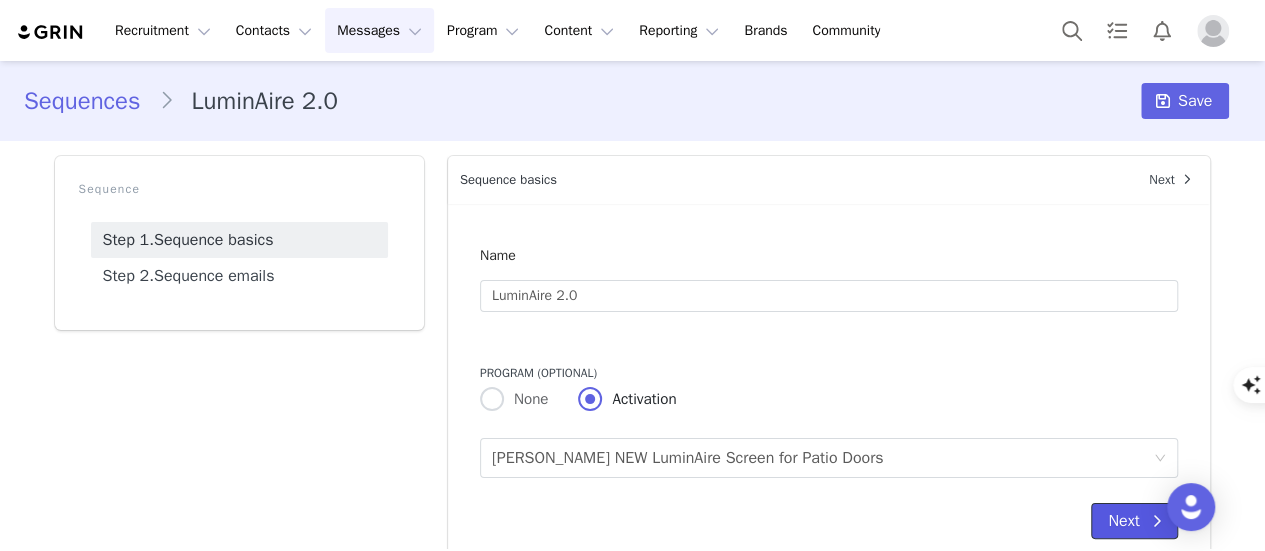 click on "Next" at bounding box center [1134, 521] 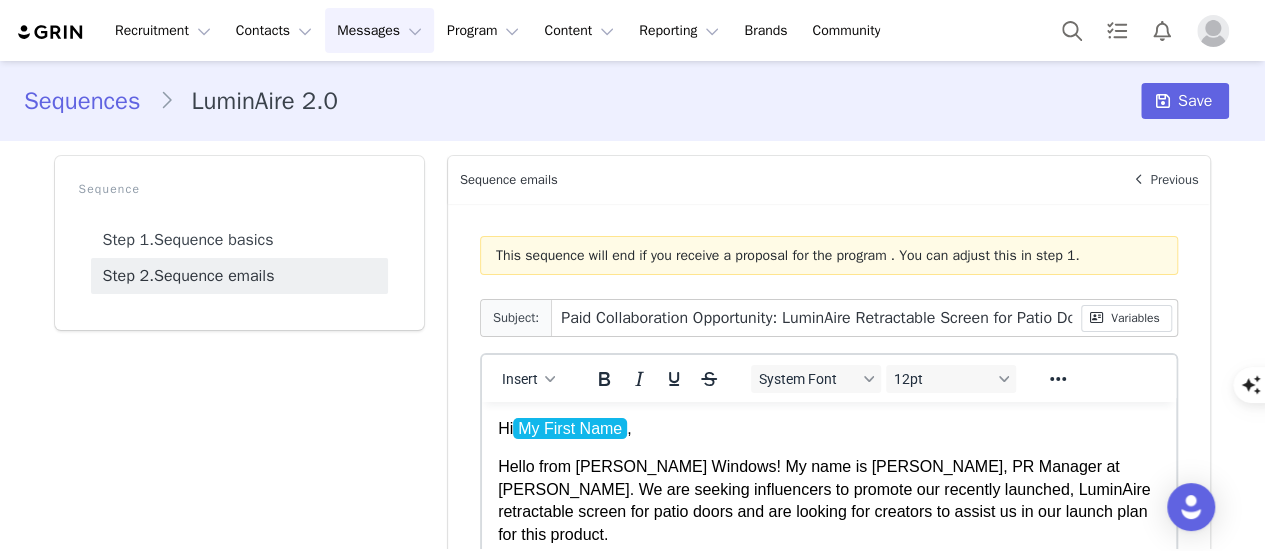 click on "Hi  My First Name ﻿ ," at bounding box center (828, 429) 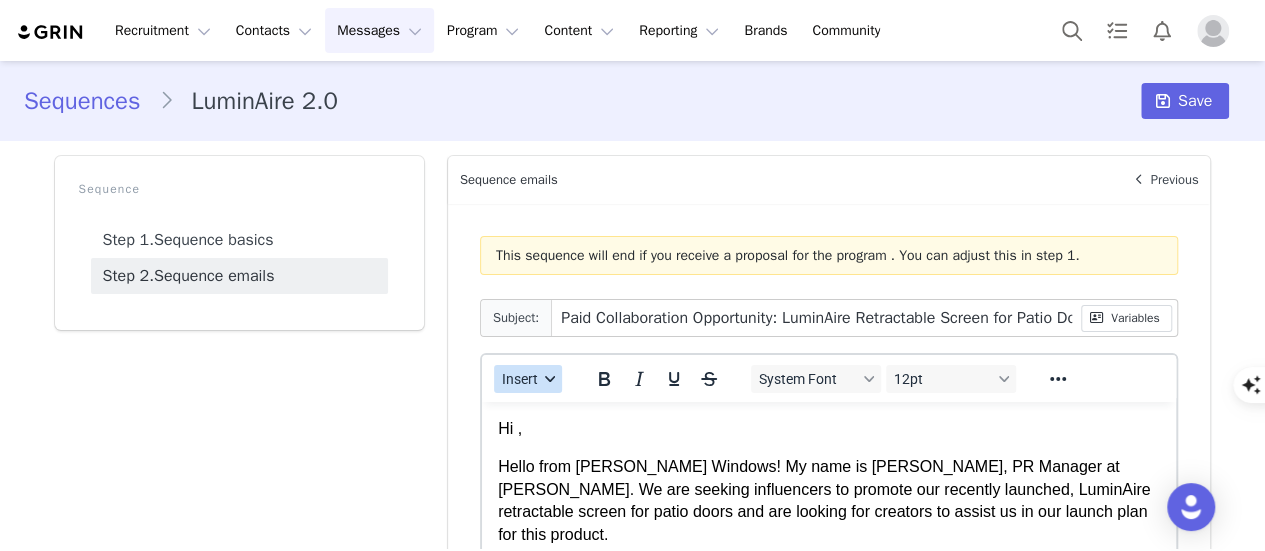 click on "Insert" at bounding box center (520, 379) 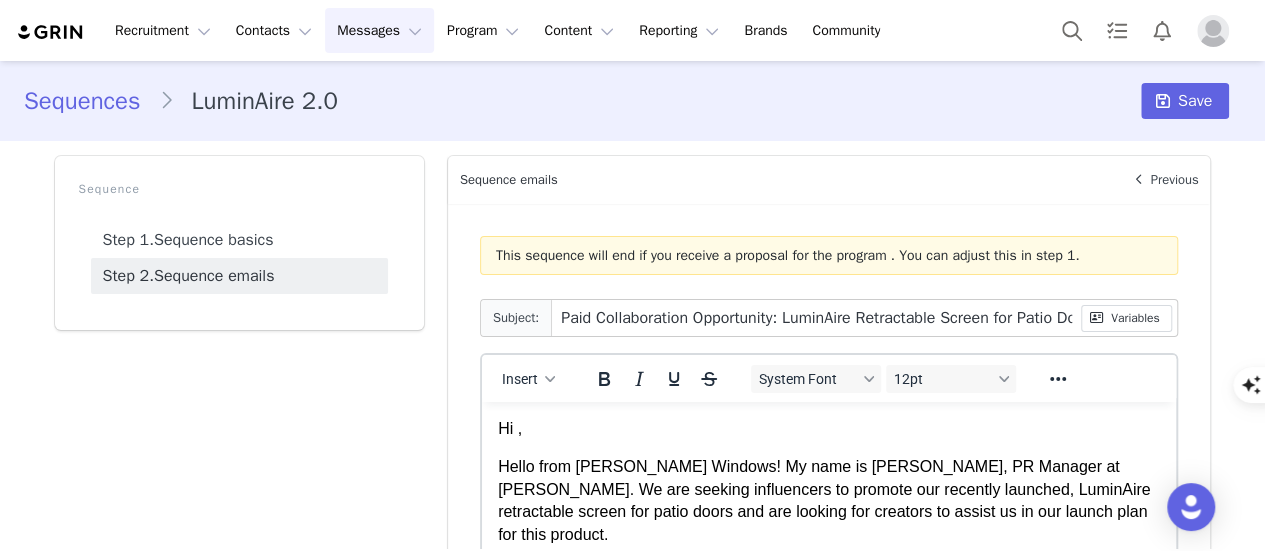 click on "Insert Variable" at bounding box center [591, 995] 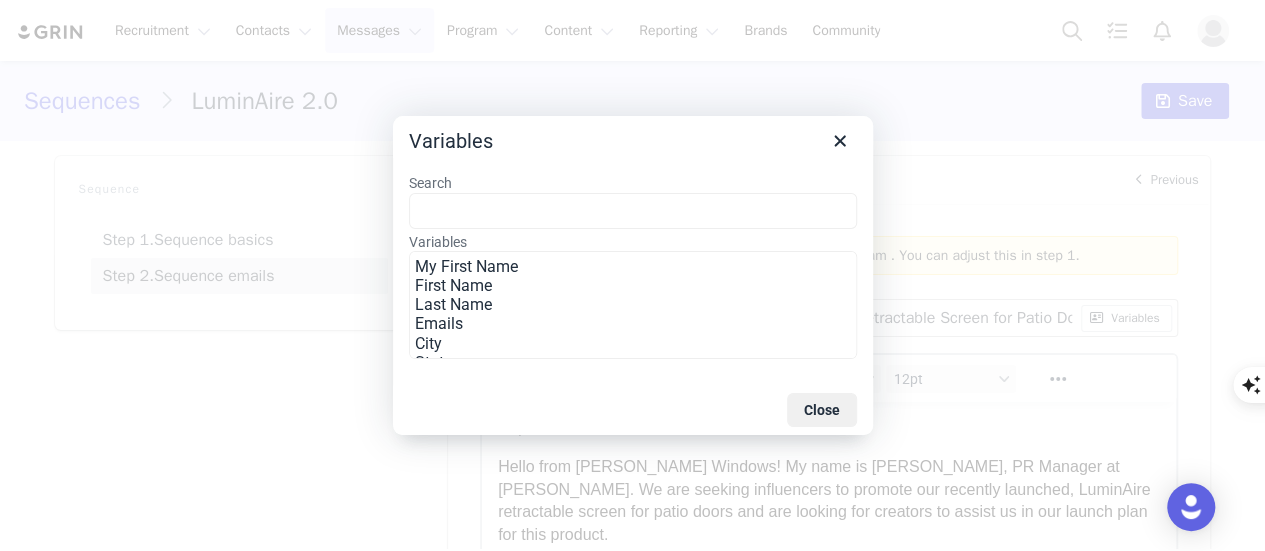 scroll, scrollTop: 3, scrollLeft: 0, axis: vertical 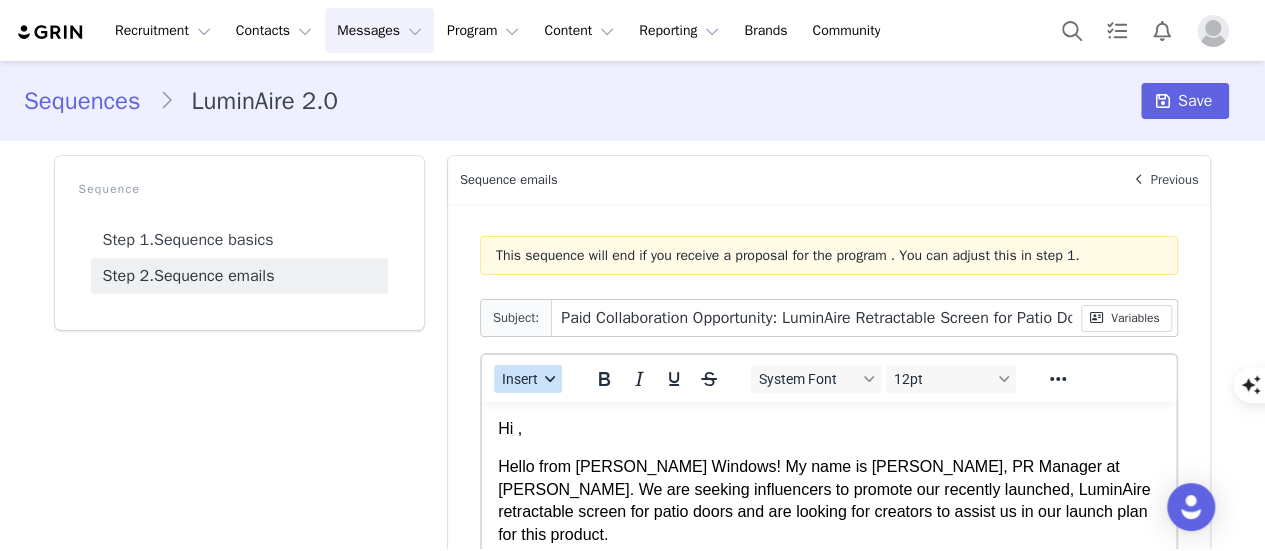 click on "Insert" at bounding box center [520, 379] 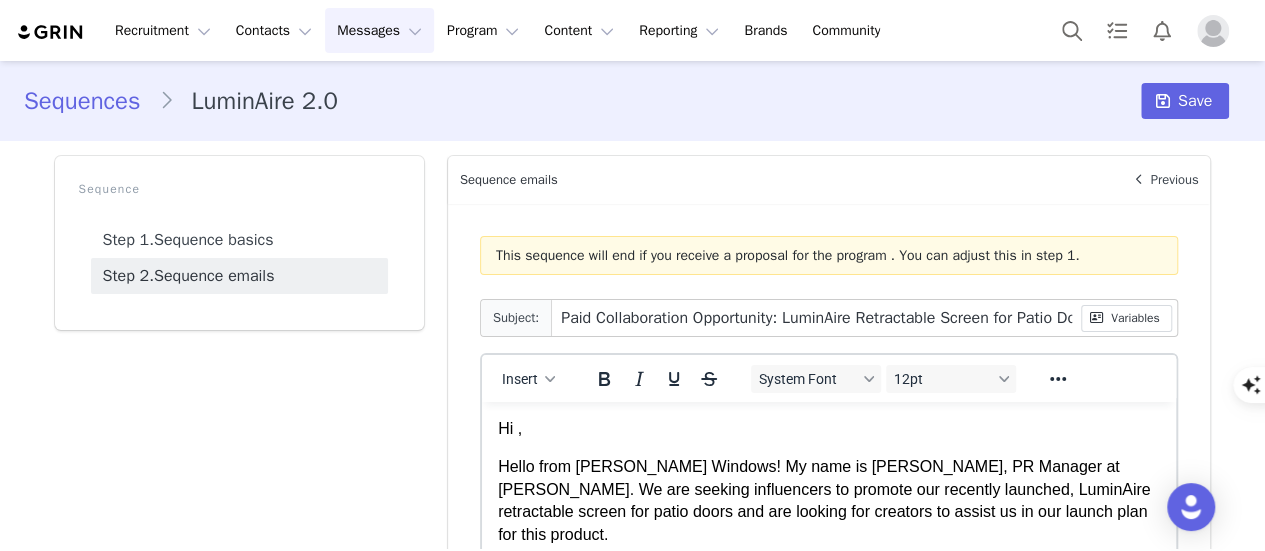 click on "Insert Variable" at bounding box center [593, 995] 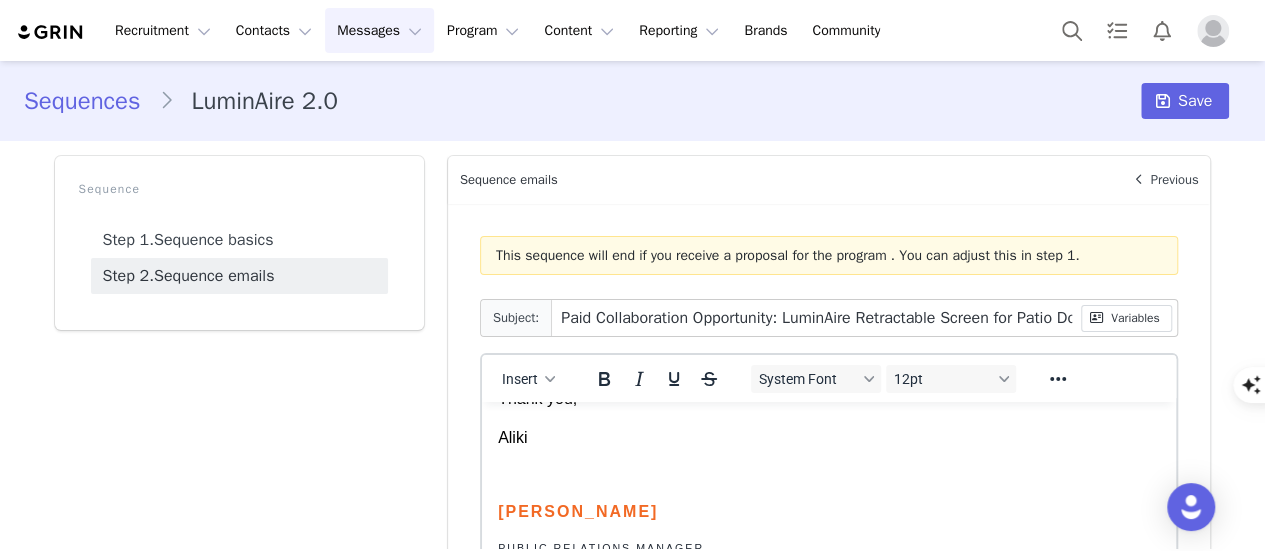 scroll, scrollTop: 672, scrollLeft: 0, axis: vertical 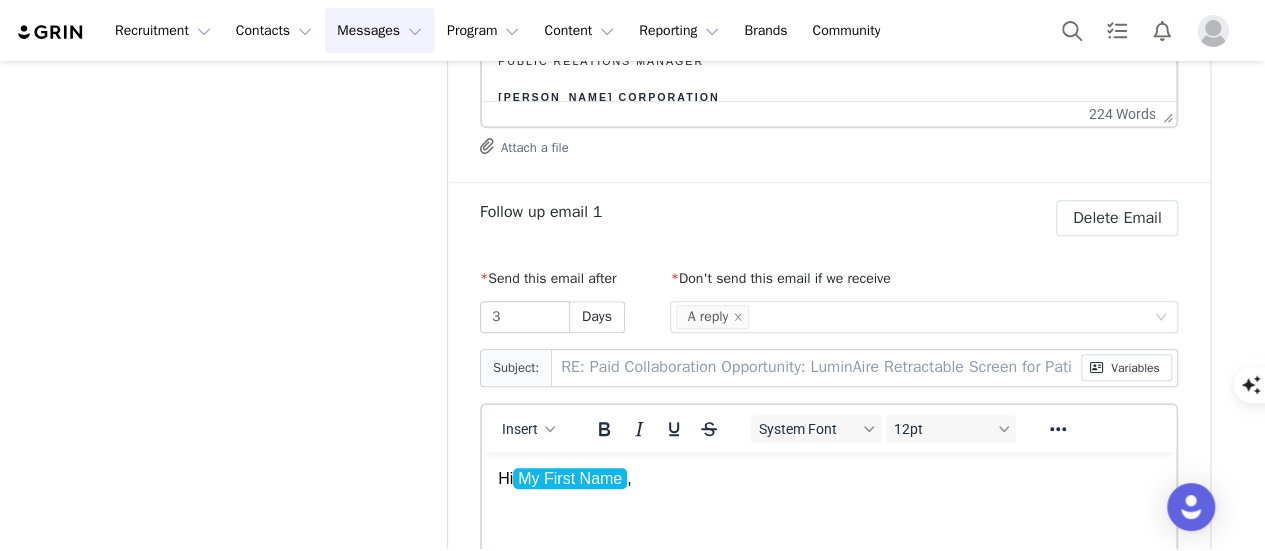 click on "Hi  My First Name ," at bounding box center [828, 478] 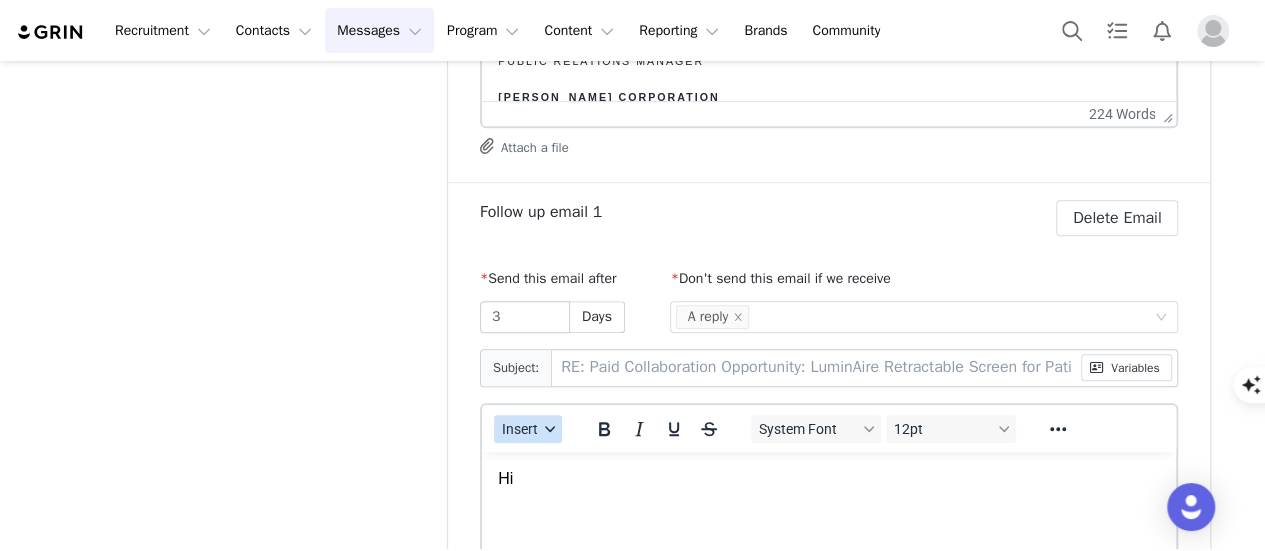 click on "Insert" at bounding box center [520, 429] 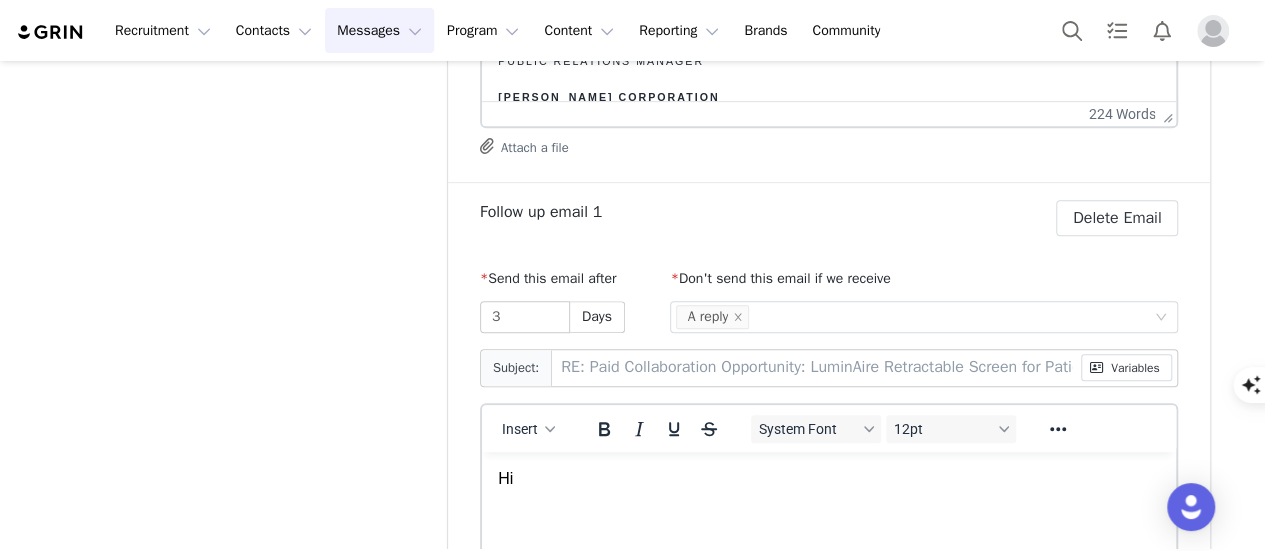 click on "Insert Variable" at bounding box center [593, 1044] 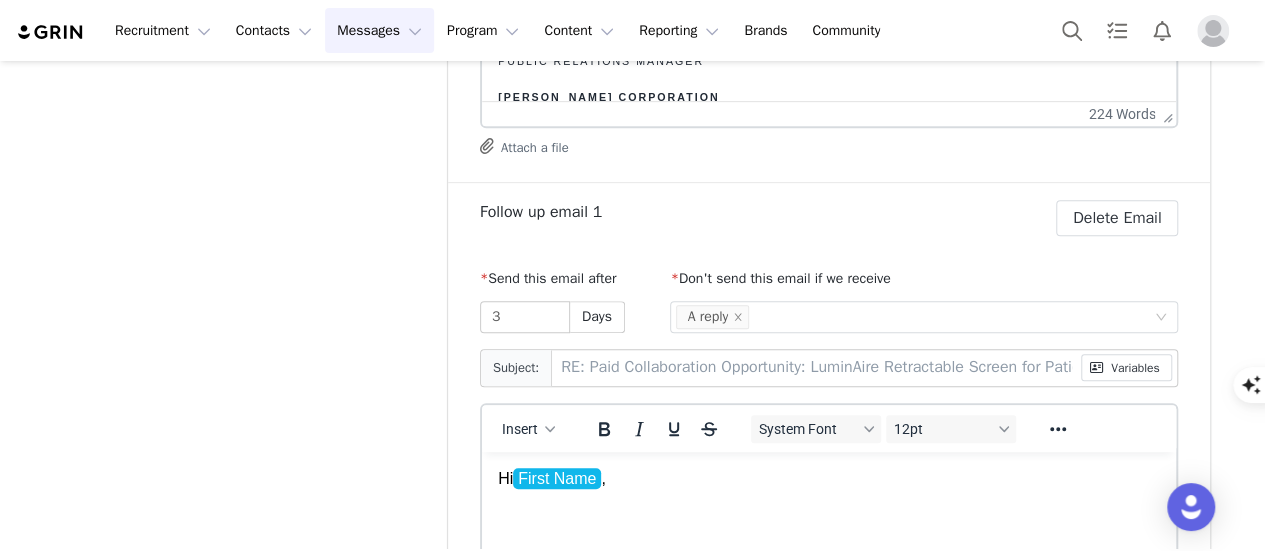 scroll, scrollTop: 0, scrollLeft: 0, axis: both 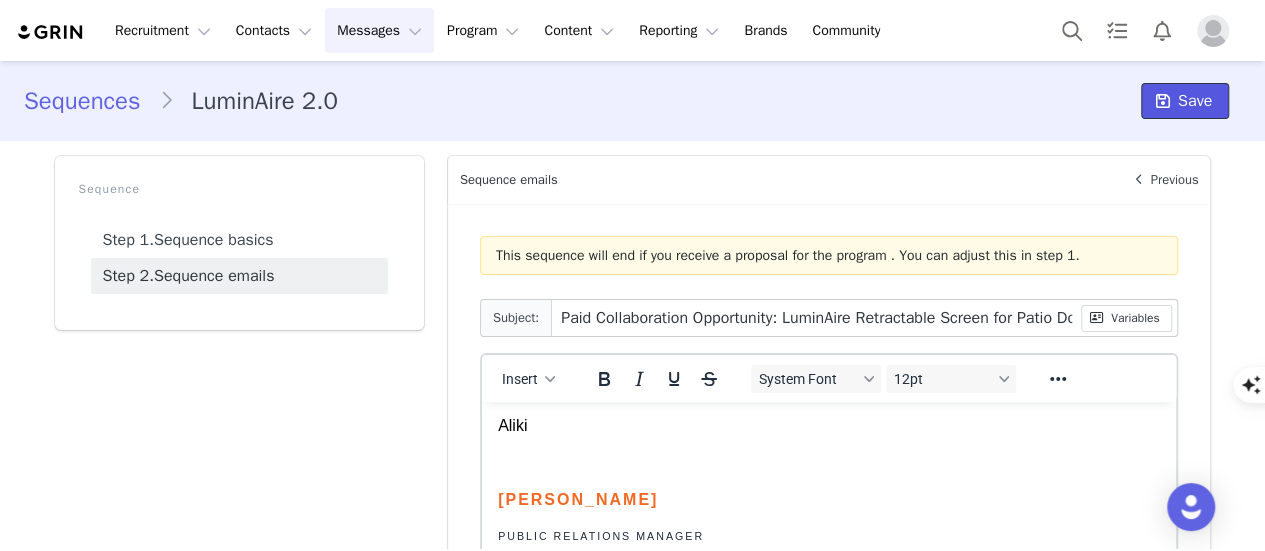click on "Save" at bounding box center (1195, 101) 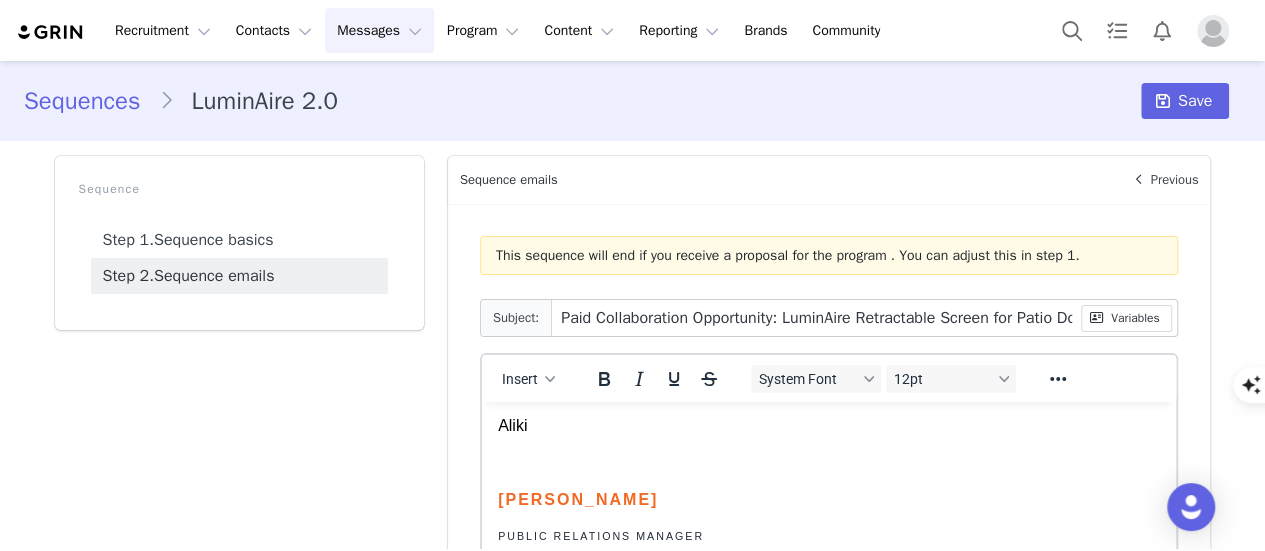 click on "Messages Messages" at bounding box center [379, 30] 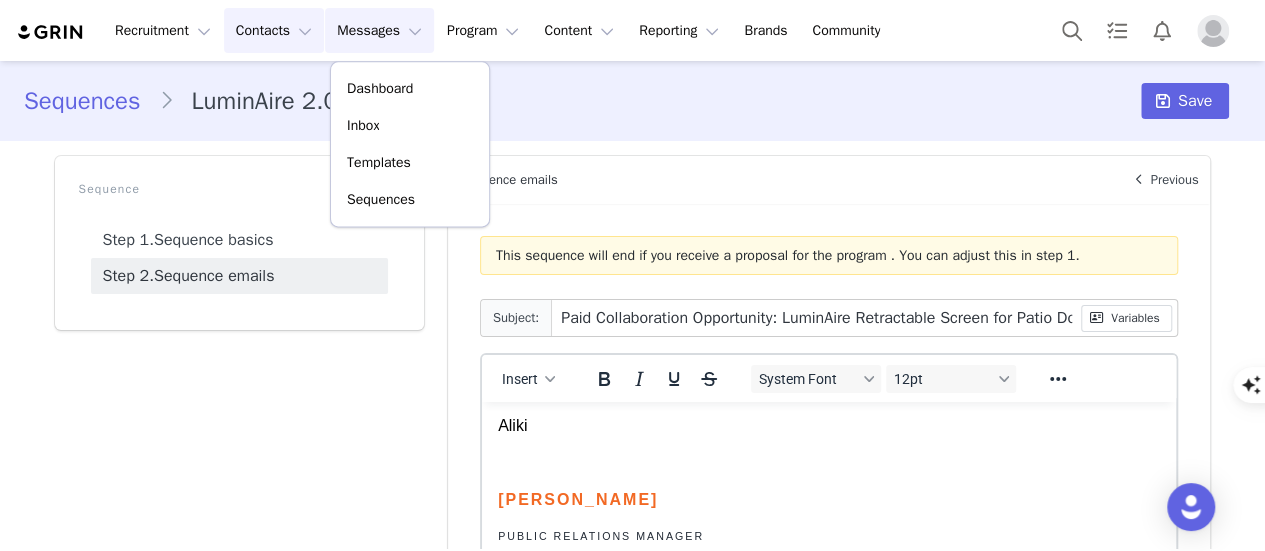 click on "Contacts Contacts" at bounding box center (274, 30) 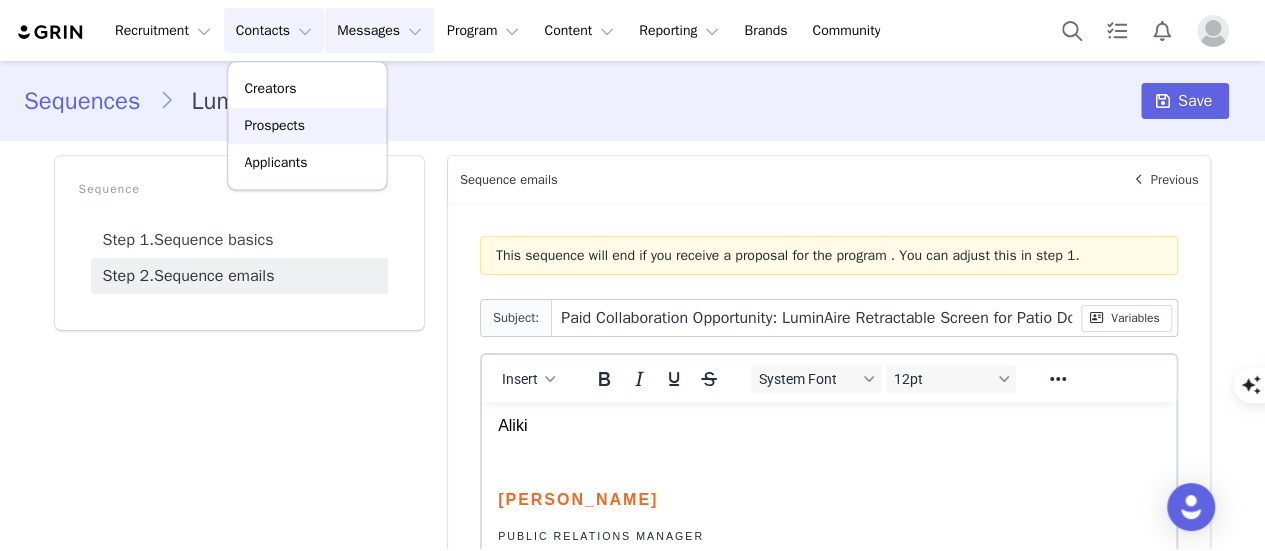 click on "Prospects" at bounding box center (274, 125) 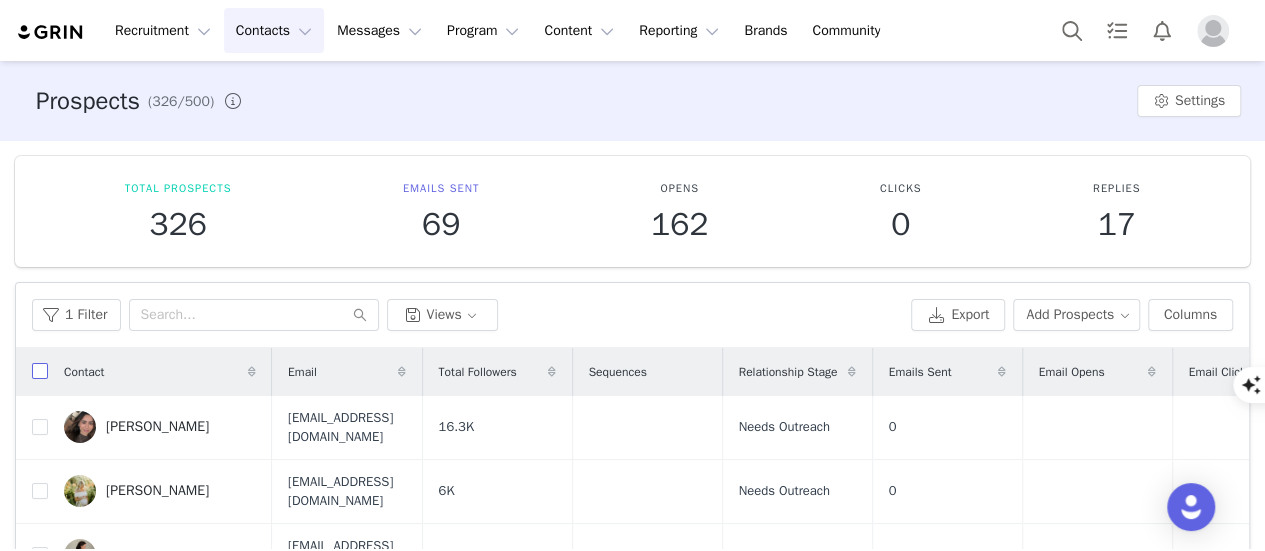 click at bounding box center (40, 371) 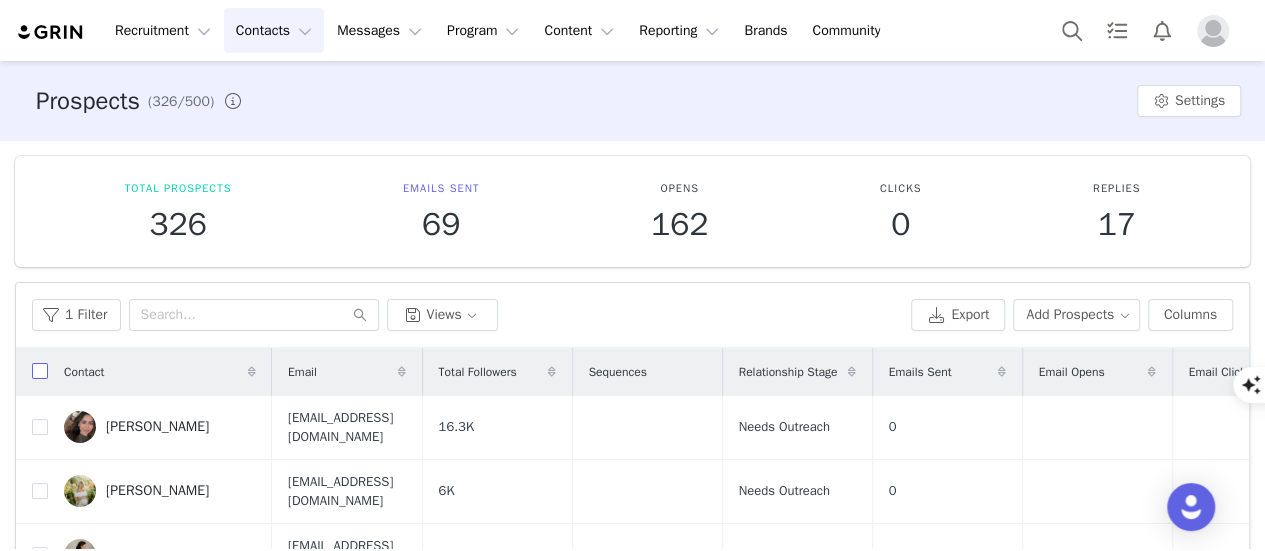 checkbox on "true" 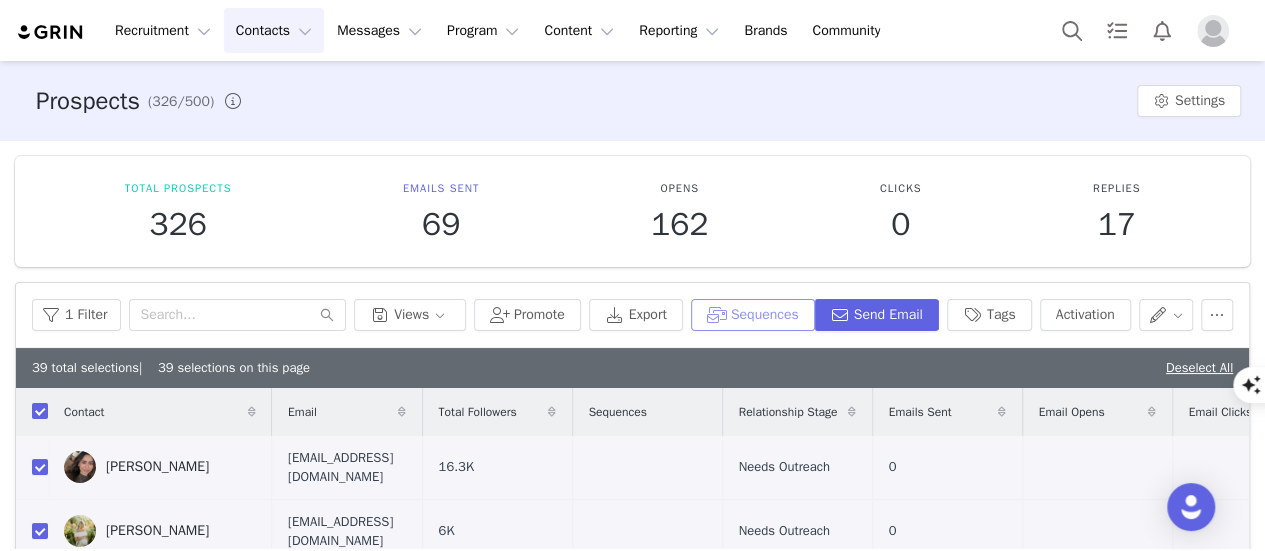 click on "Sequences" at bounding box center (753, 315) 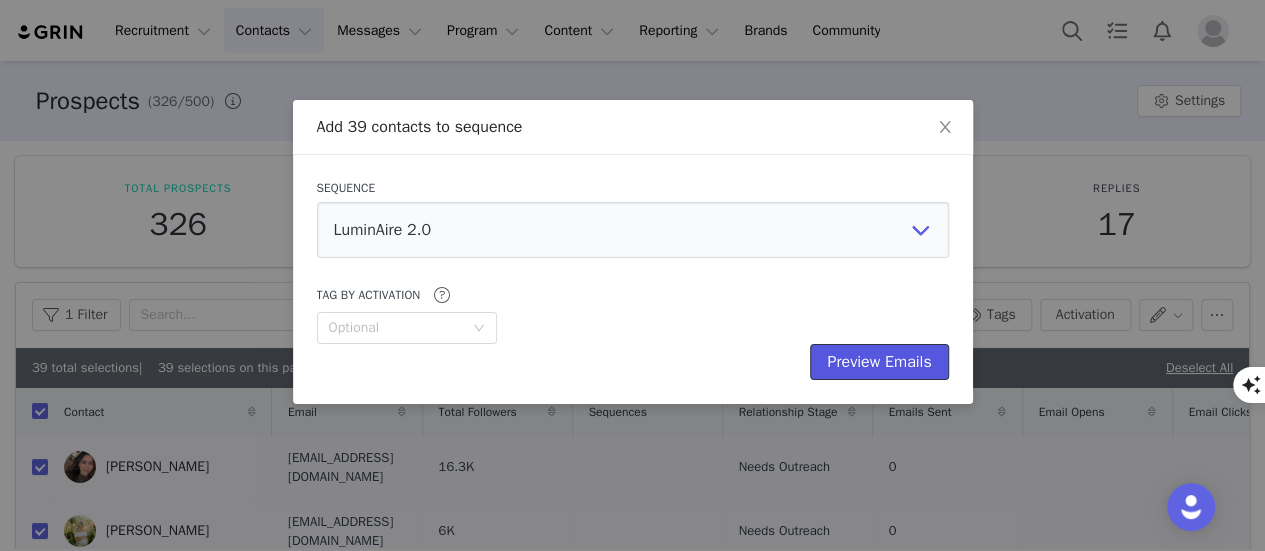 click on "Preview Emails" at bounding box center [879, 362] 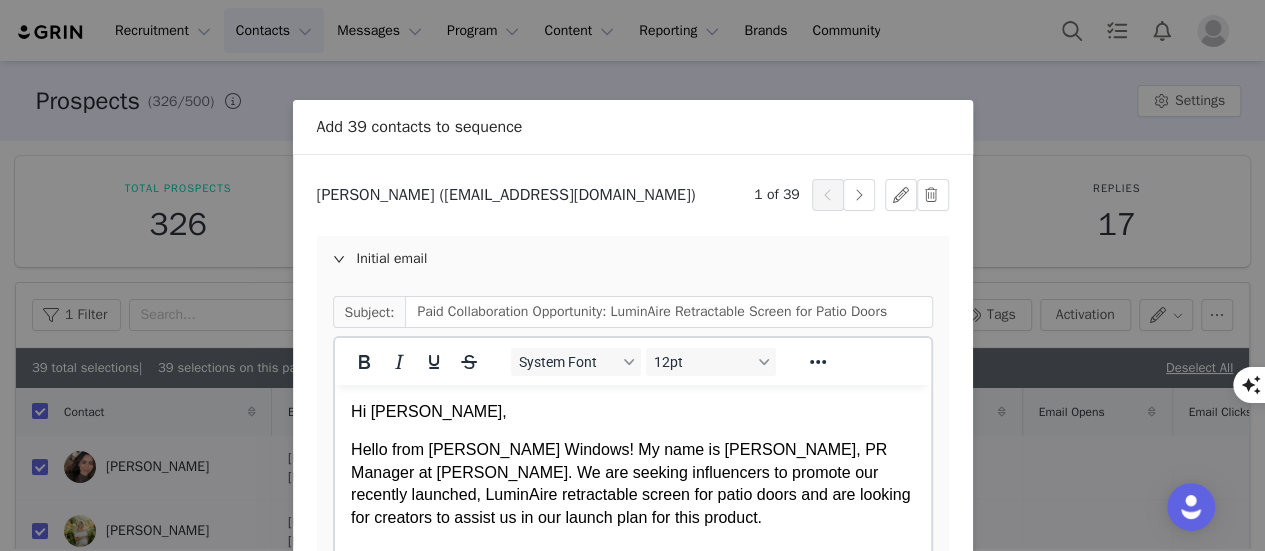 scroll, scrollTop: 0, scrollLeft: 0, axis: both 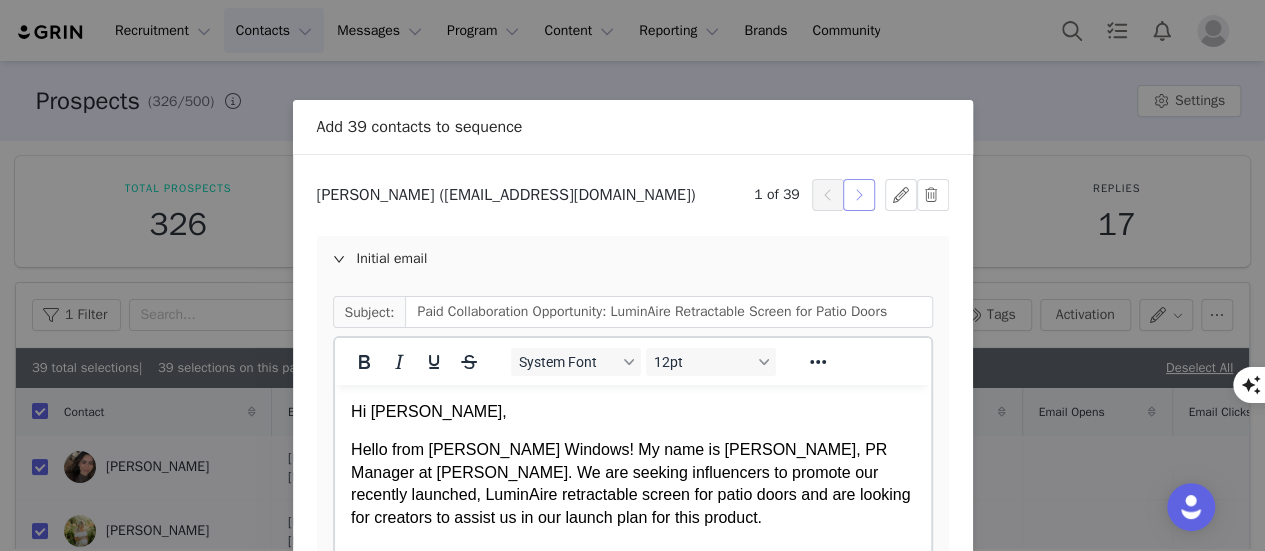 click at bounding box center [859, 195] 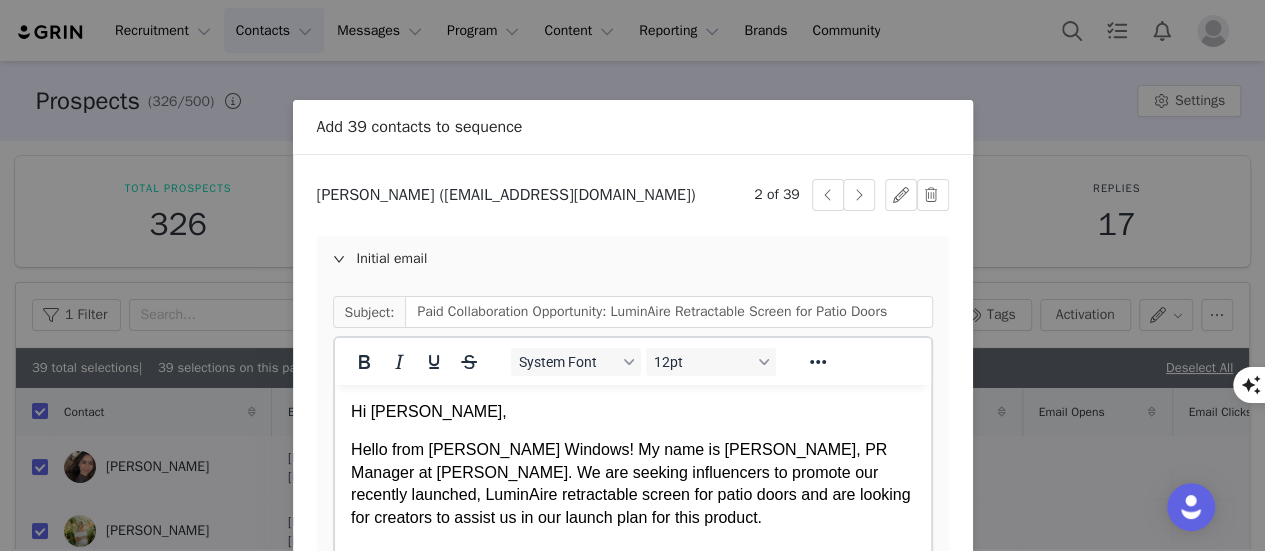 scroll, scrollTop: 0, scrollLeft: 0, axis: both 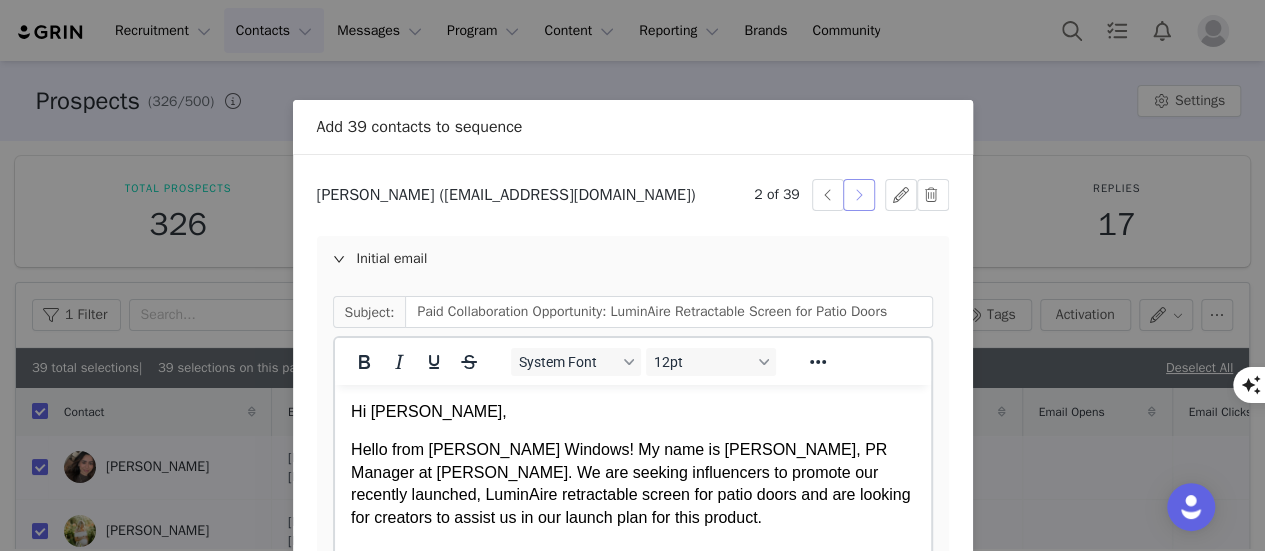 click at bounding box center (859, 195) 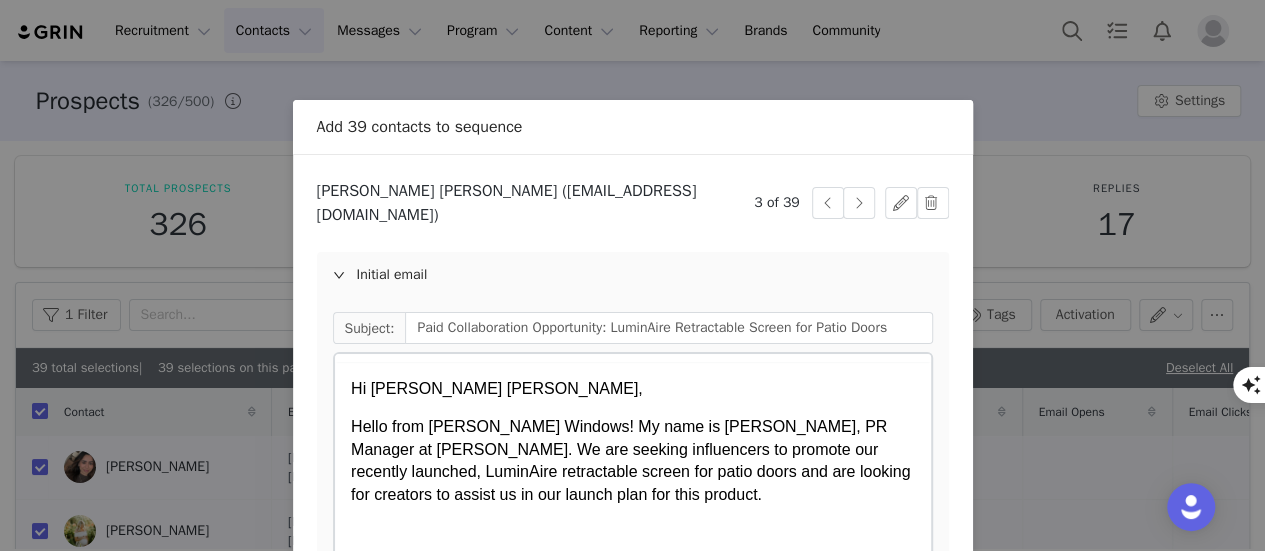 scroll, scrollTop: 0, scrollLeft: 0, axis: both 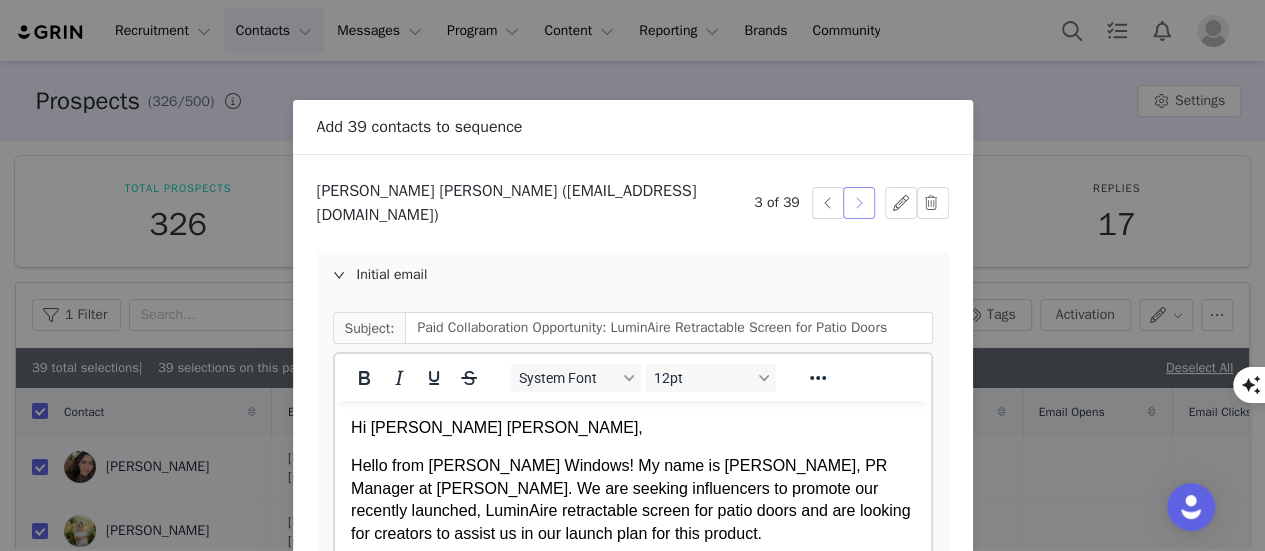 click at bounding box center (859, 203) 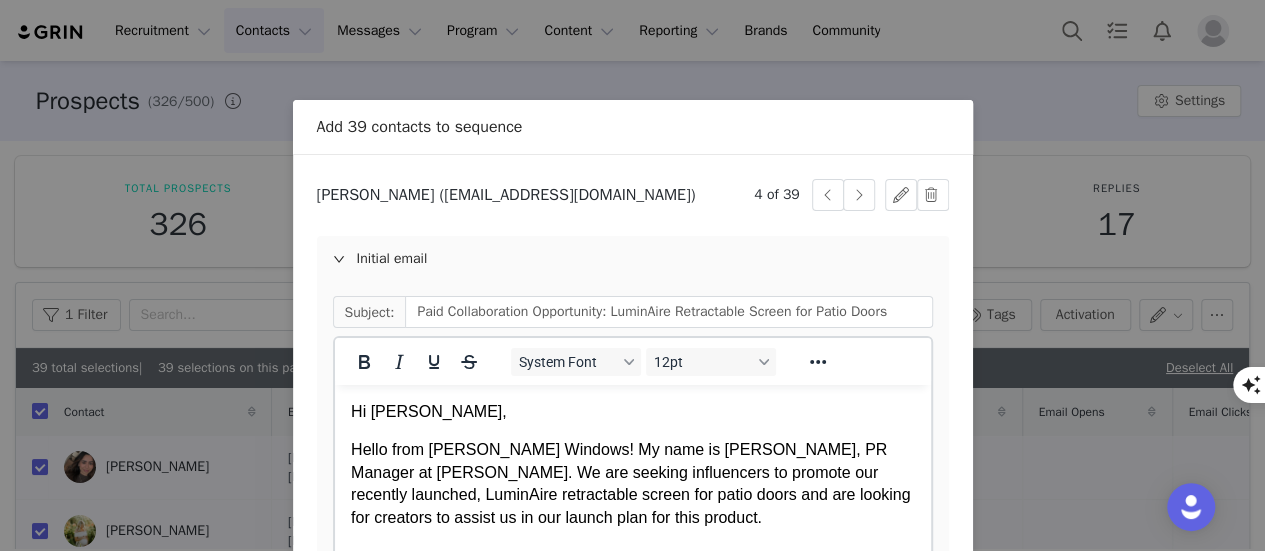 scroll, scrollTop: 0, scrollLeft: 0, axis: both 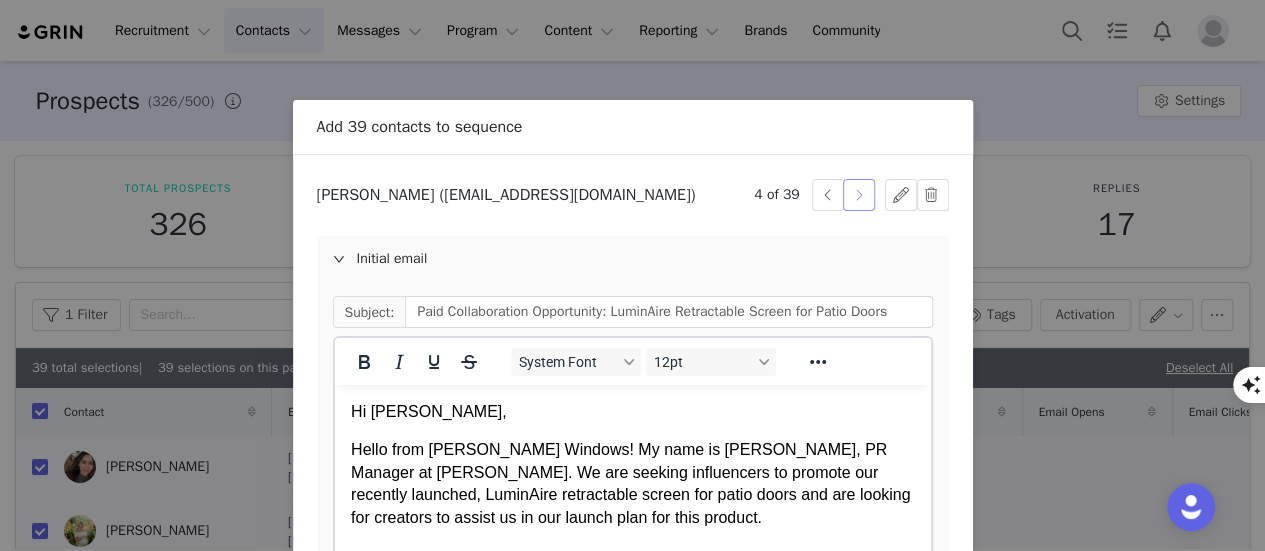 click at bounding box center [859, 195] 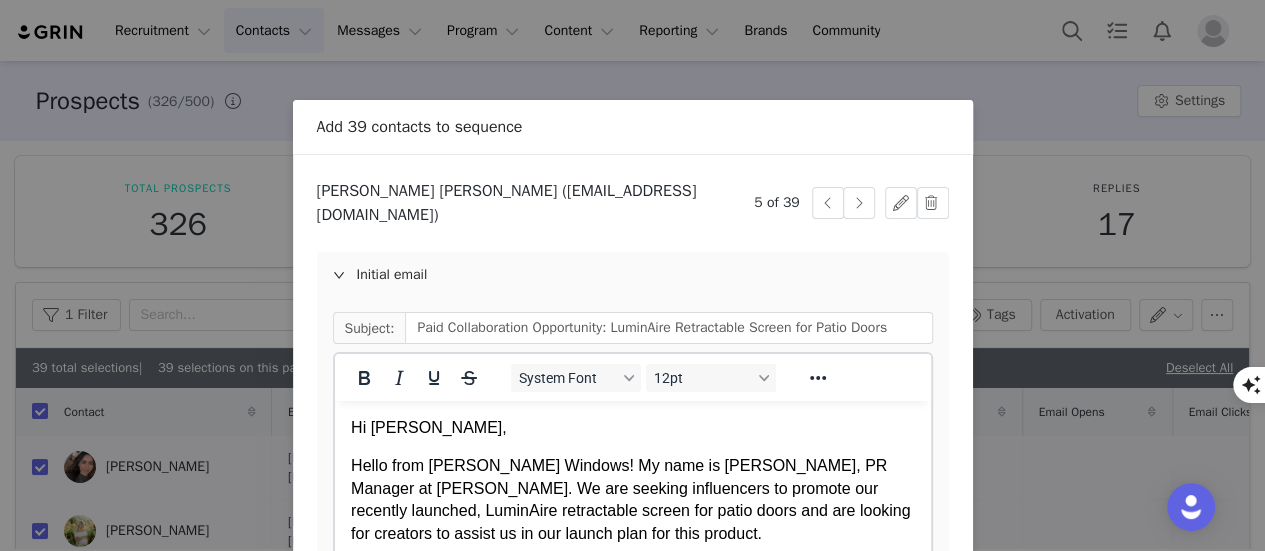 scroll, scrollTop: 0, scrollLeft: 0, axis: both 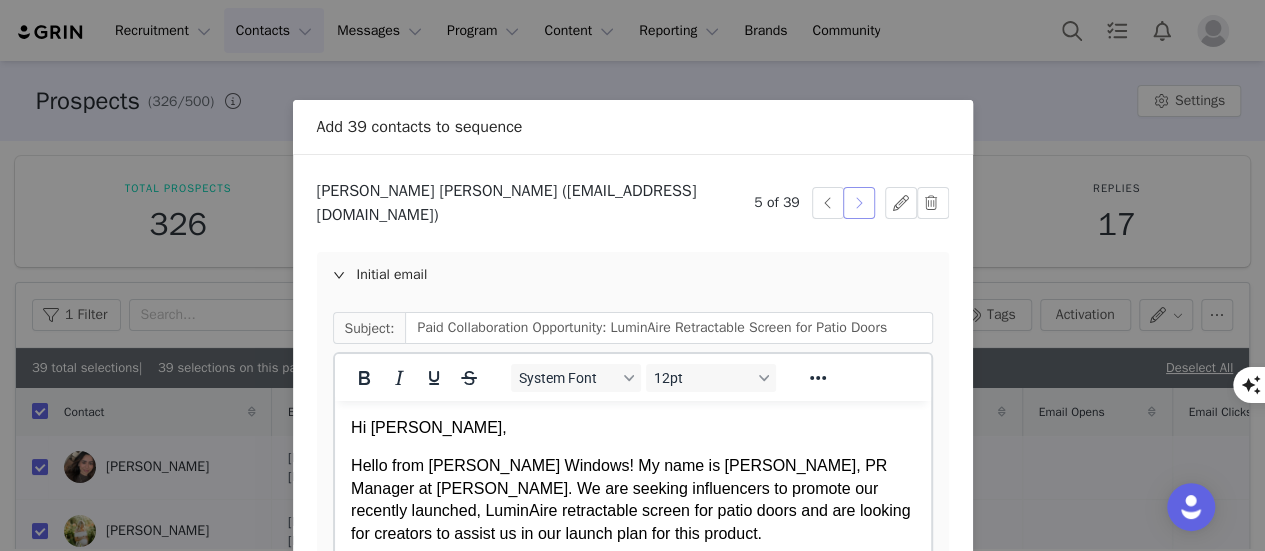 click at bounding box center [859, 203] 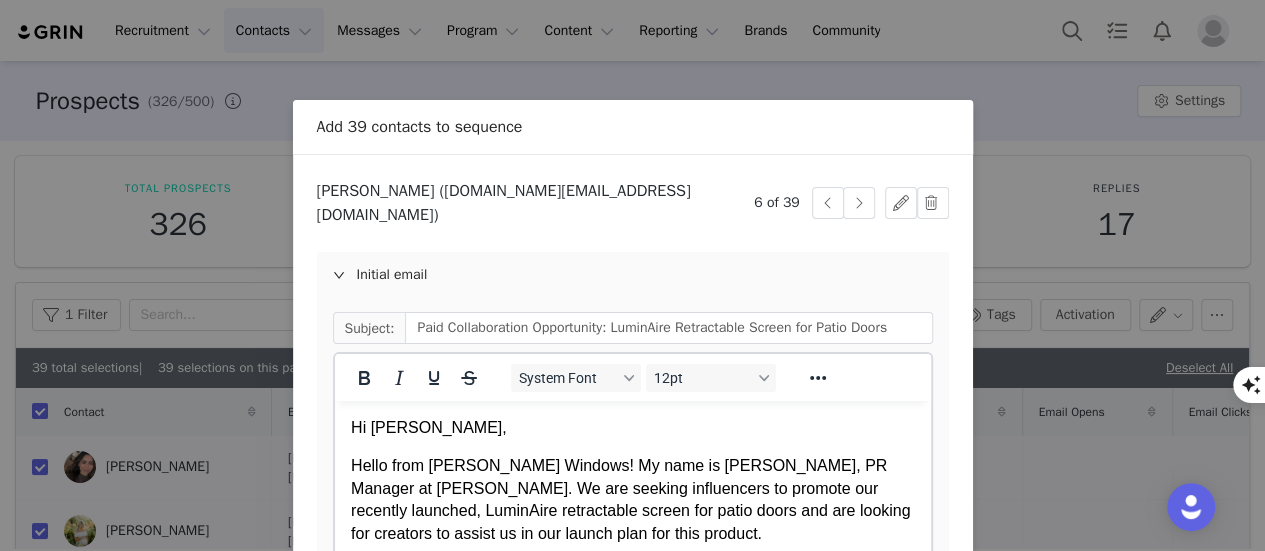 scroll, scrollTop: 0, scrollLeft: 0, axis: both 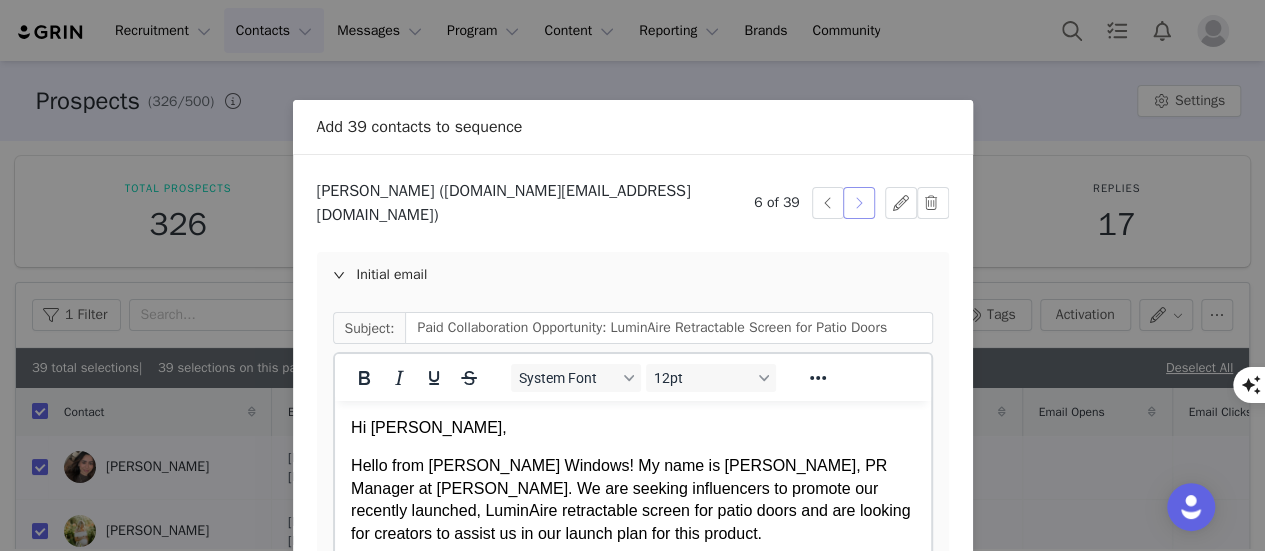 click at bounding box center (859, 203) 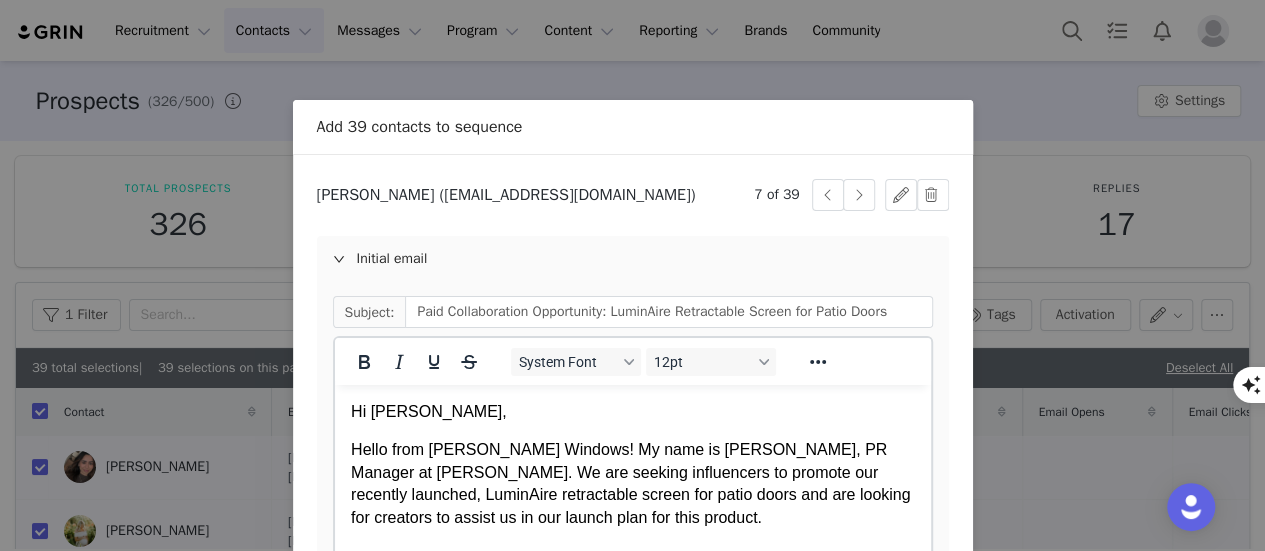 scroll, scrollTop: 0, scrollLeft: 0, axis: both 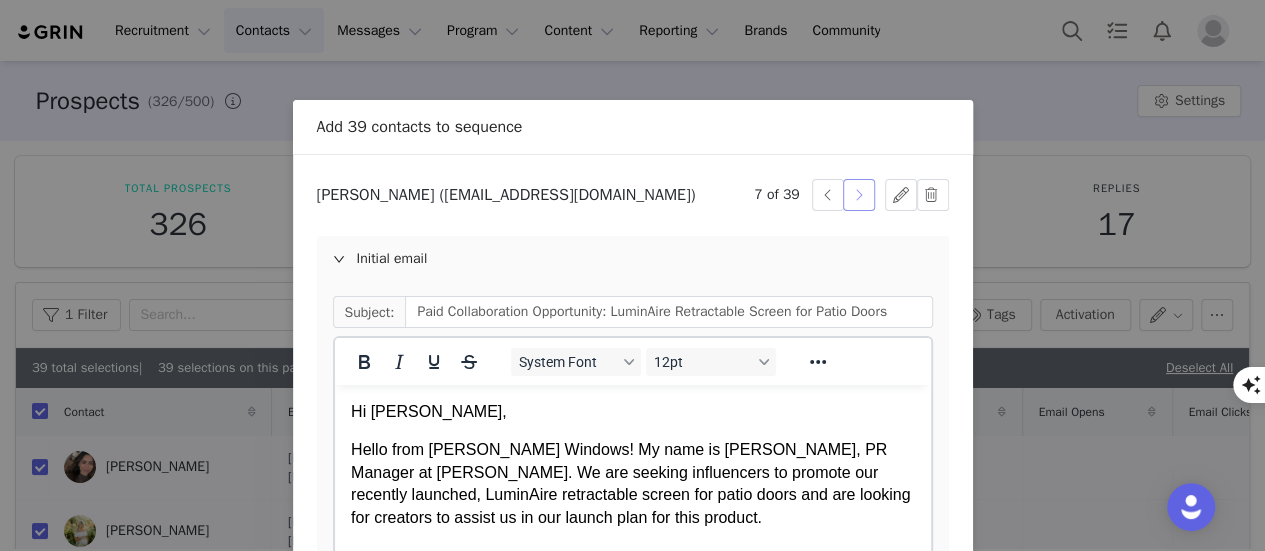 click at bounding box center (859, 195) 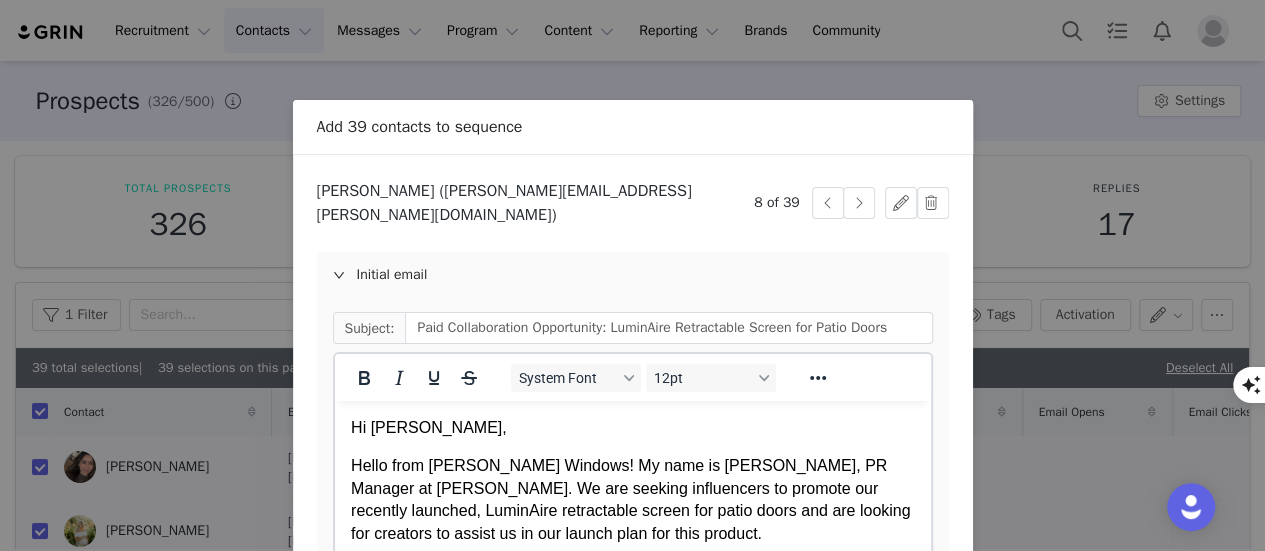 scroll, scrollTop: 0, scrollLeft: 0, axis: both 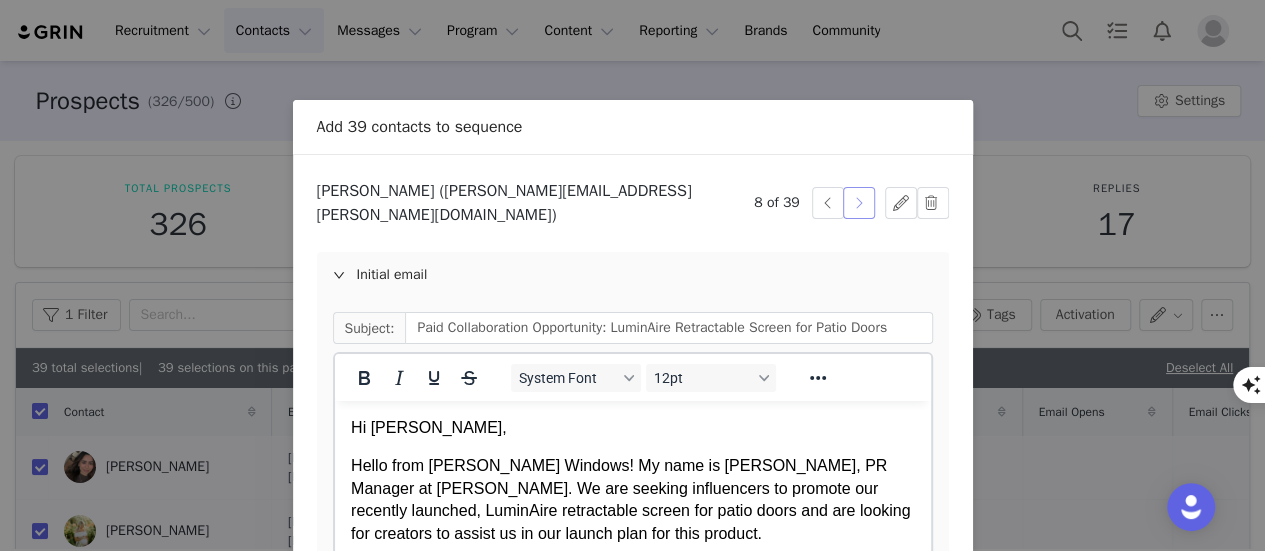 click at bounding box center [859, 203] 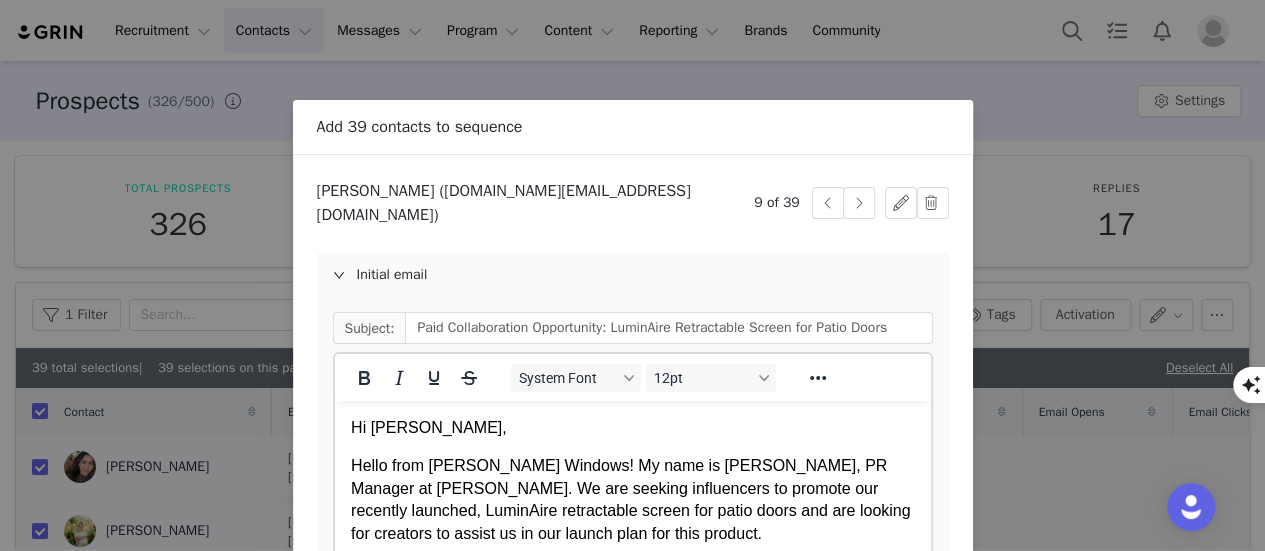 scroll, scrollTop: 0, scrollLeft: 0, axis: both 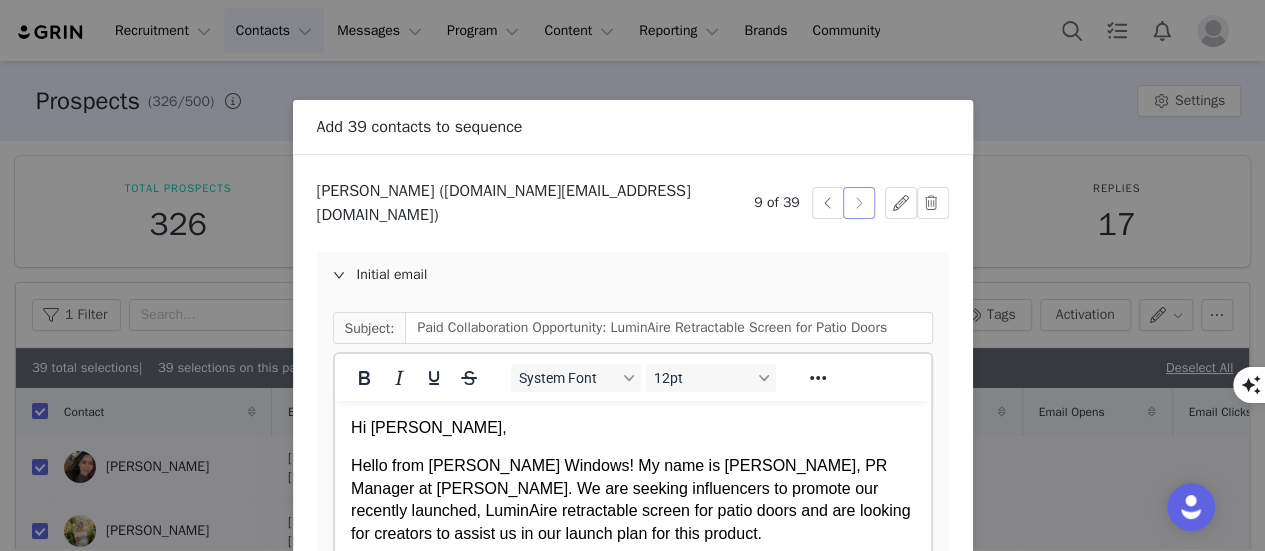 click at bounding box center (859, 203) 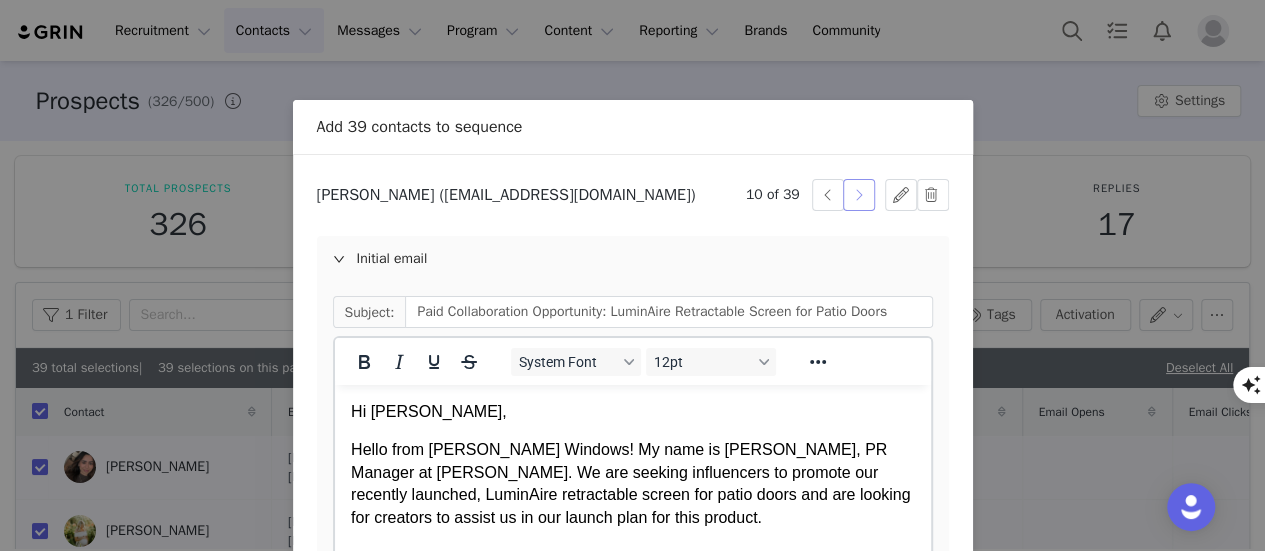 scroll, scrollTop: 0, scrollLeft: 0, axis: both 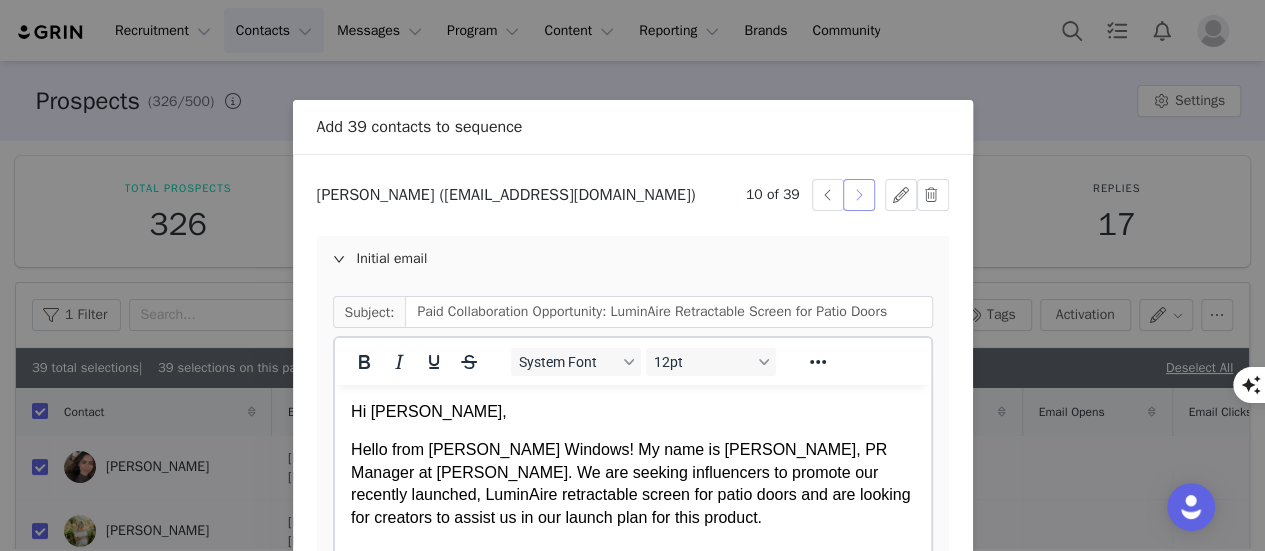 click at bounding box center (859, 195) 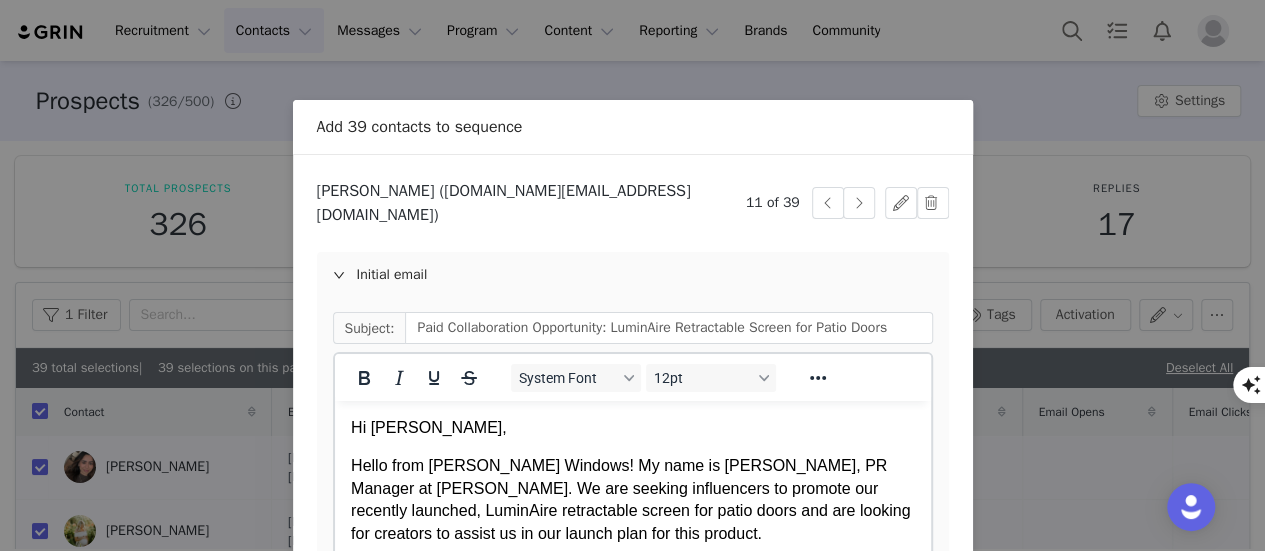 scroll, scrollTop: 0, scrollLeft: 0, axis: both 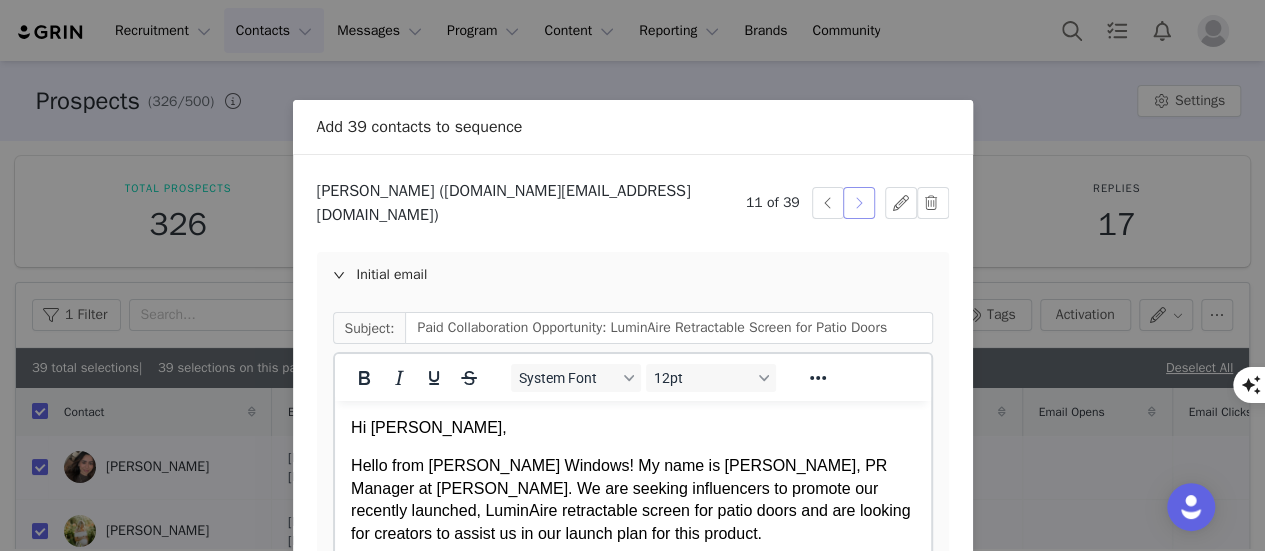 click at bounding box center [859, 203] 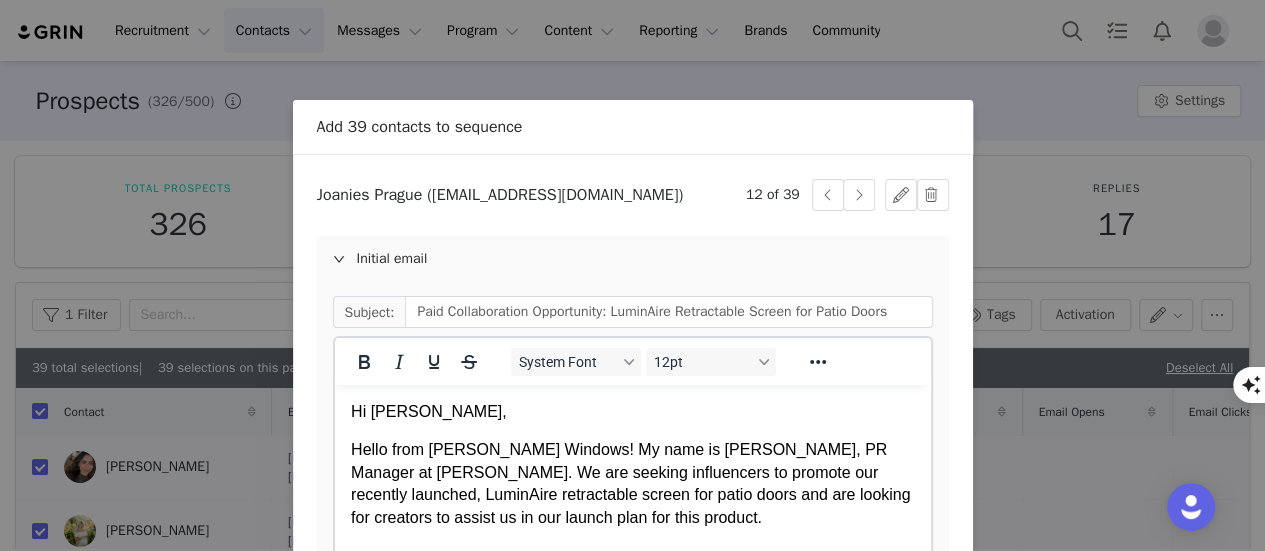 scroll, scrollTop: 0, scrollLeft: 0, axis: both 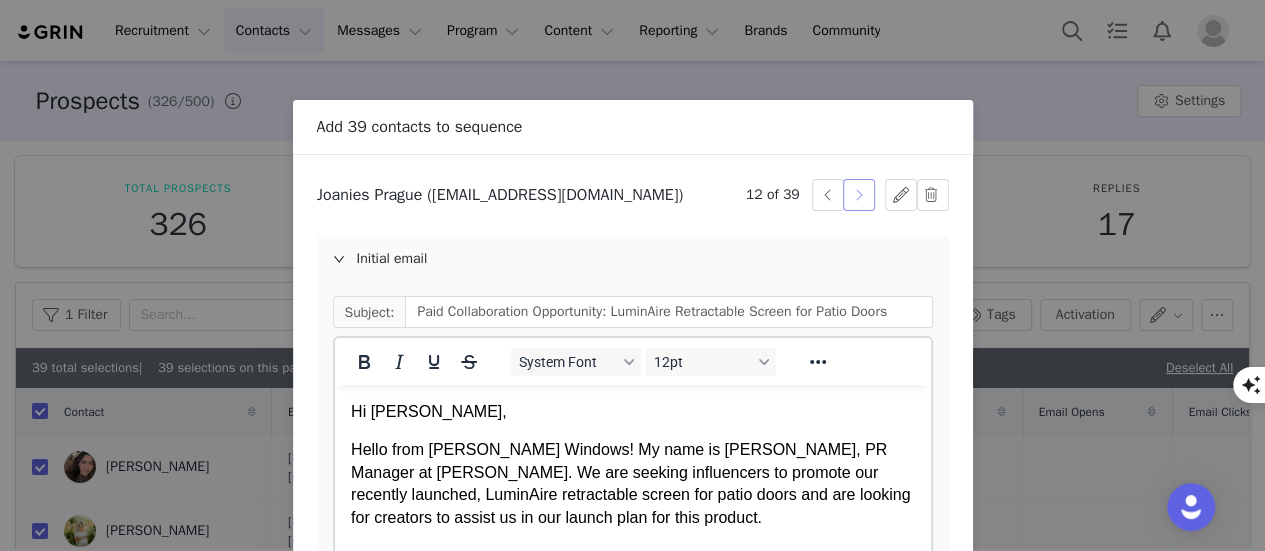 click at bounding box center [859, 195] 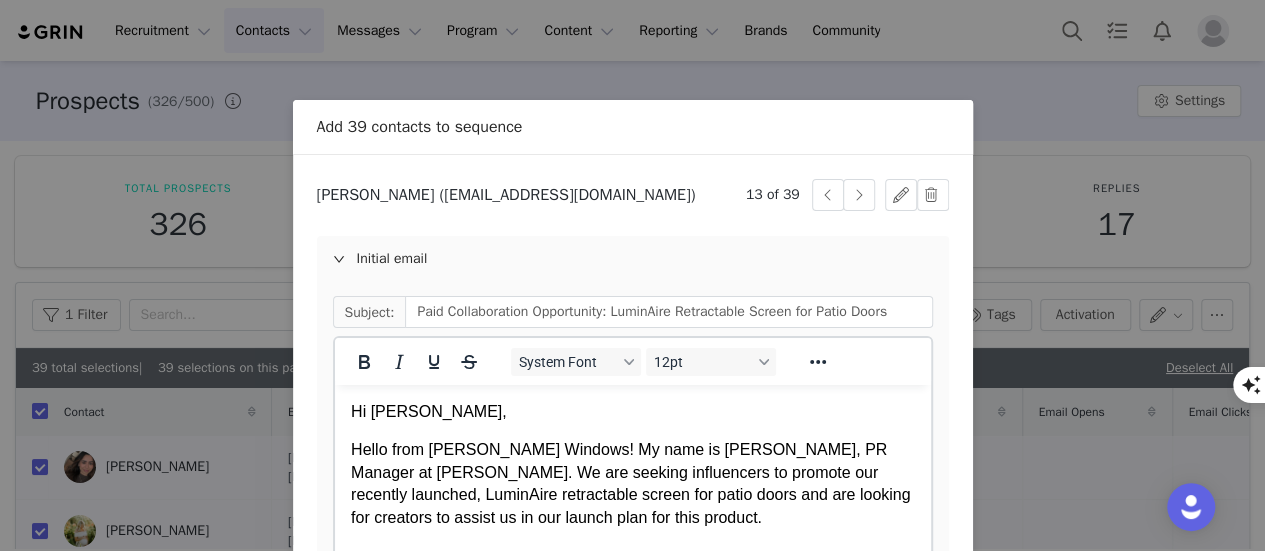 scroll, scrollTop: 0, scrollLeft: 0, axis: both 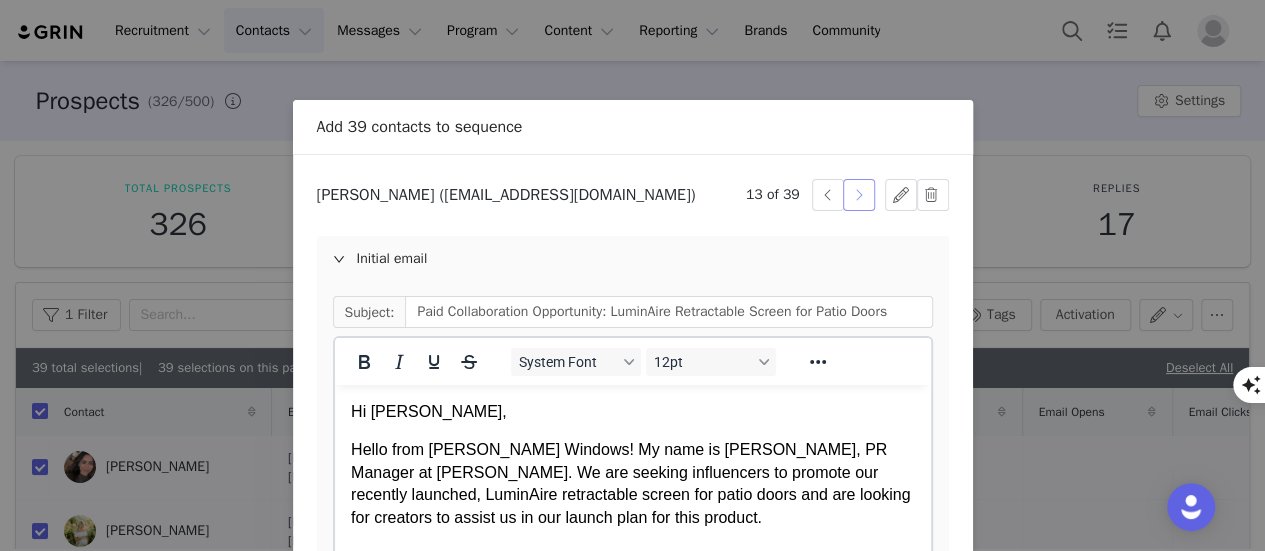click at bounding box center (859, 195) 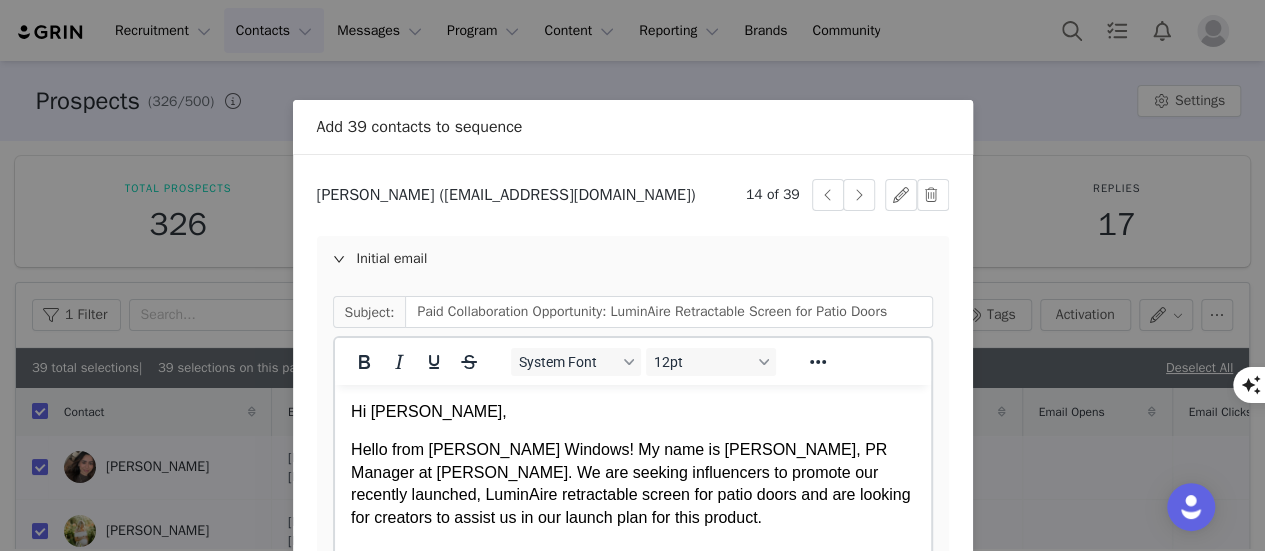 scroll, scrollTop: 0, scrollLeft: 0, axis: both 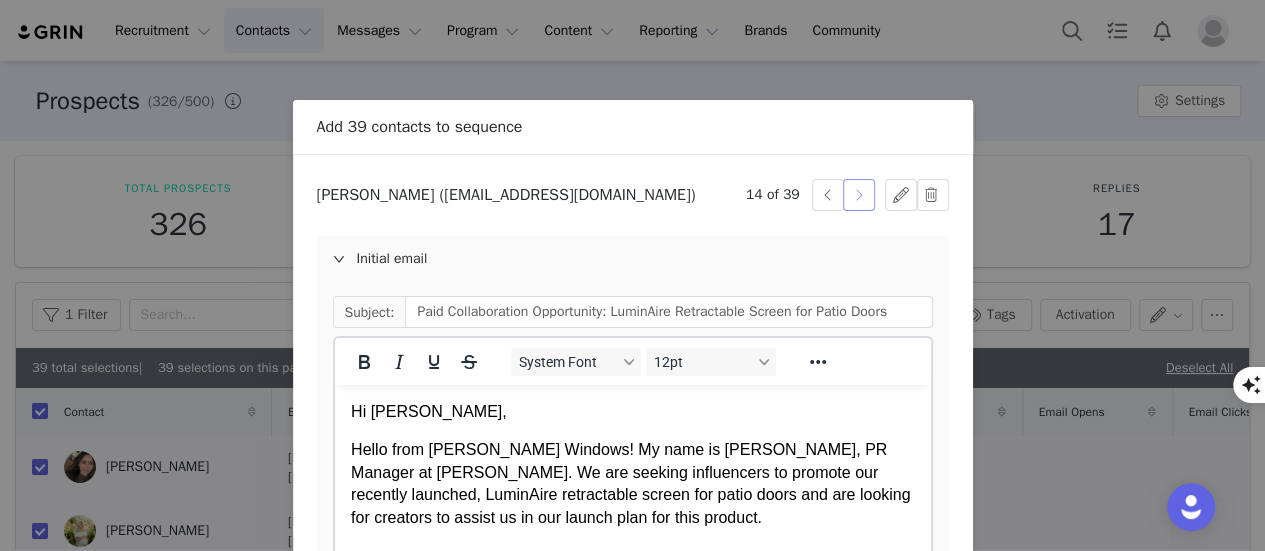 click at bounding box center [859, 195] 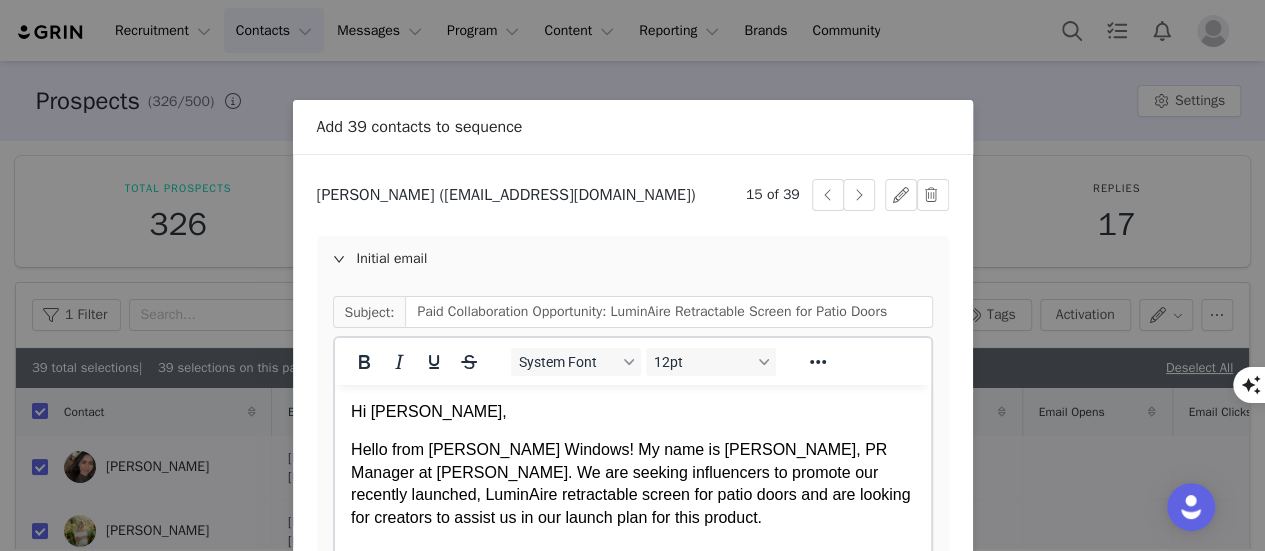scroll, scrollTop: 0, scrollLeft: 0, axis: both 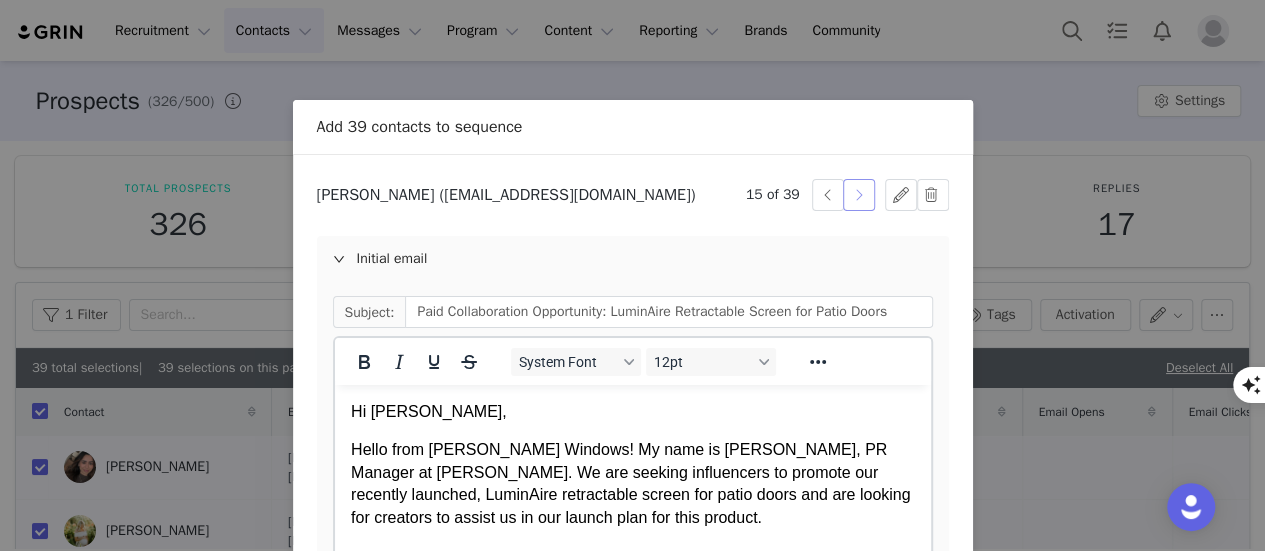 click at bounding box center (859, 195) 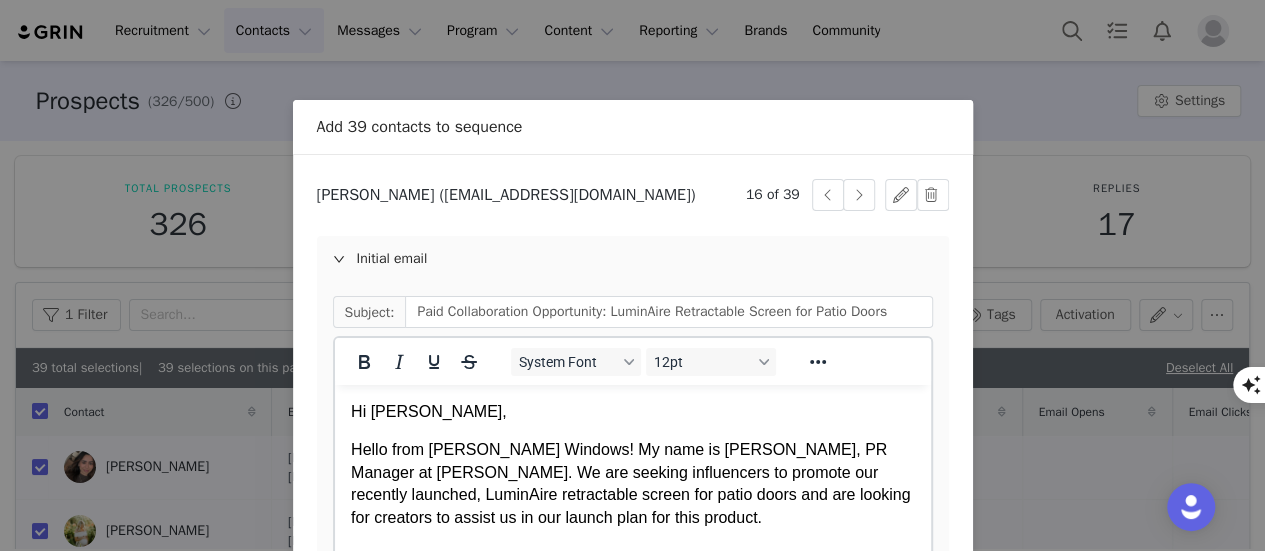 scroll, scrollTop: 0, scrollLeft: 0, axis: both 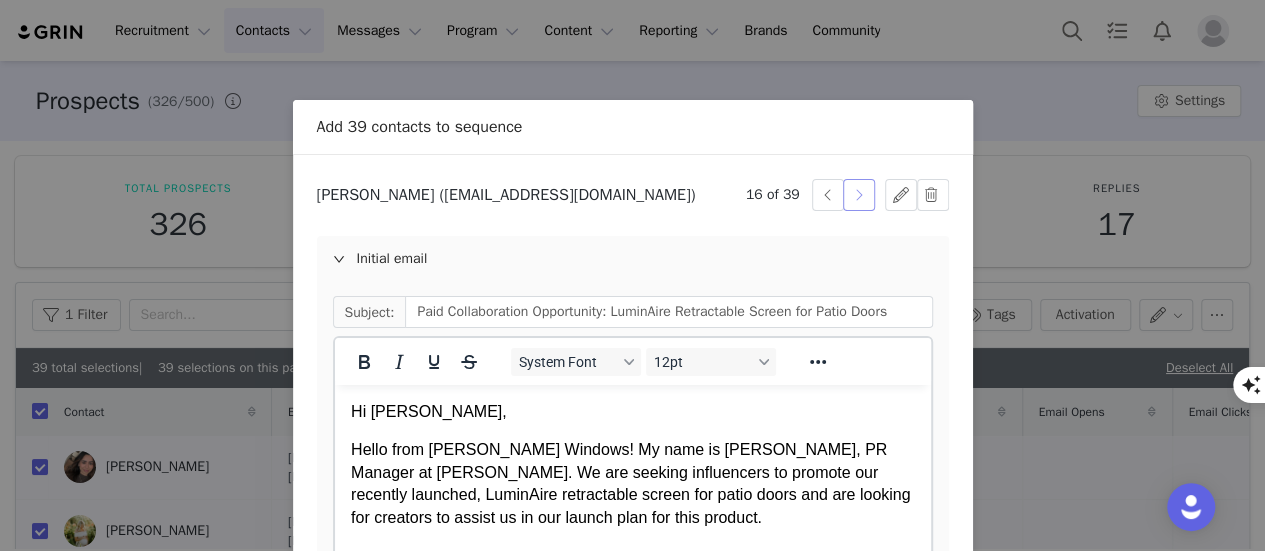 click at bounding box center (859, 195) 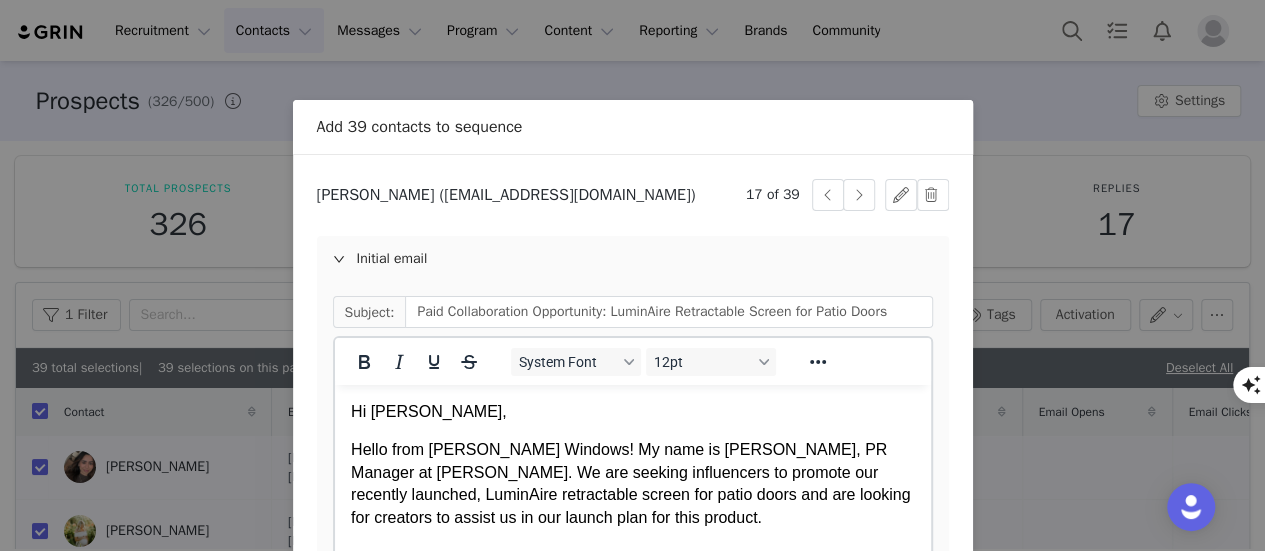scroll, scrollTop: 0, scrollLeft: 0, axis: both 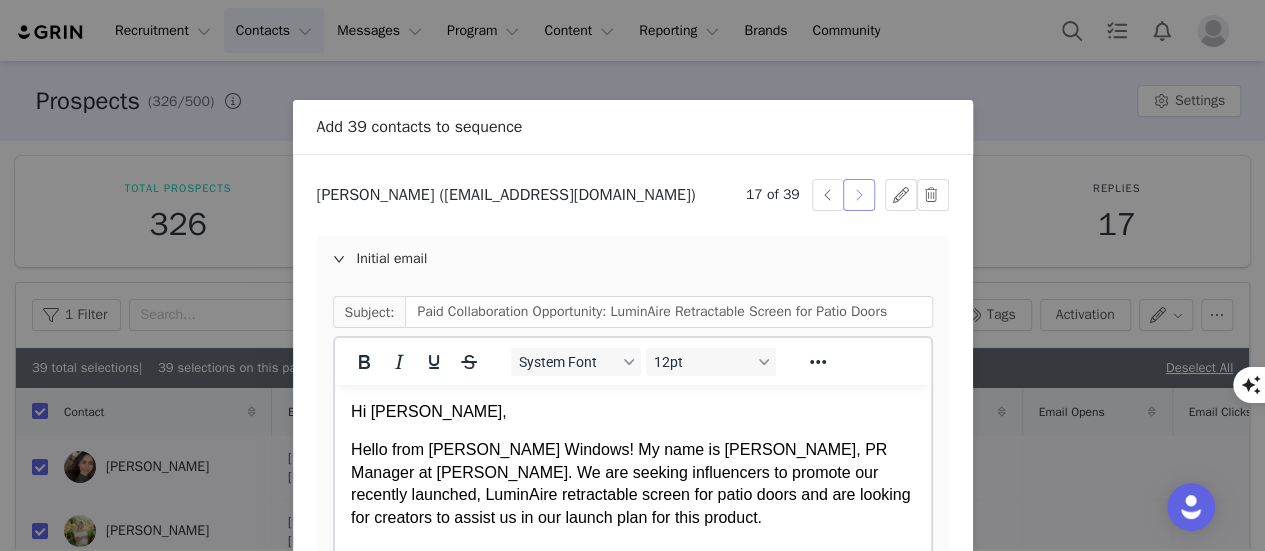 click at bounding box center (859, 195) 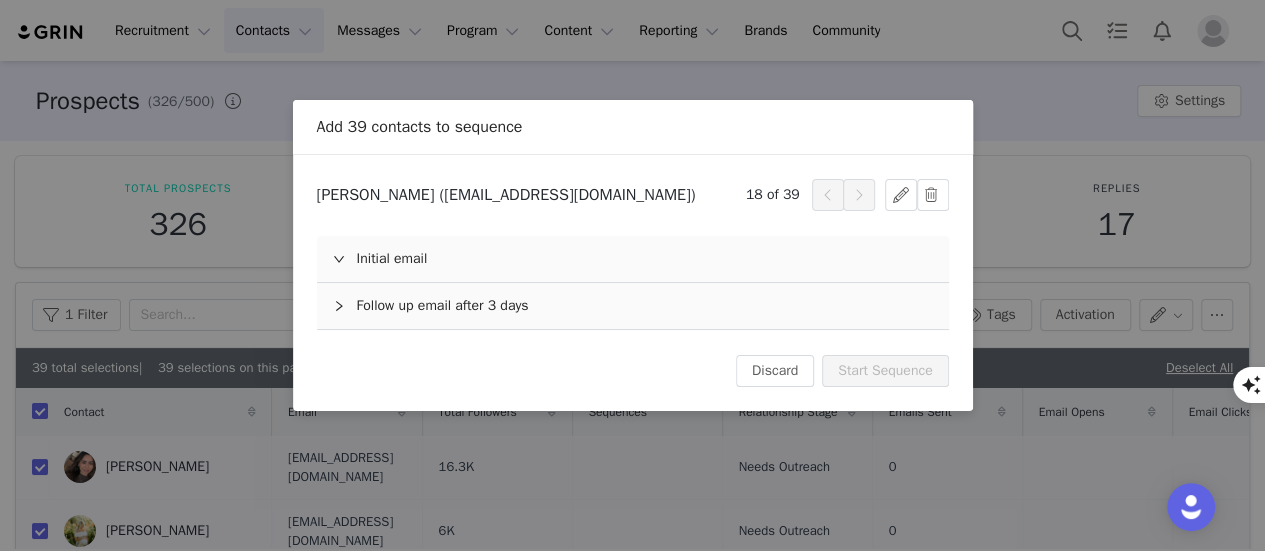 scroll, scrollTop: 0, scrollLeft: 0, axis: both 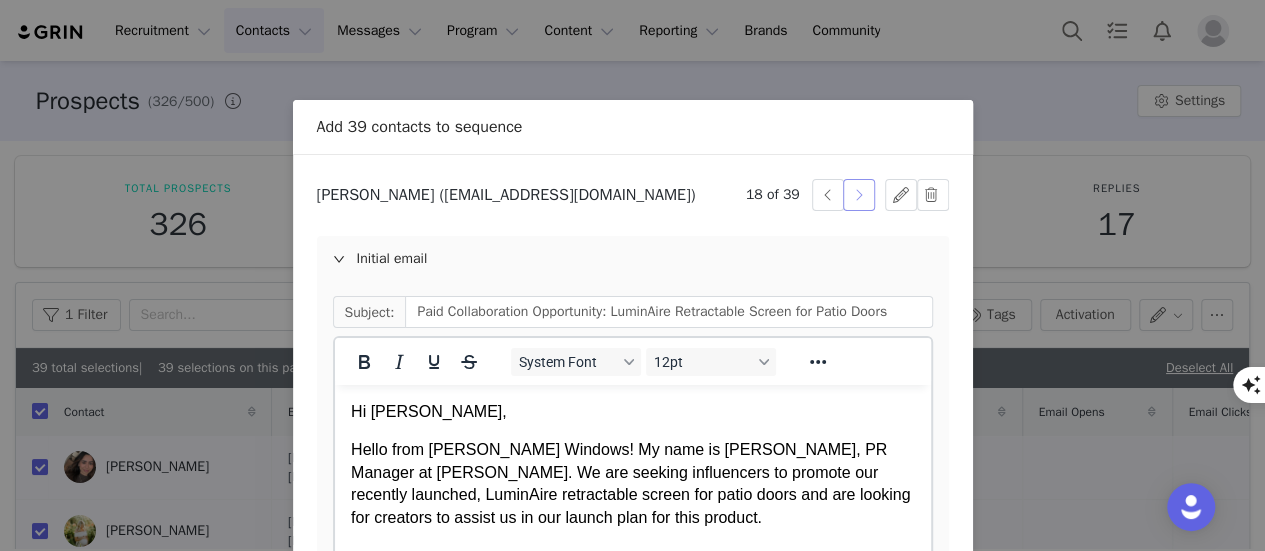 click at bounding box center [859, 195] 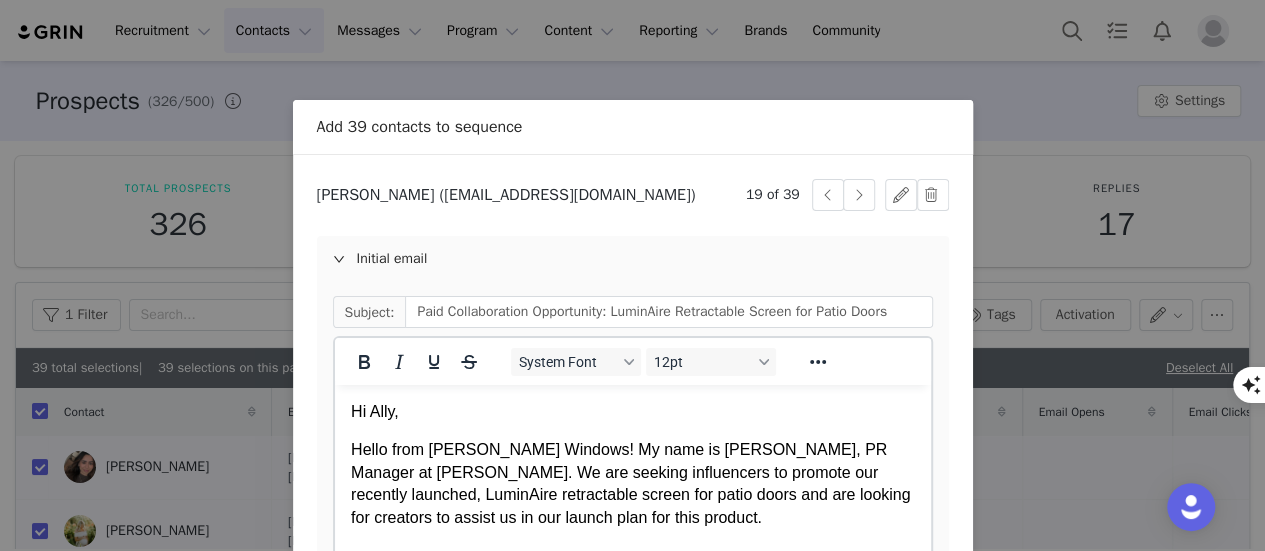 scroll, scrollTop: 0, scrollLeft: 0, axis: both 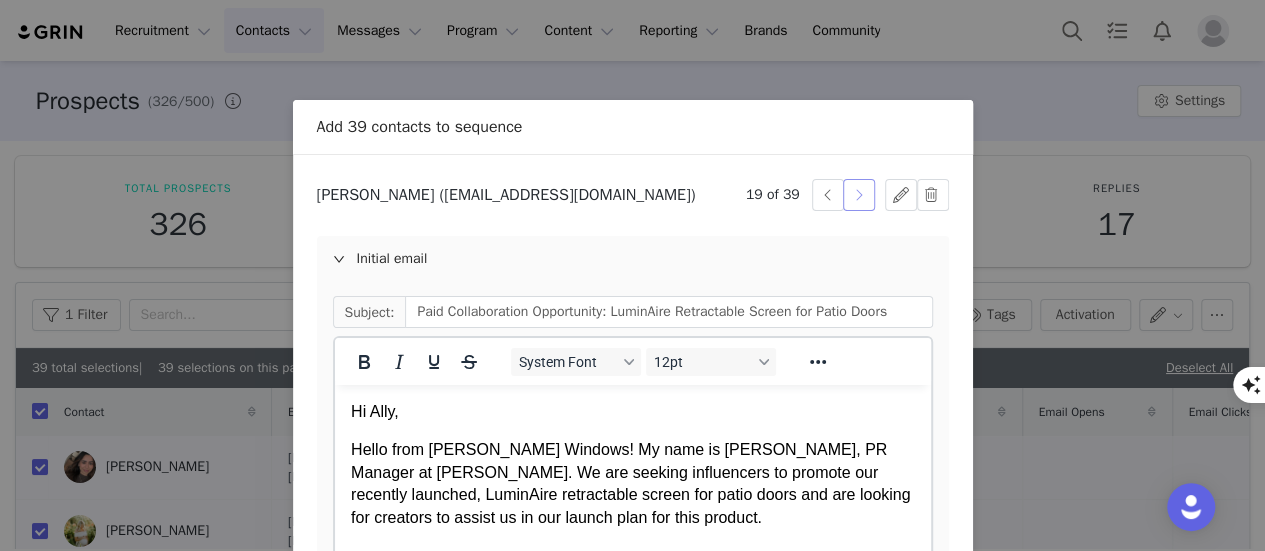 click at bounding box center [859, 195] 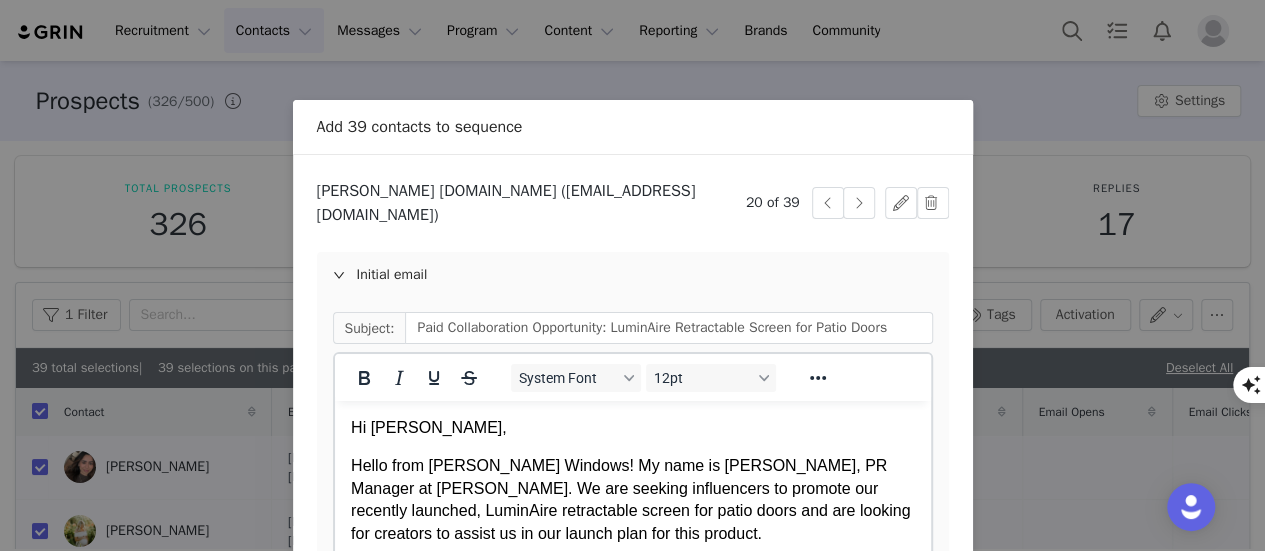 scroll, scrollTop: 0, scrollLeft: 0, axis: both 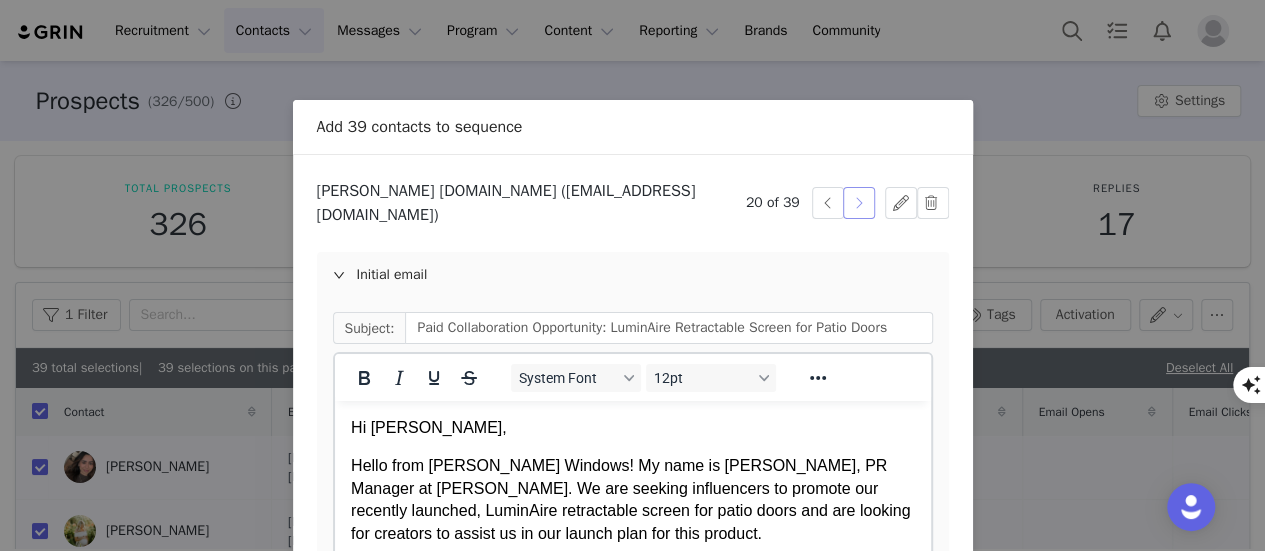 click at bounding box center [859, 203] 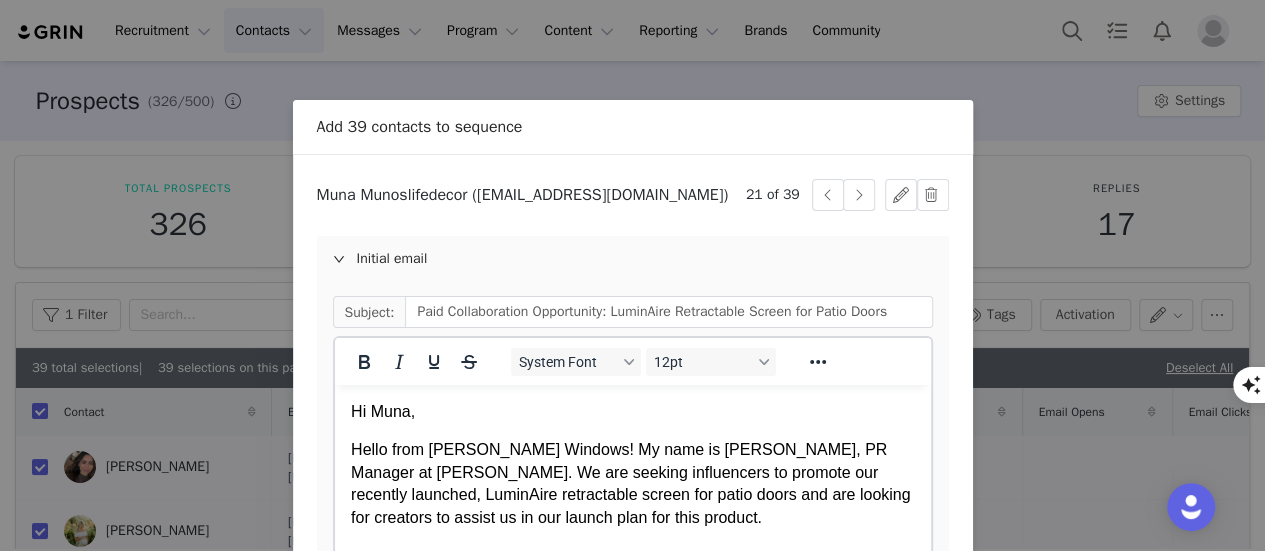 scroll, scrollTop: 0, scrollLeft: 0, axis: both 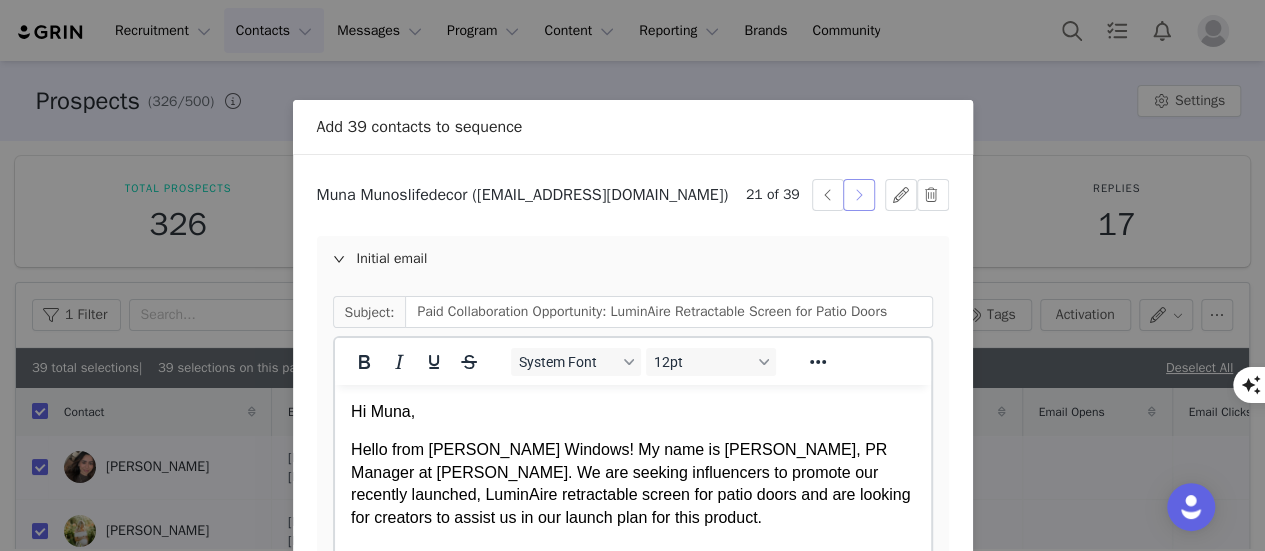 click at bounding box center (859, 195) 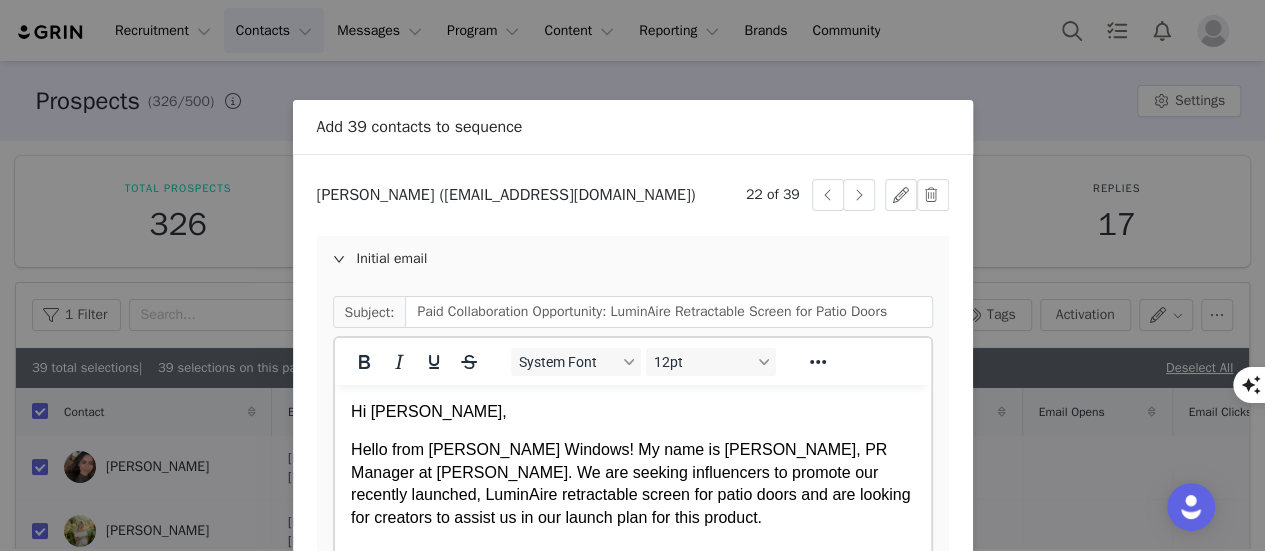 scroll, scrollTop: 0, scrollLeft: 0, axis: both 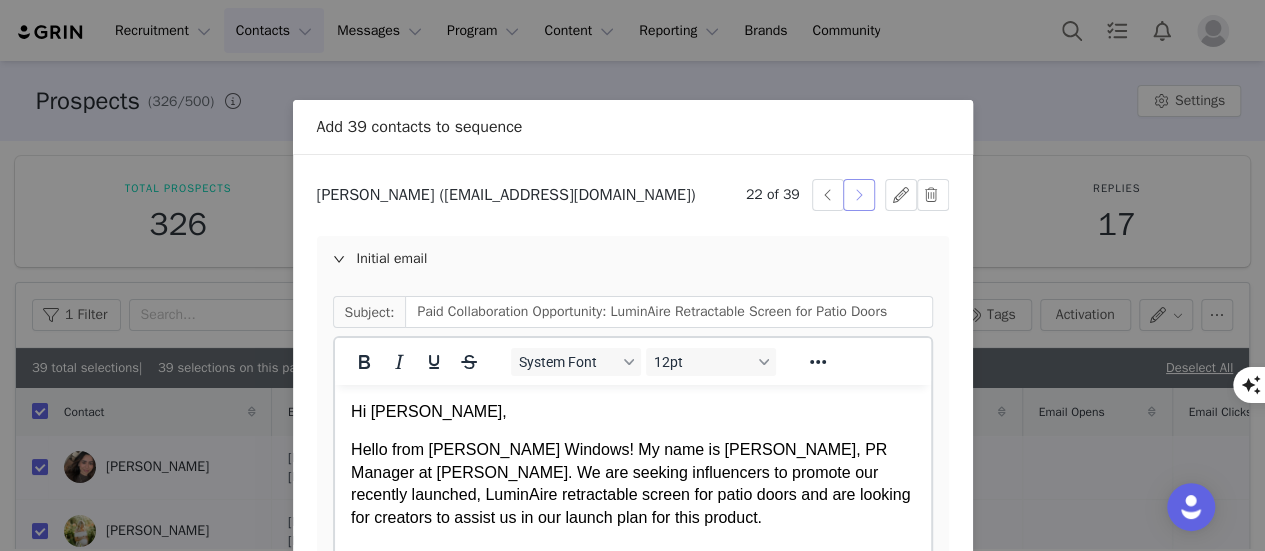click at bounding box center [859, 195] 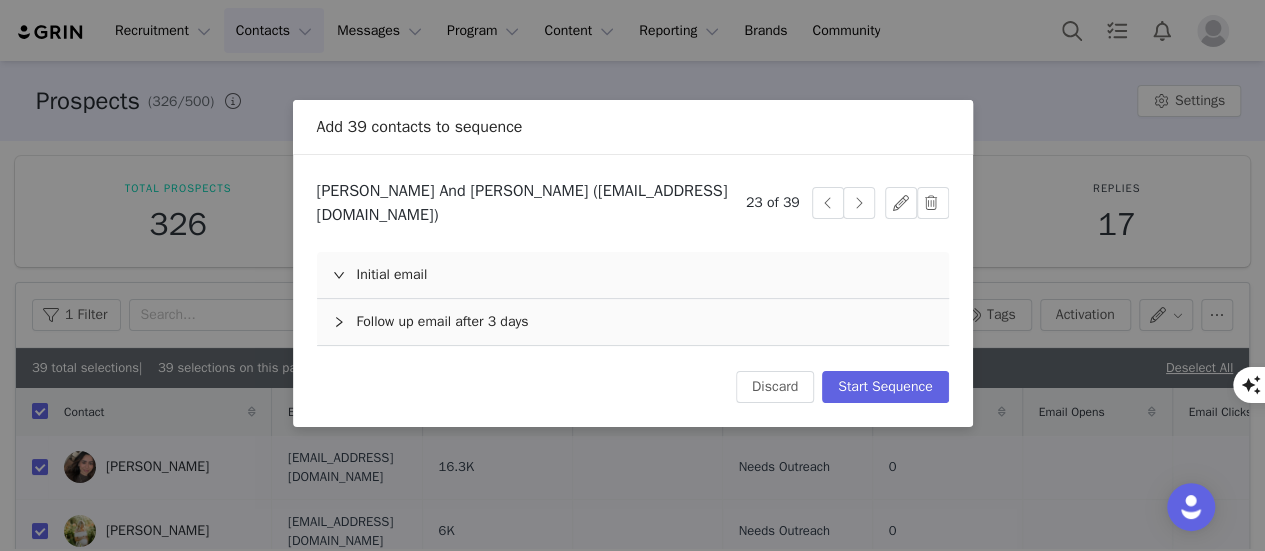 scroll, scrollTop: 0, scrollLeft: 0, axis: both 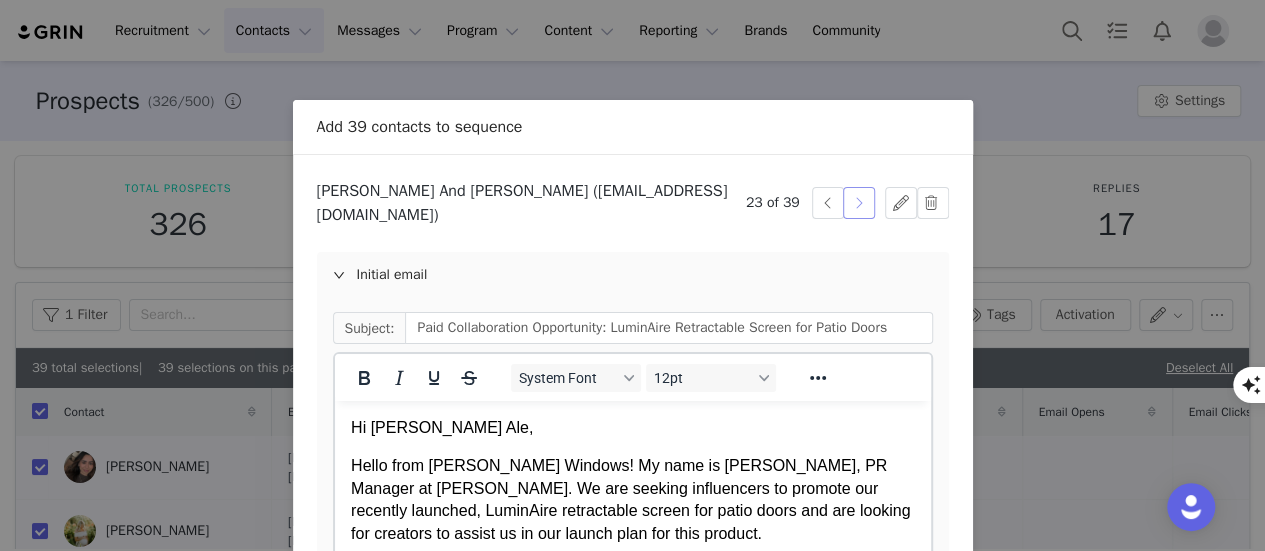 click at bounding box center [859, 203] 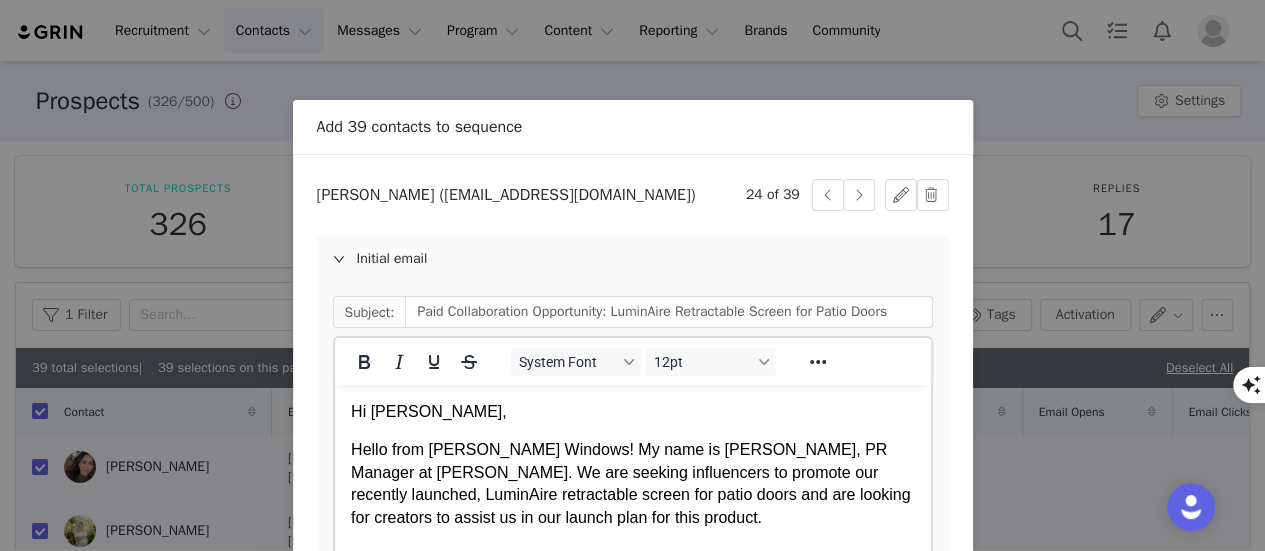 scroll, scrollTop: 0, scrollLeft: 0, axis: both 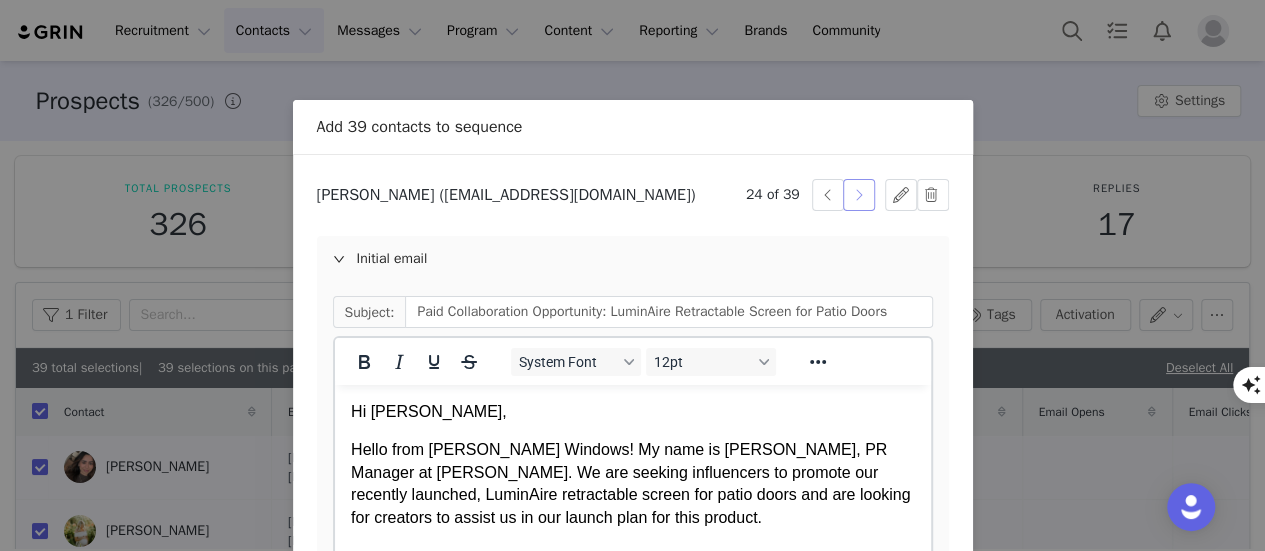 click at bounding box center (859, 195) 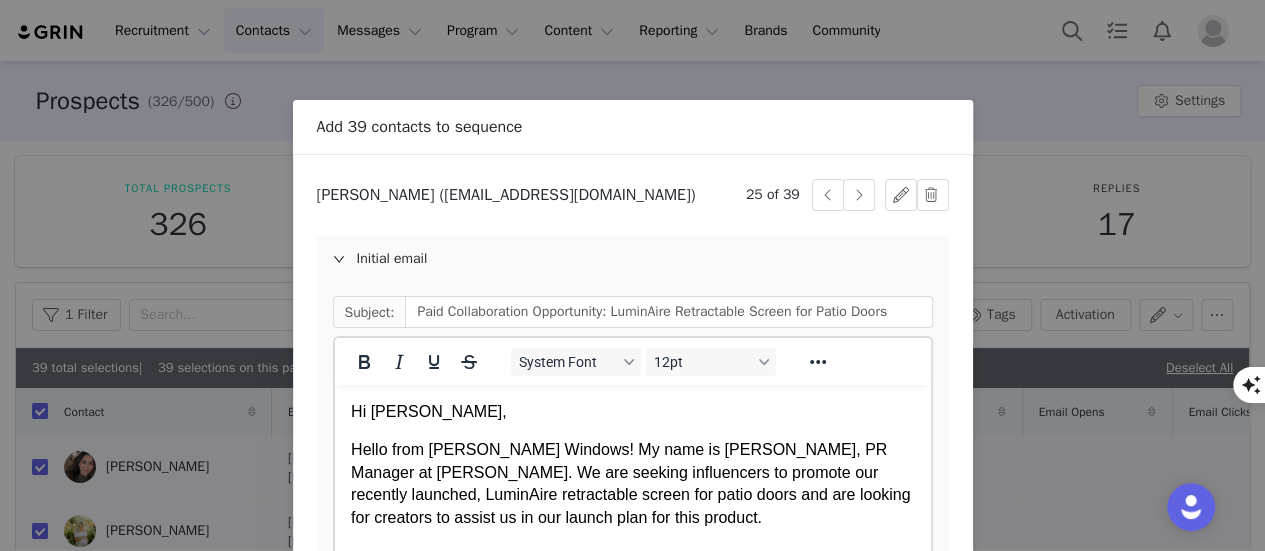 scroll, scrollTop: 0, scrollLeft: 0, axis: both 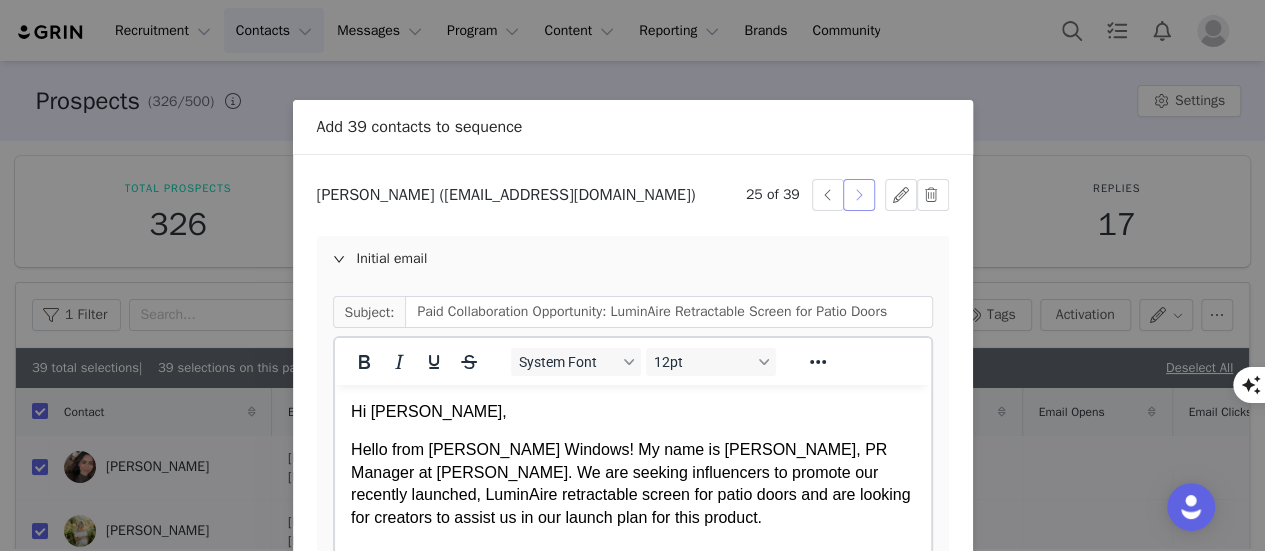 click at bounding box center (859, 195) 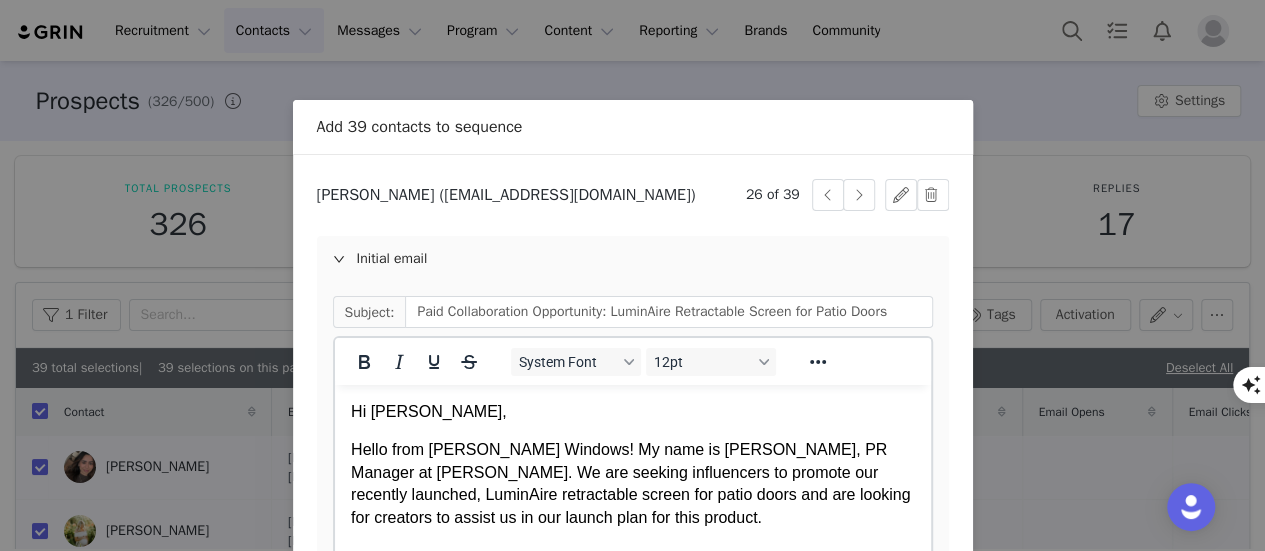 scroll 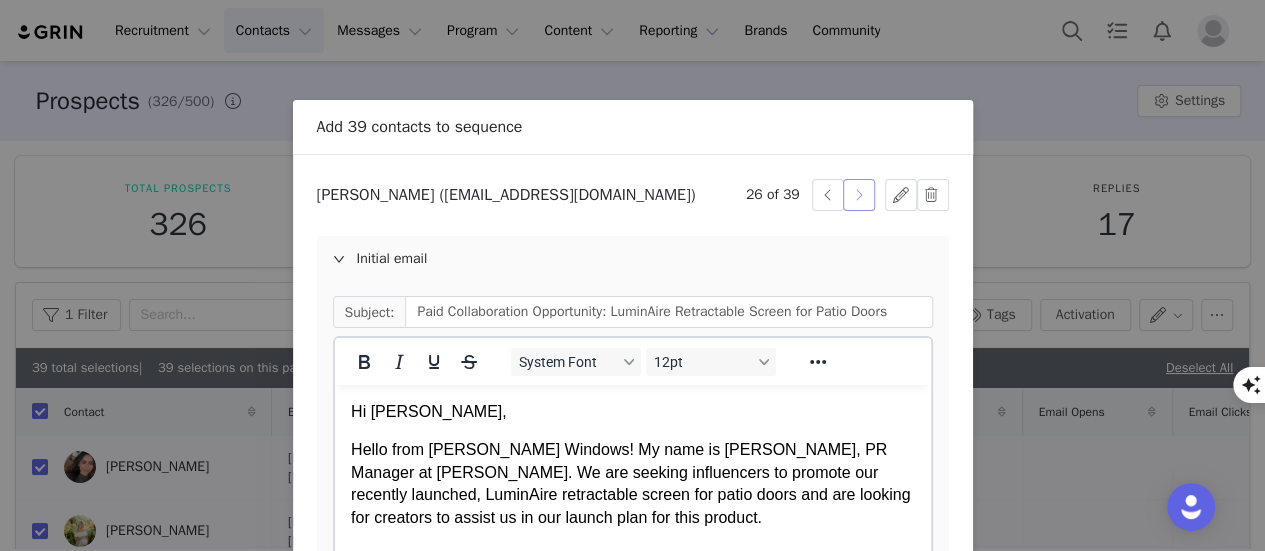click at bounding box center [859, 195] 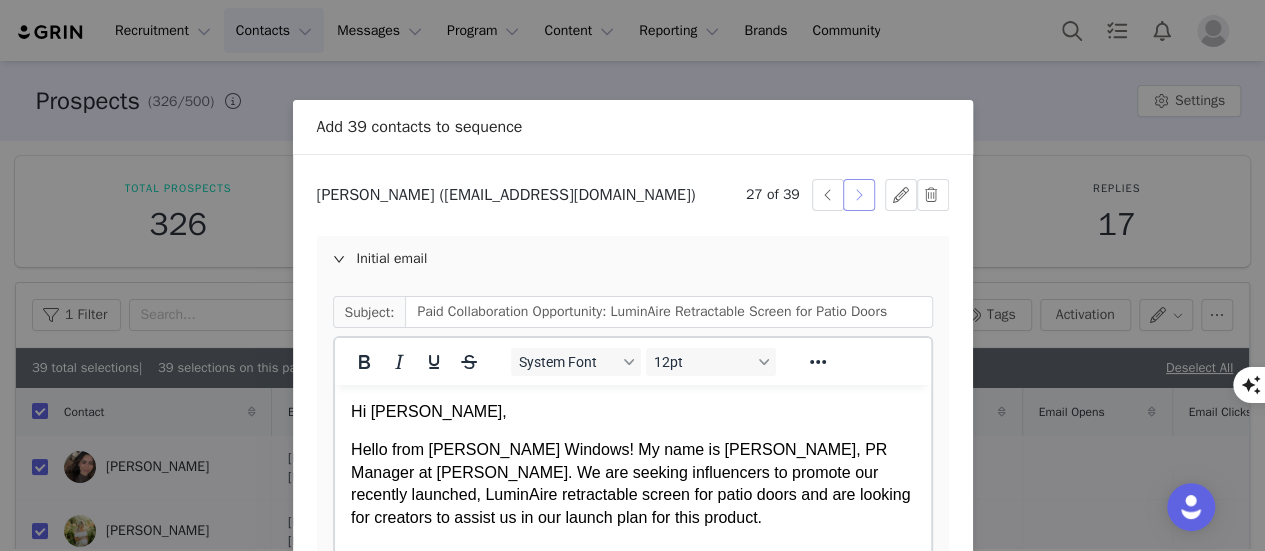 click at bounding box center (859, 195) 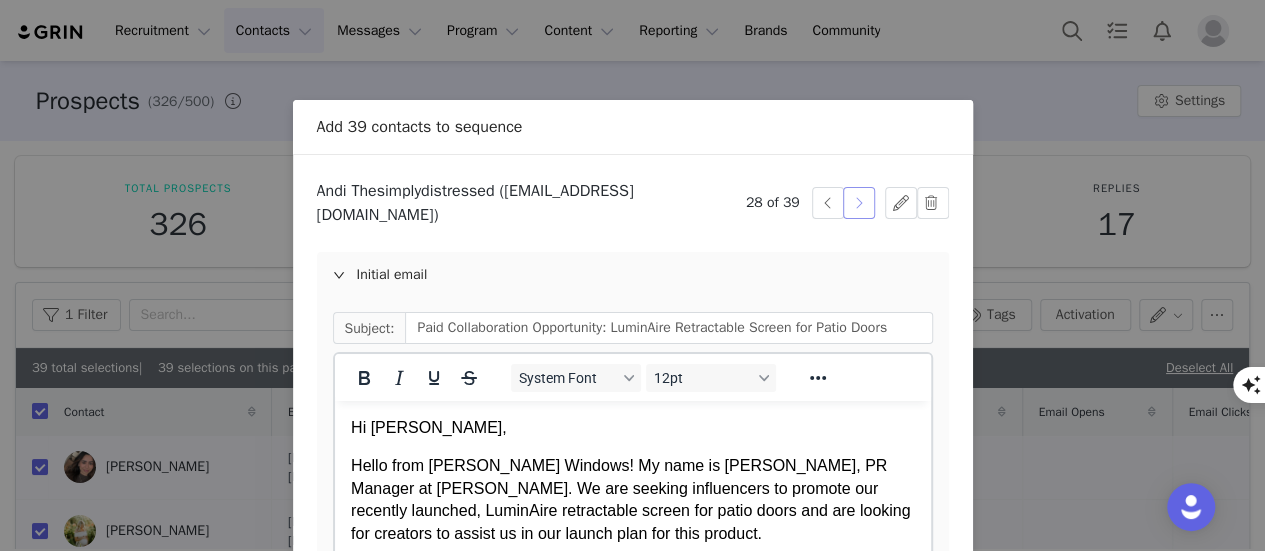 click at bounding box center (859, 203) 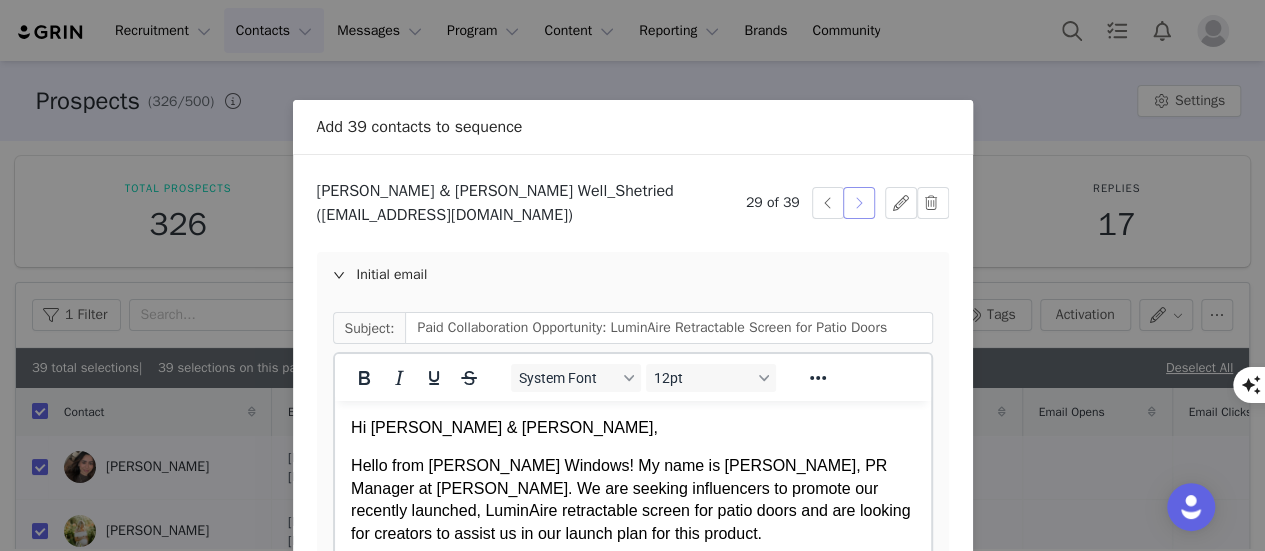 click at bounding box center (859, 203) 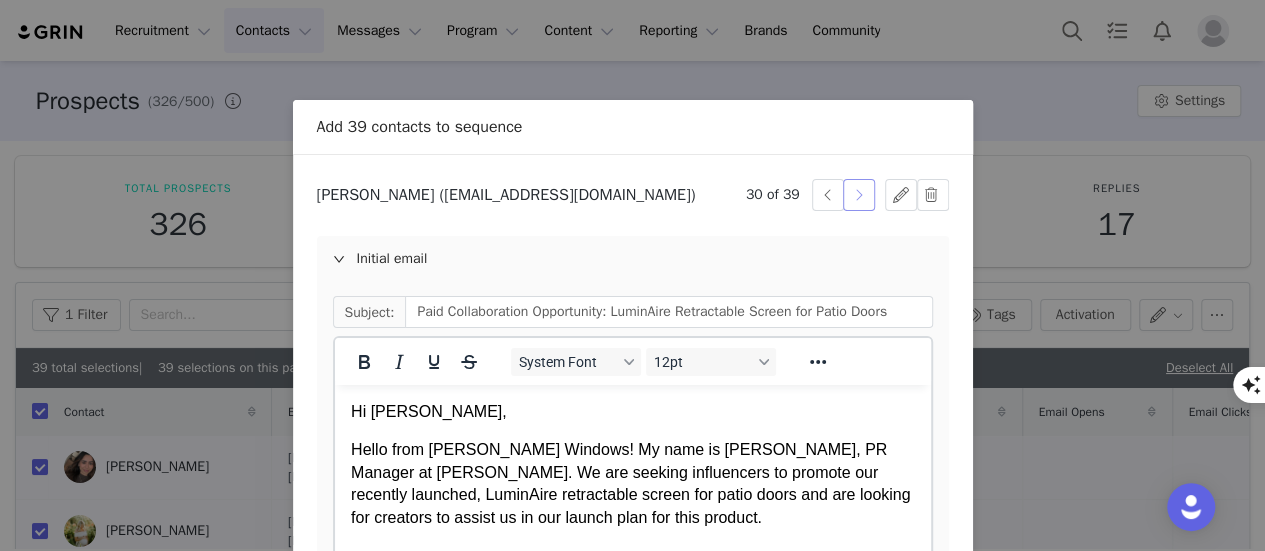 click at bounding box center (859, 195) 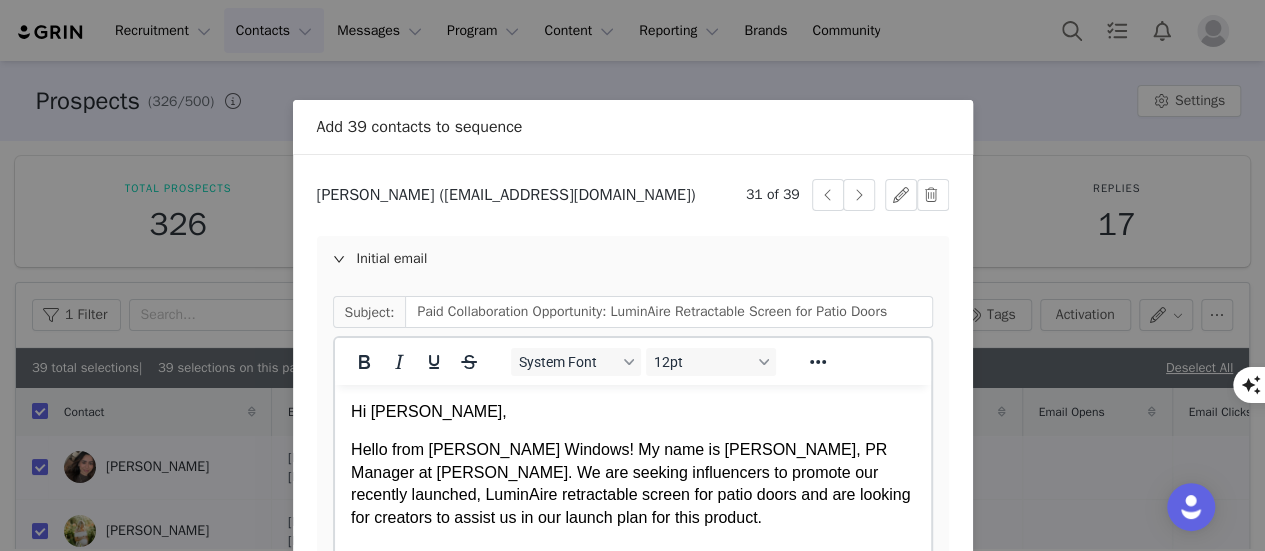 click on "Hi [PERSON_NAME],  Hello from [PERSON_NAME] Windows! My name is [PERSON_NAME], PR Manager at [PERSON_NAME]. We are seeking influencers to promote our recently launched, LuminAire retractable screen for patio doors and are looking for creators to assist us in our launch plan for this product. A little about us – We're the largest window and door manufacturer in [GEOGRAPHIC_DATA] and we're looking for unique creators who are confident in their DIY skills and love products that work to connect your home to the outdoors, without being an eye sore.   The LuminAire retractable screen door is designed to seamlessly blend with any home decor, and we are  specifically looking for a homeowner who currently has a gliding patio door (of any brand) and is interested in upgrading or updating their screen to one that retracts out of sight when not in use.  In exchange for your participation, we will provide you with the LuminAire retractable screen door  ($259 value)  and additional paid compensation for content delivery.  Thank you," at bounding box center [632, 864] 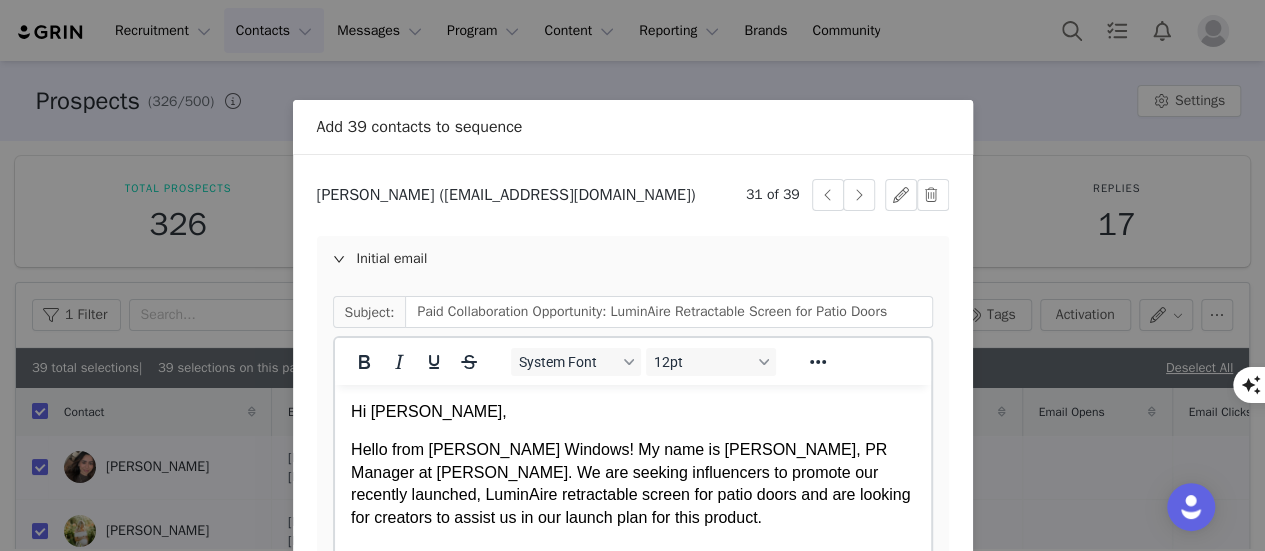 click on "Hi [PERSON_NAME]," at bounding box center (632, 412) 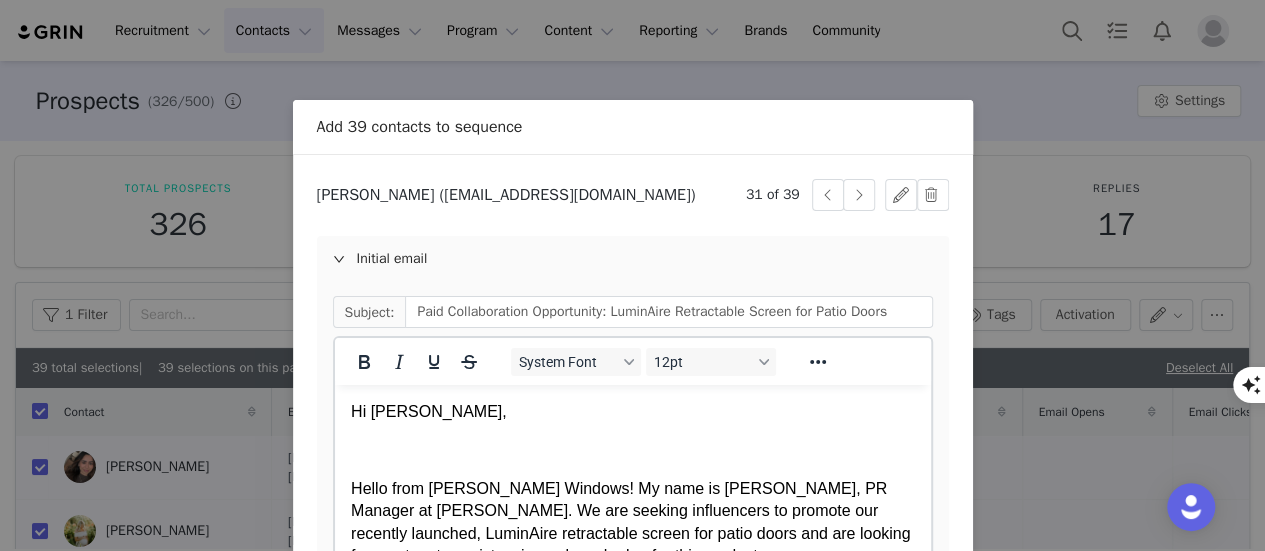 type 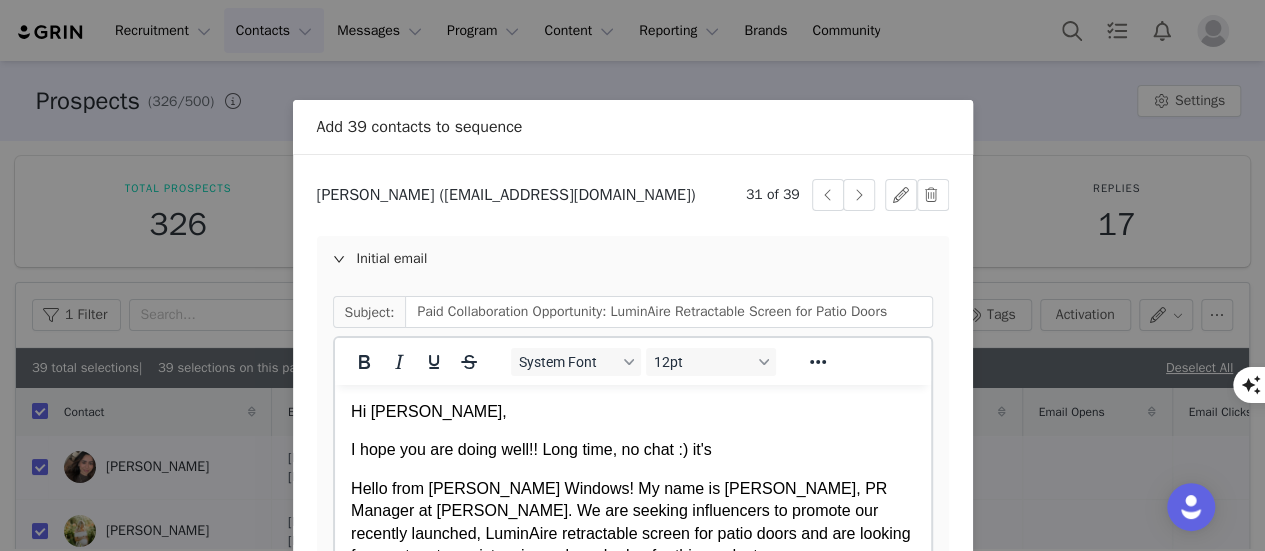 drag, startPoint x: 662, startPoint y: 488, endPoint x: 730, endPoint y: 455, distance: 75.58439 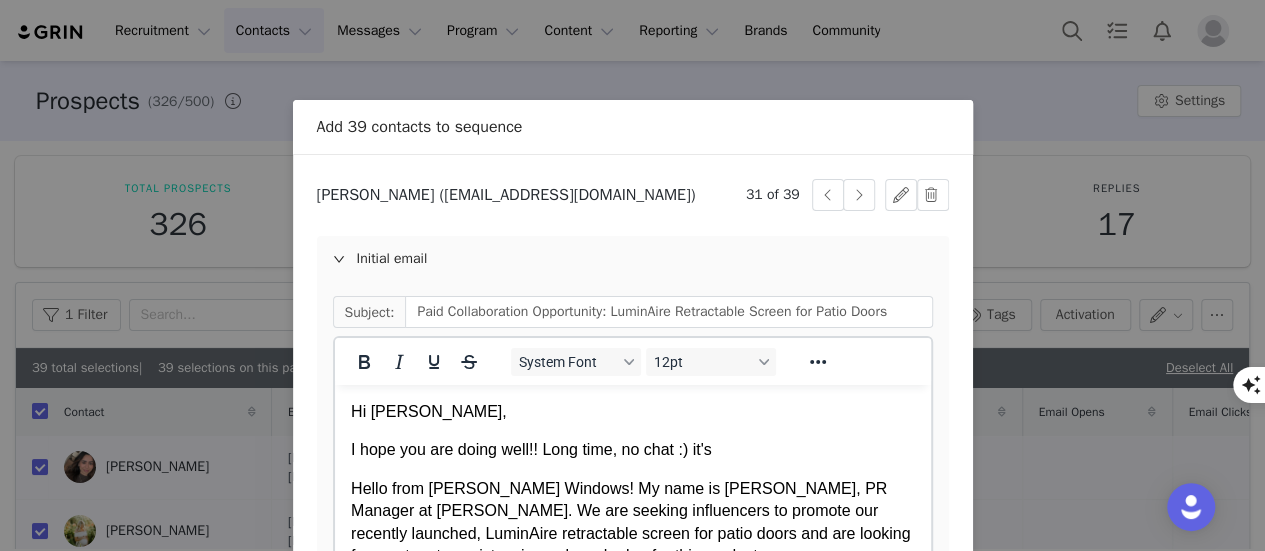 click on "Hi [PERSON_NAME],  I hope you are doing well!! Long time, no chat :) it's  Hello from [PERSON_NAME] Windows! My name is [PERSON_NAME], PR Manager at [PERSON_NAME]. We are seeking influencers to promote our recently launched, LuminAire retractable screen for patio doors and are looking for creators to assist us in our launch plan for this product. A little about us – We're the largest window and door manufacturer in [GEOGRAPHIC_DATA] and we're looking for unique creators who are confident in their DIY skills and love products that work to connect your home to the outdoors, without being an eye sore.   The LuminAire retractable screen door is designed to seamlessly blend with any home decor, and we are  specifically looking for a homeowner who currently has a gliding patio door (of any brand) and is interested in upgrading or updating their screen to one that retracts out of sight when not in use.  In exchange for your participation, we will provide you with the LuminAire retractable screen door  ($259 value) Thank you," at bounding box center [632, 883] 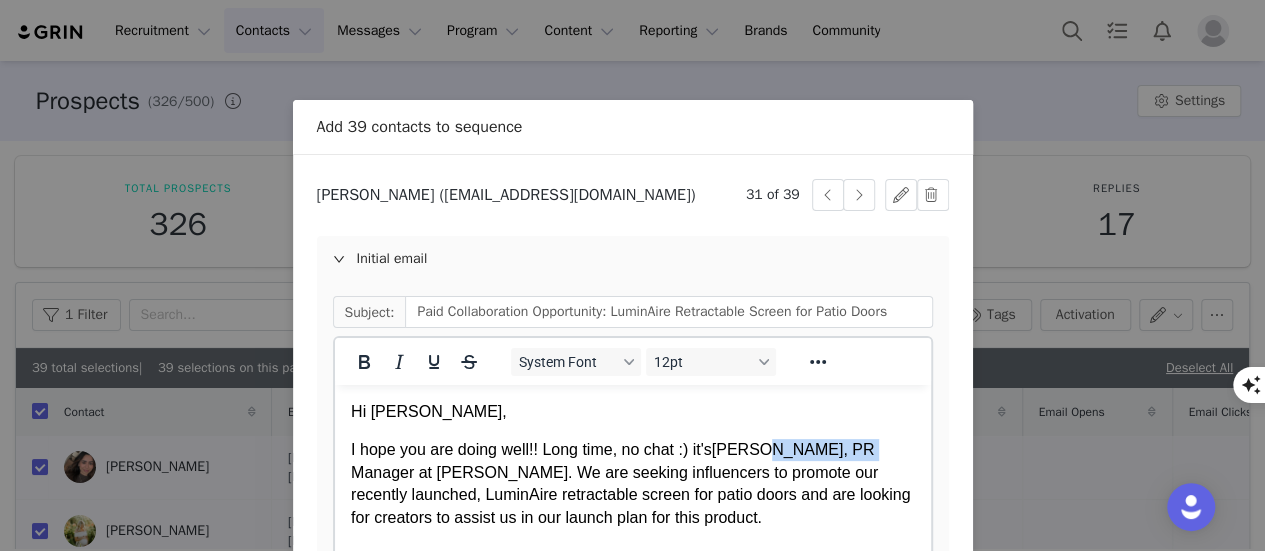 drag, startPoint x: 858, startPoint y: 451, endPoint x: 750, endPoint y: 445, distance: 108.16654 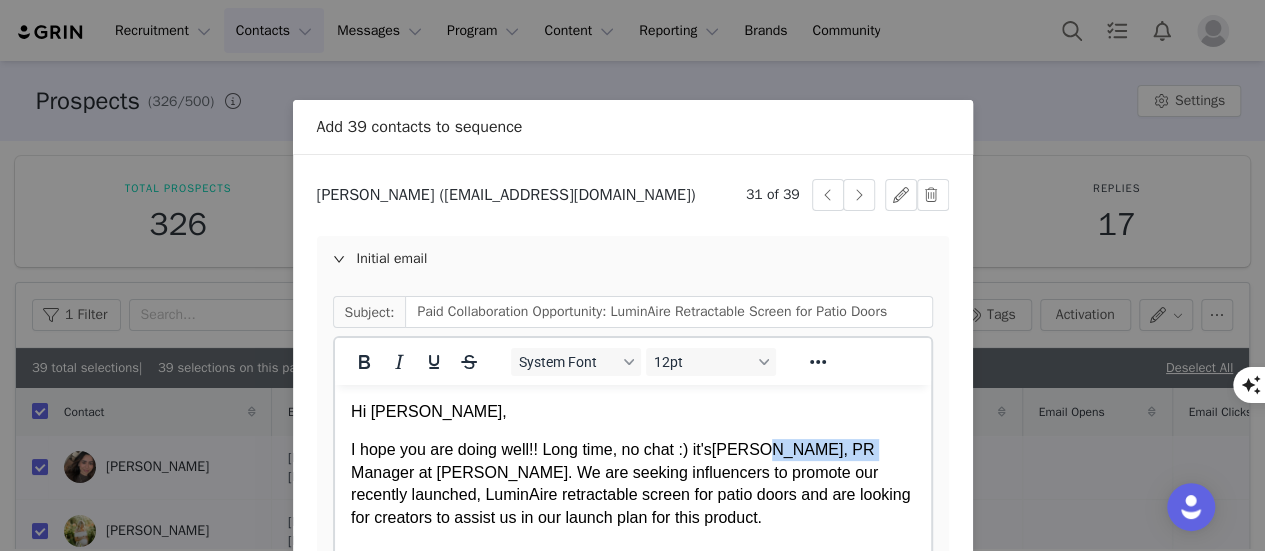 click on "I hope you are doing well!! Long time, no chat :) it's  [PERSON_NAME], PR Manager at [PERSON_NAME]. We are seeking influencers to promote our recently launched, LuminAire retractable screen for patio doors and are looking for creators to assist us in our launch plan for this product." at bounding box center [632, 484] 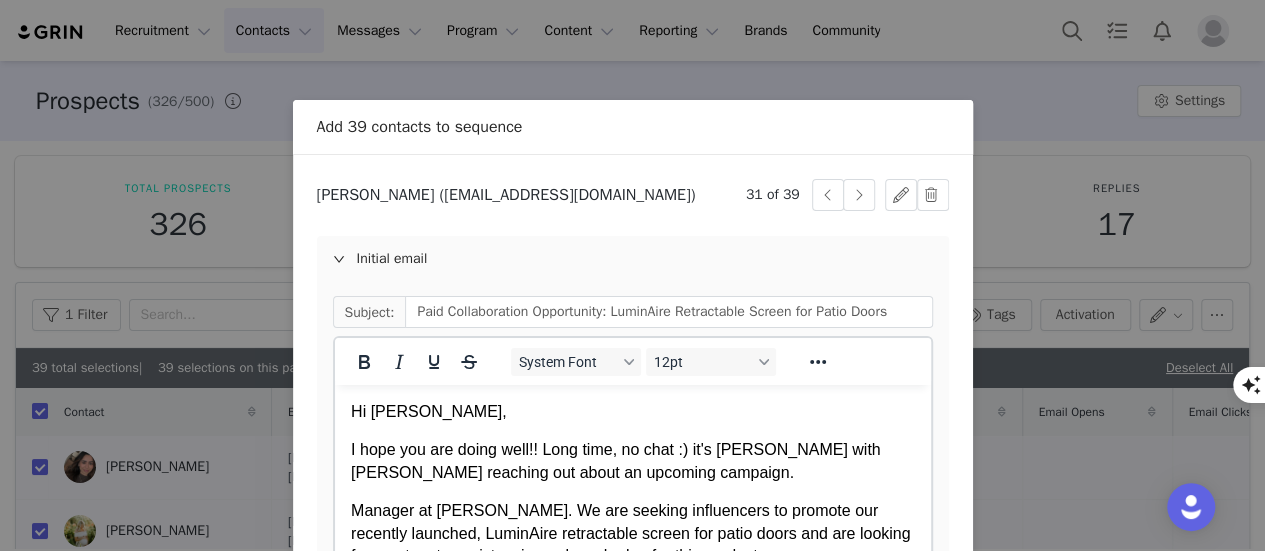 scroll, scrollTop: 22, scrollLeft: 0, axis: vertical 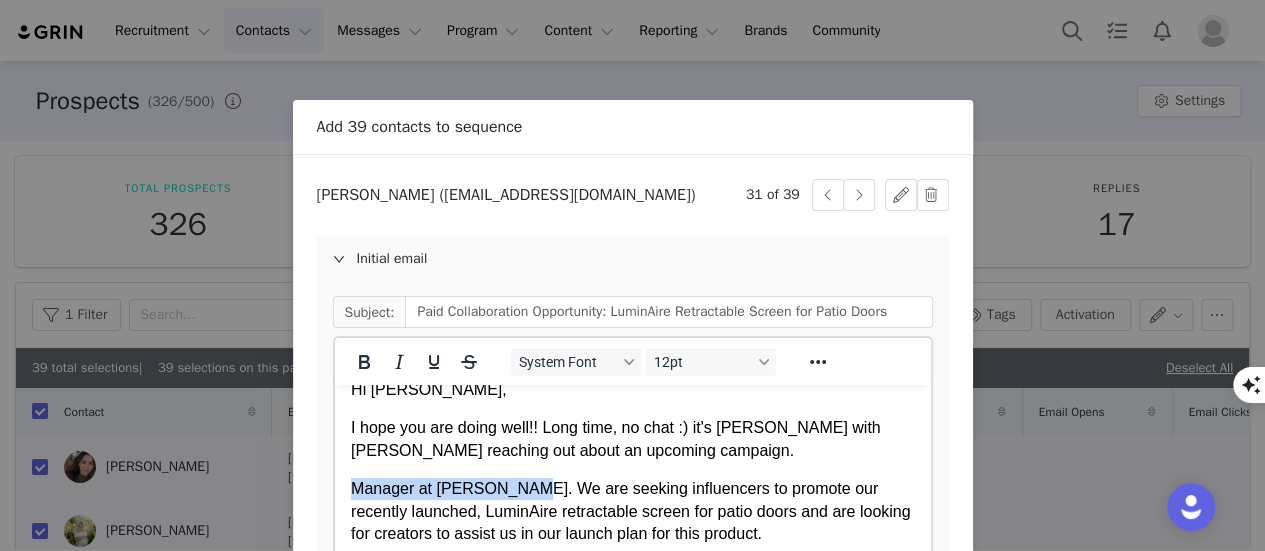 drag, startPoint x: 515, startPoint y: 480, endPoint x: 352, endPoint y: 495, distance: 163.68874 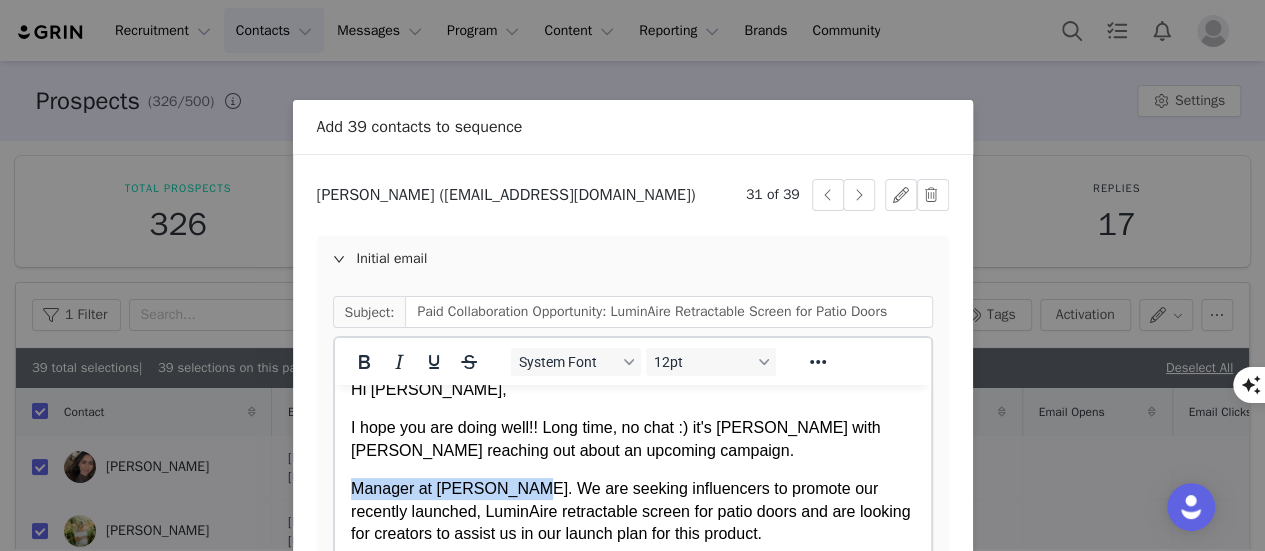 click on "Manager at [PERSON_NAME]. We are seeking influencers to promote our recently launched, LuminAire retractable screen for patio doors and are looking for creators to assist us in our launch plan for this product." at bounding box center [632, 511] 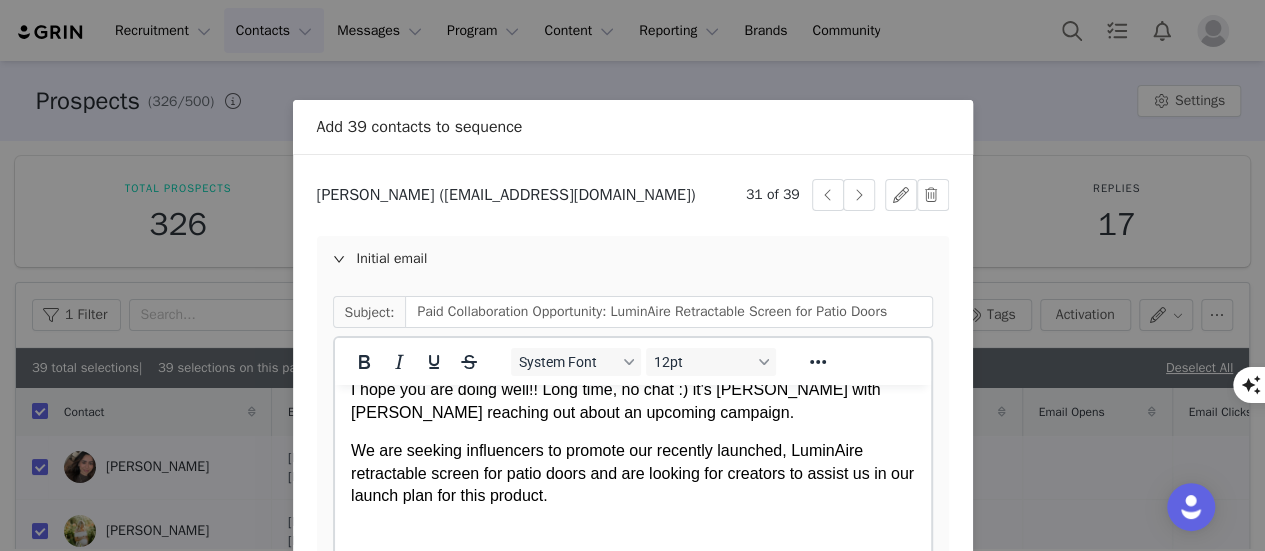 scroll, scrollTop: 62, scrollLeft: 0, axis: vertical 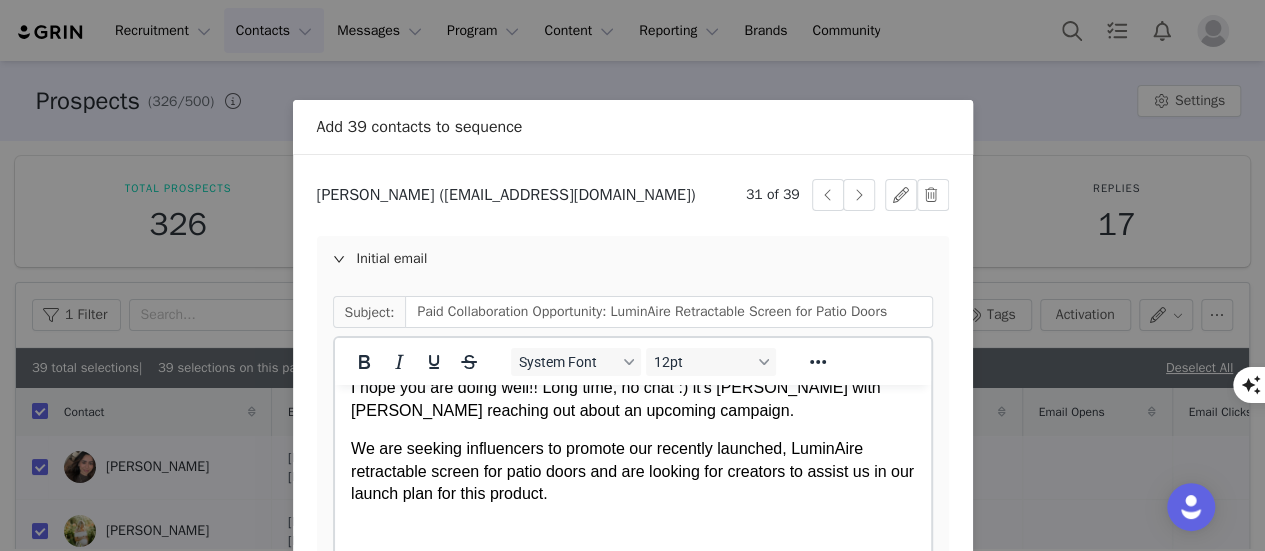 click on "We are seeking influencers to promote our recently launched, LuminAire retractable screen for patio doors and are looking for creators to assist us in our launch plan for this product." at bounding box center (632, 471) 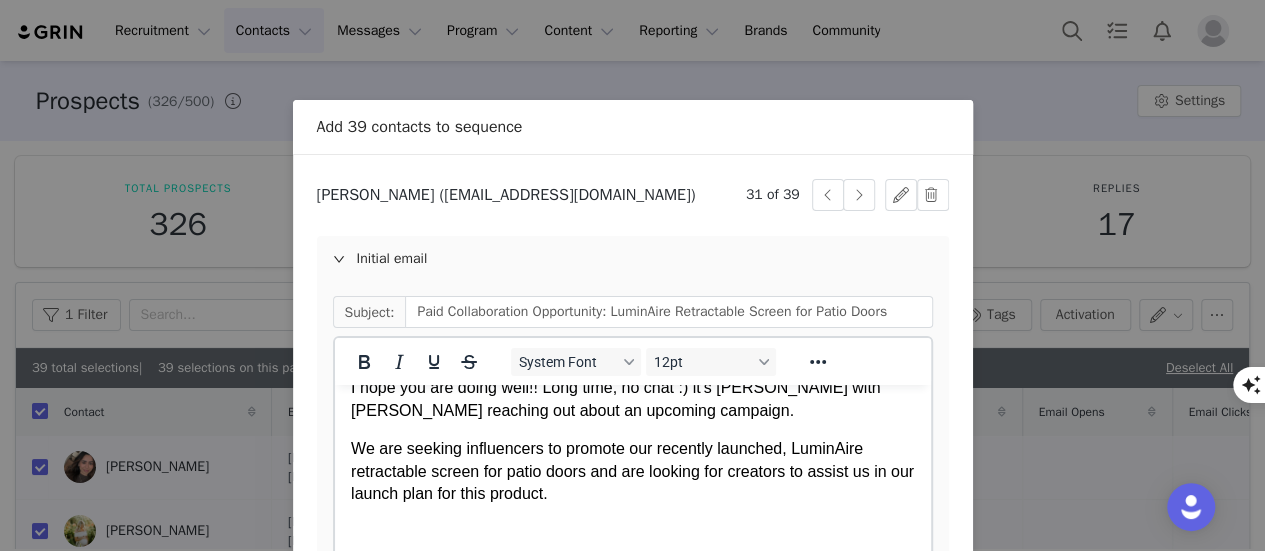 scroll, scrollTop: 110, scrollLeft: 0, axis: vertical 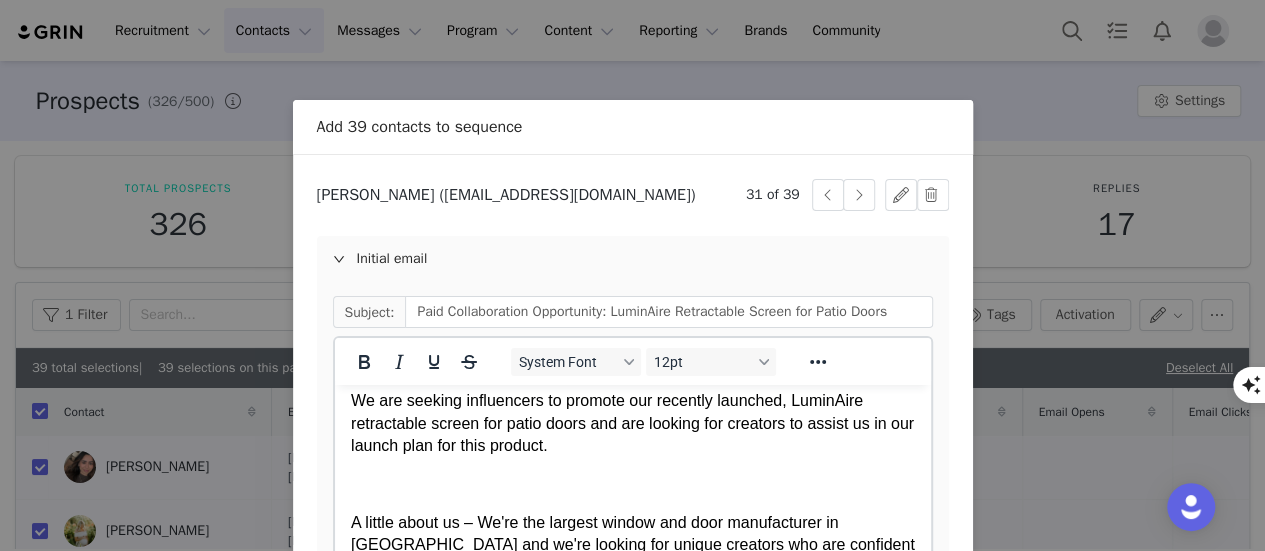 click at bounding box center [632, 484] 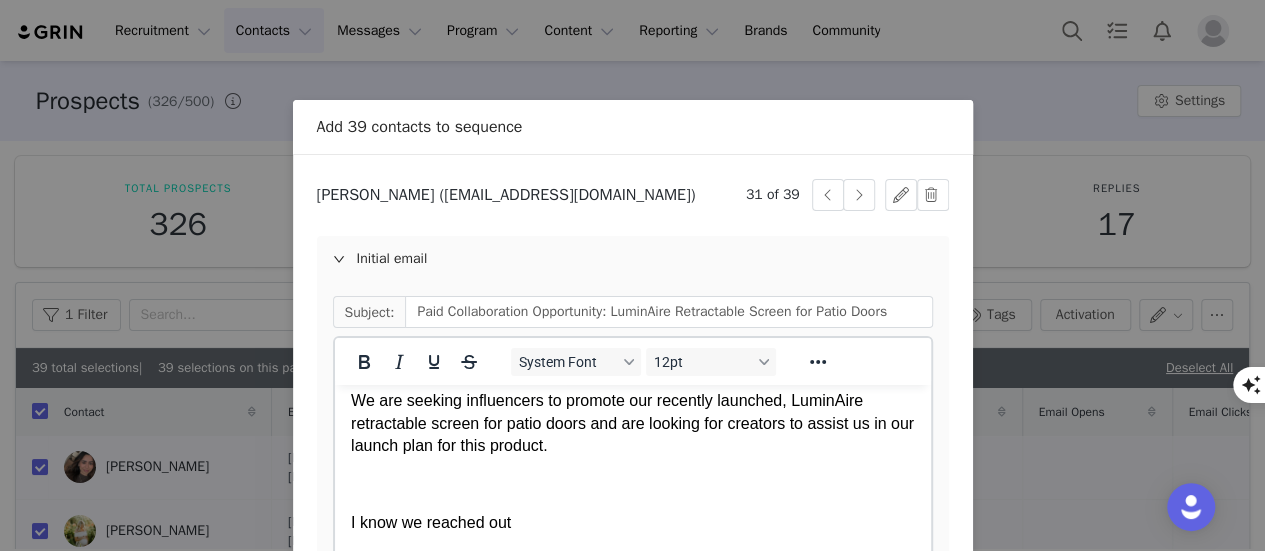 drag, startPoint x: 598, startPoint y: 520, endPoint x: 424, endPoint y: 516, distance: 174.04597 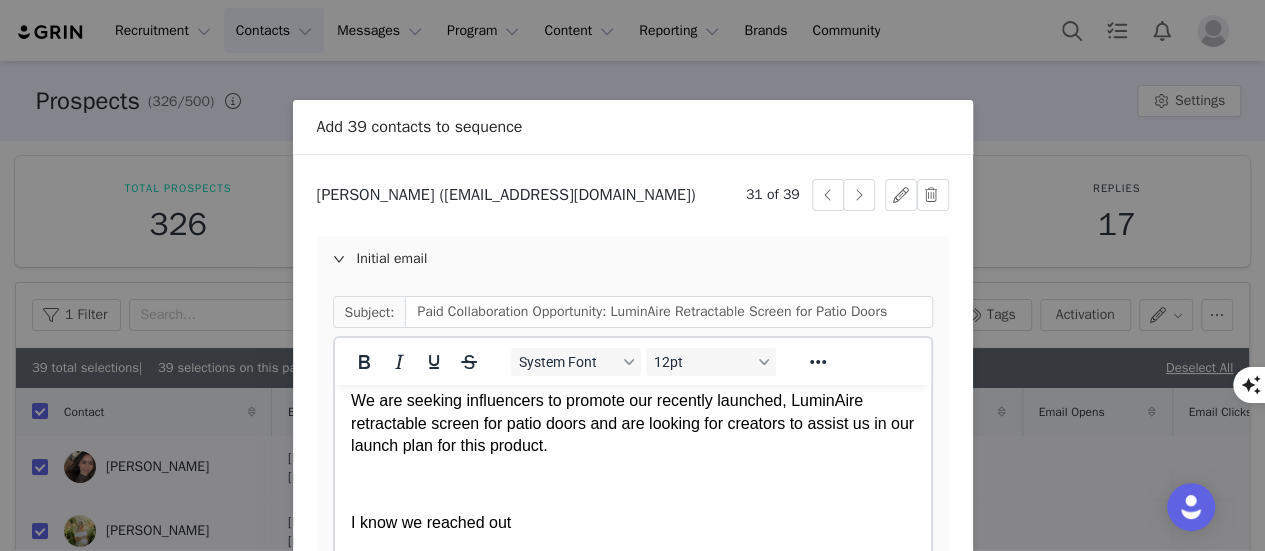 click on "I know we reached out" at bounding box center [632, 523] 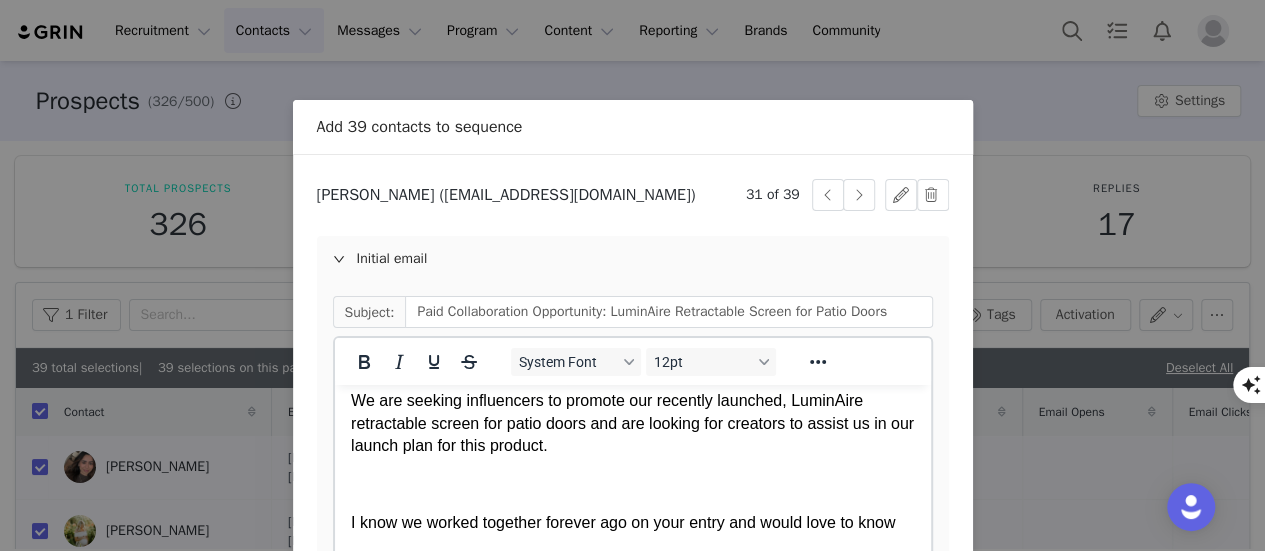 scroll, scrollTop: 4, scrollLeft: 0, axis: vertical 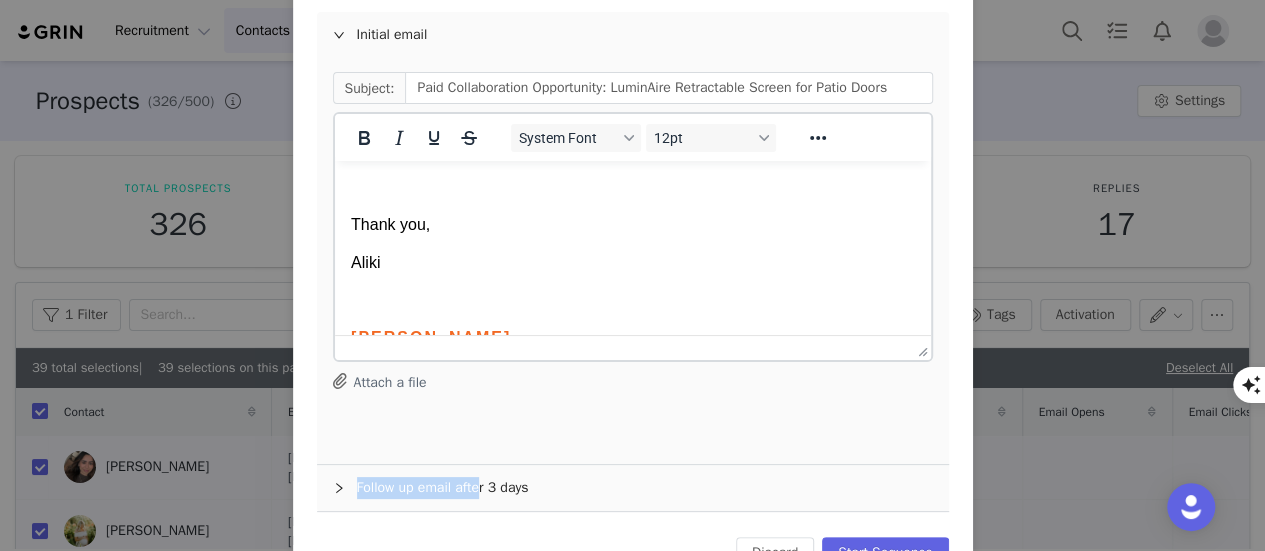 drag, startPoint x: 467, startPoint y: 422, endPoint x: 472, endPoint y: 489, distance: 67.18631 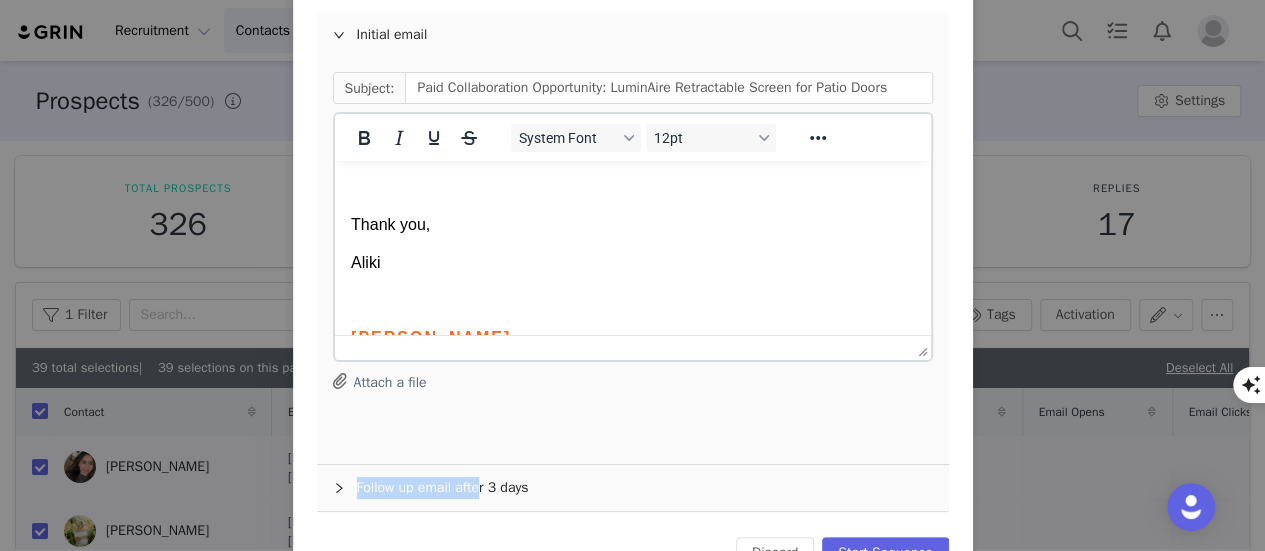 click 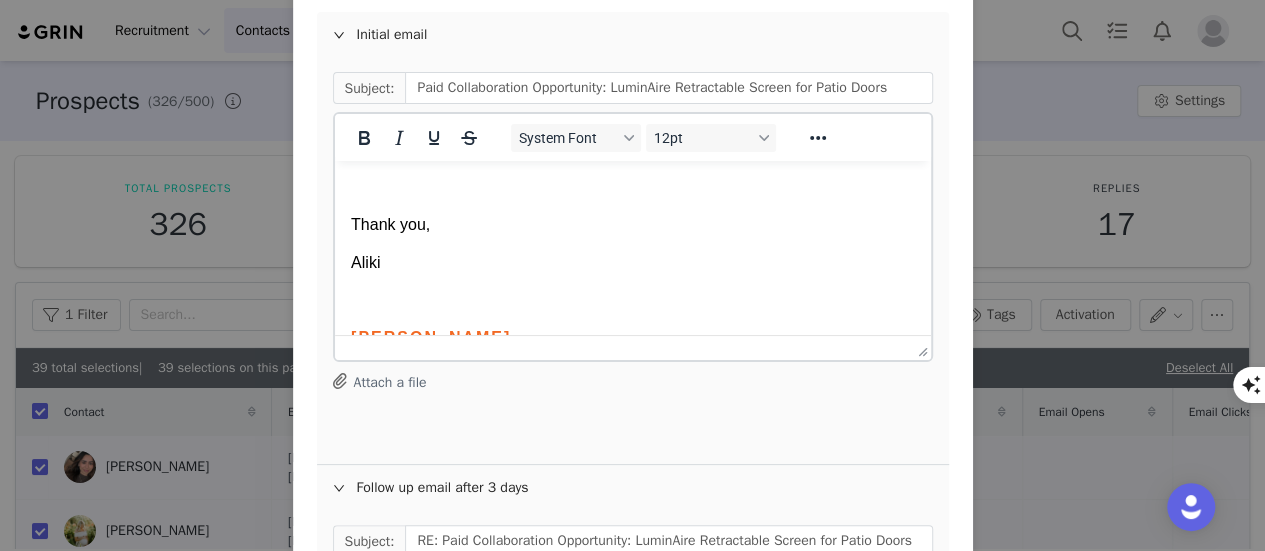 scroll, scrollTop: 0, scrollLeft: 0, axis: both 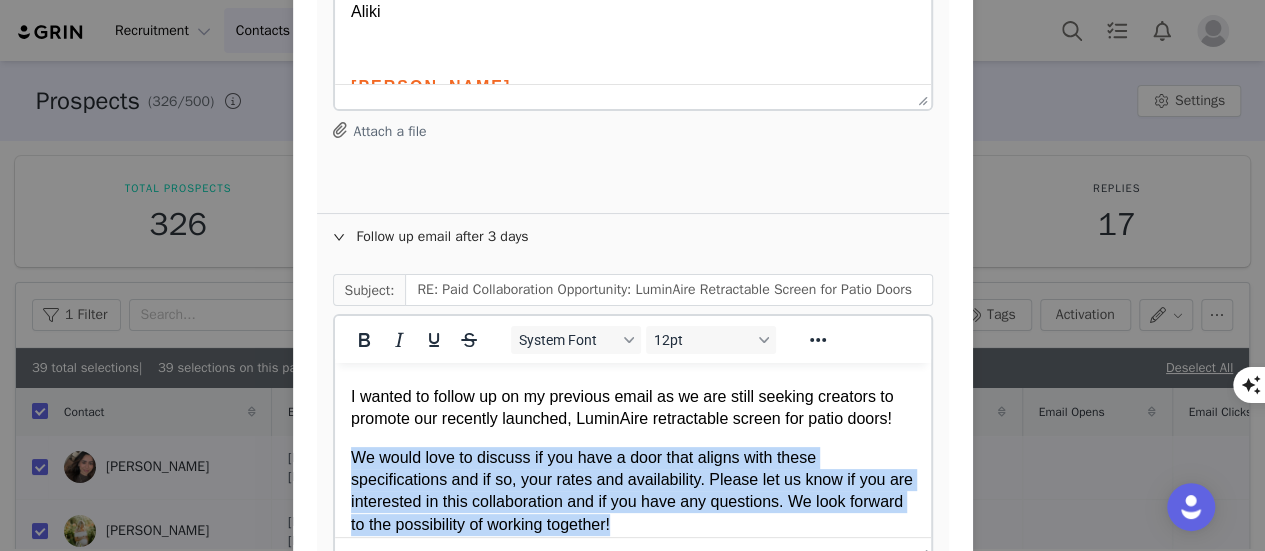 drag, startPoint x: 759, startPoint y: 528, endPoint x: 352, endPoint y: 459, distance: 412.80746 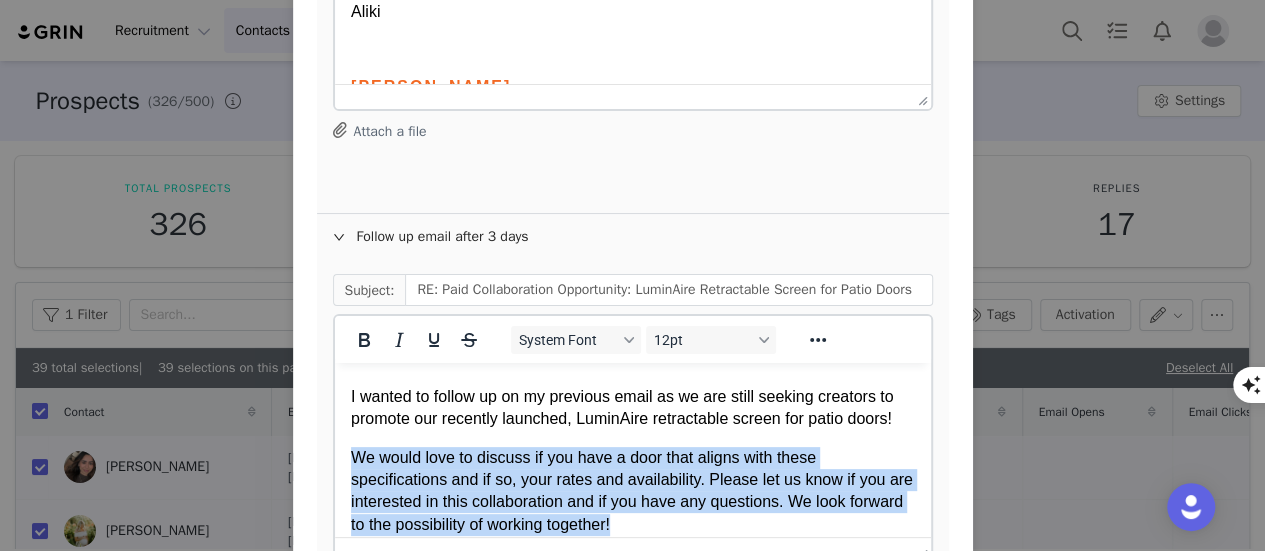 click on "We would love to discuss if you have a door that aligns with these specifications and if so, your rates and availability. Please let us know if you are interested in this collaboration and if you have any questions. We look forward to the possibility of working together!" at bounding box center (632, 492) 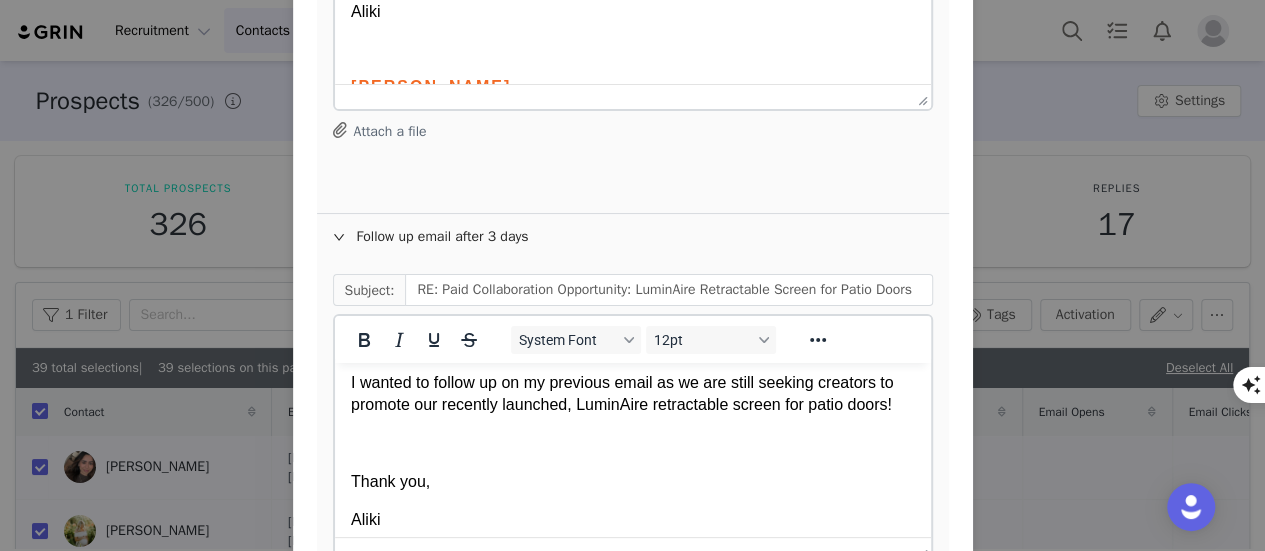 scroll, scrollTop: 0, scrollLeft: 0, axis: both 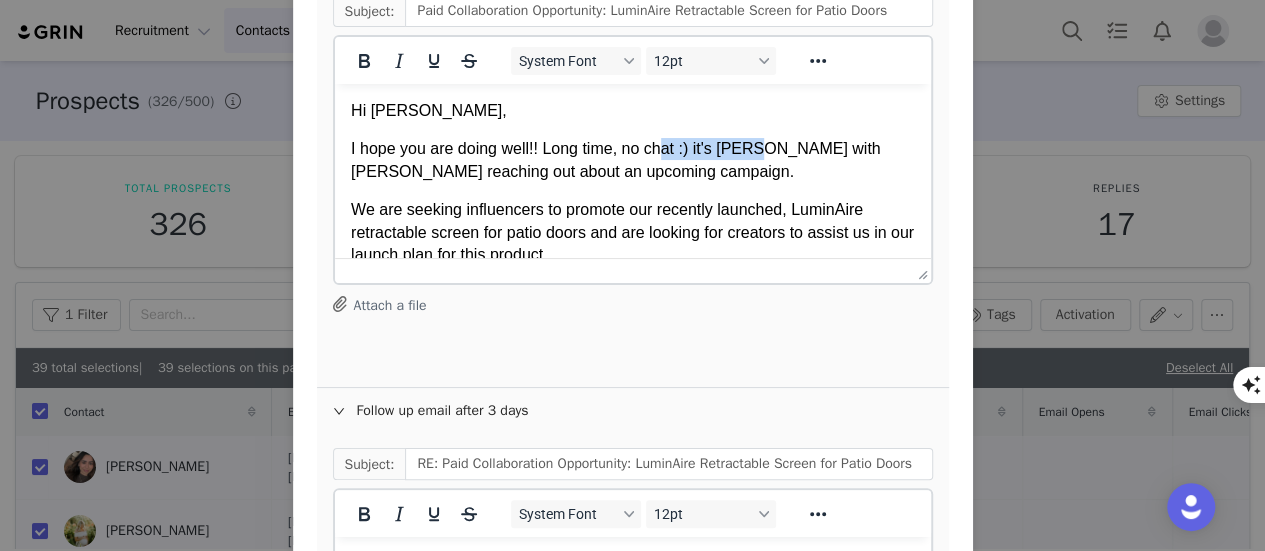 drag, startPoint x: 986, startPoint y: 229, endPoint x: 744, endPoint y: 144, distance: 256.49365 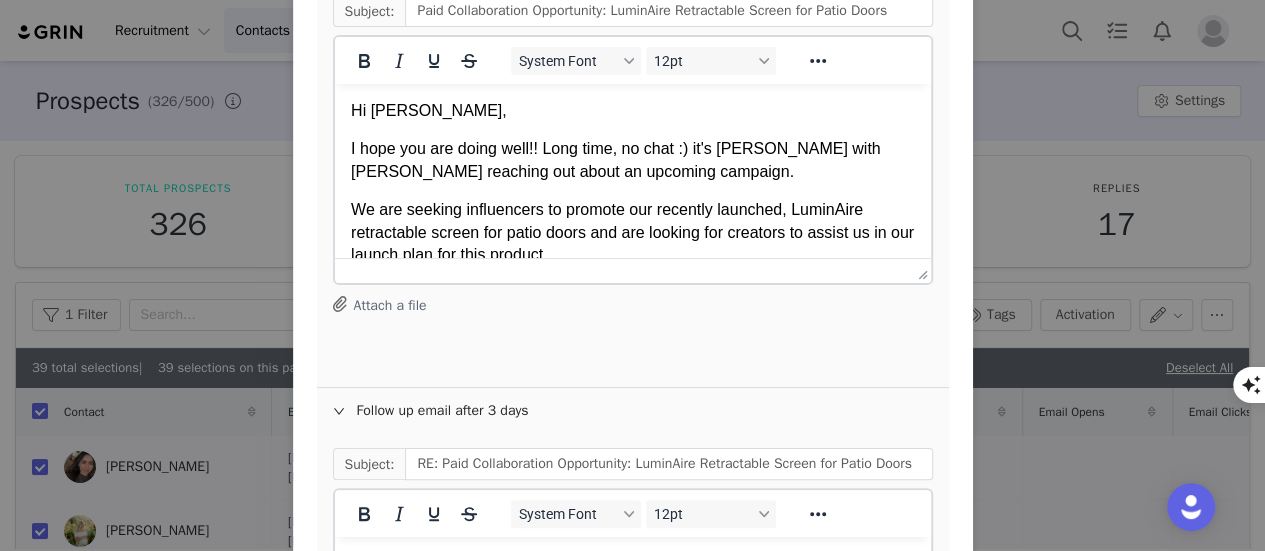 click on "Hi [PERSON_NAME],  I hope you are doing well!! Long time, no chat :) it's [PERSON_NAME] with [PERSON_NAME] reaching out about an upcoming campaign.  We are seeking influencers to promote our recently launched, LuminAire retractable screen for patio doors and are lo oking for creators to assist us in our launch plan for this product. I know we worked together forever ago on your entry and would love to know if you have a gliding patio  A little about us – We're the largest window and door manufacturer in [GEOGRAPHIC_DATA] and we're looking for unique creators who are confident in their DIY skills and love products that work to connect your home to the outdoors, without being an eye sore.   The LuminAire retractable screen door is designed to seamlessly blend with any home decor, and we are  specifically looking for a homeowner who currently has a gliding patio door (of any brand) and is interested in upgrading or updating their screen to one that retracts out of sight when not in use.  ($259 value) Thank you, [PERSON_NAME]" at bounding box center (632, 612) 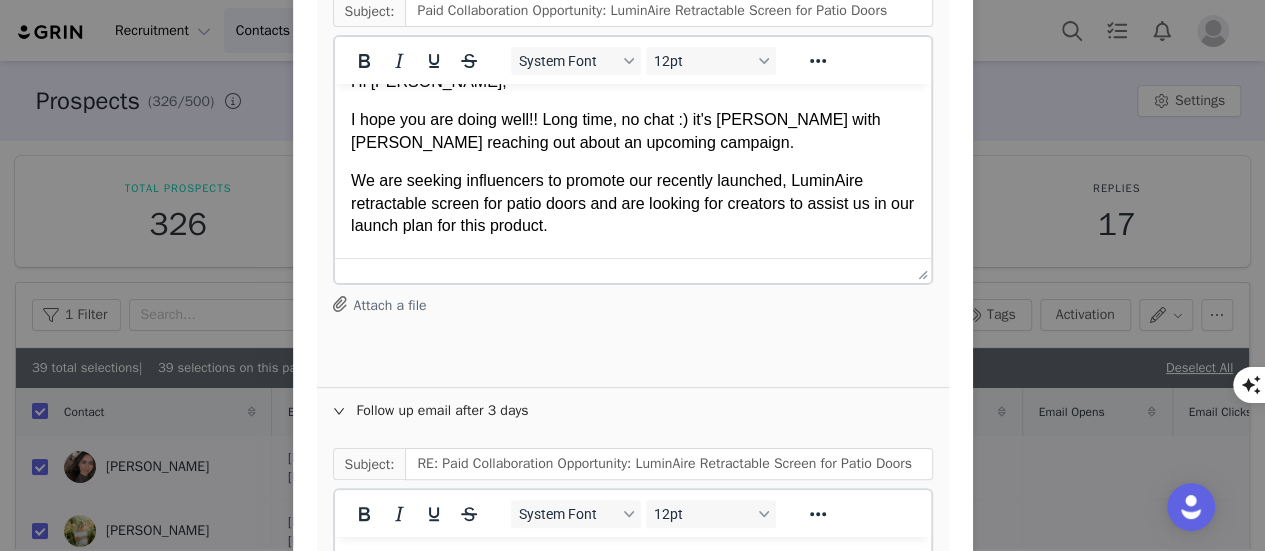 click on "Hi [PERSON_NAME],  I hope you are doing well!! Long time, no chat :) it's [PERSON_NAME] with [PERSON_NAME] reaching out about an upcoming campaign.  We are seeking influencers to promote our recently launched, LuminAire retractable screen for patio doors and are lo oking for creators to assist us in our launch plan for this product. I know we worked together forever ago on your entry and would love to know if you have a gliding patio  A little about us – We're the largest window and door manufacturer in [GEOGRAPHIC_DATA] and we're looking for unique creators who are confident in their DIY skills and love products that work to connect your home to the outdoors, without being an eye sore.   The LuminAire retractable screen door is designed to seamlessly blend with any home decor, and we are  specifically looking for a homeowner who currently has a gliding patio door (of any brand) and is interested in upgrading or updating their screen to one that retracts out of sight when not in use.  ($259 value) Thank you, [PERSON_NAME]" at bounding box center [632, 583] 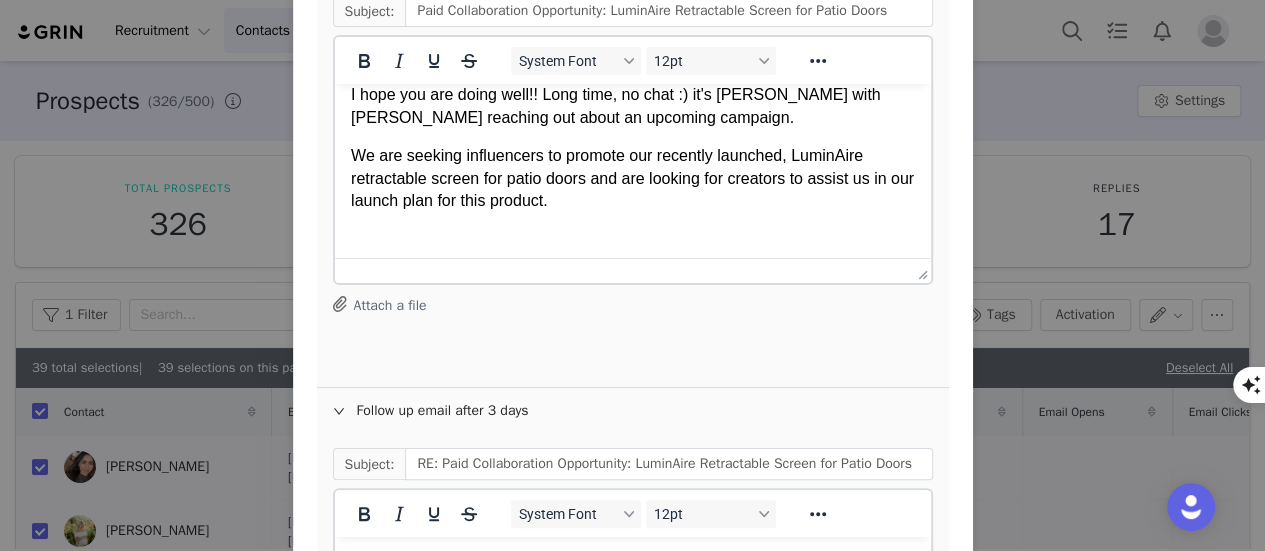 scroll, scrollTop: 53, scrollLeft: 0, axis: vertical 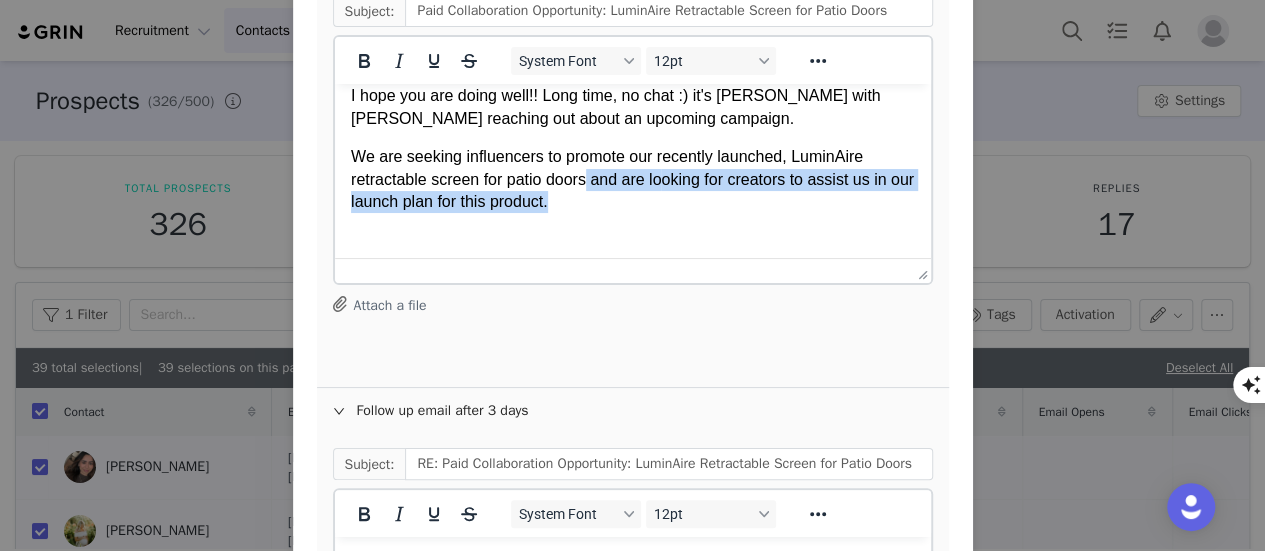 drag, startPoint x: 597, startPoint y: 208, endPoint x: 586, endPoint y: 187, distance: 23.70654 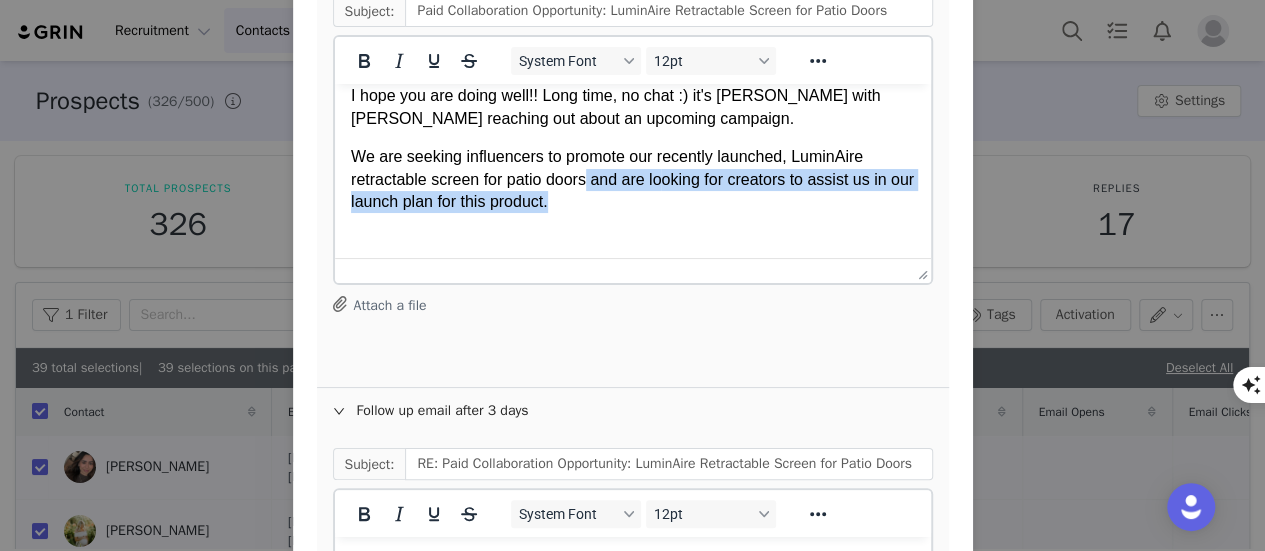 click on "We are seeking influencers to promote our recently launched, LuminAire retractable screen for patio doors and are lo oking for creators to assist us in our launch plan for this product." at bounding box center (632, 179) 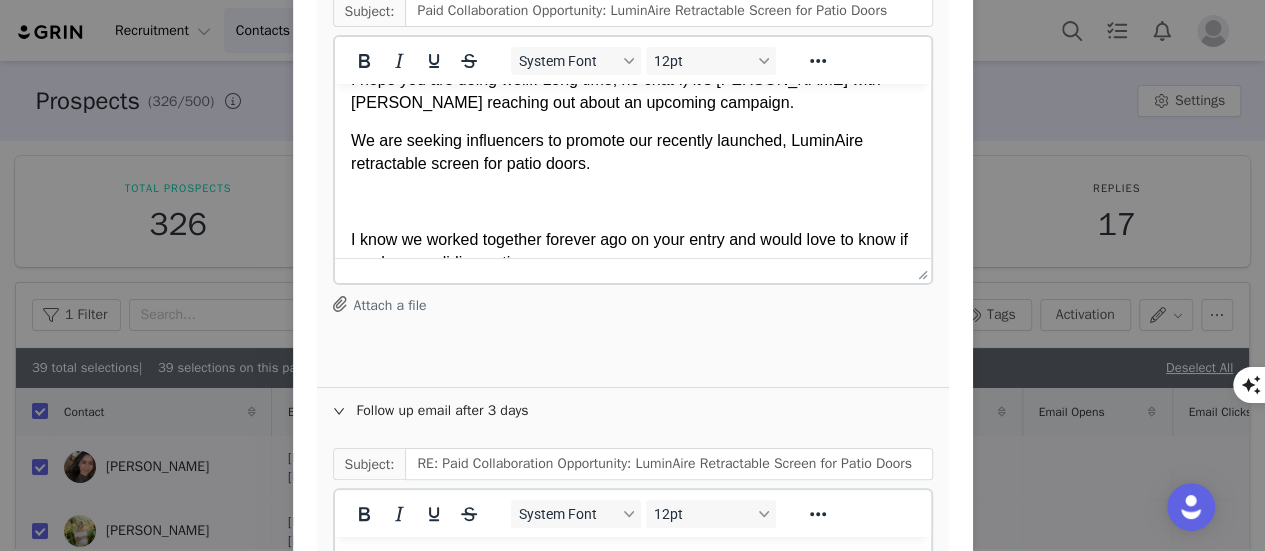 scroll, scrollTop: 45, scrollLeft: 0, axis: vertical 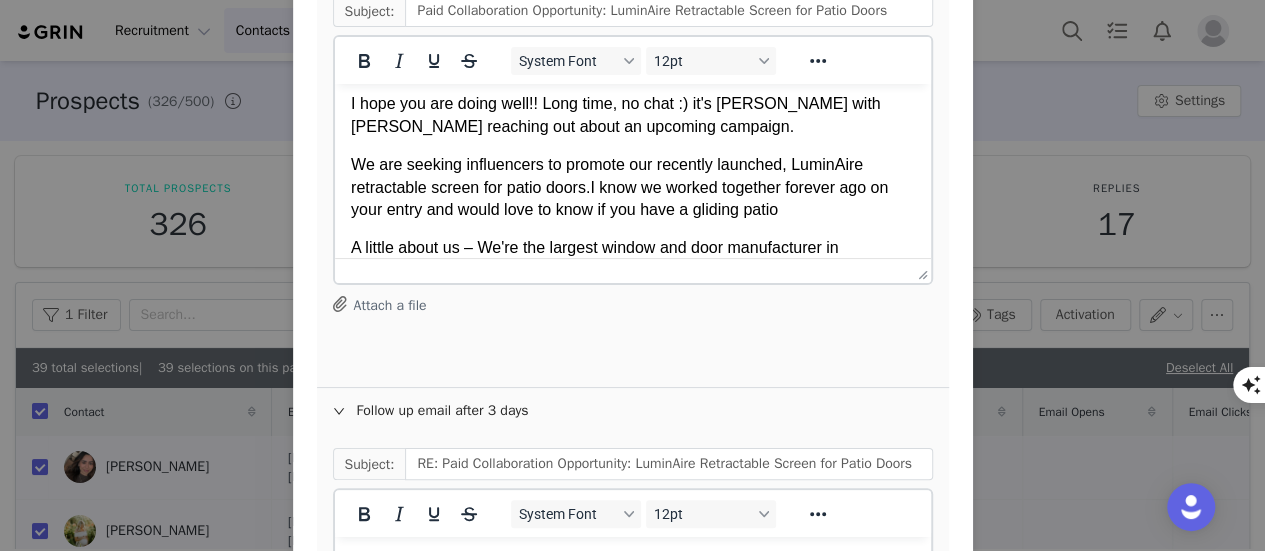 click on "We are seeking influencers to promote our recently launched, LuminAire retractable screen for patio doors.  I know we worked together forever ago on your entry and would love to know if you have a gliding patio" at bounding box center [632, 187] 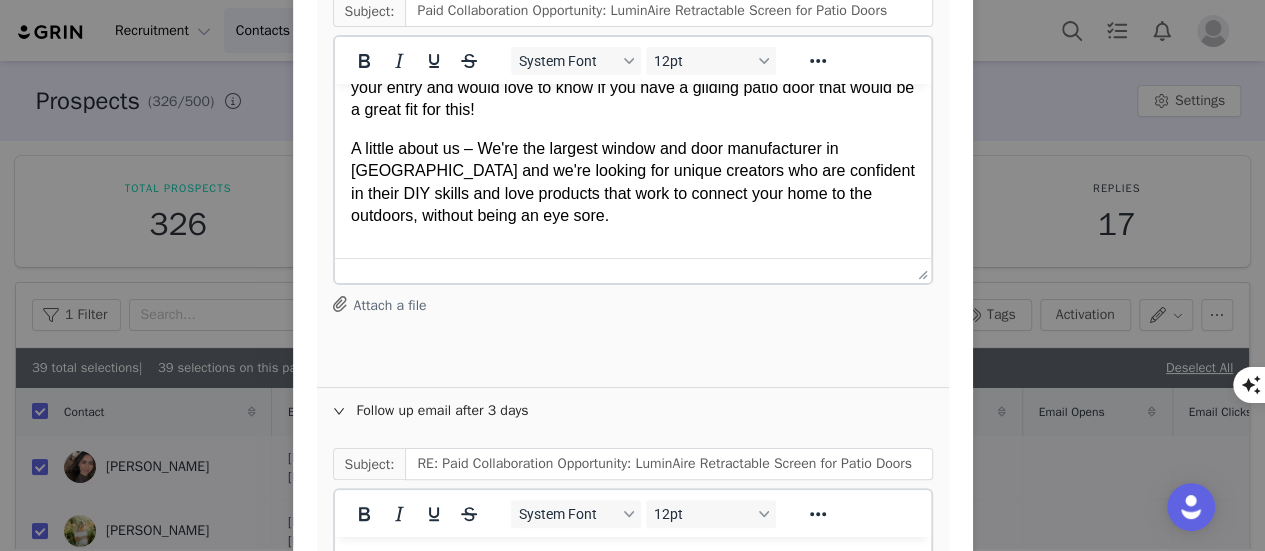 scroll, scrollTop: 176, scrollLeft: 0, axis: vertical 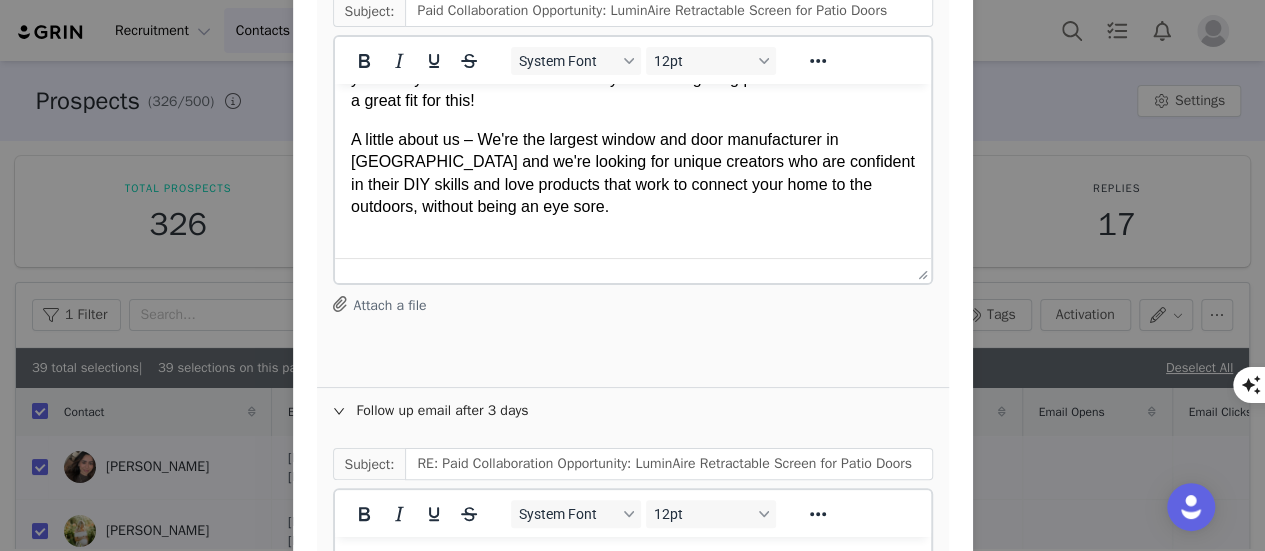 click on "A little about us – We're the largest window and door manufacturer in [GEOGRAPHIC_DATA] and we're looking for unique creators who are confident in their DIY skills and love products that work to connect your home to the outdoors, without being an eye sore." at bounding box center [632, 174] 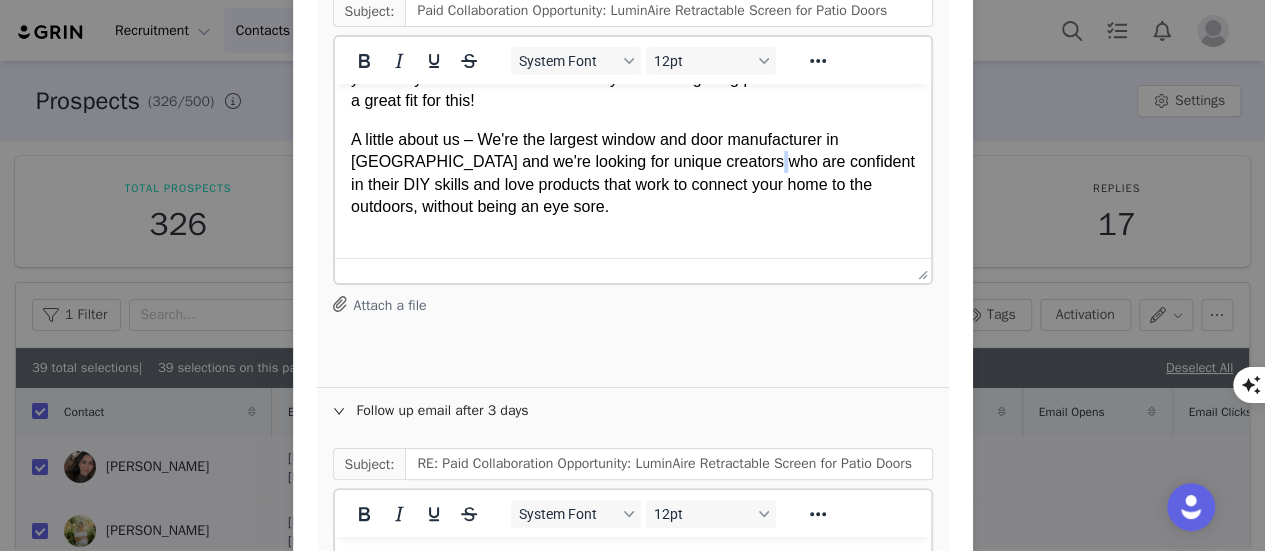 click on "A little about us – We're the largest window and door manufacturer in [GEOGRAPHIC_DATA] and we're looking for unique creators who are confident in their DIY skills and love products that work to connect your home to the outdoors, without being an eye sore." at bounding box center [632, 174] 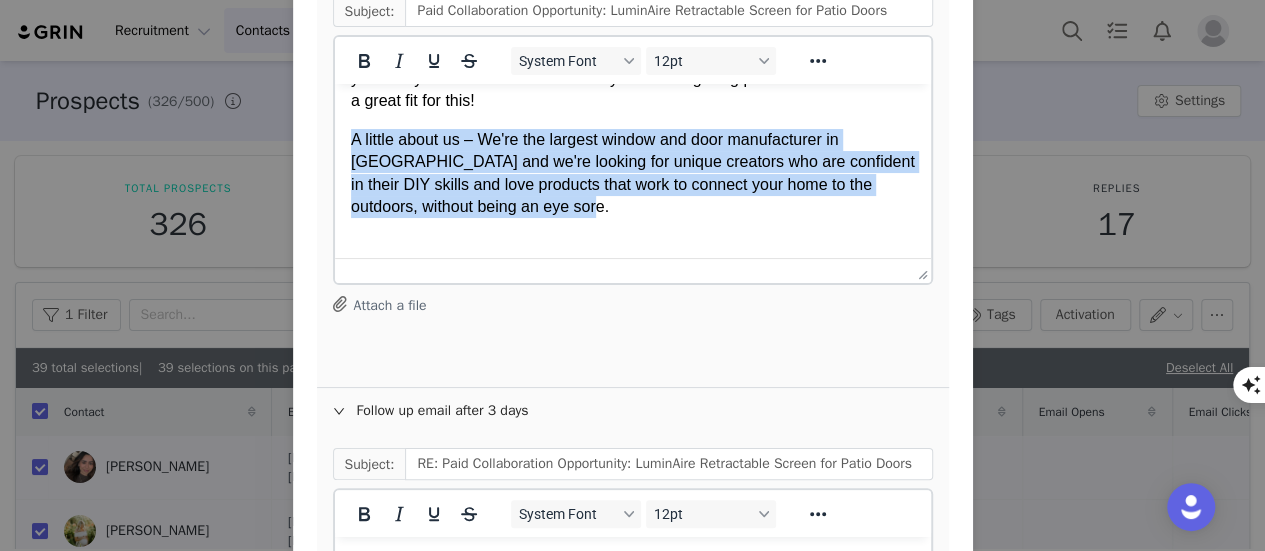 click on "A little about us – We're the largest window and door manufacturer in [GEOGRAPHIC_DATA] and we're looking for unique creators who are confident in their DIY skills and love products that work to connect your home to the outdoors, without being an eye sore." at bounding box center (632, 174) 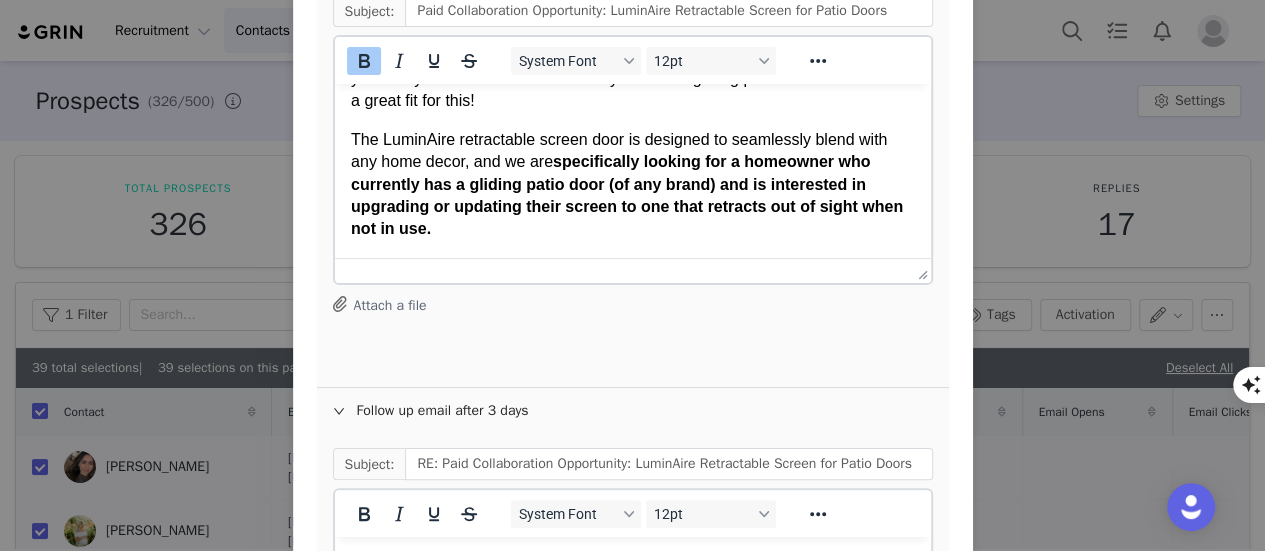 click on "specifically looking for a homeowner who currently has a gliding patio door (of any brand) and is interested in upgrading or updating their screen to one that retracts out of sight when not in use." at bounding box center [626, 195] 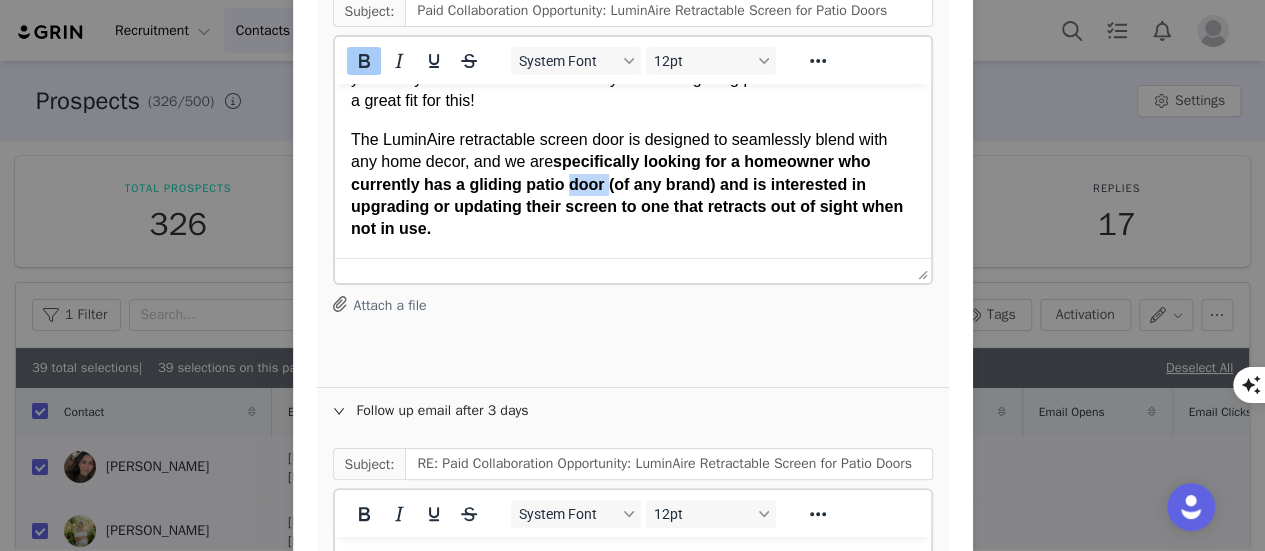 click on "specifically looking for a homeowner who currently has a gliding patio door (of any brand) and is interested in upgrading or updating their screen to one that retracts out of sight when not in use." at bounding box center (626, 195) 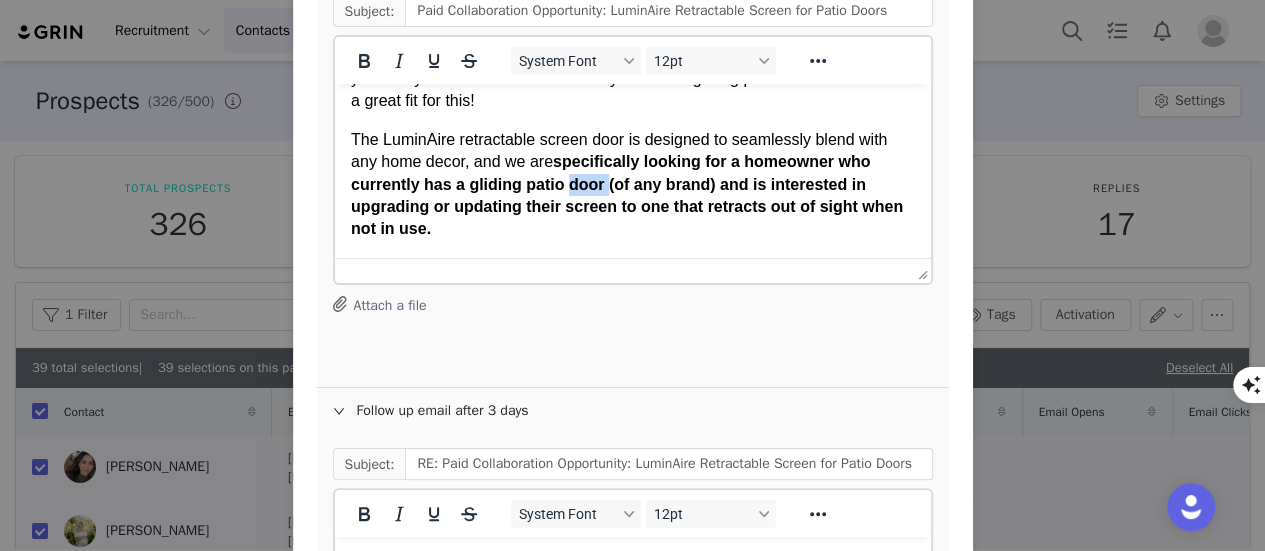 click on "specifically looking for a homeowner who currently has a gliding patio door (of any brand) and is interested in upgrading or updating their screen to one that retracts out of sight when not in use." at bounding box center (626, 195) 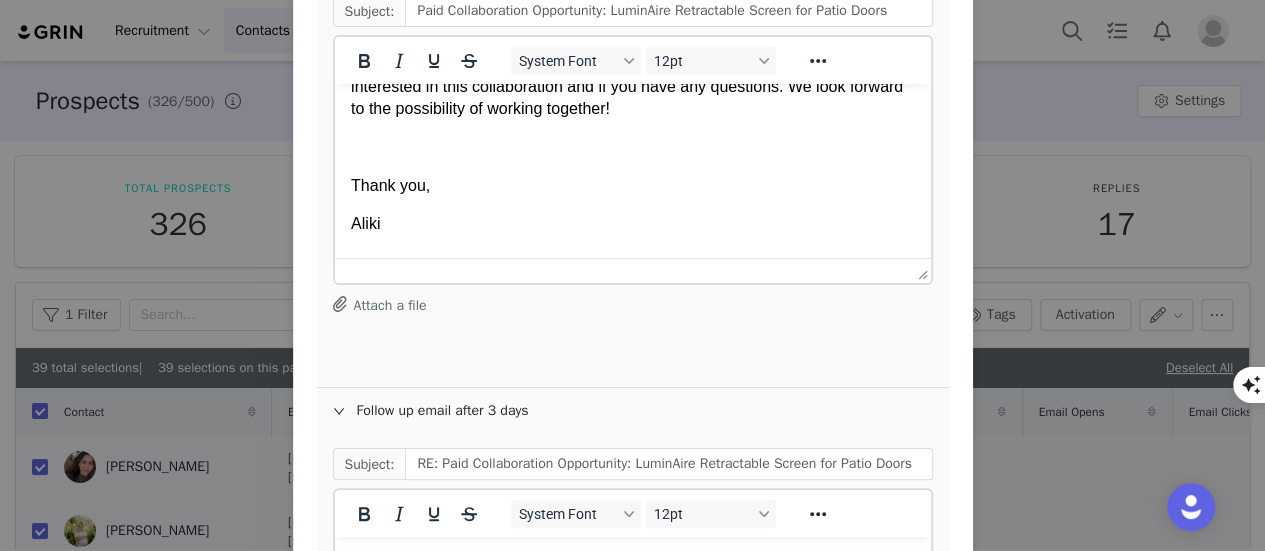 scroll, scrollTop: 496, scrollLeft: 0, axis: vertical 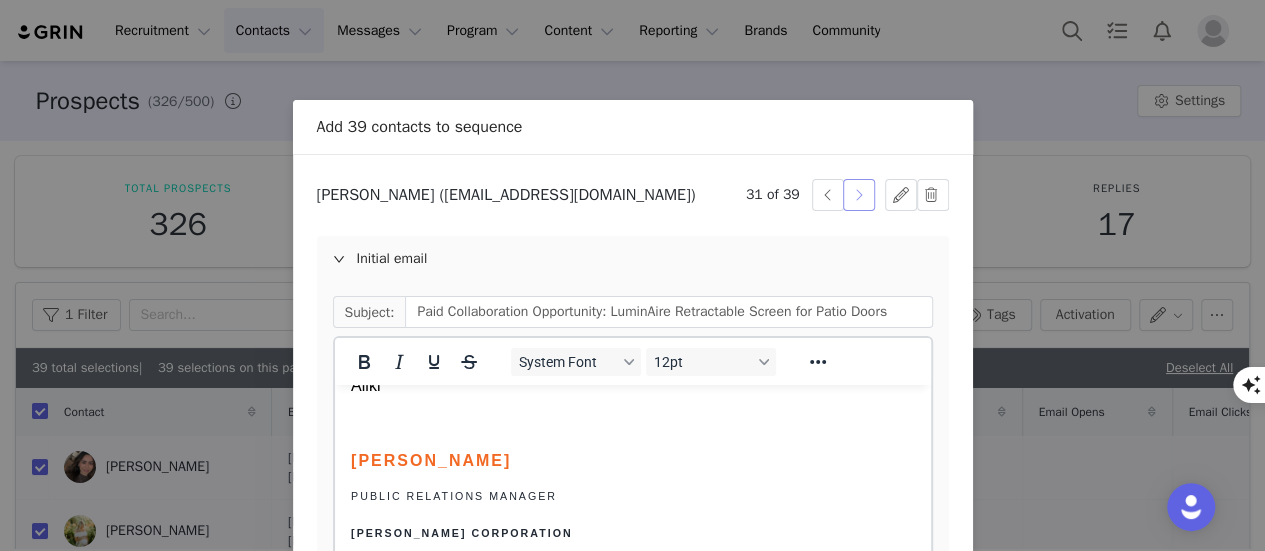 click at bounding box center (859, 195) 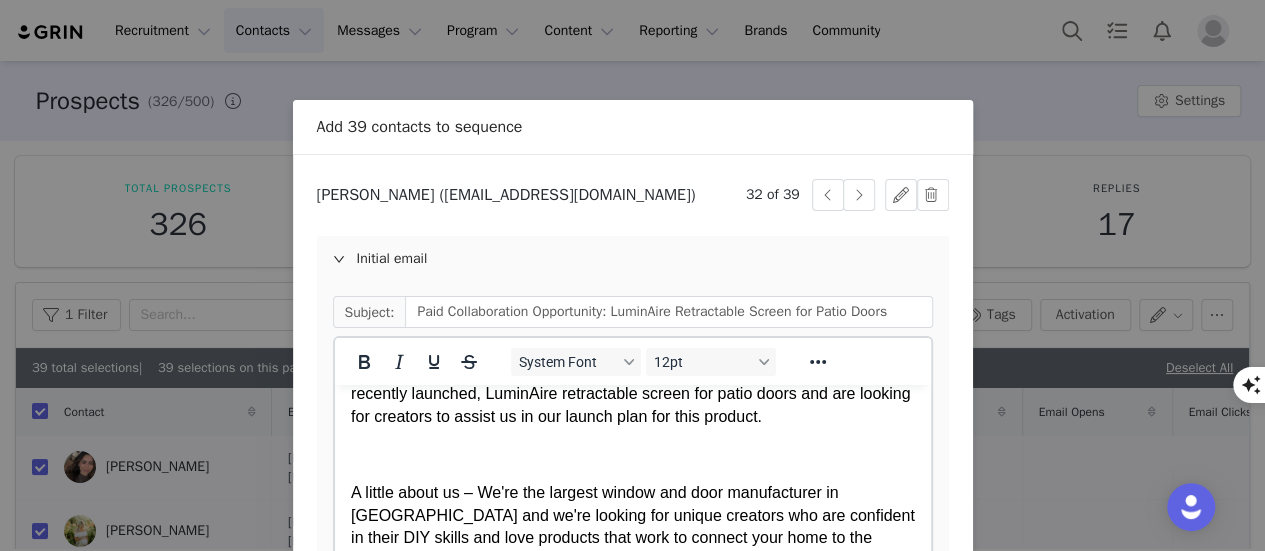 scroll, scrollTop: 73, scrollLeft: 0, axis: vertical 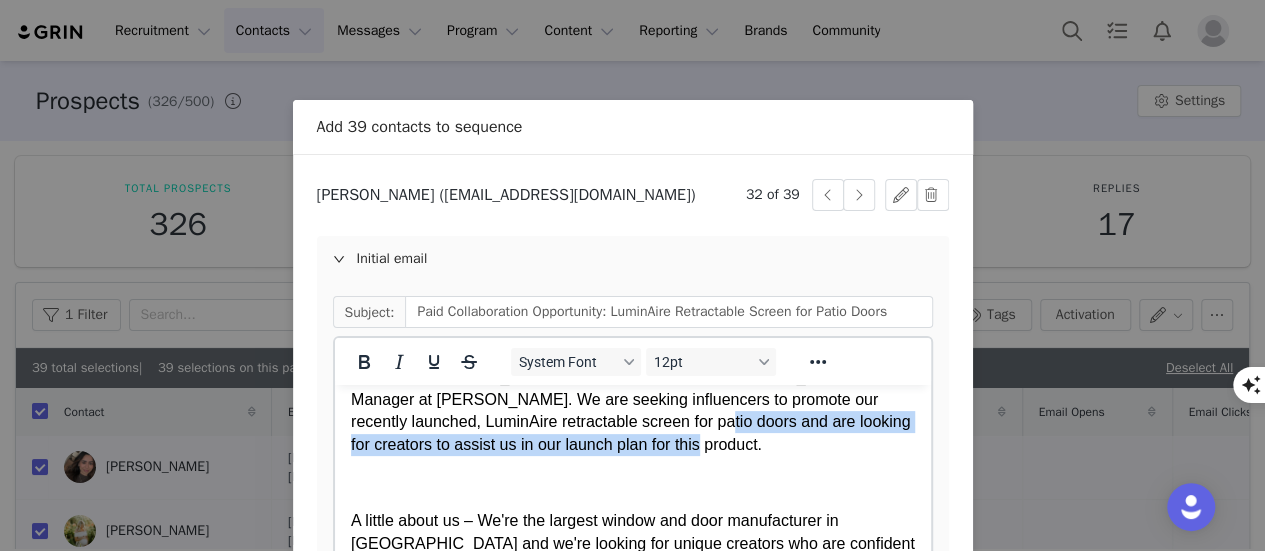 drag, startPoint x: 710, startPoint y: 450, endPoint x: 658, endPoint y: 419, distance: 60.53924 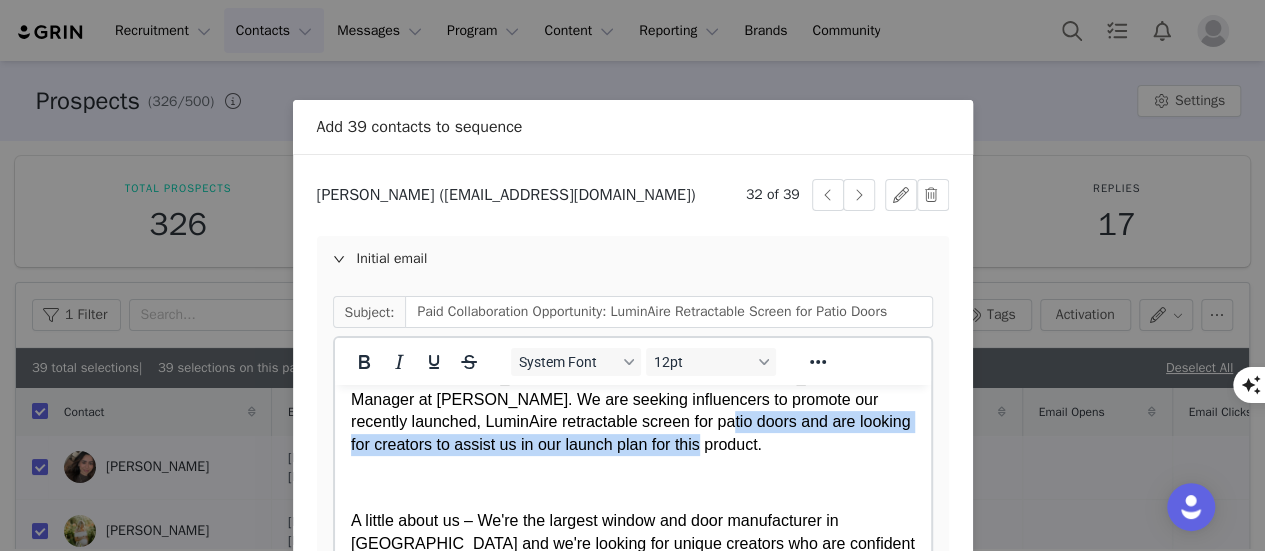 click on "Hello from [PERSON_NAME] Windows! My name is [PERSON_NAME], PR Manager at [PERSON_NAME]. We are seeking influencers to promote our recently launched, LuminAire retractable screen for patio doors and are looking for creators to assist us in our launch plan for this product." at bounding box center (632, 411) 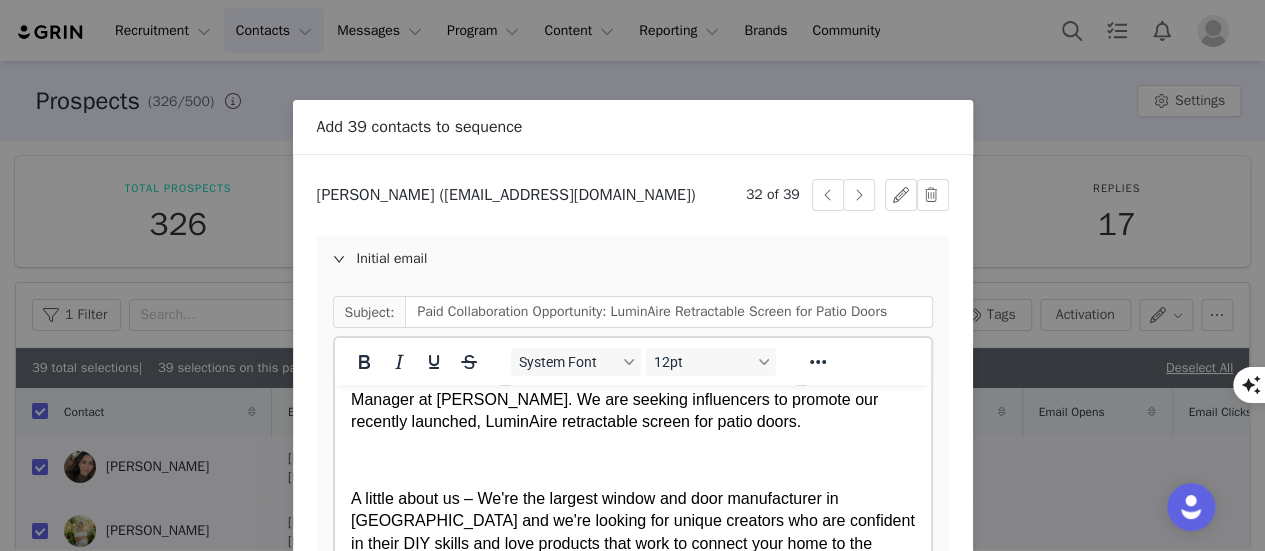 type 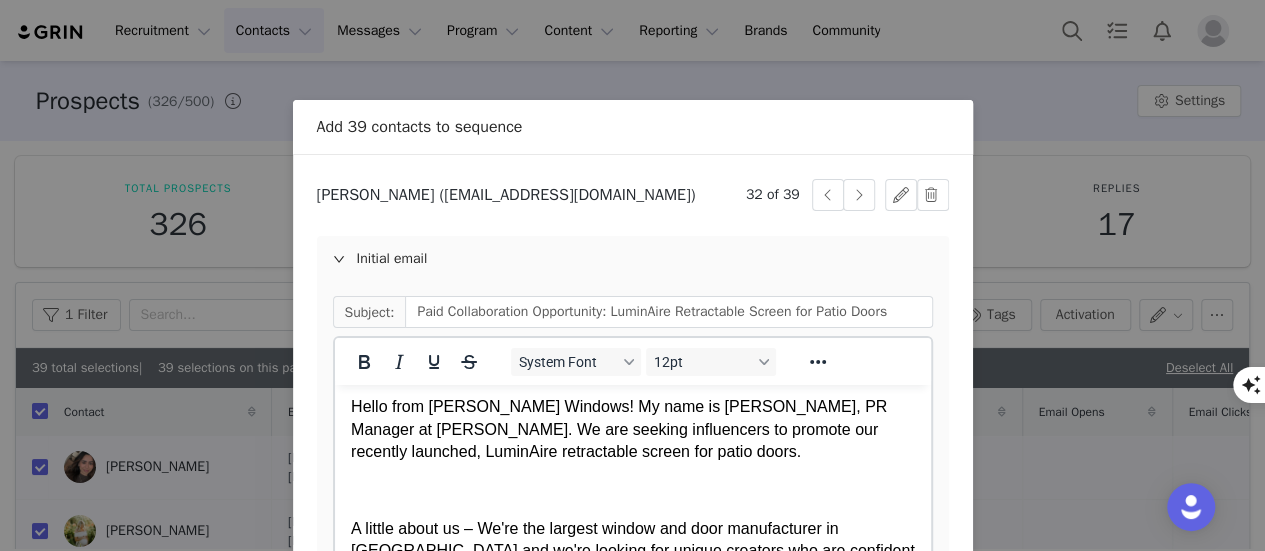 scroll, scrollTop: 42, scrollLeft: 0, axis: vertical 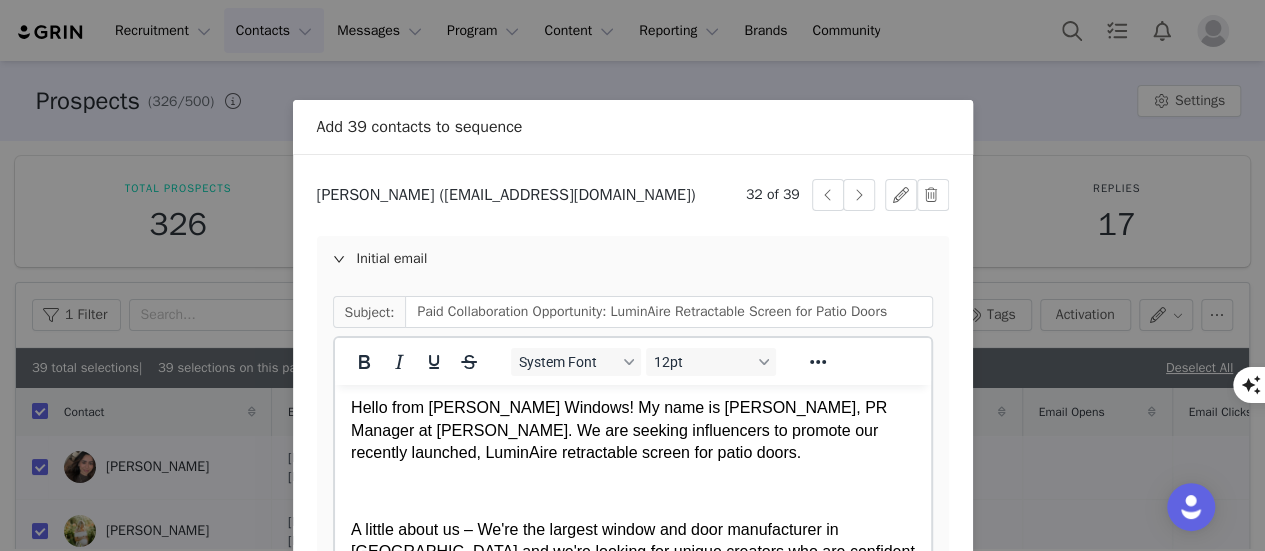 click on "Hello from [PERSON_NAME] Windows! My name is [PERSON_NAME], PR Manager at [PERSON_NAME]. We are seeking influencers to promote our recently launched, LuminAire retractable screen for patio doors." at bounding box center (632, 430) 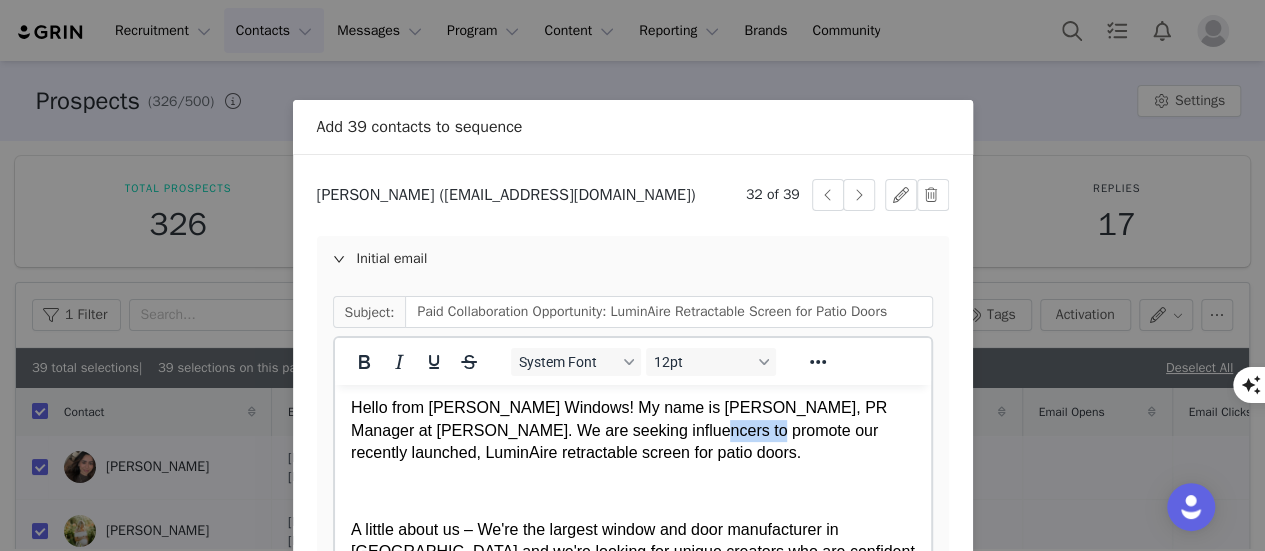 click on "Hello from [PERSON_NAME] Windows! My name is [PERSON_NAME], PR Manager at [PERSON_NAME]. We are seeking influencers to promote our recently launched, LuminAire retractable screen for patio doors." at bounding box center [632, 430] 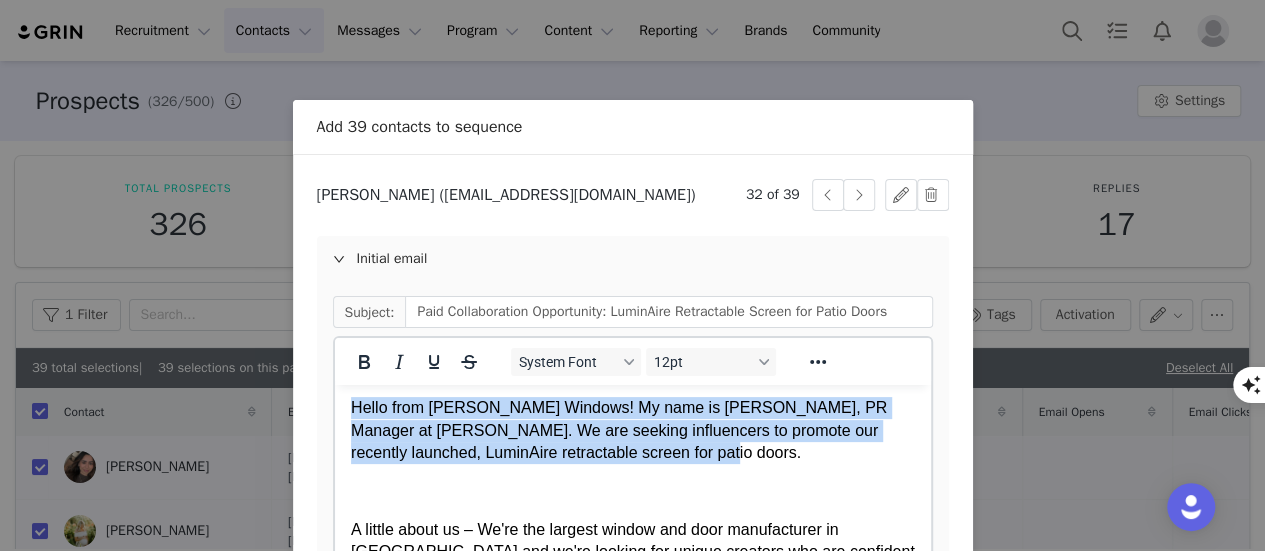 click on "Hello from [PERSON_NAME] Windows! My name is [PERSON_NAME], PR Manager at [PERSON_NAME]. We are seeking influencers to promote our recently launched, LuminAire retractable screen for patio doors." at bounding box center [632, 430] 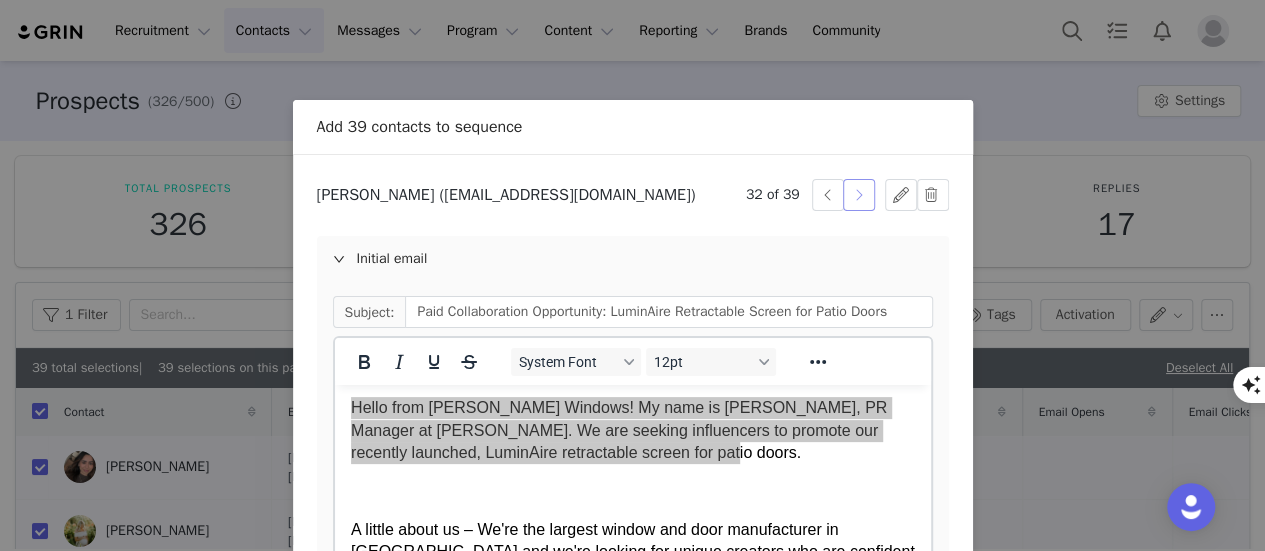click at bounding box center [859, 195] 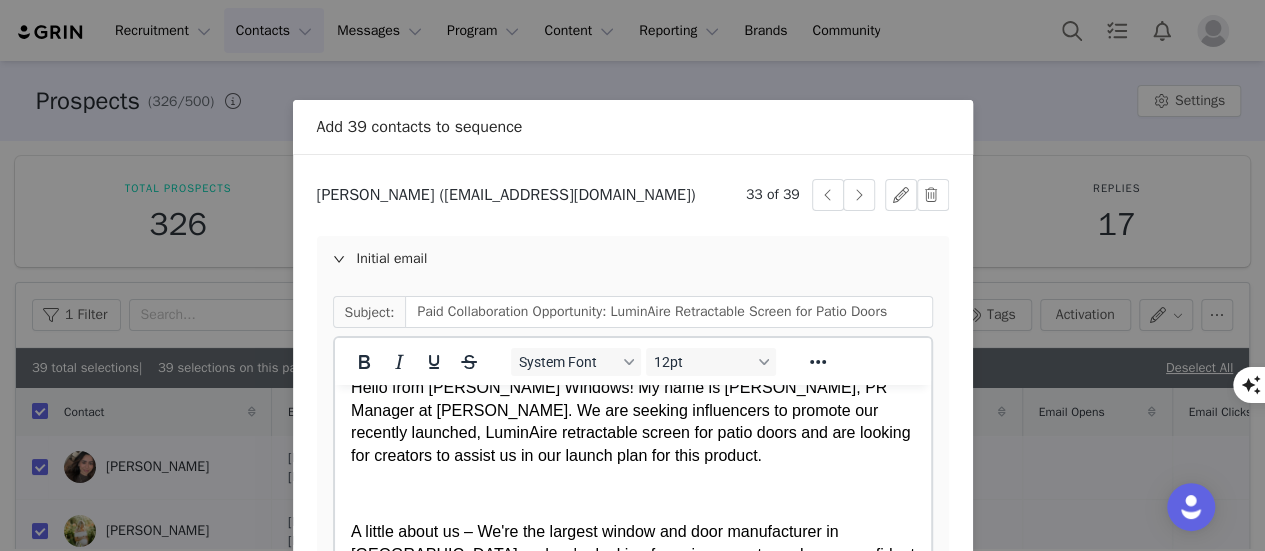 scroll, scrollTop: 27, scrollLeft: 0, axis: vertical 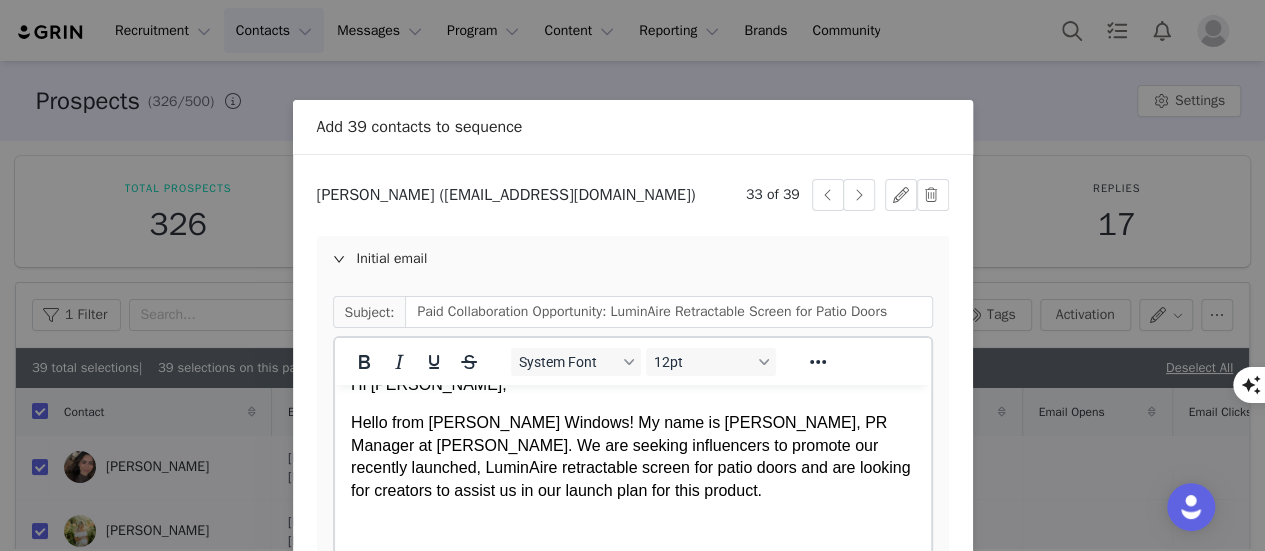 click on "Hi [PERSON_NAME],  Hello from [PERSON_NAME] Windows! My name is [PERSON_NAME], PR Manager at [PERSON_NAME]. We are seeking influencers to promote our recently launched, LuminAire retractable screen for patio doors and are looking for creators to assist us in our launch plan for this product. A little about us – We're the largest window and door manufacturer in [GEOGRAPHIC_DATA] and we're looking for unique creators who are confident in their DIY skills and love products that work to connect your home to the outdoors, without being an eye sore.   The LuminAire retractable screen door is designed to seamlessly blend with any home decor, and we are  specifically looking for a homeowner who currently has a gliding patio door (of any brand) and is interested in upgrading or updating their screen to one that retracts out of sight when not in use.  In exchange for your participation, we will provide you with the LuminAire retractable screen door  ($259 value)  and additional paid compensation for content delivery.  Thank you," at bounding box center [632, 837] 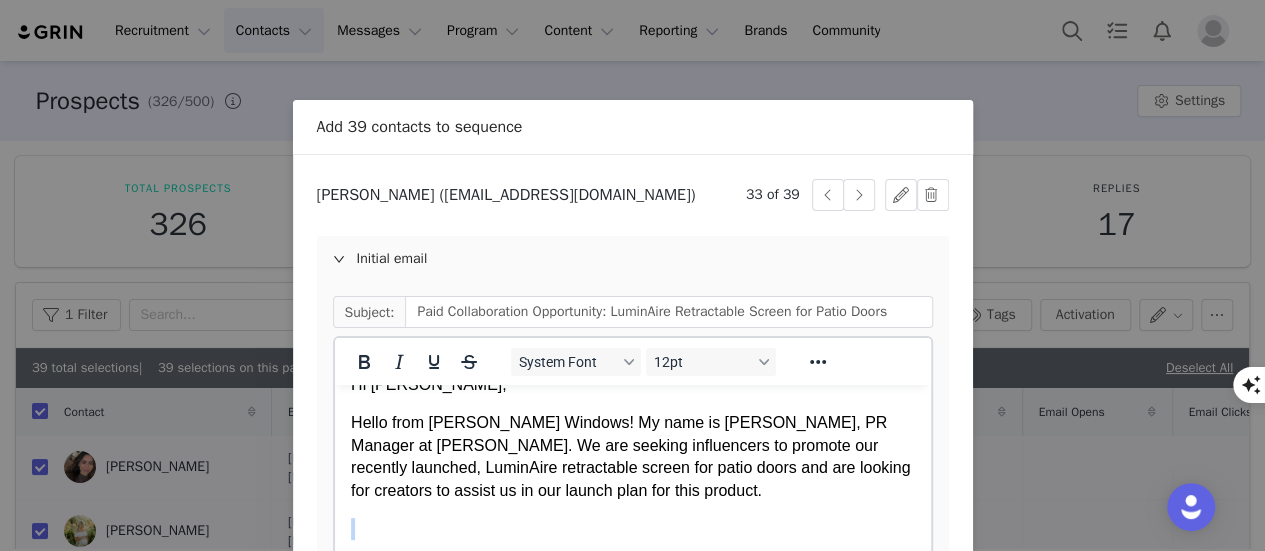 click on "Hi [PERSON_NAME],  Hello from [PERSON_NAME] Windows! My name is [PERSON_NAME], PR Manager at [PERSON_NAME]. We are seeking influencers to promote our recently launched, LuminAire retractable screen for patio doors and are looking for creators to assist us in our launch plan for this product. A little about us – We're the largest window and door manufacturer in [GEOGRAPHIC_DATA] and we're looking for unique creators who are confident in their DIY skills and love products that work to connect your home to the outdoors, without being an eye sore.   The LuminAire retractable screen door is designed to seamlessly blend with any home decor, and we are  specifically looking for a homeowner who currently has a gliding patio door (of any brand) and is interested in upgrading or updating their screen to one that retracts out of sight when not in use.  In exchange for your participation, we will provide you with the LuminAire retractable screen door  ($259 value)  and additional paid compensation for content delivery.  Thank you," at bounding box center [632, 837] 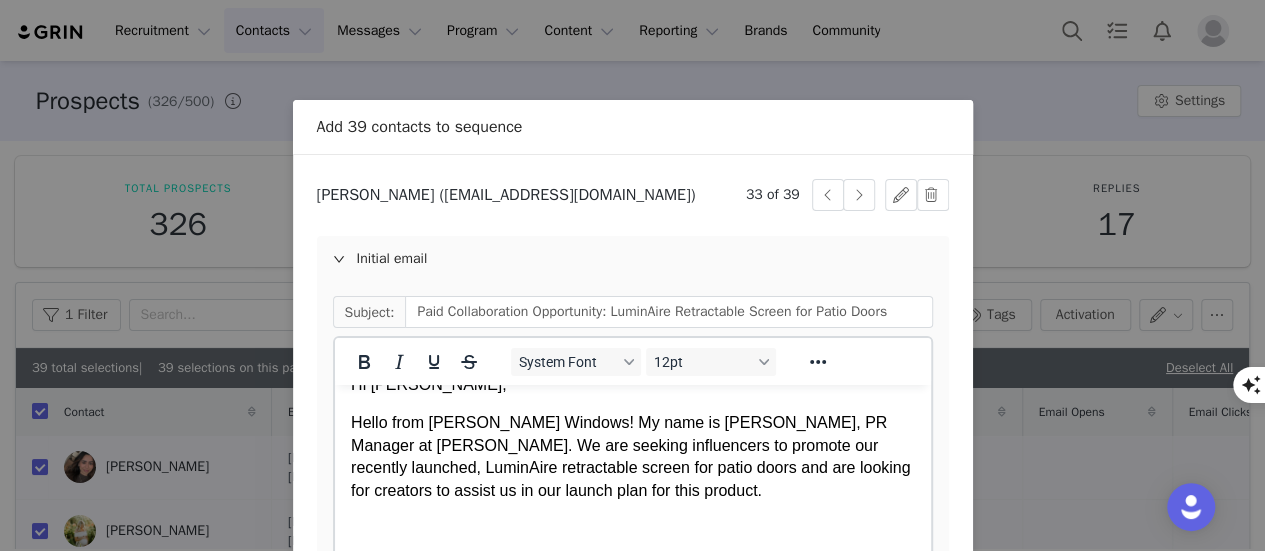 click on "Hello from [PERSON_NAME] Windows! My name is [PERSON_NAME], PR Manager at [PERSON_NAME]. We are seeking influencers to promote our recently launched, LuminAire retractable screen for patio doors and are looking for creators to assist us in our launch plan for this product." at bounding box center (632, 457) 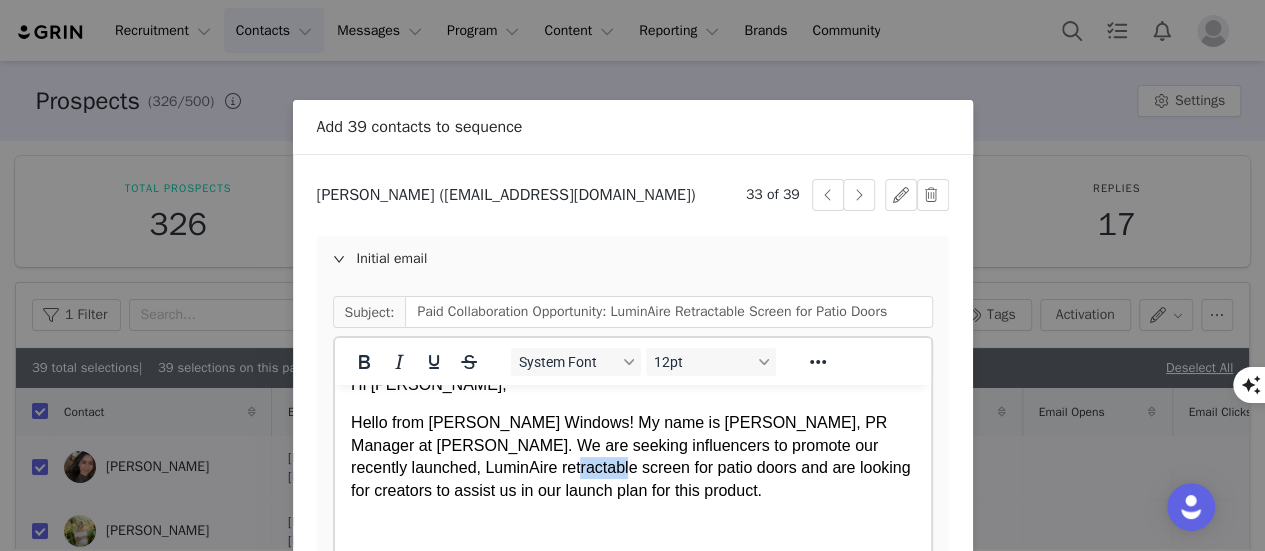 click on "Hello from [PERSON_NAME] Windows! My name is [PERSON_NAME], PR Manager at [PERSON_NAME]. We are seeking influencers to promote our recently launched, LuminAire retractable screen for patio doors and are looking for creators to assist us in our launch plan for this product." at bounding box center [632, 457] 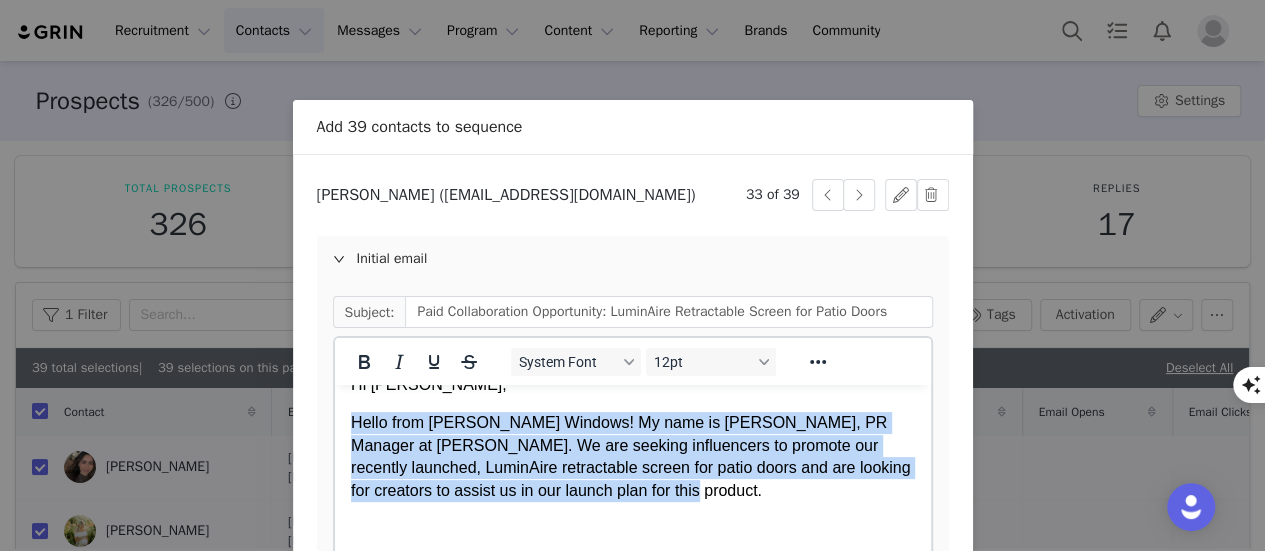 click on "Hello from [PERSON_NAME] Windows! My name is [PERSON_NAME], PR Manager at [PERSON_NAME]. We are seeking influencers to promote our recently launched, LuminAire retractable screen for patio doors and are looking for creators to assist us in our launch plan for this product." at bounding box center [632, 457] 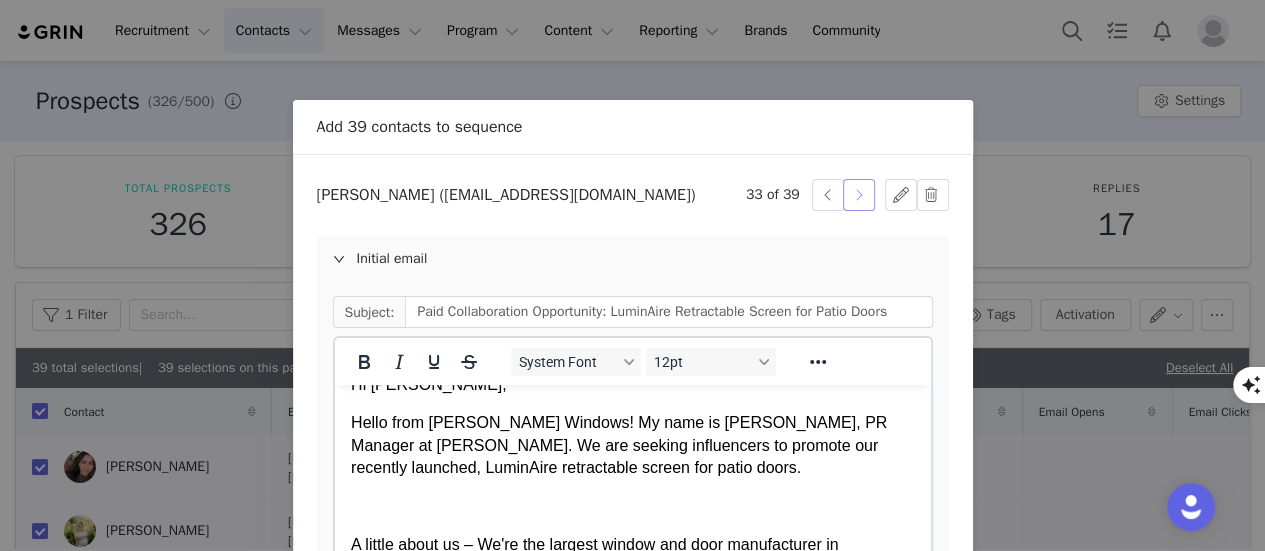click at bounding box center (859, 195) 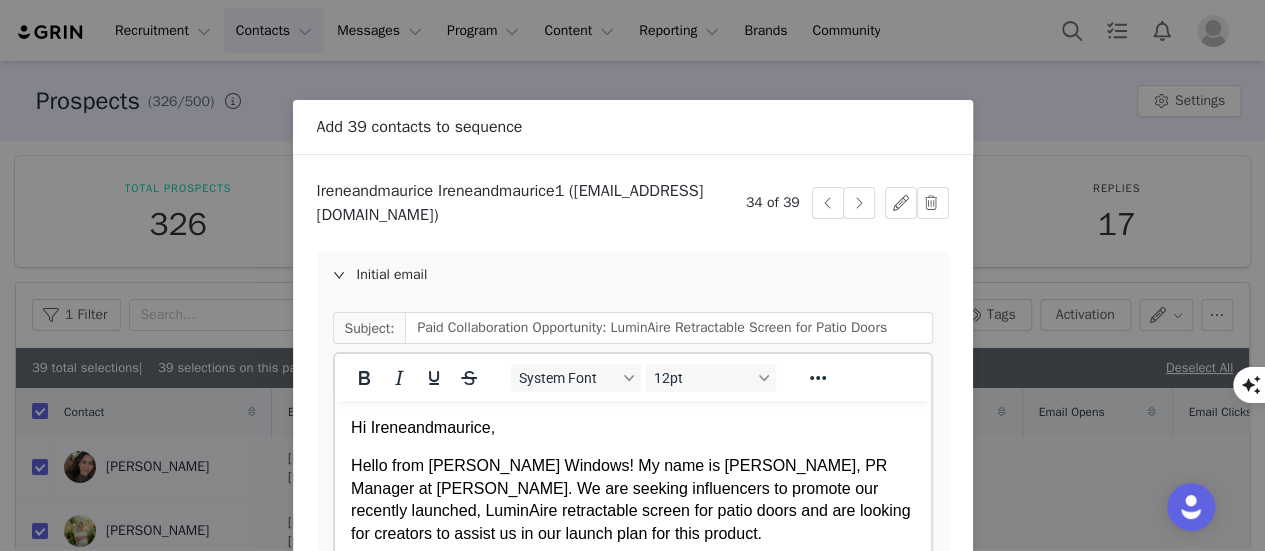 scroll, scrollTop: 0, scrollLeft: 0, axis: both 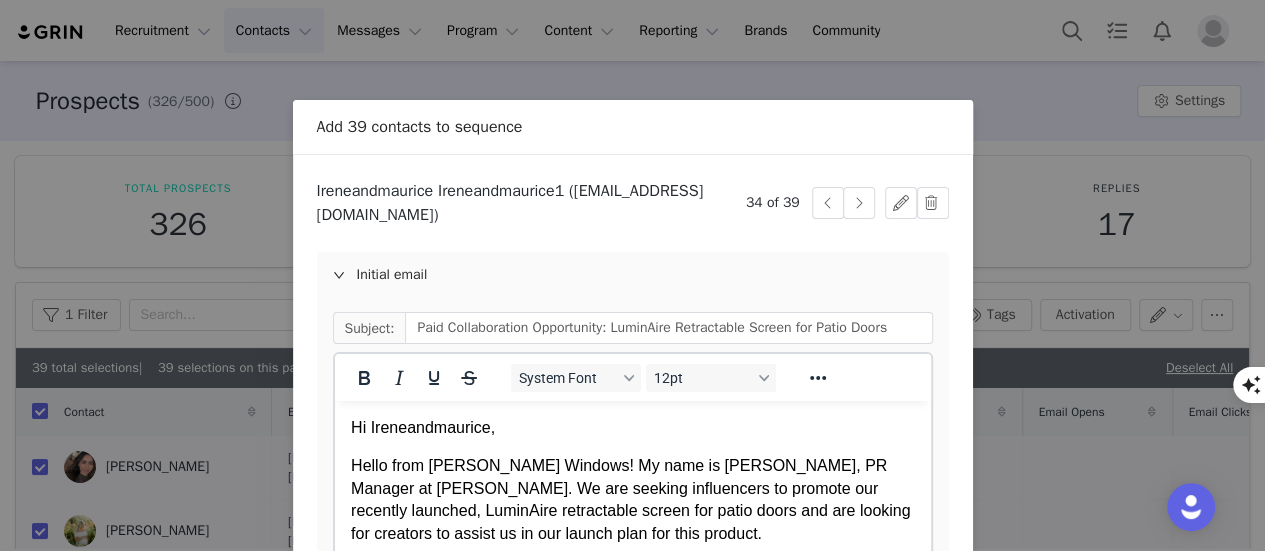 click on "Hello from [PERSON_NAME] Windows! My name is [PERSON_NAME], PR Manager at [PERSON_NAME]. We are seeking influencers to promote our recently launched, LuminAire retractable screen for patio doors and are looking for creators to assist us in our launch plan for this product." at bounding box center (632, 500) 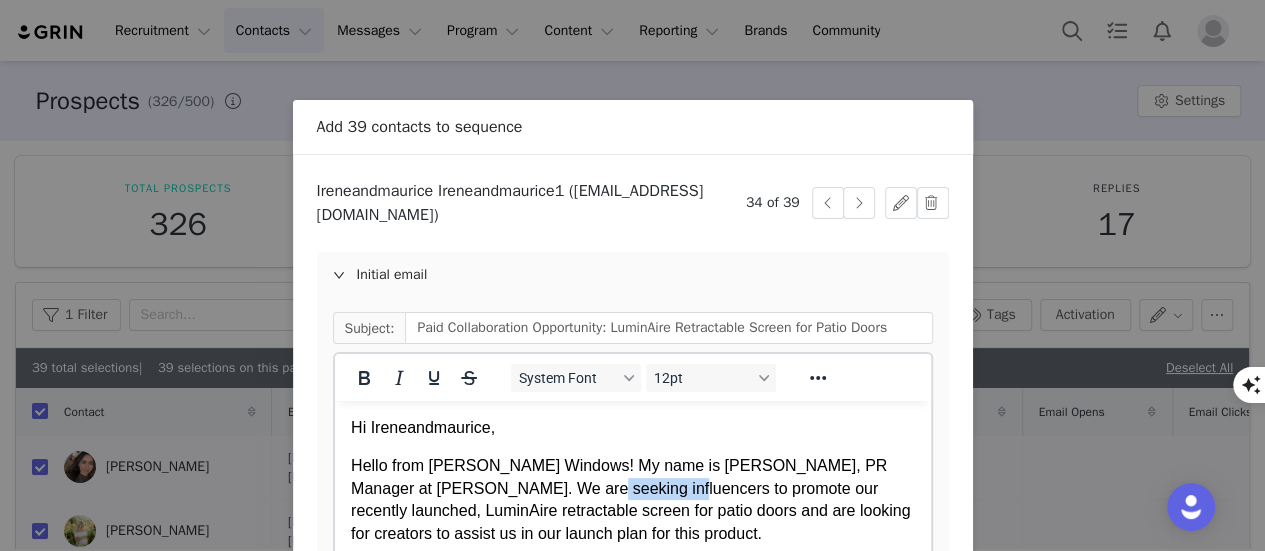 click on "Hello from [PERSON_NAME] Windows! My name is [PERSON_NAME], PR Manager at [PERSON_NAME]. We are seeking influencers to promote our recently launched, LuminAire retractable screen for patio doors and are looking for creators to assist us in our launch plan for this product." at bounding box center (632, 500) 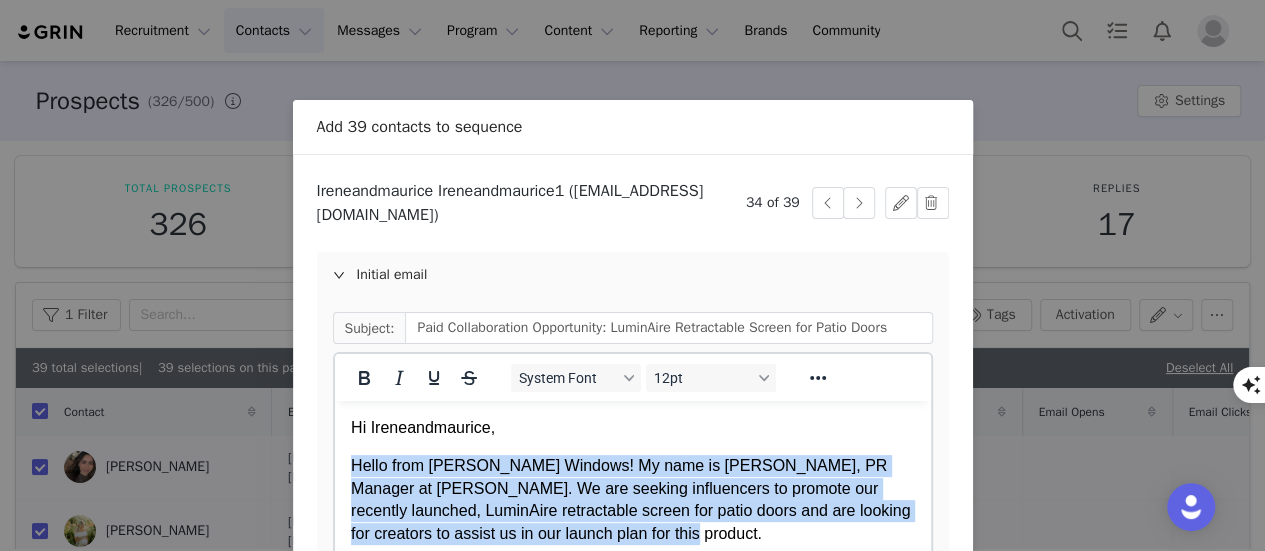 click on "Hello from [PERSON_NAME] Windows! My name is [PERSON_NAME], PR Manager at [PERSON_NAME]. We are seeking influencers to promote our recently launched, LuminAire retractable screen for patio doors and are looking for creators to assist us in our launch plan for this product." at bounding box center [632, 500] 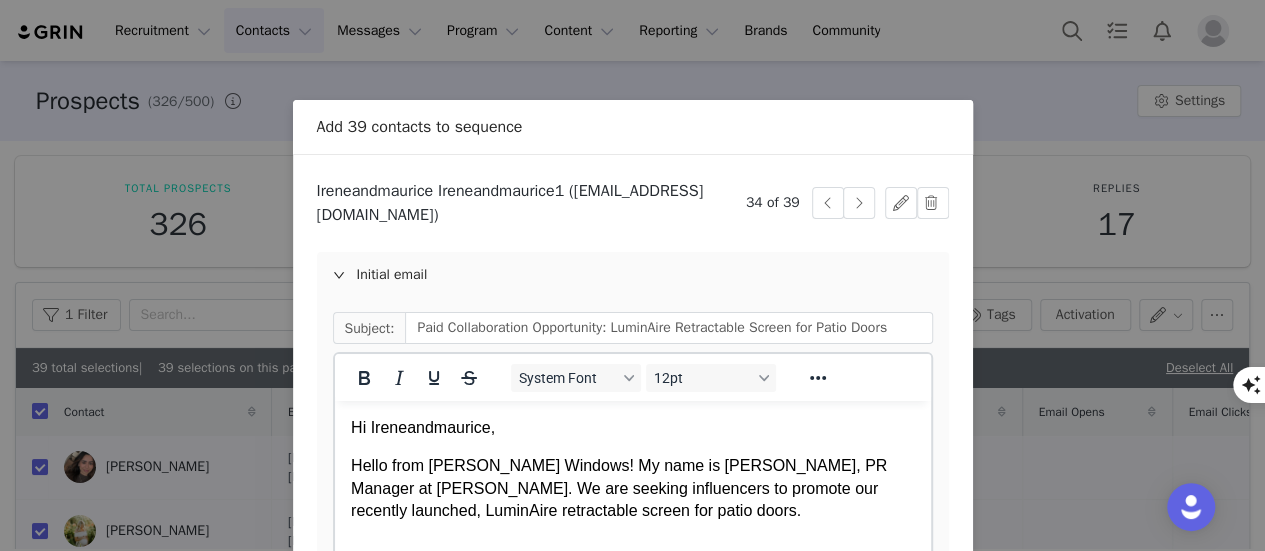 click on "Hi Ireneandmaurice," at bounding box center (632, 428) 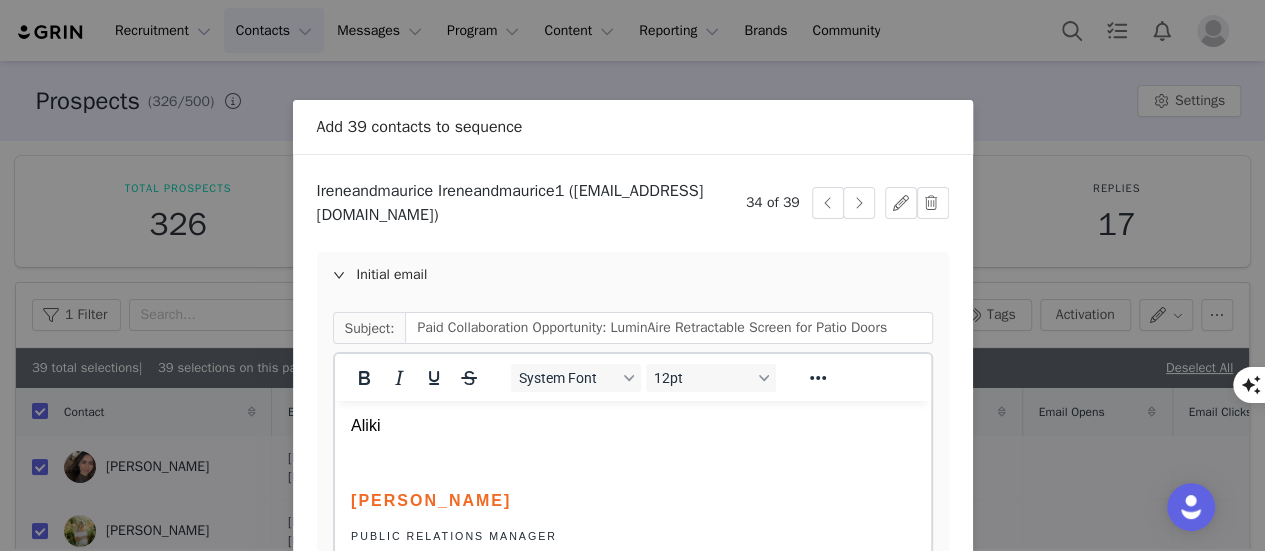 scroll, scrollTop: 762, scrollLeft: 0, axis: vertical 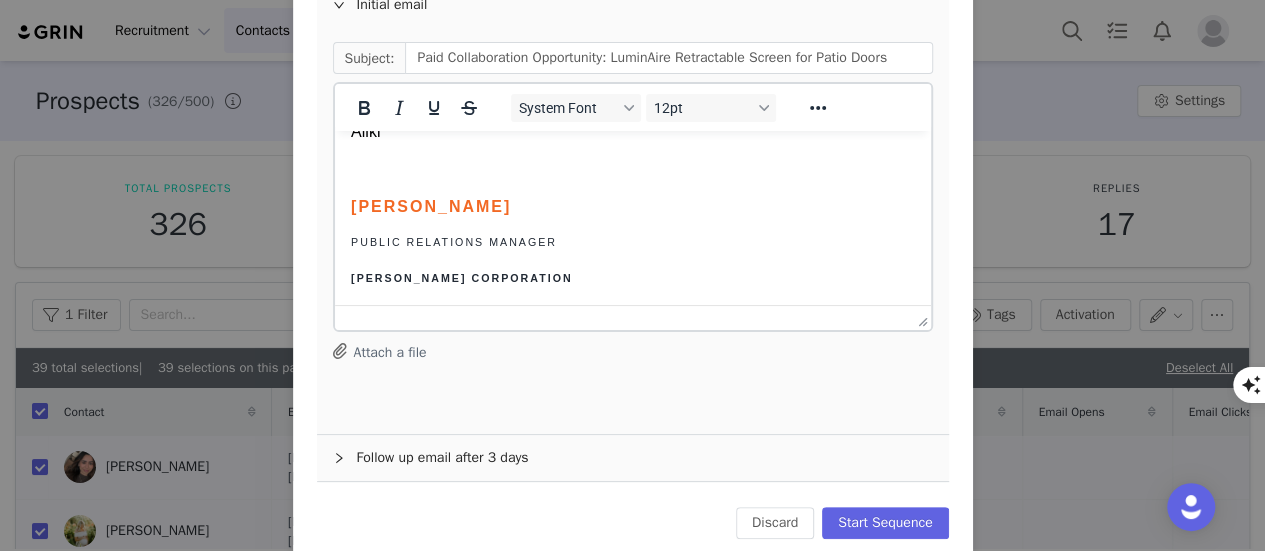 click on "Follow up email after 3 days" at bounding box center (633, 458) 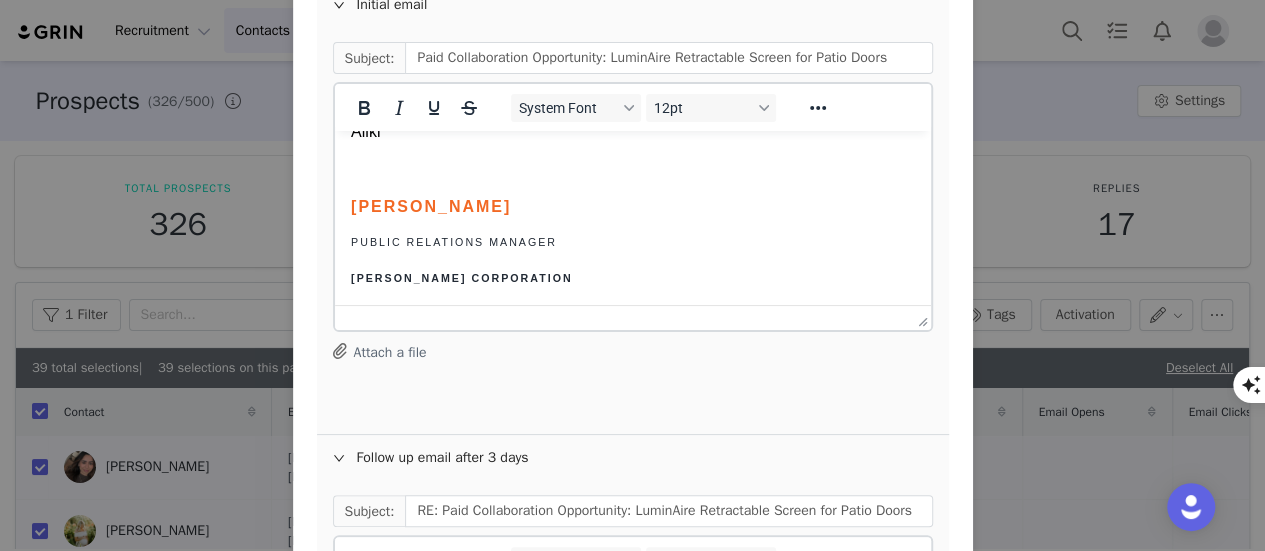 scroll, scrollTop: 0, scrollLeft: 0, axis: both 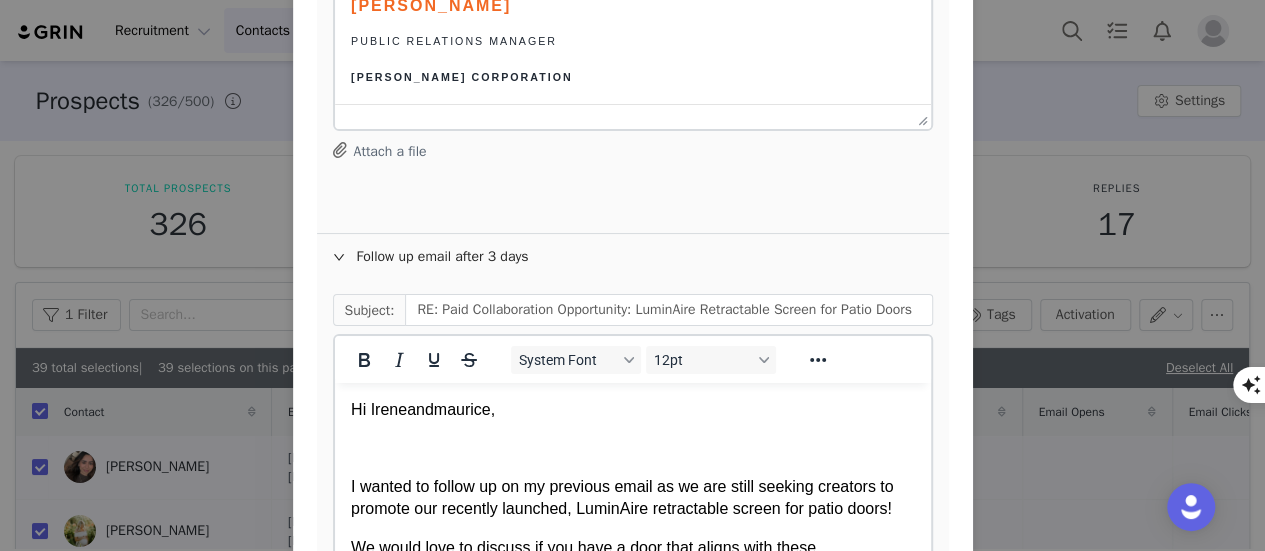click on "Hi Ireneandmaurice," at bounding box center (632, 410) 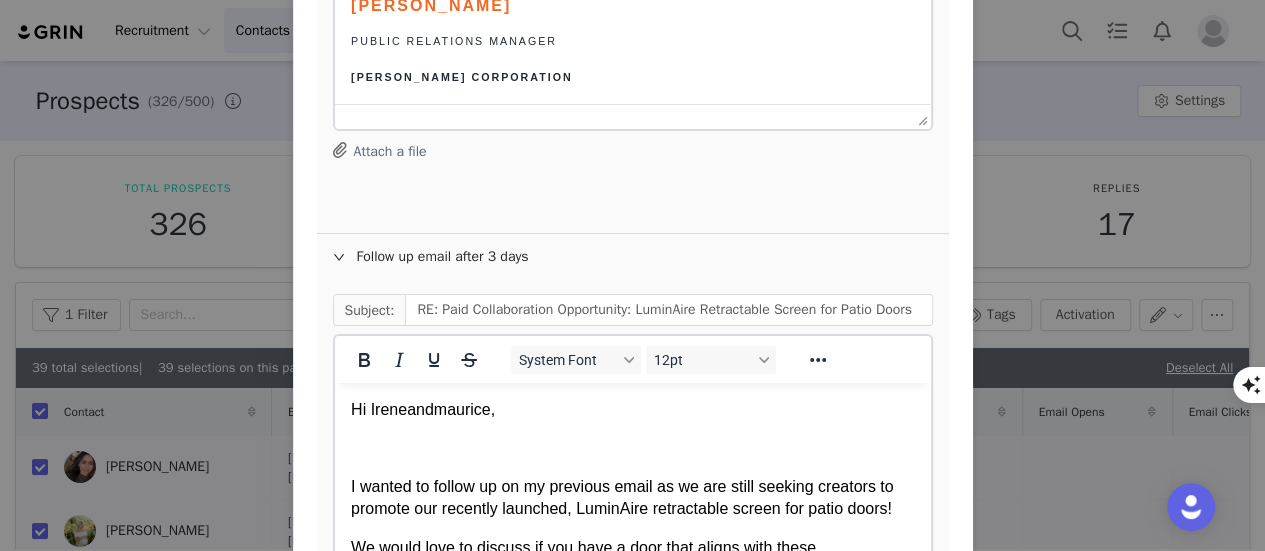 click on "Hi Ireneandmaurice," at bounding box center (632, 410) 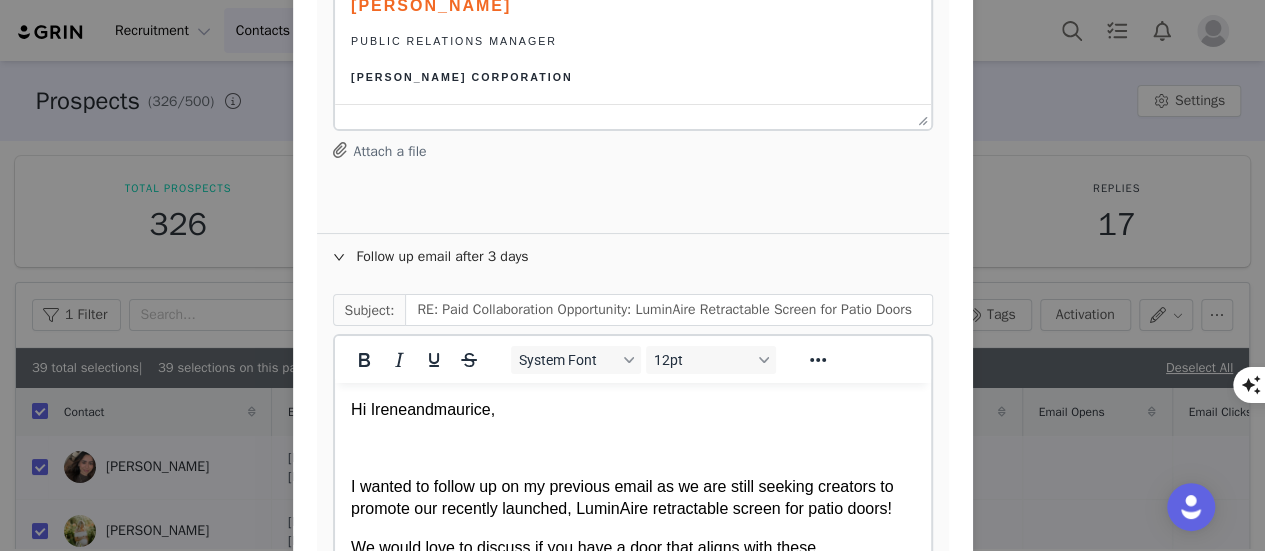 type 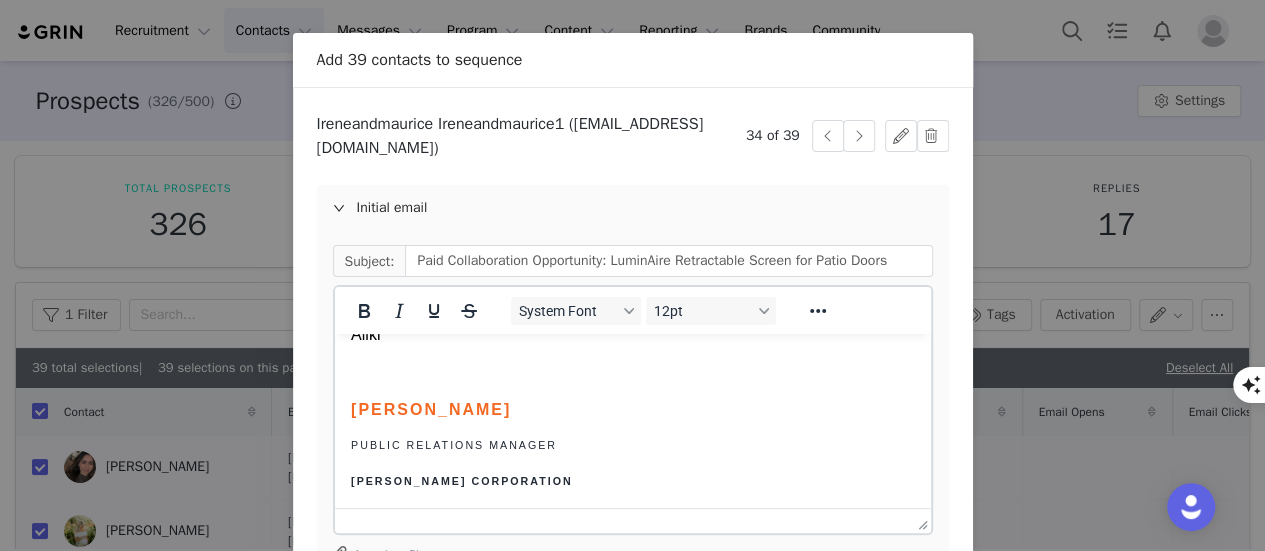 scroll, scrollTop: 65, scrollLeft: 0, axis: vertical 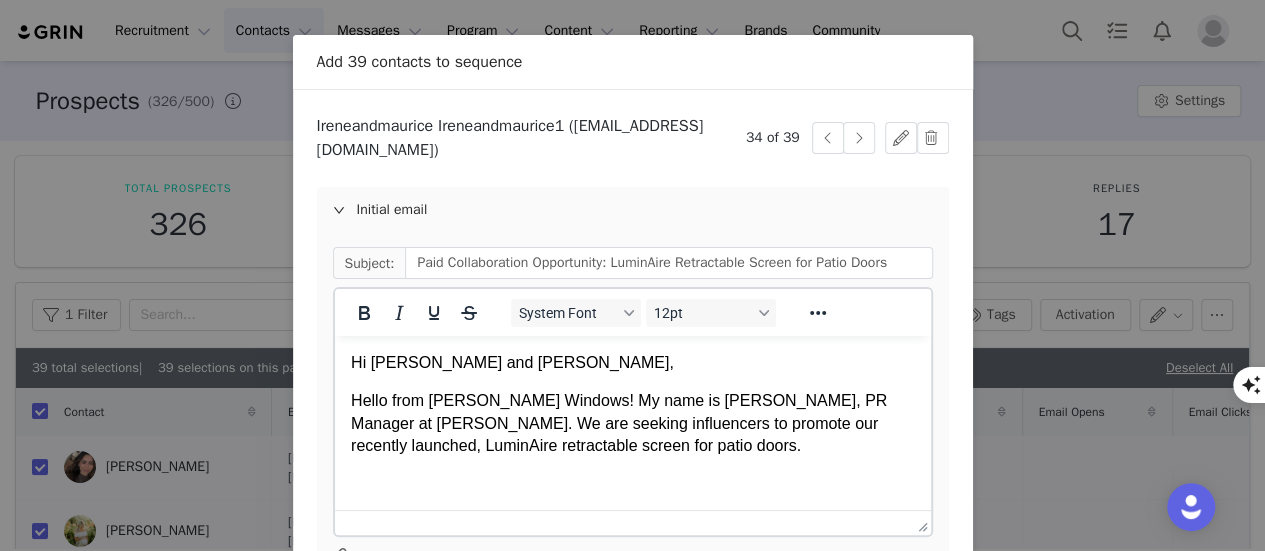 click on "Hi [PERSON_NAME] and [PERSON_NAME]," at bounding box center [632, 363] 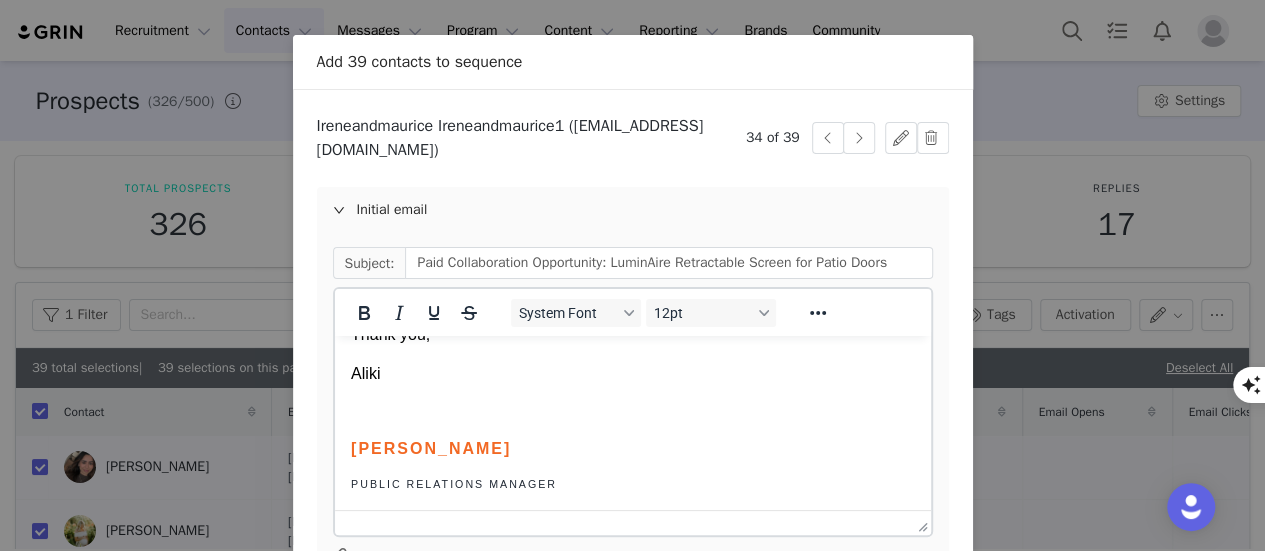 scroll, scrollTop: 762, scrollLeft: 0, axis: vertical 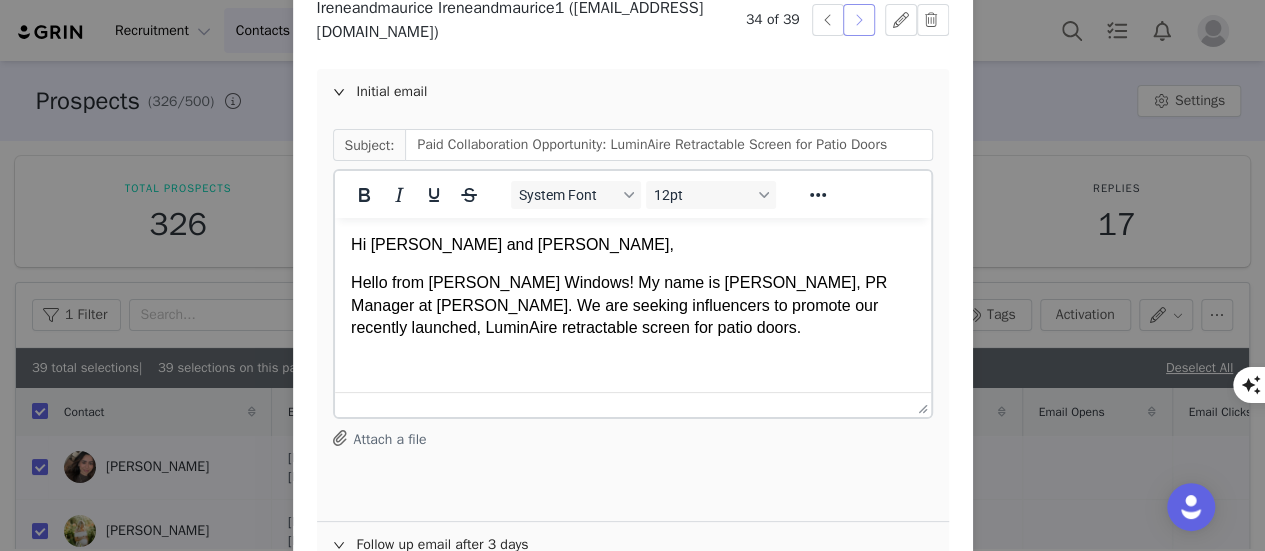 click at bounding box center [859, 20] 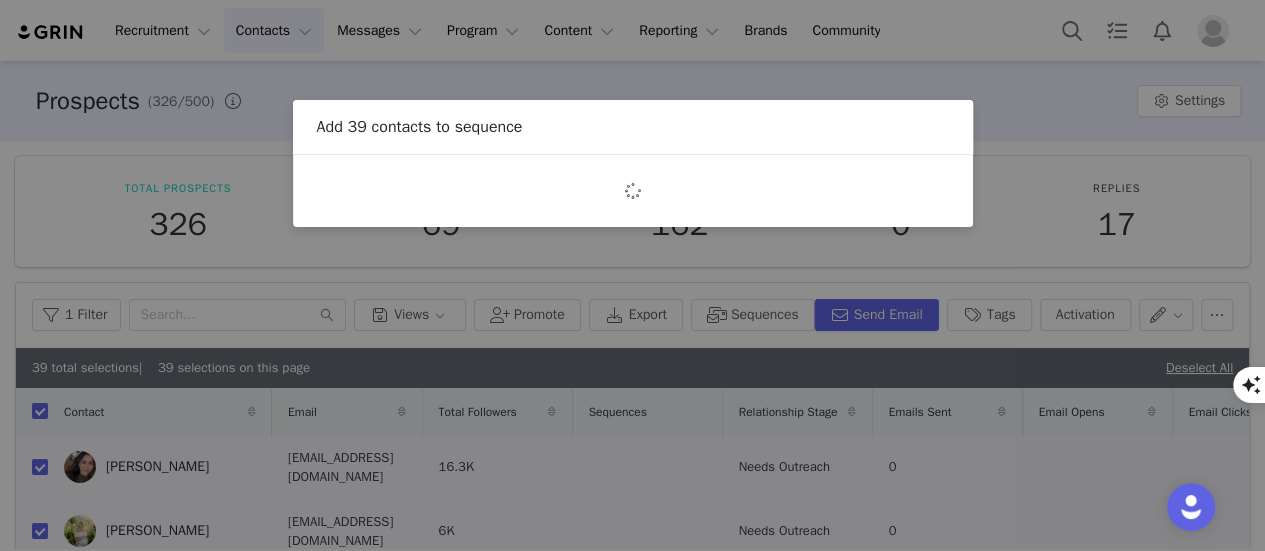 scroll, scrollTop: 0, scrollLeft: 0, axis: both 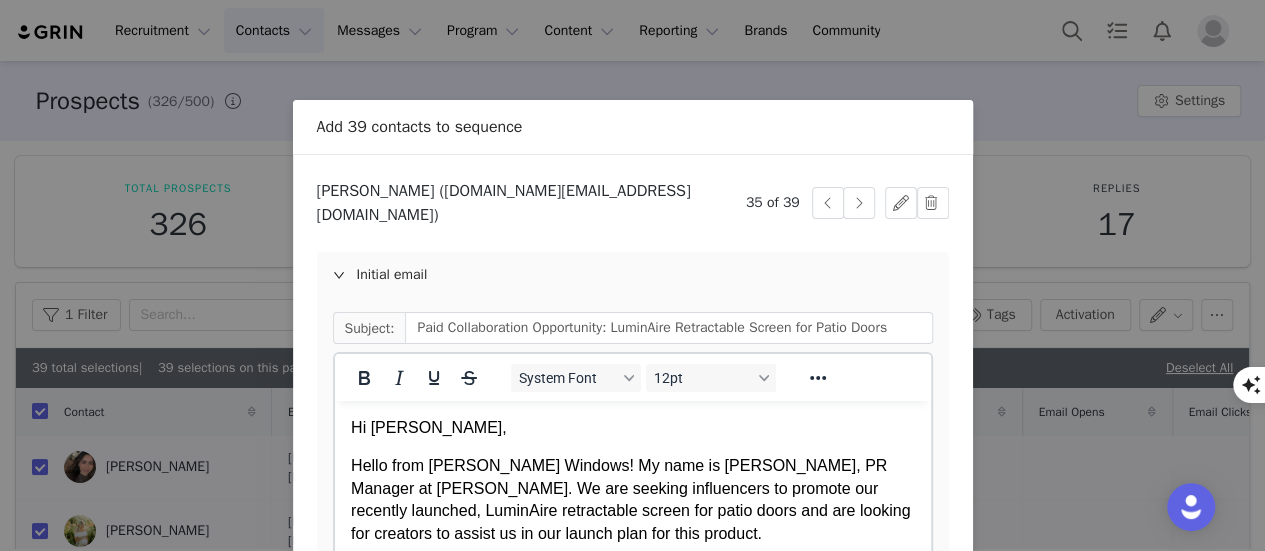 click on "Hello from [PERSON_NAME] Windows! My name is [PERSON_NAME], PR Manager at [PERSON_NAME]. We are seeking influencers to promote our recently launched, LuminAire retractable screen for patio doors and are looking for creators to assist us in our launch plan for this product." at bounding box center (632, 500) 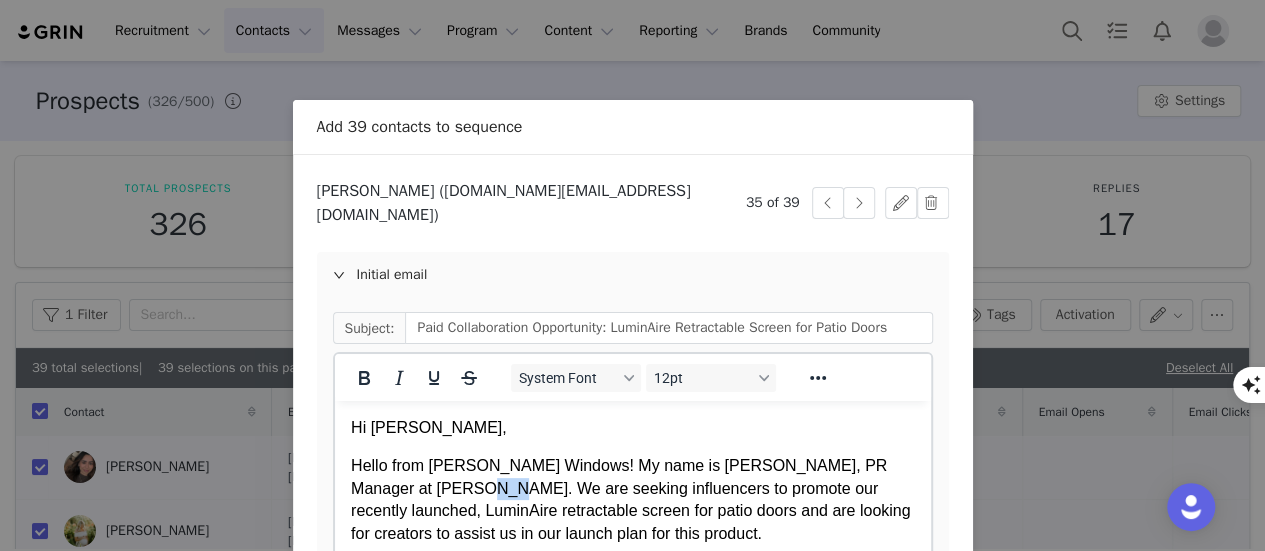 click on "Hello from [PERSON_NAME] Windows! My name is [PERSON_NAME], PR Manager at [PERSON_NAME]. We are seeking influencers to promote our recently launched, LuminAire retractable screen for patio doors and are looking for creators to assist us in our launch plan for this product." at bounding box center (632, 500) 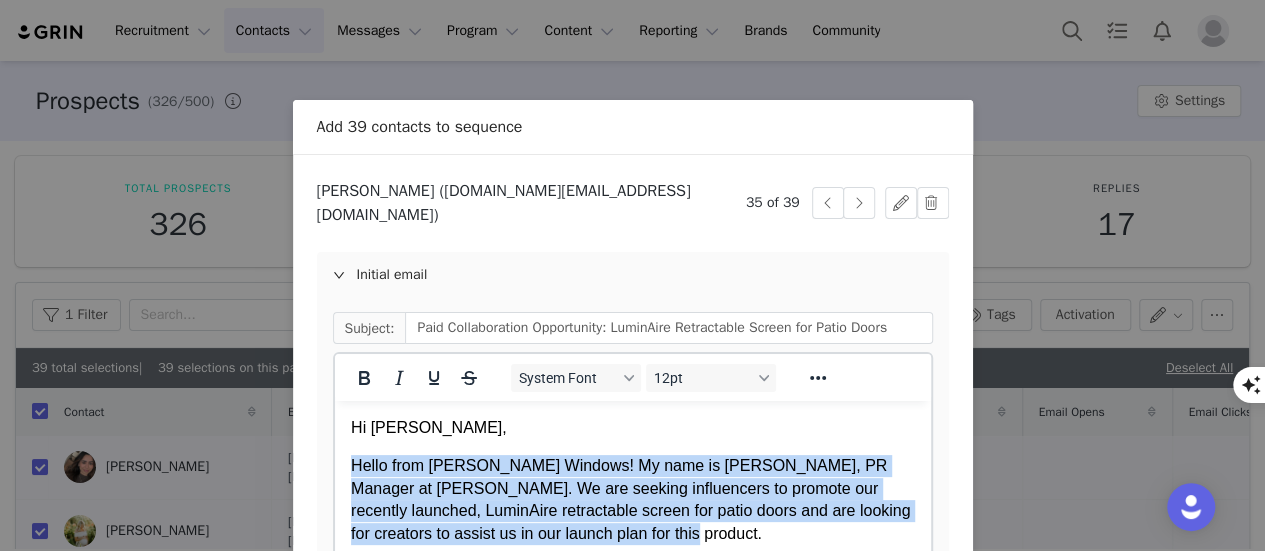 paste 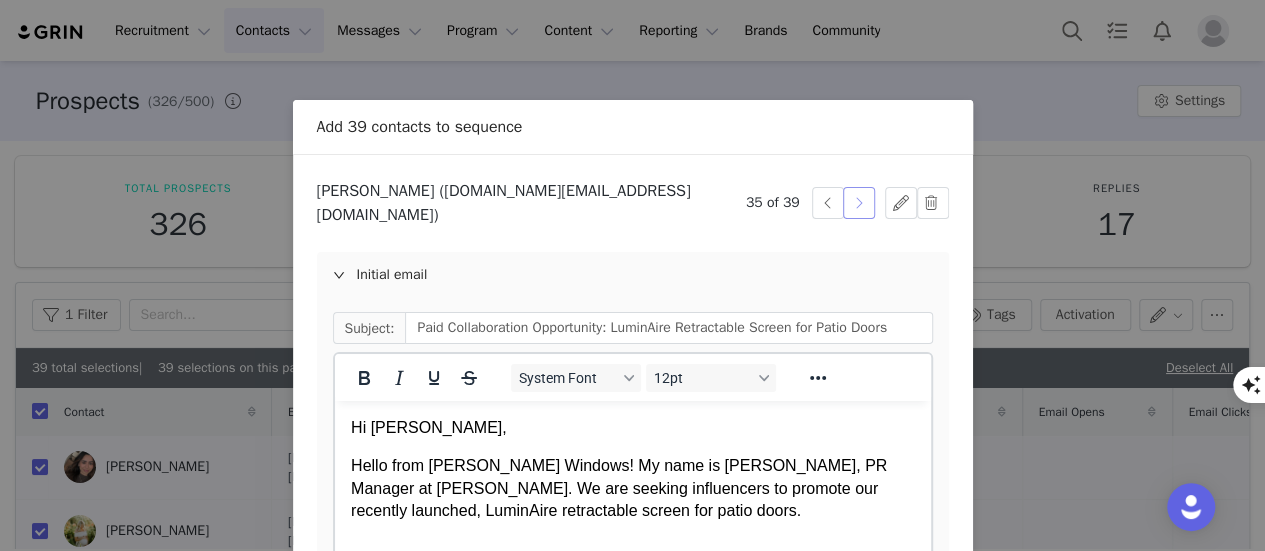 click at bounding box center [859, 203] 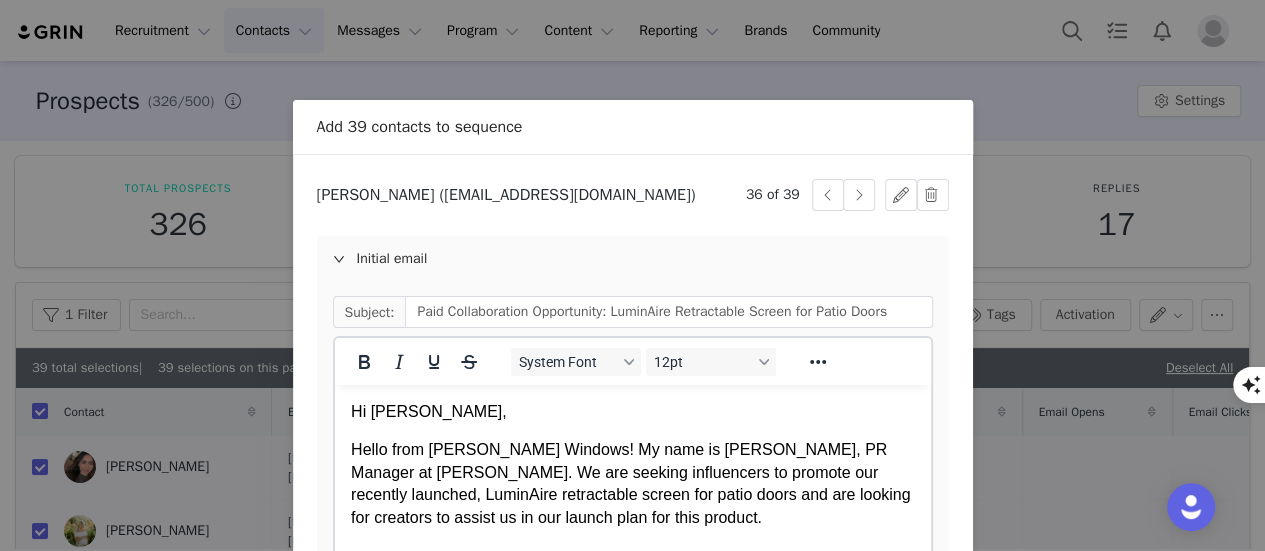 scroll, scrollTop: 0, scrollLeft: 0, axis: both 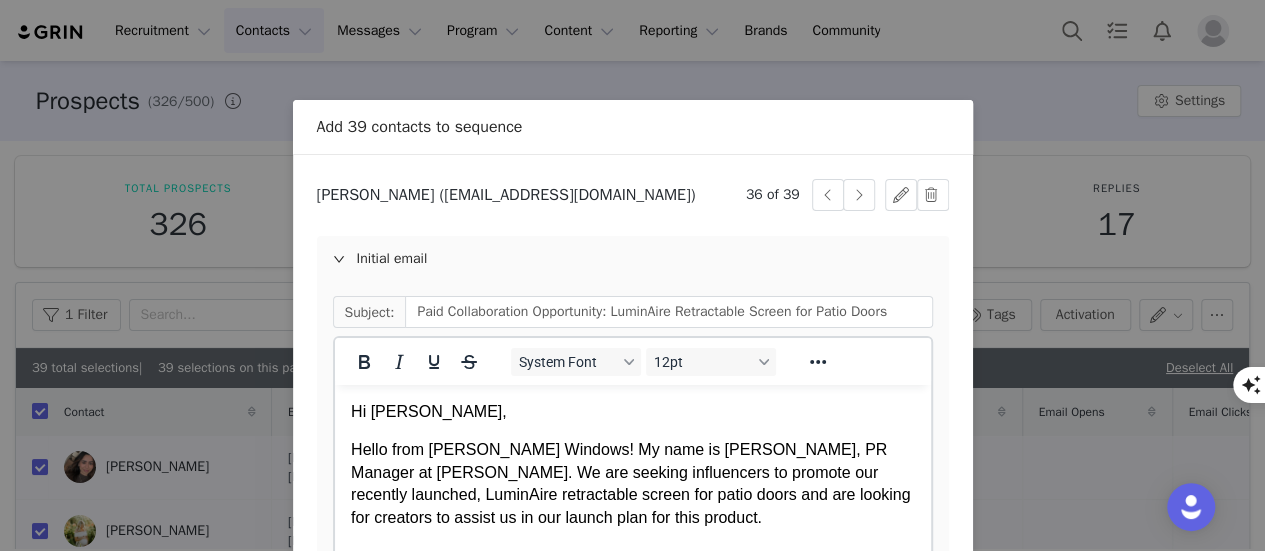 click on "Hello from [PERSON_NAME] Windows! My name is [PERSON_NAME], PR Manager at [PERSON_NAME]. We are seeking influencers to promote our recently launched, LuminAire retractable screen for patio doors and are looking for creators to assist us in our launch plan for this product." at bounding box center [632, 484] 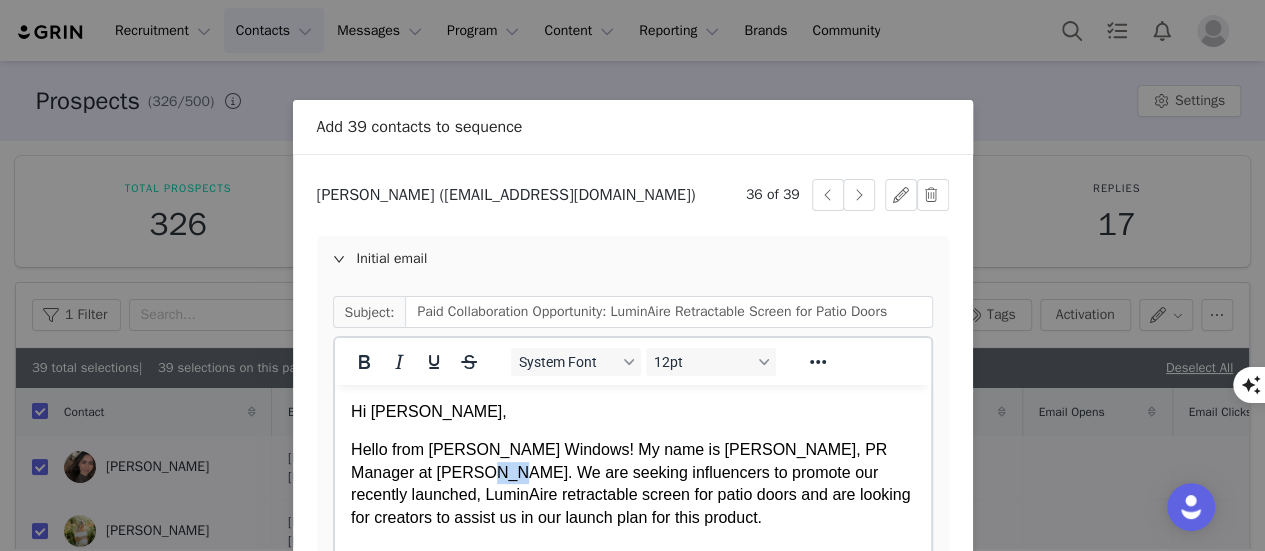 click on "Hello from [PERSON_NAME] Windows! My name is [PERSON_NAME], PR Manager at [PERSON_NAME]. We are seeking influencers to promote our recently launched, LuminAire retractable screen for patio doors and are looking for creators to assist us in our launch plan for this product." at bounding box center (632, 484) 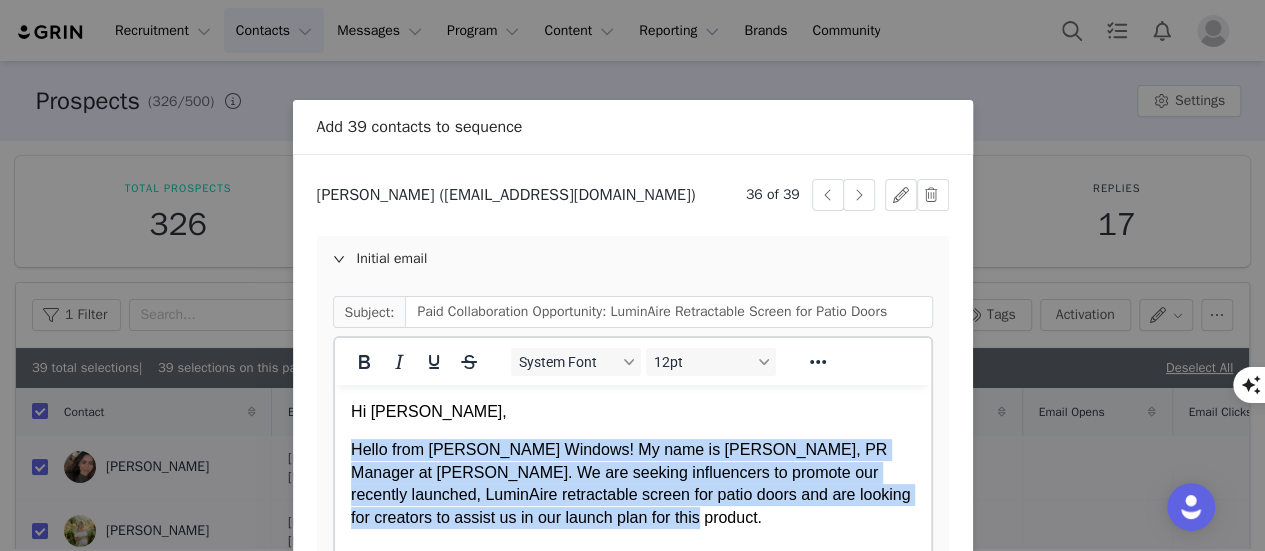 click on "Hello from [PERSON_NAME] Windows! My name is [PERSON_NAME], PR Manager at [PERSON_NAME]. We are seeking influencers to promote our recently launched, LuminAire retractable screen for patio doors and are looking for creators to assist us in our launch plan for this product." at bounding box center (632, 484) 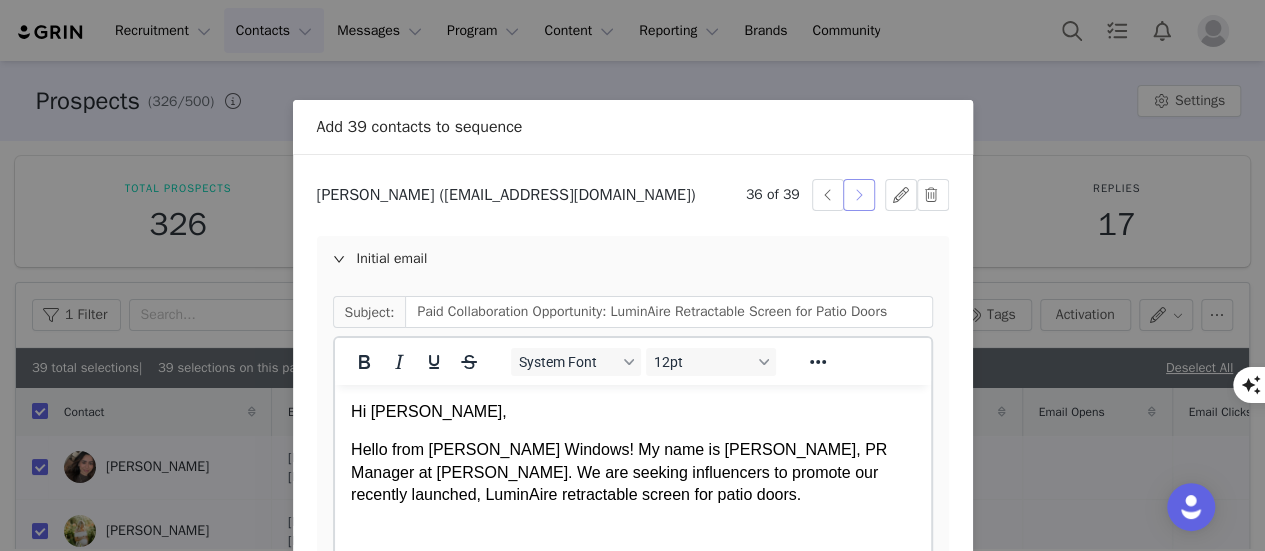 click at bounding box center [859, 195] 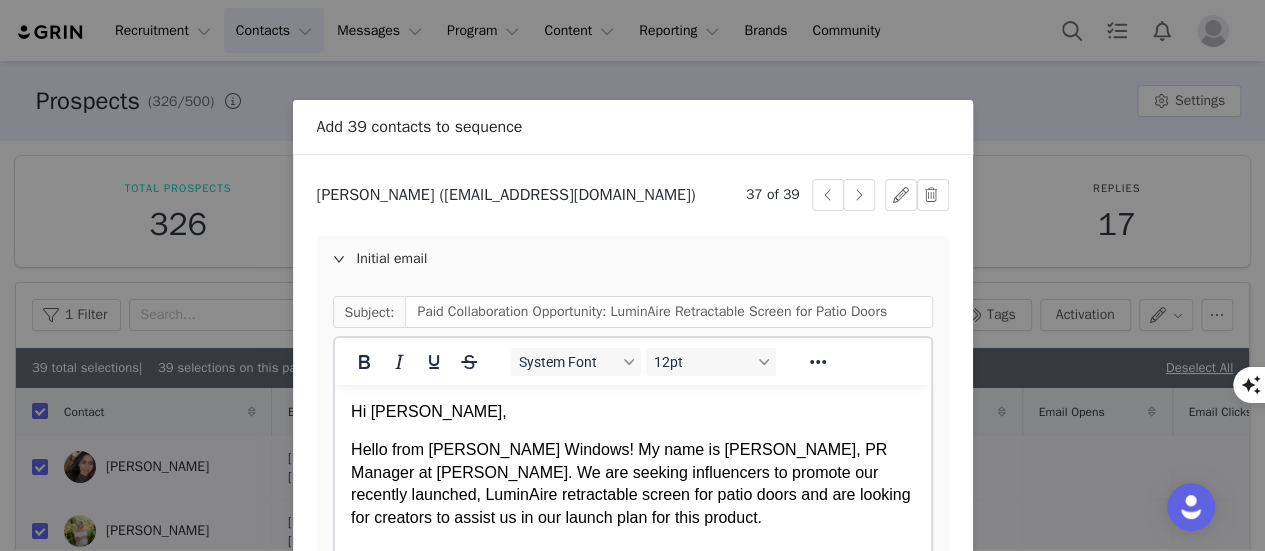 scroll, scrollTop: 0, scrollLeft: 0, axis: both 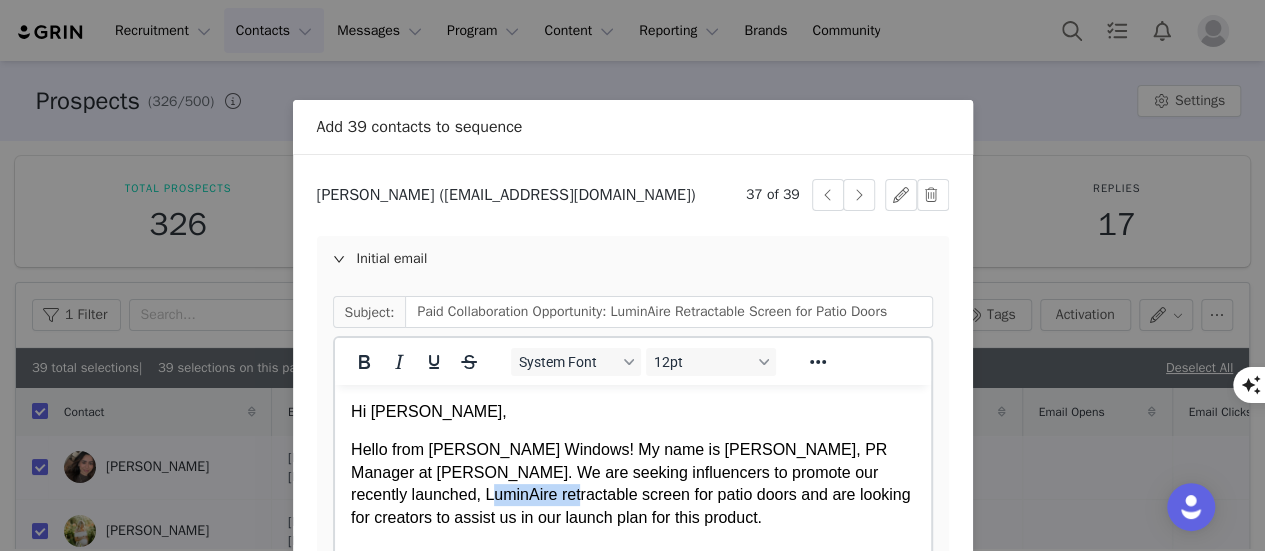 click on "Hello from [PERSON_NAME] Windows! My name is [PERSON_NAME], PR Manager at [PERSON_NAME]. We are seeking influencers to promote our recently launched, LuminAire retractable screen for patio doors and are looking for creators to assist us in our launch plan for this product." at bounding box center [632, 484] 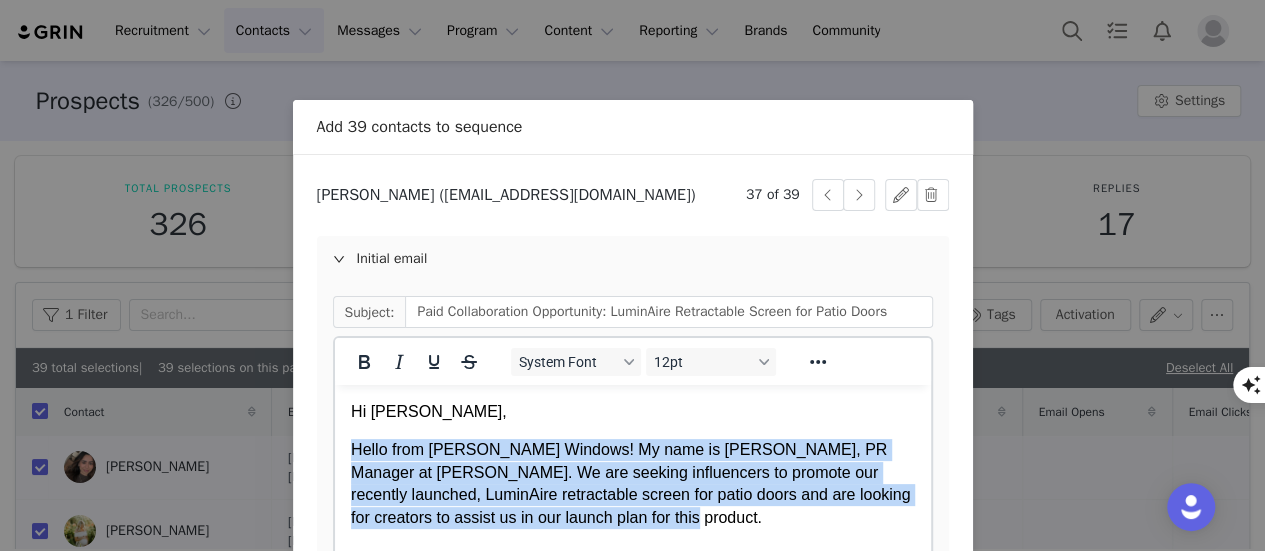 click on "Hello from [PERSON_NAME] Windows! My name is [PERSON_NAME], PR Manager at [PERSON_NAME]. We are seeking influencers to promote our recently launched, LuminAire retractable screen for patio doors and are looking for creators to assist us in our launch plan for this product." at bounding box center (632, 484) 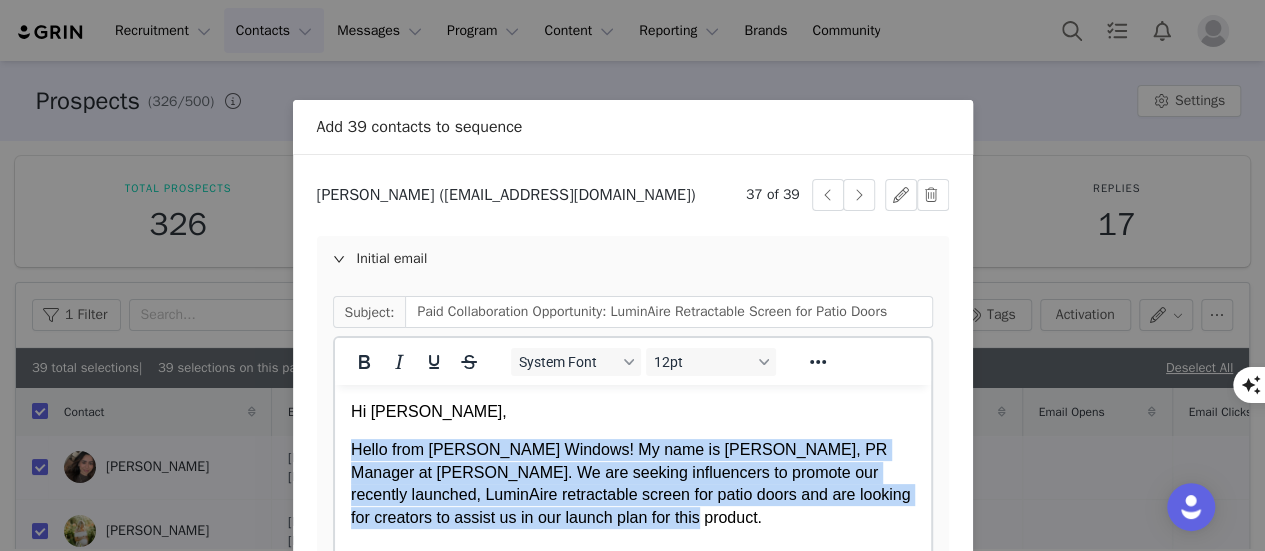 paste 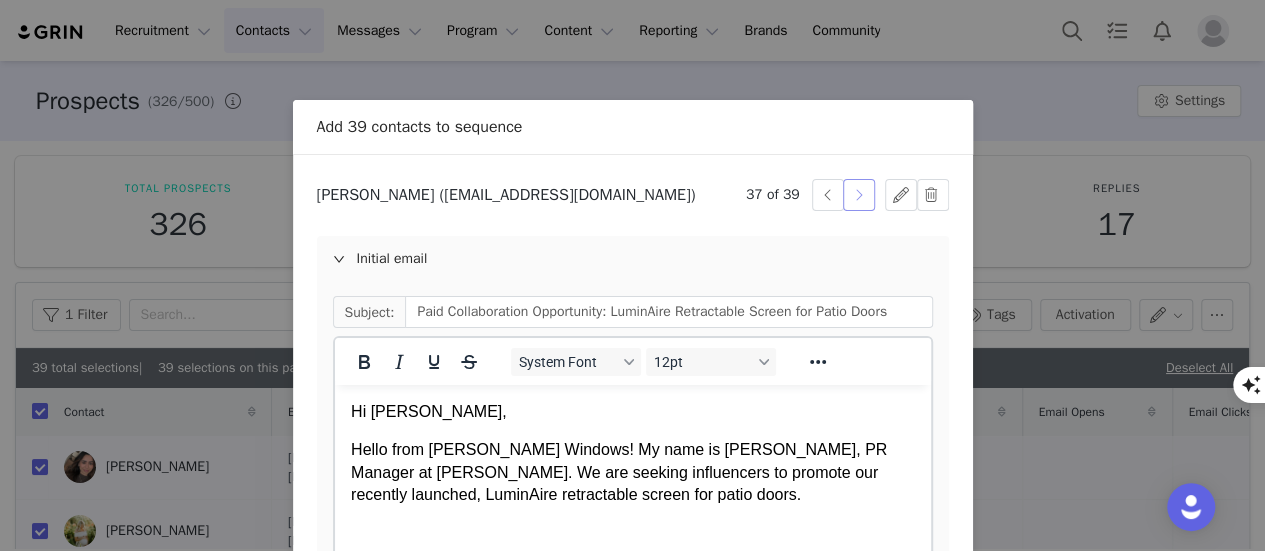 click at bounding box center [859, 195] 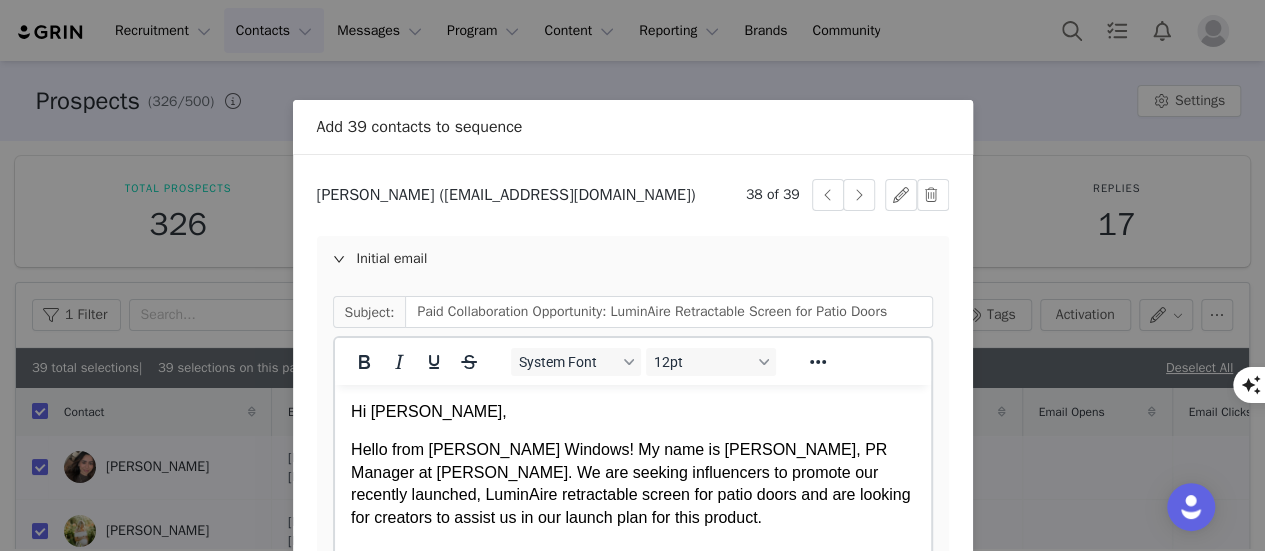 scroll, scrollTop: 0, scrollLeft: 0, axis: both 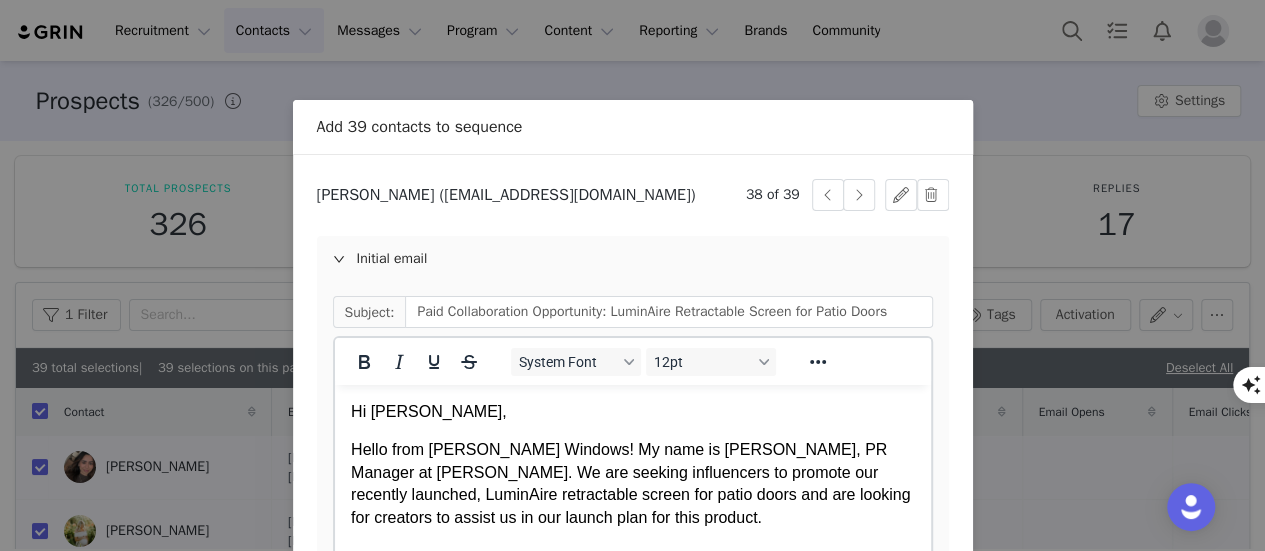 click on "Hello from [PERSON_NAME] Windows! My name is [PERSON_NAME], PR Manager at [PERSON_NAME]. We are seeking influencers to promote our recently launched, LuminAire retractable screen for patio doors and are looking for creators to assist us in our launch plan for this product." at bounding box center [632, 484] 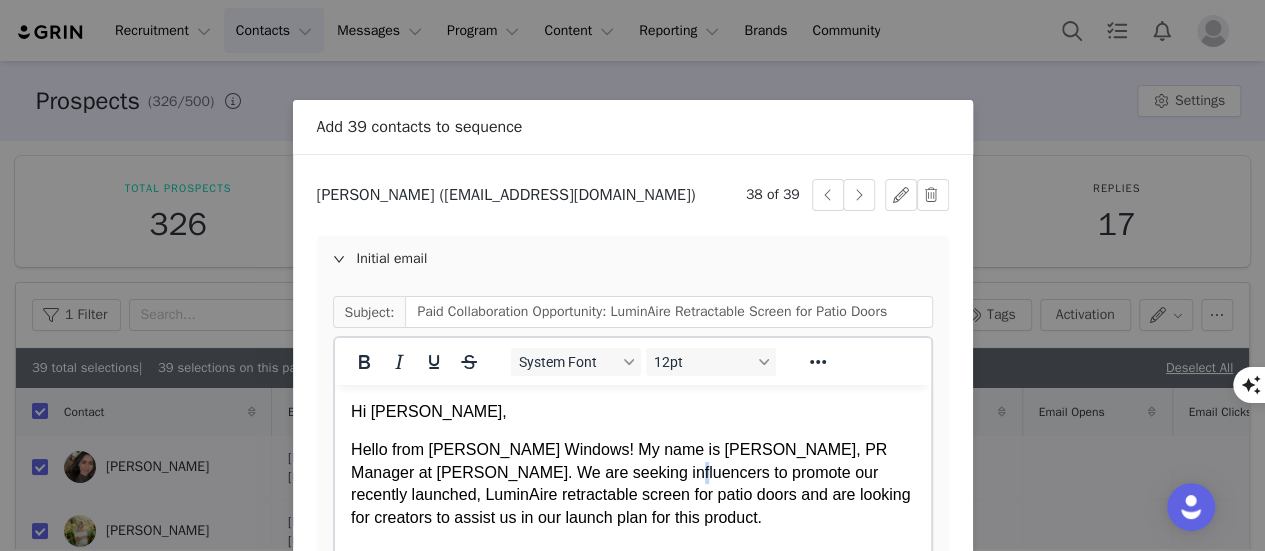 click on "Hello from [PERSON_NAME] Windows! My name is [PERSON_NAME], PR Manager at [PERSON_NAME]. We are seeking influencers to promote our recently launched, LuminAire retractable screen for patio doors and are looking for creators to assist us in our launch plan for this product." at bounding box center [632, 484] 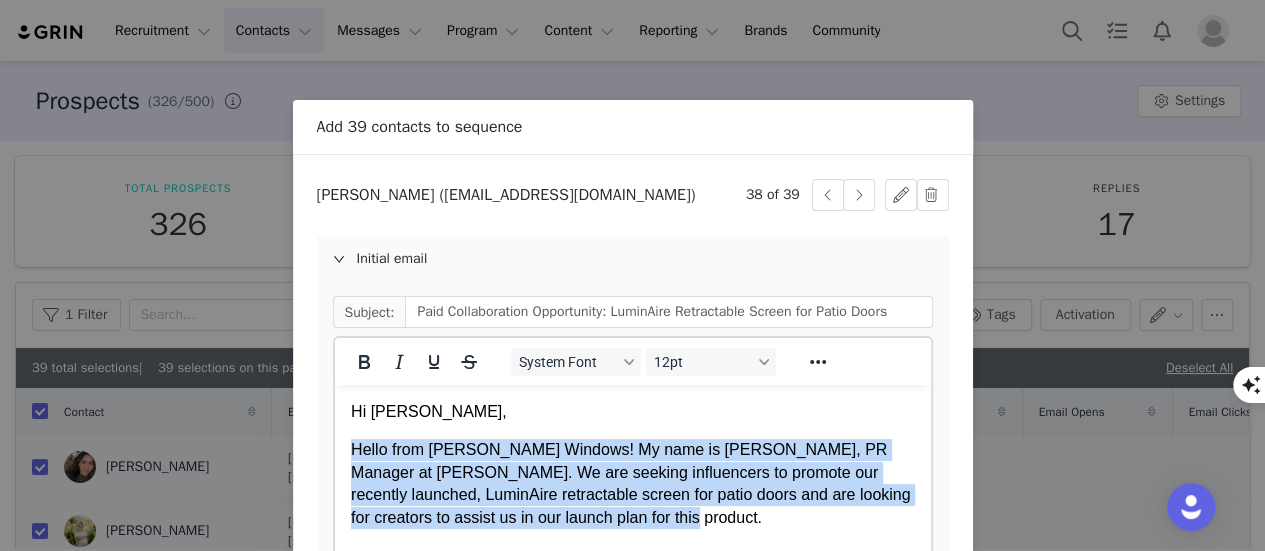 click on "Hello from [PERSON_NAME] Windows! My name is [PERSON_NAME], PR Manager at [PERSON_NAME]. We are seeking influencers to promote our recently launched, LuminAire retractable screen for patio doors and are looking for creators to assist us in our launch plan for this product." at bounding box center [632, 484] 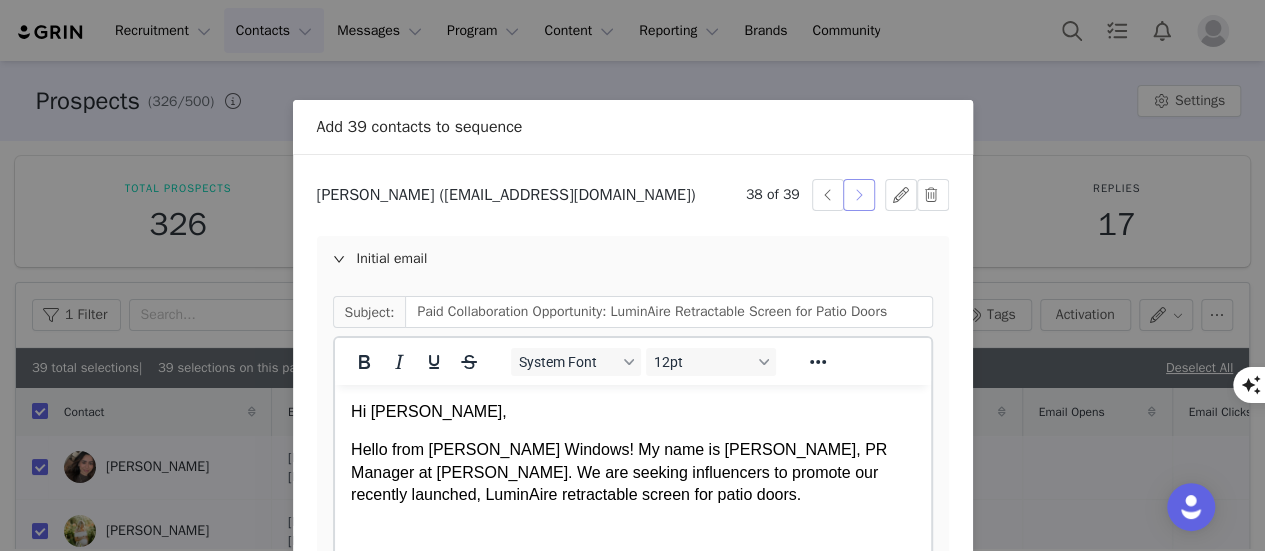 click at bounding box center [859, 195] 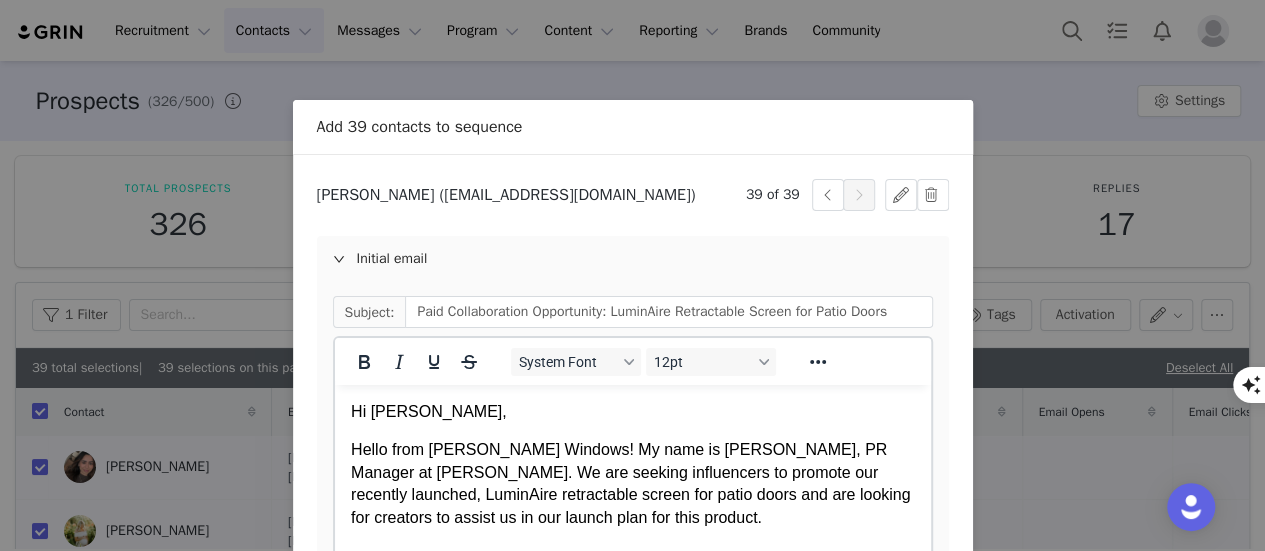 scroll, scrollTop: 0, scrollLeft: 0, axis: both 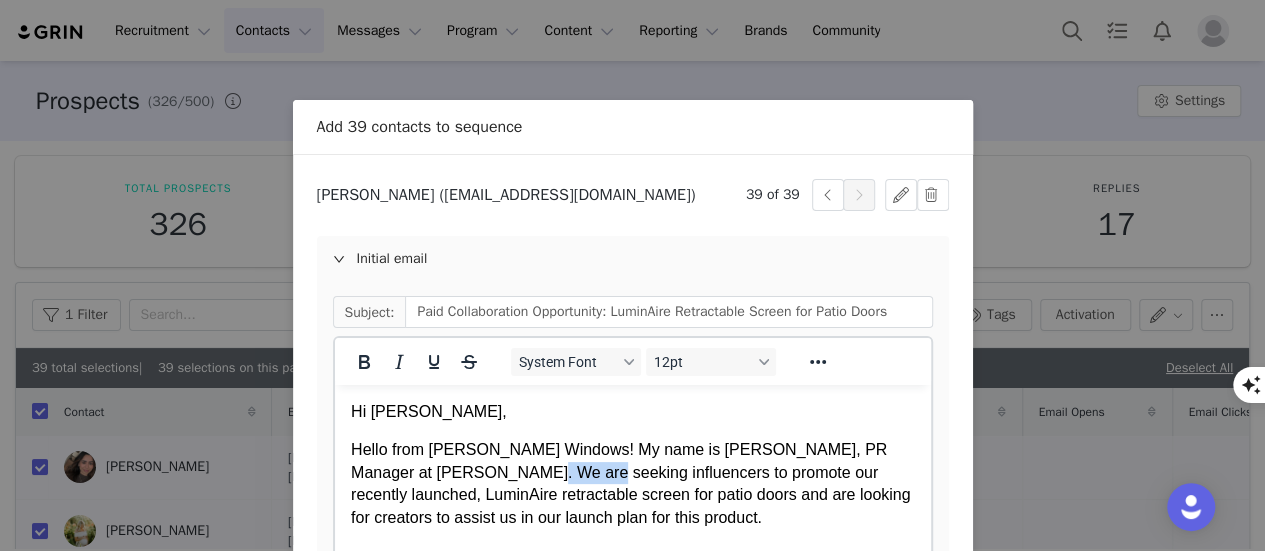click on "Hello from [PERSON_NAME] Windows! My name is [PERSON_NAME], PR Manager at [PERSON_NAME]. We are seeking influencers to promote our recently launched, LuminAire retractable screen for patio doors and are looking for creators to assist us in our launch plan for this product." at bounding box center [632, 484] 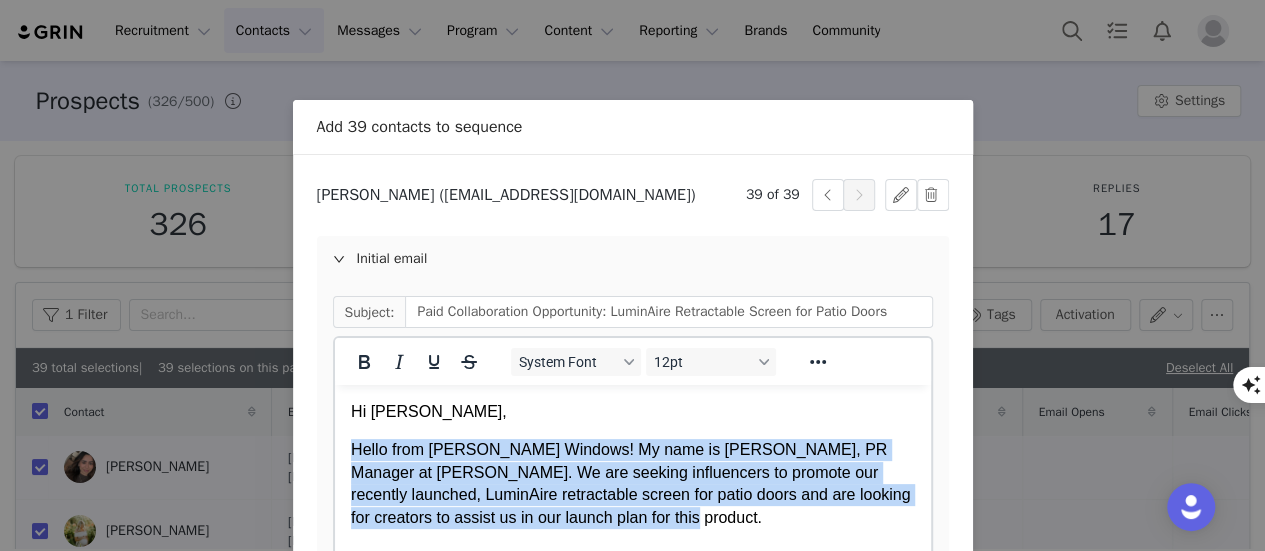 click on "Hello from [PERSON_NAME] Windows! My name is [PERSON_NAME], PR Manager at [PERSON_NAME]. We are seeking influencers to promote our recently launched, LuminAire retractable screen for patio doors and are looking for creators to assist us in our launch plan for this product." at bounding box center (632, 484) 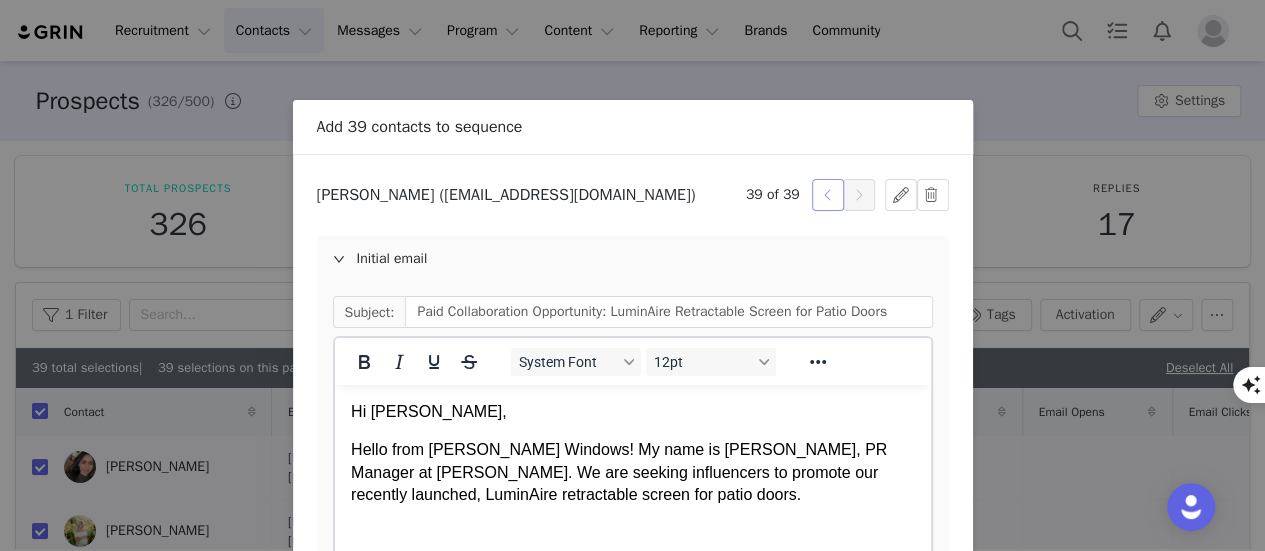 click at bounding box center (828, 195) 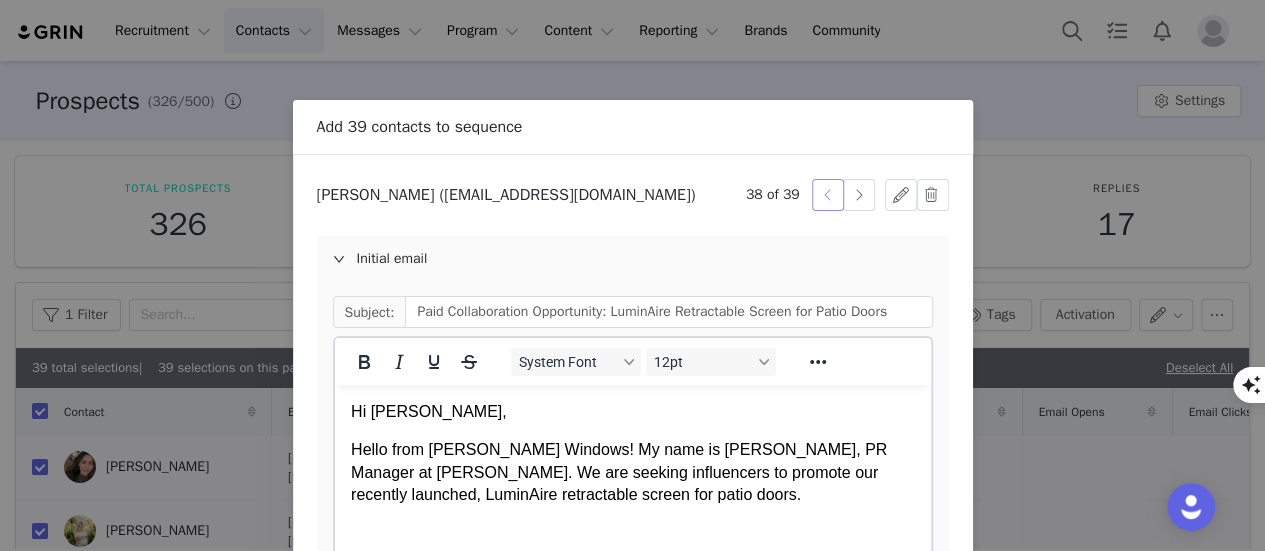 click at bounding box center (828, 195) 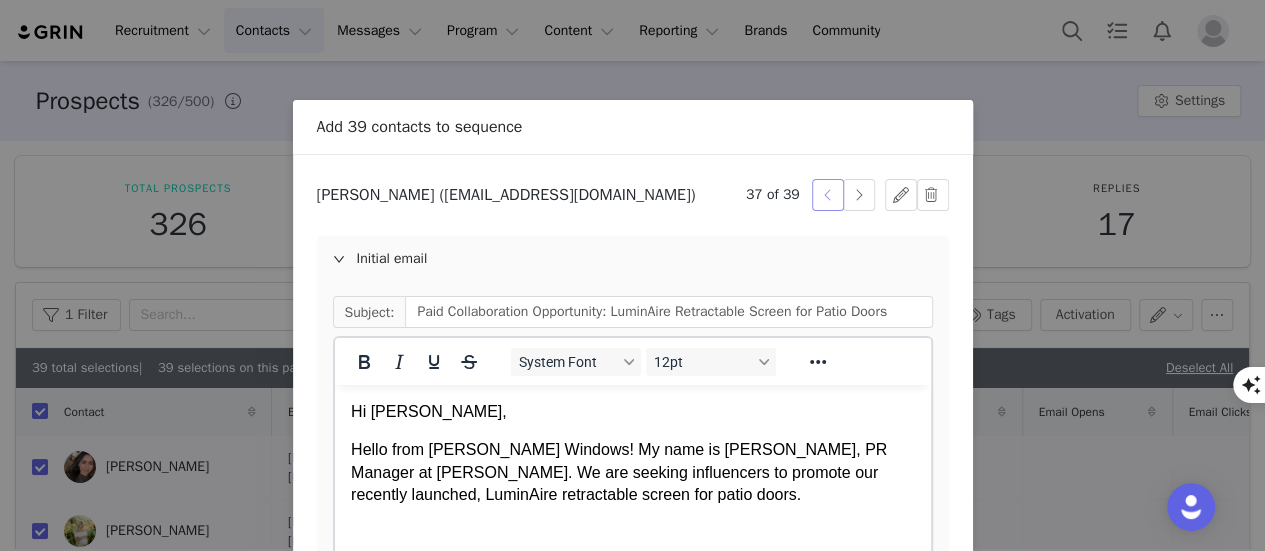click at bounding box center (828, 195) 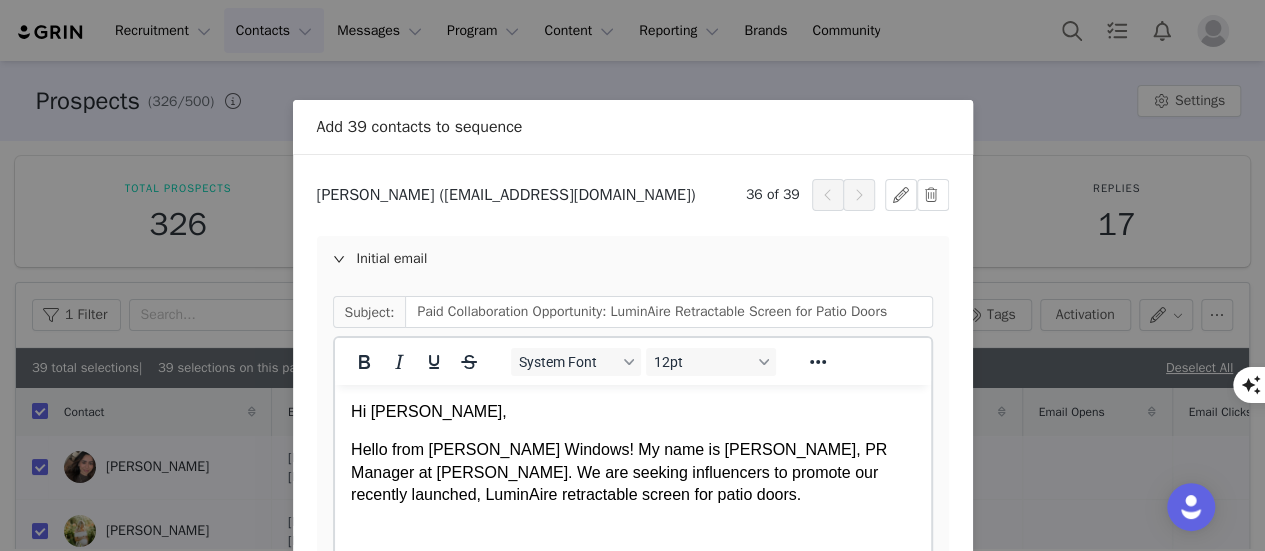 click at bounding box center [828, 195] 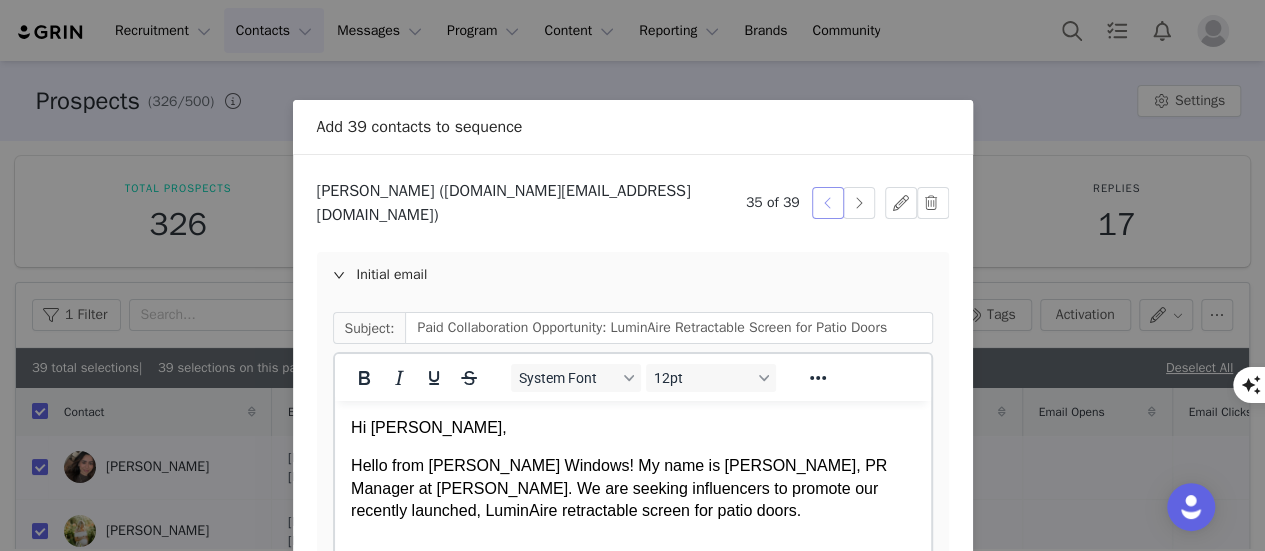 click at bounding box center (828, 203) 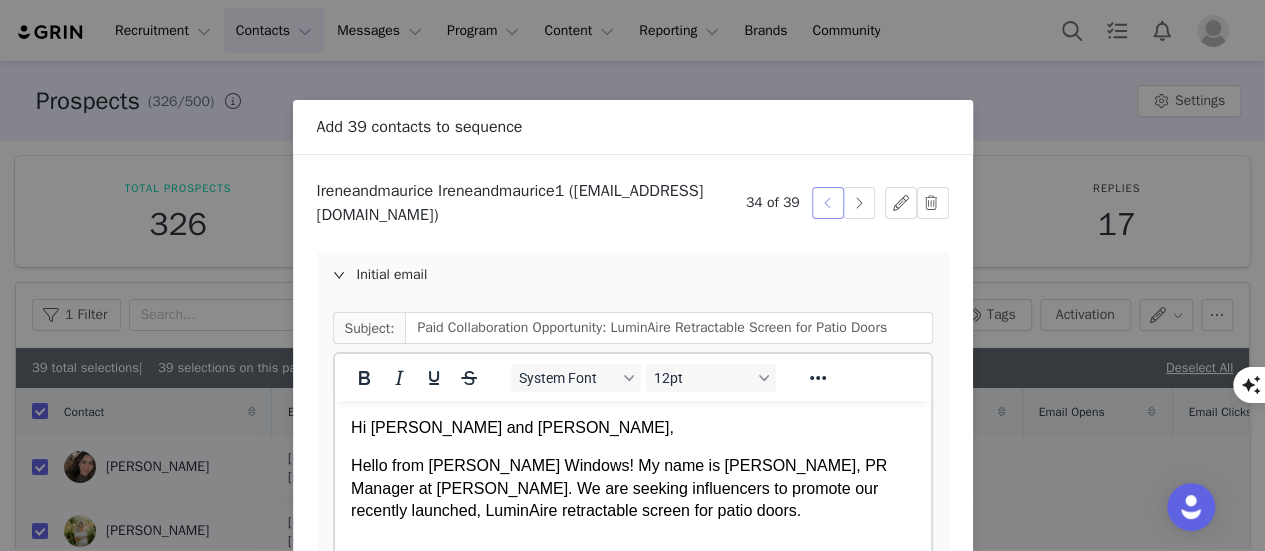 click at bounding box center (828, 203) 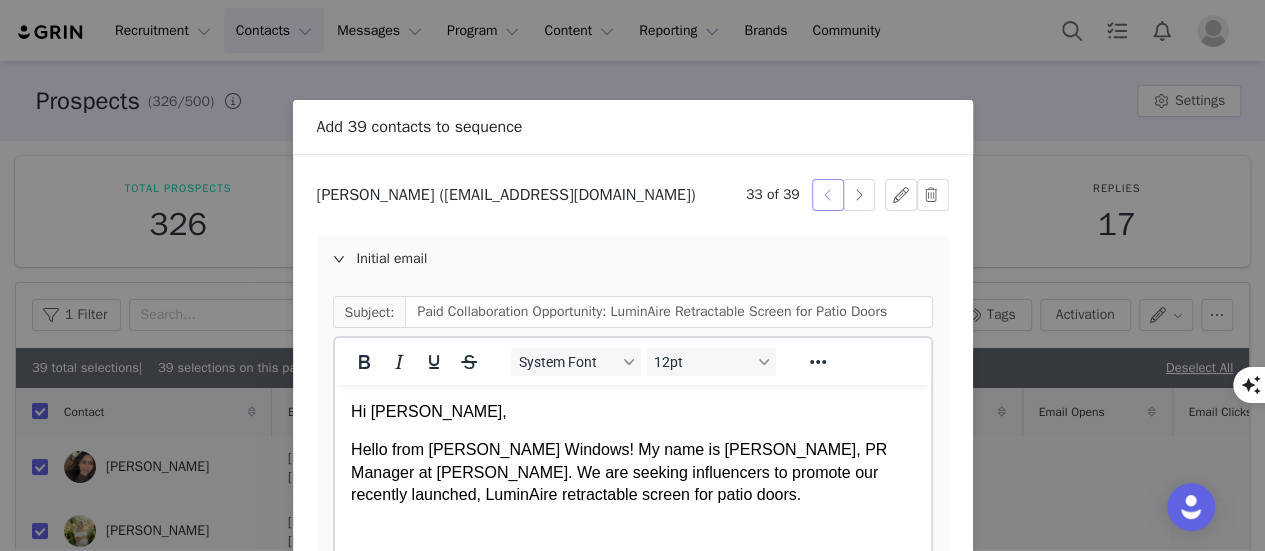 click at bounding box center [828, 195] 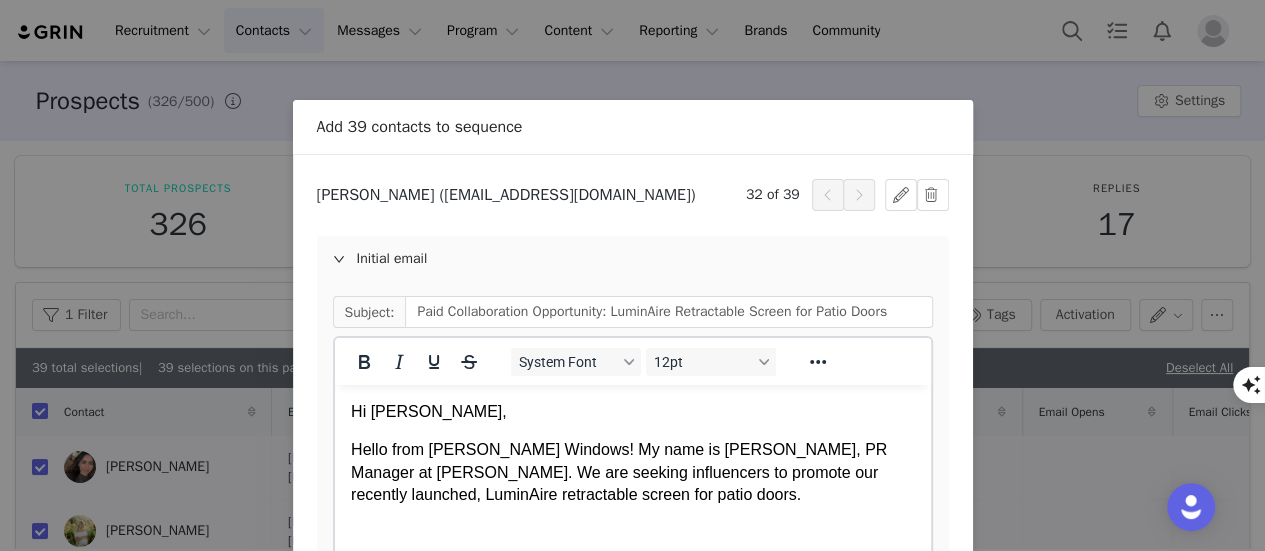 click at bounding box center [828, 195] 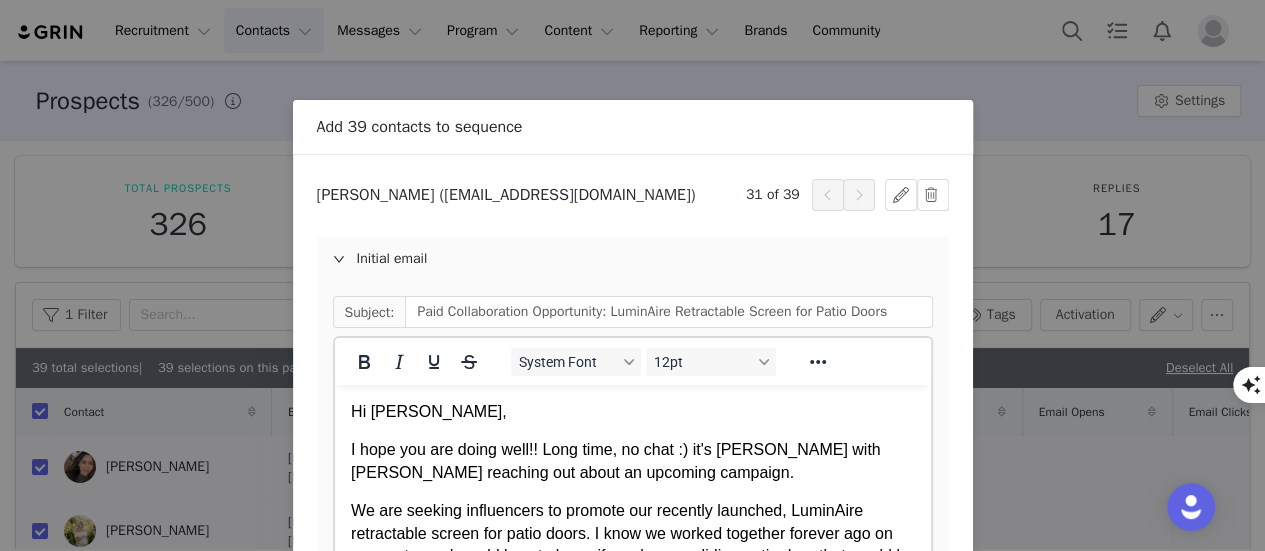 click at bounding box center (828, 195) 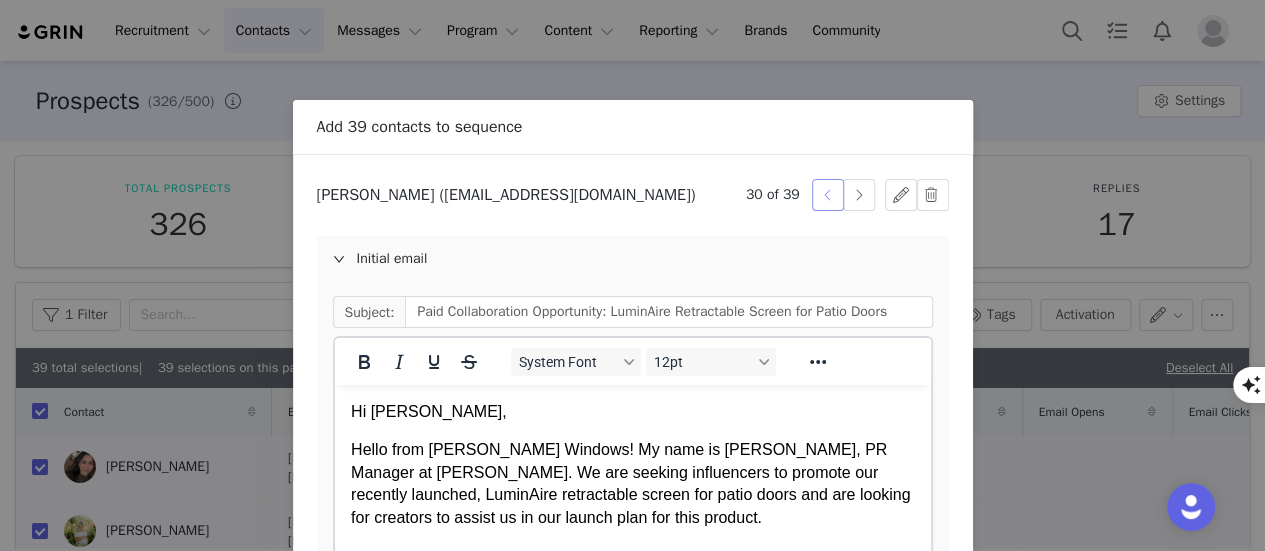 click at bounding box center (828, 195) 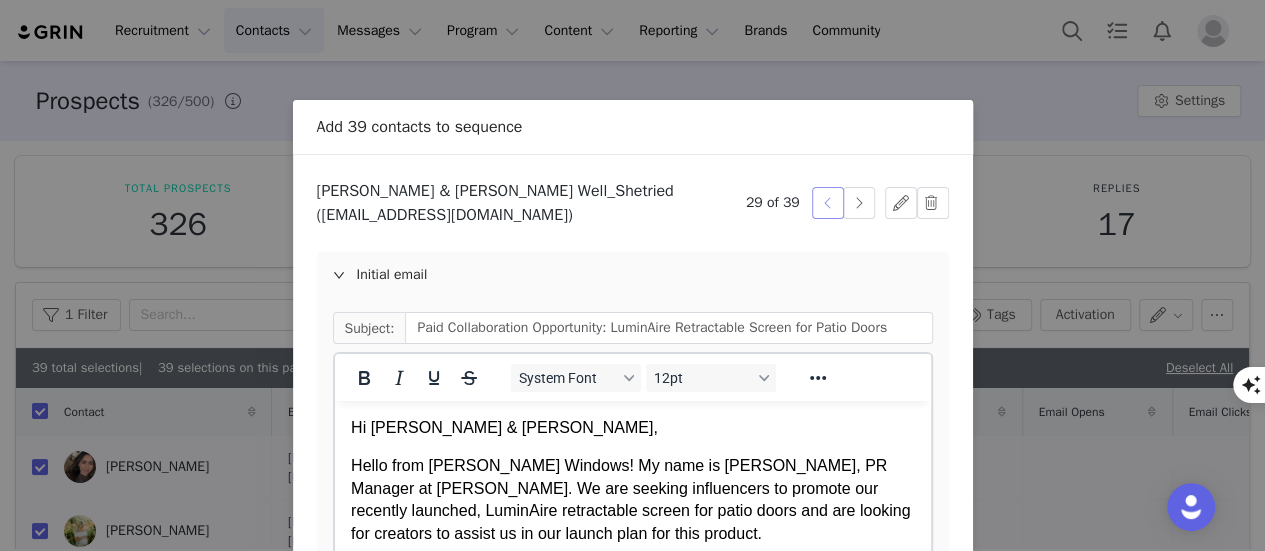 click at bounding box center [828, 203] 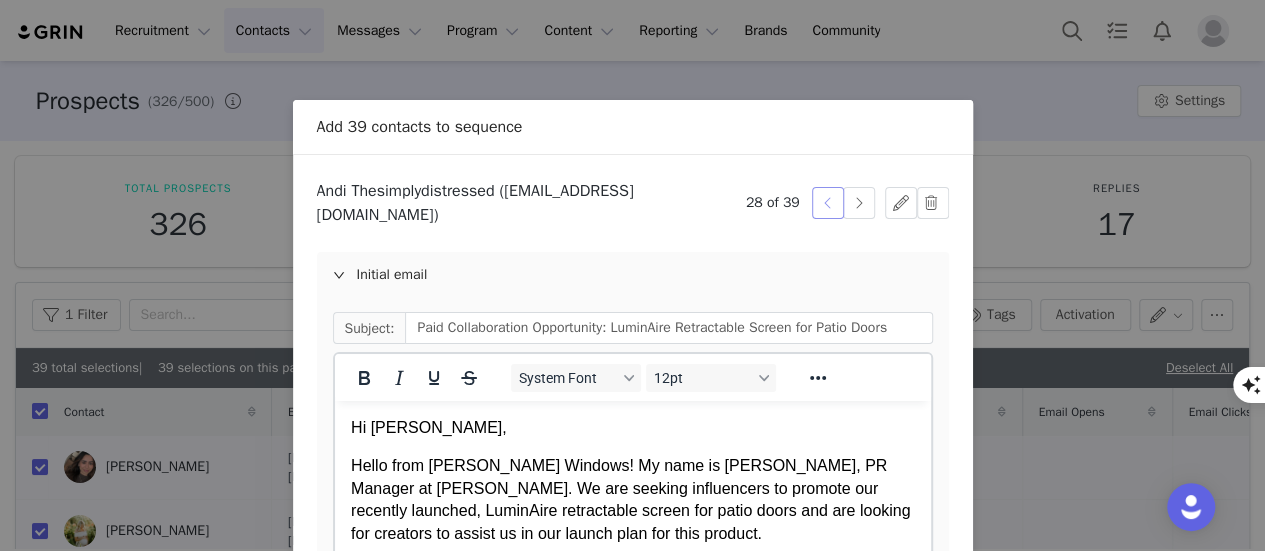 click at bounding box center [828, 203] 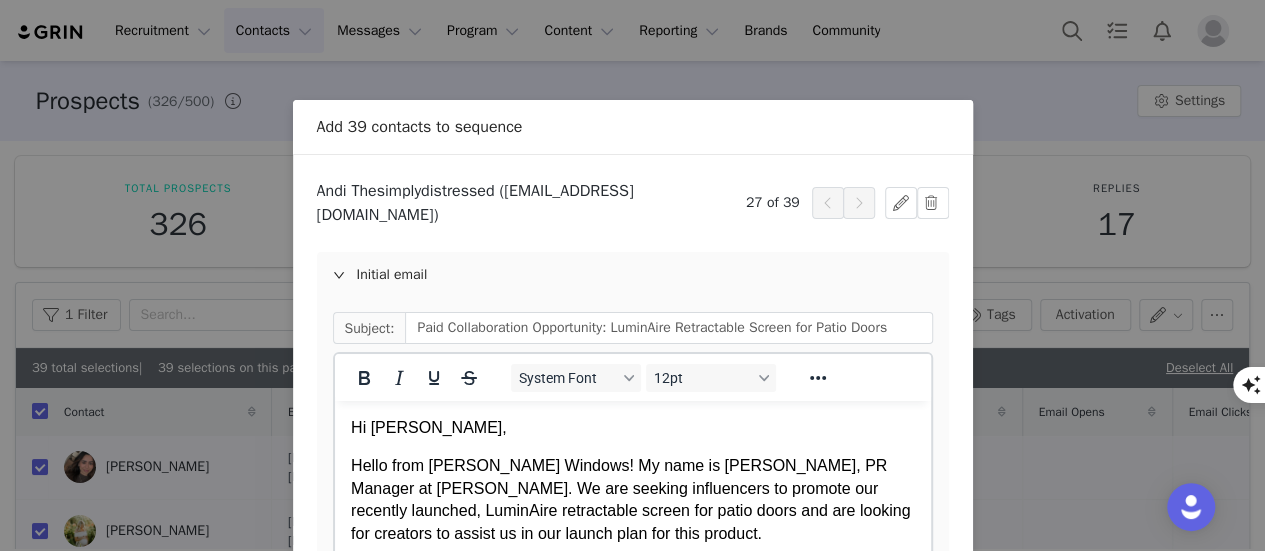 click at bounding box center [828, 203] 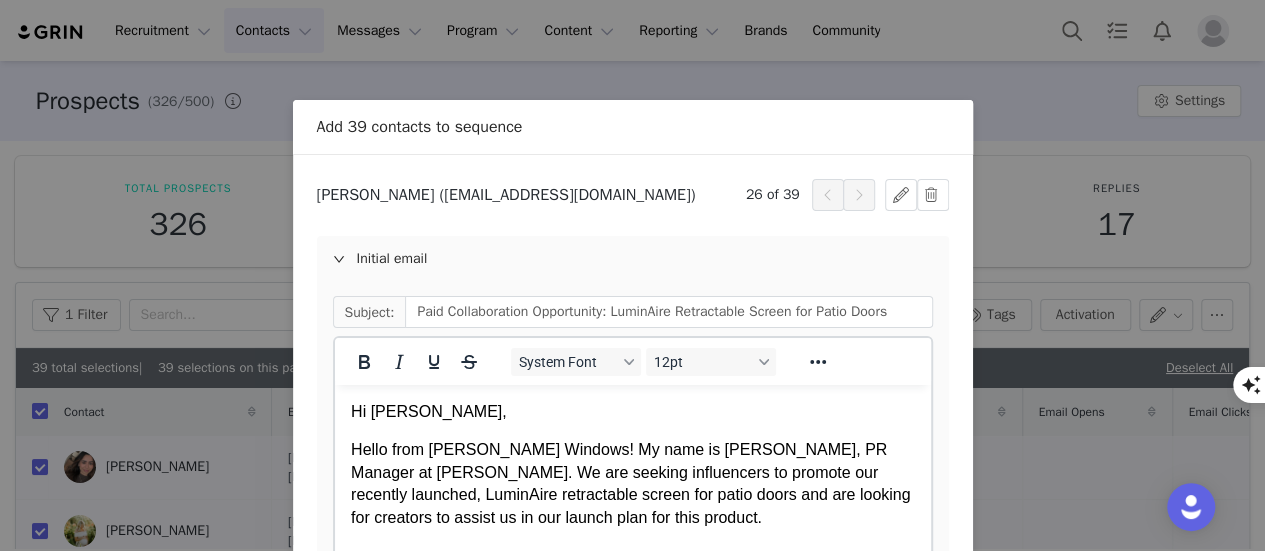 click at bounding box center [828, 195] 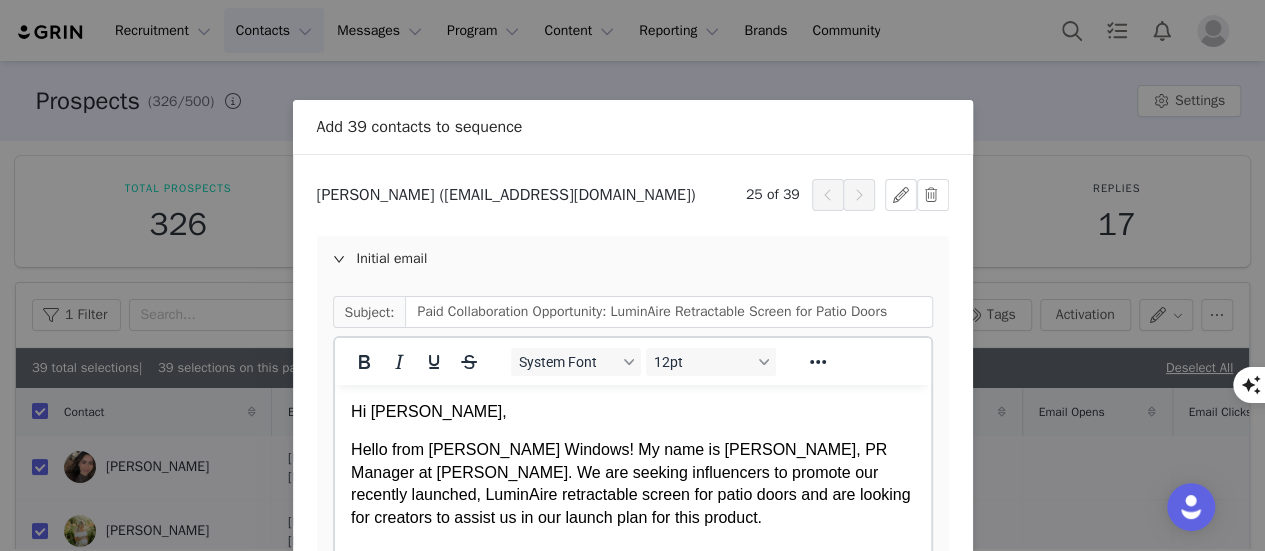 click at bounding box center (828, 195) 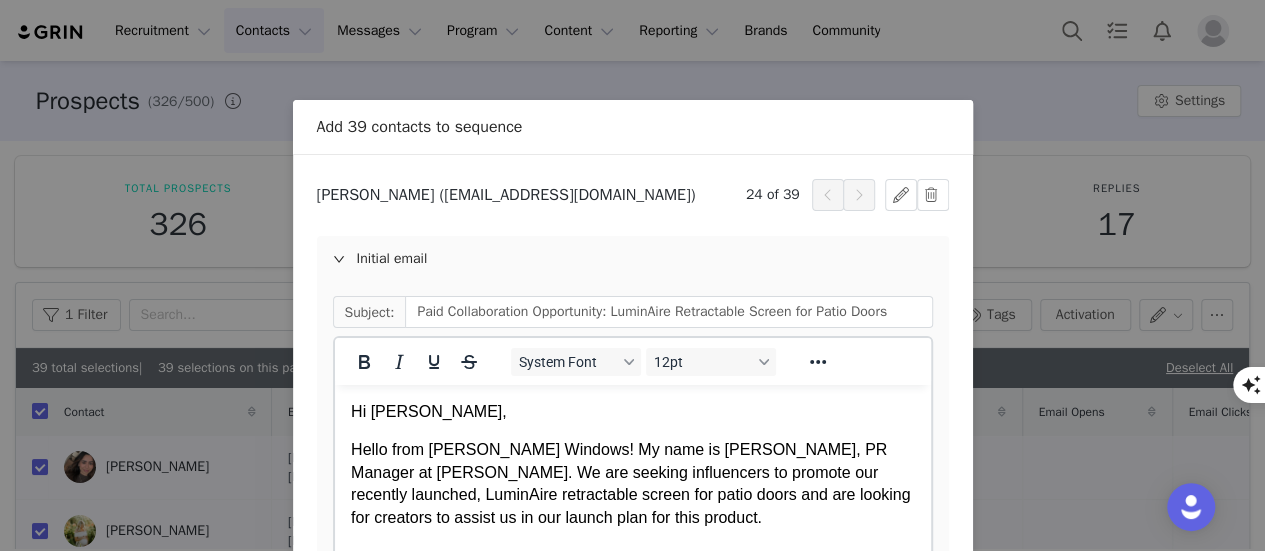 click at bounding box center (828, 195) 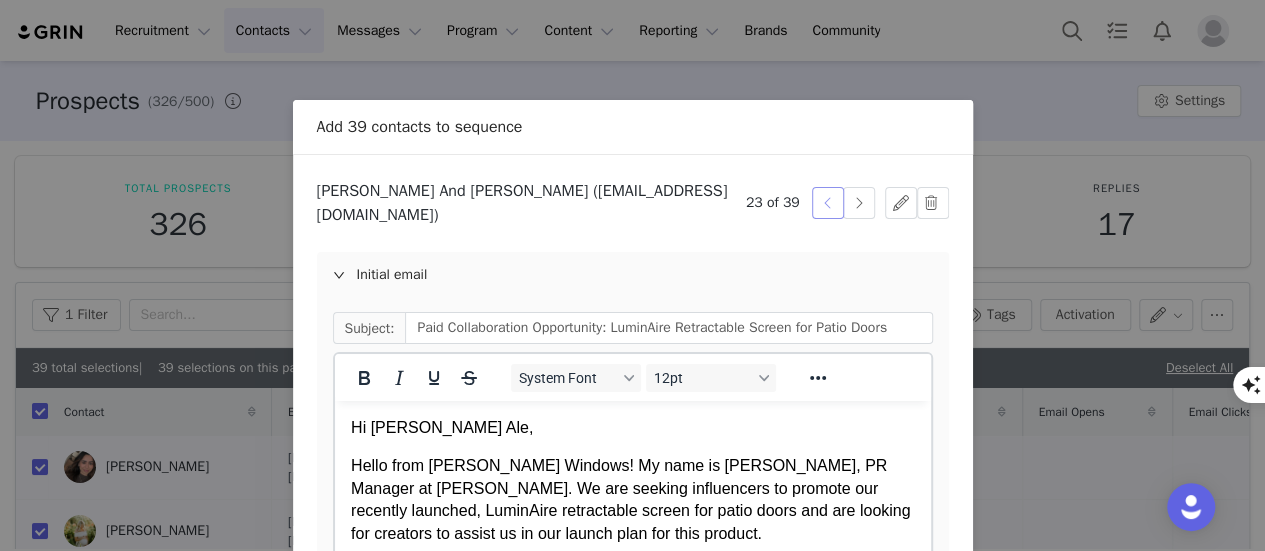 click at bounding box center [828, 203] 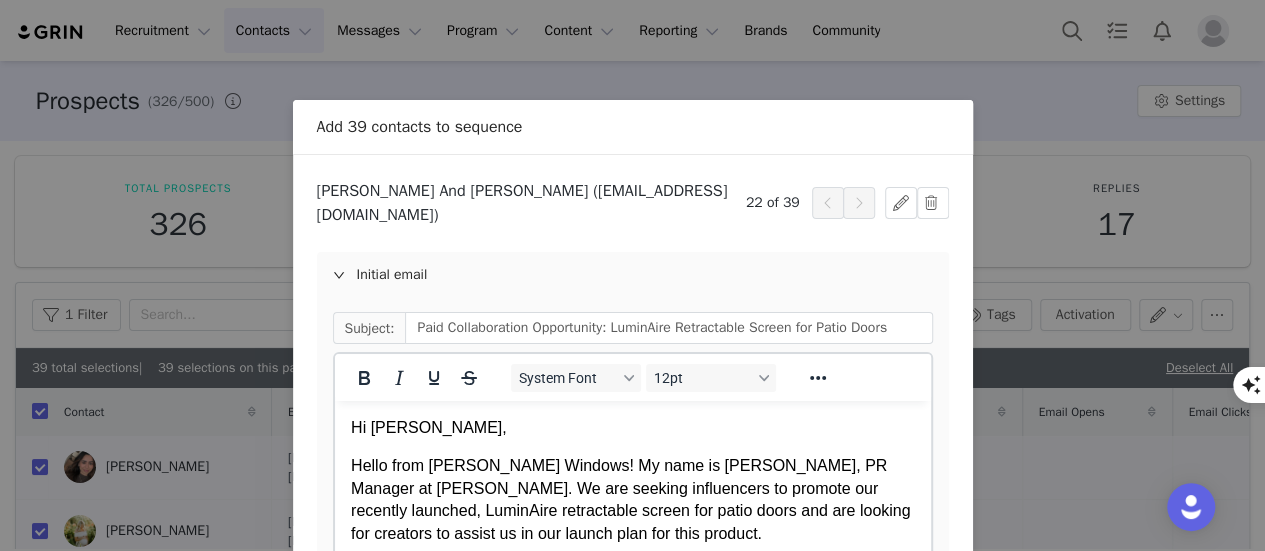 click at bounding box center [828, 203] 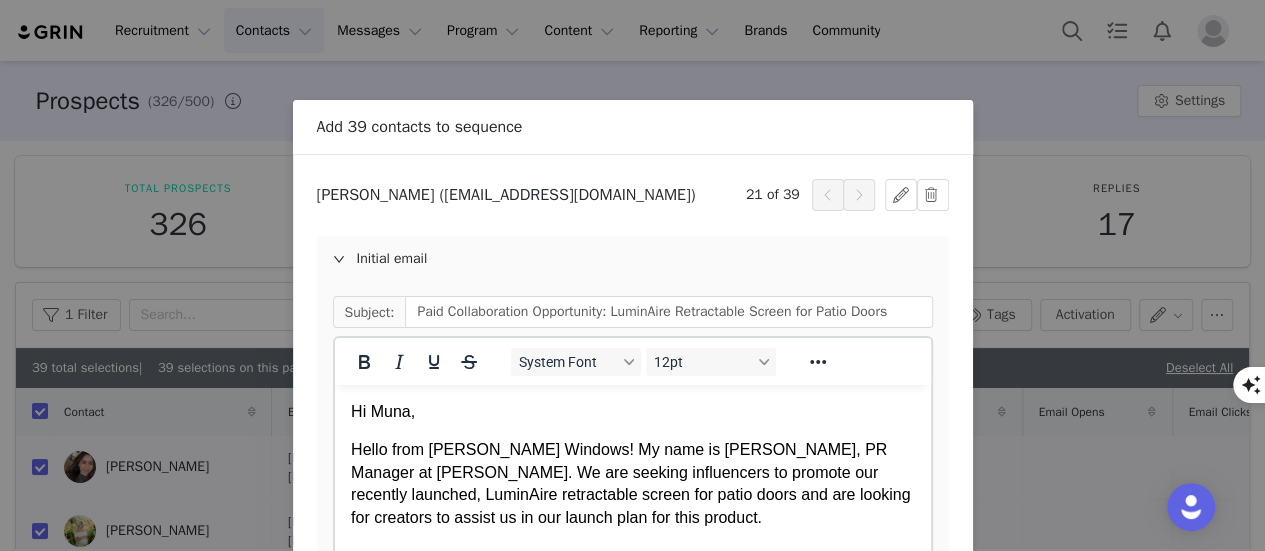click at bounding box center [828, 195] 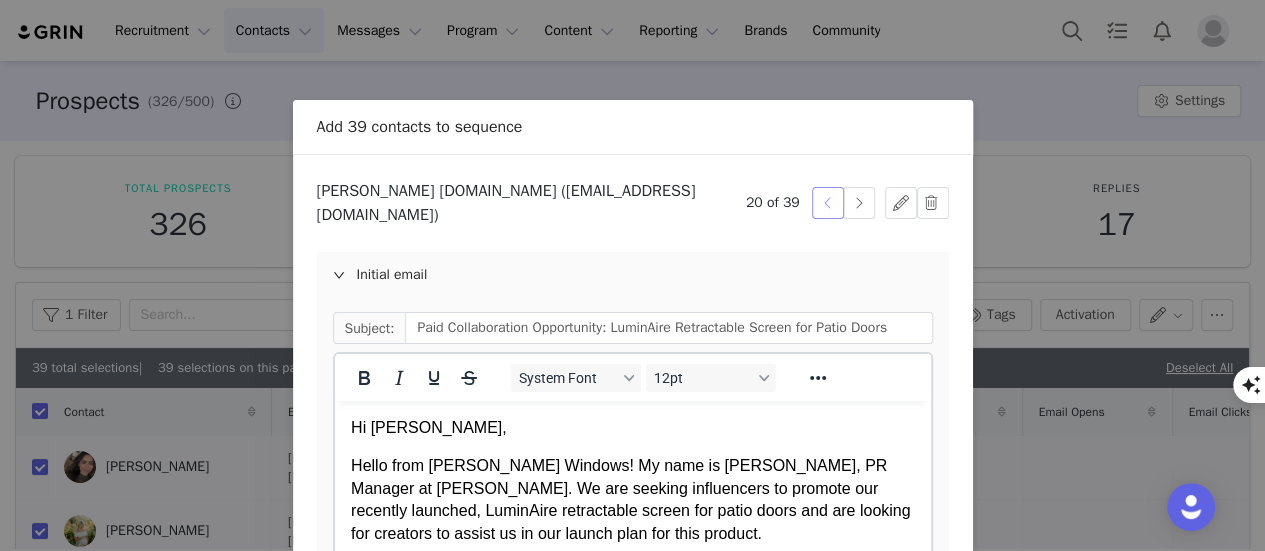 click at bounding box center [828, 203] 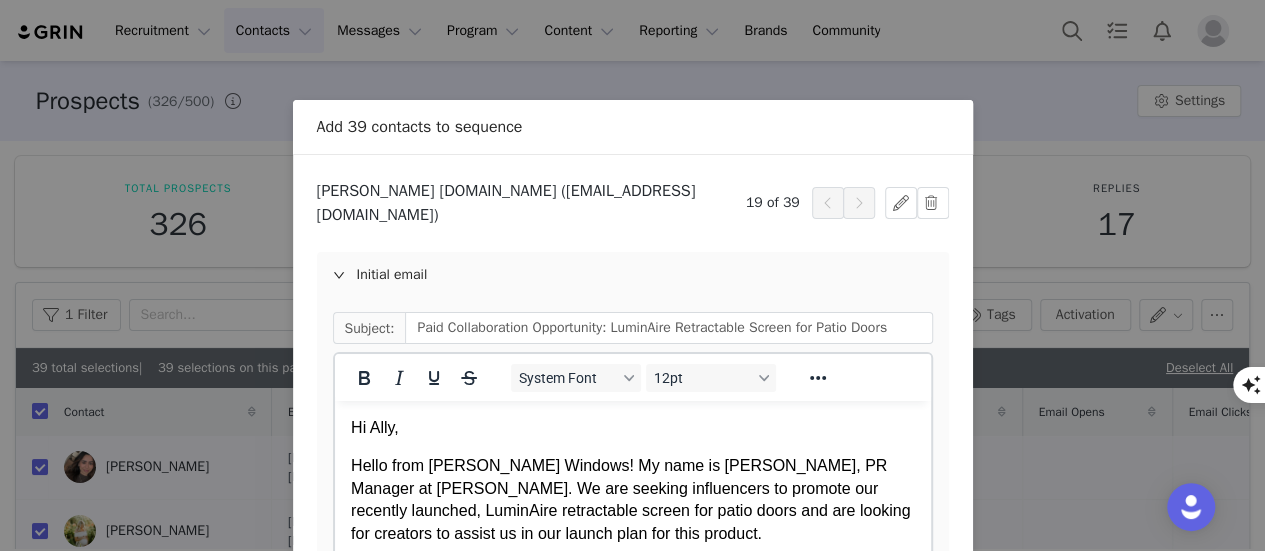 click at bounding box center (828, 203) 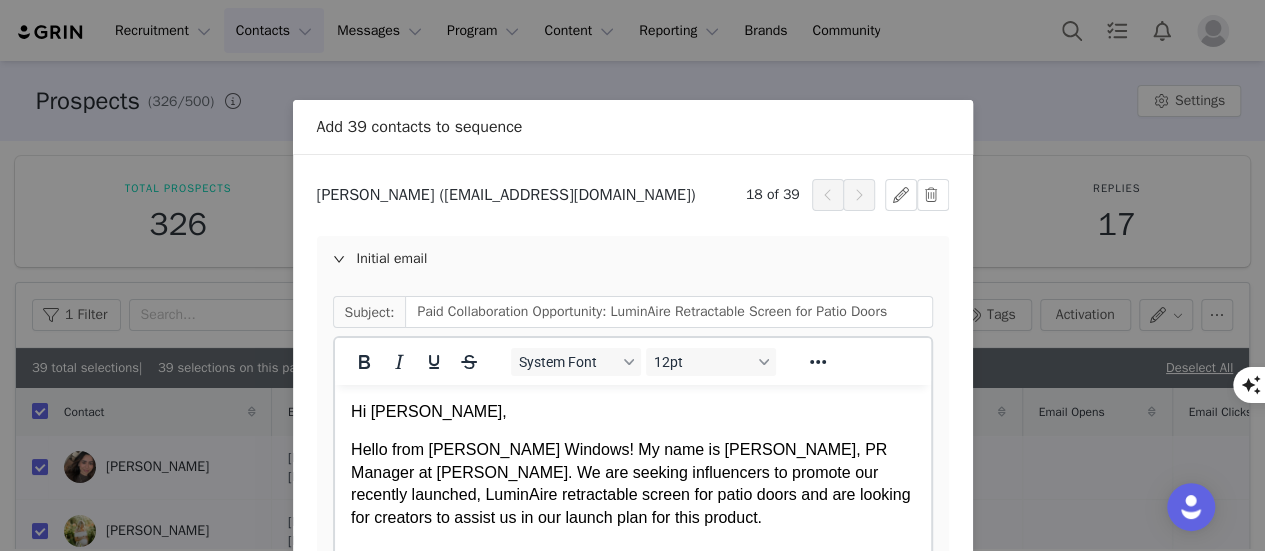 click at bounding box center [828, 195] 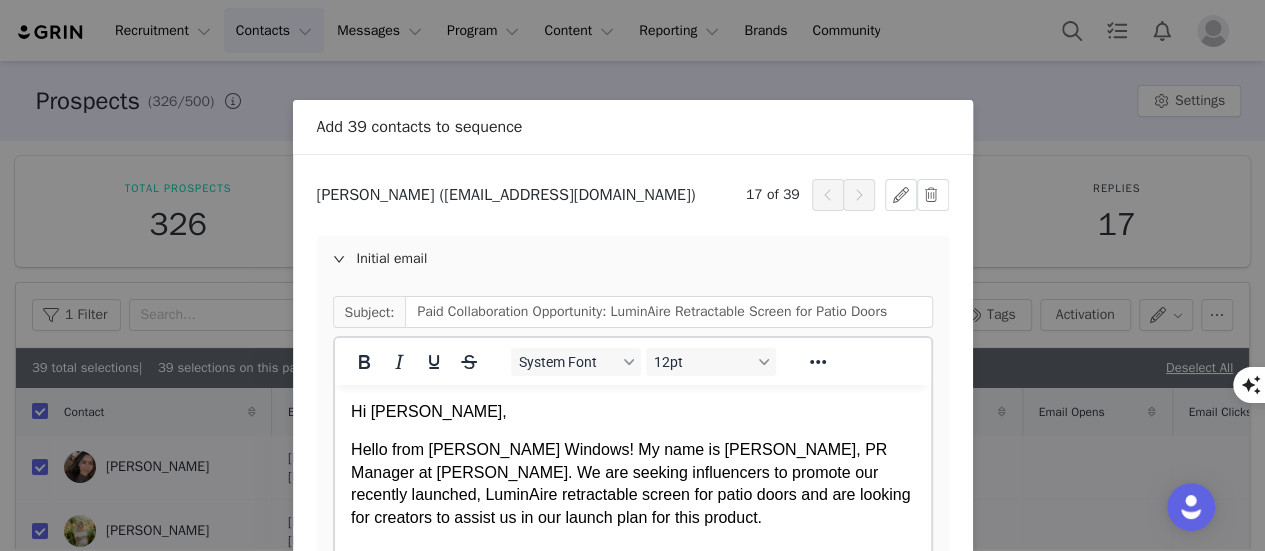 click at bounding box center [828, 195] 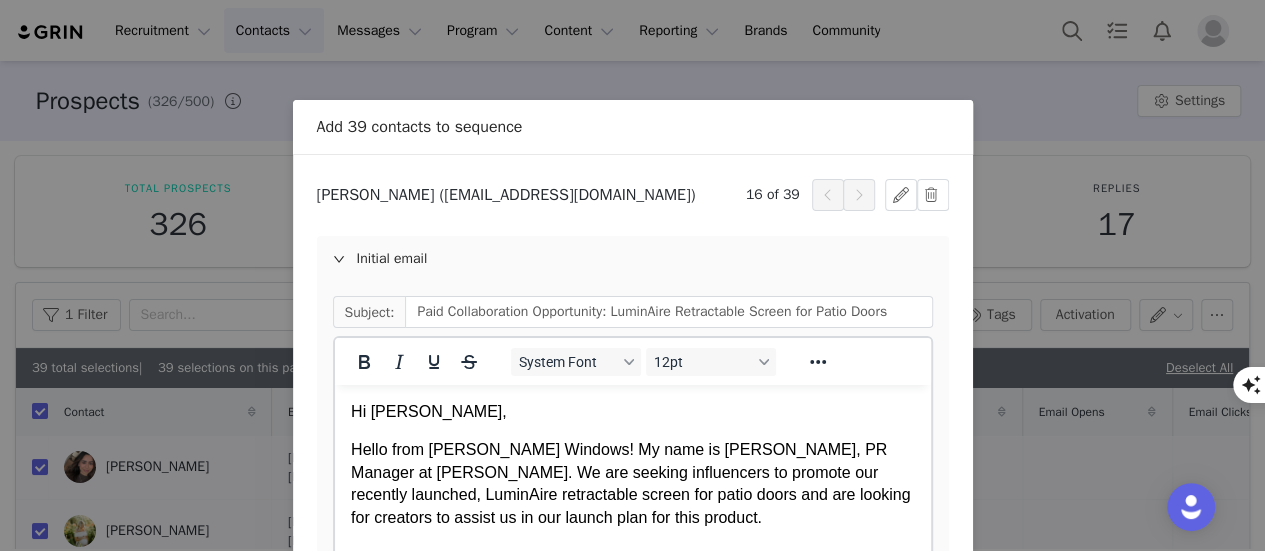 click at bounding box center (828, 195) 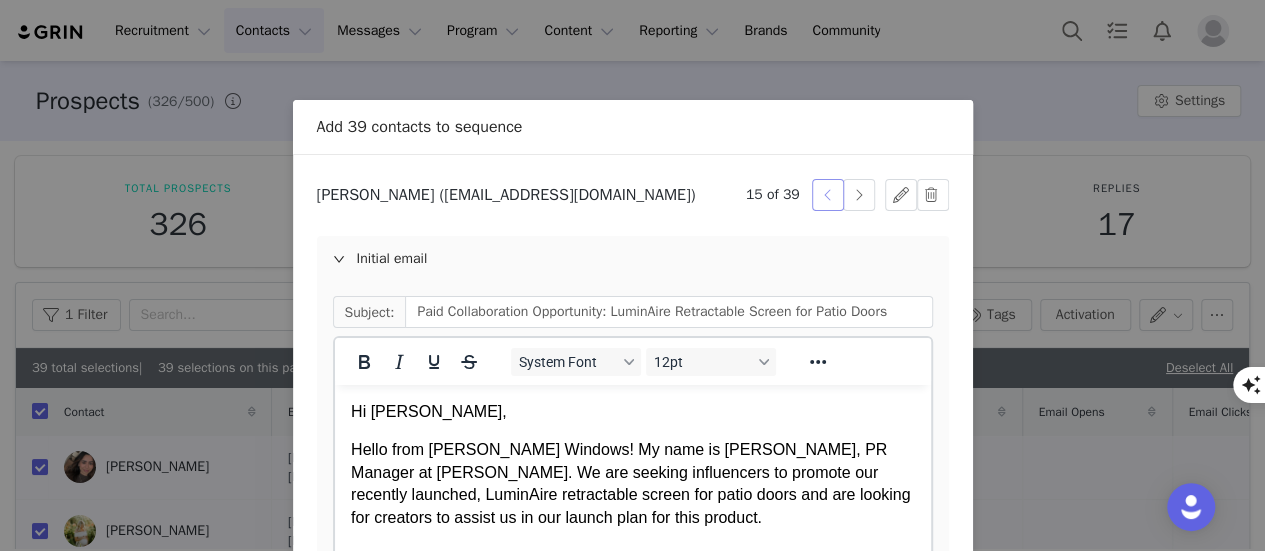 click at bounding box center [828, 195] 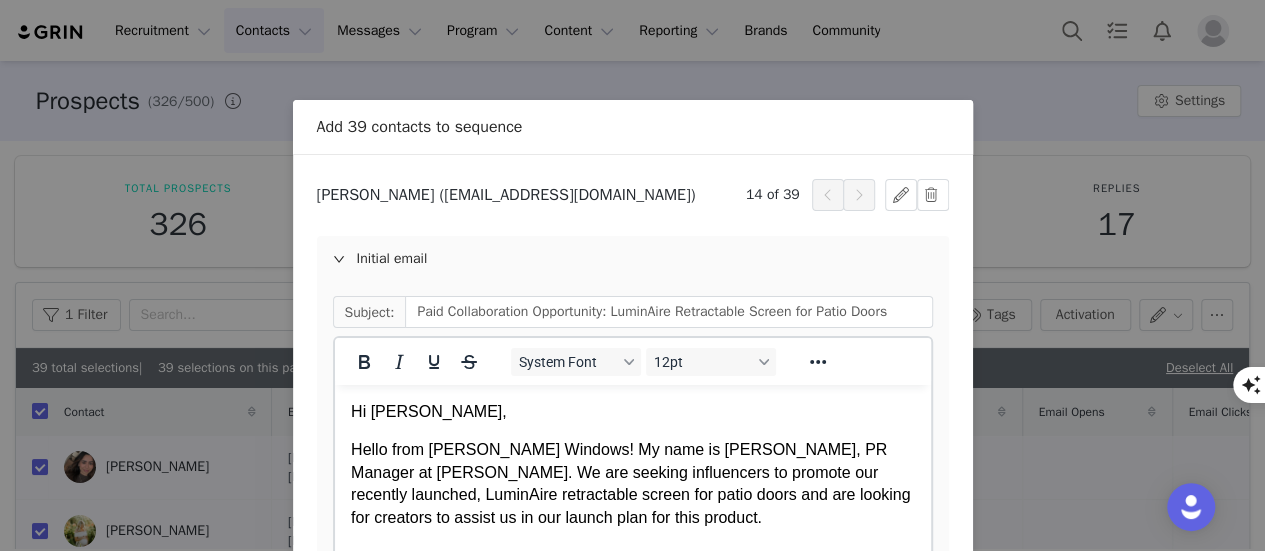 click at bounding box center [828, 195] 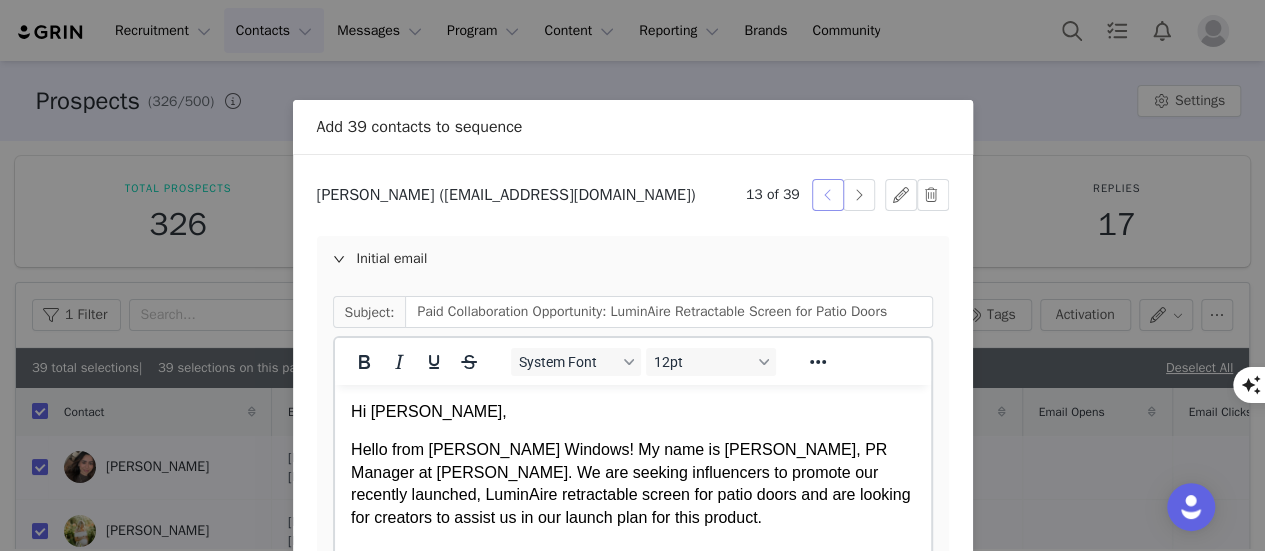 click at bounding box center [828, 195] 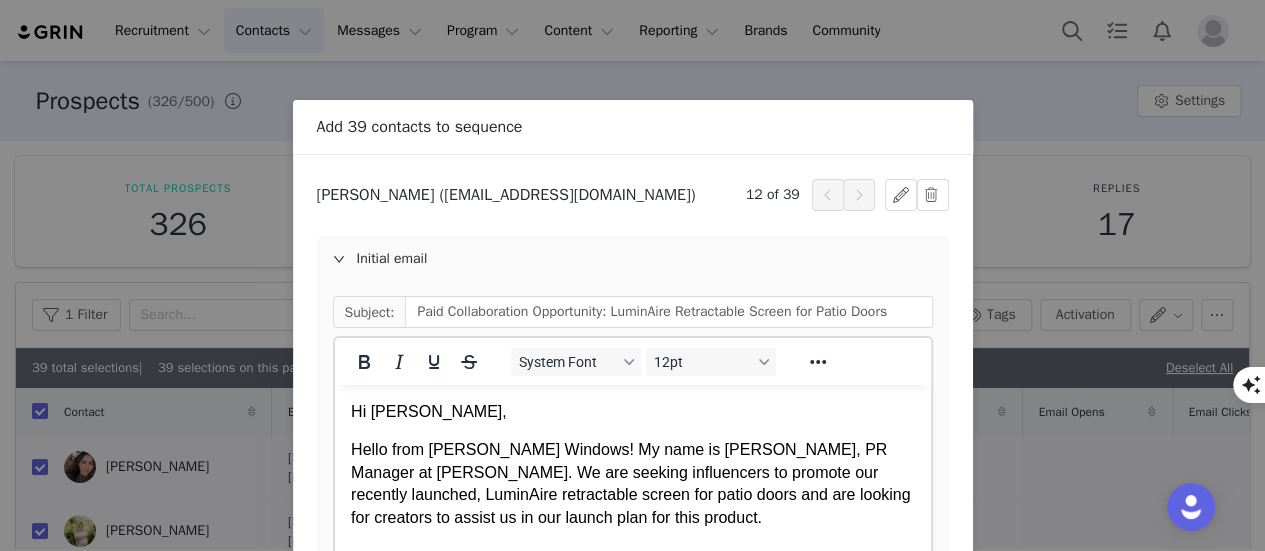 click at bounding box center [828, 195] 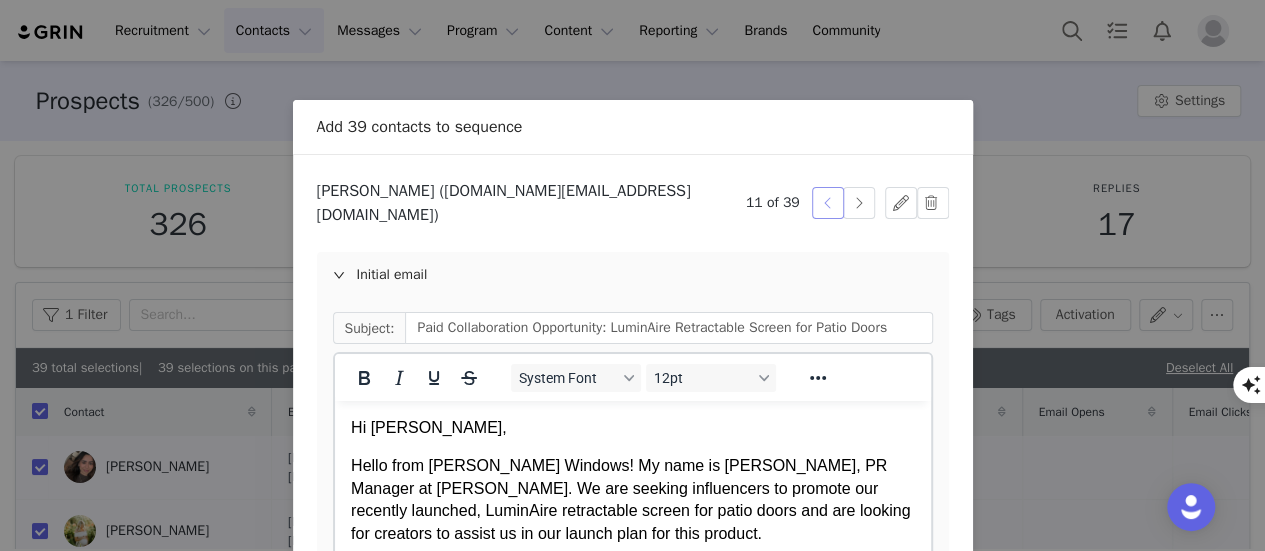 click at bounding box center (828, 203) 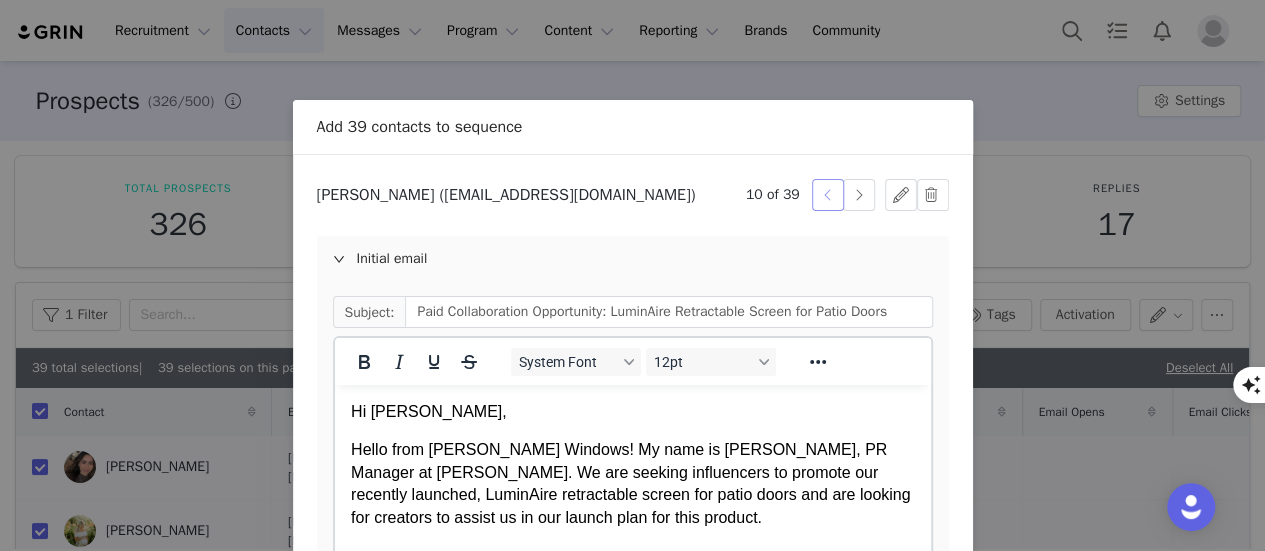 click at bounding box center [828, 195] 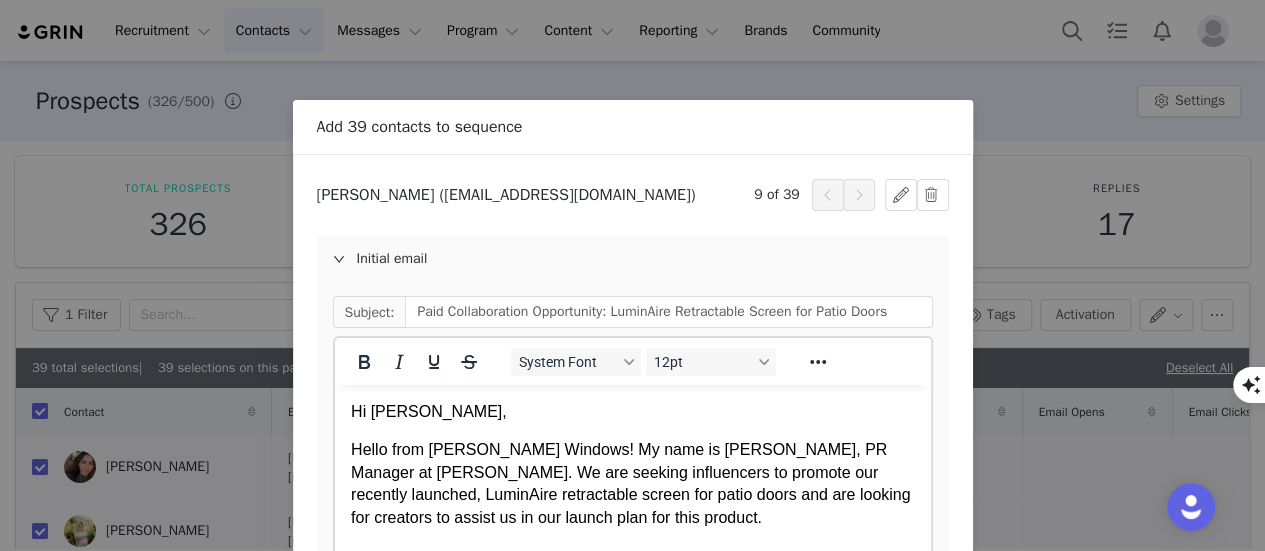 click at bounding box center [828, 195] 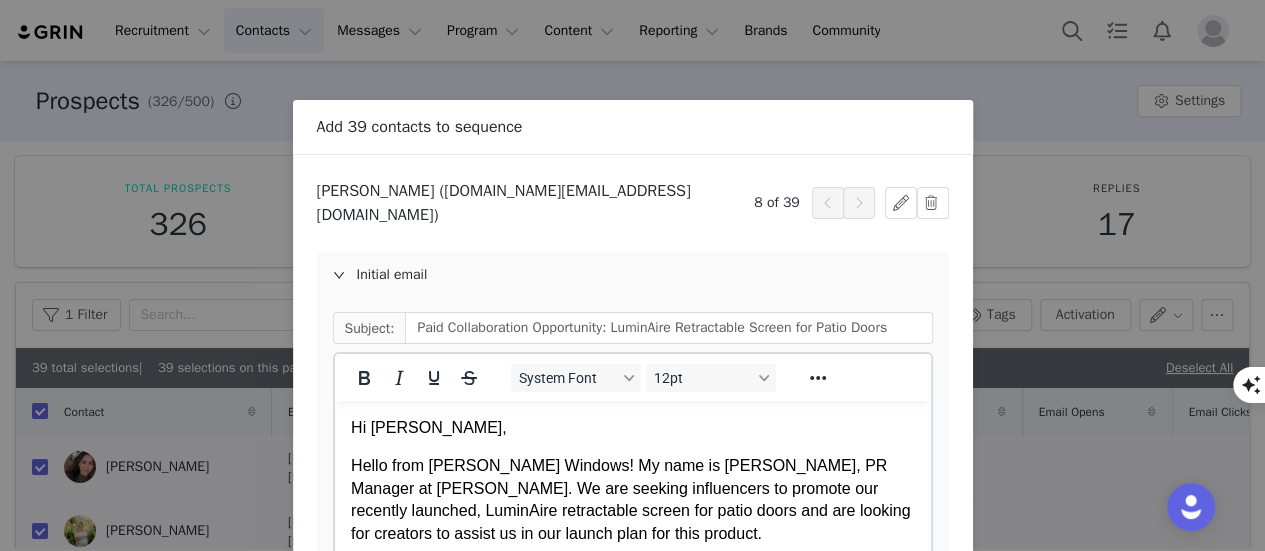 click at bounding box center [828, 203] 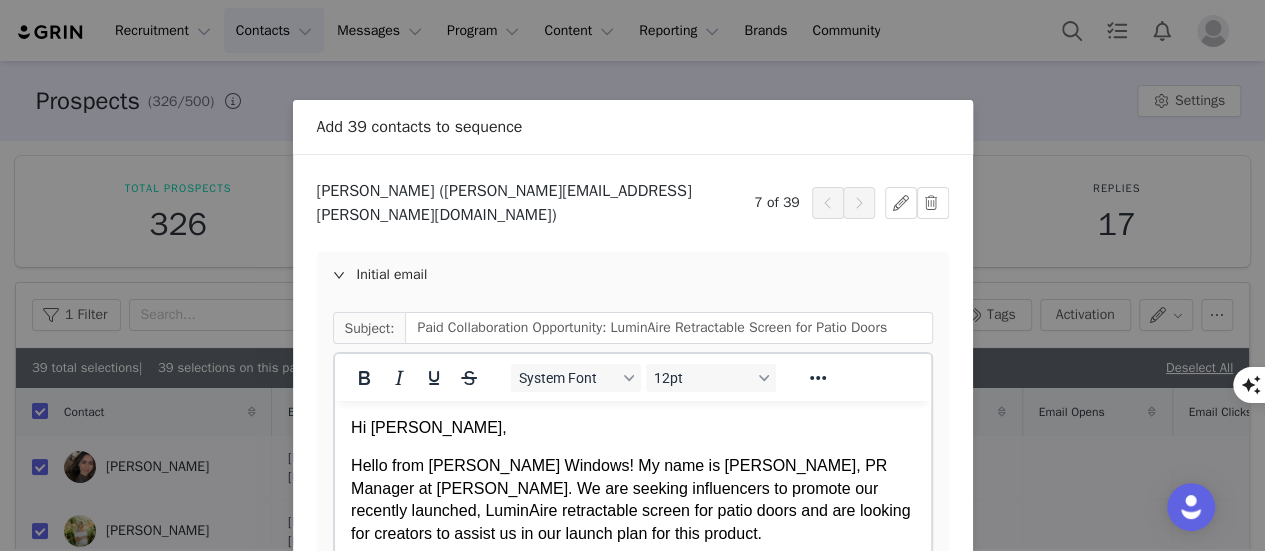 click at bounding box center (828, 203) 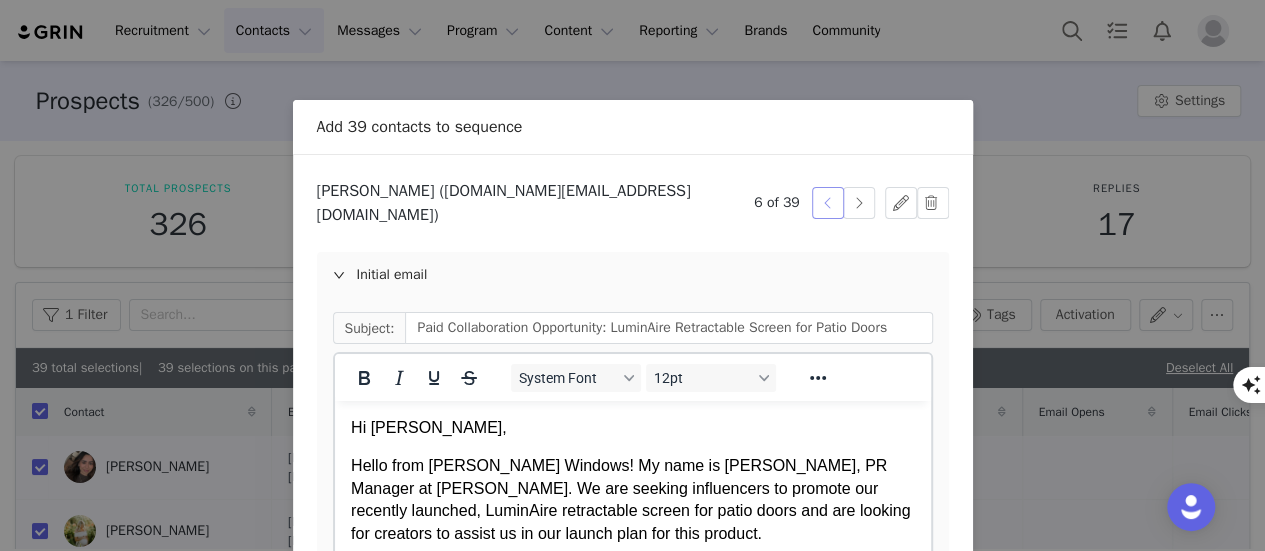 click at bounding box center [828, 203] 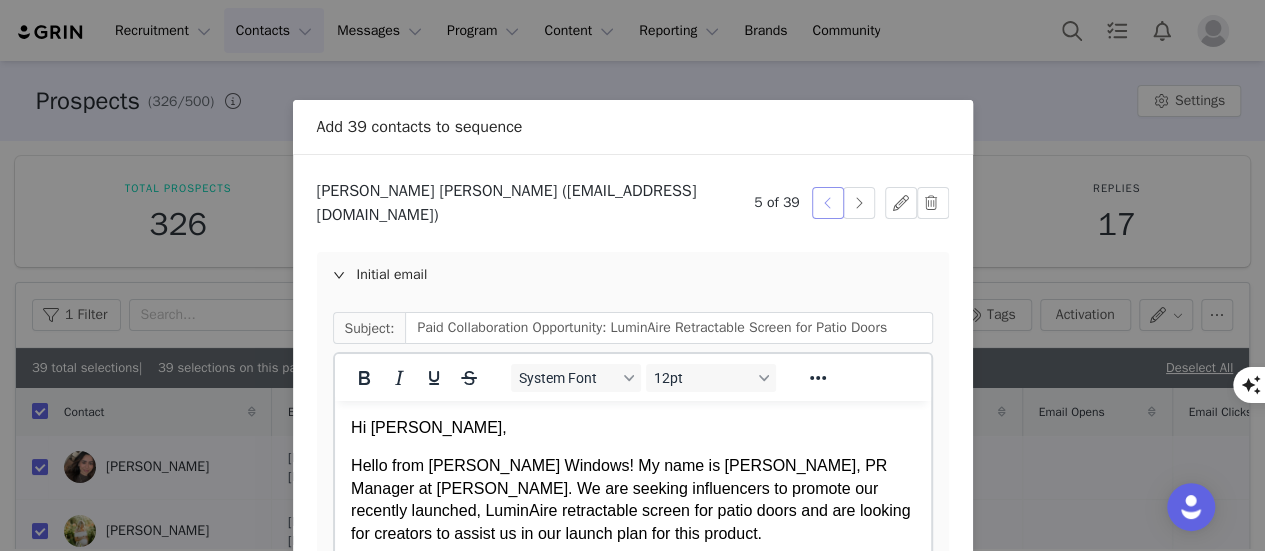 click at bounding box center (828, 203) 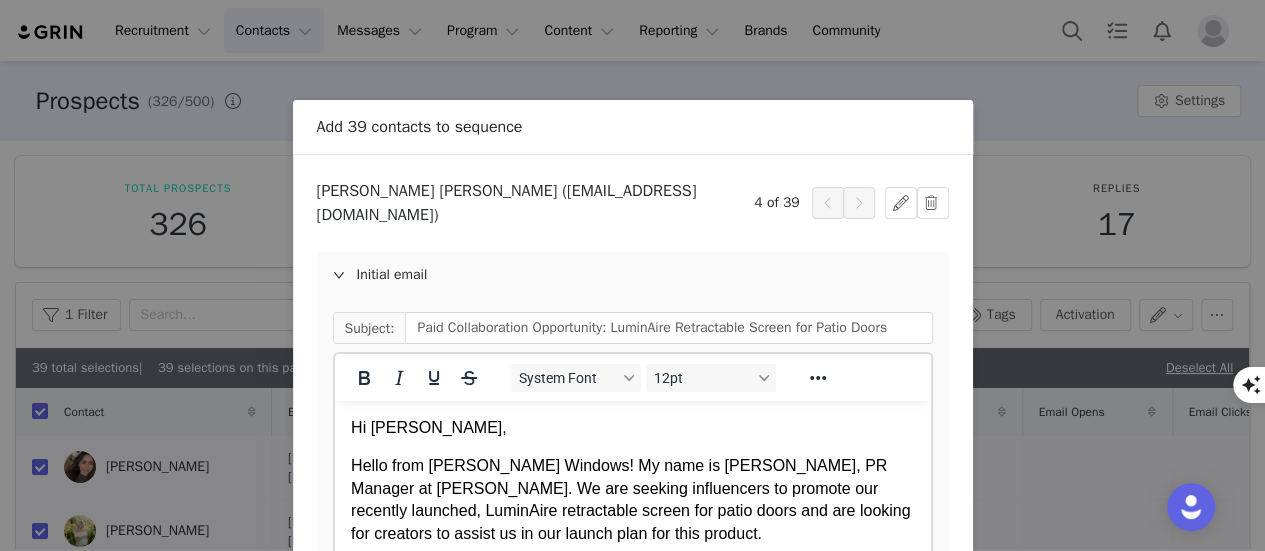 click at bounding box center (828, 203) 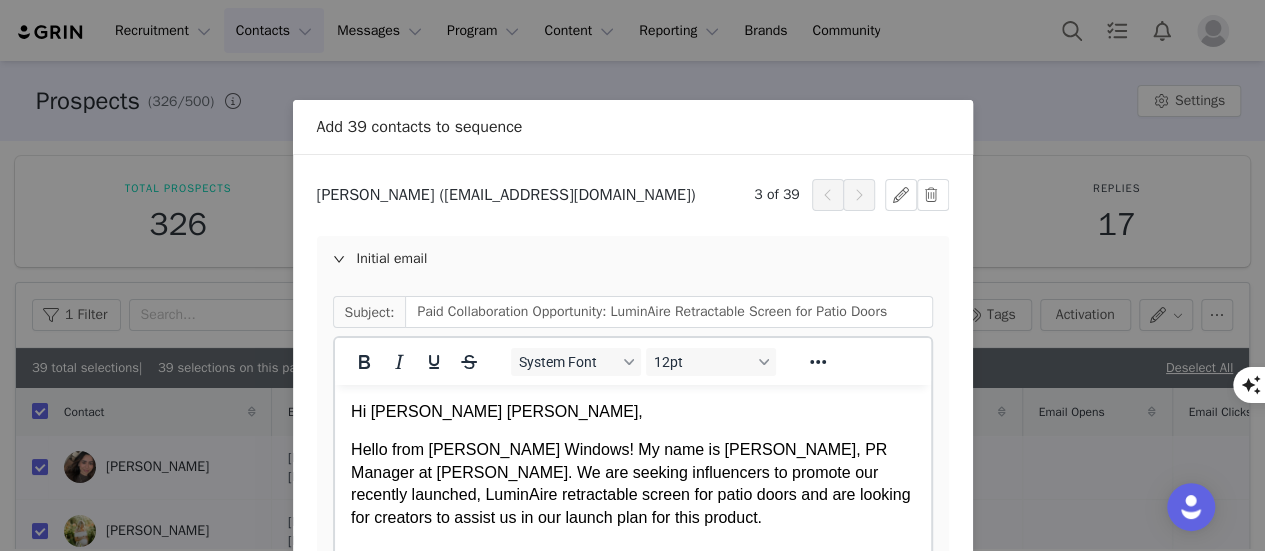 click at bounding box center [828, 195] 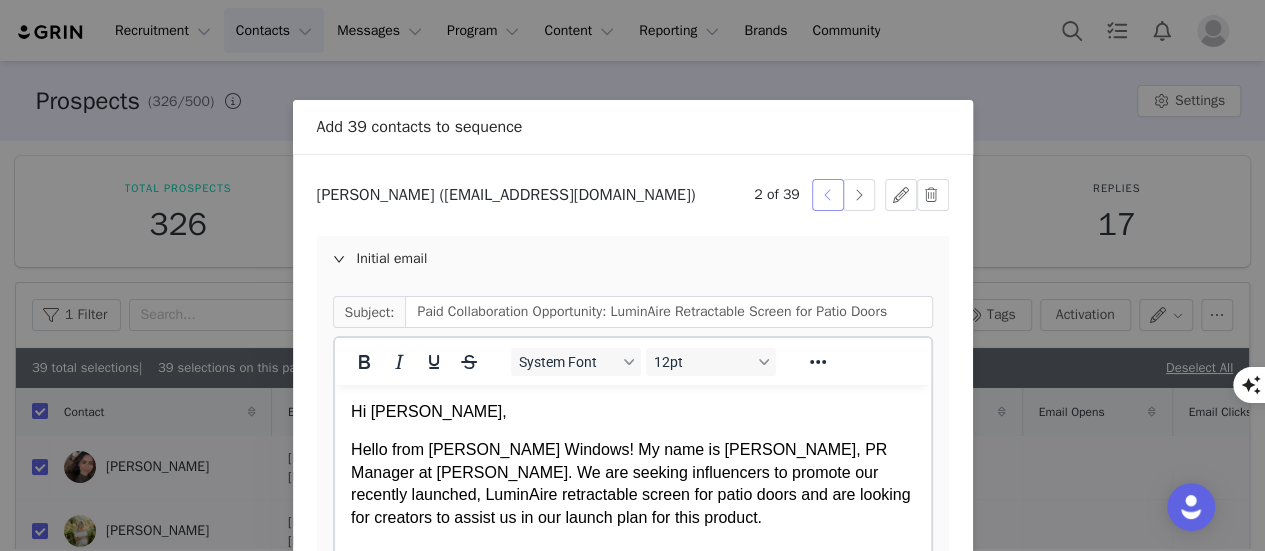 click at bounding box center (828, 195) 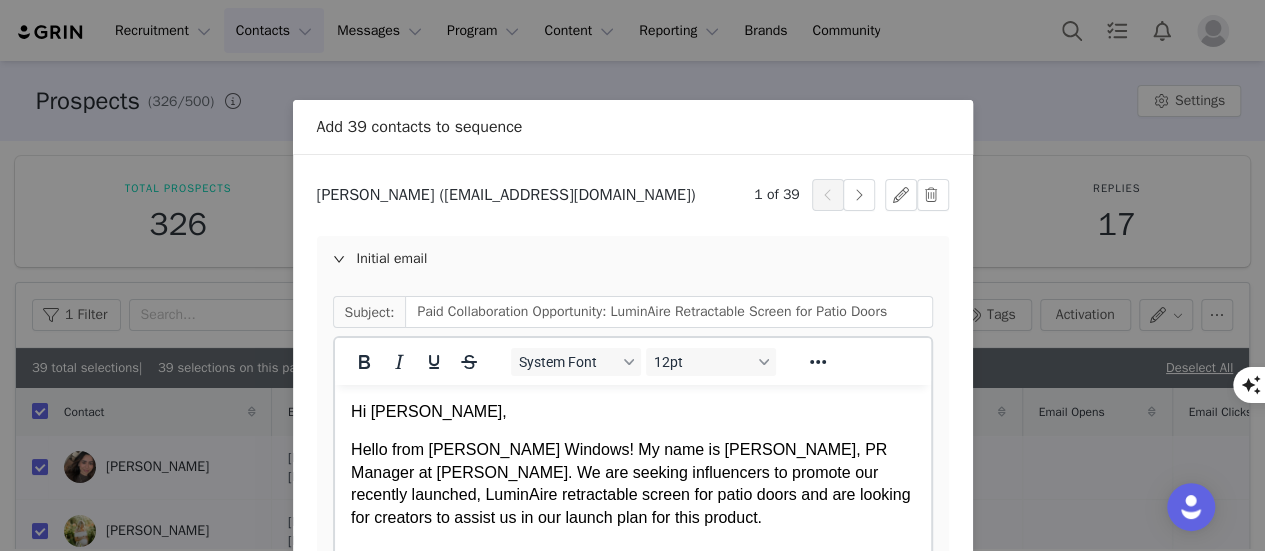 click on "Hello from [PERSON_NAME] Windows! My name is [PERSON_NAME], PR Manager at [PERSON_NAME]. We are seeking influencers to promote our recently launched, LuminAire retractable screen for patio doors and are looking for creators to assist us in our launch plan for this product." at bounding box center (632, 484) 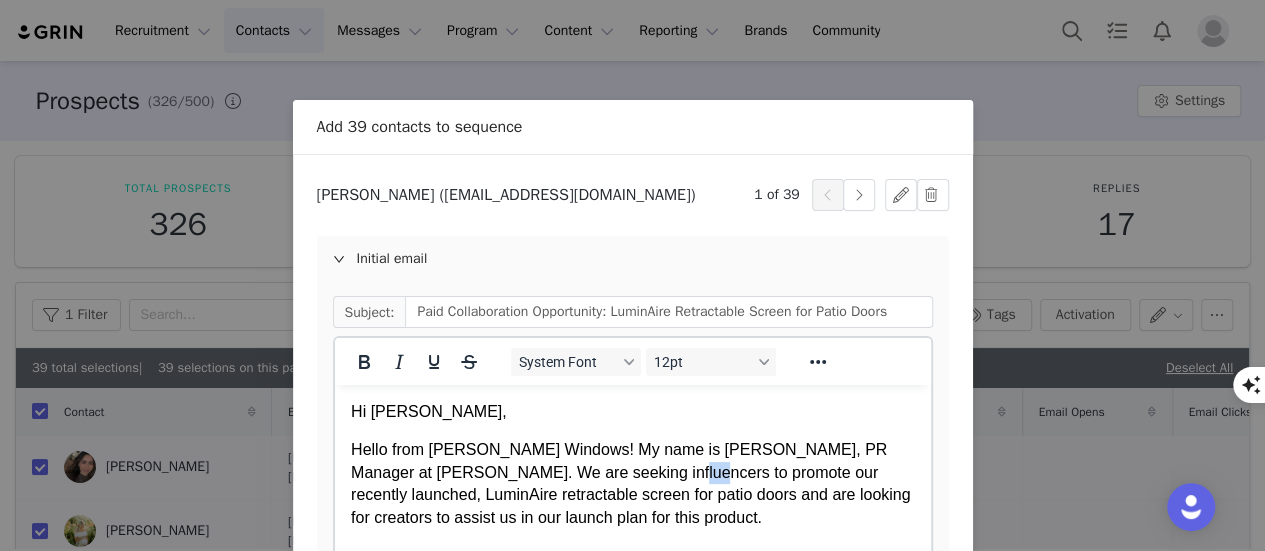 click on "Hello from [PERSON_NAME] Windows! My name is [PERSON_NAME], PR Manager at [PERSON_NAME]. We are seeking influencers to promote our recently launched, LuminAire retractable screen for patio doors and are looking for creators to assist us in our launch plan for this product." at bounding box center (632, 484) 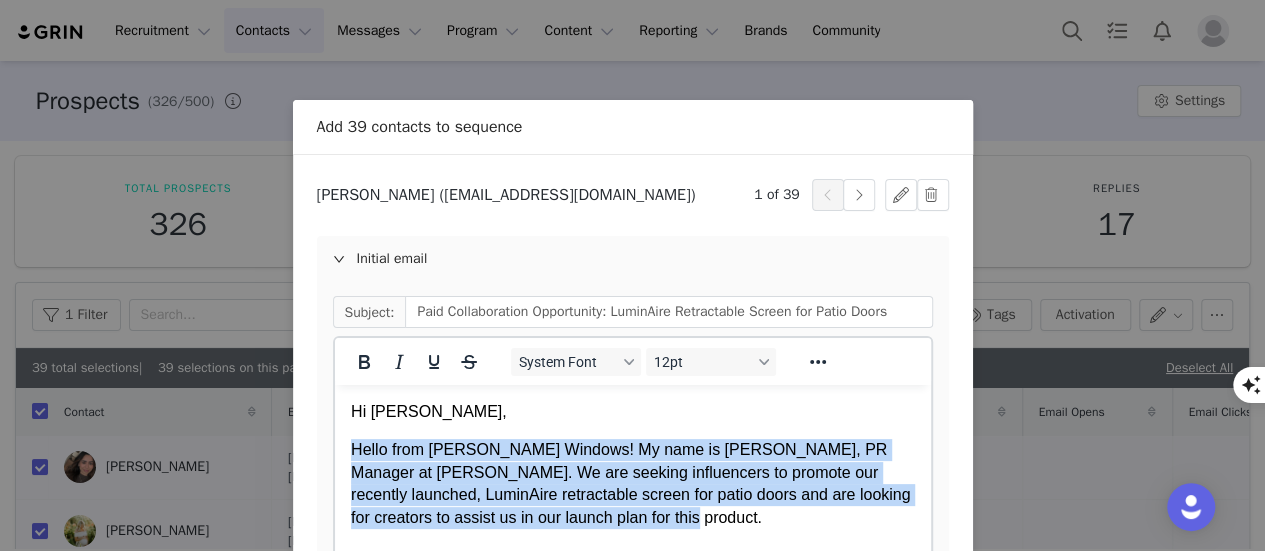 click on "Hello from [PERSON_NAME] Windows! My name is [PERSON_NAME], PR Manager at [PERSON_NAME]. We are seeking influencers to promote our recently launched, LuminAire retractable screen for patio doors and are looking for creators to assist us in our launch plan for this product." at bounding box center (632, 484) 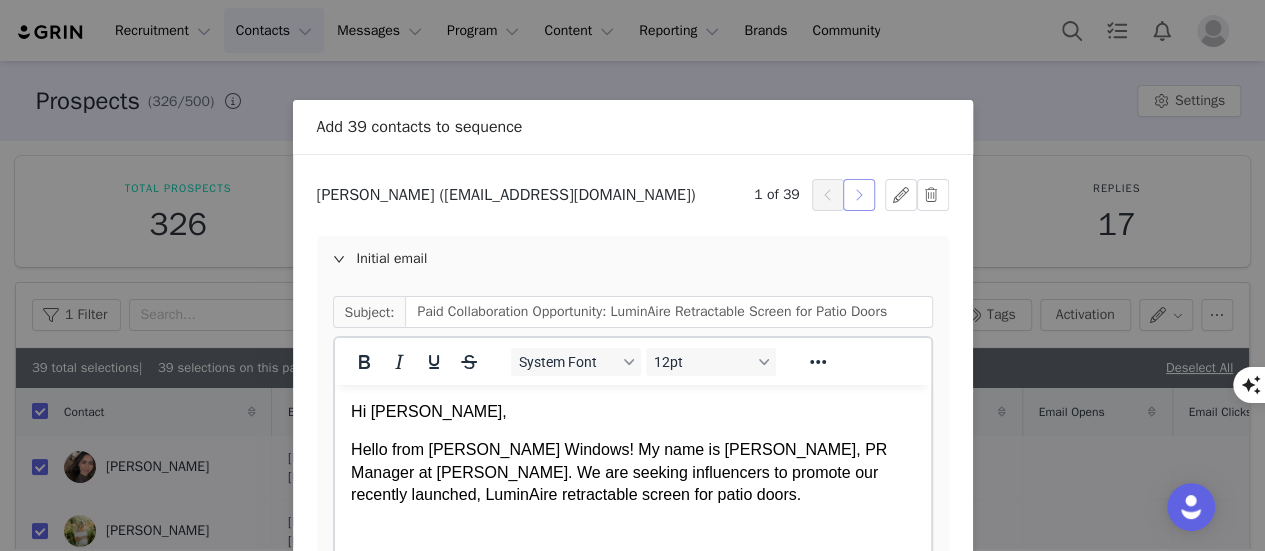 click at bounding box center (859, 195) 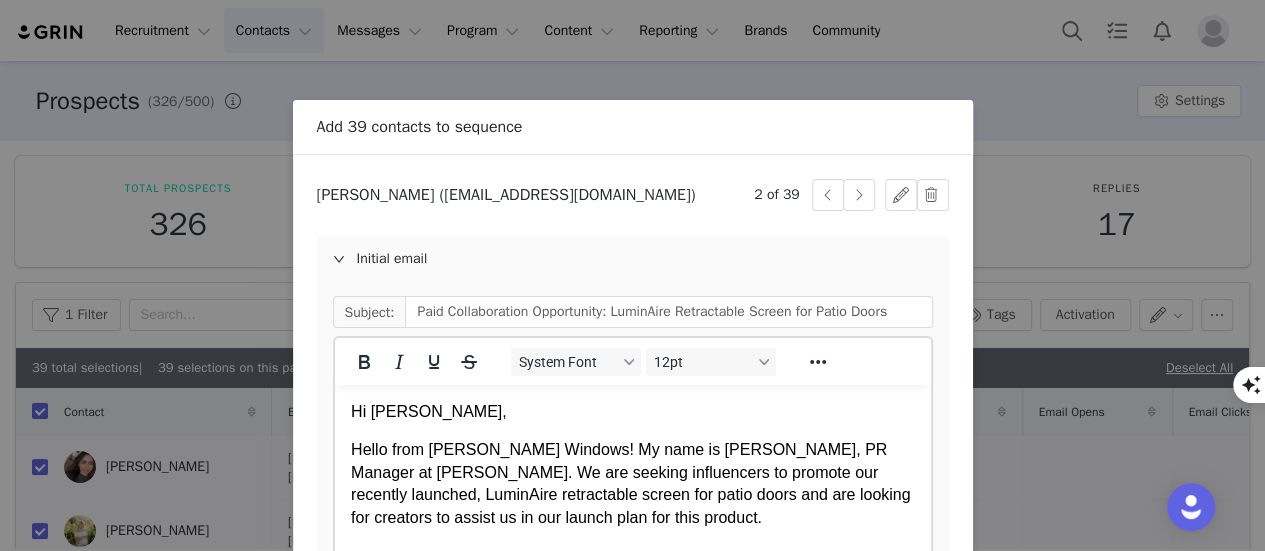 click on "Hello from [PERSON_NAME] Windows! My name is [PERSON_NAME], PR Manager at [PERSON_NAME]. We are seeking influencers to promote our recently launched, LuminAire retractable screen for patio doors and are looking for creators to assist us in our launch plan for this product." at bounding box center (632, 484) 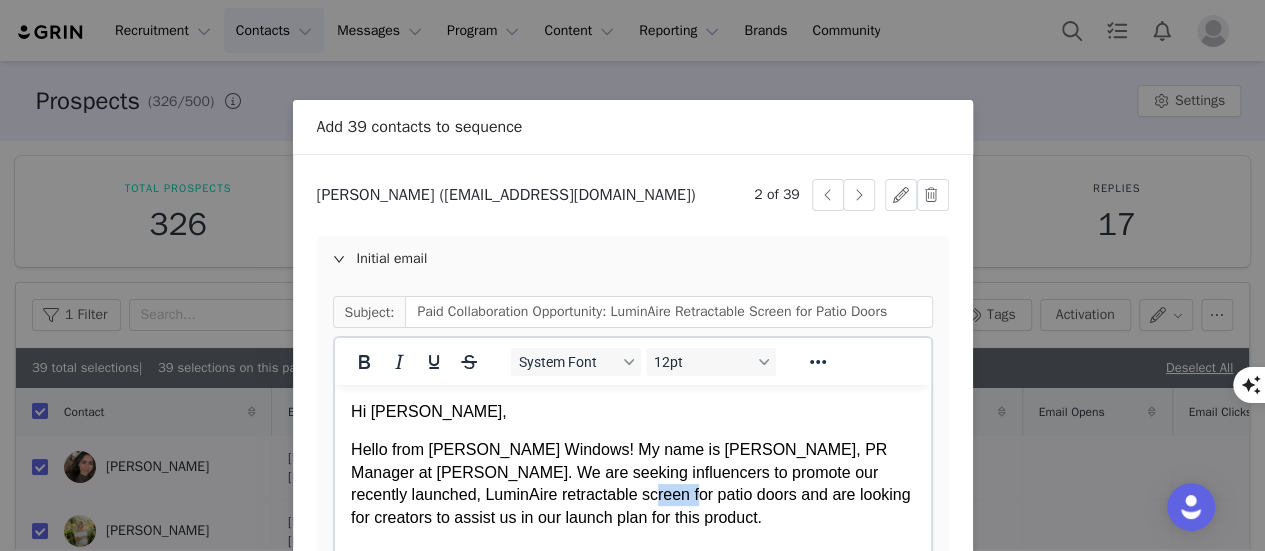 click on "Hello from [PERSON_NAME] Windows! My name is [PERSON_NAME], PR Manager at [PERSON_NAME]. We are seeking influencers to promote our recently launched, LuminAire retractable screen for patio doors and are looking for creators to assist us in our launch plan for this product." at bounding box center [632, 484] 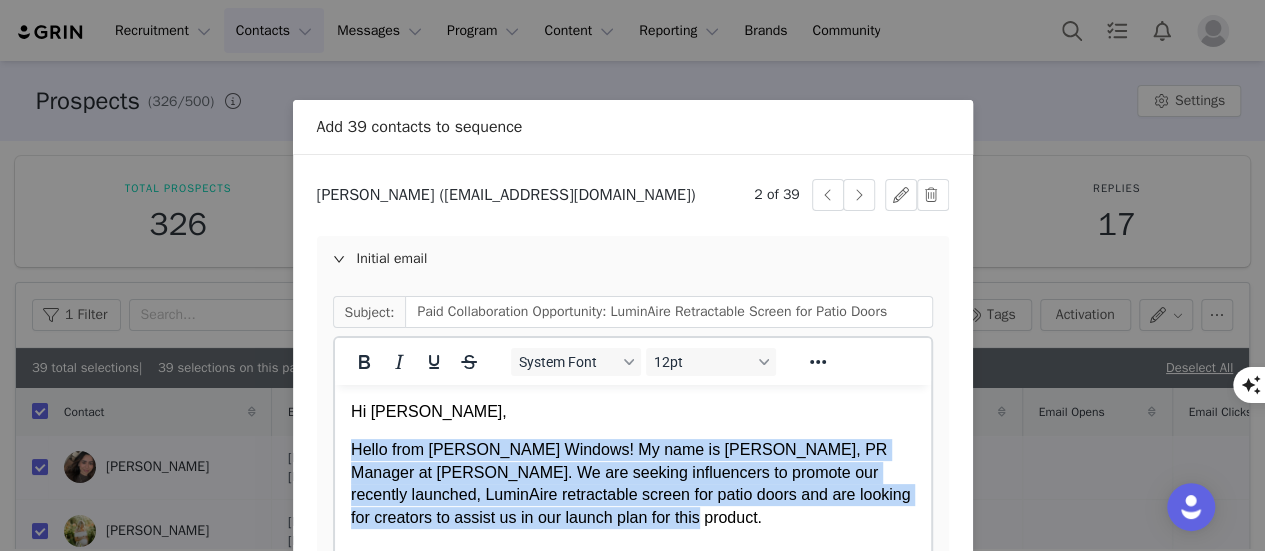 click on "Hello from [PERSON_NAME] Windows! My name is [PERSON_NAME], PR Manager at [PERSON_NAME]. We are seeking influencers to promote our recently launched, LuminAire retractable screen for patio doors and are looking for creators to assist us in our launch plan for this product." at bounding box center (632, 484) 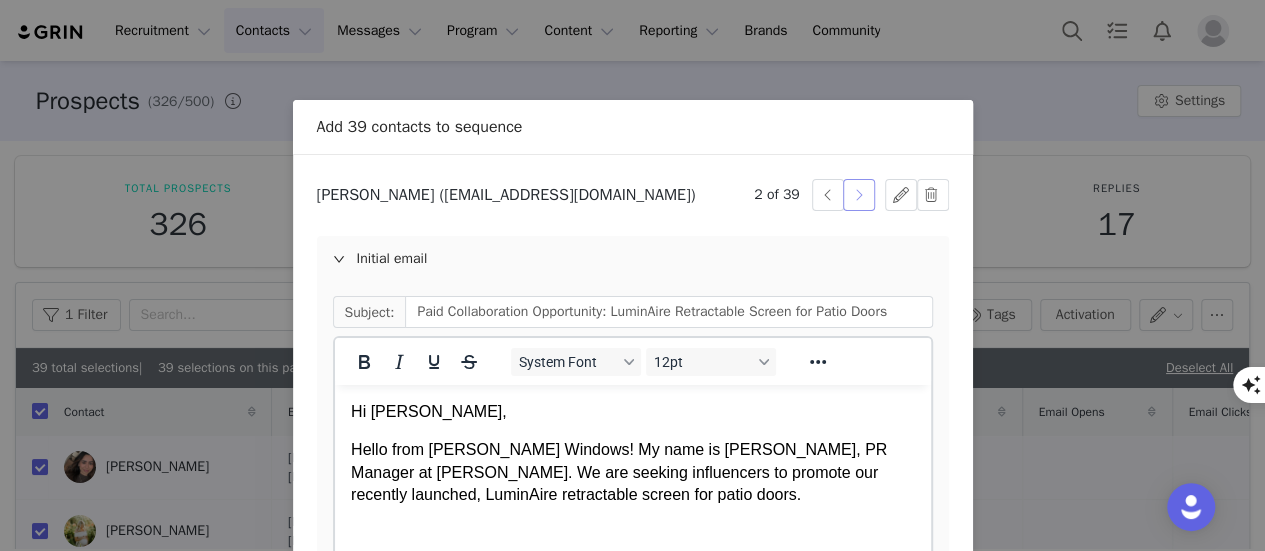 click at bounding box center (859, 195) 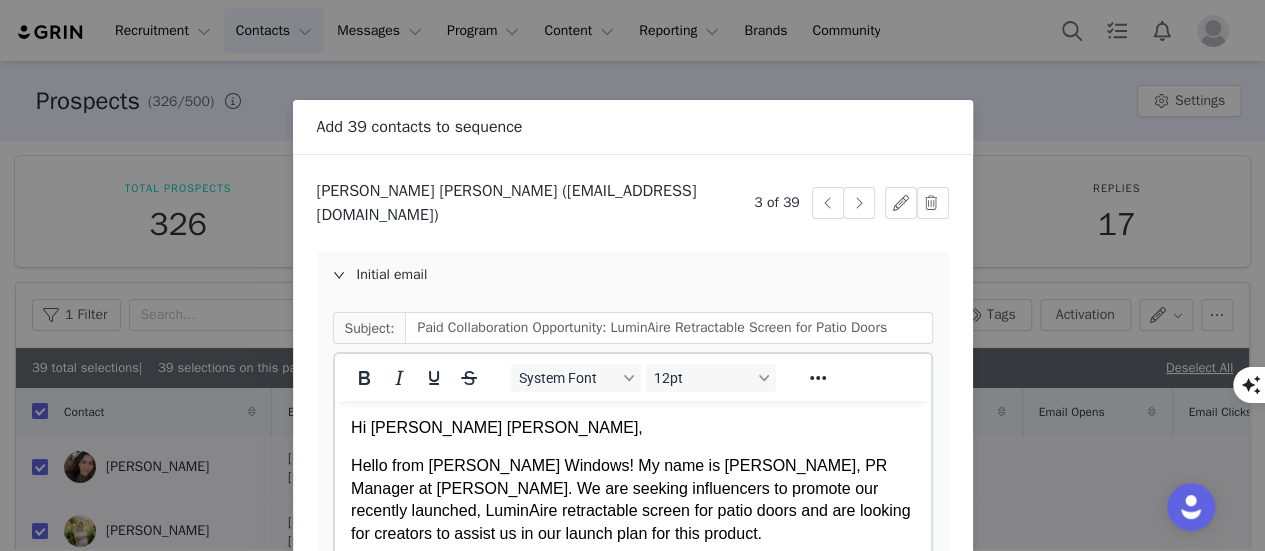 click on "Hello from [PERSON_NAME] Windows! My name is [PERSON_NAME], PR Manager at [PERSON_NAME]. We are seeking influencers to promote our recently launched, LuminAire retractable screen for patio doors and are looking for creators to assist us in our launch plan for this product." at bounding box center (632, 500) 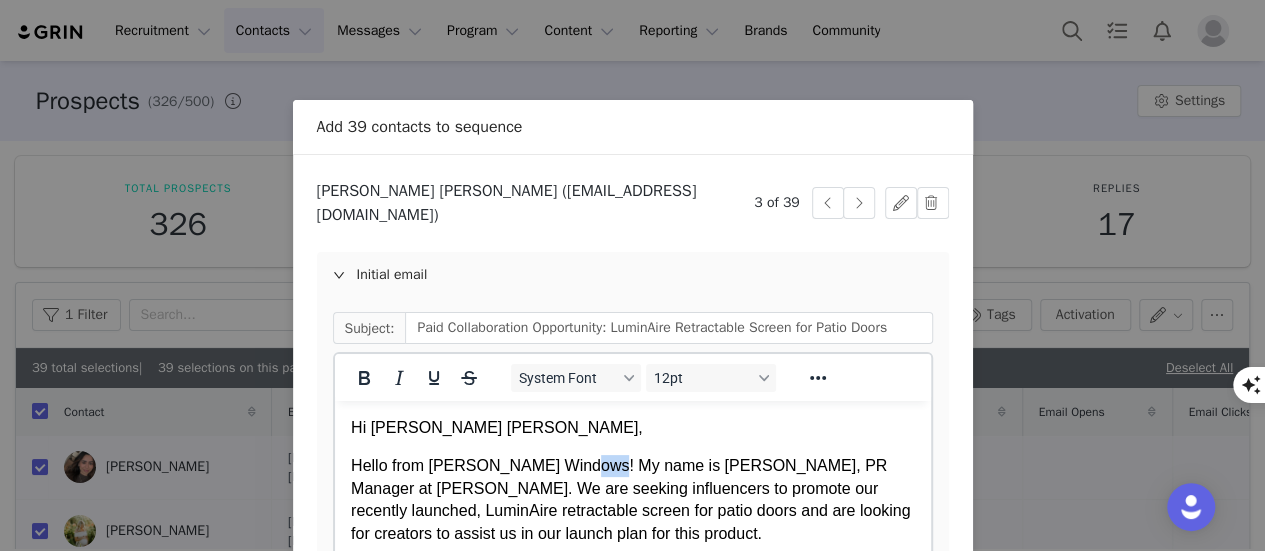click on "Hello from [PERSON_NAME] Windows! My name is [PERSON_NAME], PR Manager at [PERSON_NAME]. We are seeking influencers to promote our recently launched, LuminAire retractable screen for patio doors and are looking for creators to assist us in our launch plan for this product." at bounding box center [632, 500] 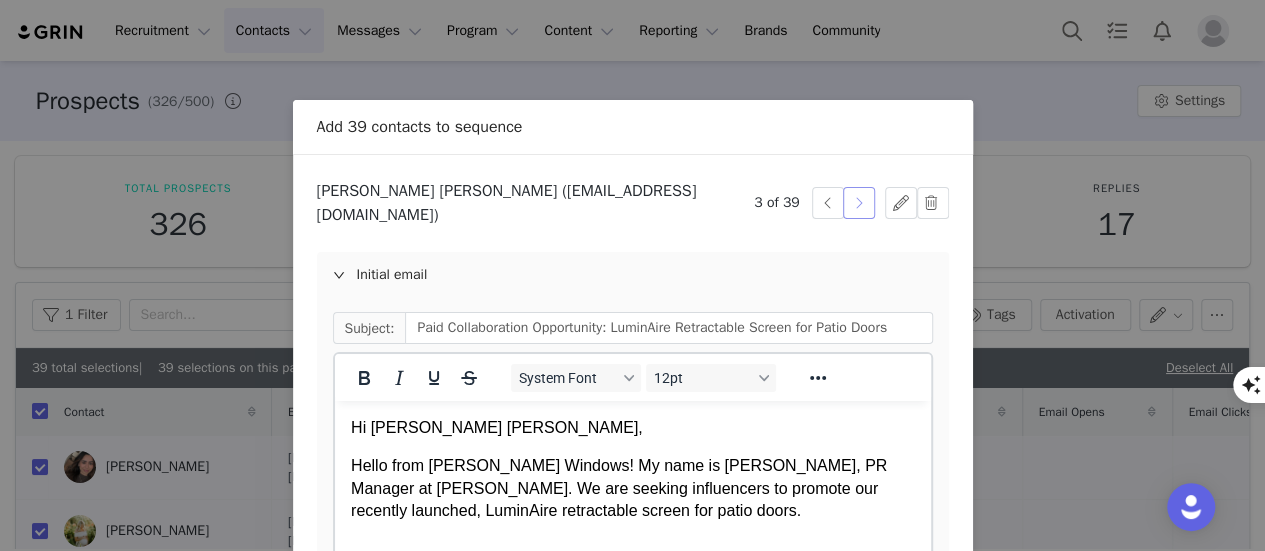 click at bounding box center (859, 203) 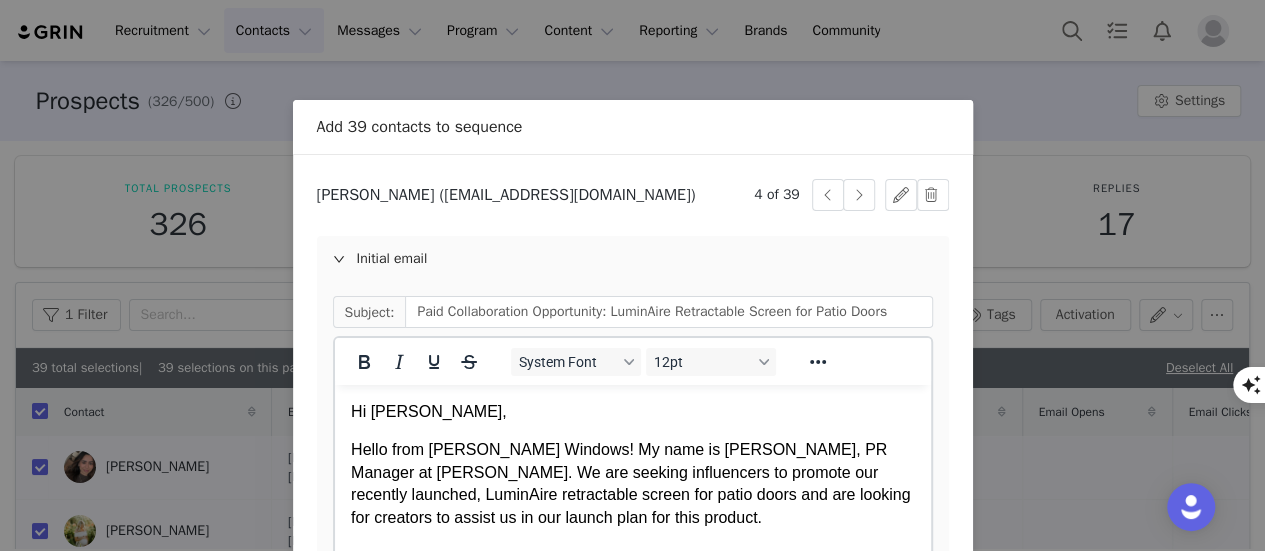 click on "Hello from [PERSON_NAME] Windows! My name is [PERSON_NAME], PR Manager at [PERSON_NAME]. We are seeking influencers to promote our recently launched, LuminAire retractable screen for patio doors and are looking for creators to assist us in our launch plan for this product." at bounding box center (632, 484) 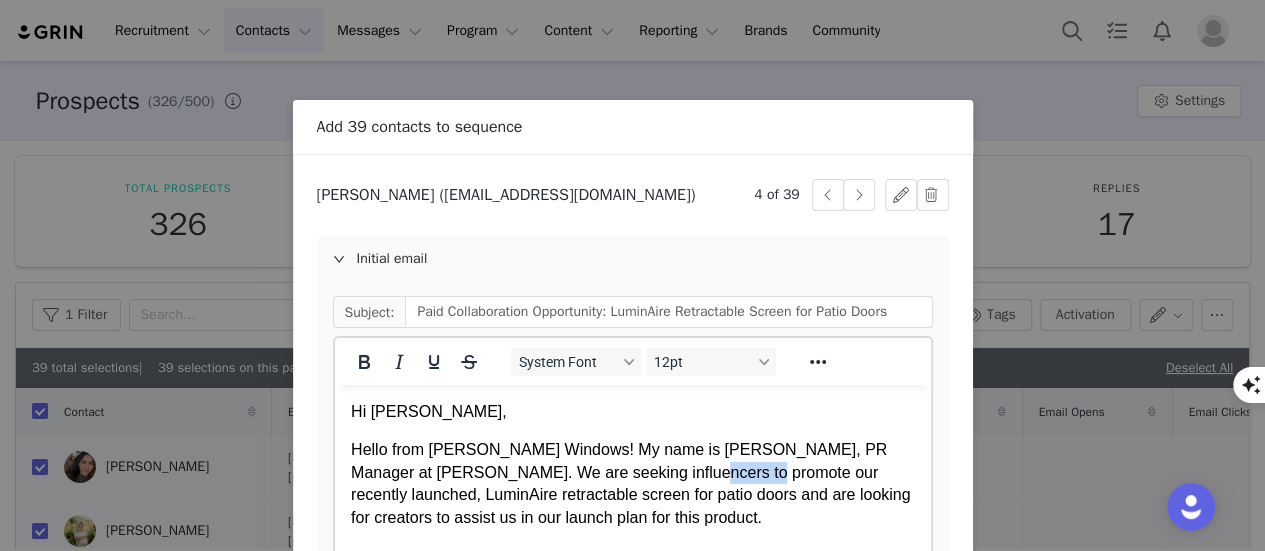 click on "Hello from [PERSON_NAME] Windows! My name is [PERSON_NAME], PR Manager at [PERSON_NAME]. We are seeking influencers to promote our recently launched, LuminAire retractable screen for patio doors and are looking for creators to assist us in our launch plan for this product." at bounding box center [632, 484] 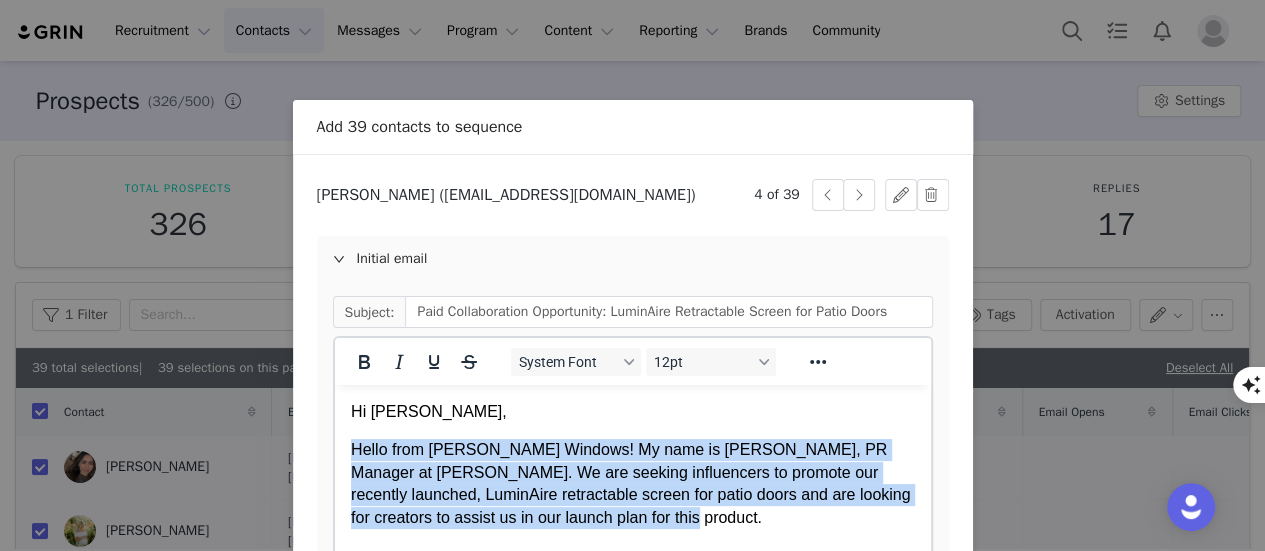 click on "Hello from [PERSON_NAME] Windows! My name is [PERSON_NAME], PR Manager at [PERSON_NAME]. We are seeking influencers to promote our recently launched, LuminAire retractable screen for patio doors and are looking for creators to assist us in our launch plan for this product." at bounding box center [632, 484] 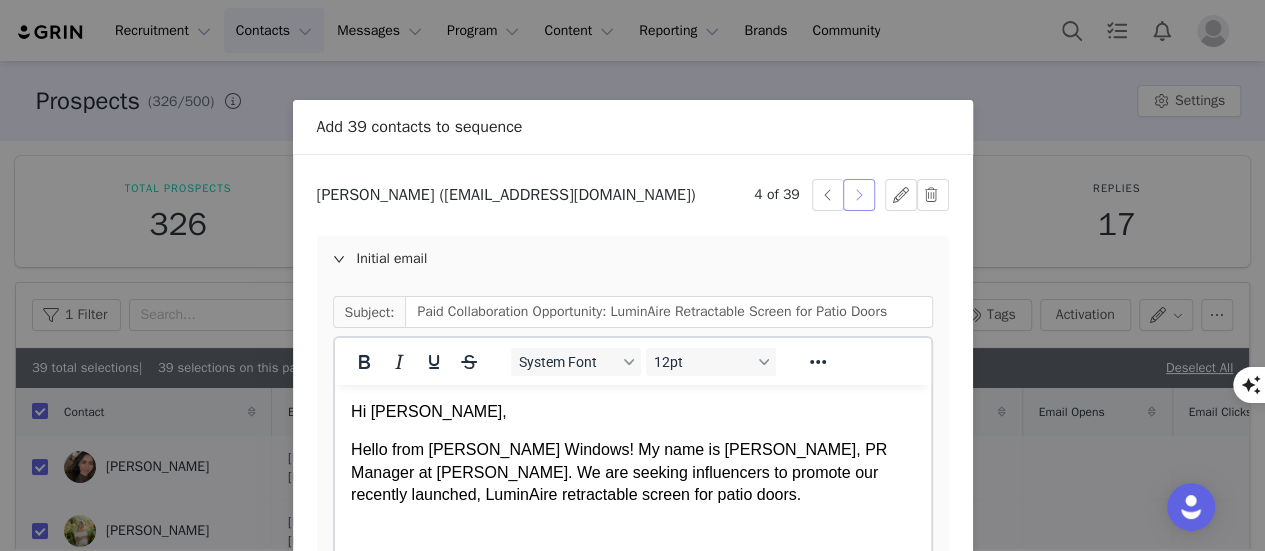 click at bounding box center [859, 195] 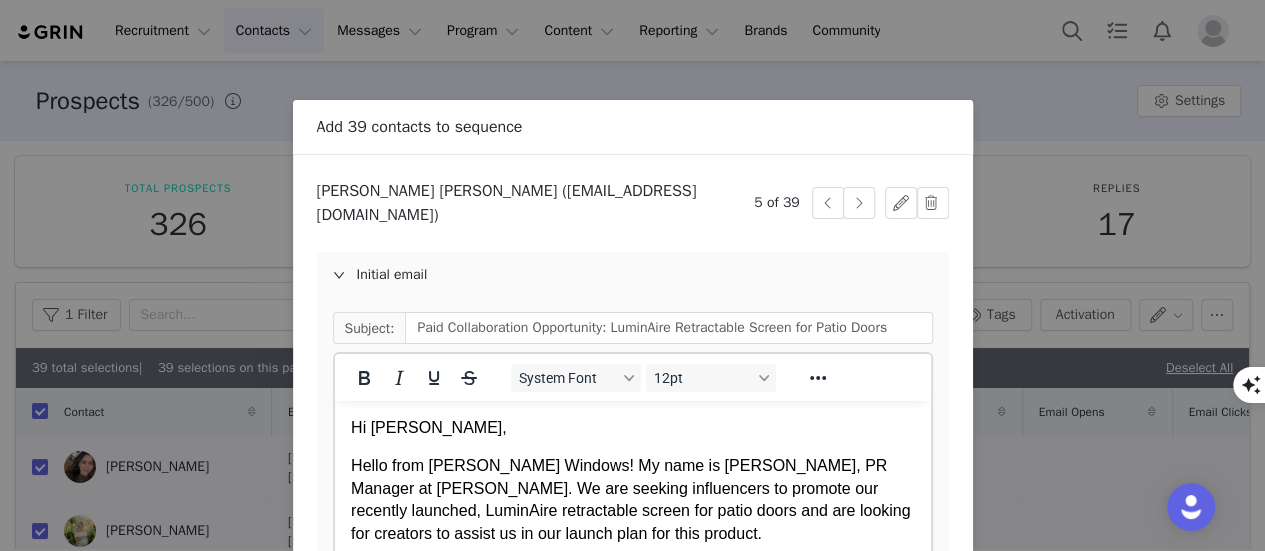 click on "Hello from [PERSON_NAME] Windows! My name is [PERSON_NAME], PR Manager at [PERSON_NAME]. We are seeking influencers to promote our recently launched, LuminAire retractable screen for patio doors and are looking for creators to assist us in our launch plan for this product." at bounding box center (632, 500) 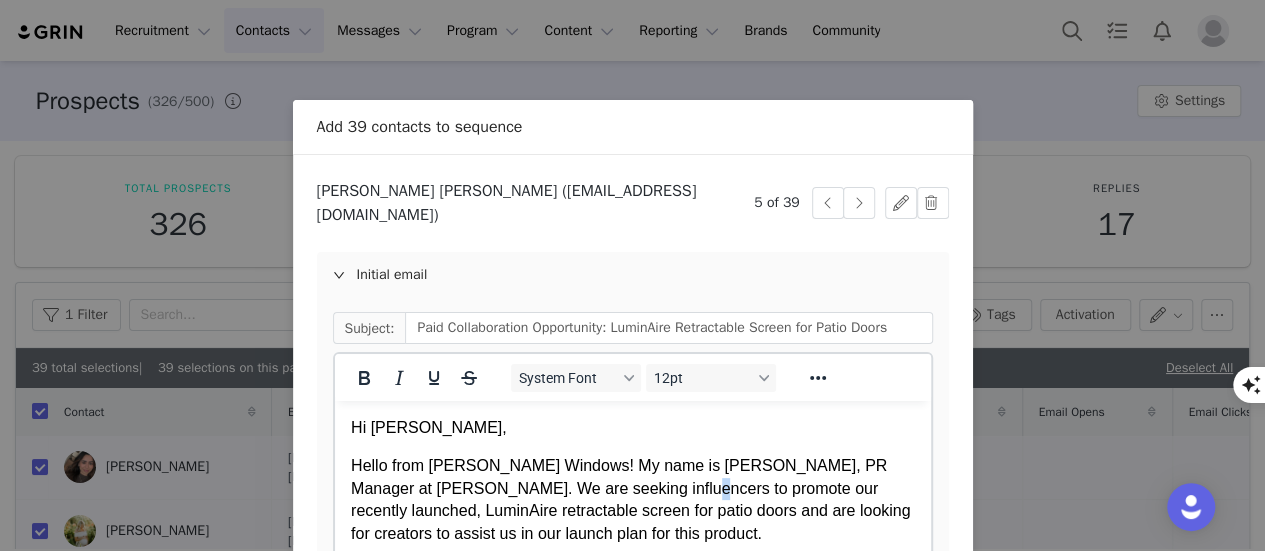click on "Hello from [PERSON_NAME] Windows! My name is [PERSON_NAME], PR Manager at [PERSON_NAME]. We are seeking influencers to promote our recently launched, LuminAire retractable screen for patio doors and are looking for creators to assist us in our launch plan for this product." at bounding box center (632, 500) 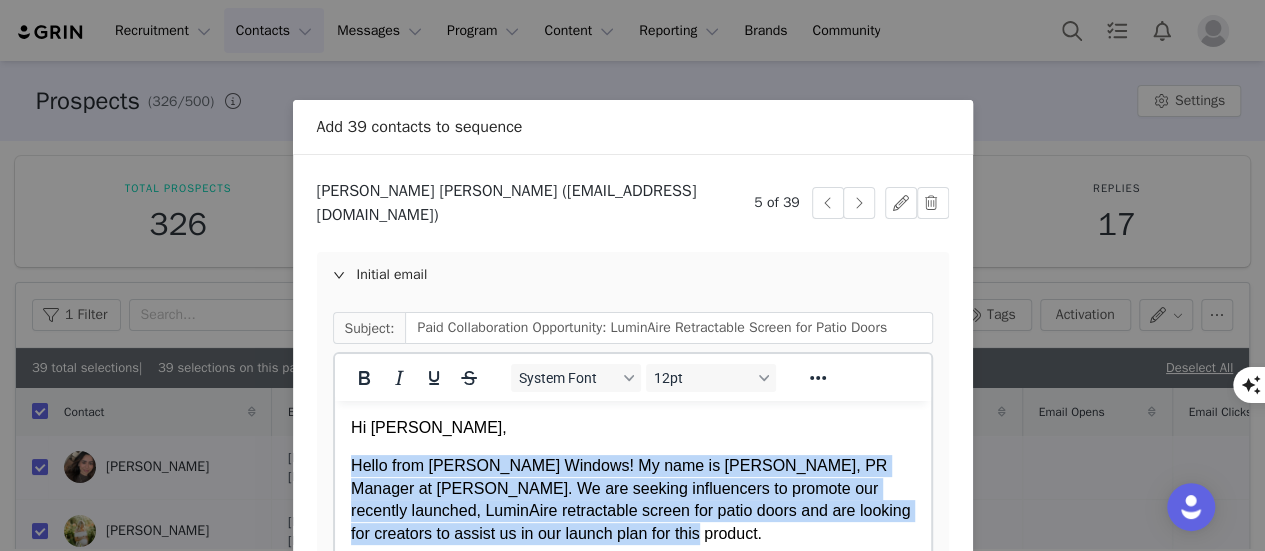 click on "Hello from [PERSON_NAME] Windows! My name is [PERSON_NAME], PR Manager at [PERSON_NAME]. We are seeking influencers to promote our recently launched, LuminAire retractable screen for patio doors and are looking for creators to assist us in our launch plan for this product." at bounding box center (632, 500) 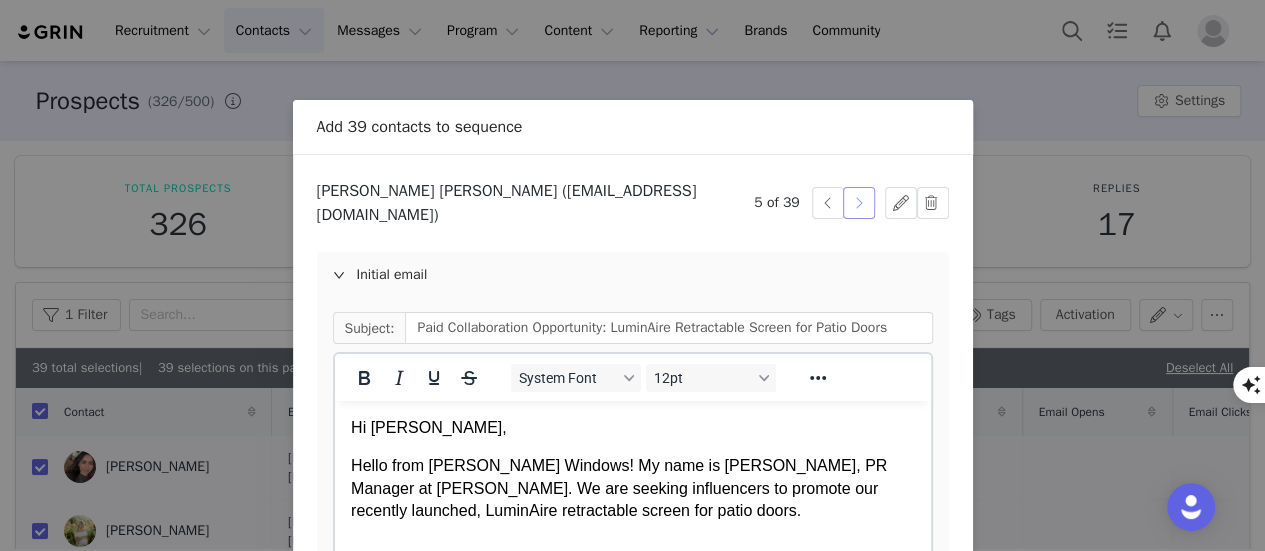 click at bounding box center [859, 203] 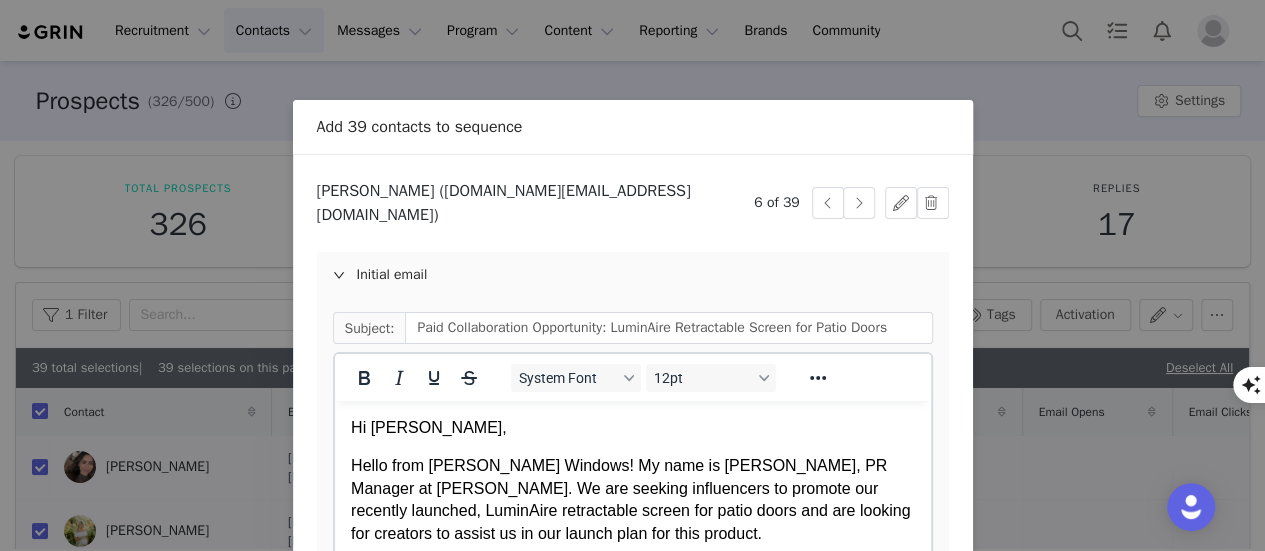 click on "Hello from [PERSON_NAME] Windows! My name is [PERSON_NAME], PR Manager at [PERSON_NAME]. We are seeking influencers to promote our recently launched, LuminAire retractable screen for patio doors and are looking for creators to assist us in our launch plan for this product." at bounding box center (632, 500) 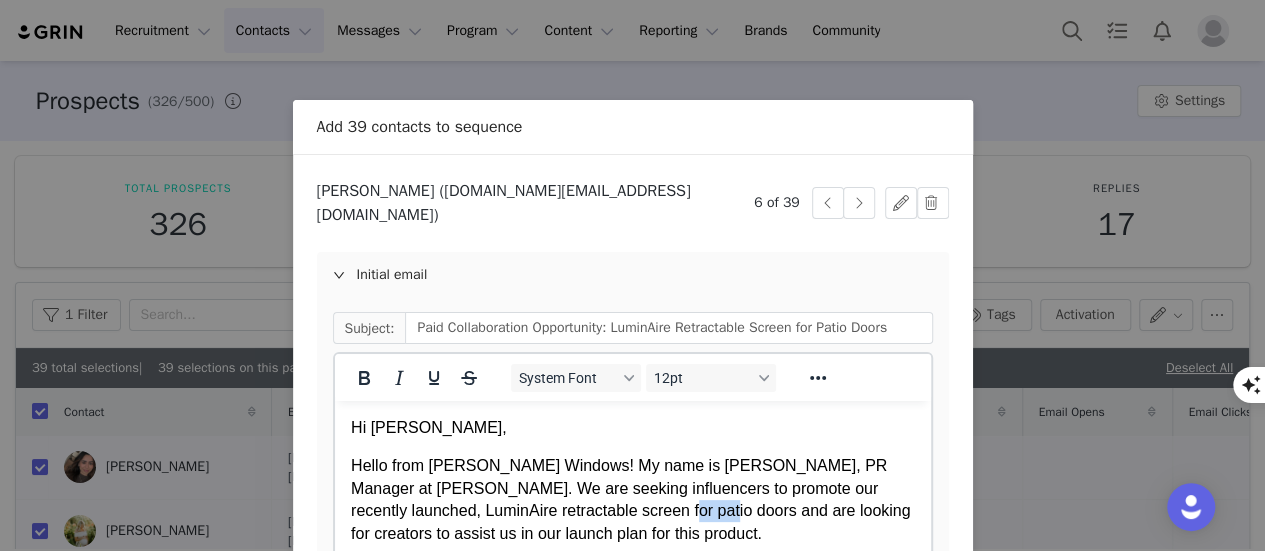 click on "Hello from [PERSON_NAME] Windows! My name is [PERSON_NAME], PR Manager at [PERSON_NAME]. We are seeking influencers to promote our recently launched, LuminAire retractable screen for patio doors and are looking for creators to assist us in our launch plan for this product." at bounding box center [632, 500] 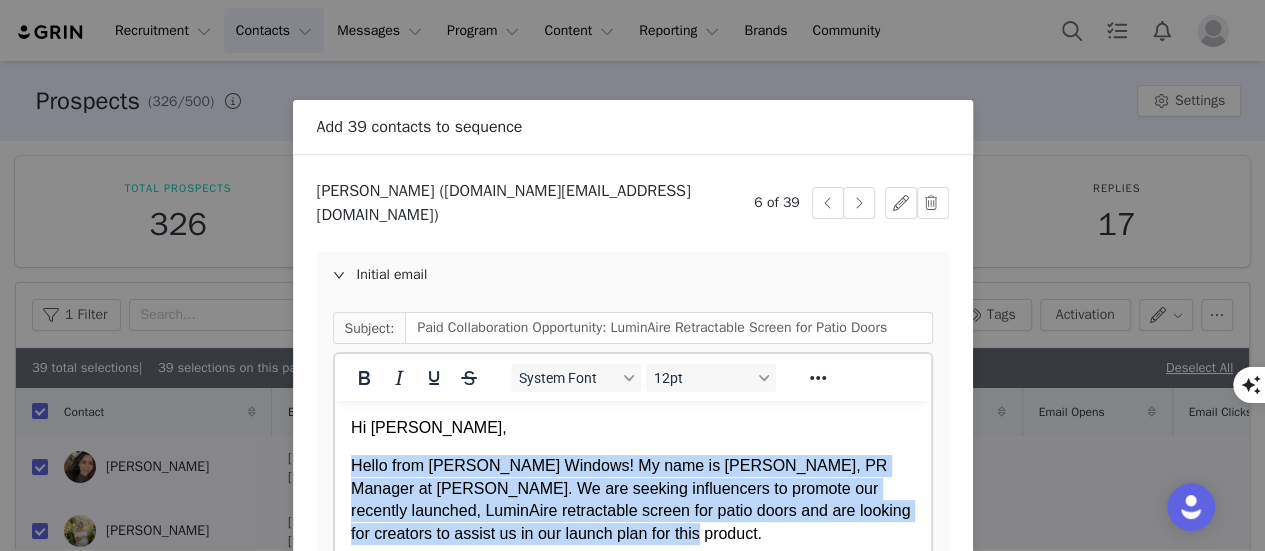 click on "Hello from [PERSON_NAME] Windows! My name is [PERSON_NAME], PR Manager at [PERSON_NAME]. We are seeking influencers to promote our recently launched, LuminAire retractable screen for patio doors and are looking for creators to assist us in our launch plan for this product." at bounding box center [632, 500] 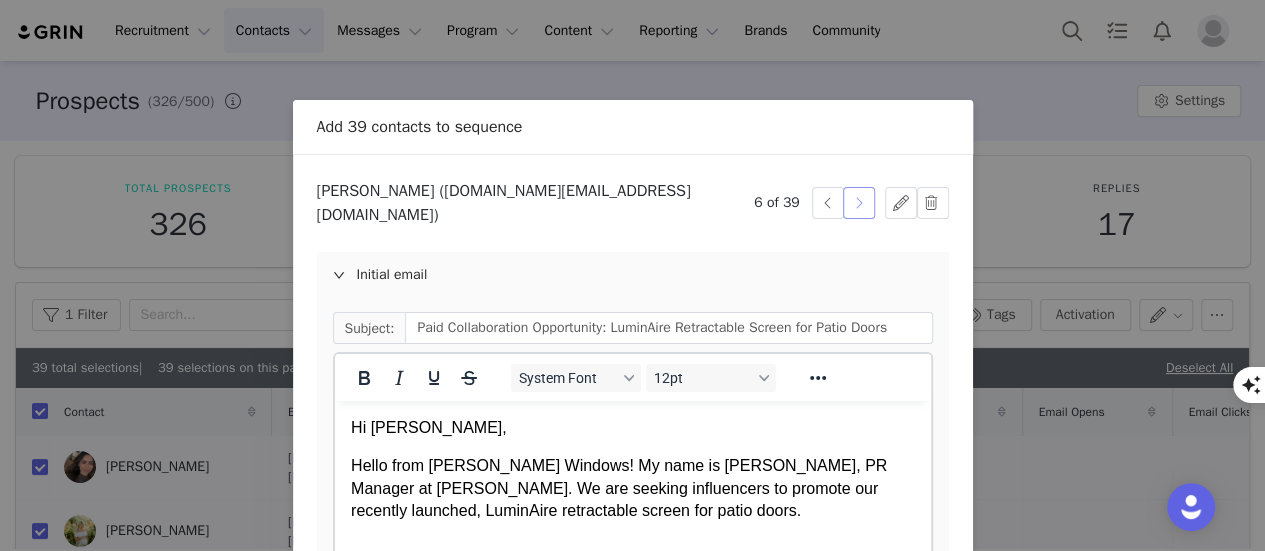 click at bounding box center (859, 203) 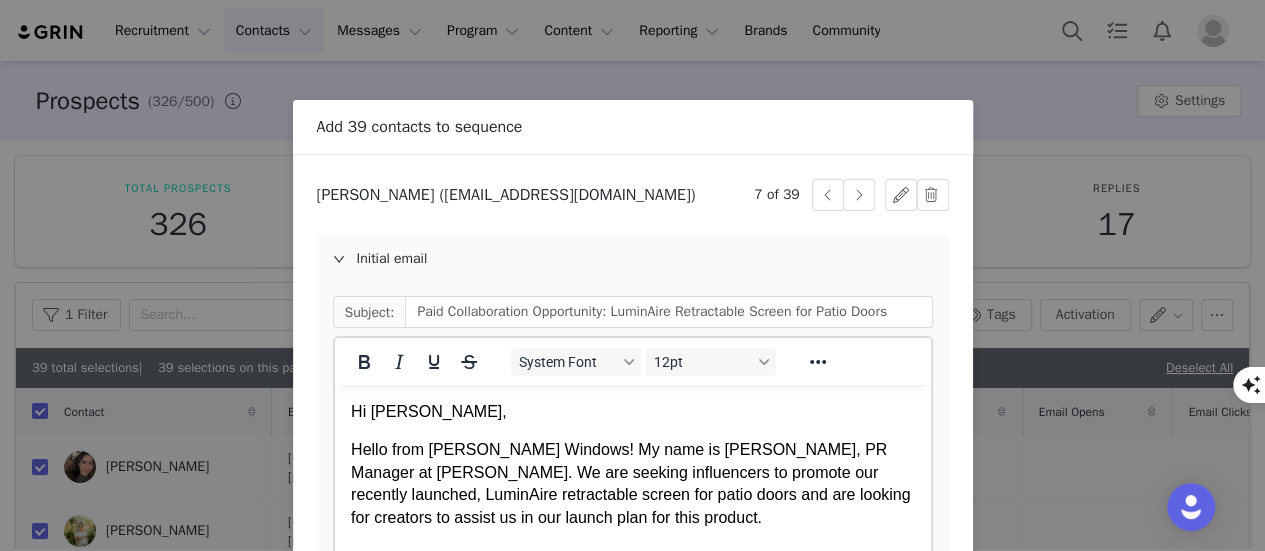 click on "Hello from [PERSON_NAME] Windows! My name is [PERSON_NAME], PR Manager at [PERSON_NAME]. We are seeking influencers to promote our recently launched, LuminAire retractable screen for patio doors and are looking for creators to assist us in our launch plan for this product." at bounding box center [632, 484] 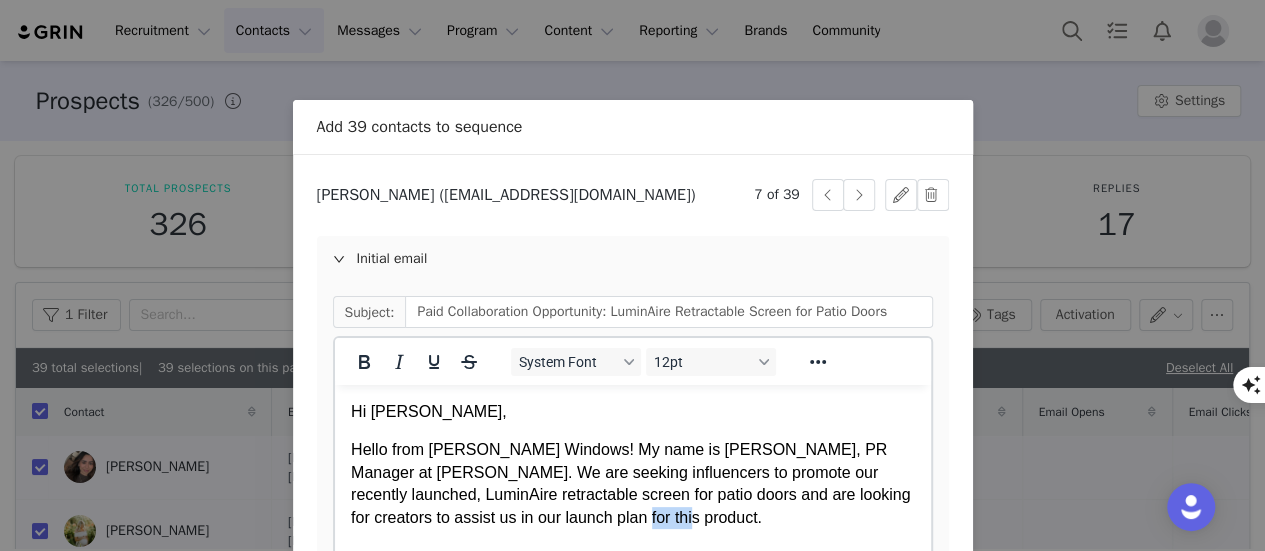 click on "Hello from [PERSON_NAME] Windows! My name is [PERSON_NAME], PR Manager at [PERSON_NAME]. We are seeking influencers to promote our recently launched, LuminAire retractable screen for patio doors and are looking for creators to assist us in our launch plan for this product." at bounding box center (632, 484) 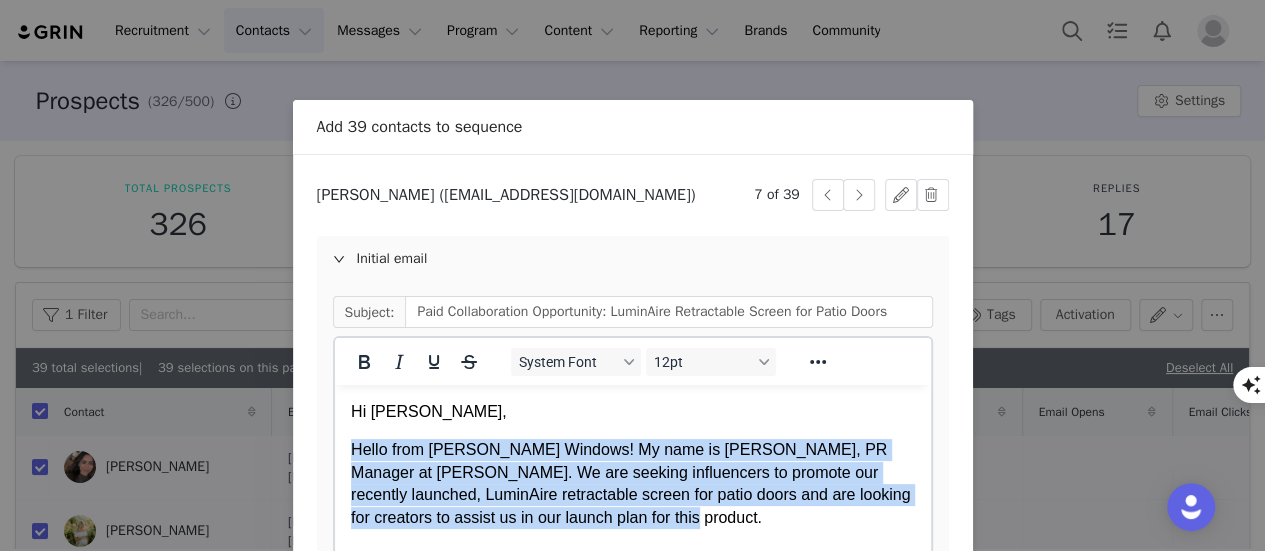 click on "Hello from [PERSON_NAME] Windows! My name is [PERSON_NAME], PR Manager at [PERSON_NAME]. We are seeking influencers to promote our recently launched, LuminAire retractable screen for patio doors and are looking for creators to assist us in our launch plan for this product." at bounding box center (632, 484) 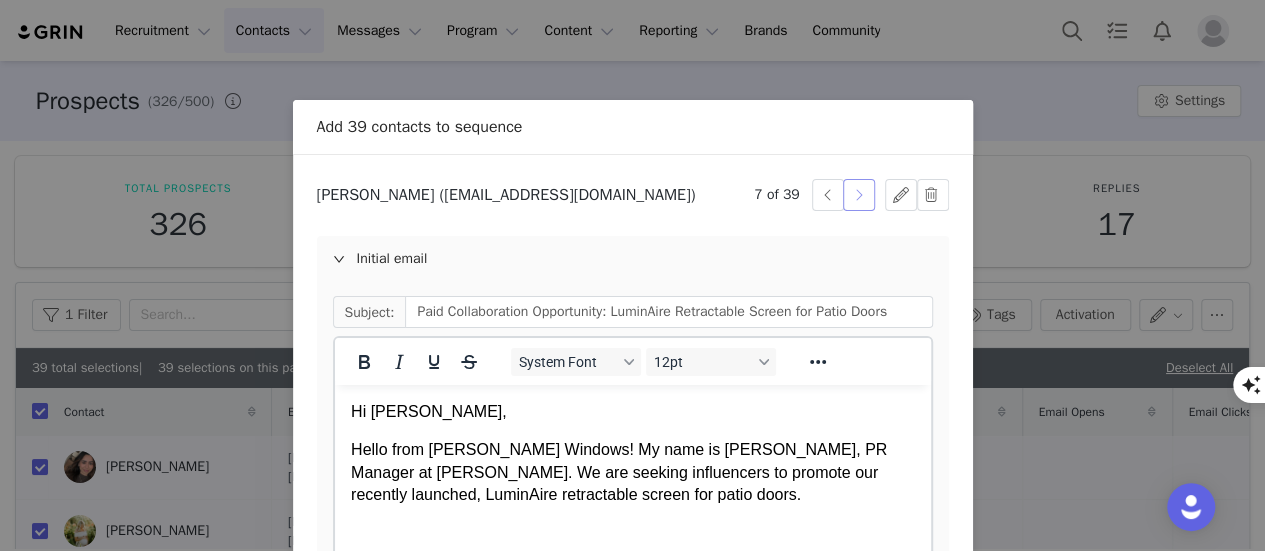 click at bounding box center (859, 195) 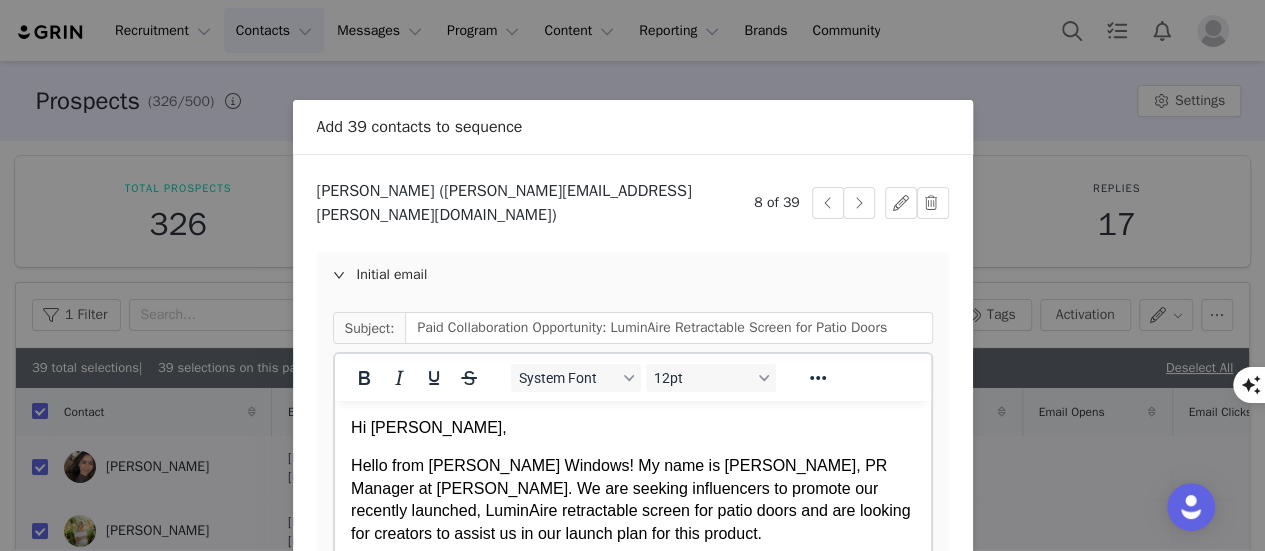 click on "Hello from [PERSON_NAME] Windows! My name is [PERSON_NAME], PR Manager at [PERSON_NAME]. We are seeking influencers to promote our recently launched, LuminAire retractable screen for patio doors and are looking for creators to assist us in our launch plan for this product." at bounding box center (632, 500) 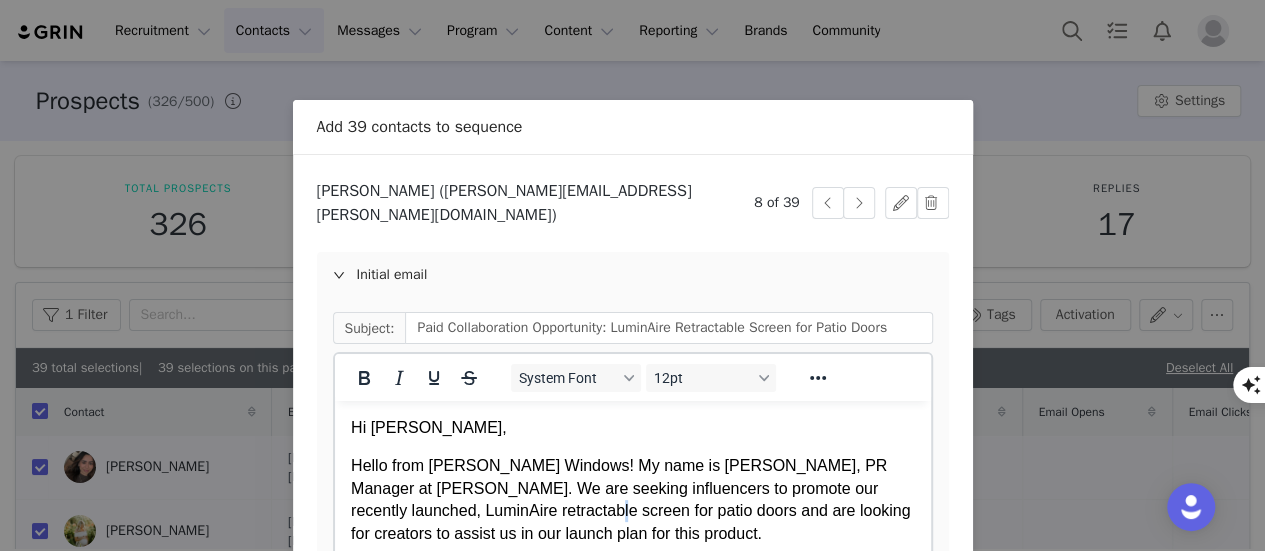 click on "Hello from [PERSON_NAME] Windows! My name is [PERSON_NAME], PR Manager at [PERSON_NAME]. We are seeking influencers to promote our recently launched, LuminAire retractable screen for patio doors and are looking for creators to assist us in our launch plan for this product." at bounding box center [632, 500] 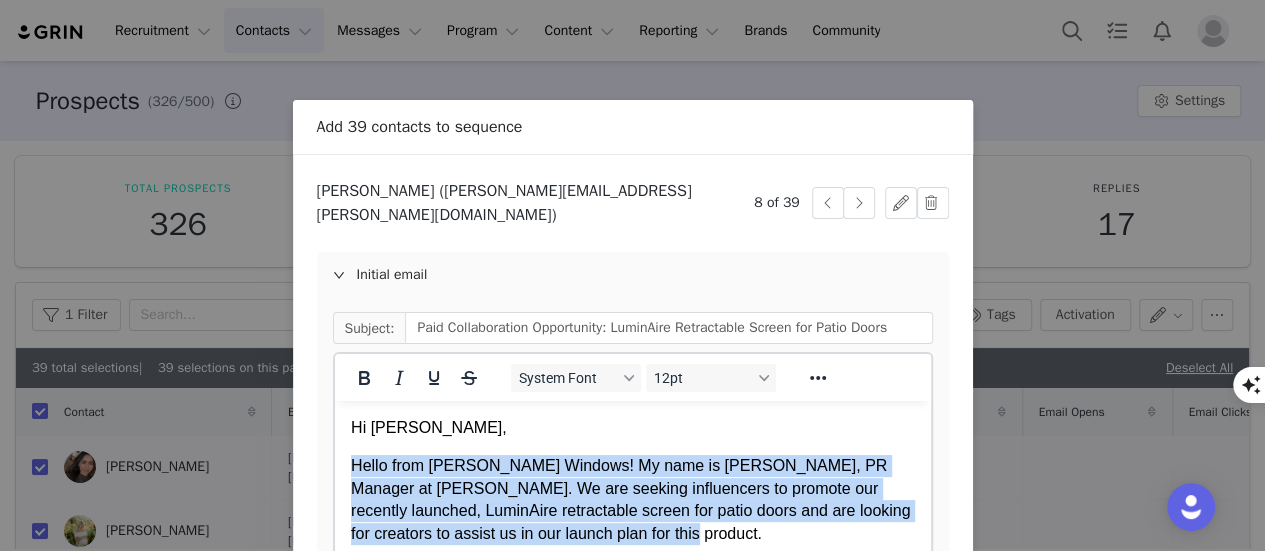click on "Hello from [PERSON_NAME] Windows! My name is [PERSON_NAME], PR Manager at [PERSON_NAME]. We are seeking influencers to promote our recently launched, LuminAire retractable screen for patio doors and are looking for creators to assist us in our launch plan for this product." at bounding box center [632, 500] 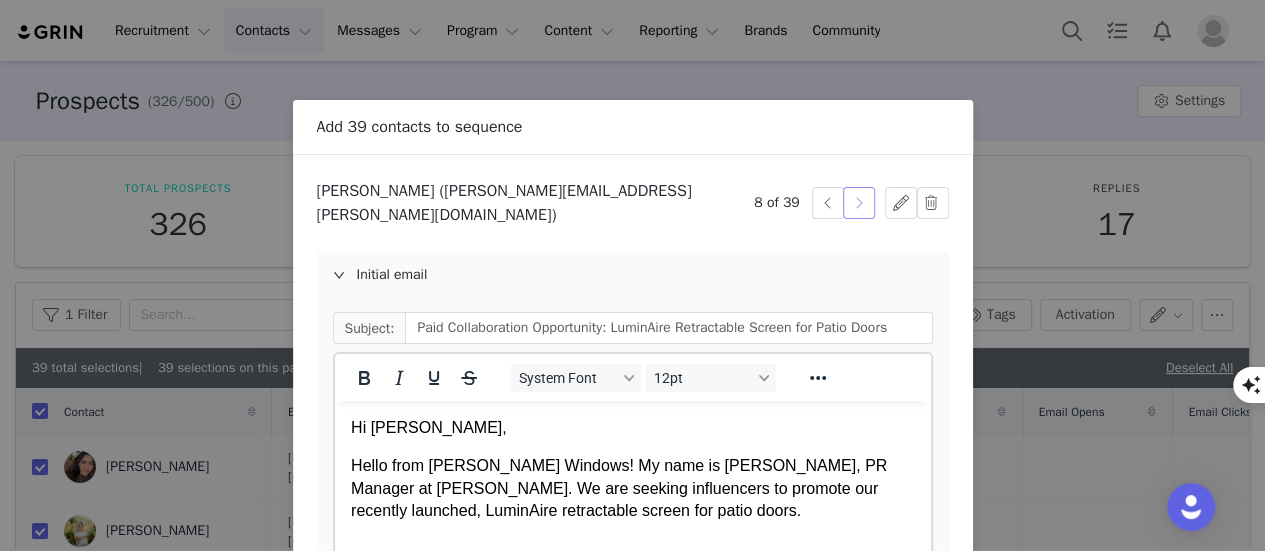 click at bounding box center [859, 203] 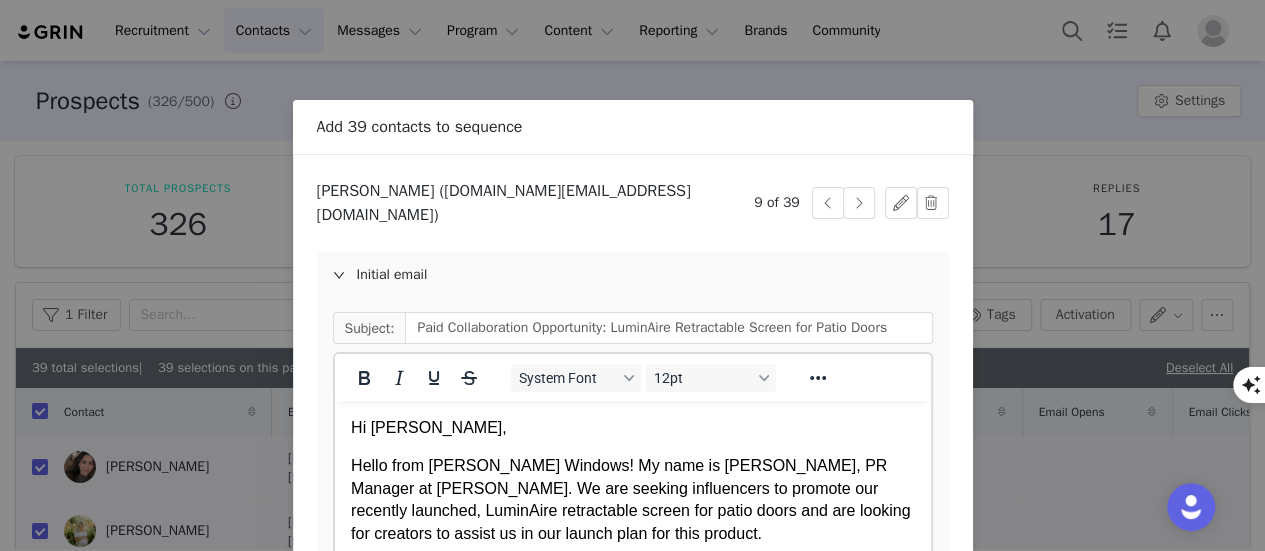 click on "Hello from [PERSON_NAME] Windows! My name is [PERSON_NAME], PR Manager at [PERSON_NAME]. We are seeking influencers to promote our recently launched, LuminAire retractable screen for patio doors and are looking for creators to assist us in our launch plan for this product." at bounding box center [632, 500] 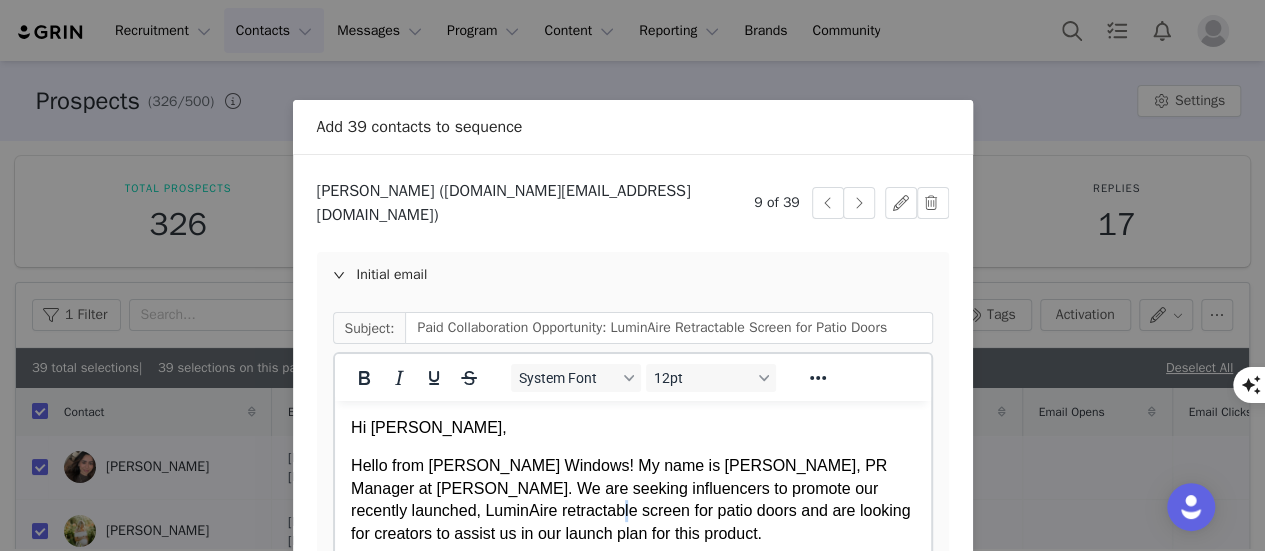 click on "Hello from [PERSON_NAME] Windows! My name is [PERSON_NAME], PR Manager at [PERSON_NAME]. We are seeking influencers to promote our recently launched, LuminAire retractable screen for patio doors and are looking for creators to assist us in our launch plan for this product." at bounding box center [632, 500] 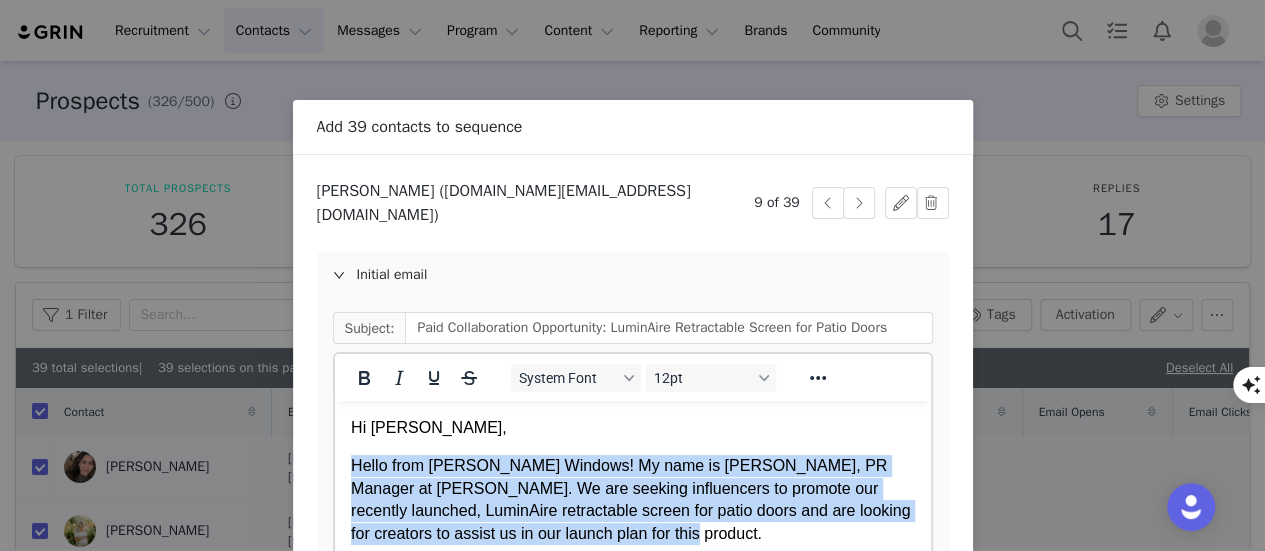 click on "Hello from [PERSON_NAME] Windows! My name is [PERSON_NAME], PR Manager at [PERSON_NAME]. We are seeking influencers to promote our recently launched, LuminAire retractable screen for patio doors and are looking for creators to assist us in our launch plan for this product." at bounding box center (632, 500) 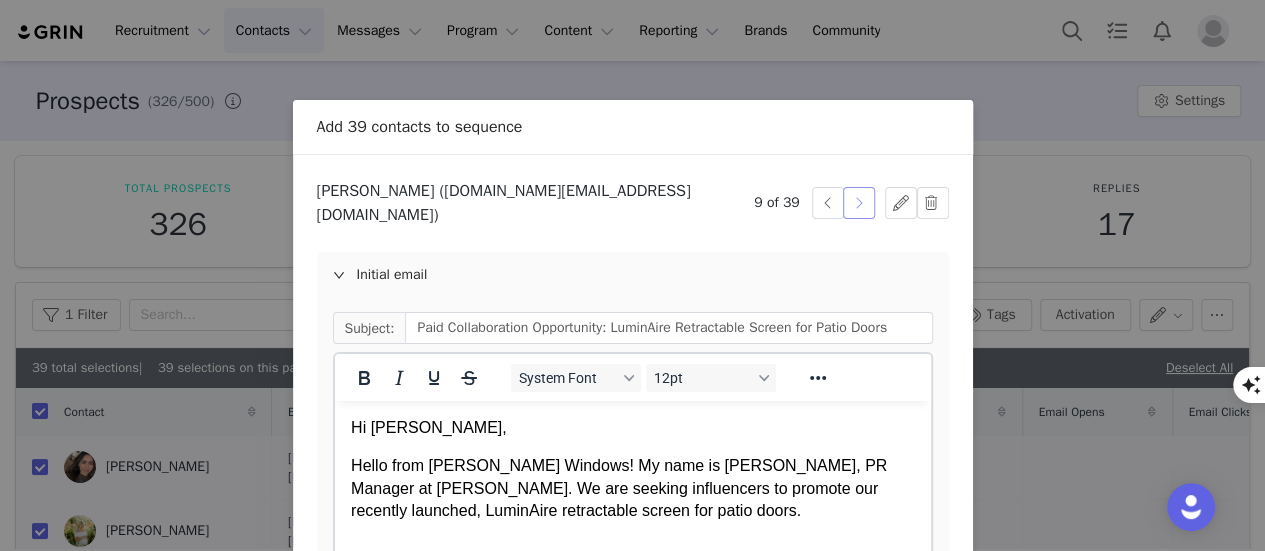 click at bounding box center (859, 203) 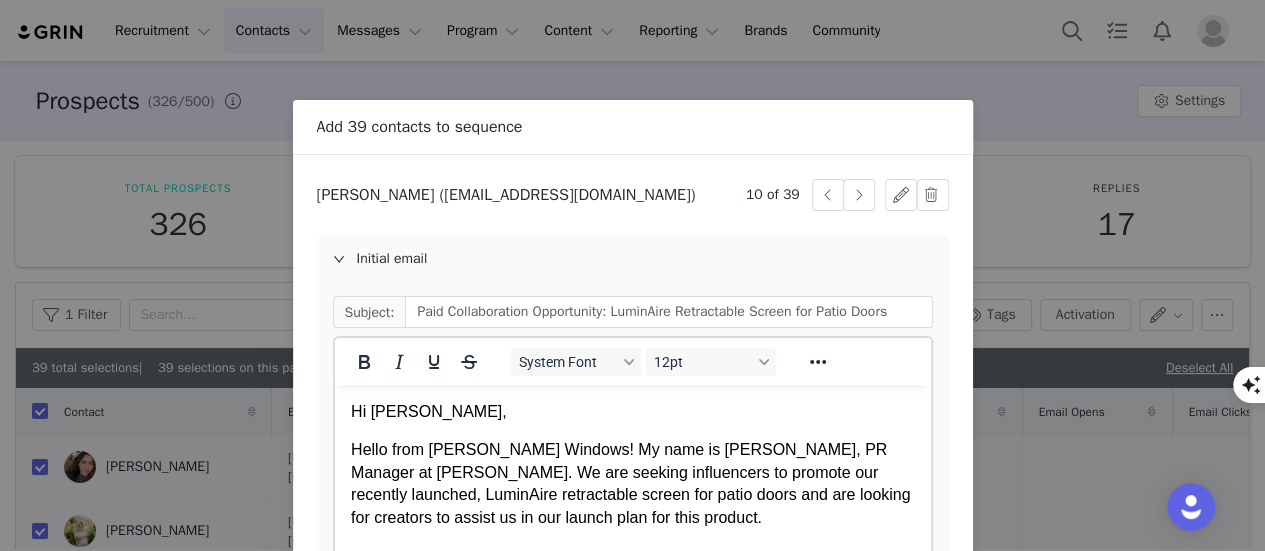 click on "Hi [PERSON_NAME],  Hello from [PERSON_NAME] Windows! My name is [PERSON_NAME], PR Manager at [PERSON_NAME]. We are seeking influencers to promote our recently launched, LuminAire retractable screen for patio doors and are looking for creators to assist us in our launch plan for this product. A little about us – We're the largest window and door manufacturer in [GEOGRAPHIC_DATA] and we're looking for unique creators who are confident in their DIY skills and love products that work to connect your home to the outdoors, without being an eye sore.   The LuminAire retractable screen door is designed to seamlessly blend with any home decor, and we are  specifically looking for a homeowner who currently has a gliding patio door (of any brand) and is interested in upgrading or updating their screen to one that retracts out of sight when not in use.  In exchange for your participation, we will provide you with the LuminAire retractable screen door  ($259 value)  and additional paid compensation for content delivery.  Thank you," at bounding box center [632, 864] 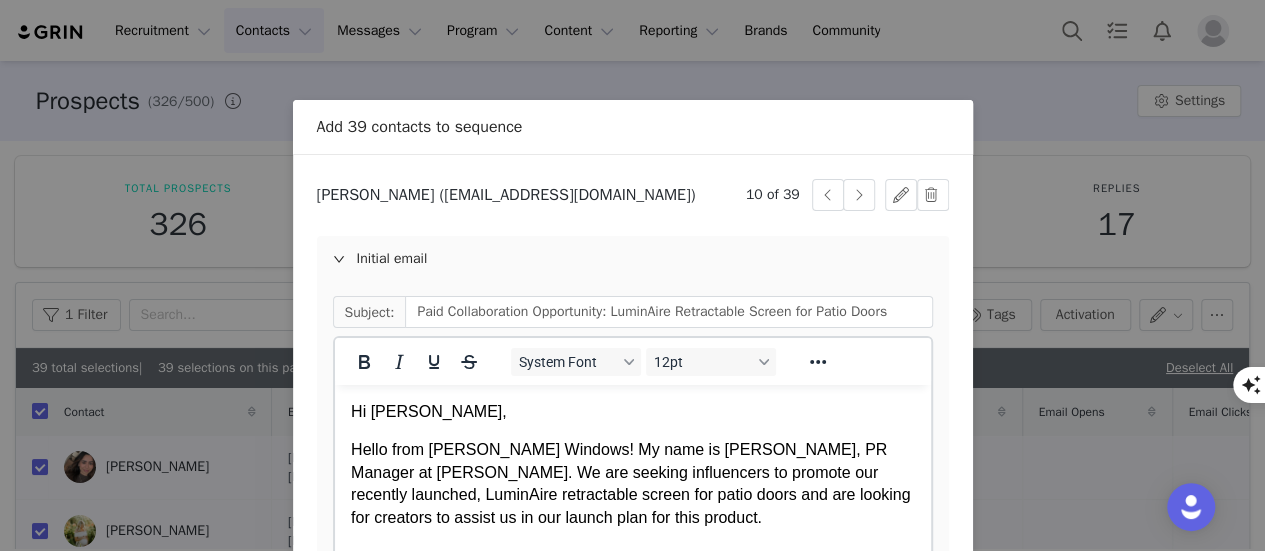click on "Hello from [PERSON_NAME] Windows! My name is [PERSON_NAME], PR Manager at [PERSON_NAME]. We are seeking influencers to promote our recently launched, LuminAire retractable screen for patio doors and are looking for creators to assist us in our launch plan for this product." at bounding box center (632, 484) 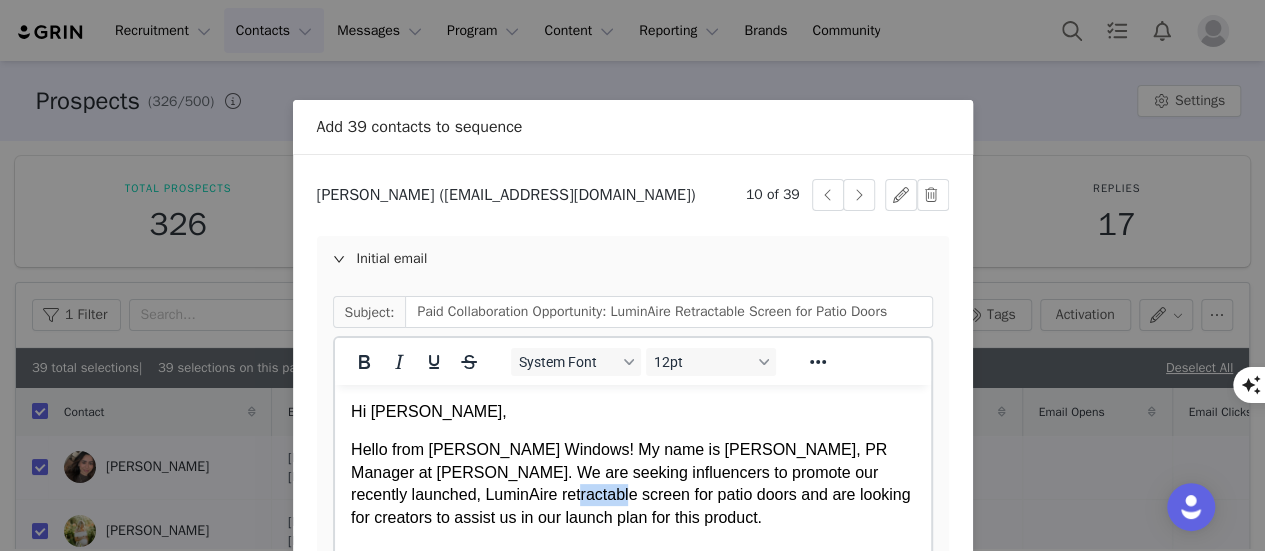 click on "Hello from [PERSON_NAME] Windows! My name is [PERSON_NAME], PR Manager at [PERSON_NAME]. We are seeking influencers to promote our recently launched, LuminAire retractable screen for patio doors and are looking for creators to assist us in our launch plan for this product." at bounding box center [632, 484] 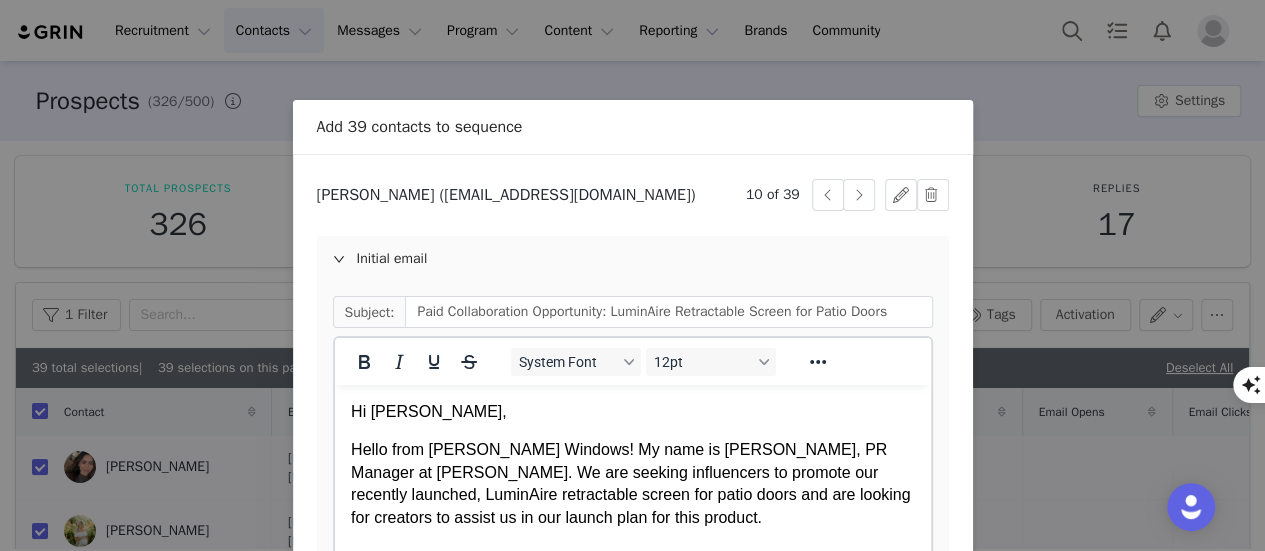 click on "Hello from [PERSON_NAME] Windows! My name is [PERSON_NAME], PR Manager at [PERSON_NAME]. We are seeking influencers to promote our recently launched, LuminAire retractable screen for patio doors and are looking for creators to assist us in our launch plan for this product." at bounding box center (632, 484) 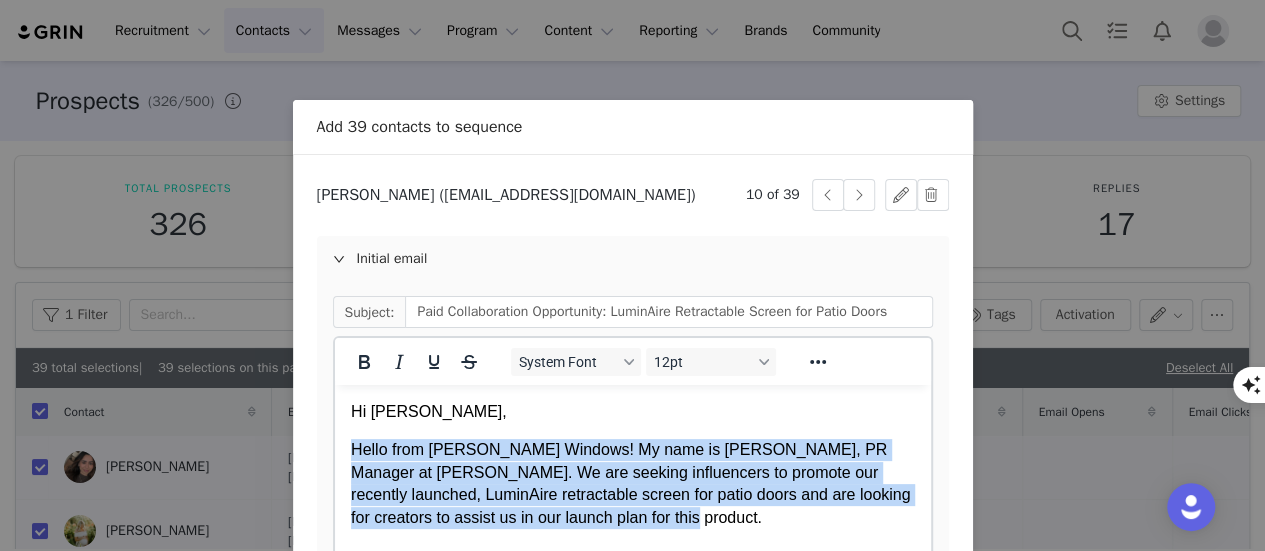 click on "Hello from [PERSON_NAME] Windows! My name is [PERSON_NAME], PR Manager at [PERSON_NAME]. We are seeking influencers to promote our recently launched, LuminAire retractable screen for patio doors and are looking for creators to assist us in our launch plan for this product." at bounding box center [632, 484] 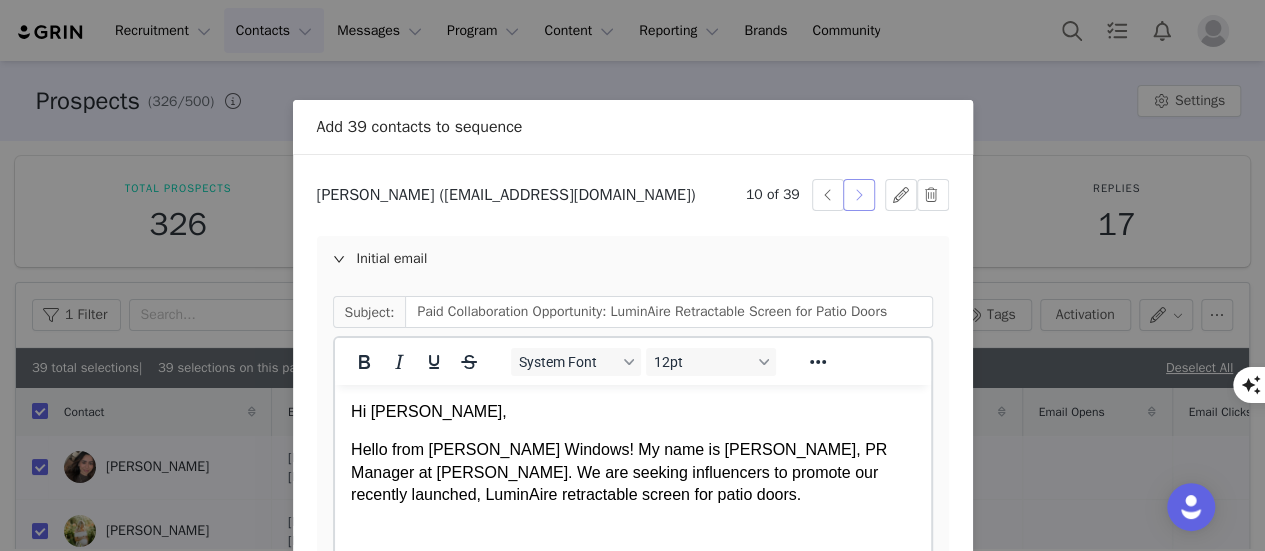 click at bounding box center (859, 195) 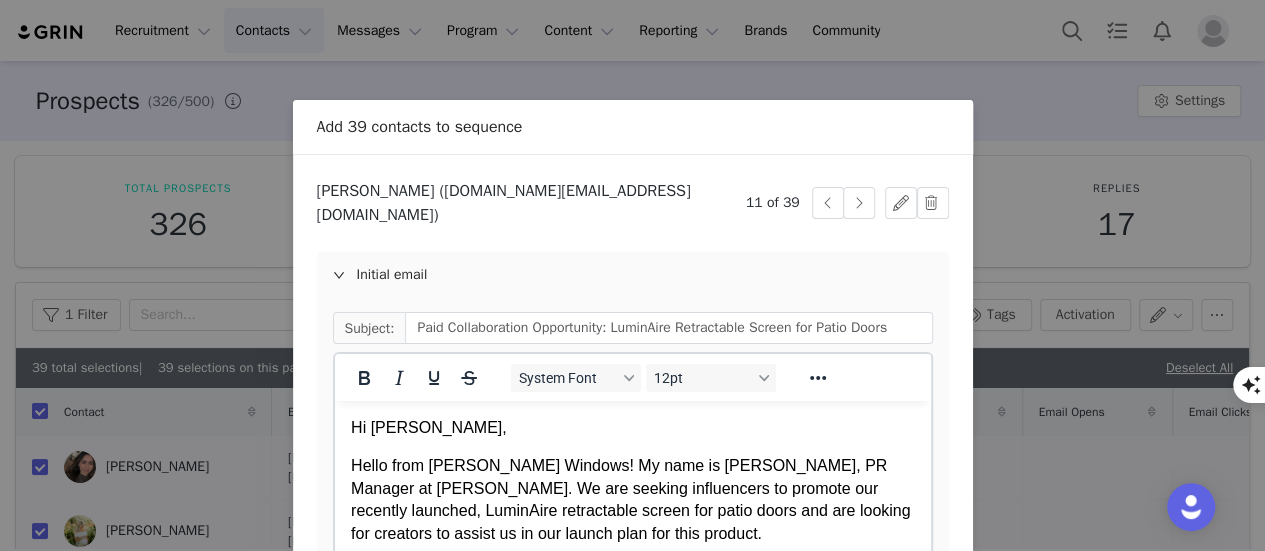 click on "Hi [PERSON_NAME],  Hello from [PERSON_NAME] Windows! My name is [PERSON_NAME], PR Manager at [PERSON_NAME]. We are seeking influencers to promote our recently launched, LuminAire retractable screen for patio doors and are looking for creators to assist us in our launch plan for this product. A little about us – We're the largest window and door manufacturer in [GEOGRAPHIC_DATA] and we're looking for unique creators who are confident in their DIY skills and love products that work to connect your home to the outdoors, without being an eye sore.   The LuminAire retractable screen door is designed to seamlessly blend with any home decor, and we are  specifically looking for a homeowner who currently has a gliding patio door (of any brand) and is interested in upgrading or updating their screen to one that retracts out of sight when not in use.  In exchange for your participation, we will provide you with the LuminAire retractable screen door  ($259 value)  and additional paid compensation for content delivery.  Thank you," at bounding box center (632, 880) 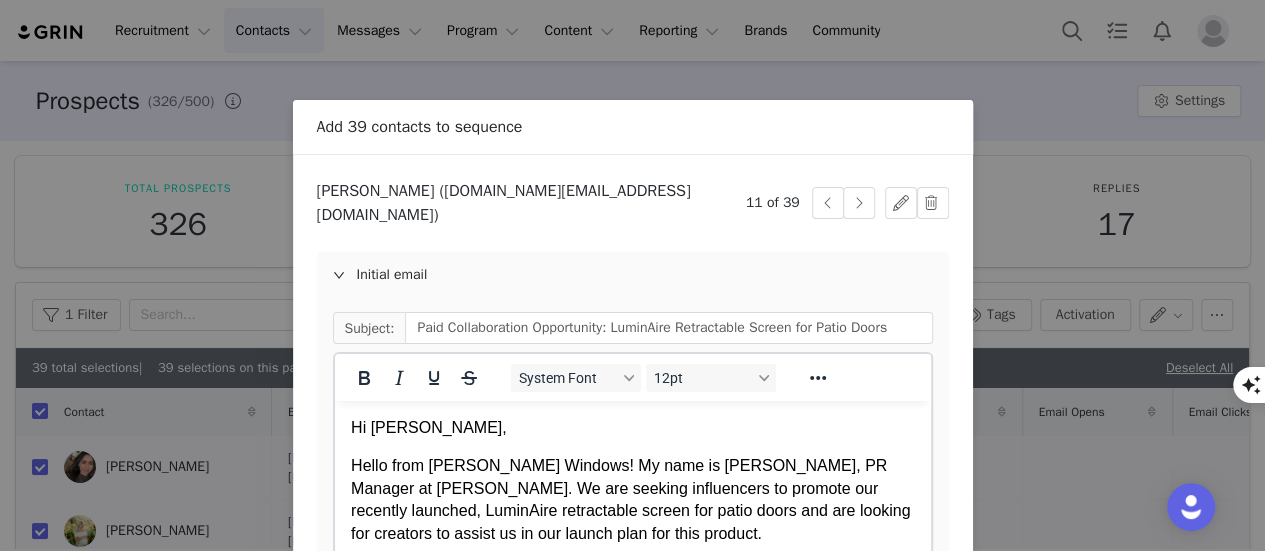 click on "Hello from [PERSON_NAME] Windows! My name is [PERSON_NAME], PR Manager at [PERSON_NAME]. We are seeking influencers to promote our recently launched, LuminAire retractable screen for patio doors and are looking for creators to assist us in our launch plan for this product." at bounding box center (632, 500) 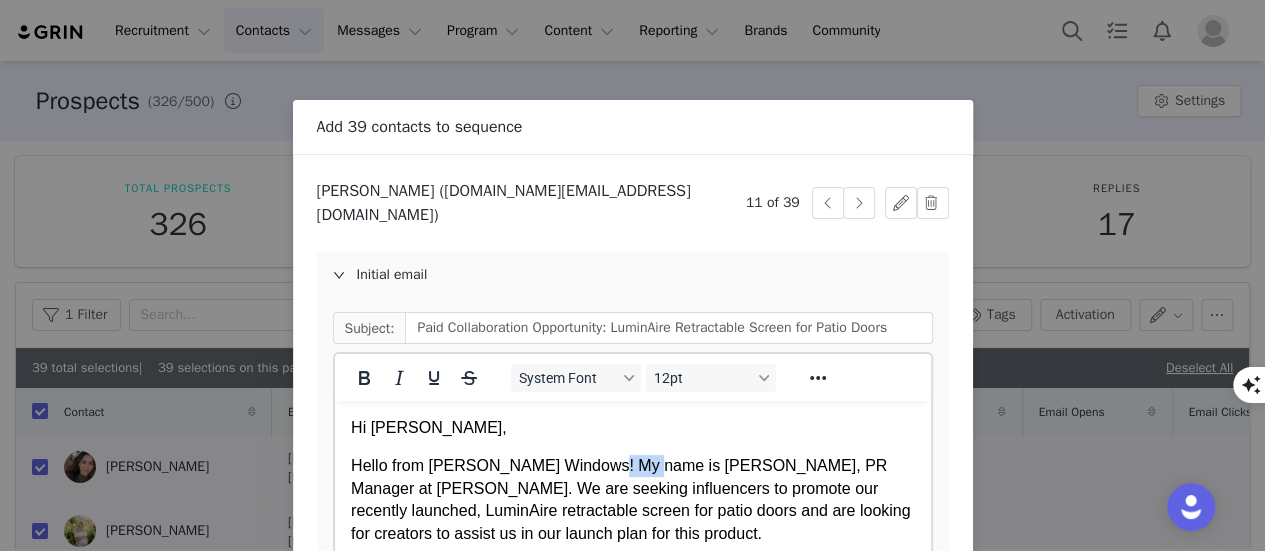 click on "Hello from [PERSON_NAME] Windows! My name is [PERSON_NAME], PR Manager at [PERSON_NAME]. We are seeking influencers to promote our recently launched, LuminAire retractable screen for patio doors and are looking for creators to assist us in our launch plan for this product." at bounding box center [632, 500] 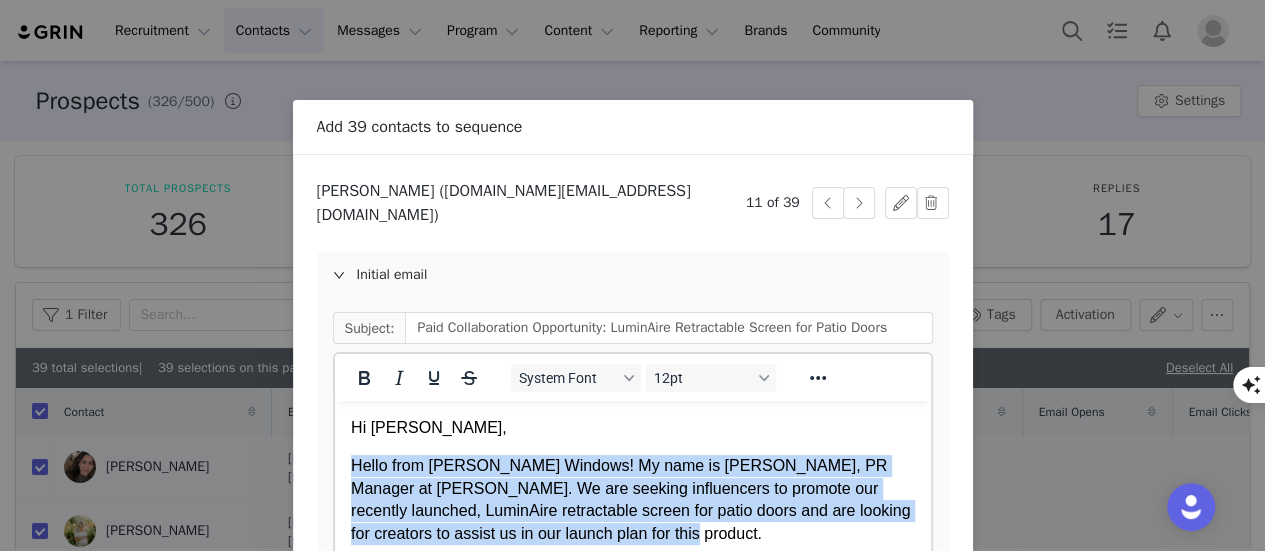 click on "Hello from [PERSON_NAME] Windows! My name is [PERSON_NAME], PR Manager at [PERSON_NAME]. We are seeking influencers to promote our recently launched, LuminAire retractable screen for patio doors and are looking for creators to assist us in our launch plan for this product." at bounding box center (632, 500) 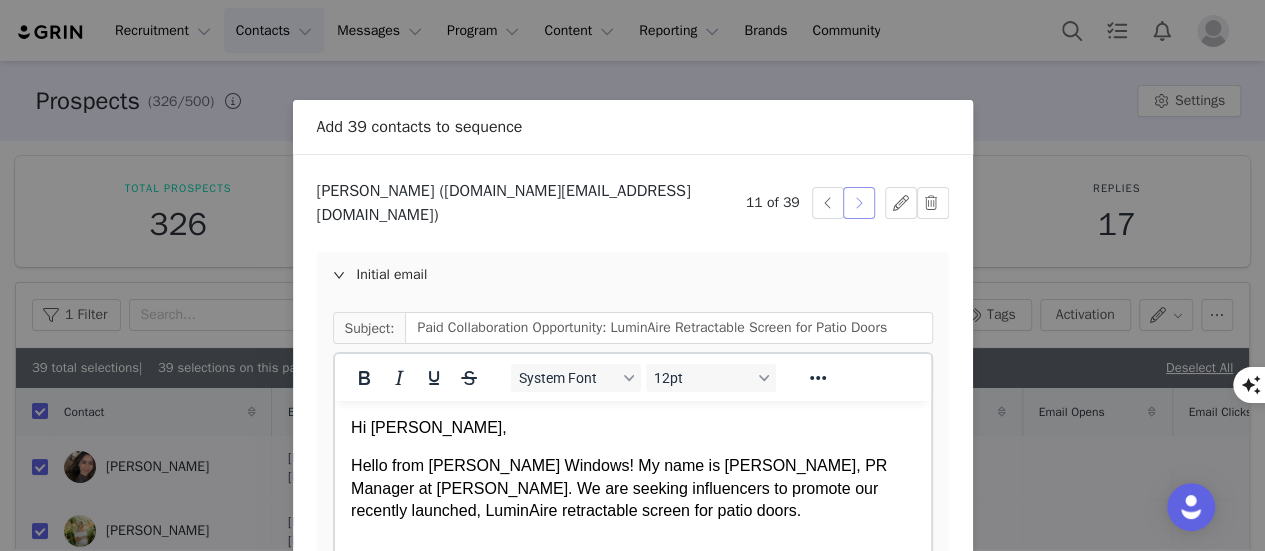 click at bounding box center (859, 203) 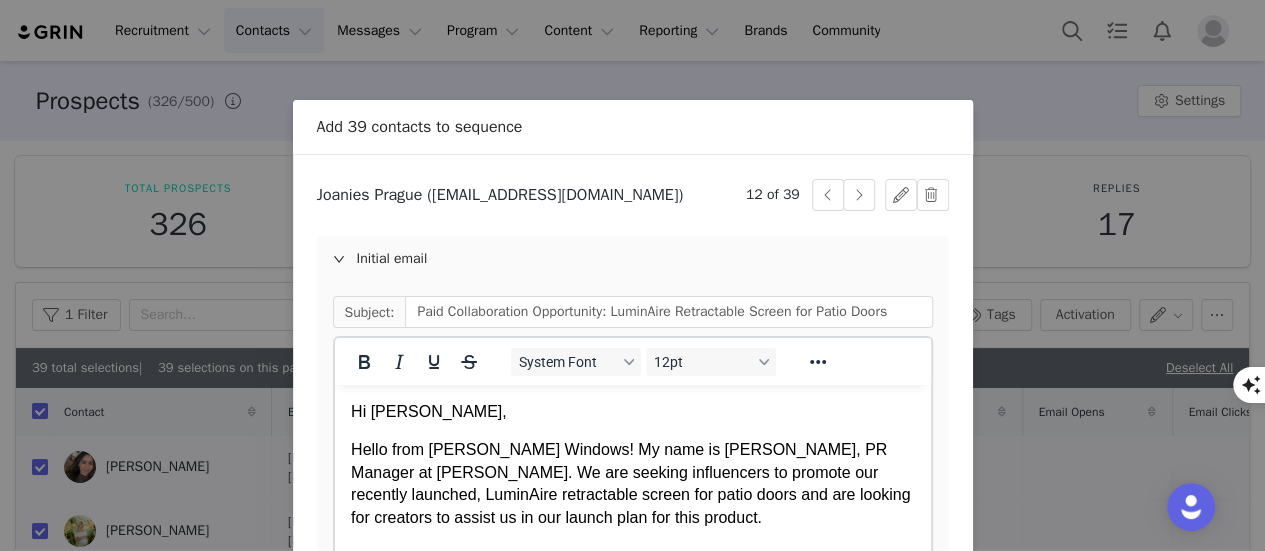 click on "Hello from [PERSON_NAME] Windows! My name is [PERSON_NAME], PR Manager at [PERSON_NAME]. We are seeking influencers to promote our recently launched, LuminAire retractable screen for patio doors and are looking for creators to assist us in our launch plan for this product." at bounding box center [632, 484] 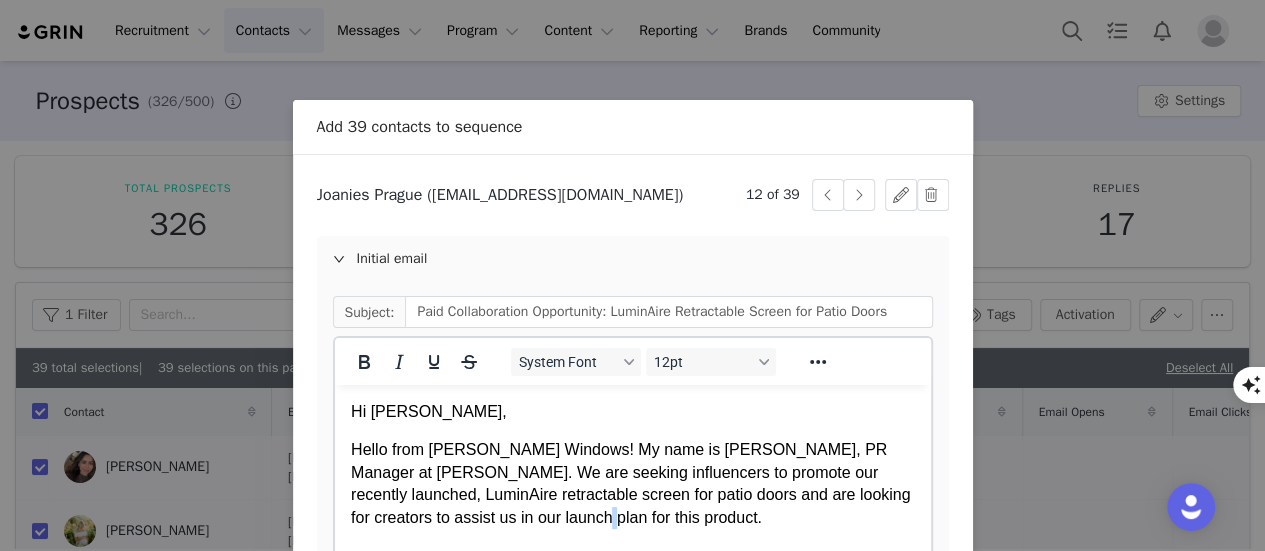 click on "Hello from [PERSON_NAME] Windows! My name is [PERSON_NAME], PR Manager at [PERSON_NAME]. We are seeking influencers to promote our recently launched, LuminAire retractable screen for patio doors and are looking for creators to assist us in our launch plan for this product." at bounding box center [632, 484] 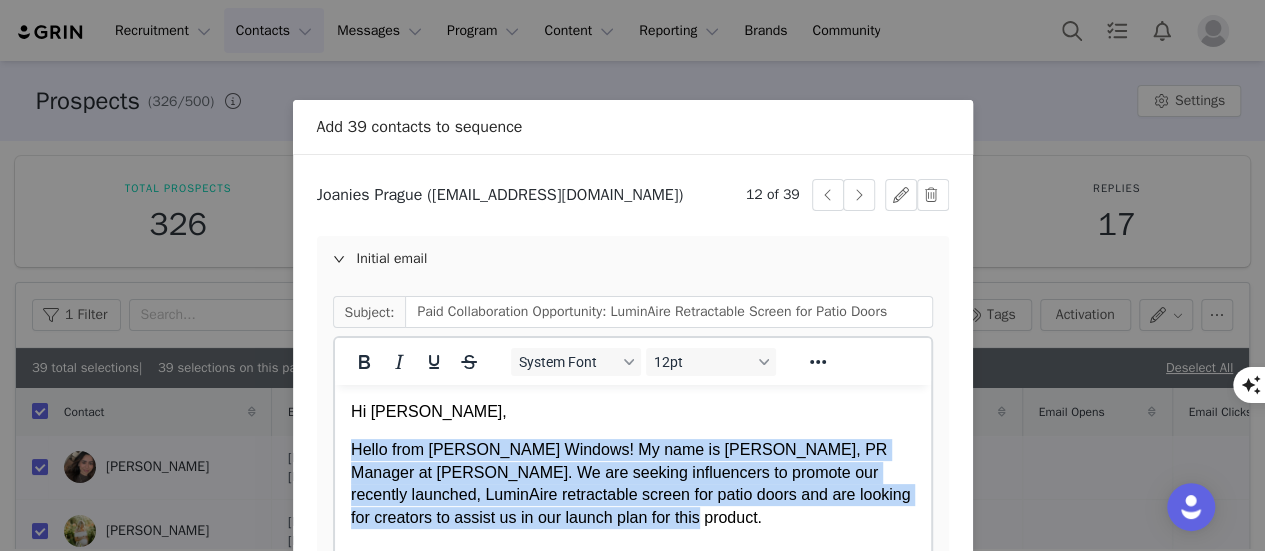 click on "Hello from [PERSON_NAME] Windows! My name is [PERSON_NAME], PR Manager at [PERSON_NAME]. We are seeking influencers to promote our recently launched, LuminAire retractable screen for patio doors and are looking for creators to assist us in our launch plan for this product." at bounding box center (632, 484) 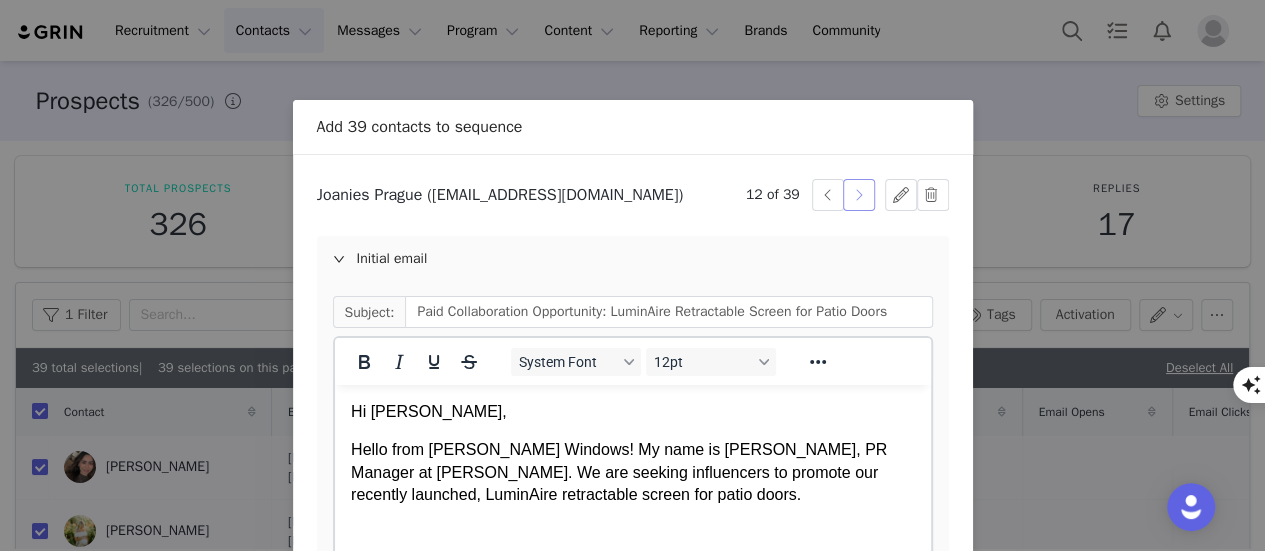 click at bounding box center (859, 195) 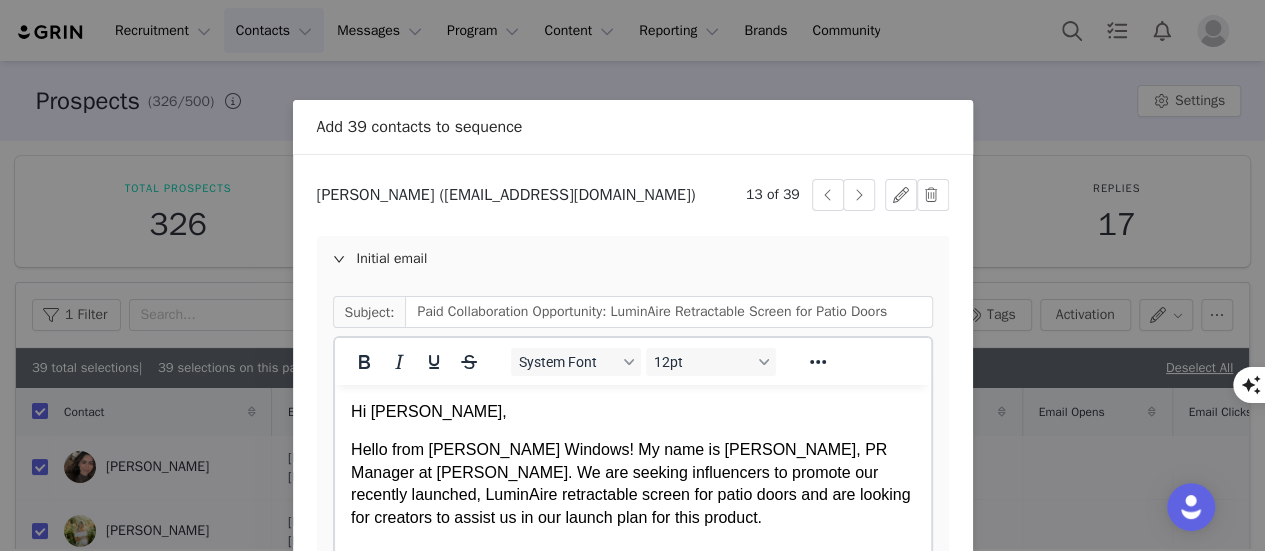 click on "Hello from [PERSON_NAME] Windows! My name is [PERSON_NAME], PR Manager at [PERSON_NAME]. We are seeking influencers to promote our recently launched, LuminAire retractable screen for patio doors and are looking for creators to assist us in our launch plan for this product." at bounding box center [632, 484] 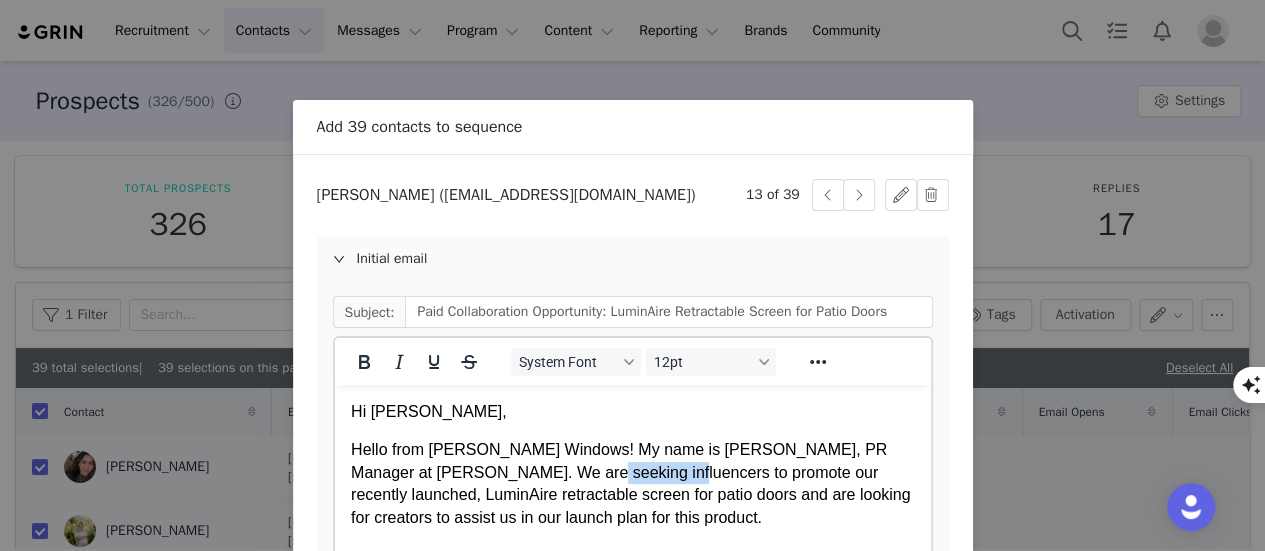 click on "Hello from [PERSON_NAME] Windows! My name is [PERSON_NAME], PR Manager at [PERSON_NAME]. We are seeking influencers to promote our recently launched, LuminAire retractable screen for patio doors and are looking for creators to assist us in our launch plan for this product." at bounding box center [632, 484] 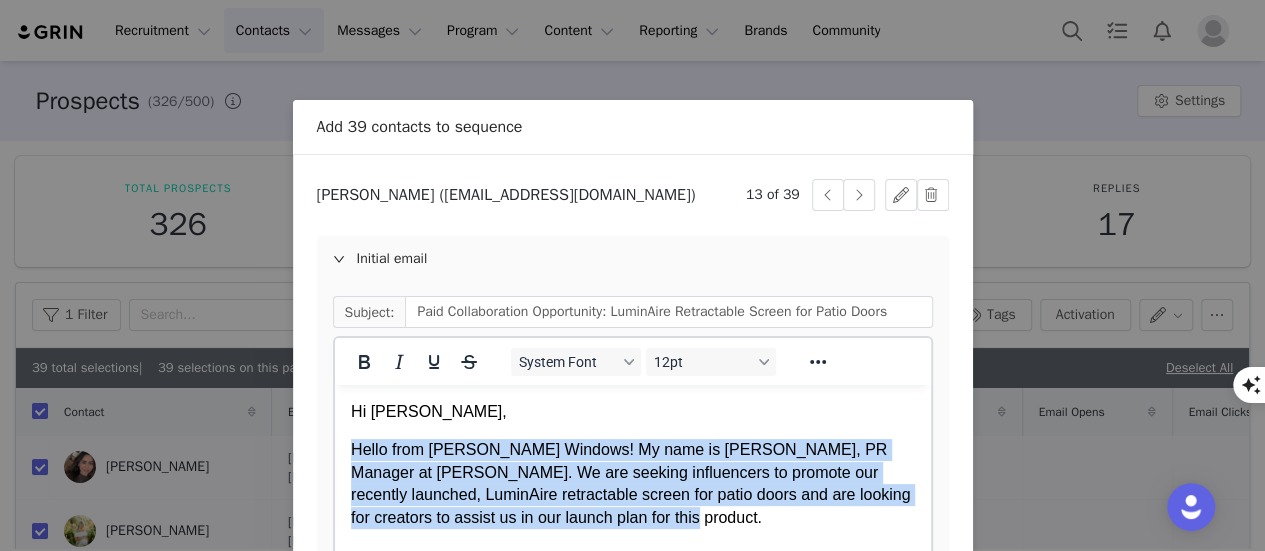 click on "Hello from [PERSON_NAME] Windows! My name is [PERSON_NAME], PR Manager at [PERSON_NAME]. We are seeking influencers to promote our recently launched, LuminAire retractable screen for patio doors and are looking for creators to assist us in our launch plan for this product." at bounding box center [632, 484] 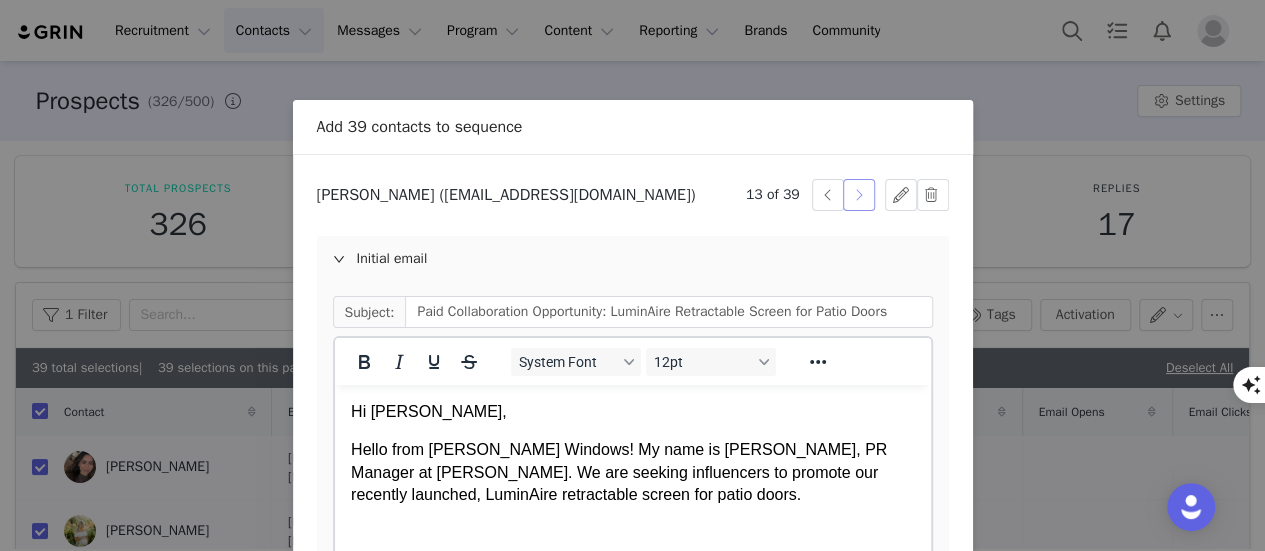 click at bounding box center [859, 195] 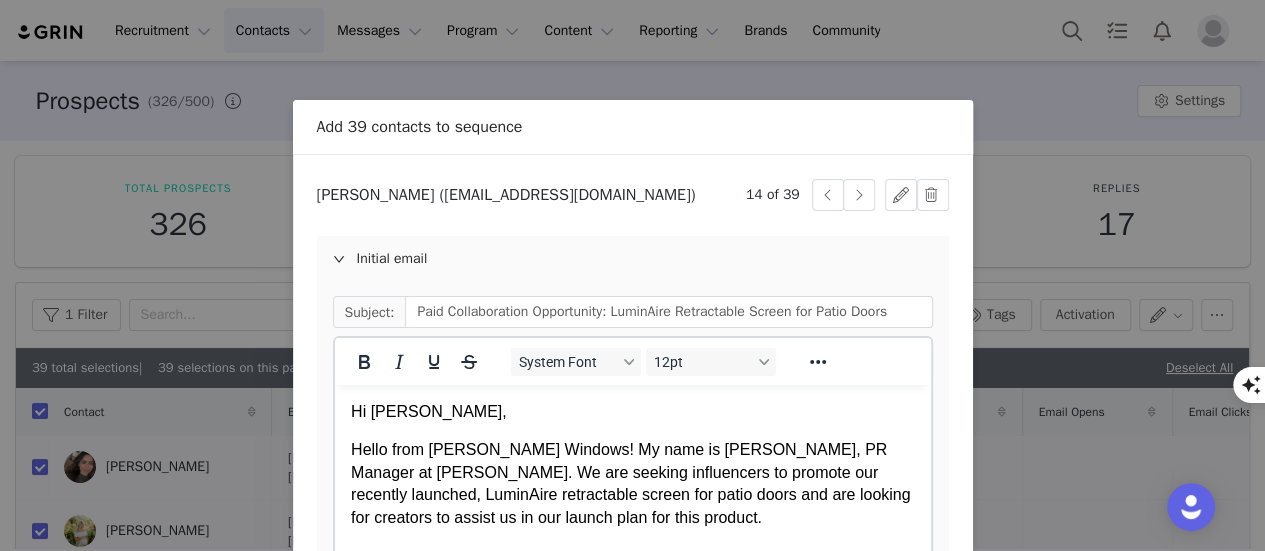click on "Hello from [PERSON_NAME] Windows! My name is [PERSON_NAME], PR Manager at [PERSON_NAME]. We are seeking influencers to promote our recently launched, LuminAire retractable screen for patio doors and are looking for creators to assist us in our launch plan for this product." at bounding box center (632, 484) 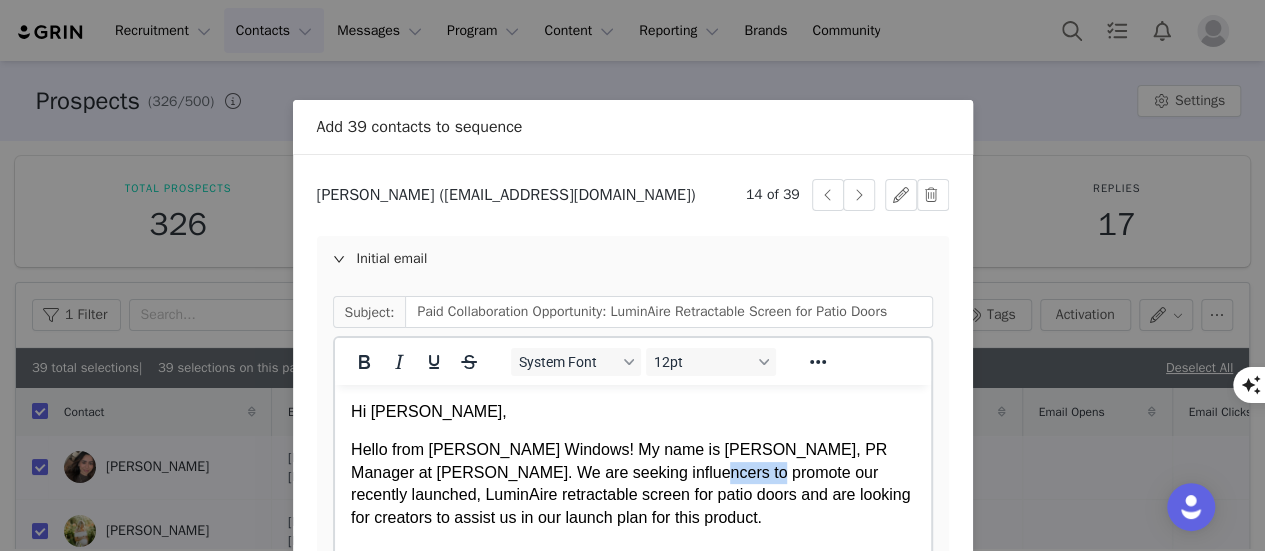 click on "Hello from [PERSON_NAME] Windows! My name is [PERSON_NAME], PR Manager at [PERSON_NAME]. We are seeking influencers to promote our recently launched, LuminAire retractable screen for patio doors and are looking for creators to assist us in our launch plan for this product." at bounding box center [632, 484] 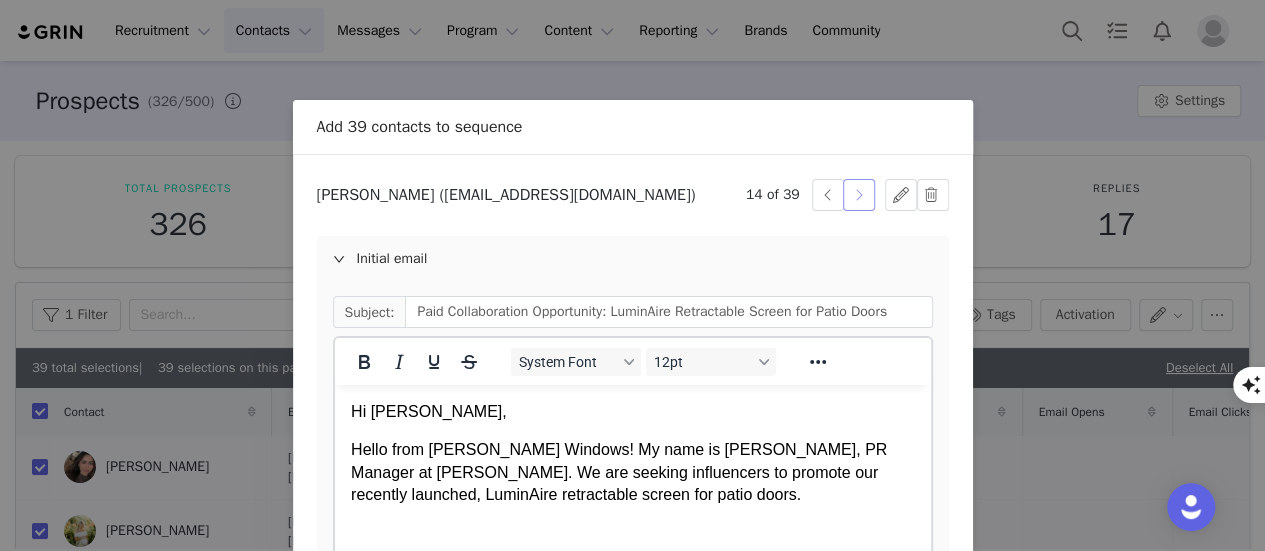 click at bounding box center [859, 195] 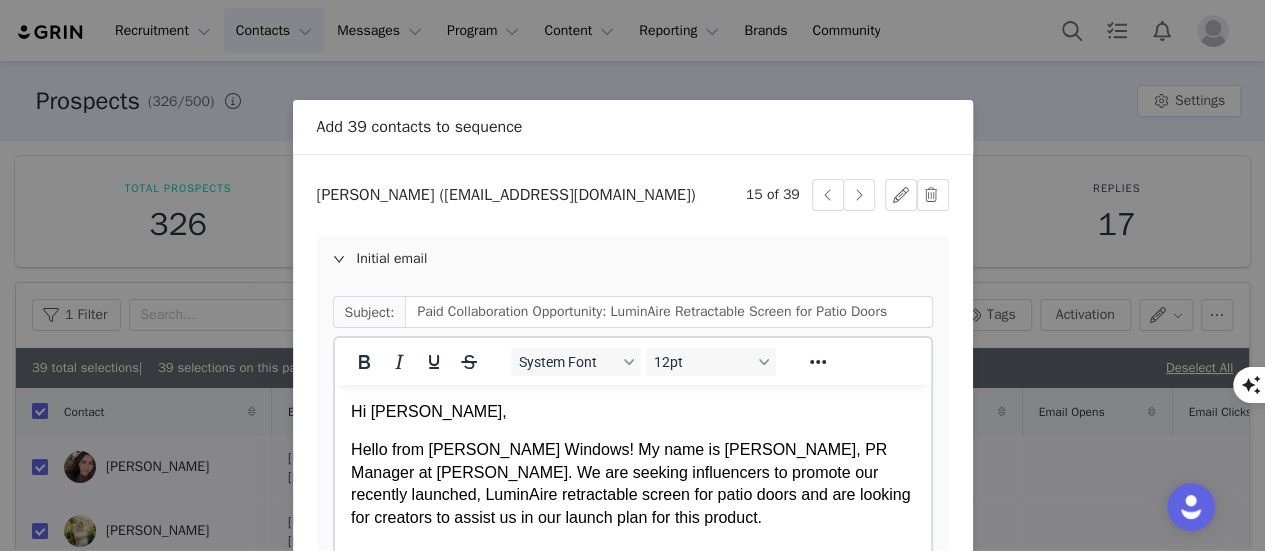 click on "Hello from [PERSON_NAME] Windows! My name is [PERSON_NAME], PR Manager at [PERSON_NAME]. We are seeking influencers to promote our recently launched, LuminAire retractable screen for patio doors and are looking for creators to assist us in our launch plan for this product." at bounding box center [632, 484] 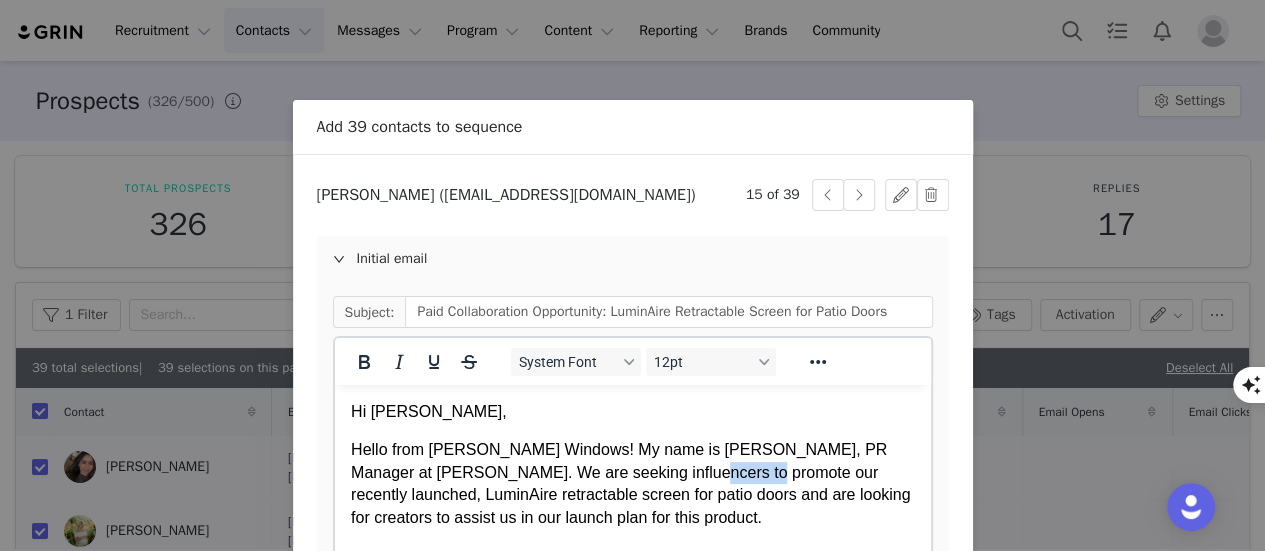 click on "Hello from [PERSON_NAME] Windows! My name is [PERSON_NAME], PR Manager at [PERSON_NAME]. We are seeking influencers to promote our recently launched, LuminAire retractable screen for patio doors and are looking for creators to assist us in our launch plan for this product." at bounding box center [632, 484] 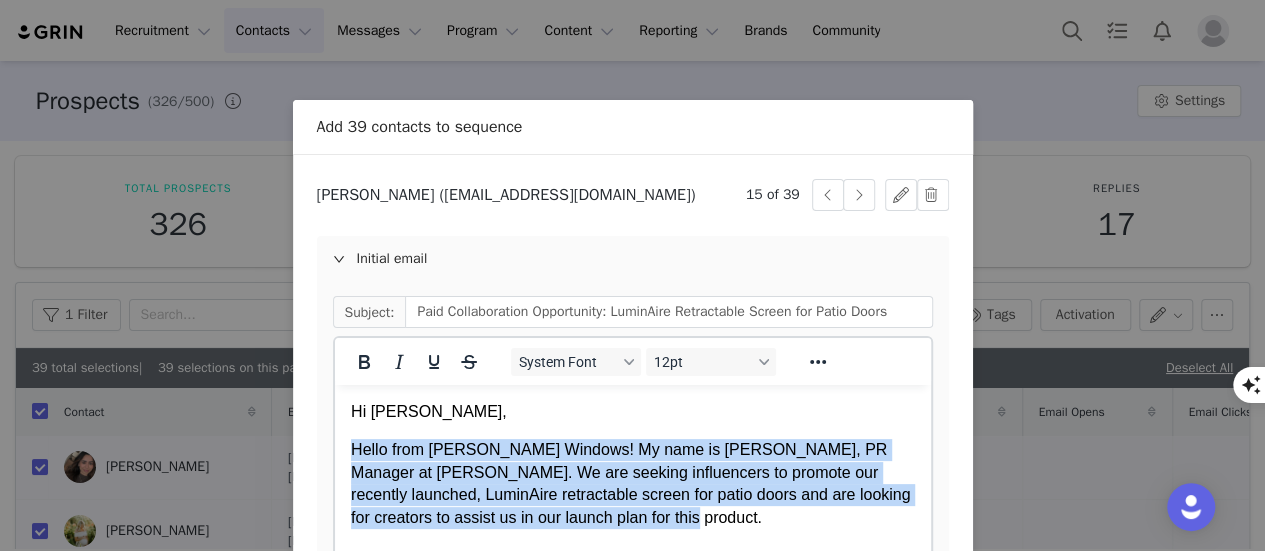 click on "Hello from [PERSON_NAME] Windows! My name is [PERSON_NAME], PR Manager at [PERSON_NAME]. We are seeking influencers to promote our recently launched, LuminAire retractable screen for patio doors and are looking for creators to assist us in our launch plan for this product." at bounding box center (632, 484) 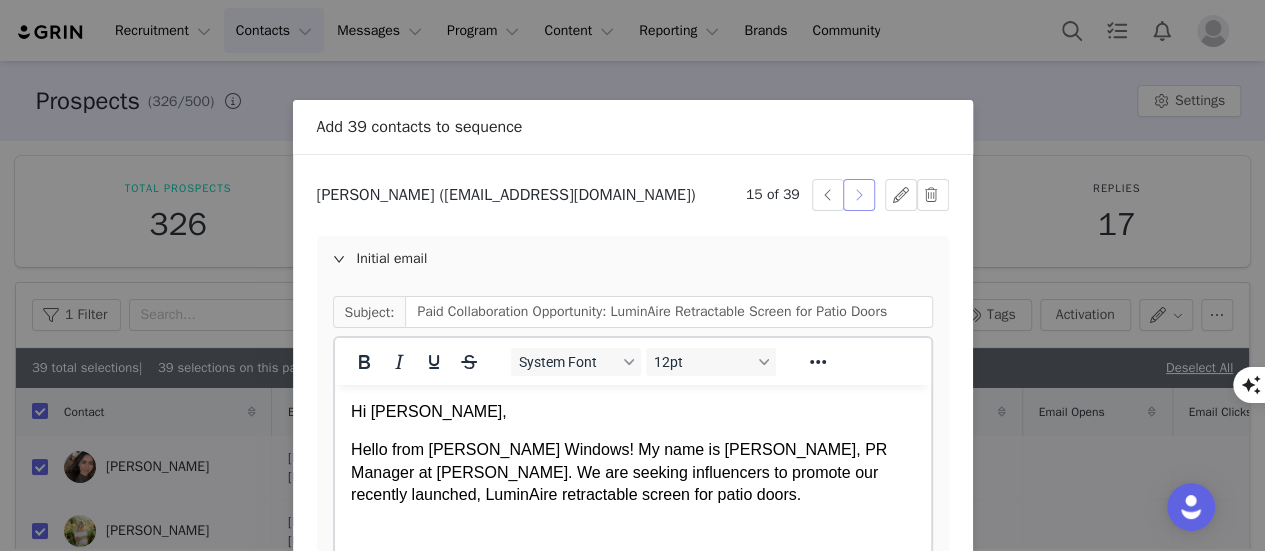 click at bounding box center [859, 195] 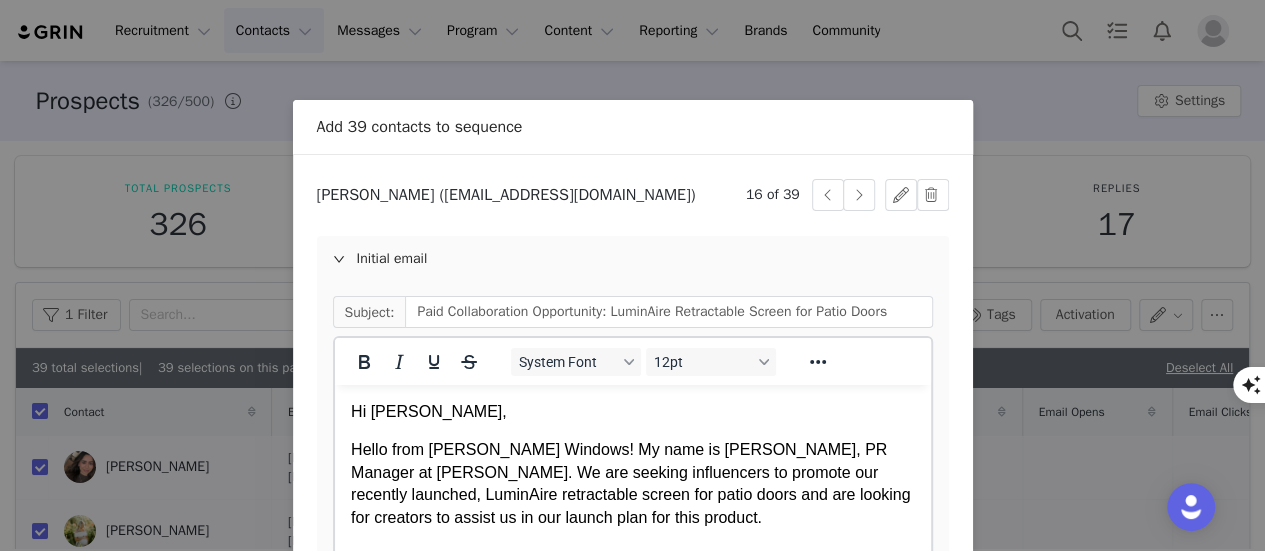 click on "Hello from [PERSON_NAME] Windows! My name is [PERSON_NAME], PR Manager at [PERSON_NAME]. We are seeking influencers to promote our recently launched, LuminAire retractable screen for patio doors and are looking for creators to assist us in our launch plan for this product." at bounding box center [632, 484] 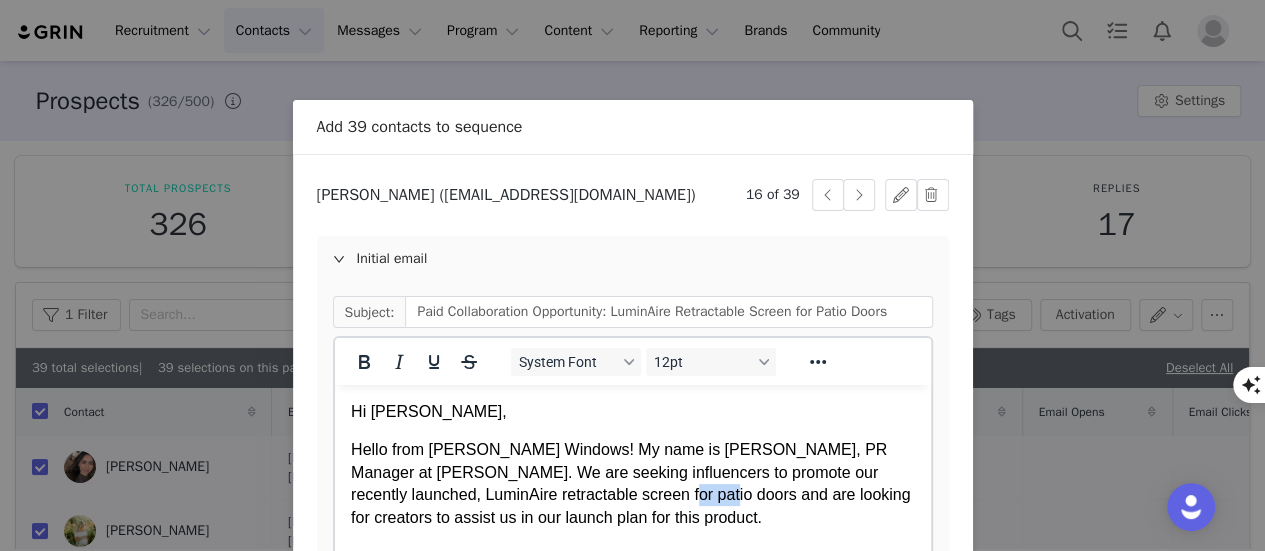 click on "Hello from [PERSON_NAME] Windows! My name is [PERSON_NAME], PR Manager at [PERSON_NAME]. We are seeking influencers to promote our recently launched, LuminAire retractable screen for patio doors and are looking for creators to assist us in our launch plan for this product." at bounding box center [632, 484] 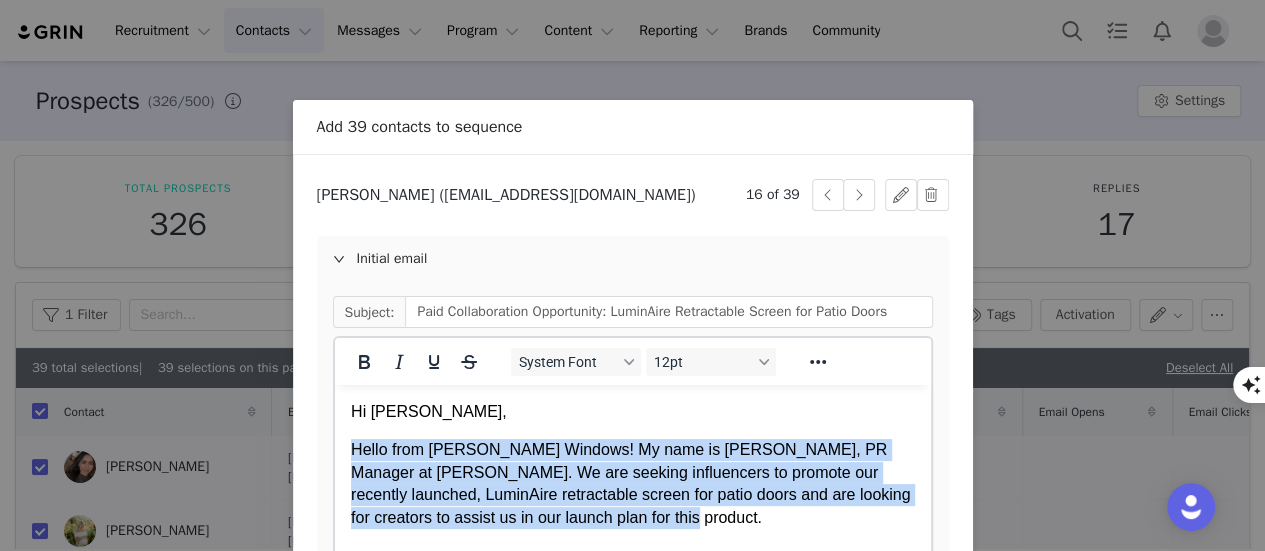 click on "Hello from [PERSON_NAME] Windows! My name is [PERSON_NAME], PR Manager at [PERSON_NAME]. We are seeking influencers to promote our recently launched, LuminAire retractable screen for patio doors and are looking for creators to assist us in our launch plan for this product." at bounding box center [632, 484] 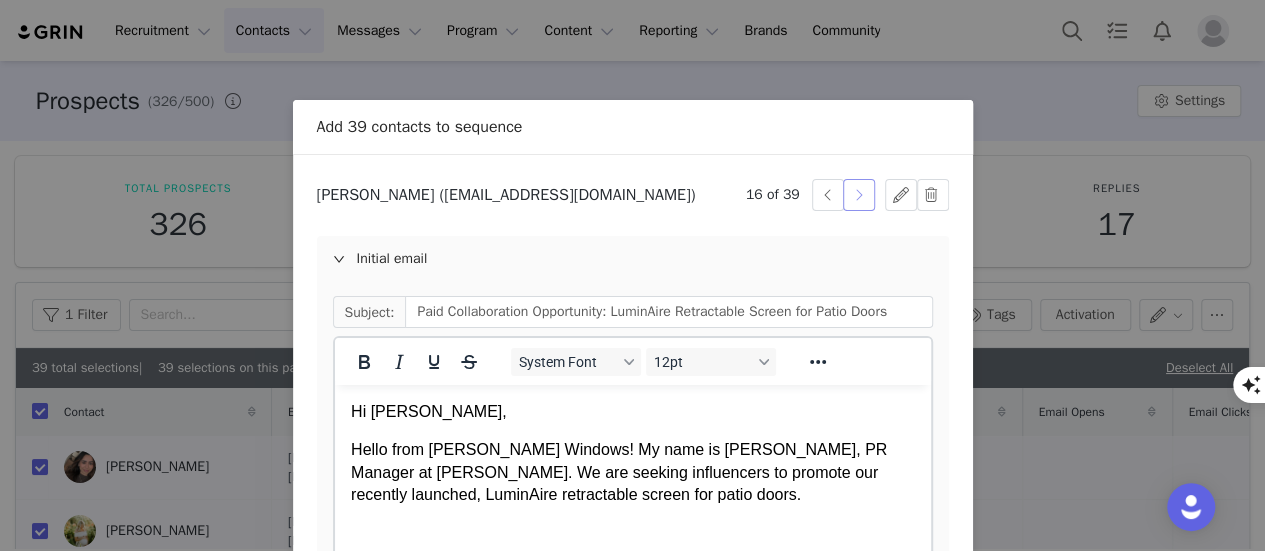 click at bounding box center (859, 195) 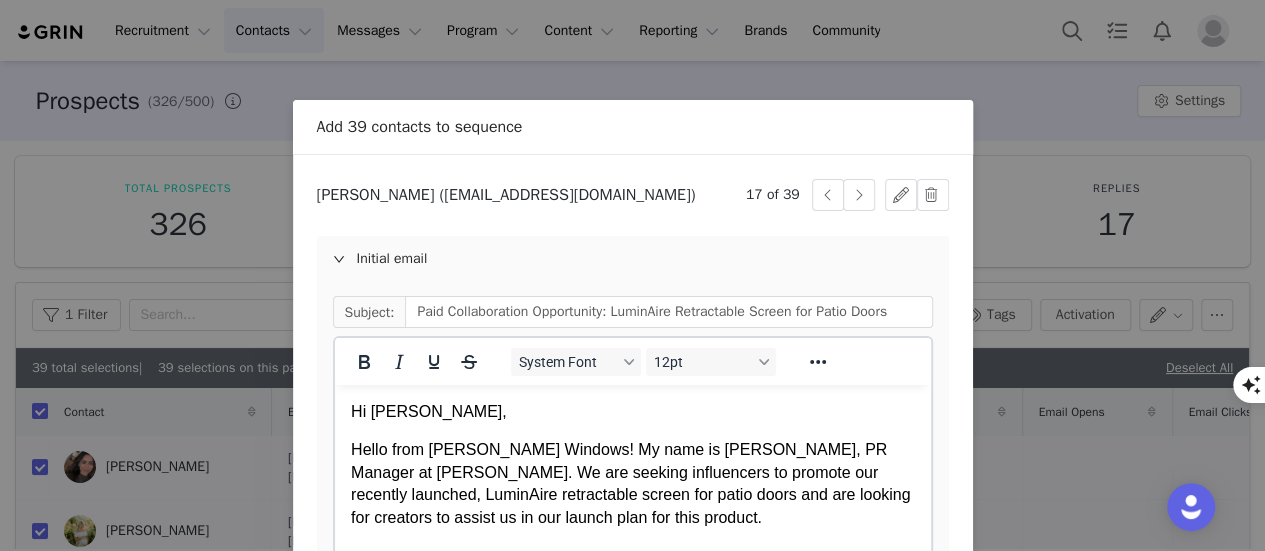 click on "Hello from [PERSON_NAME] Windows! My name is [PERSON_NAME], PR Manager at [PERSON_NAME]. We are seeking influencers to promote our recently launched, LuminAire retractable screen for patio doors and are looking for creators to assist us in our launch plan for this product." at bounding box center [632, 484] 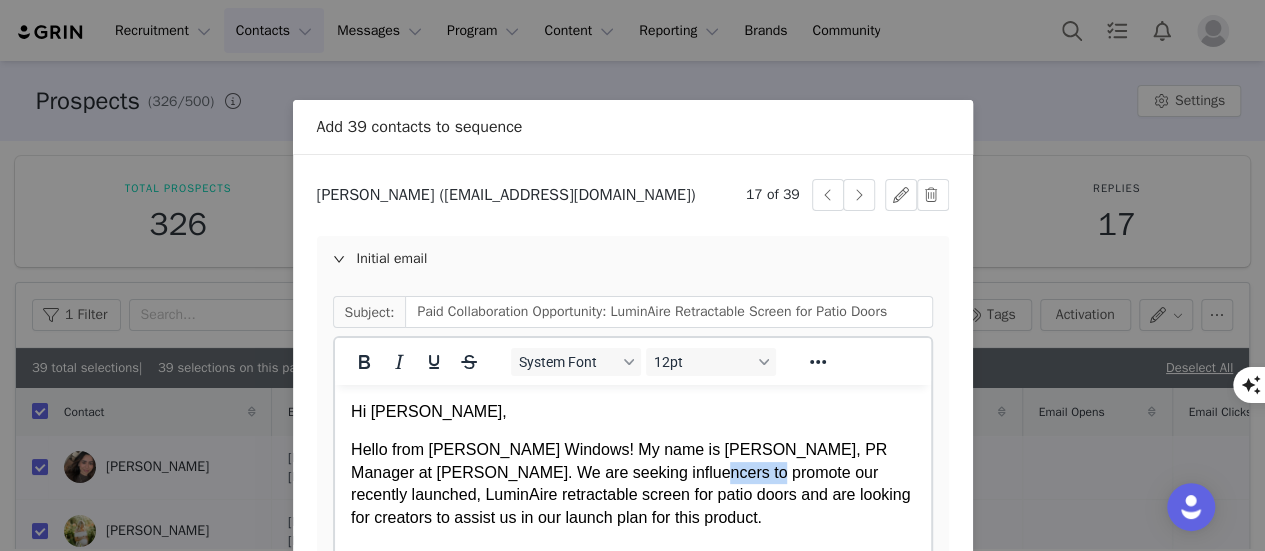 click on "Hello from [PERSON_NAME] Windows! My name is [PERSON_NAME], PR Manager at [PERSON_NAME]. We are seeking influencers to promote our recently launched, LuminAire retractable screen for patio doors and are looking for creators to assist us in our launch plan for this product." at bounding box center [632, 484] 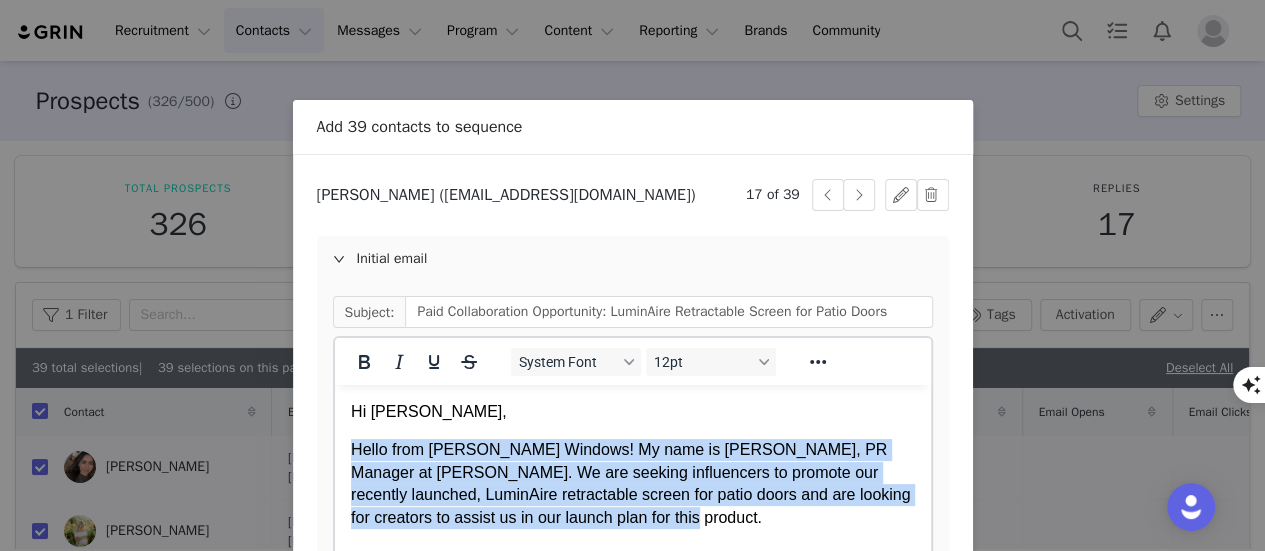 click on "Hello from [PERSON_NAME] Windows! My name is [PERSON_NAME], PR Manager at [PERSON_NAME]. We are seeking influencers to promote our recently launched, LuminAire retractable screen for patio doors and are looking for creators to assist us in our launch plan for this product." at bounding box center (632, 484) 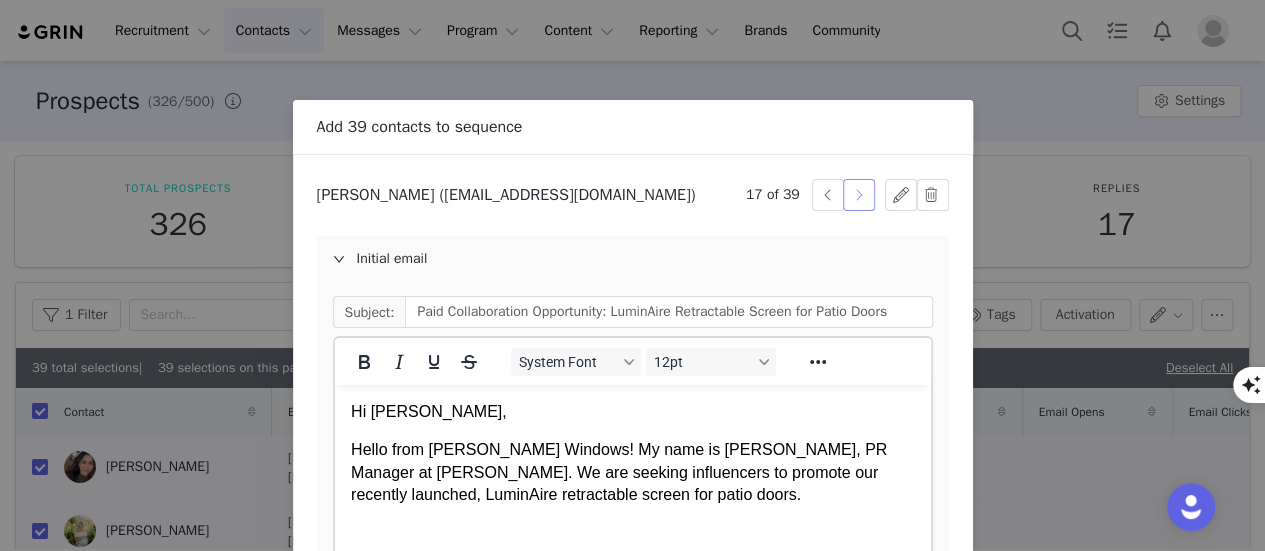 click at bounding box center (859, 195) 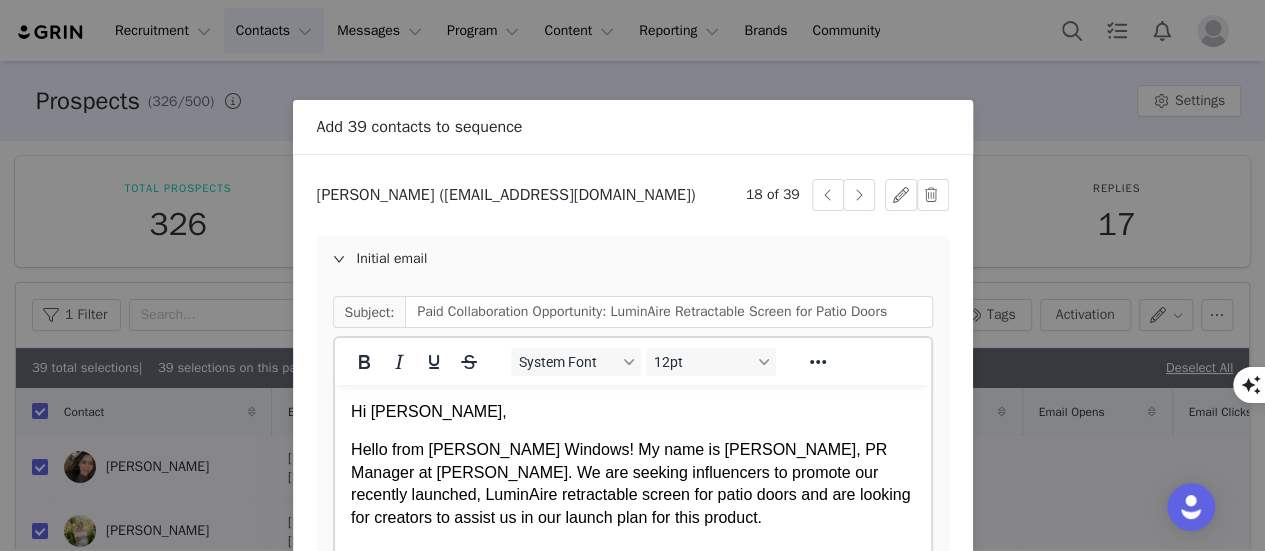 click on "Hello from [PERSON_NAME] Windows! My name is [PERSON_NAME], PR Manager at [PERSON_NAME]. We are seeking influencers to promote our recently launched, LuminAire retractable screen for patio doors and are looking for creators to assist us in our launch plan for this product." at bounding box center [632, 484] 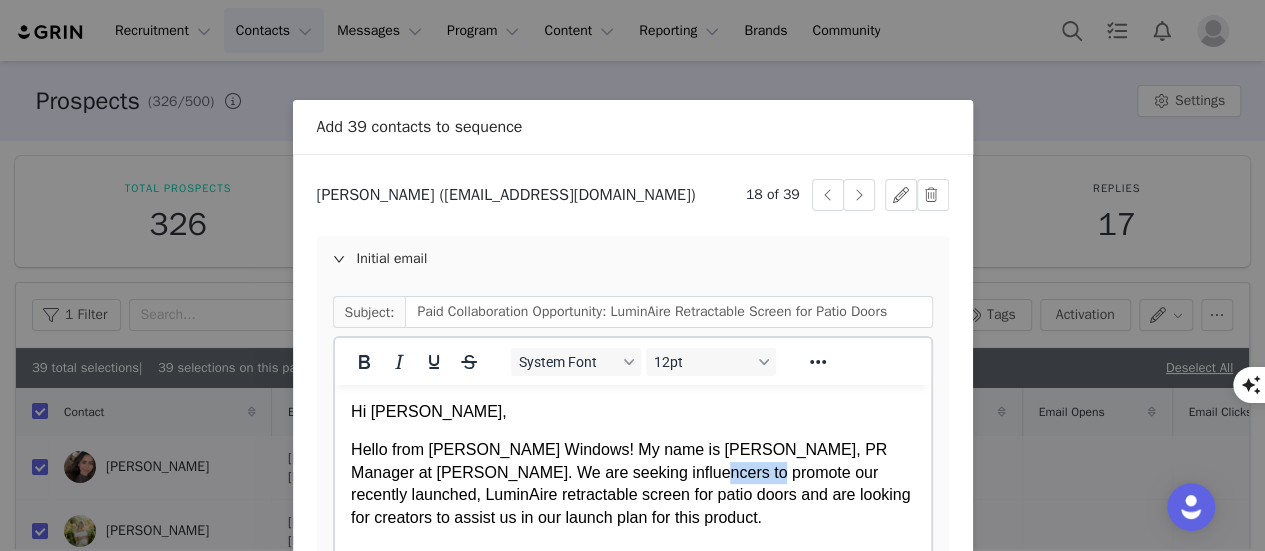click on "Hello from [PERSON_NAME] Windows! My name is [PERSON_NAME], PR Manager at [PERSON_NAME]. We are seeking influencers to promote our recently launched, LuminAire retractable screen for patio doors and are looking for creators to assist us in our launch plan for this product." at bounding box center [632, 484] 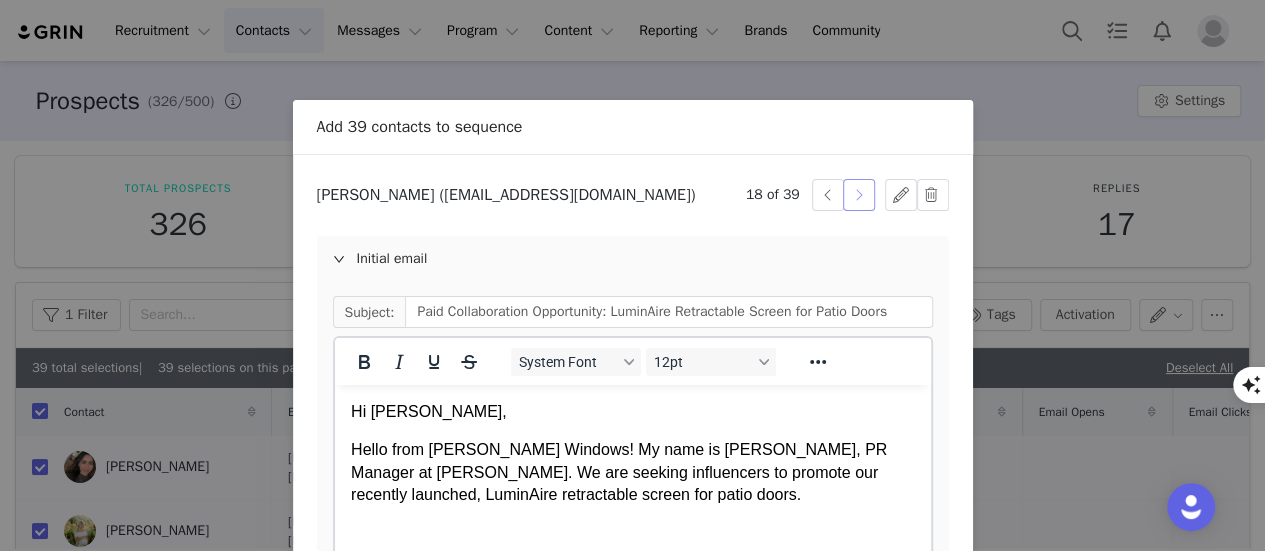 click at bounding box center (859, 195) 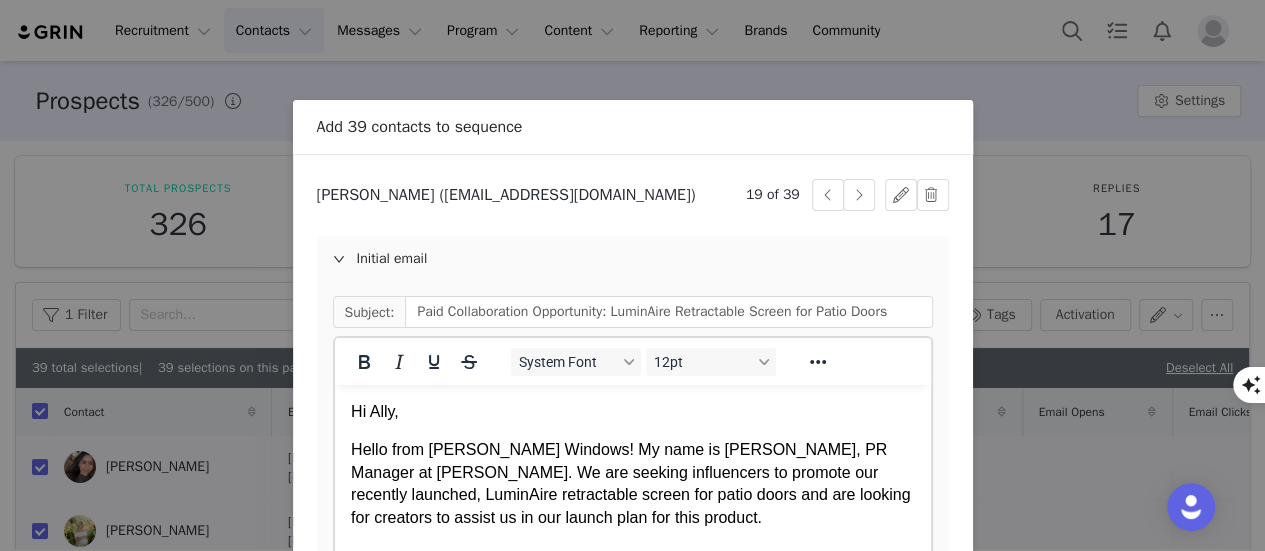 click on "Hello from [PERSON_NAME] Windows! My name is [PERSON_NAME], PR Manager at [PERSON_NAME]. We are seeking influencers to promote our recently launched, LuminAire retractable screen for patio doors and are looking for creators to assist us in our launch plan for this product." at bounding box center [632, 484] 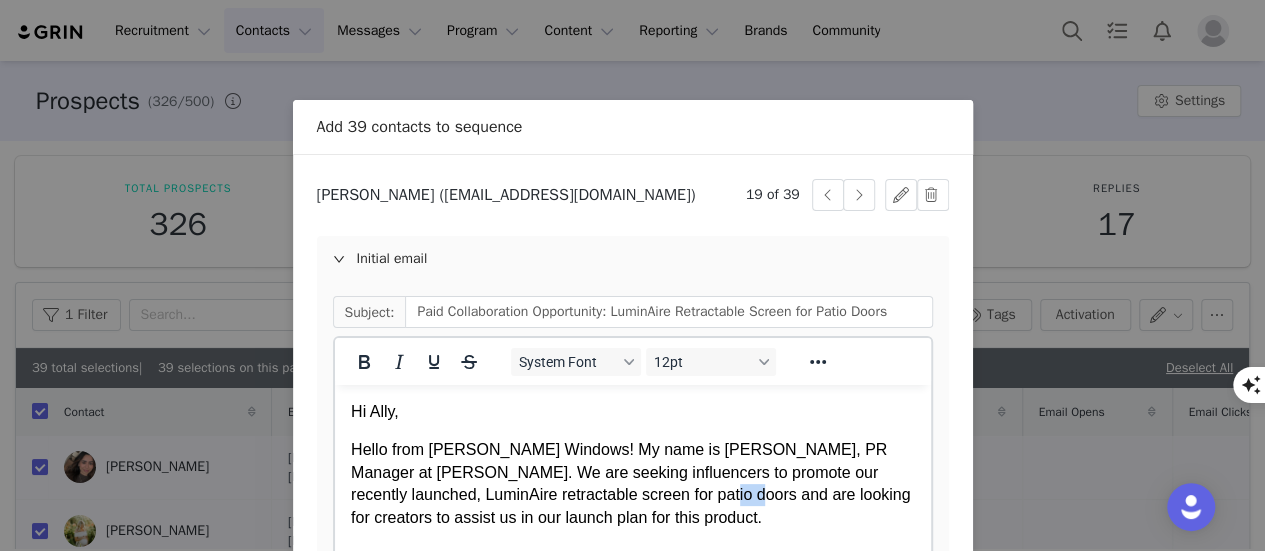 click on "Hello from [PERSON_NAME] Windows! My name is [PERSON_NAME], PR Manager at [PERSON_NAME]. We are seeking influencers to promote our recently launched, LuminAire retractable screen for patio doors and are looking for creators to assist us in our launch plan for this product." at bounding box center [632, 484] 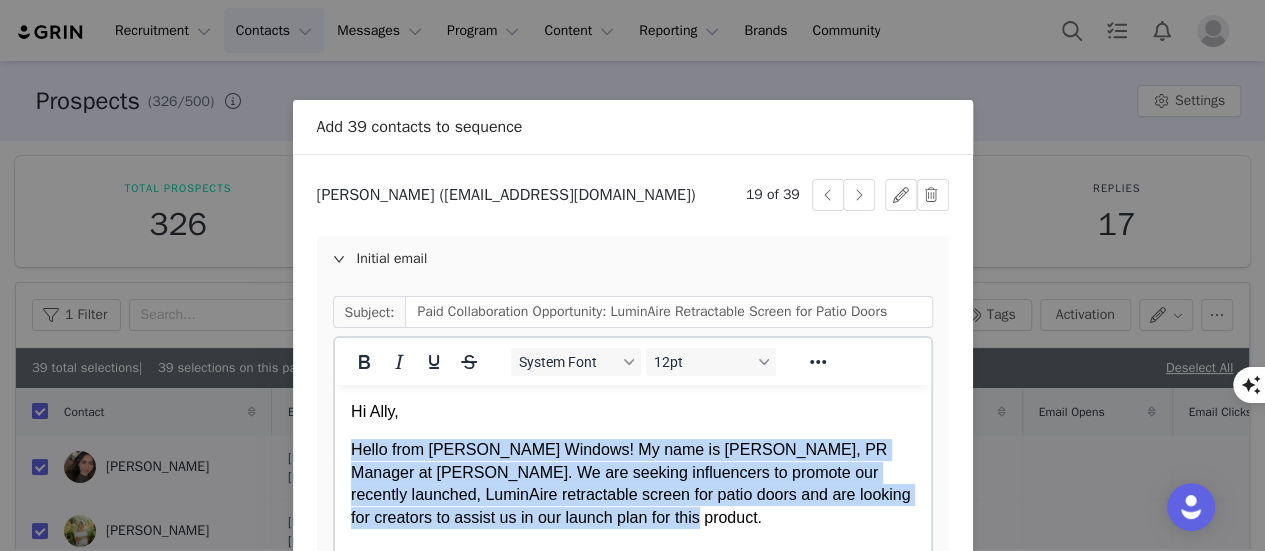 click on "Hello from [PERSON_NAME] Windows! My name is [PERSON_NAME], PR Manager at [PERSON_NAME]. We are seeking influencers to promote our recently launched, LuminAire retractable screen for patio doors and are looking for creators to assist us in our launch plan for this product." at bounding box center [632, 484] 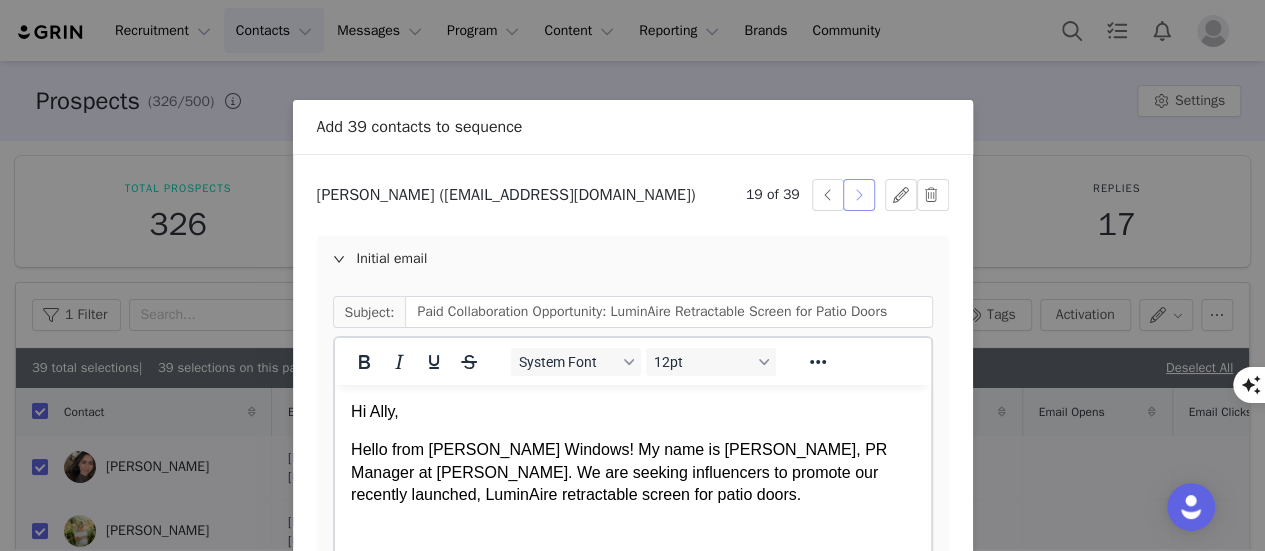 click at bounding box center [859, 195] 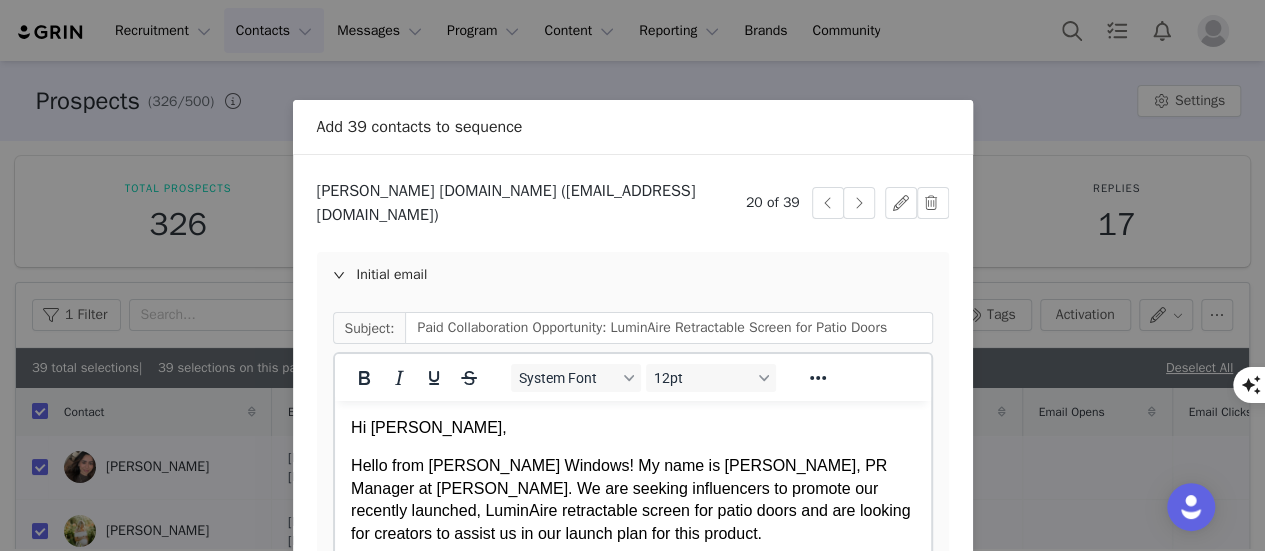 click on "Hello from [PERSON_NAME] Windows! My name is [PERSON_NAME], PR Manager at [PERSON_NAME]. We are seeking influencers to promote our recently launched, LuminAire retractable screen for patio doors and are looking for creators to assist us in our launch plan for this product." at bounding box center (632, 500) 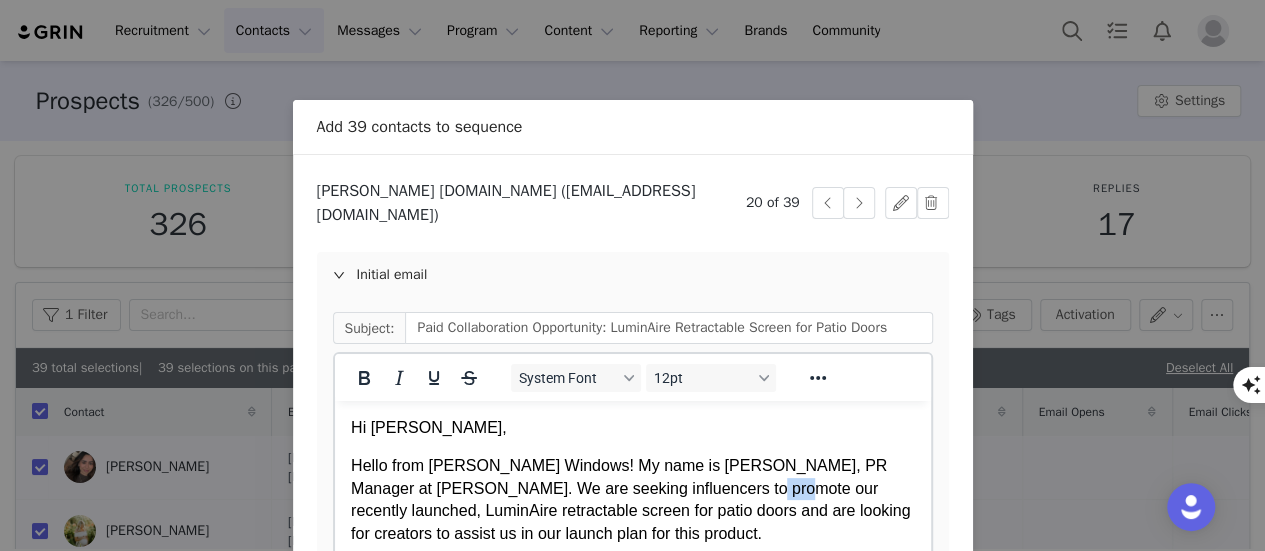 click on "Hello from [PERSON_NAME] Windows! My name is [PERSON_NAME], PR Manager at [PERSON_NAME]. We are seeking influencers to promote our recently launched, LuminAire retractable screen for patio doors and are looking for creators to assist us in our launch plan for this product." at bounding box center [632, 500] 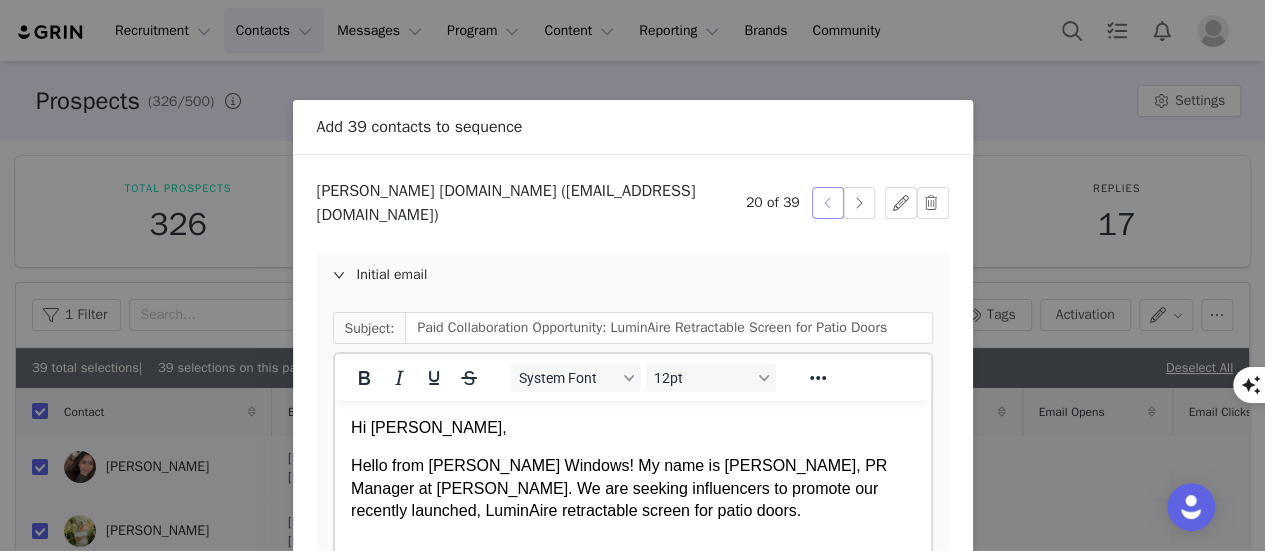 click at bounding box center [828, 203] 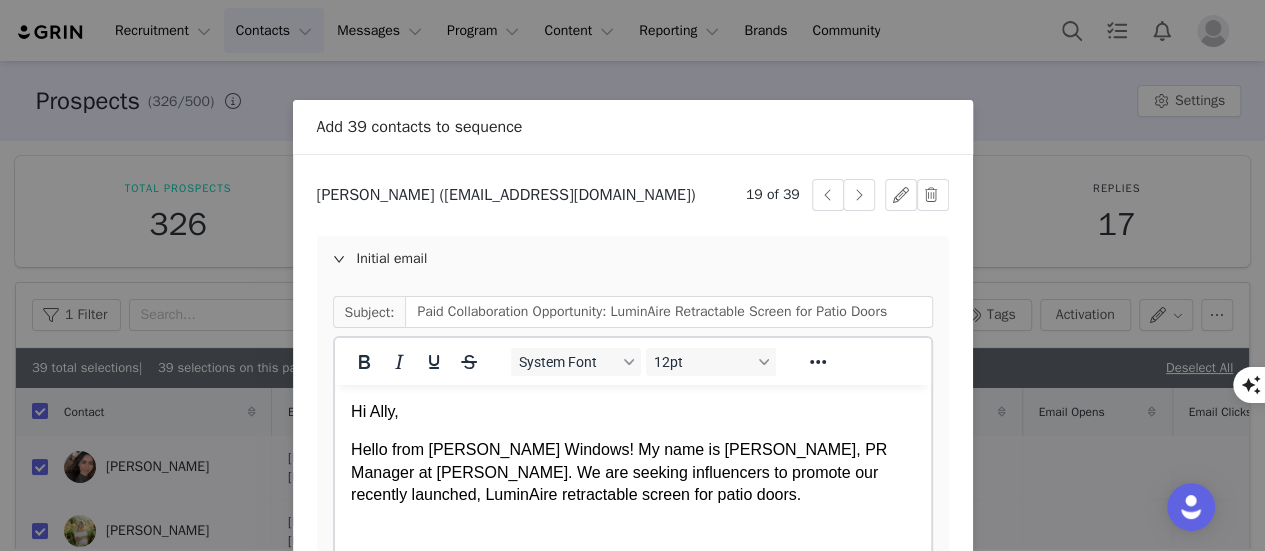 click on "[PERSON_NAME] ([EMAIL_ADDRESS][DOMAIN_NAME])
19 of 39
Initial email Subject: Paid Collaboration Opportunity: LuminAire Retractable Screen for Patio Doors     System Font 12pt To open the popup, press Shift+Enter To open the popup, press Shift+Enter To open the popup, press Shift+Enter To open the popup, press Shift+Enter Attach a file Follow up email after 3 days Edit     Discard Start Sequence" at bounding box center (633, 486) 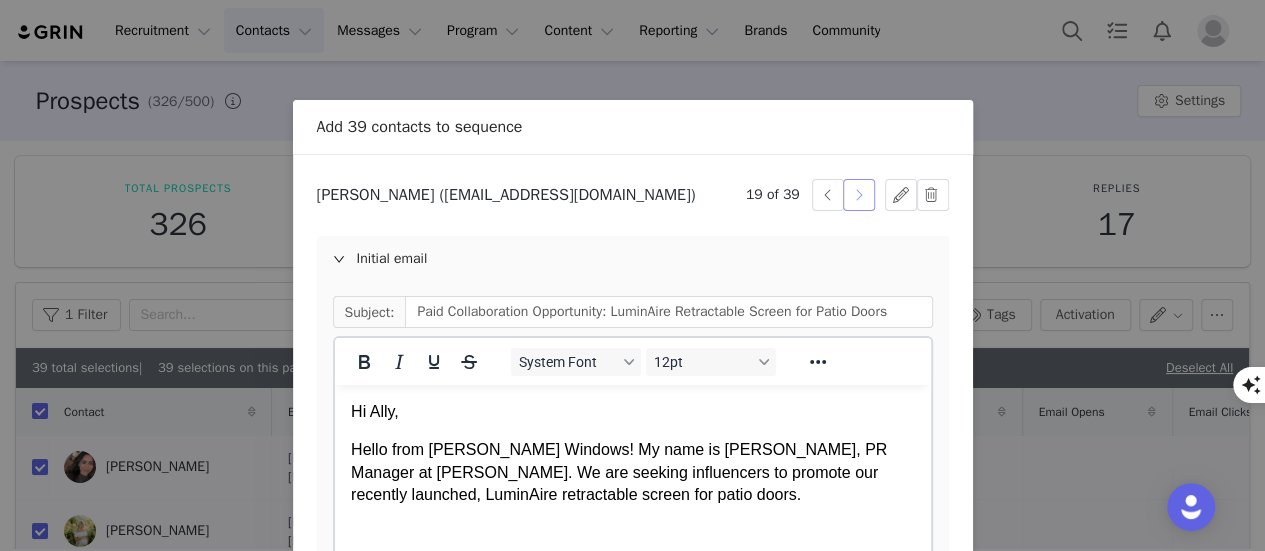 click at bounding box center [859, 195] 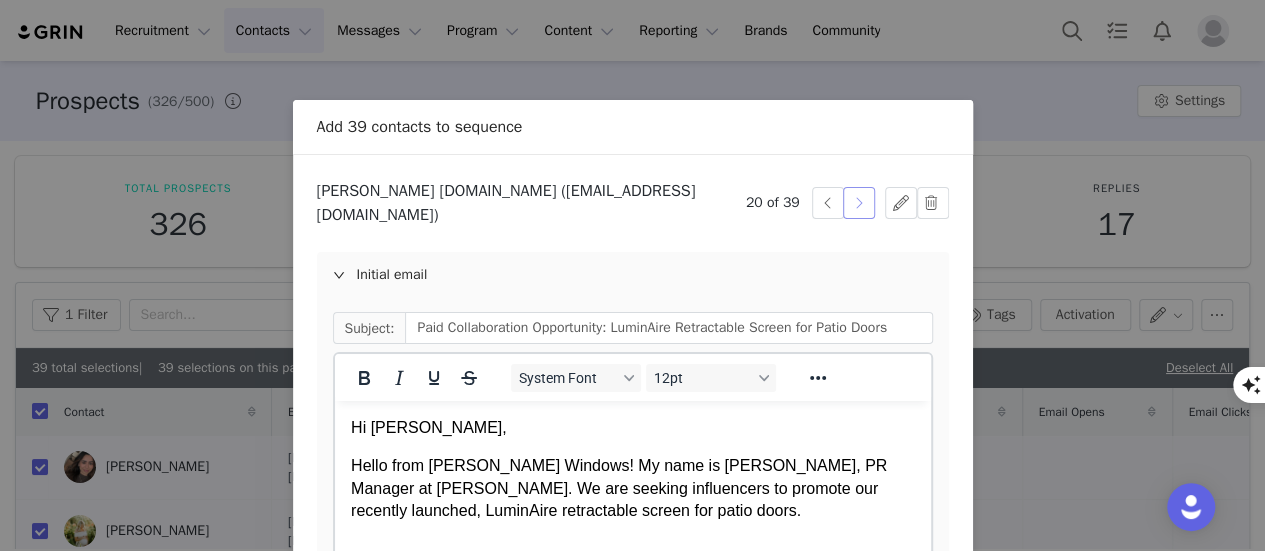 click at bounding box center (859, 203) 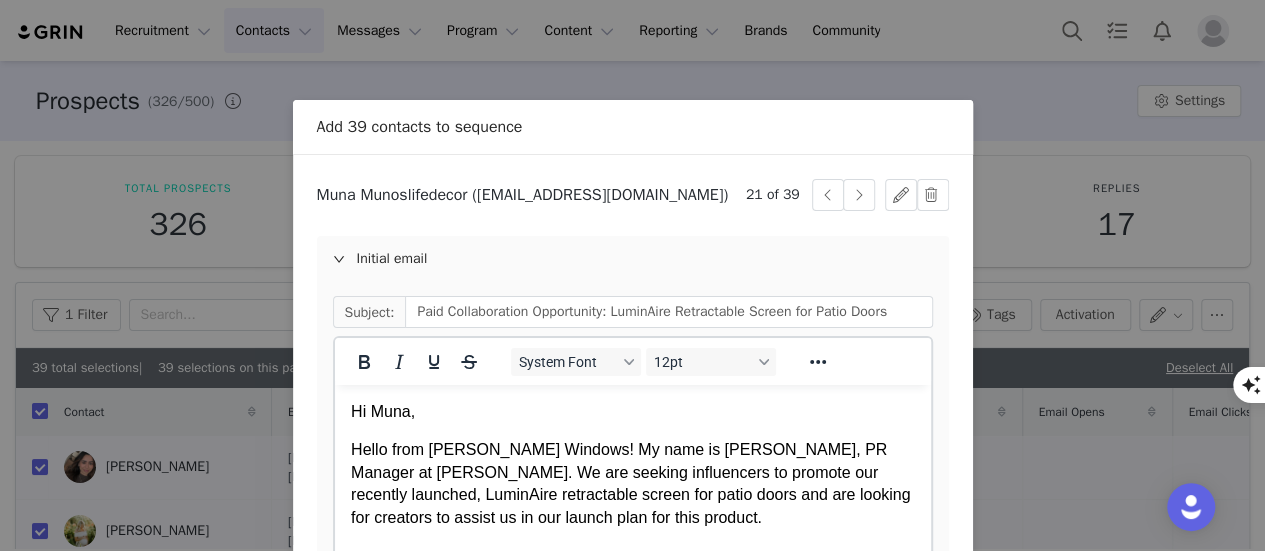 click on "Hi [PERSON_NAME],  Hello from [PERSON_NAME] Windows! My name is [PERSON_NAME], PR Manager at [PERSON_NAME]. We are seeking influencers to promote our recently launched, LuminAire retractable screen for patio doors and are looking for creators to assist us in our launch plan for this product. A little about us – We're the largest window and door manufacturer in [GEOGRAPHIC_DATA] and we're looking for unique creators who are confident in their DIY skills and love products that work to connect your home to the outdoors, without being an eye sore.   The LuminAire retractable screen door is designed to seamlessly blend with any home decor, and we are  specifically looking for a homeowner who currently has a gliding patio door (of any brand) and is interested in upgrading or updating their screen to one that retracts out of sight when not in use.  In exchange for your participation, we will provide you with the LuminAire retractable screen door  ($259 value)  and additional paid compensation for content delivery.  Thank you," at bounding box center (632, 864) 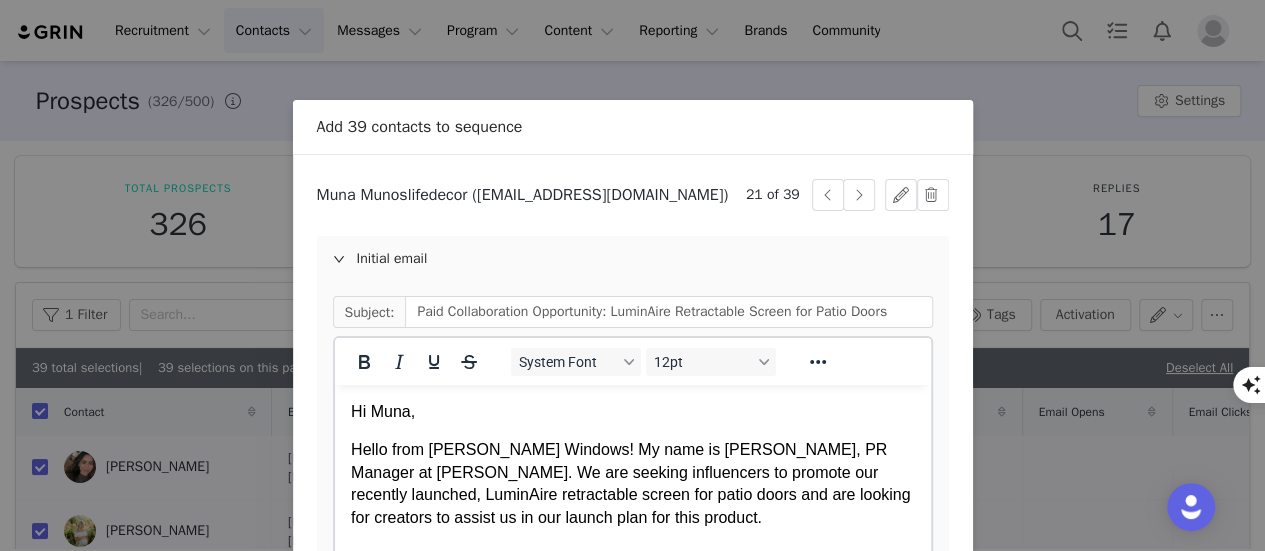 click on "Hello from [PERSON_NAME] Windows! My name is [PERSON_NAME], PR Manager at [PERSON_NAME]. We are seeking influencers to promote our recently launched, LuminAire retractable screen for patio doors and are looking for creators to assist us in our launch plan for this product." at bounding box center [632, 484] 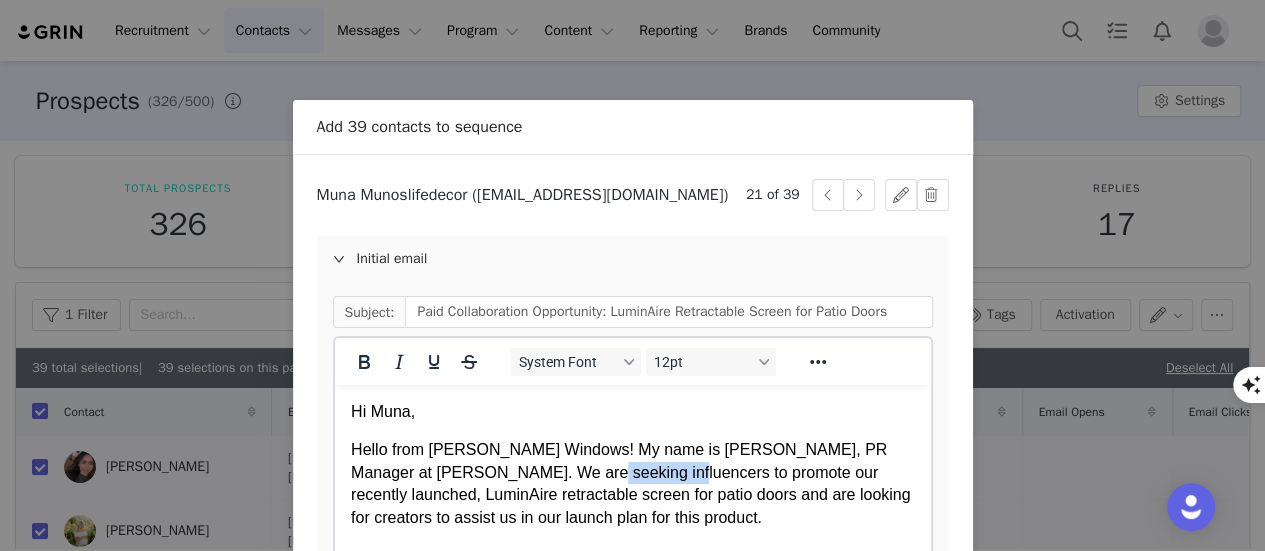 click on "Hello from [PERSON_NAME] Windows! My name is [PERSON_NAME], PR Manager at [PERSON_NAME]. We are seeking influencers to promote our recently launched, LuminAire retractable screen for patio doors and are looking for creators to assist us in our launch plan for this product." at bounding box center [632, 484] 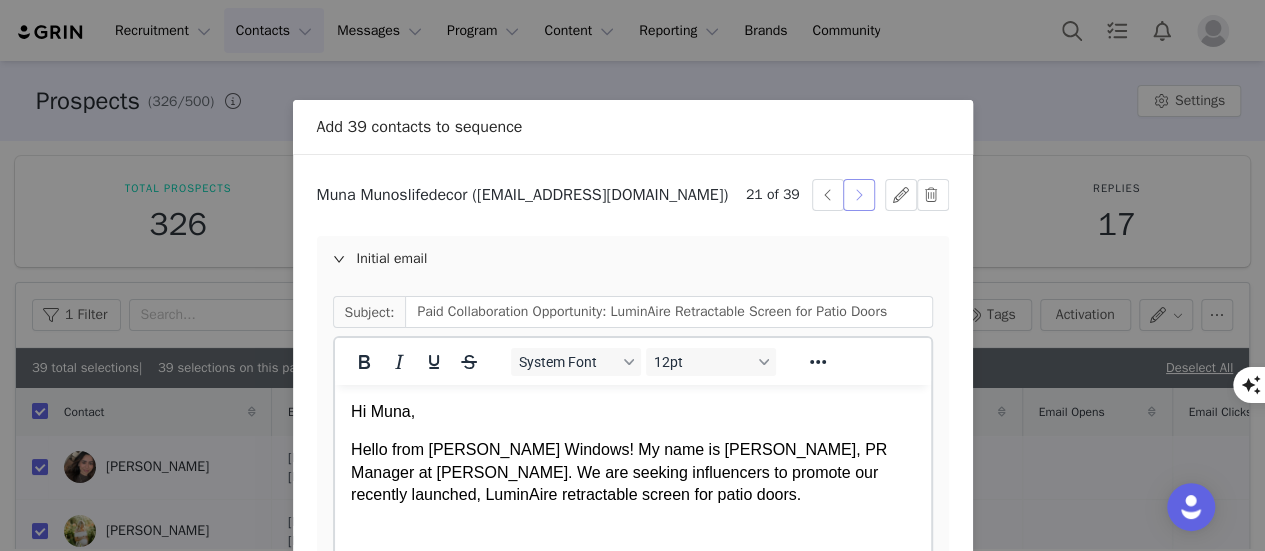 click at bounding box center [859, 195] 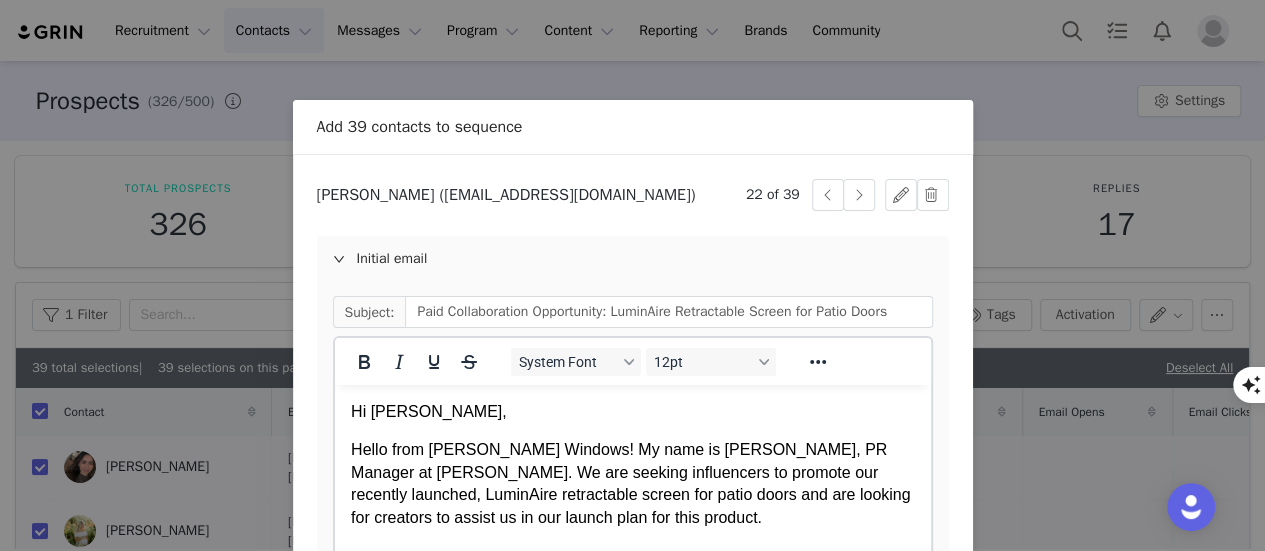 click on "Hello from [PERSON_NAME] Windows! My name is [PERSON_NAME], PR Manager at [PERSON_NAME]. We are seeking influencers to promote our recently launched, LuminAire retractable screen for patio doors and are looking for creators to assist us in our launch plan for this product." at bounding box center [632, 484] 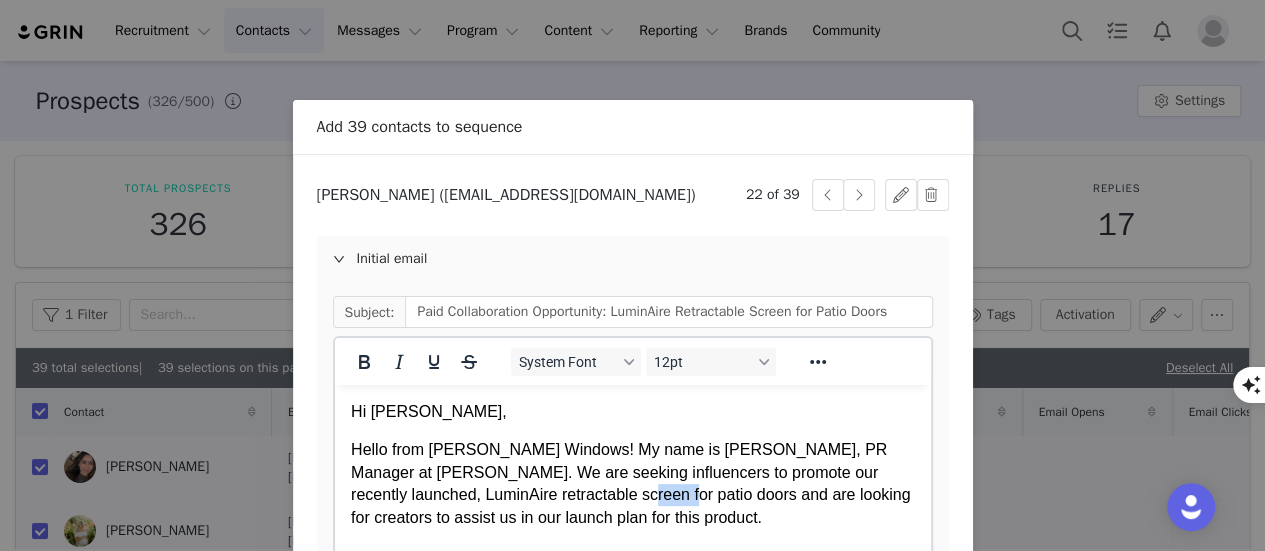 click on "Hello from [PERSON_NAME] Windows! My name is [PERSON_NAME], PR Manager at [PERSON_NAME]. We are seeking influencers to promote our recently launched, LuminAire retractable screen for patio doors and are looking for creators to assist us in our launch plan for this product." at bounding box center (632, 484) 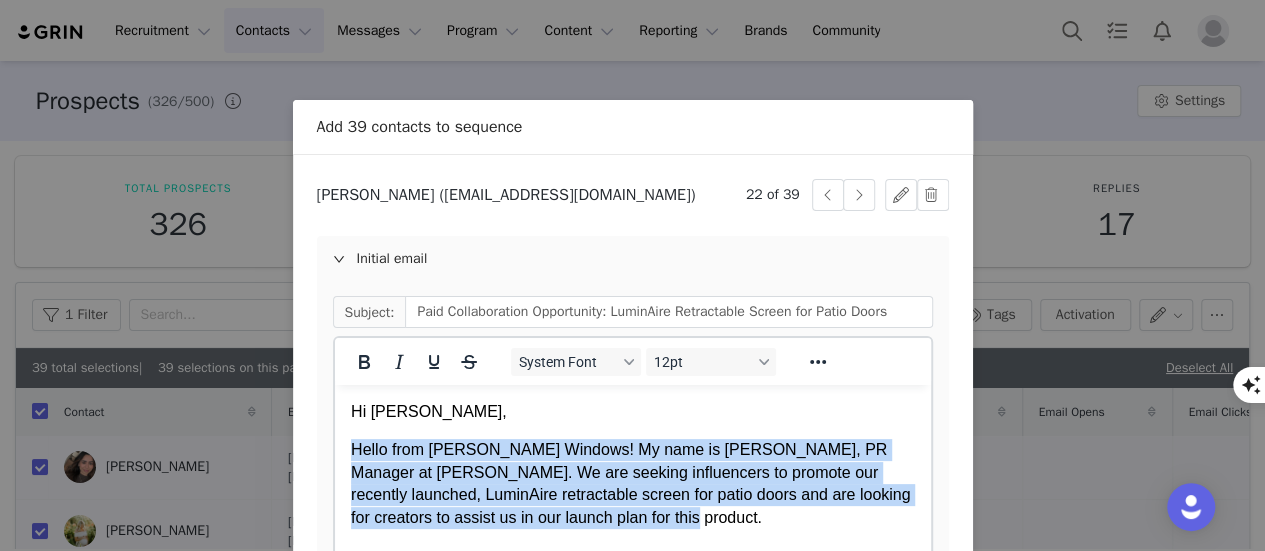 click on "Hello from [PERSON_NAME] Windows! My name is [PERSON_NAME], PR Manager at [PERSON_NAME]. We are seeking influencers to promote our recently launched, LuminAire retractable screen for patio doors and are looking for creators to assist us in our launch plan for this product." at bounding box center [632, 484] 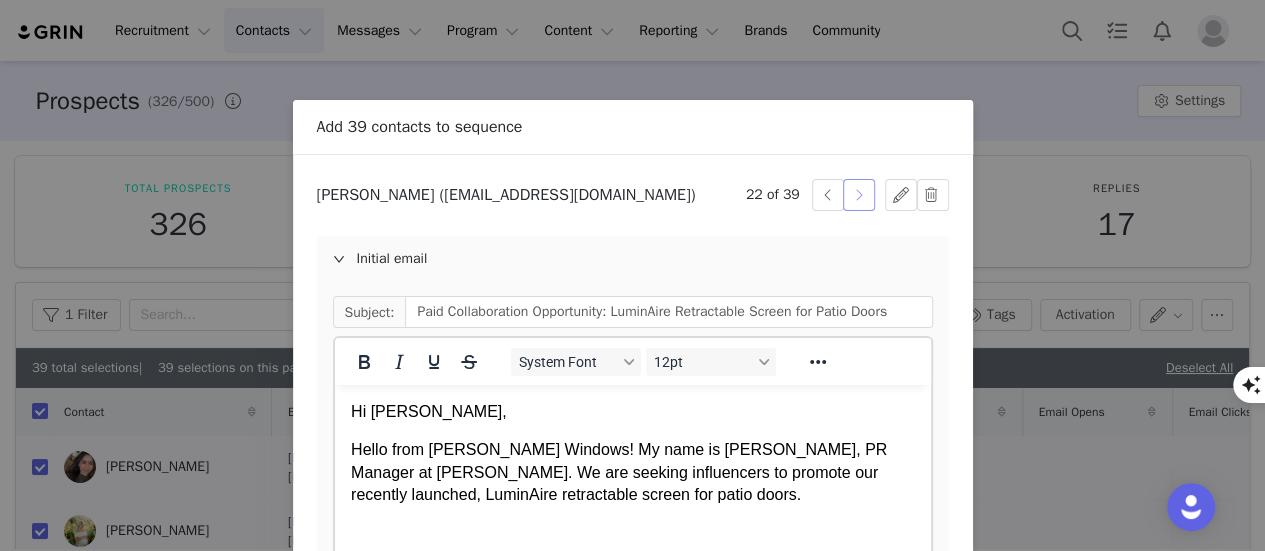 click at bounding box center (859, 195) 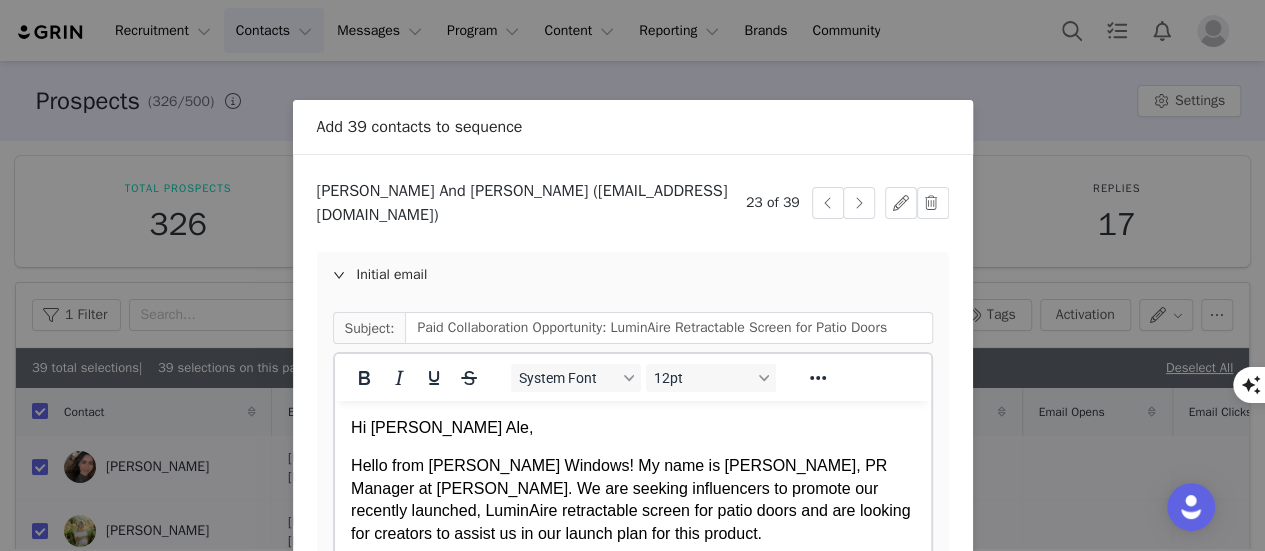 click on "Hello from [PERSON_NAME] Windows! My name is [PERSON_NAME], PR Manager at [PERSON_NAME]. We are seeking influencers to promote our recently launched, LuminAire retractable screen for patio doors and are looking for creators to assist us in our launch plan for this product." at bounding box center (632, 500) 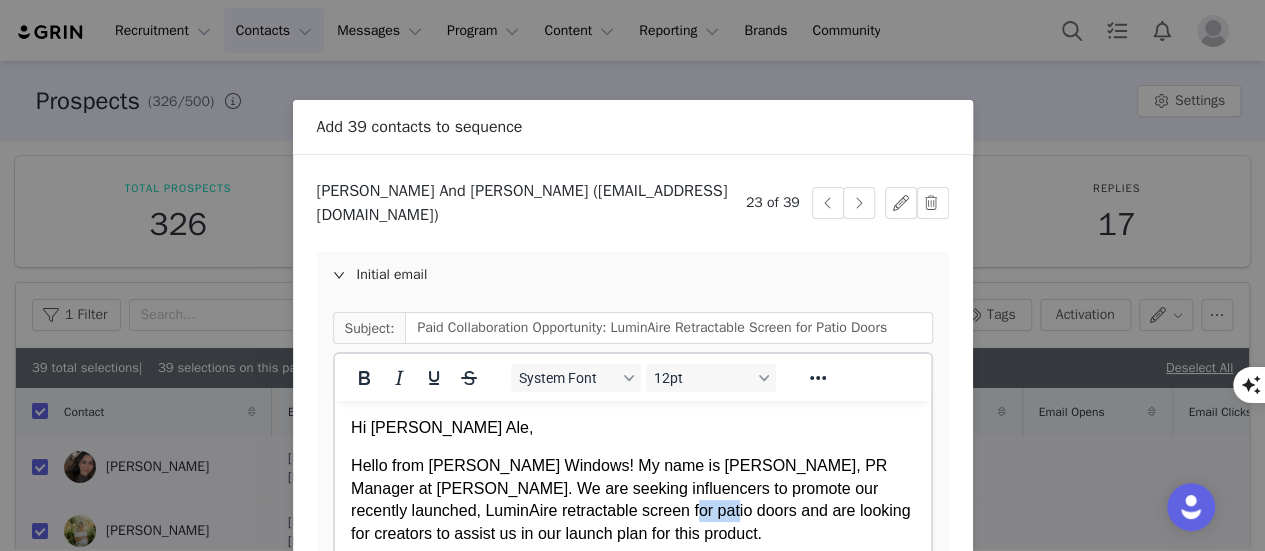 click on "Hello from [PERSON_NAME] Windows! My name is [PERSON_NAME], PR Manager at [PERSON_NAME]. We are seeking influencers to promote our recently launched, LuminAire retractable screen for patio doors and are looking for creators to assist us in our launch plan for this product." at bounding box center (632, 500) 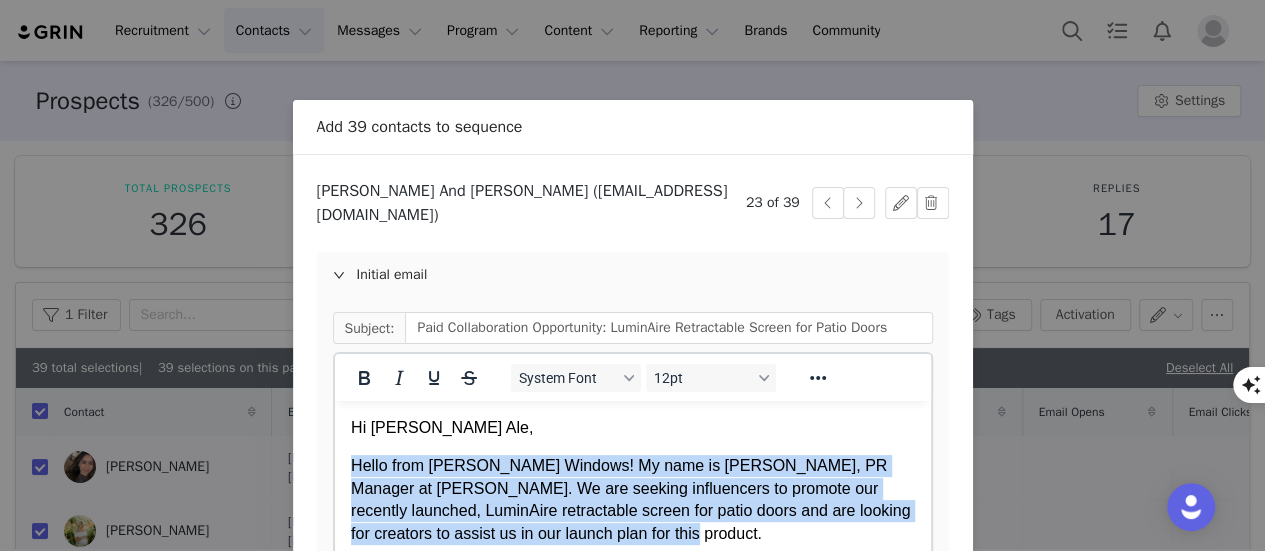 click on "Hello from [PERSON_NAME] Windows! My name is [PERSON_NAME], PR Manager at [PERSON_NAME]. We are seeking influencers to promote our recently launched, LuminAire retractable screen for patio doors and are looking for creators to assist us in our launch plan for this product." at bounding box center (632, 500) 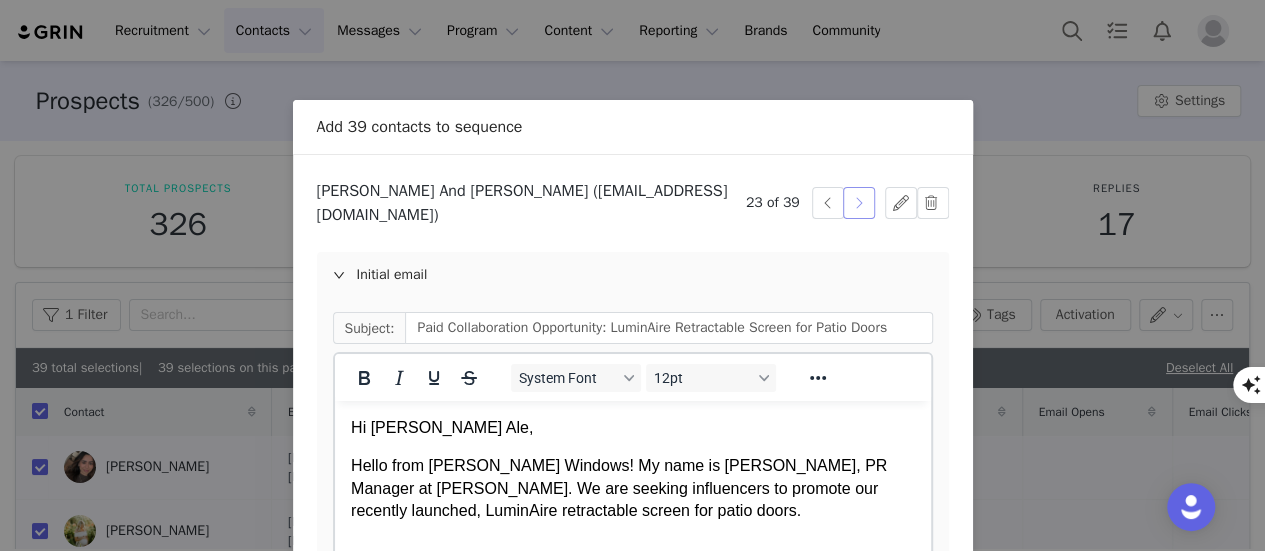 click at bounding box center [859, 203] 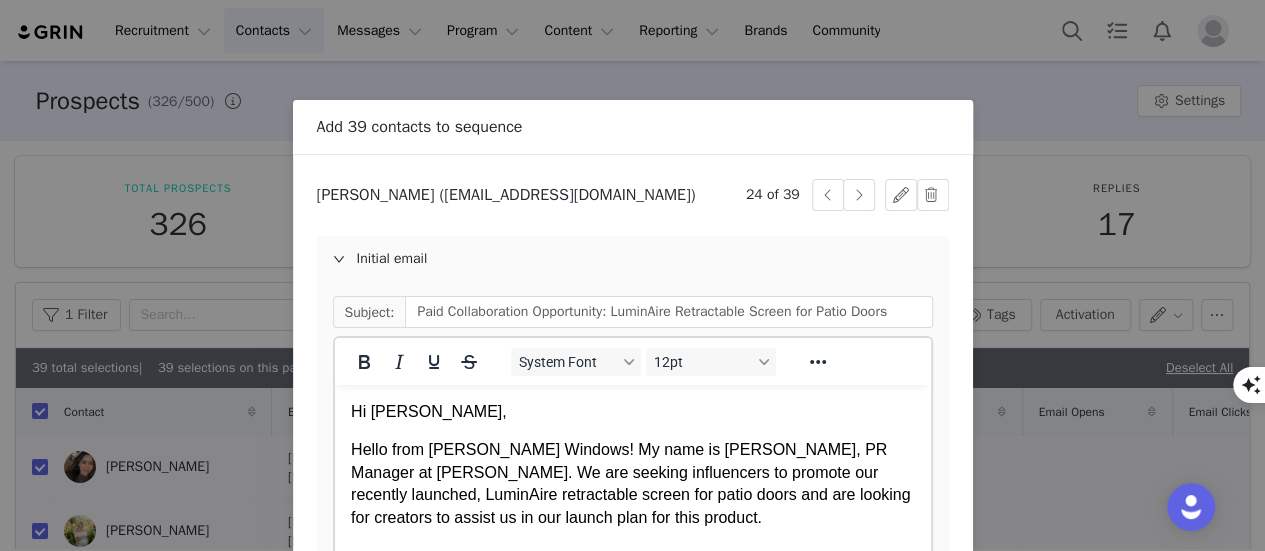 click on "Hello from [PERSON_NAME] Windows! My name is [PERSON_NAME], PR Manager at [PERSON_NAME]. We are seeking influencers to promote our recently launched, LuminAire retractable screen for patio doors and are looking for creators to assist us in our launch plan for this product." at bounding box center (632, 484) 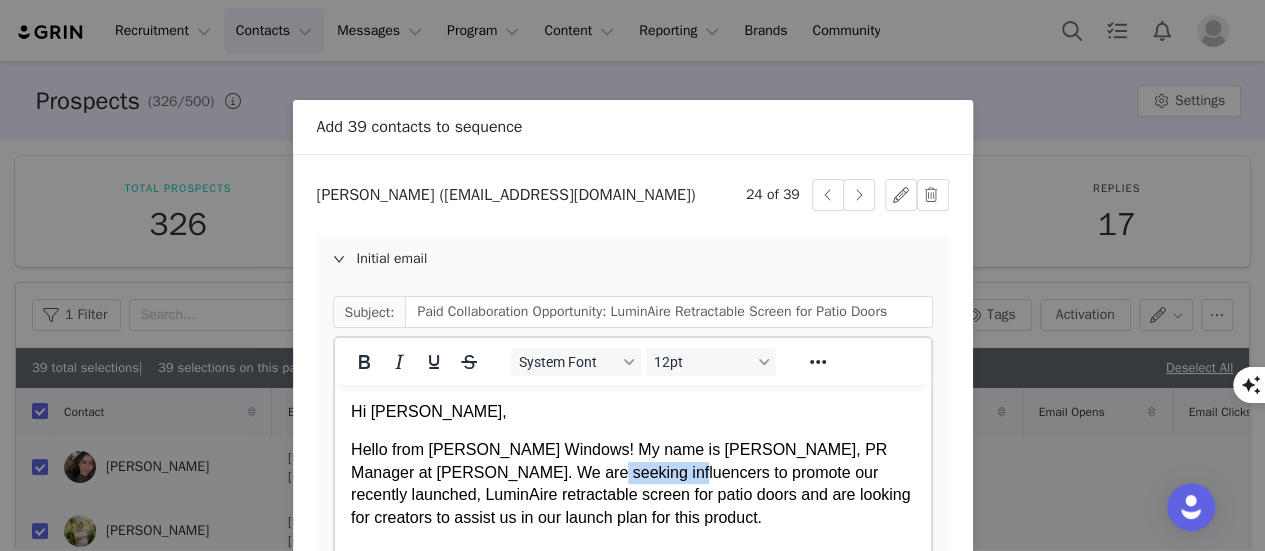 click on "Hello from [PERSON_NAME] Windows! My name is [PERSON_NAME], PR Manager at [PERSON_NAME]. We are seeking influencers to promote our recently launched, LuminAire retractable screen for patio doors and are looking for creators to assist us in our launch plan for this product." at bounding box center [632, 484] 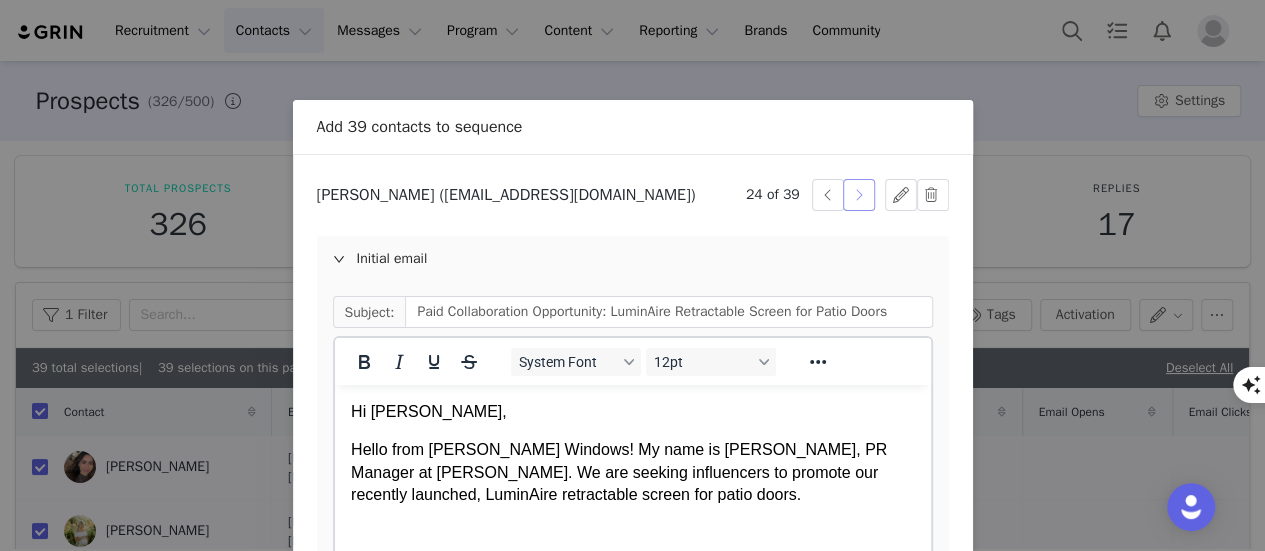 click at bounding box center [859, 195] 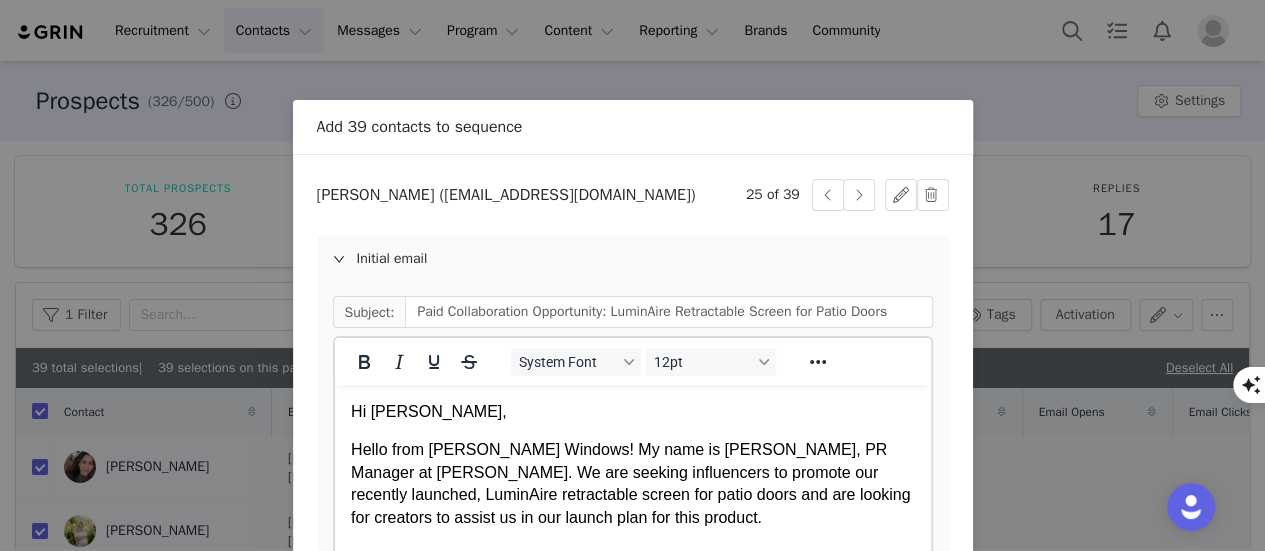 click on "Hello from [PERSON_NAME] Windows! My name is [PERSON_NAME], PR Manager at [PERSON_NAME]. We are seeking influencers to promote our recently launched, LuminAire retractable screen for patio doors and are looking for creators to assist us in our launch plan for this product." at bounding box center (632, 484) 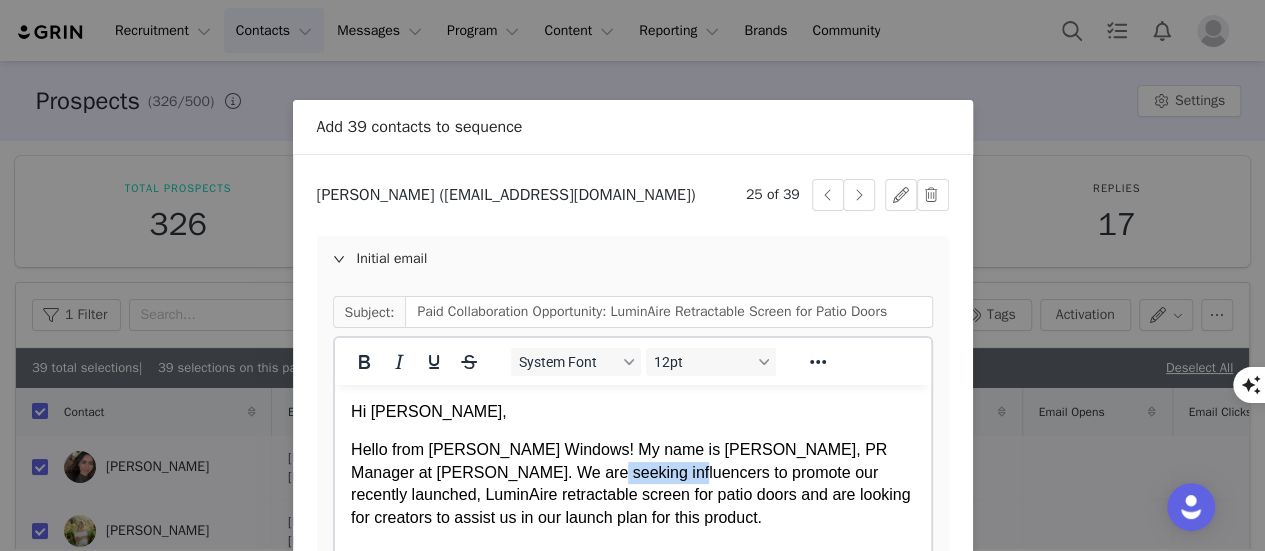click on "Hello from [PERSON_NAME] Windows! My name is [PERSON_NAME], PR Manager at [PERSON_NAME]. We are seeking influencers to promote our recently launched, LuminAire retractable screen for patio doors and are looking for creators to assist us in our launch plan for this product." at bounding box center [632, 484] 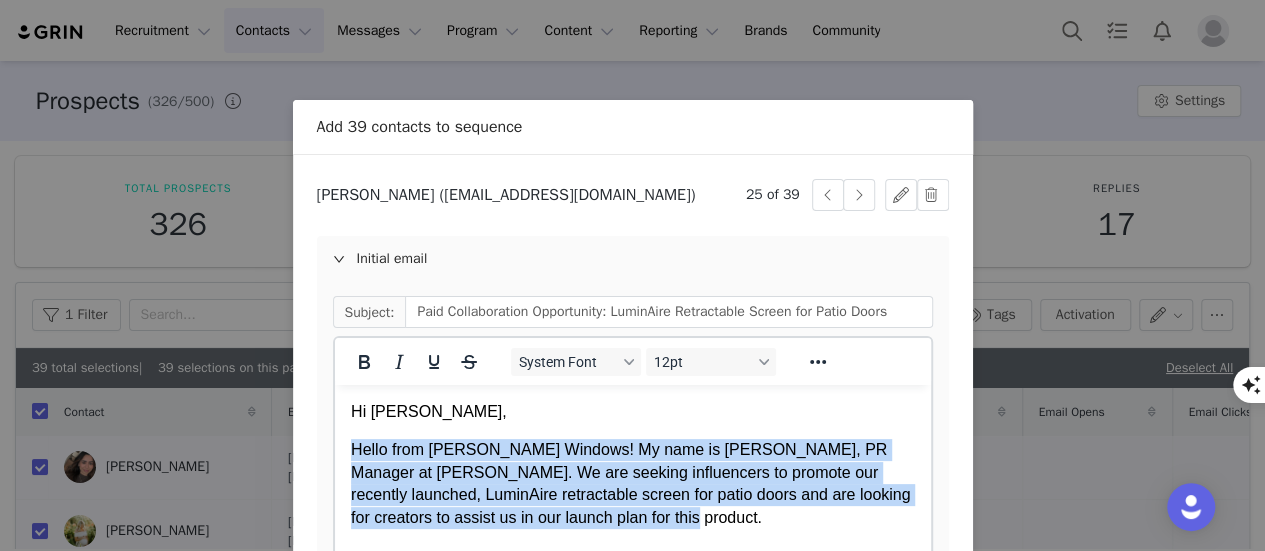 click on "Hello from [PERSON_NAME] Windows! My name is [PERSON_NAME], PR Manager at [PERSON_NAME]. We are seeking influencers to promote our recently launched, LuminAire retractable screen for patio doors and are looking for creators to assist us in our launch plan for this product." at bounding box center (632, 484) 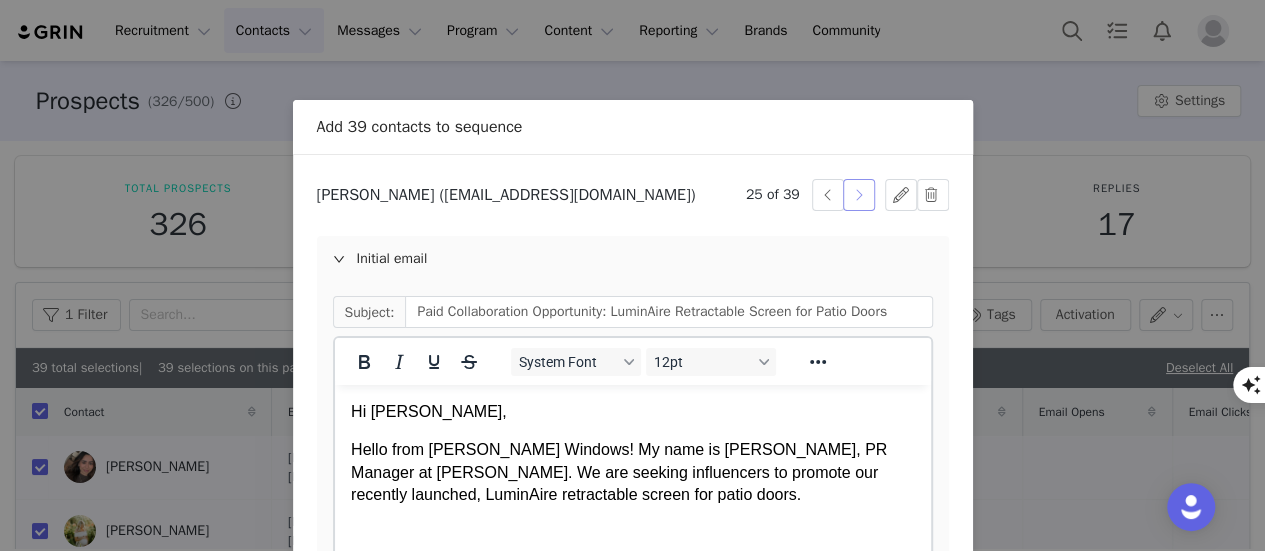 click at bounding box center [859, 195] 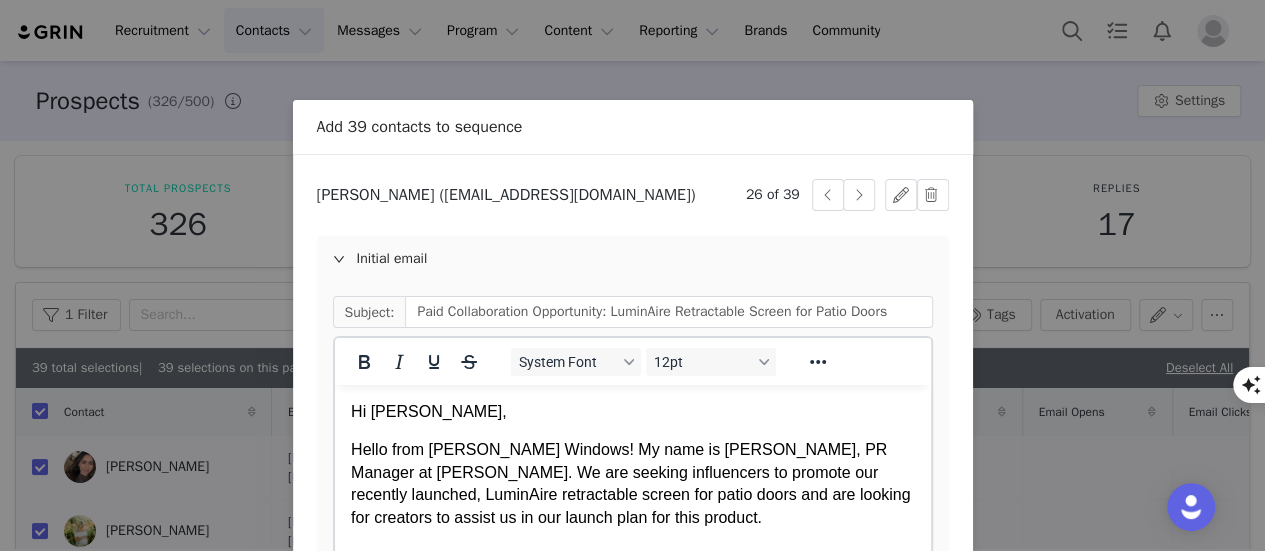 click on "Hello from [PERSON_NAME] Windows! My name is [PERSON_NAME], PR Manager at [PERSON_NAME]. We are seeking influencers to promote our recently launched, LuminAire retractable screen for patio doors and are looking for creators to assist us in our launch plan for this product." at bounding box center (632, 484) 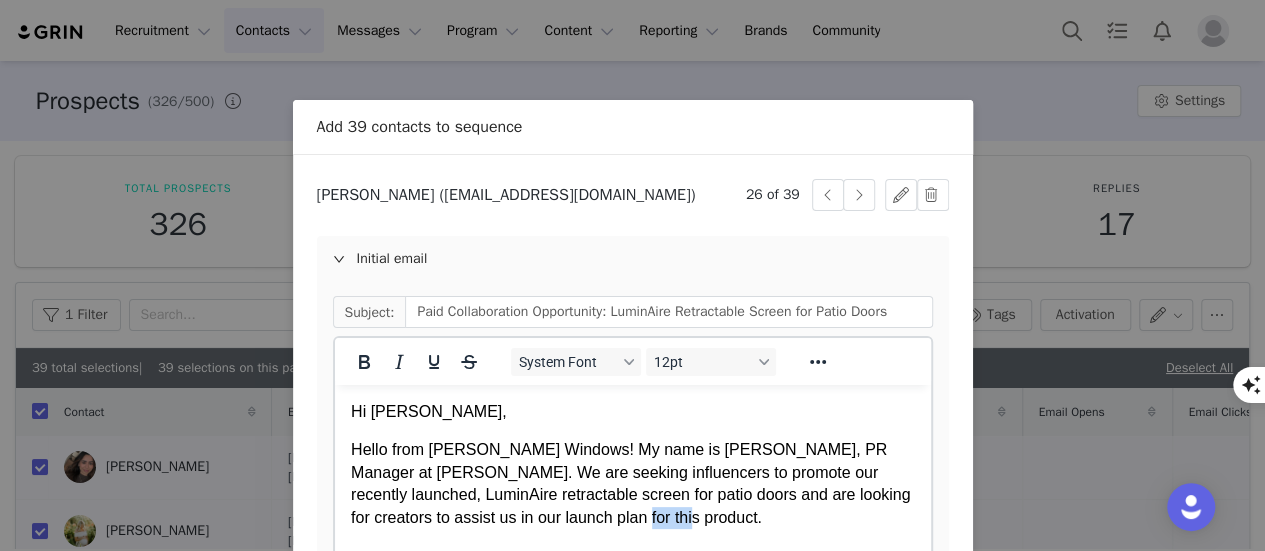 click on "Hello from [PERSON_NAME] Windows! My name is [PERSON_NAME], PR Manager at [PERSON_NAME]. We are seeking influencers to promote our recently launched, LuminAire retractable screen for patio doors and are looking for creators to assist us in our launch plan for this product." at bounding box center [632, 484] 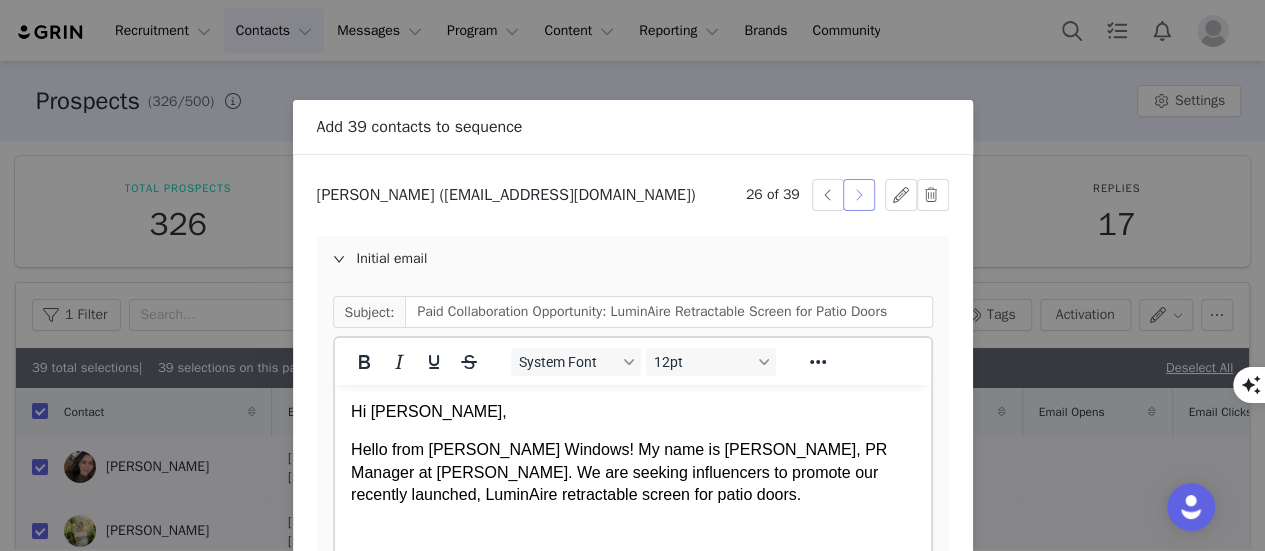 click at bounding box center [859, 195] 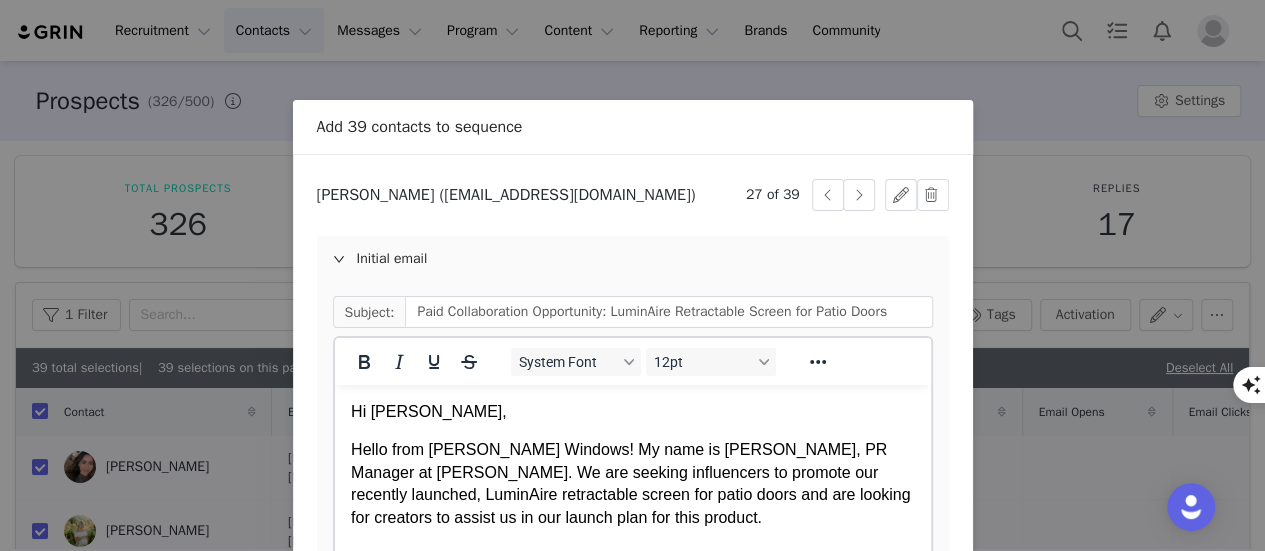 click on "Hello from [PERSON_NAME] Windows! My name is [PERSON_NAME], PR Manager at [PERSON_NAME]. We are seeking influencers to promote our recently launched, LuminAire retractable screen for patio doors and are looking for creators to assist us in our launch plan for this product." at bounding box center [632, 484] 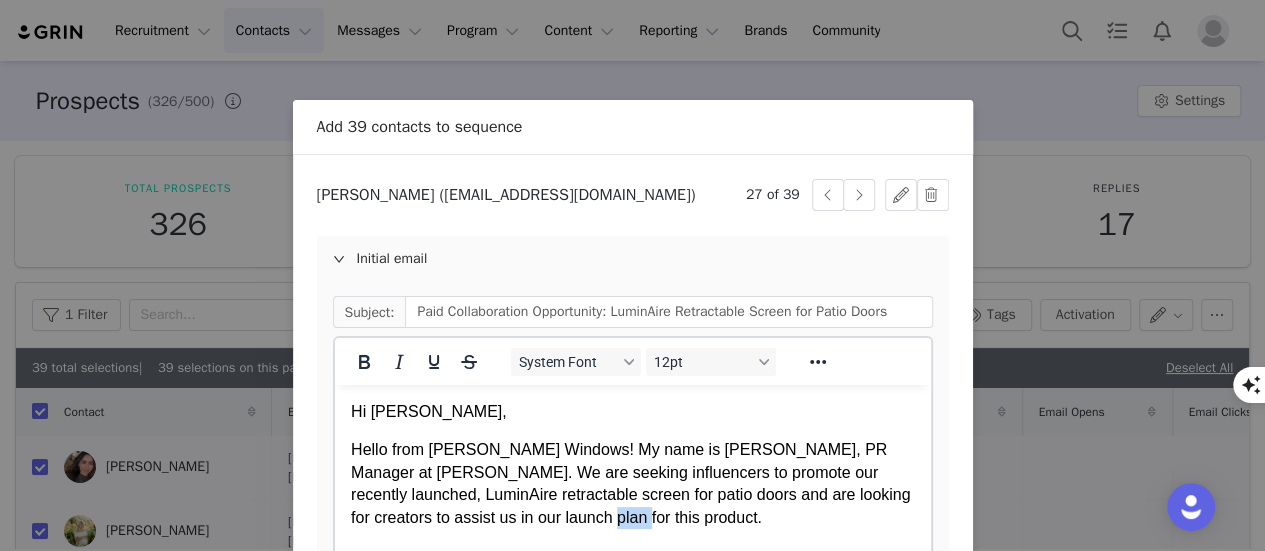 click on "Hello from [PERSON_NAME] Windows! My name is [PERSON_NAME], PR Manager at [PERSON_NAME]. We are seeking influencers to promote our recently launched, LuminAire retractable screen for patio doors and are looking for creators to assist us in our launch plan for this product." at bounding box center (632, 484) 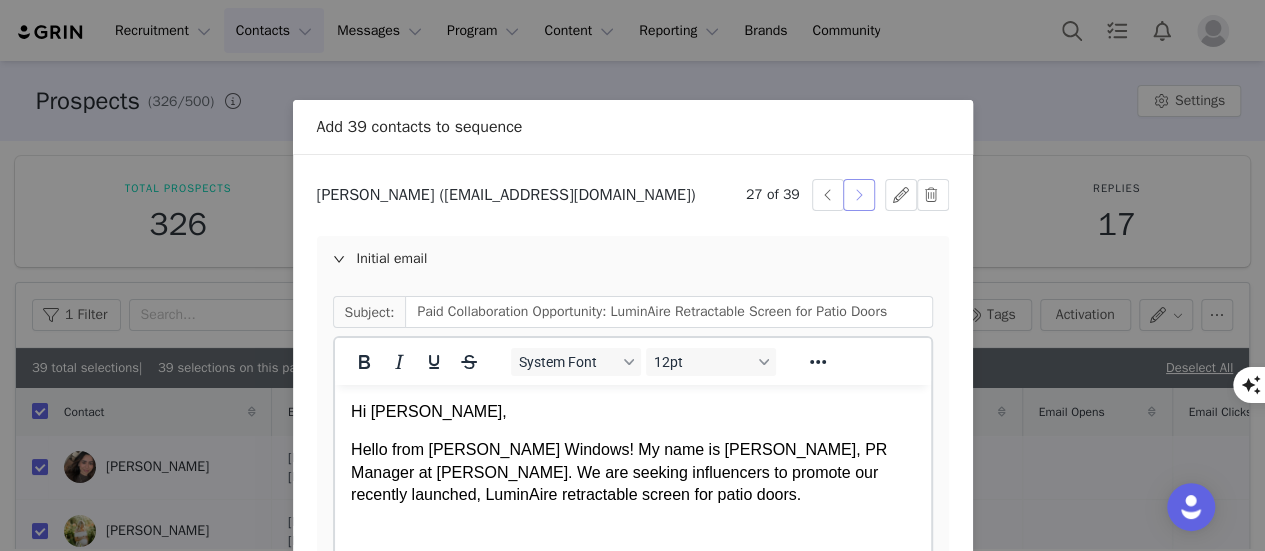 click at bounding box center (859, 195) 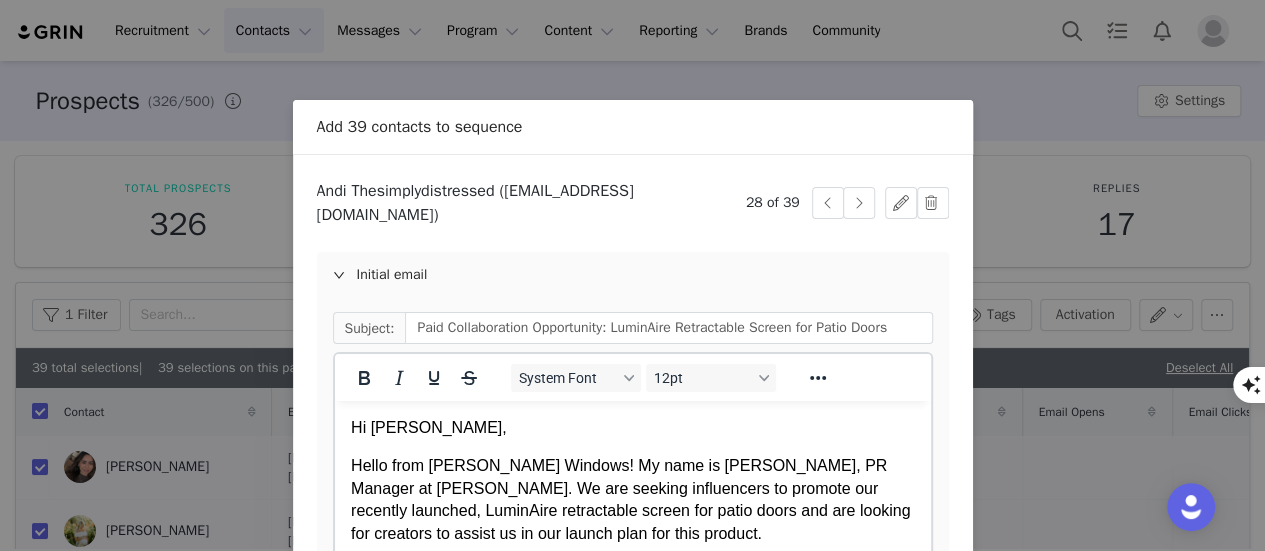 click on "Hello from [PERSON_NAME] Windows! My name is [PERSON_NAME], PR Manager at [PERSON_NAME]. We are seeking influencers to promote our recently launched, LuminAire retractable screen for patio doors and are looking for creators to assist us in our launch plan for this product." at bounding box center (632, 500) 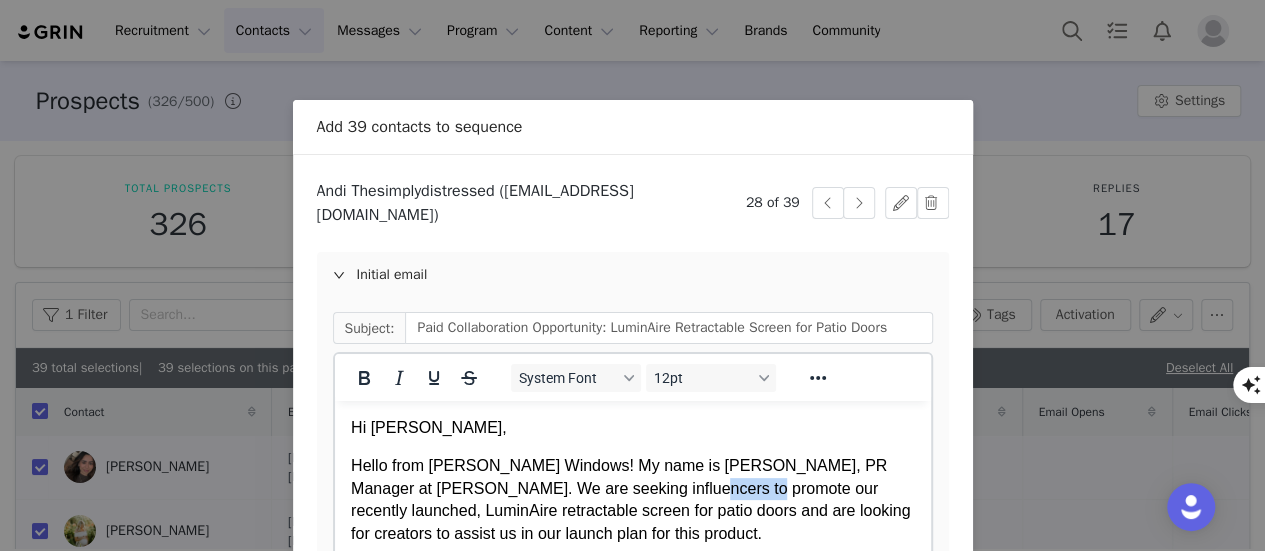 click on "Hello from [PERSON_NAME] Windows! My name is [PERSON_NAME], PR Manager at [PERSON_NAME]. We are seeking influencers to promote our recently launched, LuminAire retractable screen for patio doors and are looking for creators to assist us in our launch plan for this product." at bounding box center [632, 500] 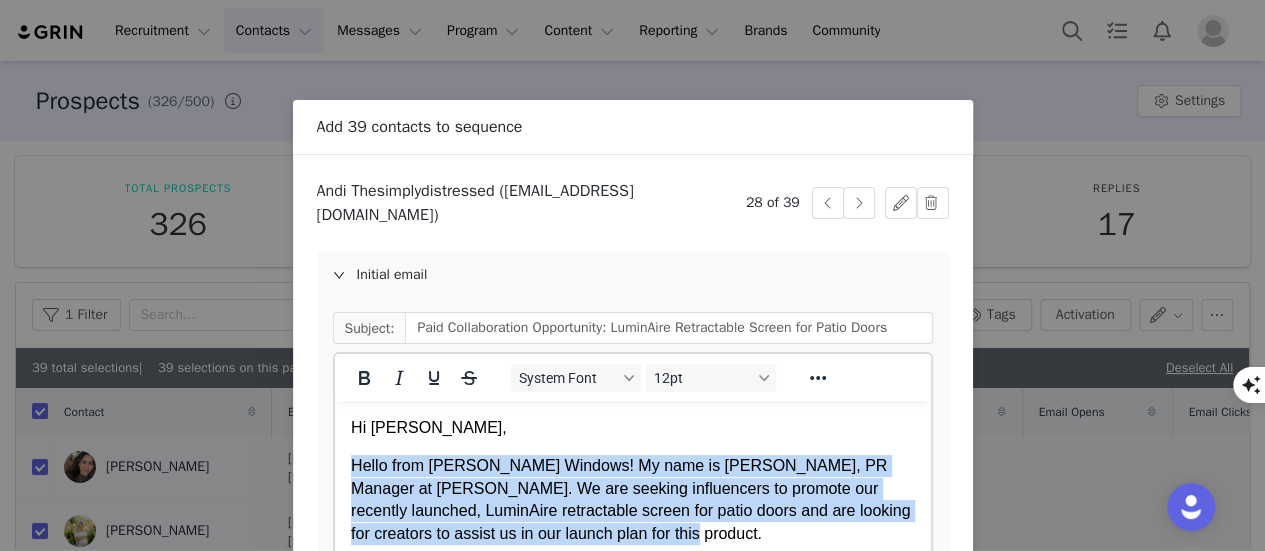 click on "Hello from [PERSON_NAME] Windows! My name is [PERSON_NAME], PR Manager at [PERSON_NAME]. We are seeking influencers to promote our recently launched, LuminAire retractable screen for patio doors and are looking for creators to assist us in our launch plan for this product." at bounding box center (632, 500) 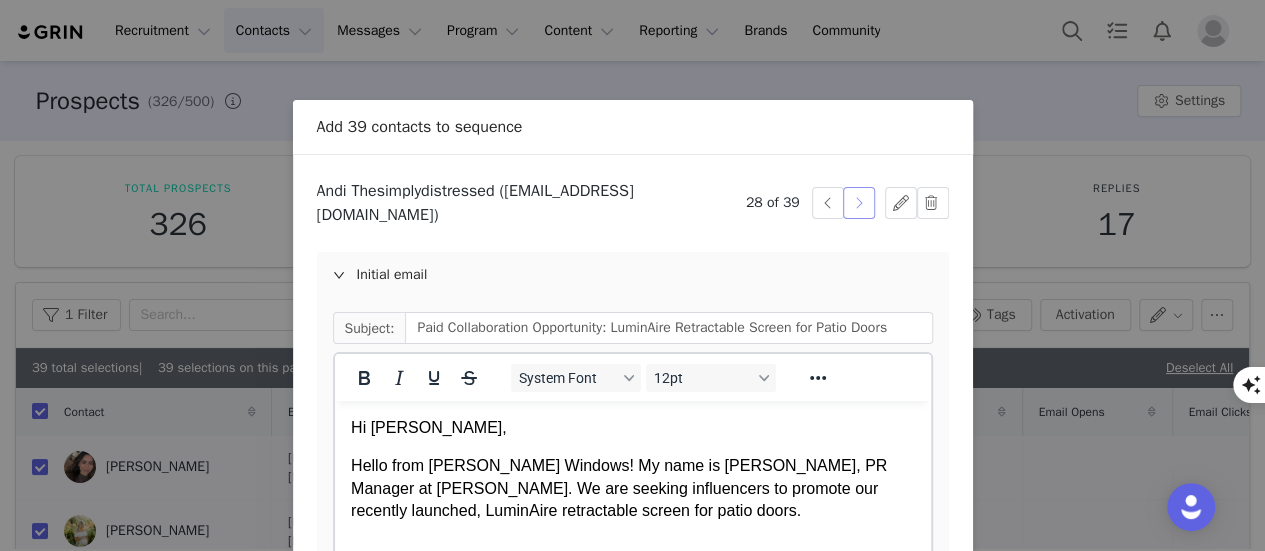 click at bounding box center (859, 203) 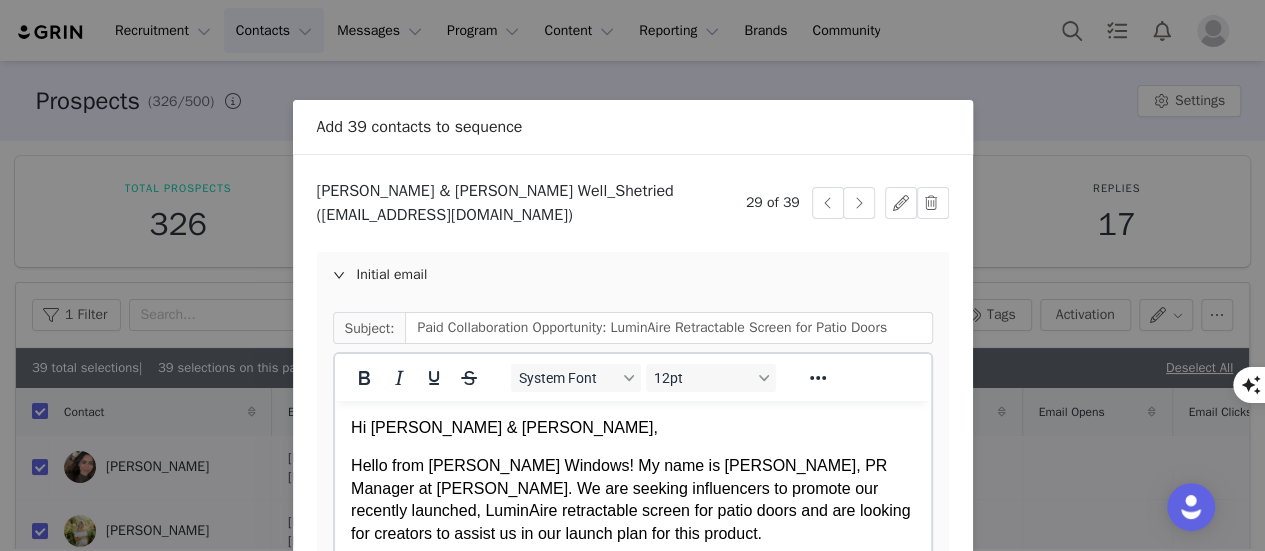 click on "Hello from [PERSON_NAME] Windows! My name is [PERSON_NAME], PR Manager at [PERSON_NAME]. We are seeking influencers to promote our recently launched, LuminAire retractable screen for patio doors and are looking for creators to assist us in our launch plan for this product." at bounding box center [632, 500] 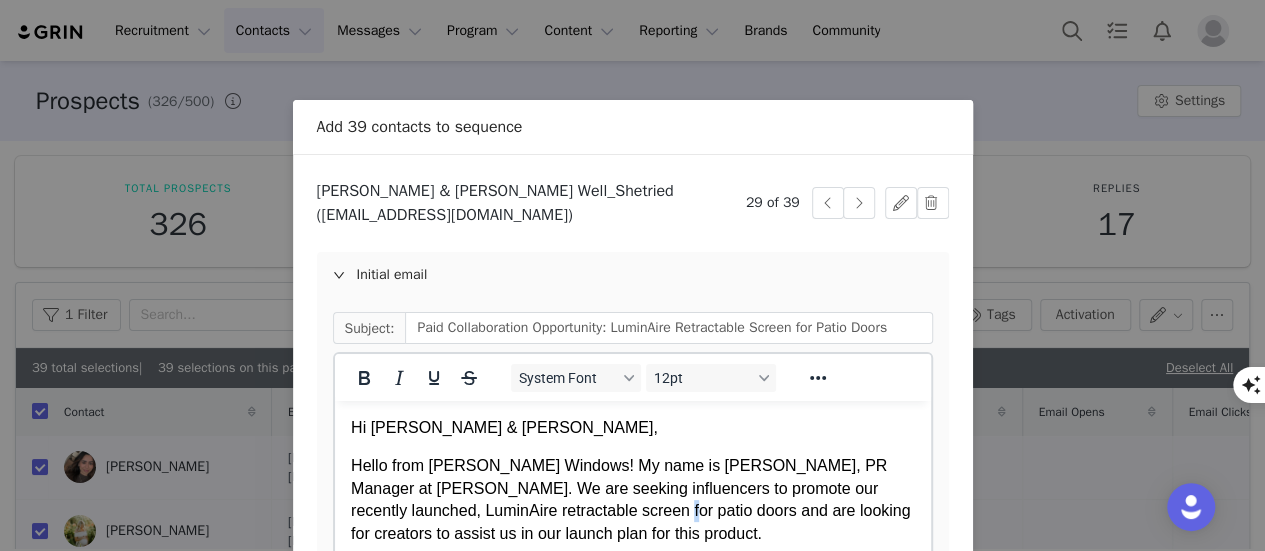 click on "Hello from [PERSON_NAME] Windows! My name is [PERSON_NAME], PR Manager at [PERSON_NAME]. We are seeking influencers to promote our recently launched, LuminAire retractable screen for patio doors and are looking for creators to assist us in our launch plan for this product." at bounding box center [632, 500] 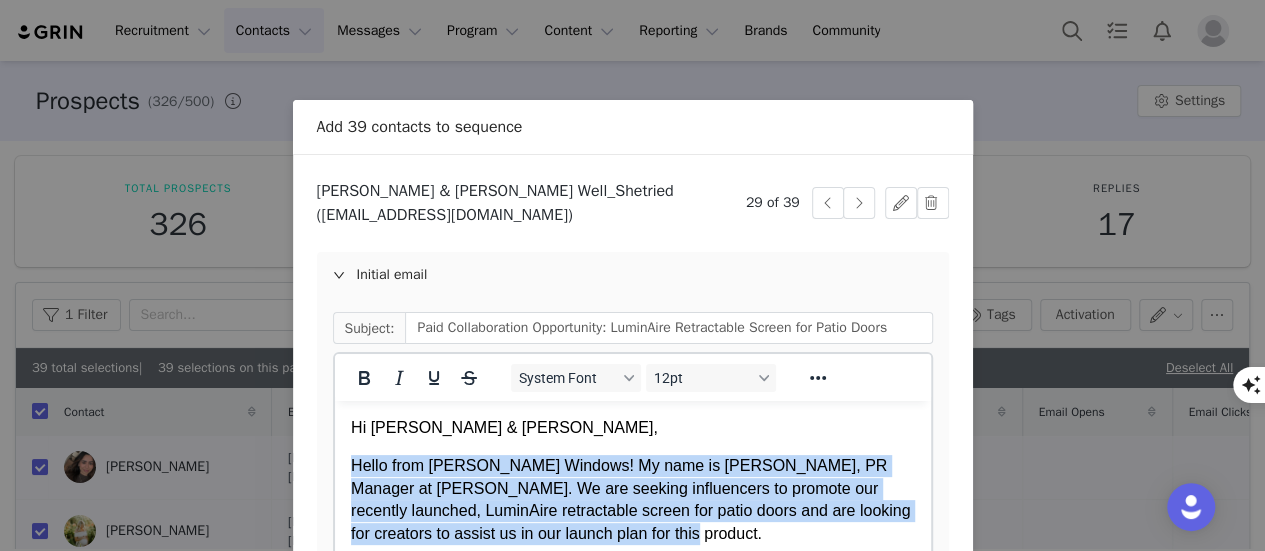 click on "Hello from [PERSON_NAME] Windows! My name is [PERSON_NAME], PR Manager at [PERSON_NAME]. We are seeking influencers to promote our recently launched, LuminAire retractable screen for patio doors and are looking for creators to assist us in our launch plan for this product." at bounding box center (632, 500) 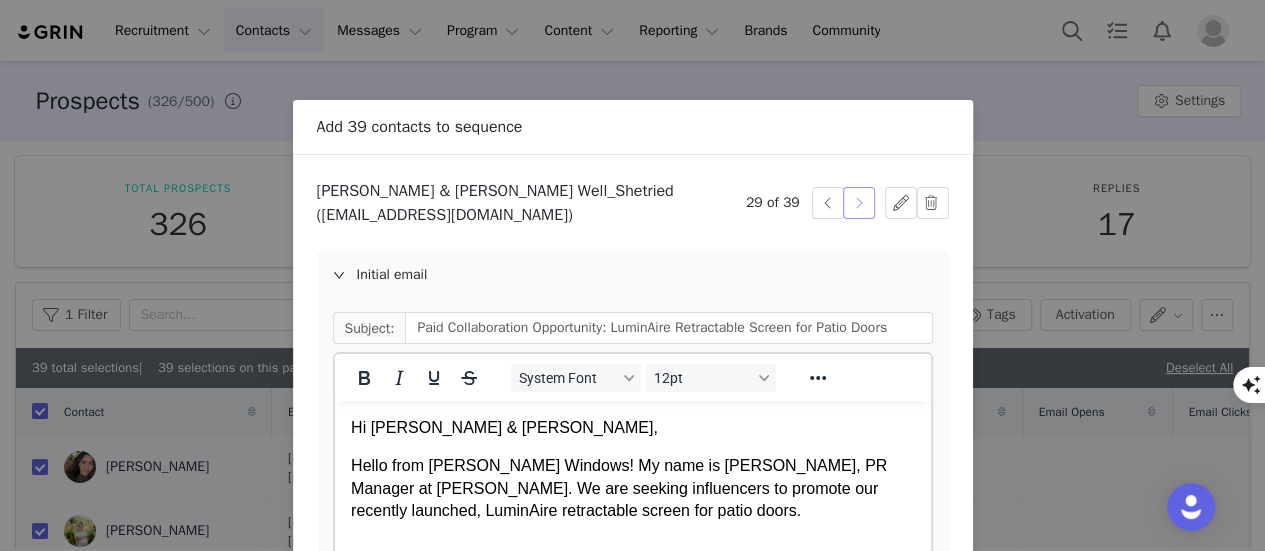 click at bounding box center [859, 203] 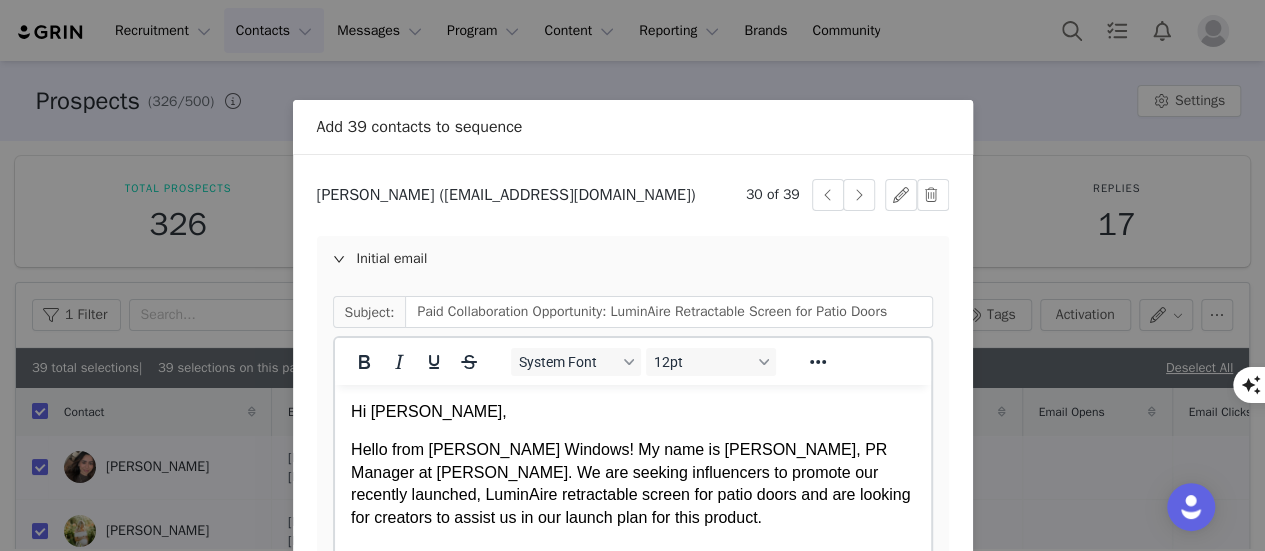 click on "Hello from [PERSON_NAME] Windows! My name is [PERSON_NAME], PR Manager at [PERSON_NAME]. We are seeking influencers to promote our recently launched, LuminAire retractable screen for patio doors and are looking for creators to assist us in our launch plan for this product." at bounding box center (632, 484) 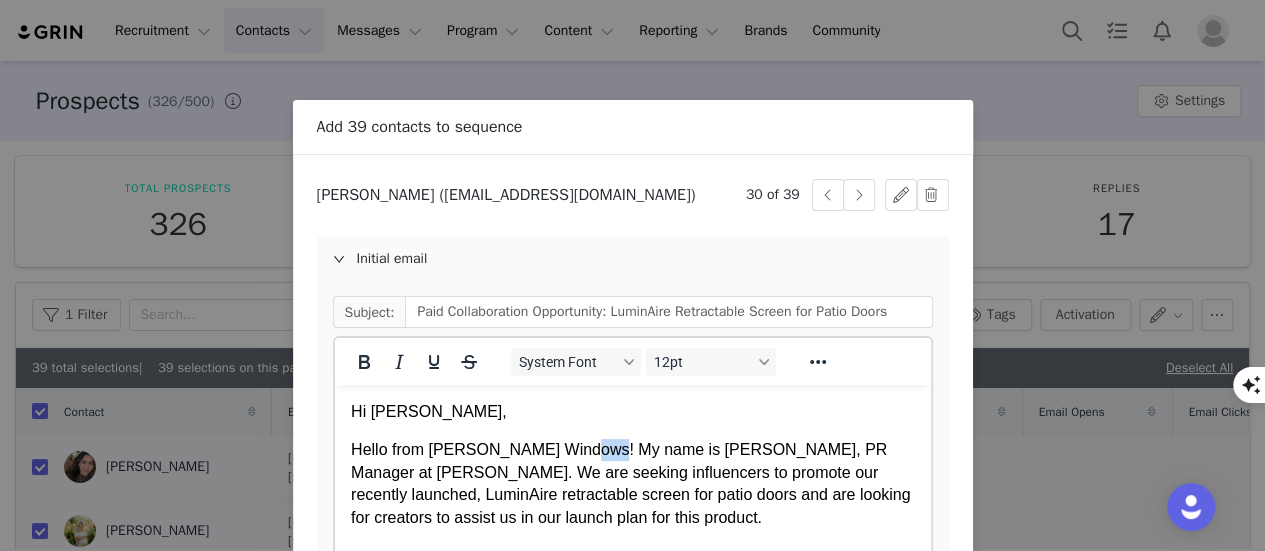 click on "Hello from [PERSON_NAME] Windows! My name is [PERSON_NAME], PR Manager at [PERSON_NAME]. We are seeking influencers to promote our recently launched, LuminAire retractable screen for patio doors and are looking for creators to assist us in our launch plan for this product." at bounding box center [632, 484] 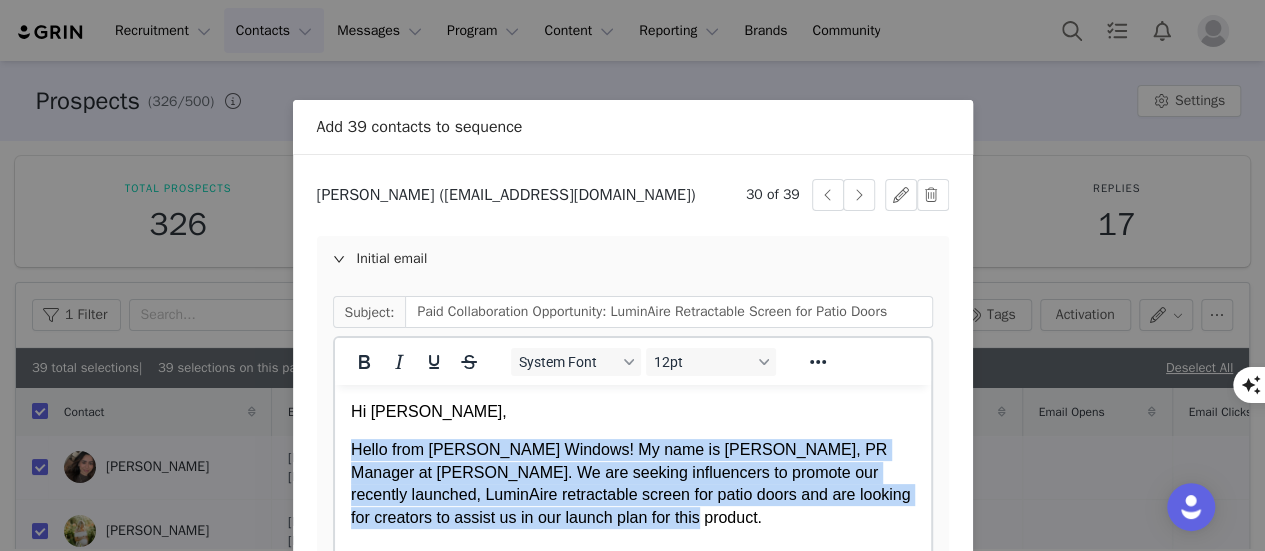 click on "Hello from [PERSON_NAME] Windows! My name is [PERSON_NAME], PR Manager at [PERSON_NAME]. We are seeking influencers to promote our recently launched, LuminAire retractable screen for patio doors and are looking for creators to assist us in our launch plan for this product." at bounding box center (632, 484) 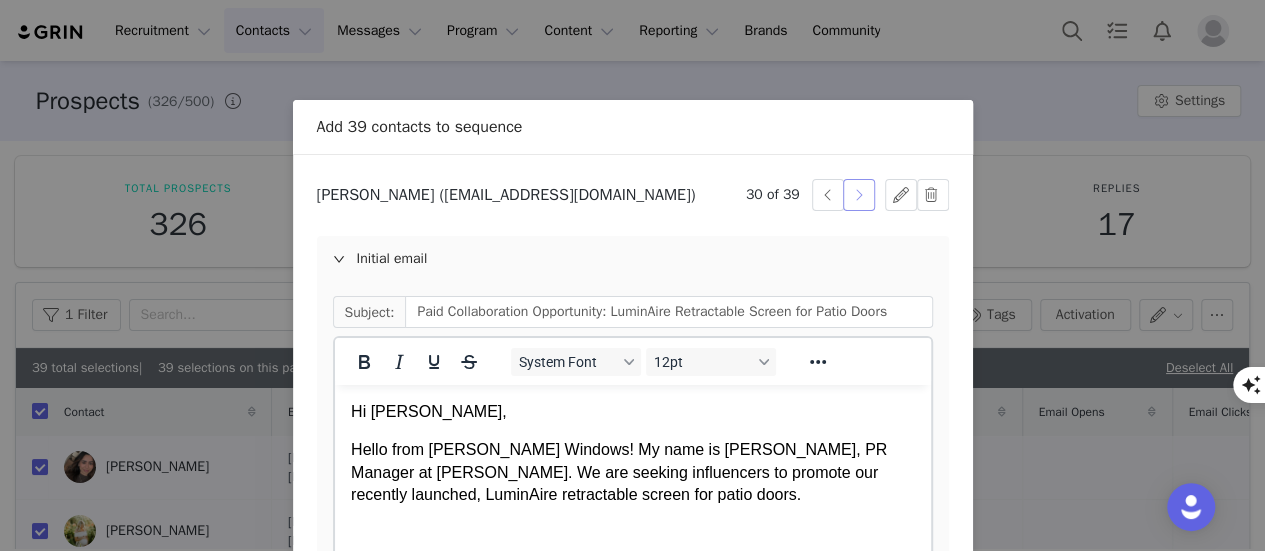 click at bounding box center (859, 195) 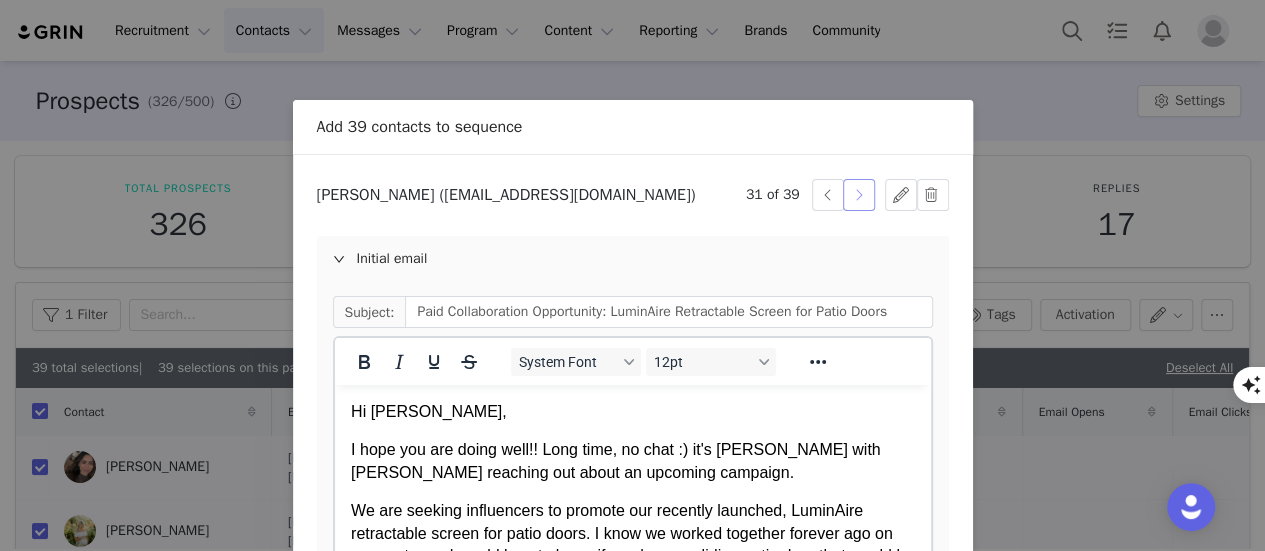 click at bounding box center [859, 195] 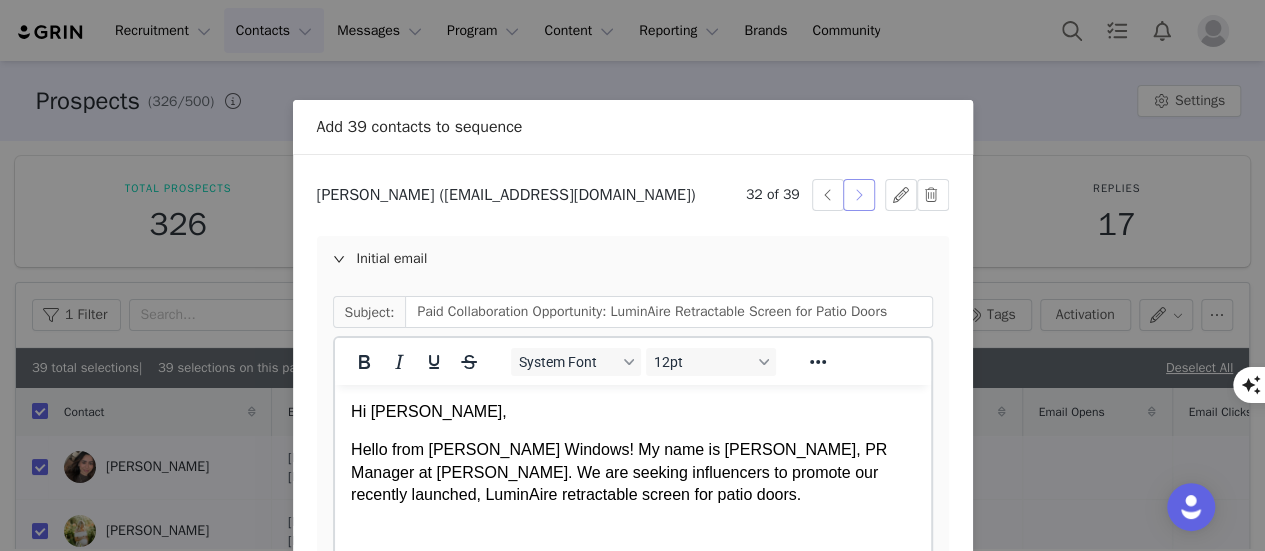 click at bounding box center (859, 195) 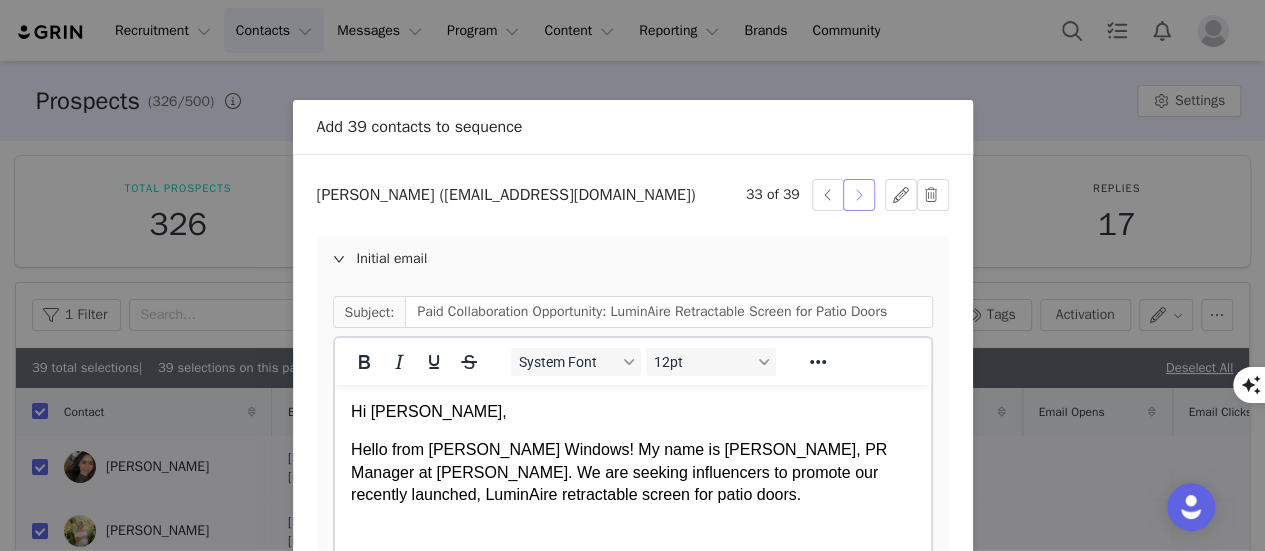 scroll, scrollTop: 288, scrollLeft: 0, axis: vertical 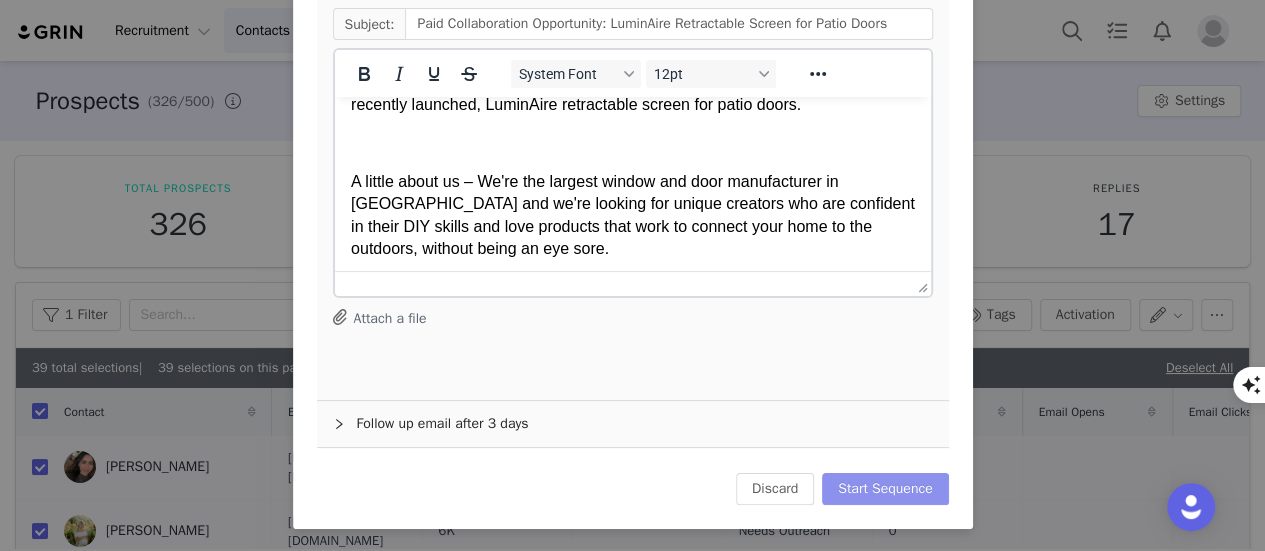 click on "Start Sequence" at bounding box center (885, 489) 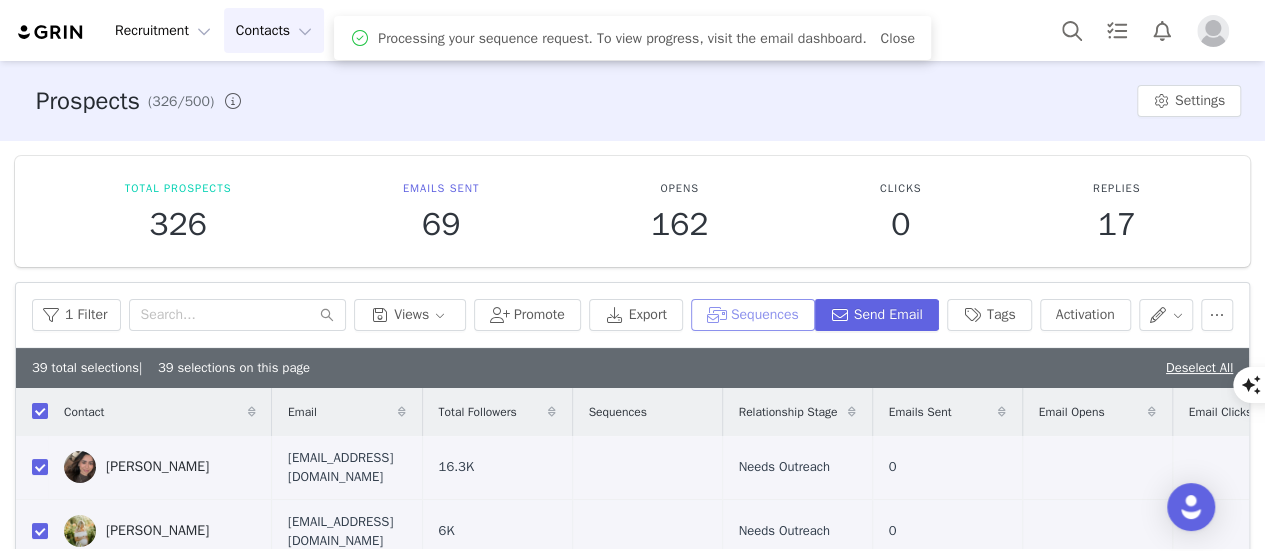 scroll, scrollTop: 0, scrollLeft: 0, axis: both 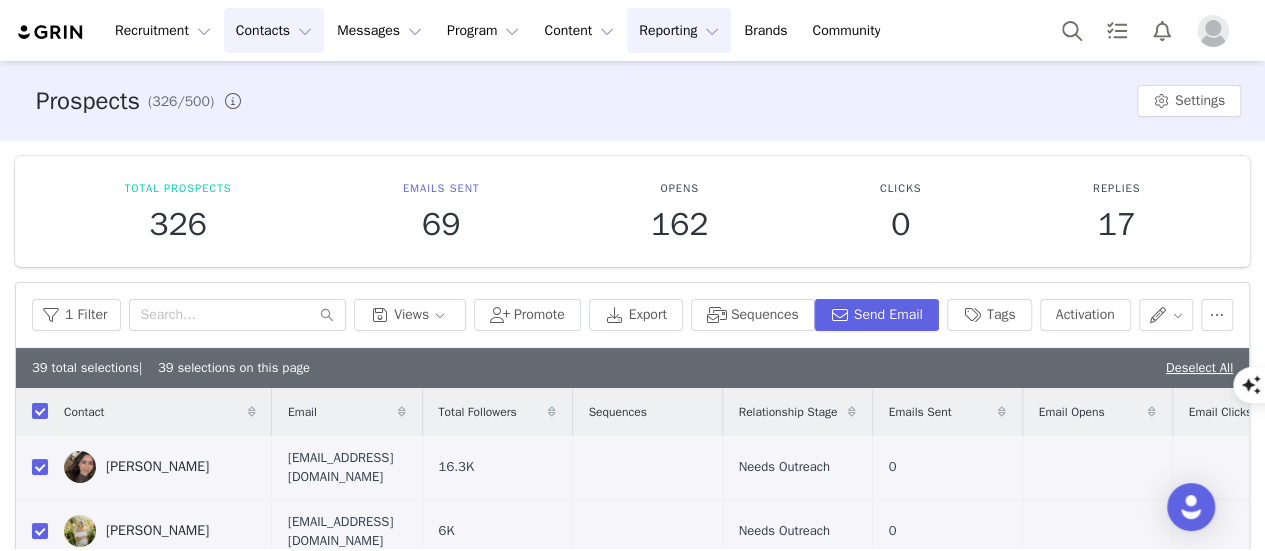 click on "Reporting Reporting" at bounding box center (679, 30) 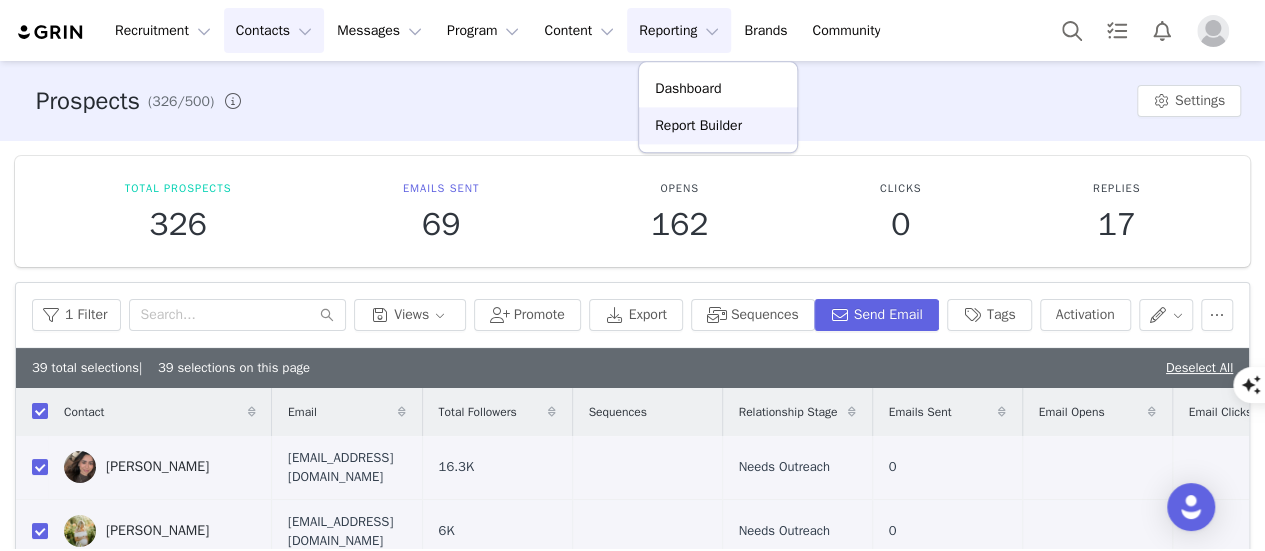 click on "Report Builder" at bounding box center (718, 125) 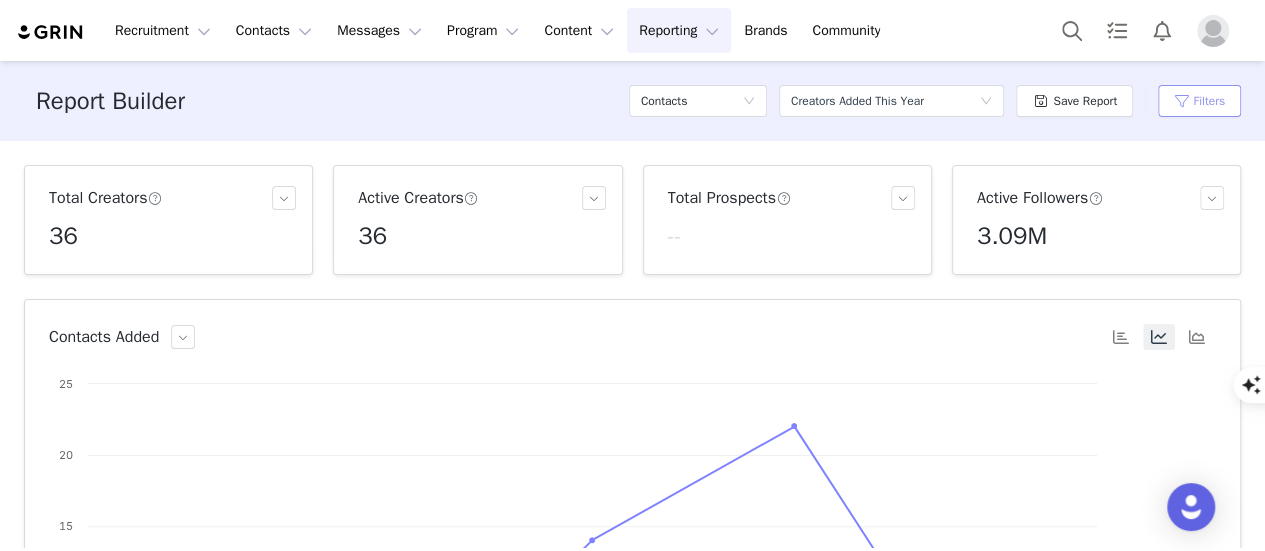 click on "Filters" at bounding box center [1199, 101] 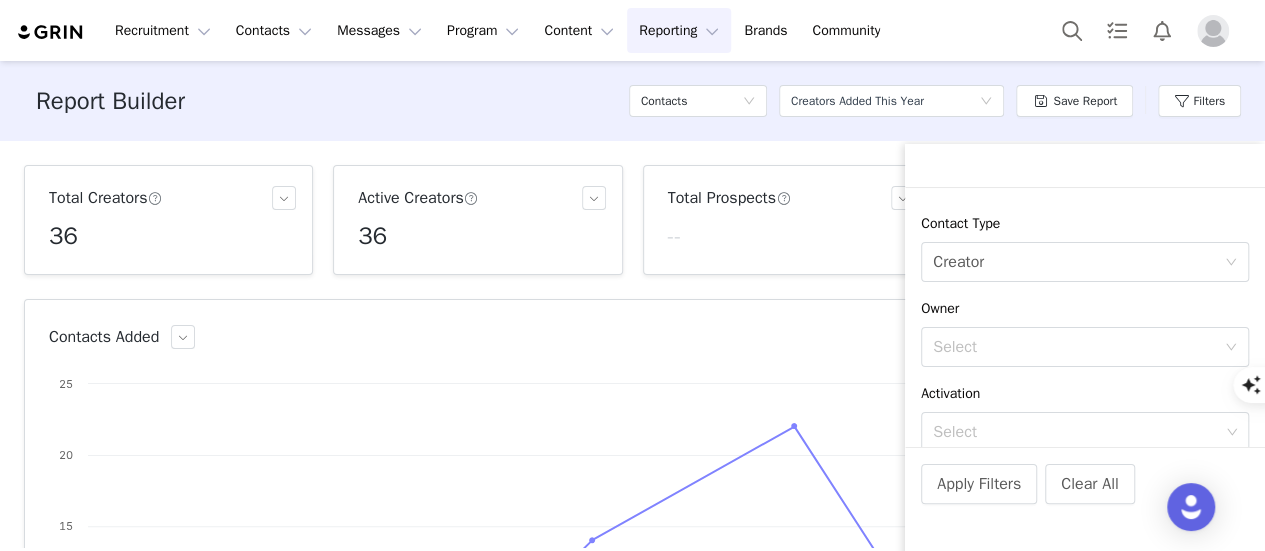 scroll, scrollTop: 243, scrollLeft: 0, axis: vertical 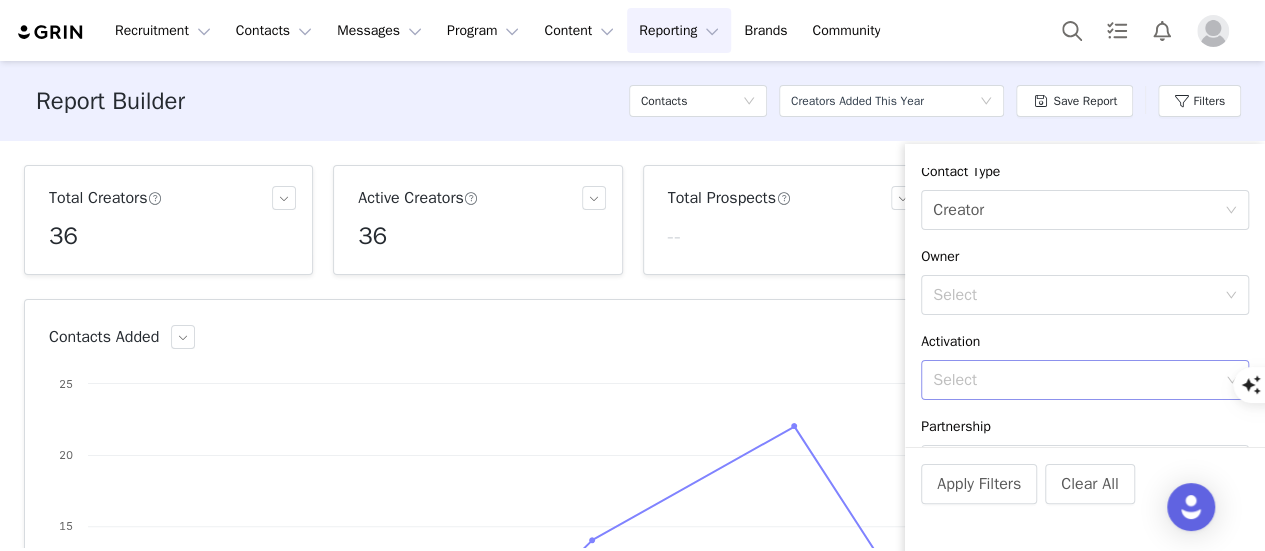 click on "Select" at bounding box center [1076, 380] 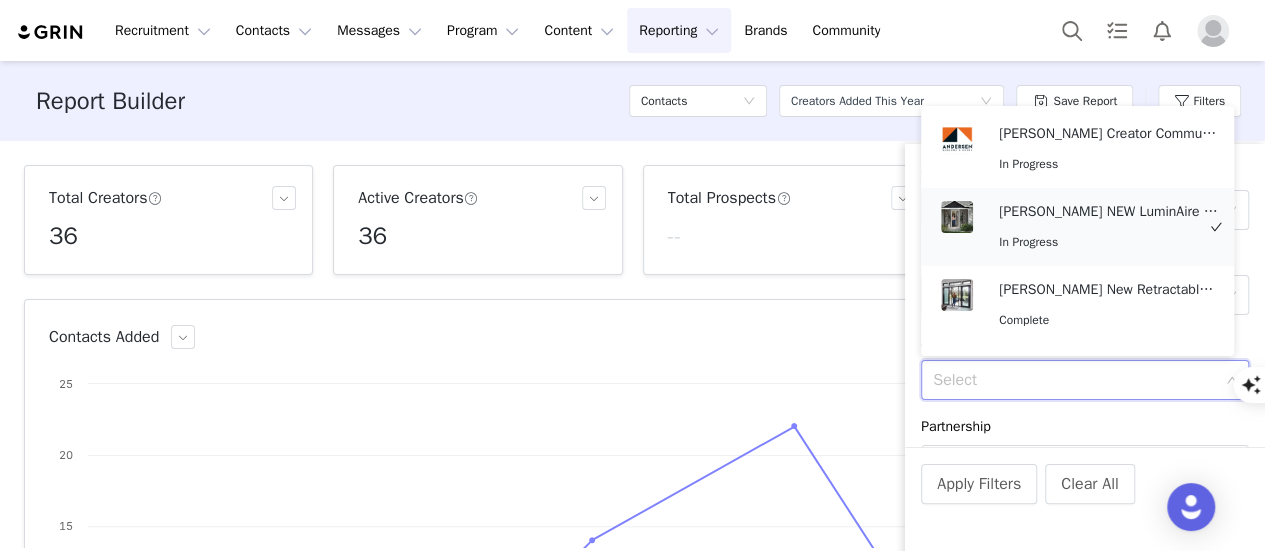 click on "[PERSON_NAME] NEW LuminAire Screen for Patio Doors" at bounding box center [1109, 212] 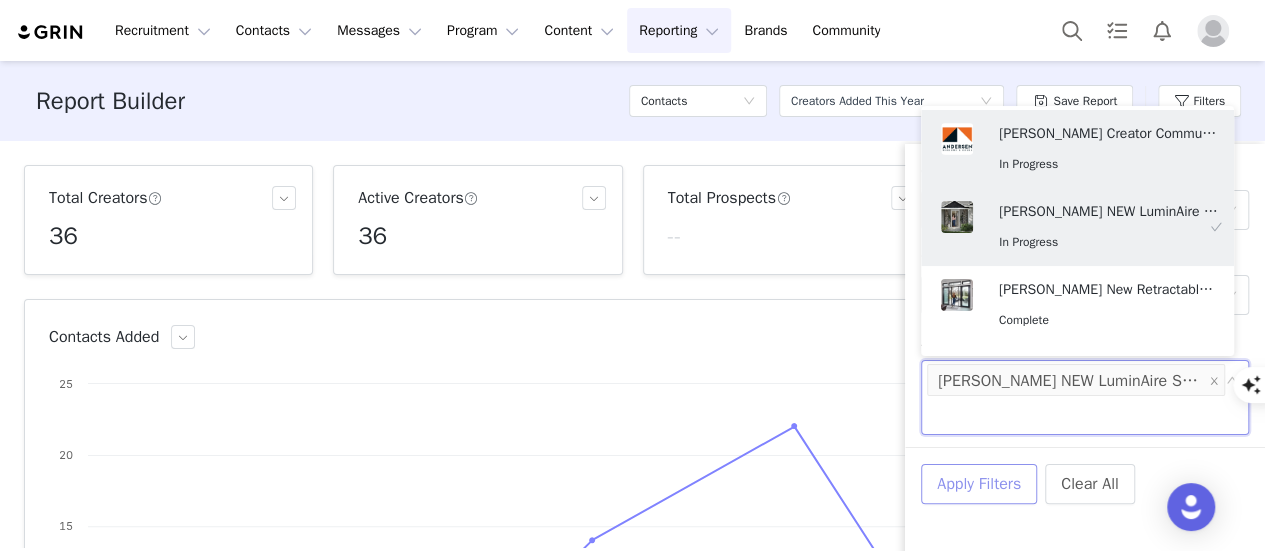 click on "Apply Filters" at bounding box center (979, 484) 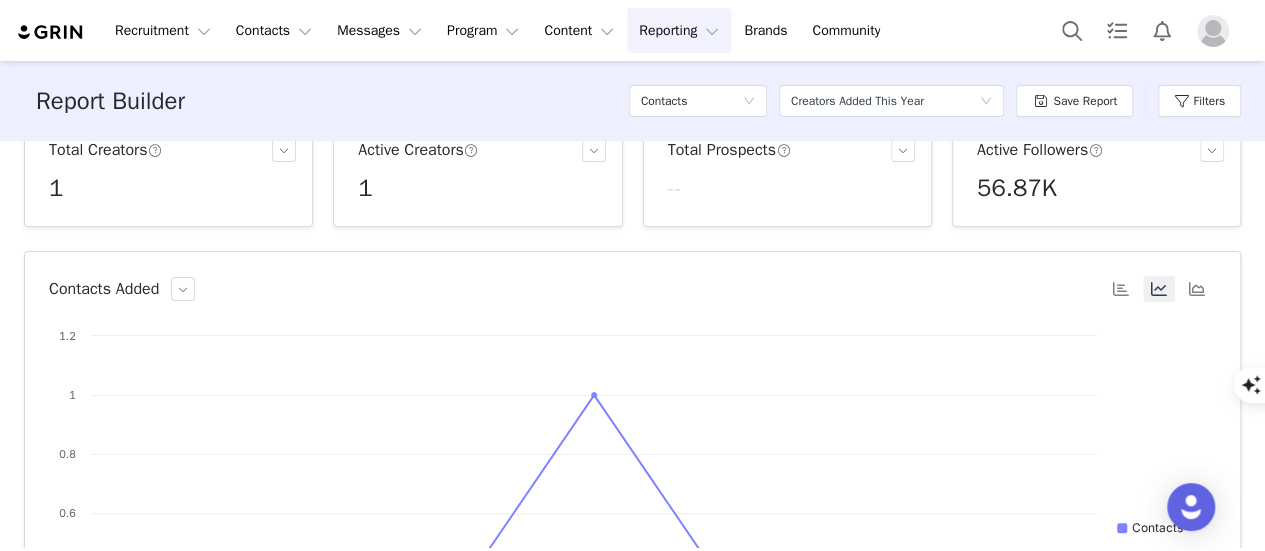 scroll, scrollTop: 0, scrollLeft: 0, axis: both 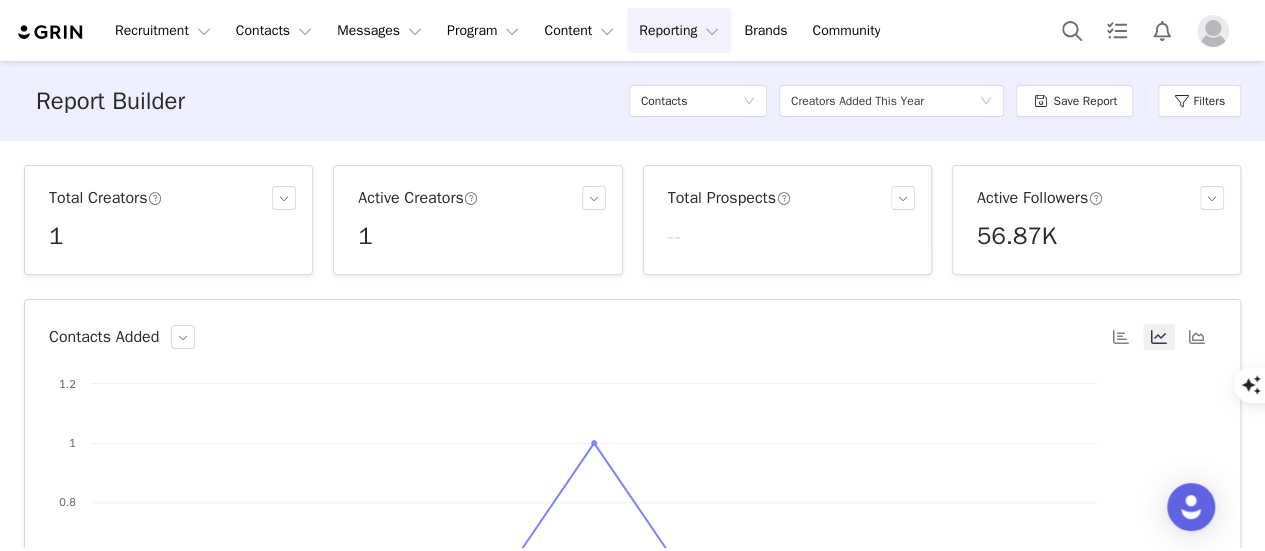 click 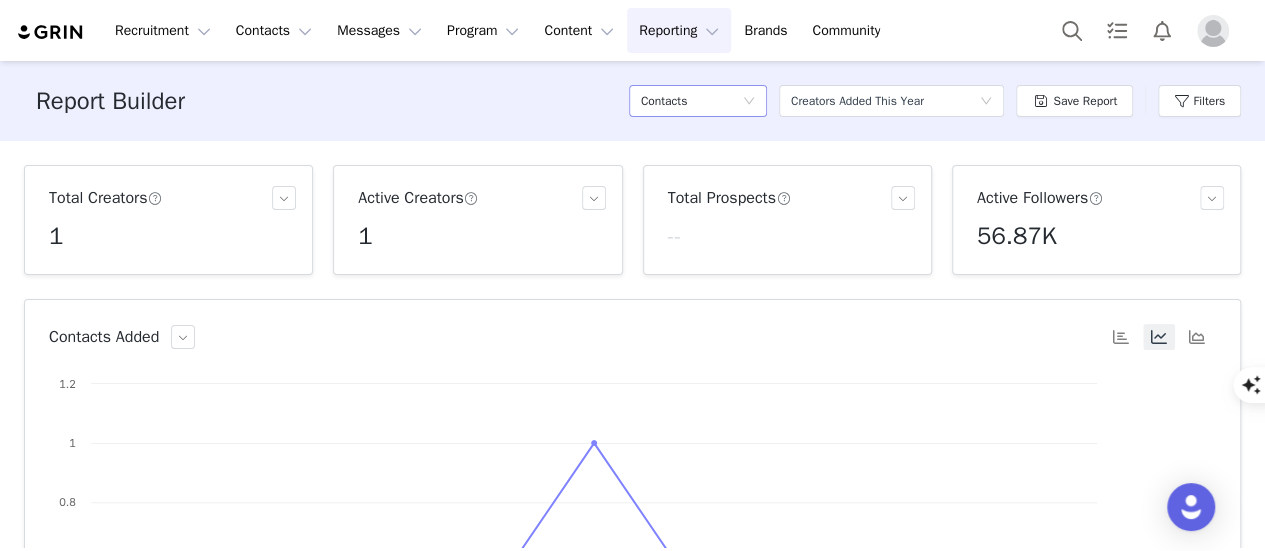 click on "Contacts" at bounding box center (691, 101) 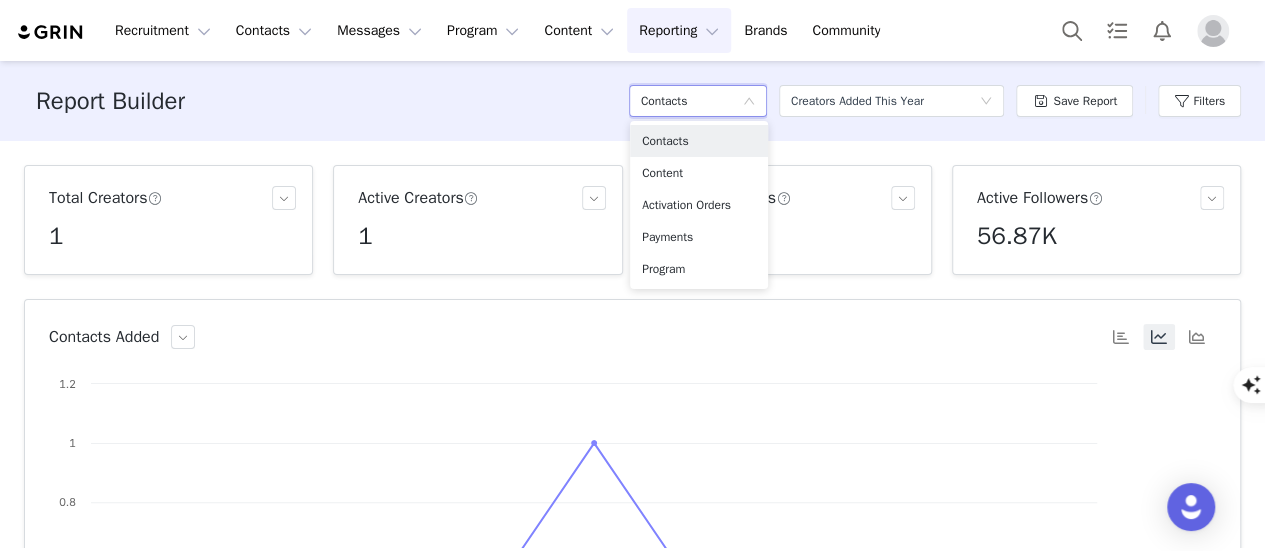 click on "Contacts" at bounding box center [691, 101] 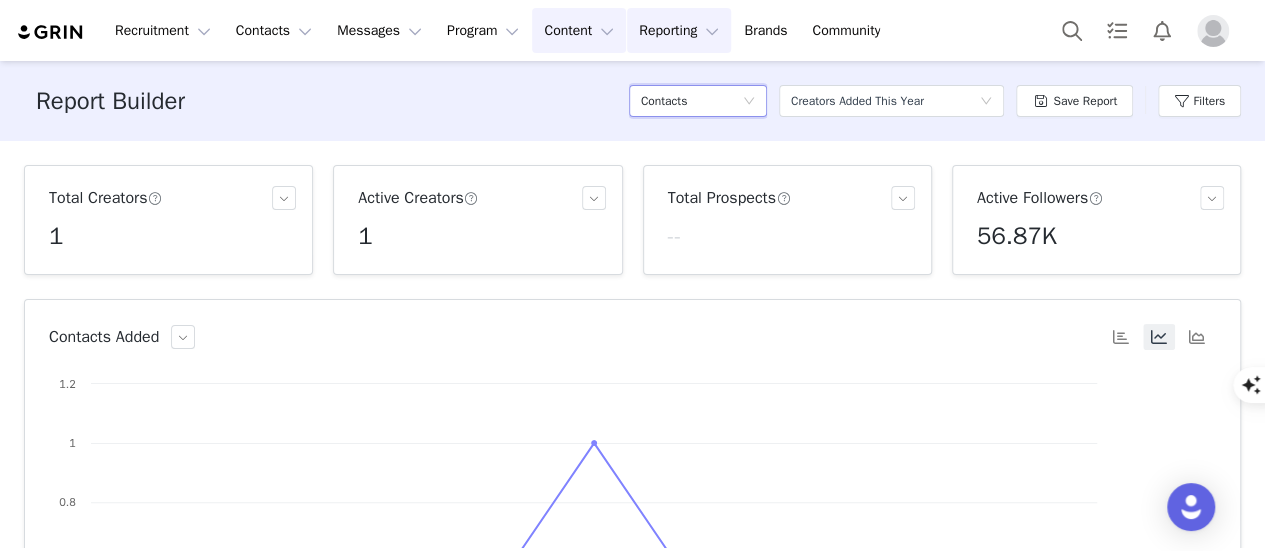 click on "Content Content" at bounding box center (579, 30) 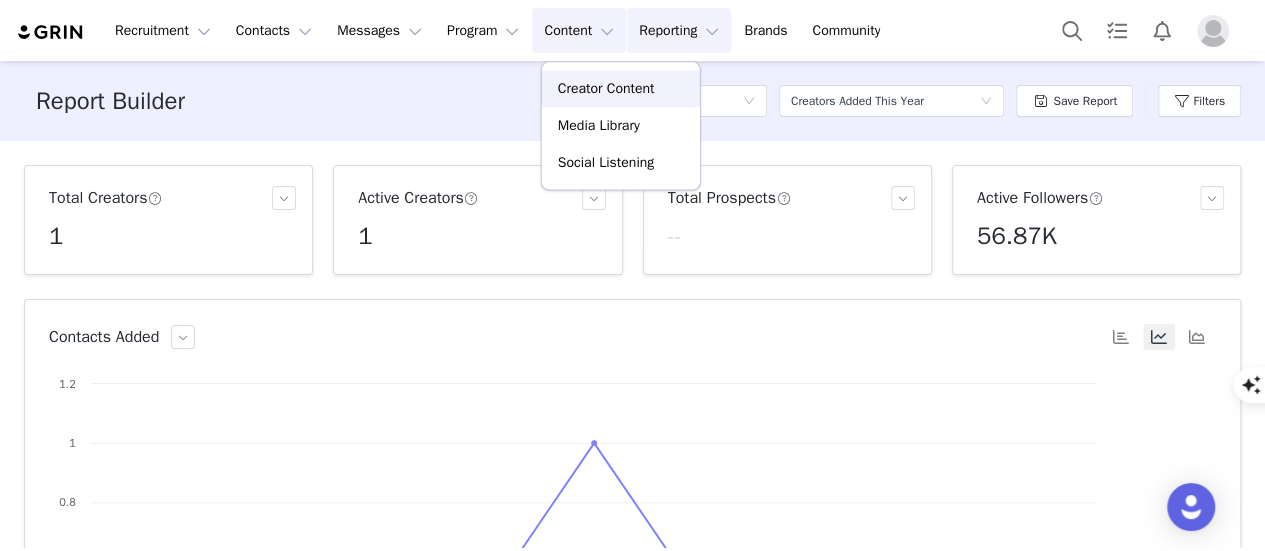 click on "Creator Content" at bounding box center (606, 88) 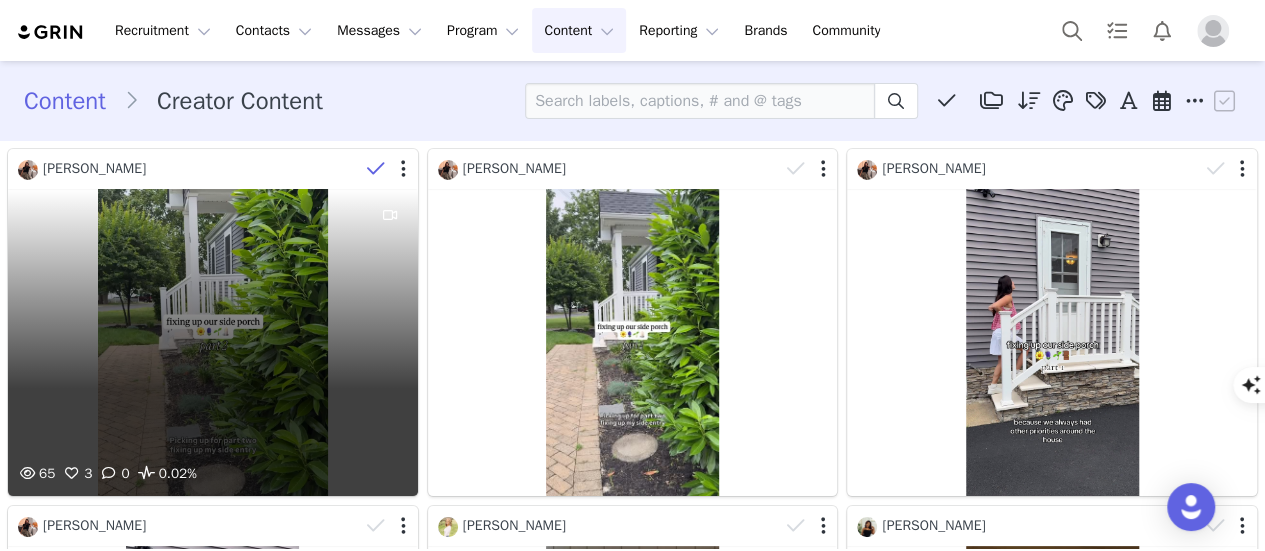 click at bounding box center [376, 169] 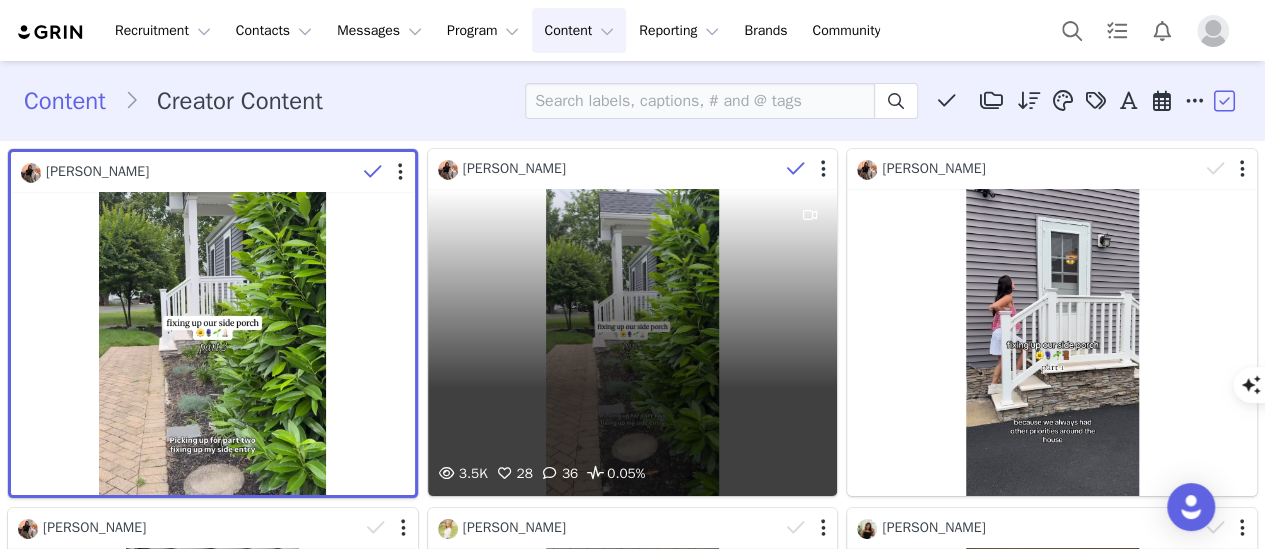 click at bounding box center [796, 169] 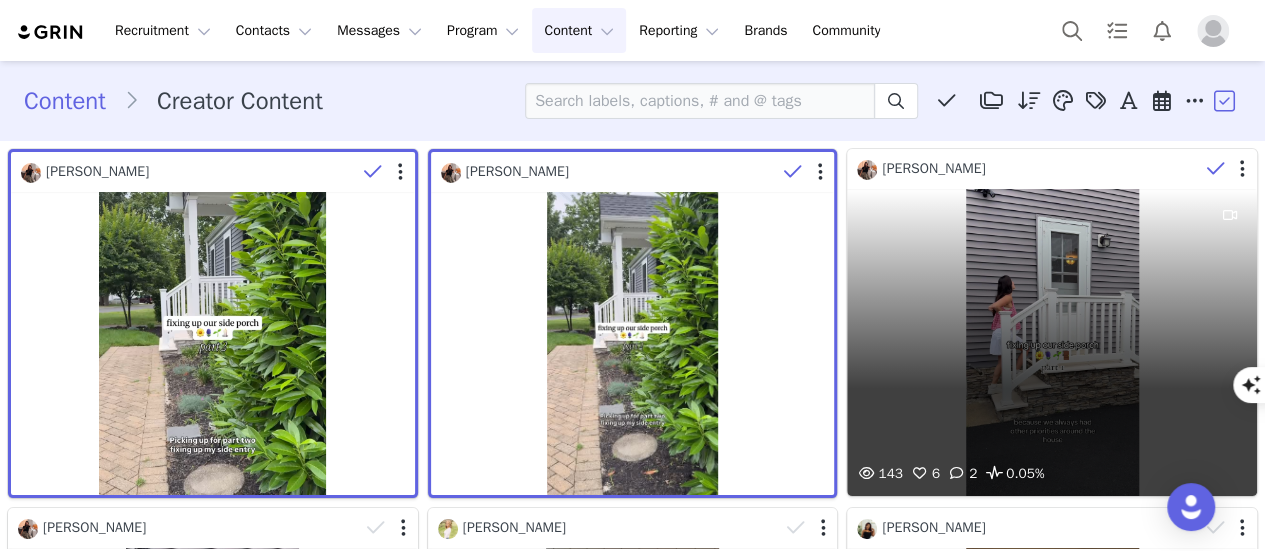 click at bounding box center [1215, 169] 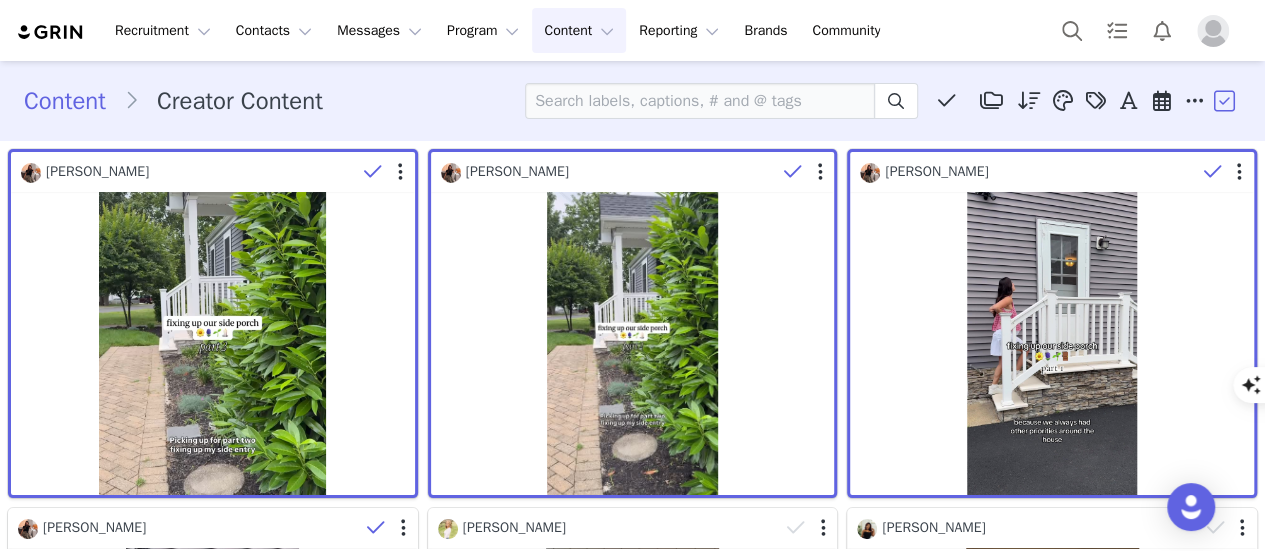 click at bounding box center (376, 528) 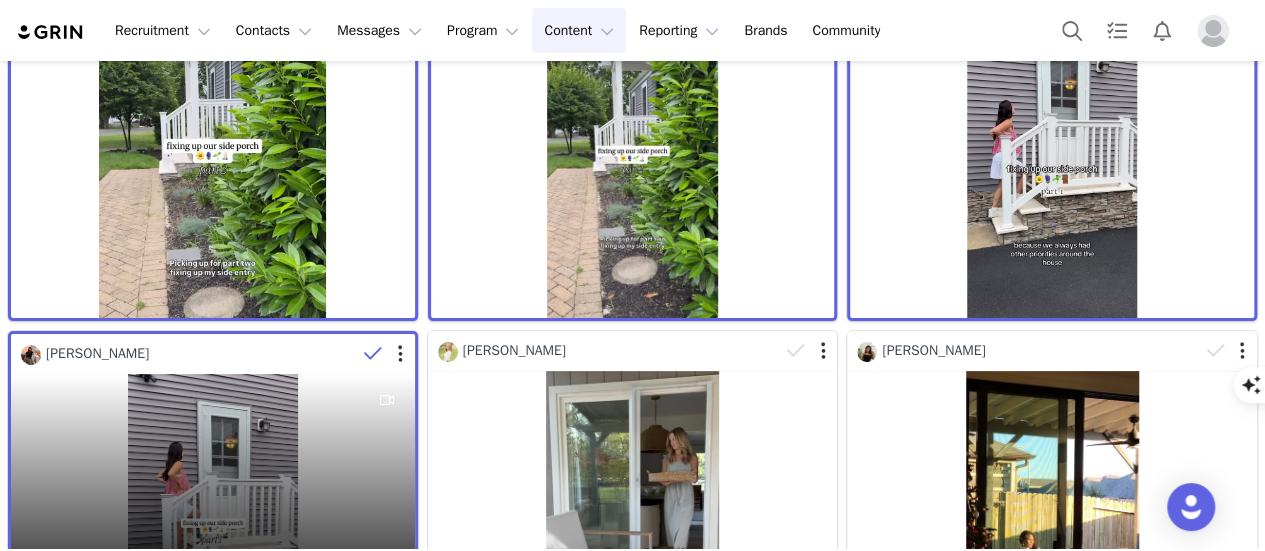 scroll, scrollTop: 178, scrollLeft: 0, axis: vertical 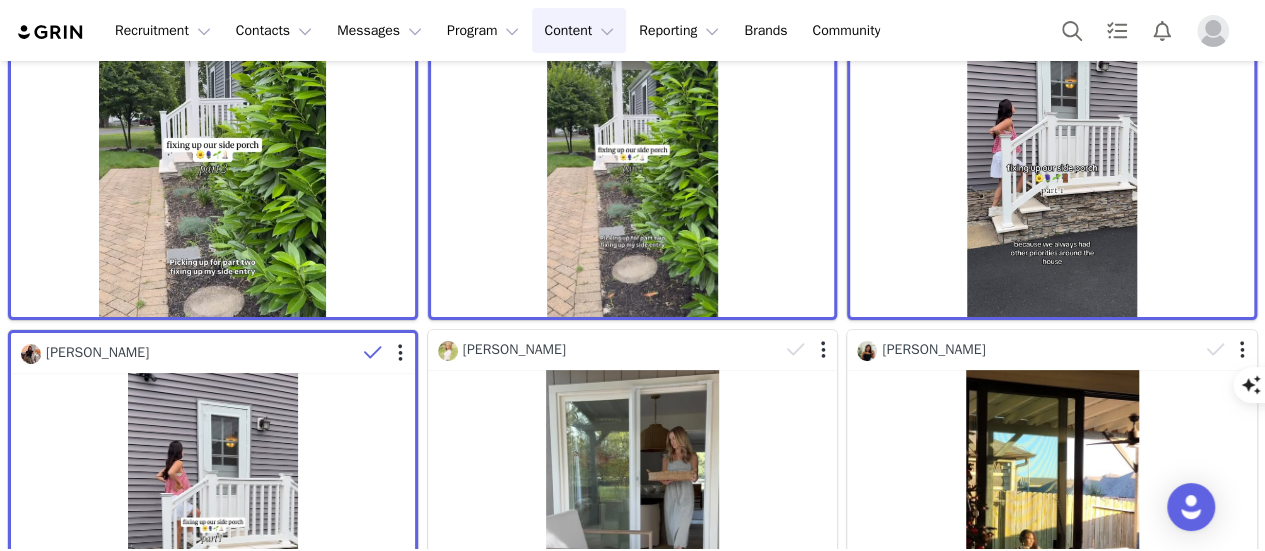 click at bounding box center [796, 708] 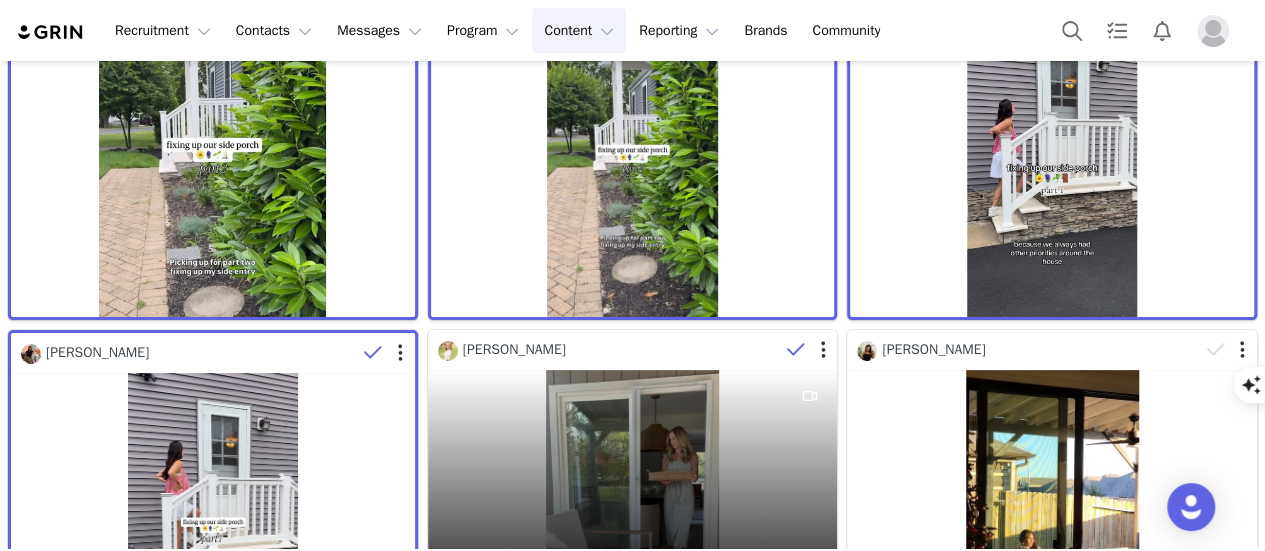 click at bounding box center [796, 350] 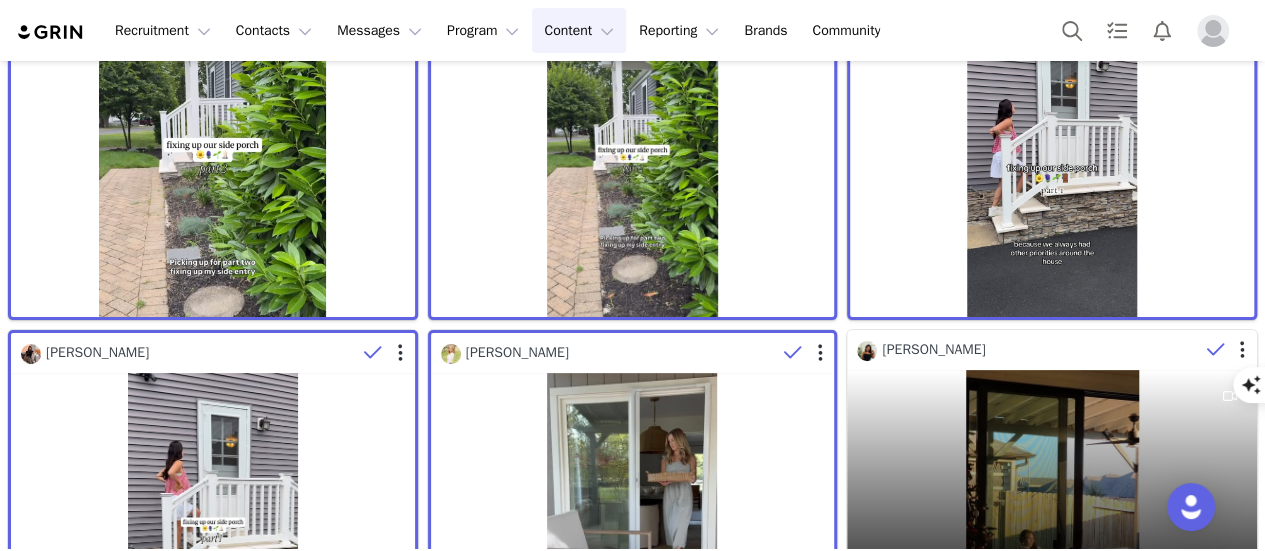 click at bounding box center (1215, 350) 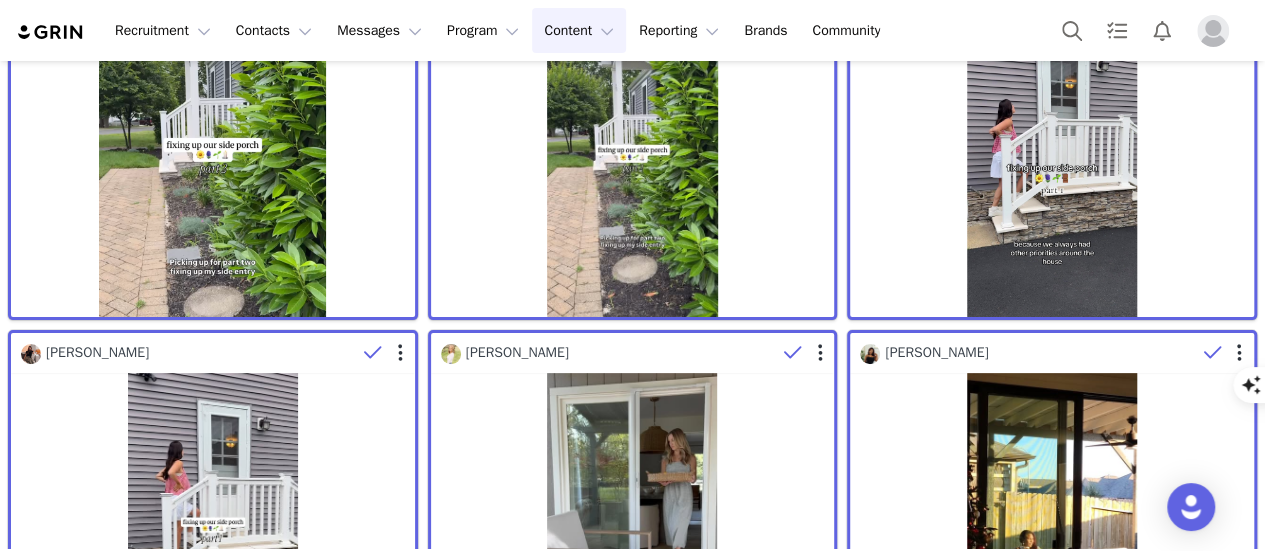 click at bounding box center [376, 708] 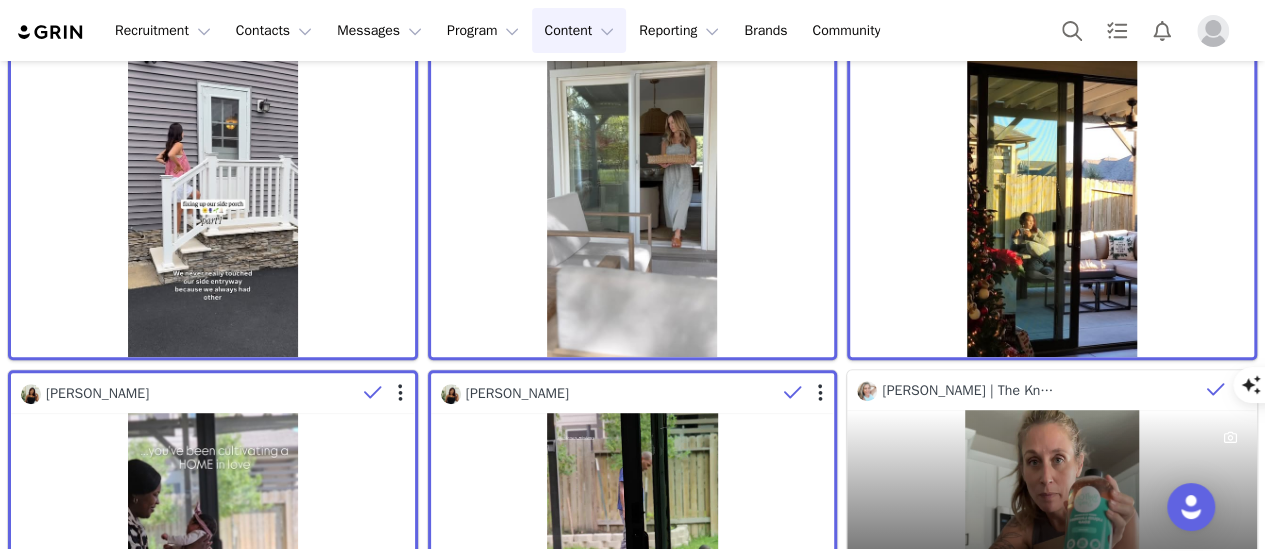 click at bounding box center (1215, 390) 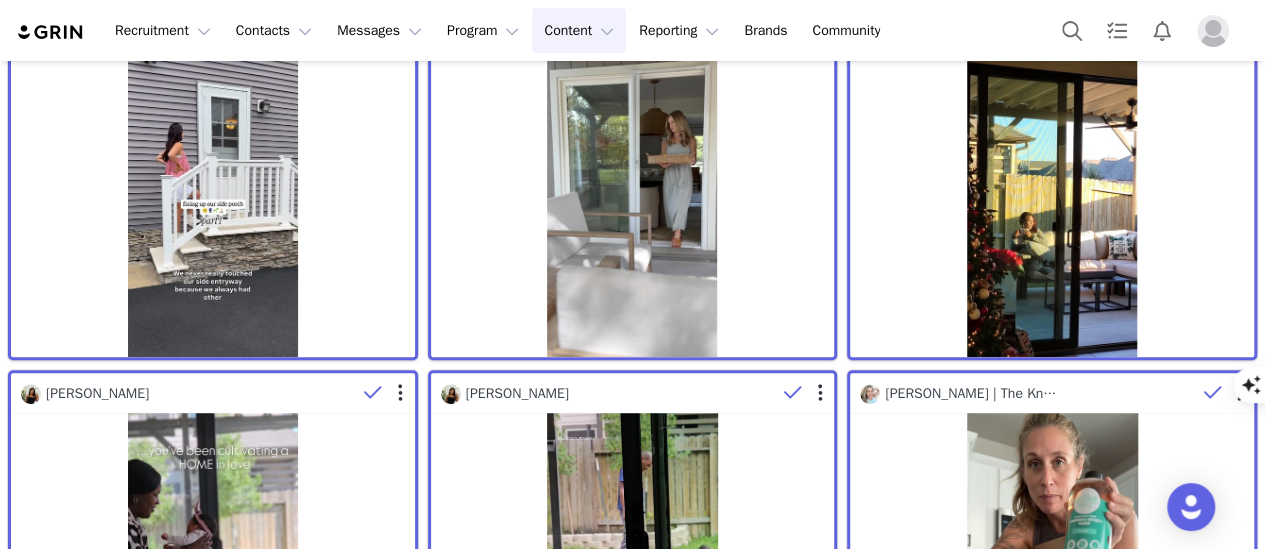 click at bounding box center [376, 749] 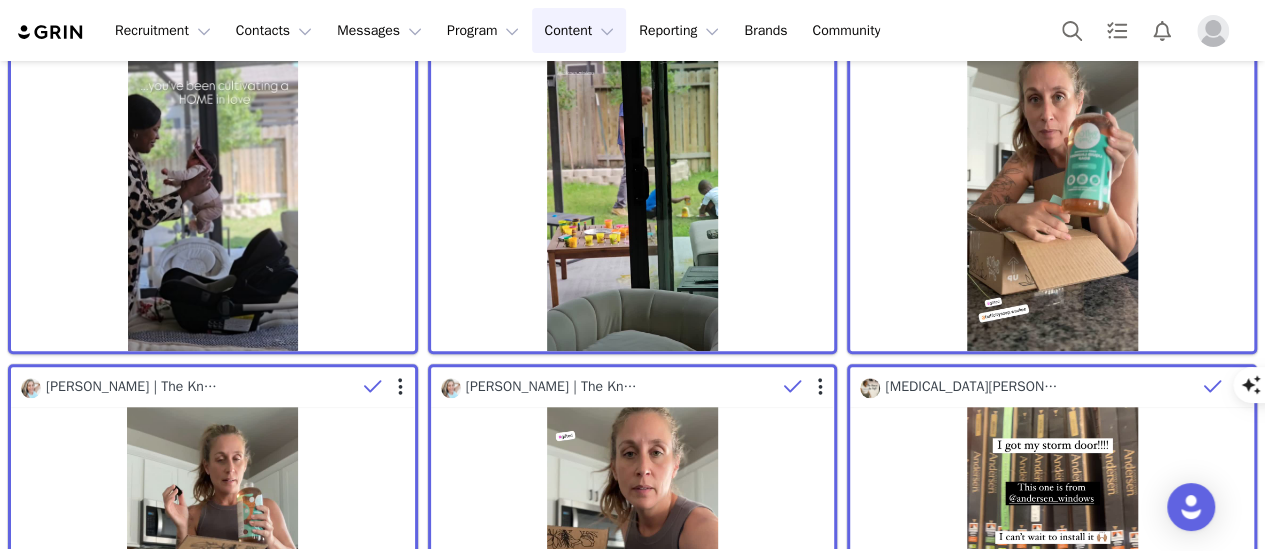 click at bounding box center (352, 1100) 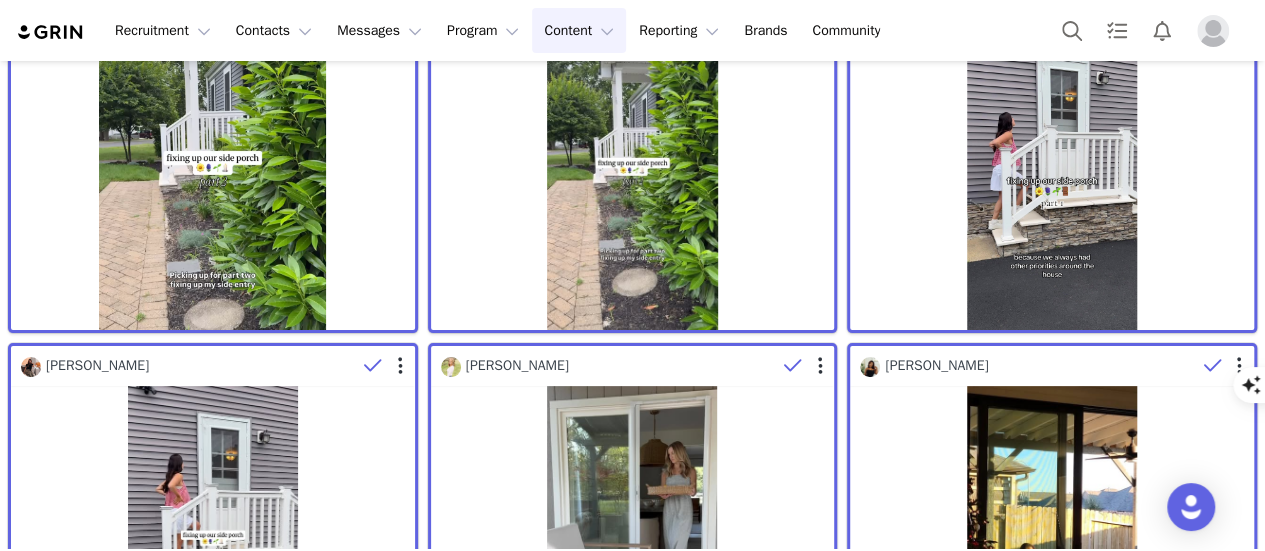 scroll, scrollTop: 0, scrollLeft: 0, axis: both 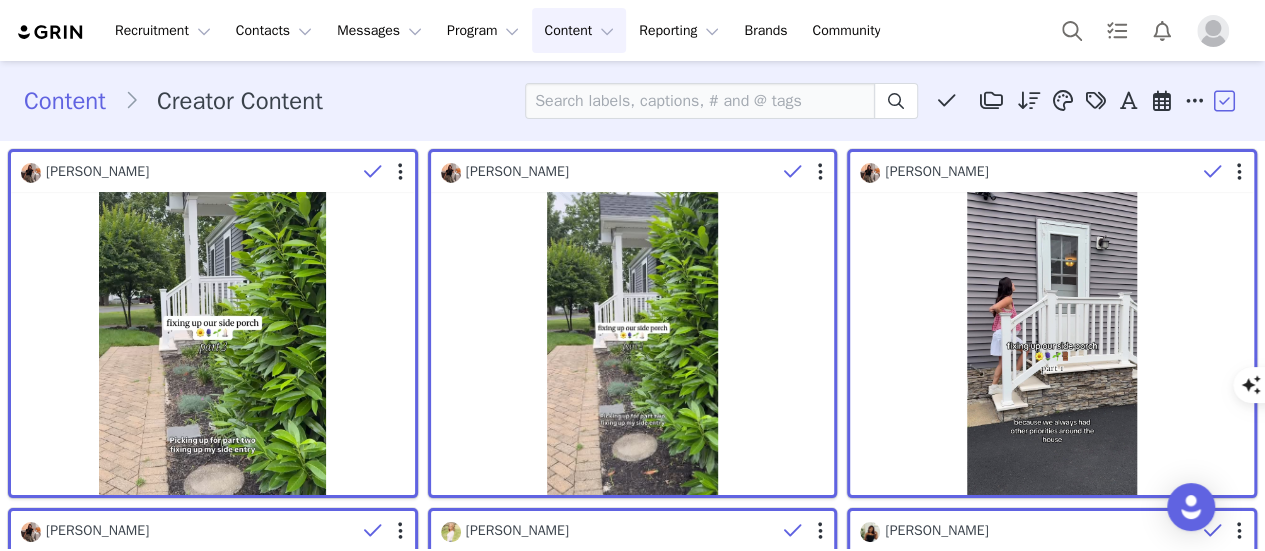 click at bounding box center [1226, 101] 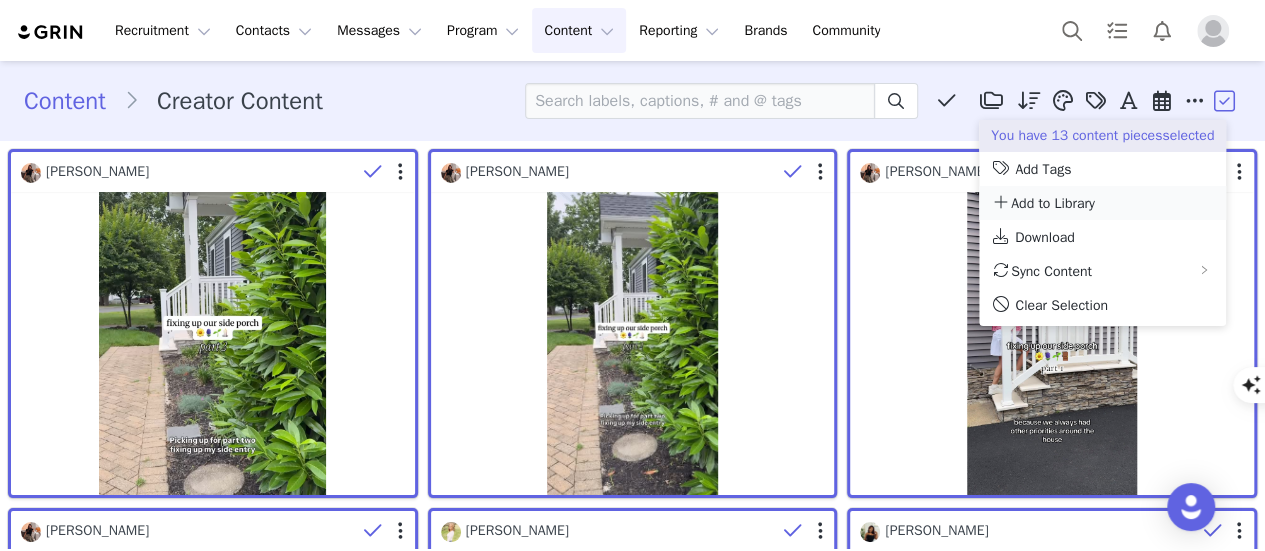click on "Add to Library" at bounding box center (1053, 203) 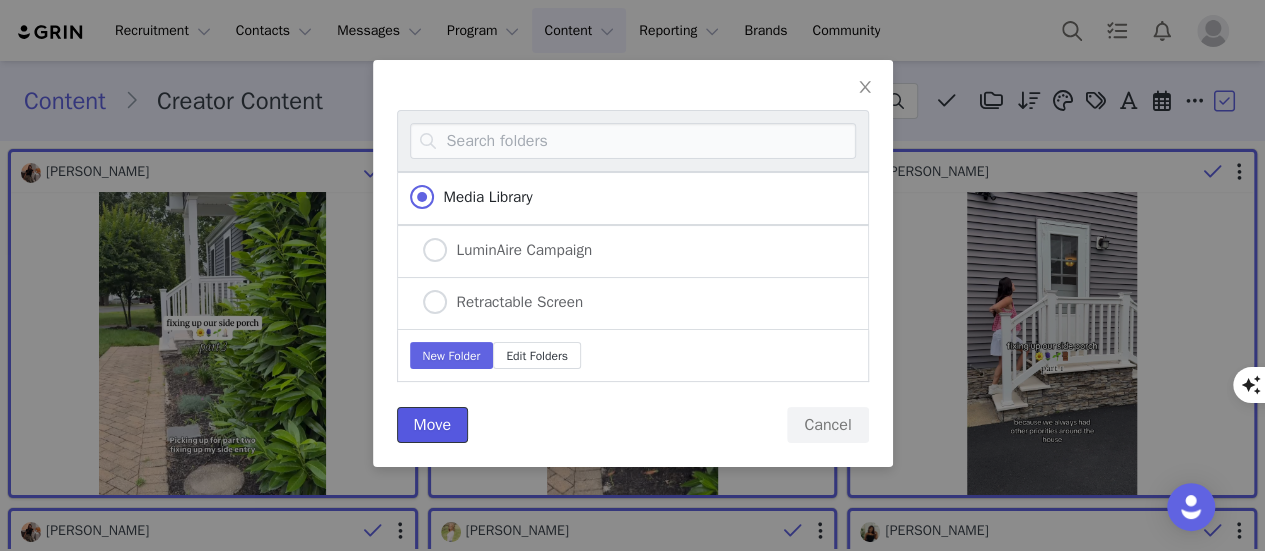 click on "Move" at bounding box center (432, 425) 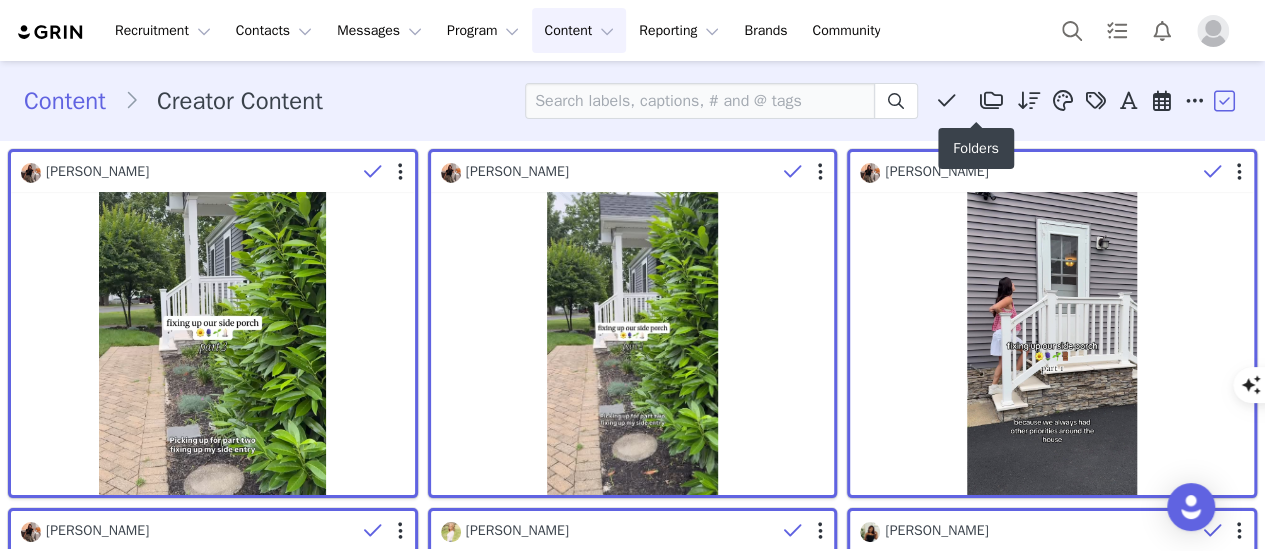 click at bounding box center (947, 101) 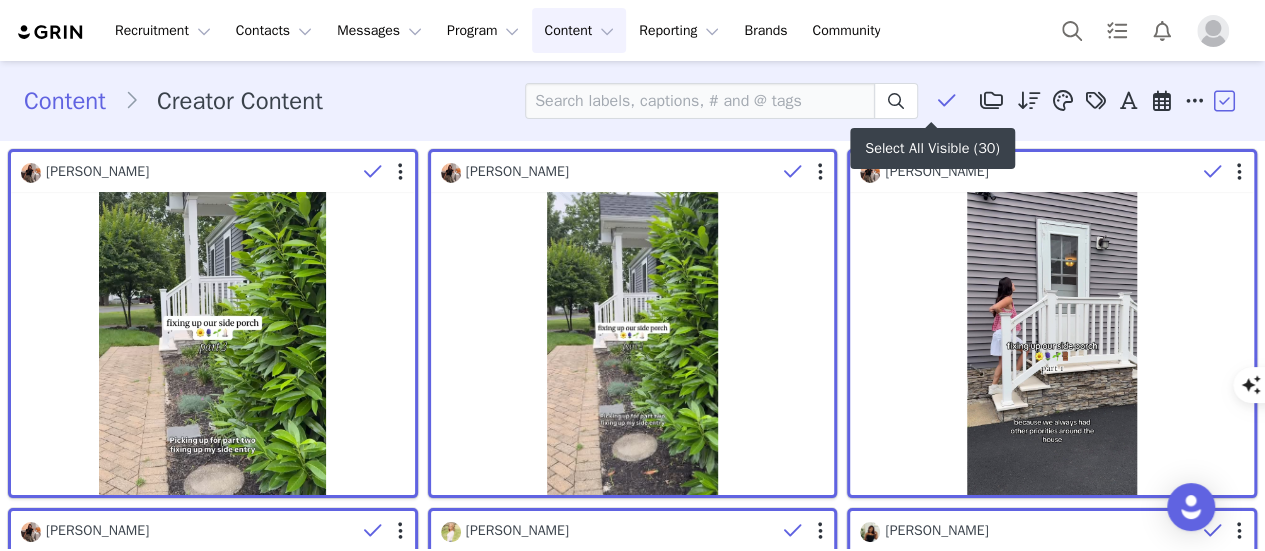 click at bounding box center (947, 101) 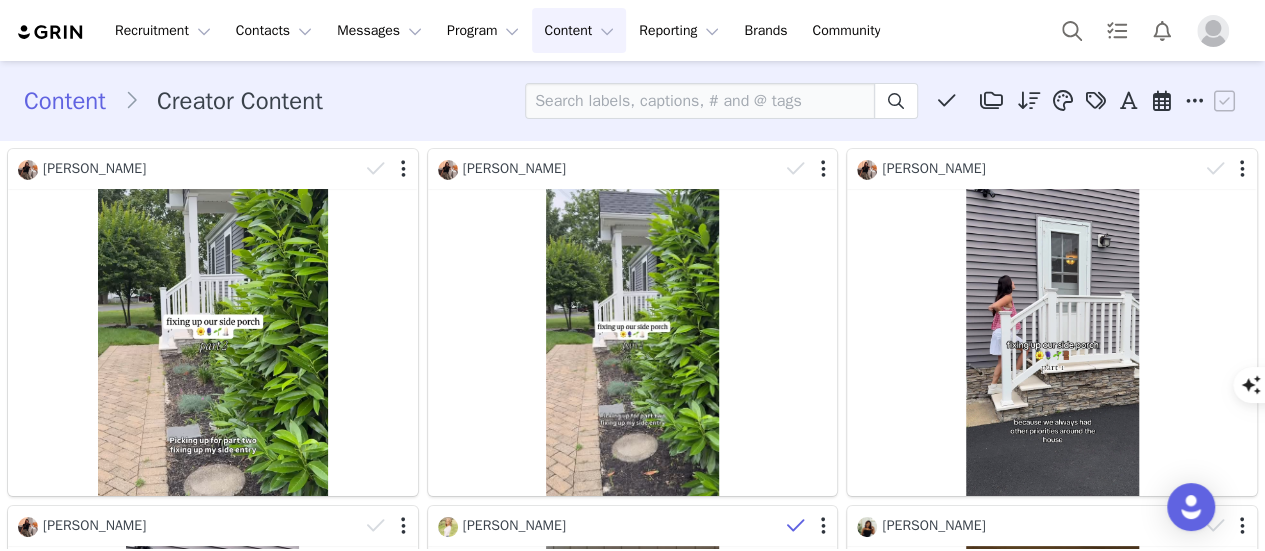 click at bounding box center [796, 526] 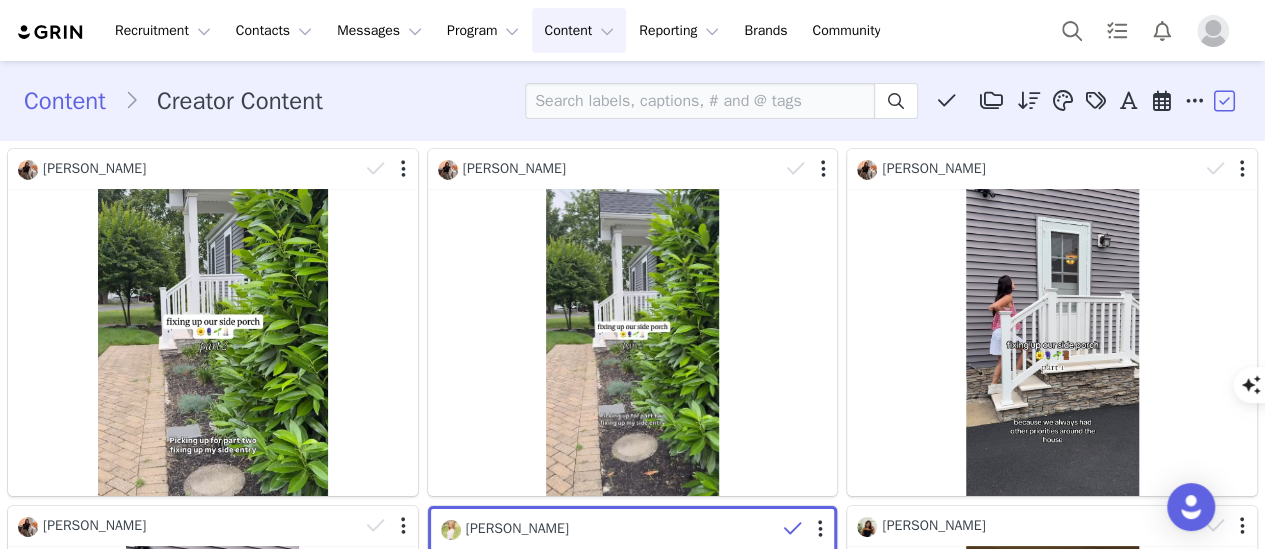click at bounding box center [1226, 101] 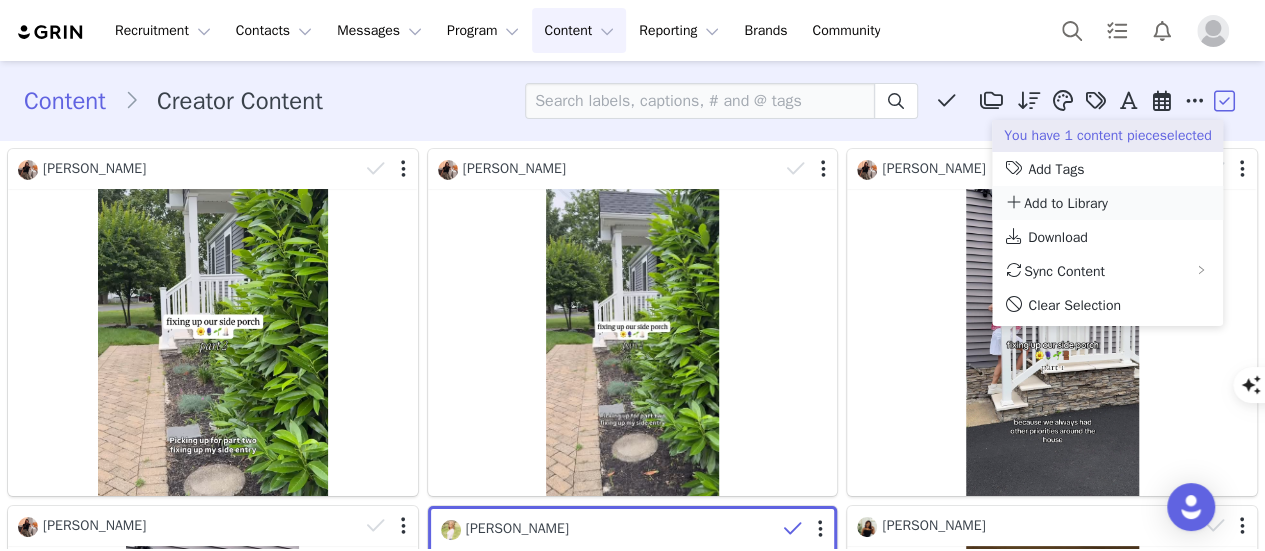 click on "Add to Library" at bounding box center (1066, 203) 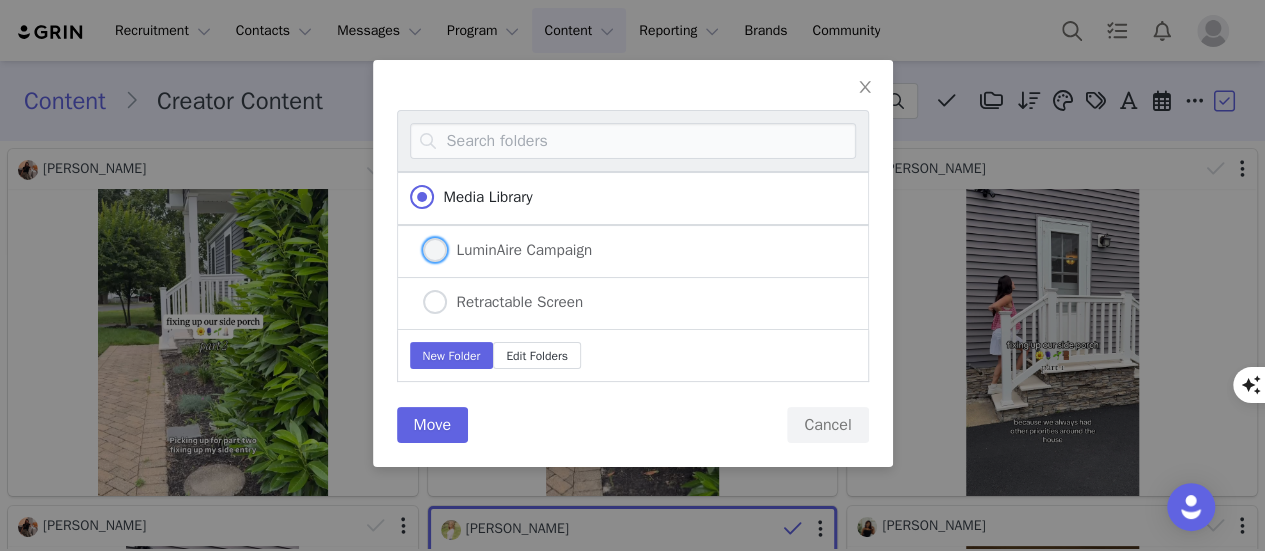 click on "LuminAire Campaign" at bounding box center [520, 250] 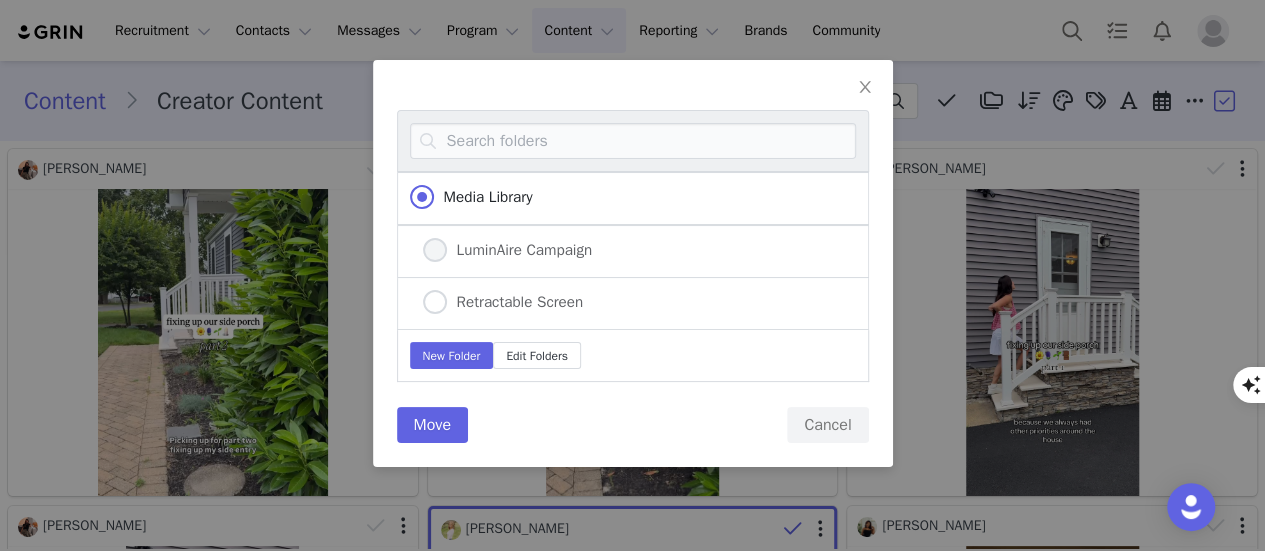 click on "LuminAire Campaign" at bounding box center (435, 251) 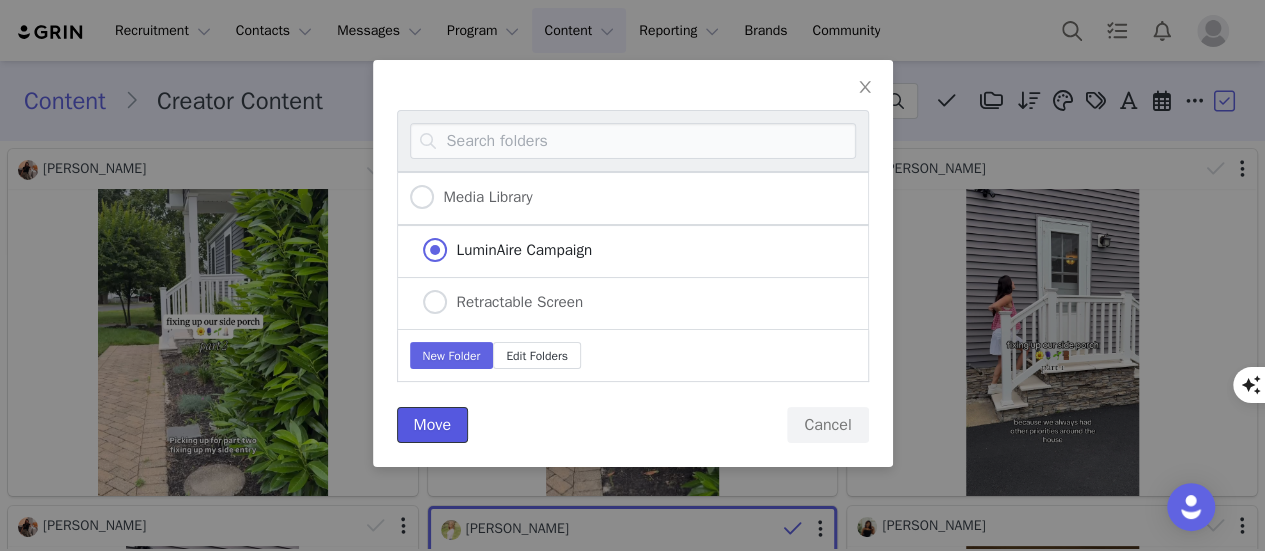 click on "Move" at bounding box center [432, 425] 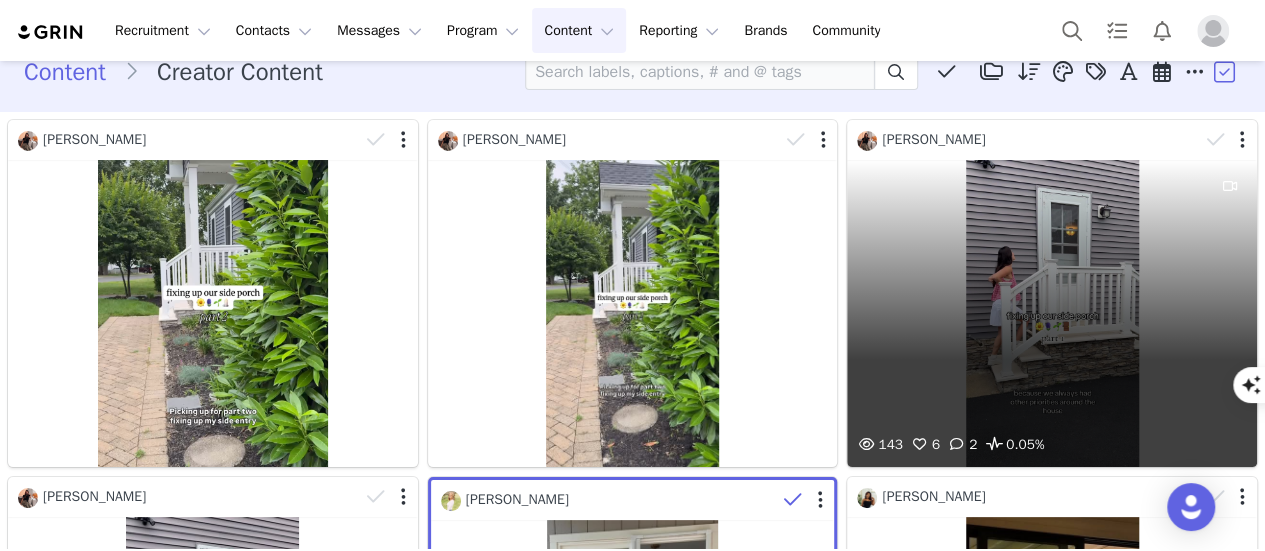 scroll, scrollTop: 200, scrollLeft: 0, axis: vertical 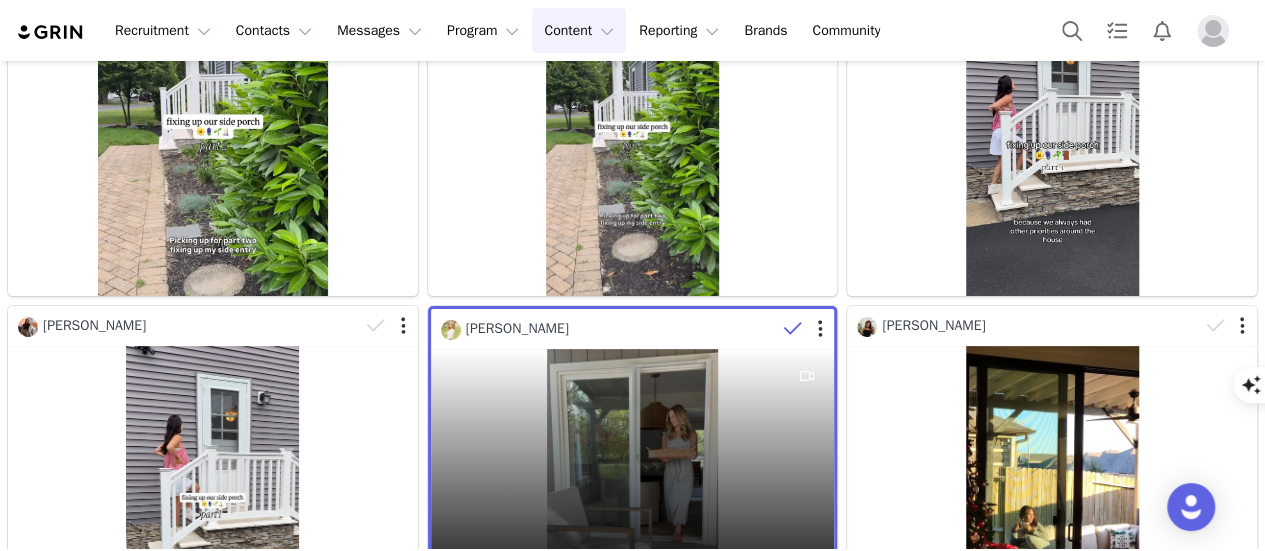 click at bounding box center [807, 483] 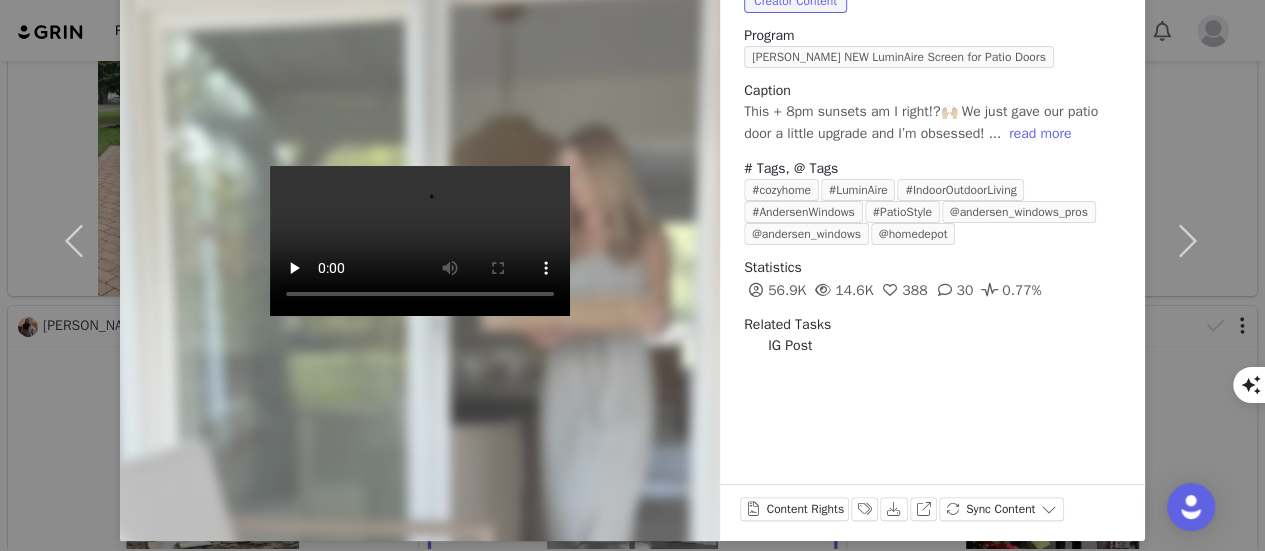 scroll, scrollTop: 160, scrollLeft: 0, axis: vertical 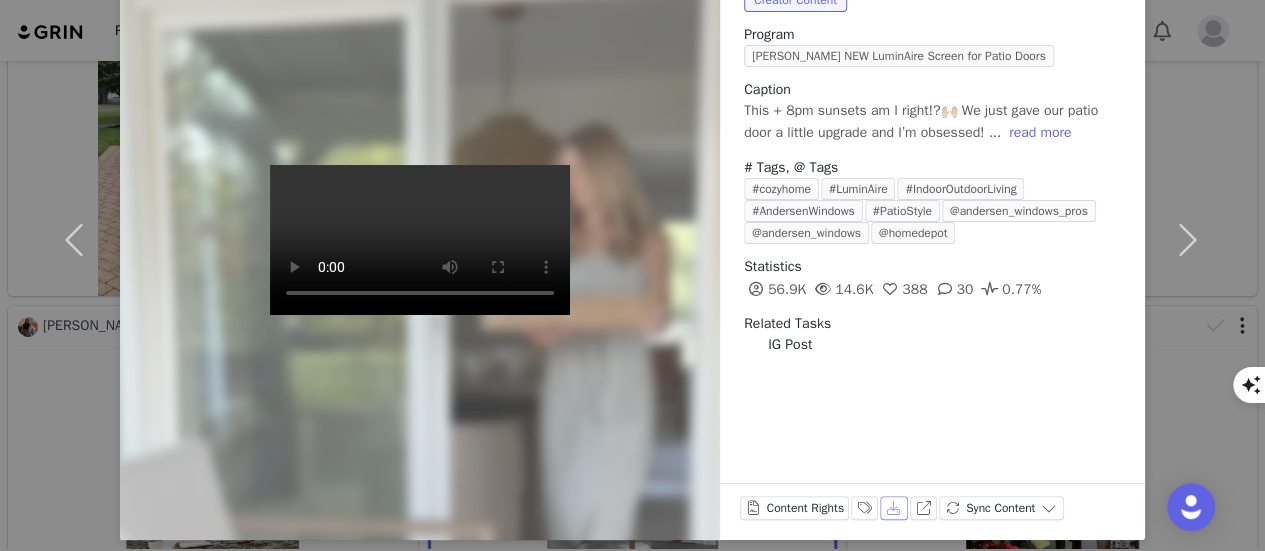 click on "Download" at bounding box center [894, 508] 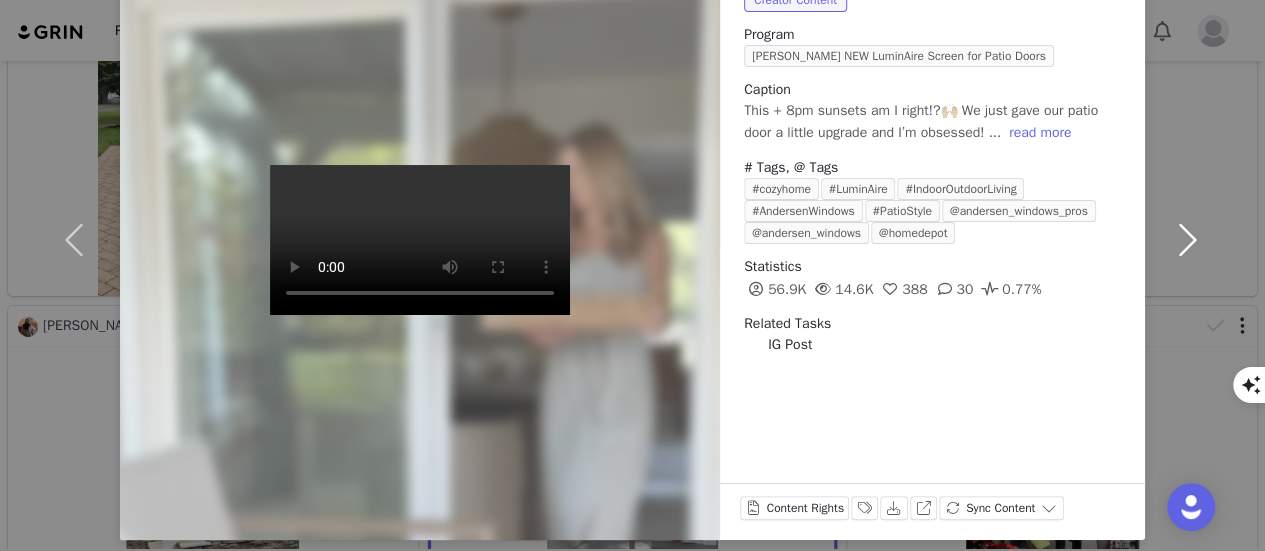 click at bounding box center (1187, 240) 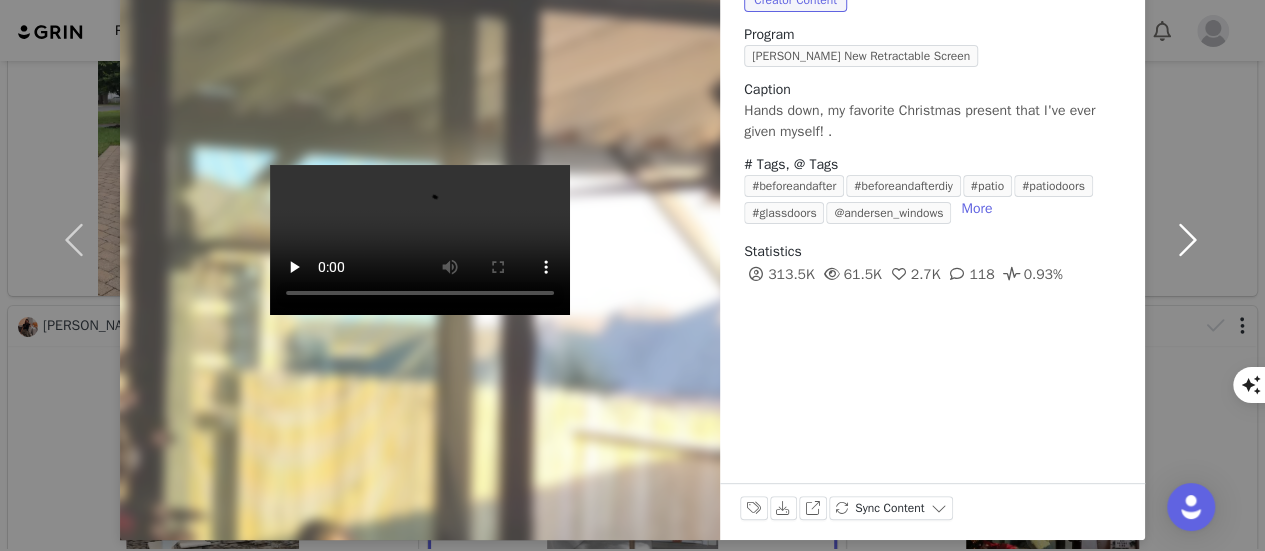 scroll, scrollTop: 0, scrollLeft: 0, axis: both 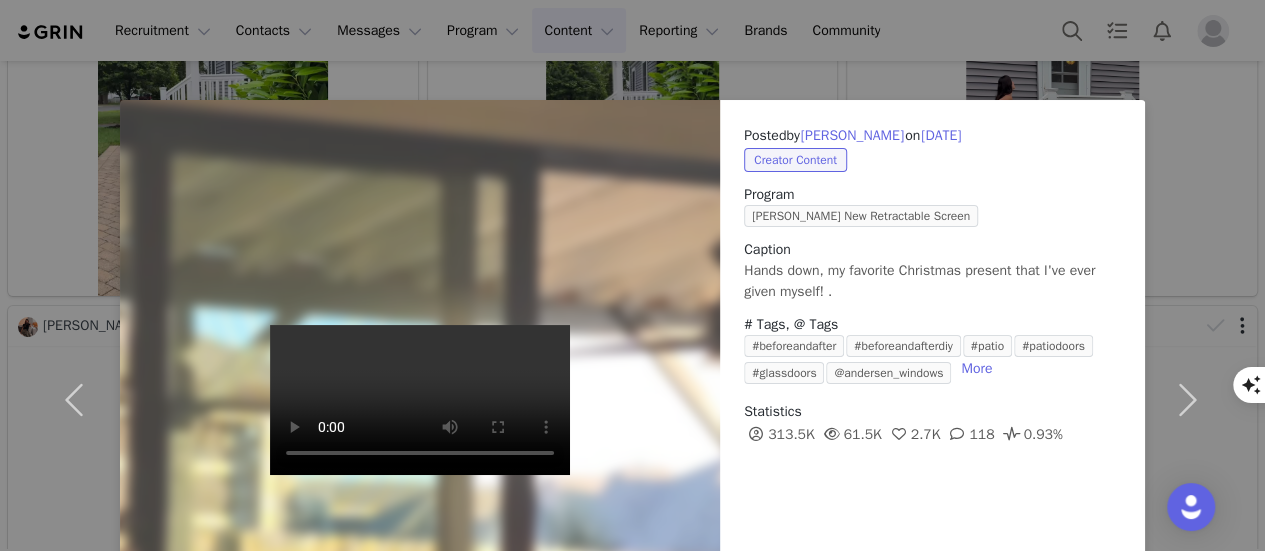 click on "Posted  by  [PERSON_NAME]  on  [DATE]  Creator Content  Program [PERSON_NAME] New Retractable Screen Caption Hands down, my favorite Christmas present that I've ever given myself!
.
# Tags, @ Tags  #beforeandafter   #beforeandafterdiy   #patio   #patiodoors   #glassdoors   @andersen_windows  More     Statistics 313.5K  61.5K  2.7K  118  0.93%  Labels & Tags Download View on Instagram Sync Content" at bounding box center [632, 275] 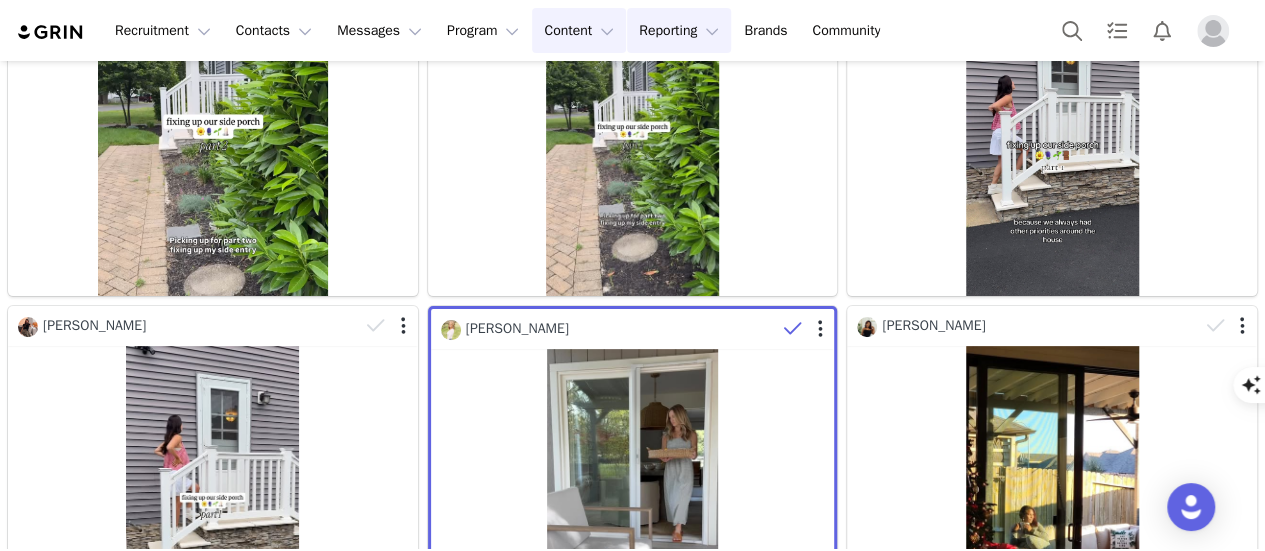 click on "Reporting Reporting" at bounding box center [679, 30] 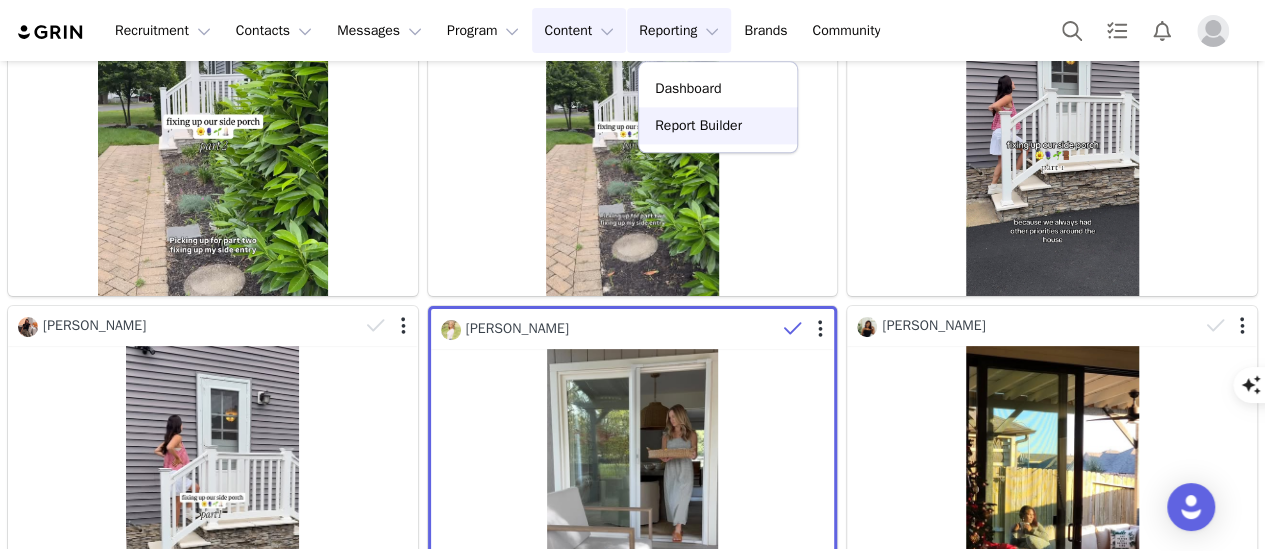 click on "Report Builder" at bounding box center [698, 125] 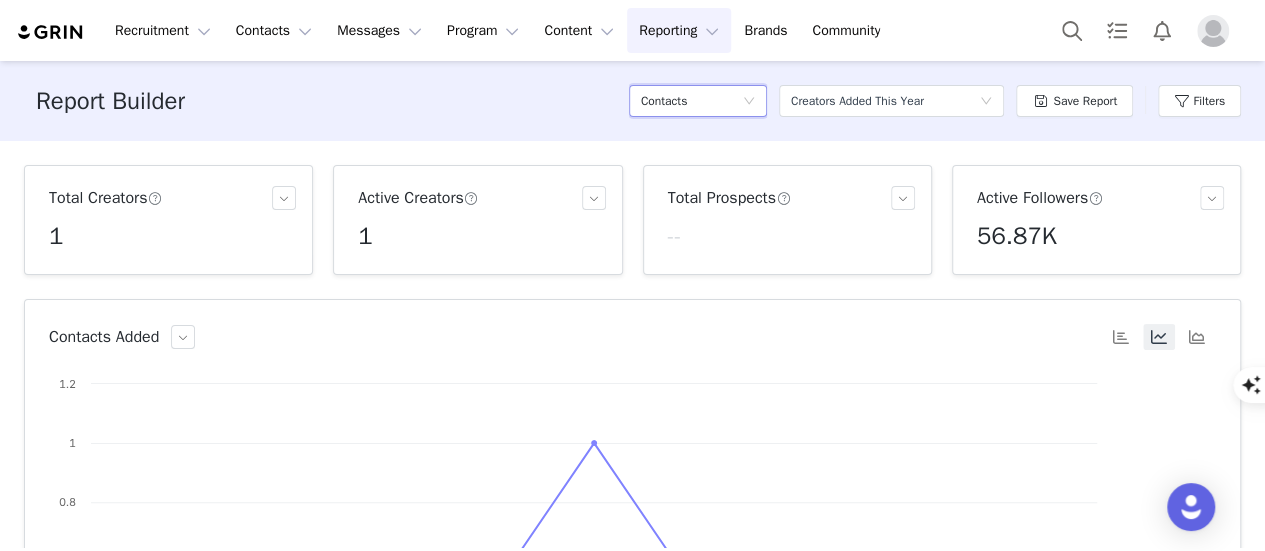 click on "Contacts" at bounding box center [691, 101] 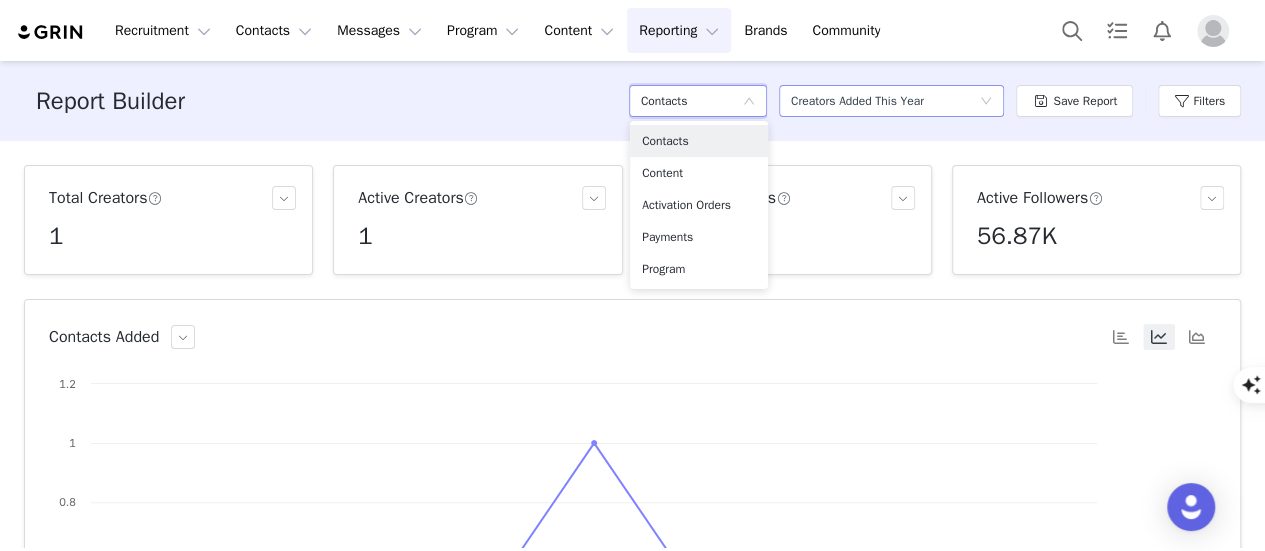 click on "Creators Added This Year" at bounding box center [857, 101] 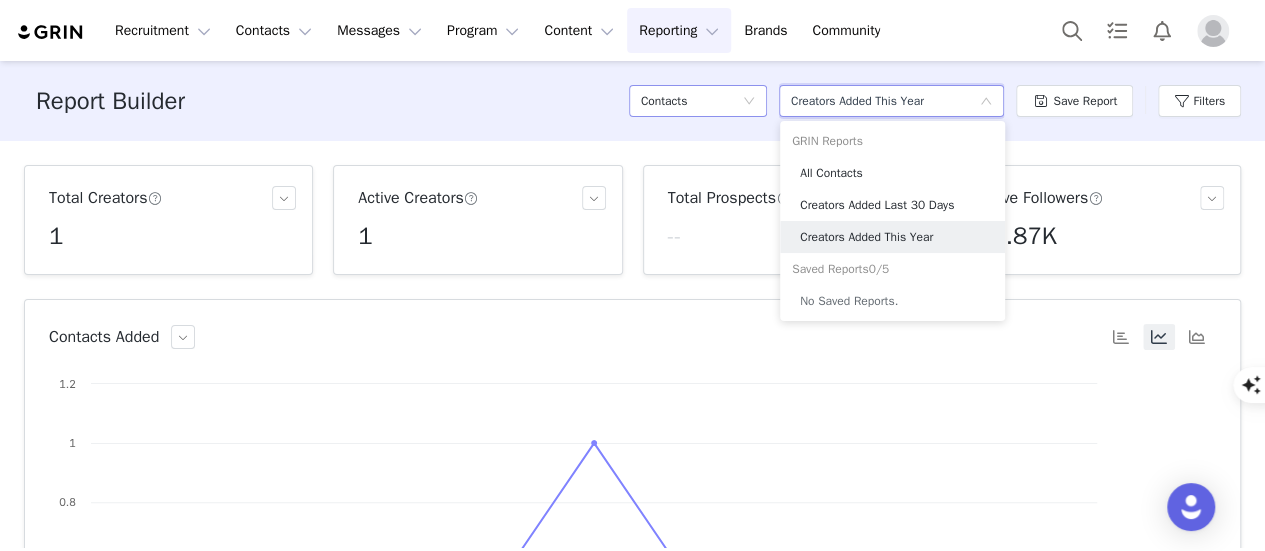 click on "Contacts" at bounding box center [691, 101] 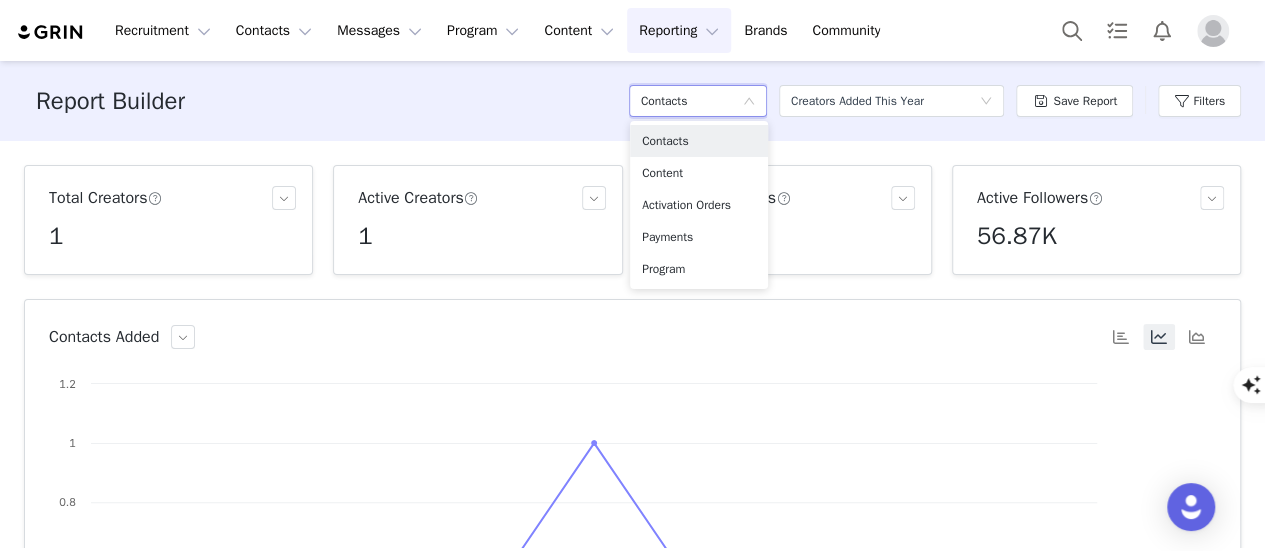 click on "Total Creators        1  Active Creators        1  Total Prospects        --  Active Followers        56.87K Contacts Added     Created with Highcharts 9.3.3 Chart title Contacts Jan Feb Mar Apr May 0 0.2 0.4 0.6 0.8 1 1.2  Contacts      Export     Columns  Contact   Relationship   Relationship Stage   Total Content Delivered   Owner   Email   Engagements   Impressions   Verified Impressions   IMV   Average Engagement Rate   Total Conversions   Total Revenue   Total Spend   Primary Contact   [PERSON_NAME]  Creator Creator 1 Aliki Team [EMAIL_ADDRESS][DOMAIN_NAME] 436 14.6K  -  $2,238.12 0.77% 0 $0.00 $3,500.00 Creator  25   per page | 1 total  1 Contact Created Date Custom [DATE]  ~  [DATE] Filter Logic     And Or  Contact Type  Select Creator  Owner  Select  Activation  Select [PERSON_NAME] NEW LuminAire Screen for Patio Doors    Partnership  Select    Contact Tag  Select    Relationship Stage  Select Advanced Filters     Add Field Apply Filters Clear All" at bounding box center (632, 344) 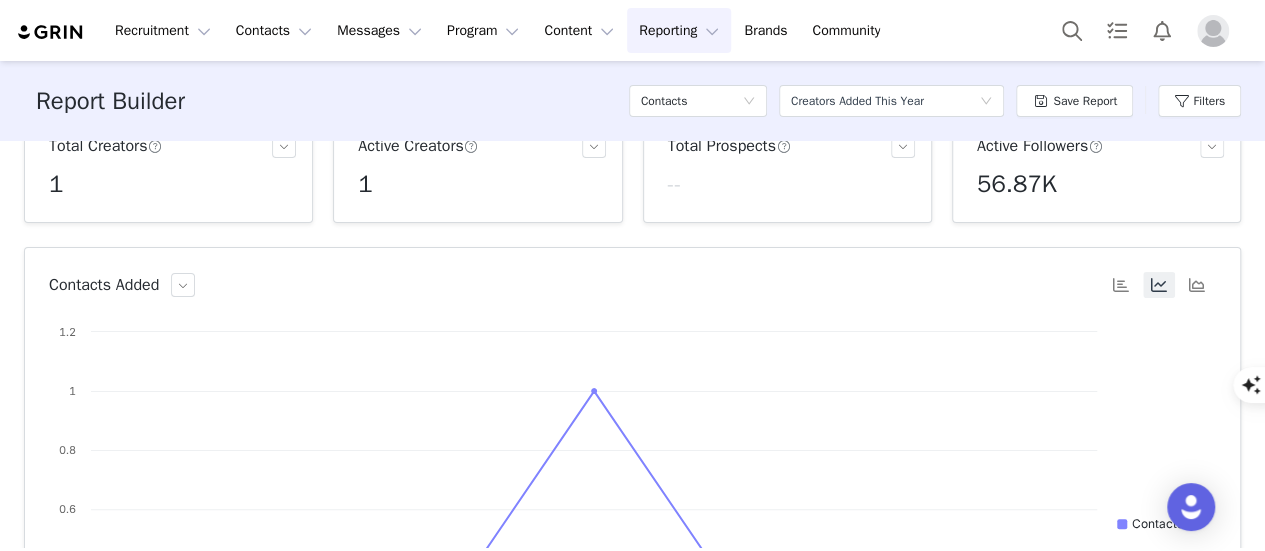 scroll, scrollTop: 0, scrollLeft: 0, axis: both 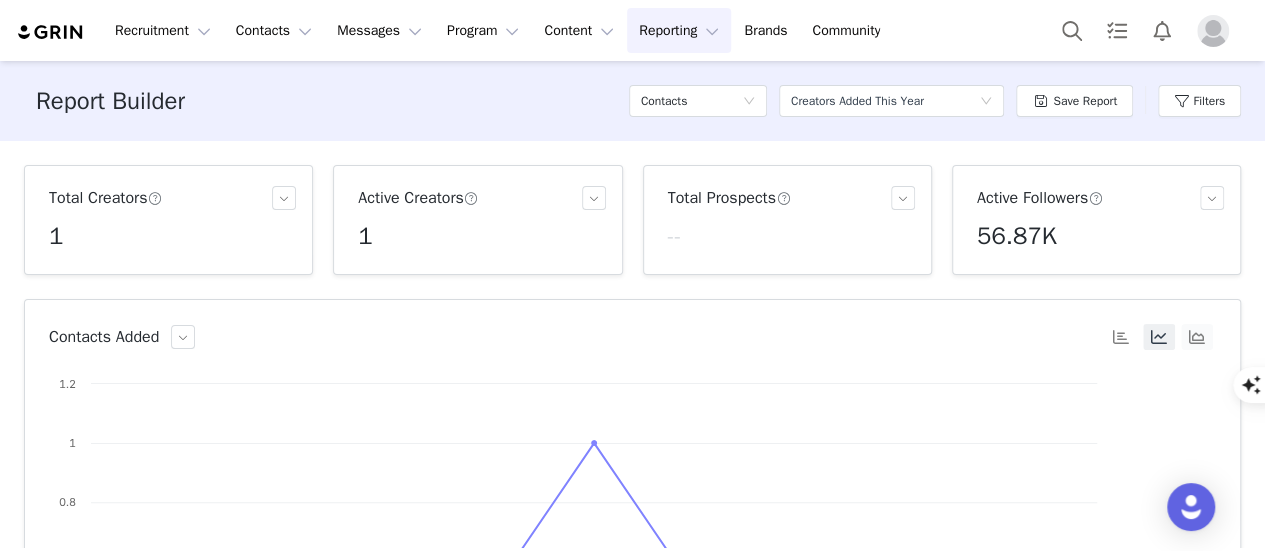 click at bounding box center (1197, 337) 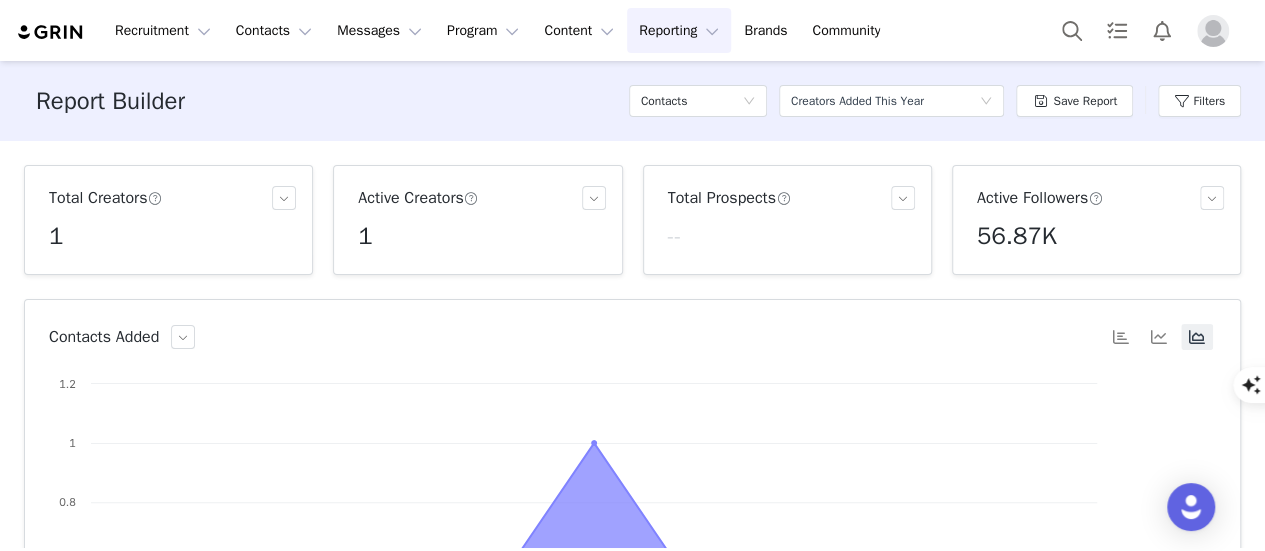 click on "Contacts Added     Created with Highcharts 9.3.3 Chart title Contacts Jan Feb Mar Apr May 0 0.2 0.4 0.6 0.8 1 1.2" at bounding box center (632, 543) 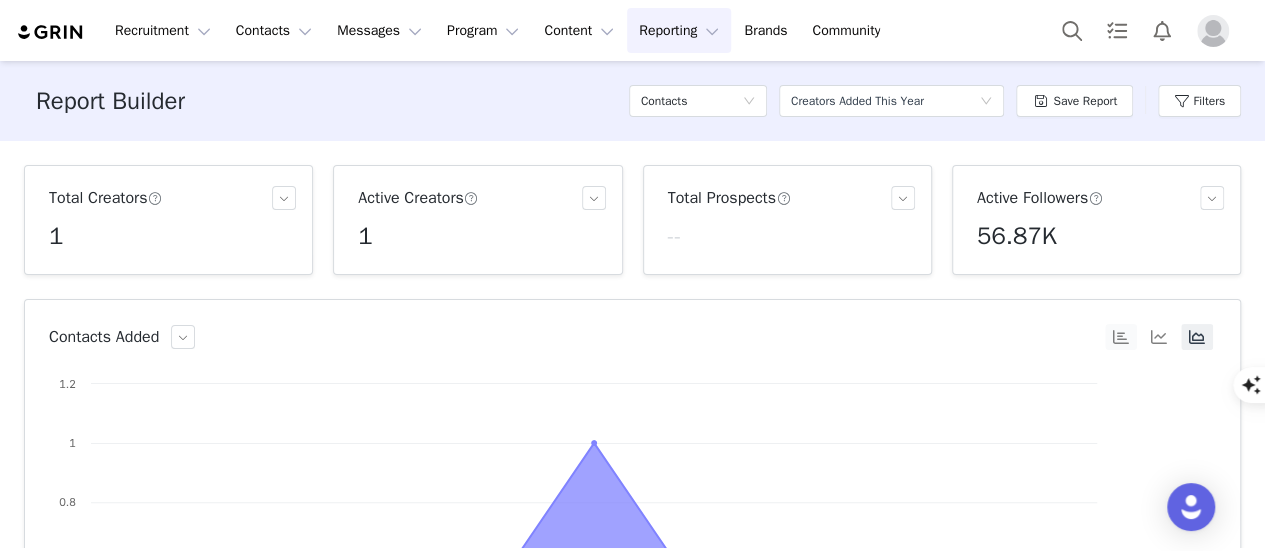 click at bounding box center (1121, 337) 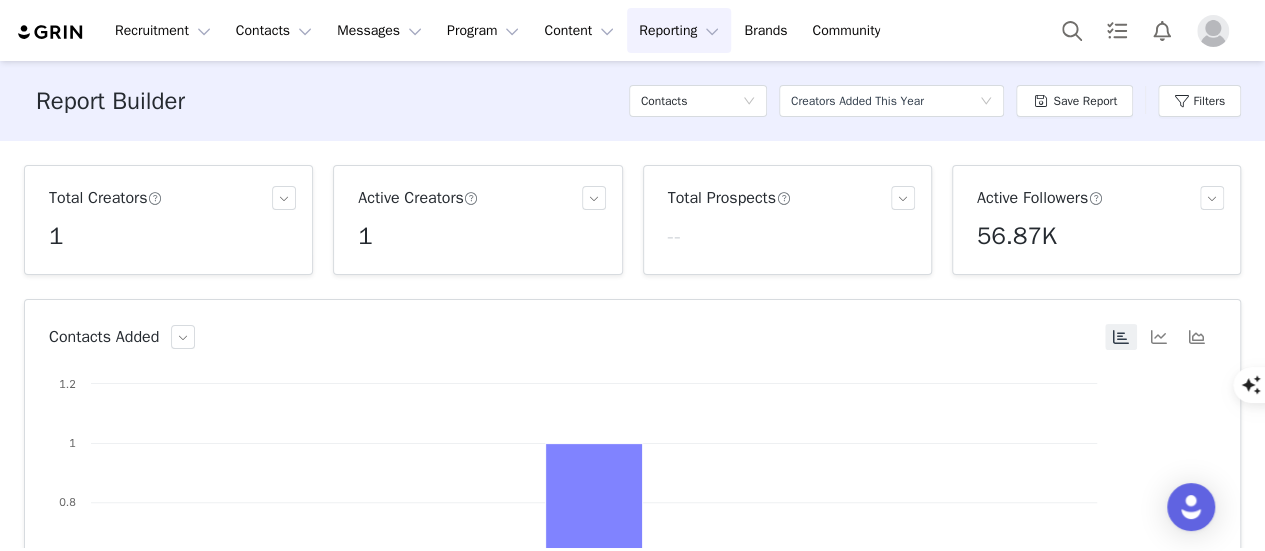 click on "Reporting Reporting" at bounding box center [679, 30] 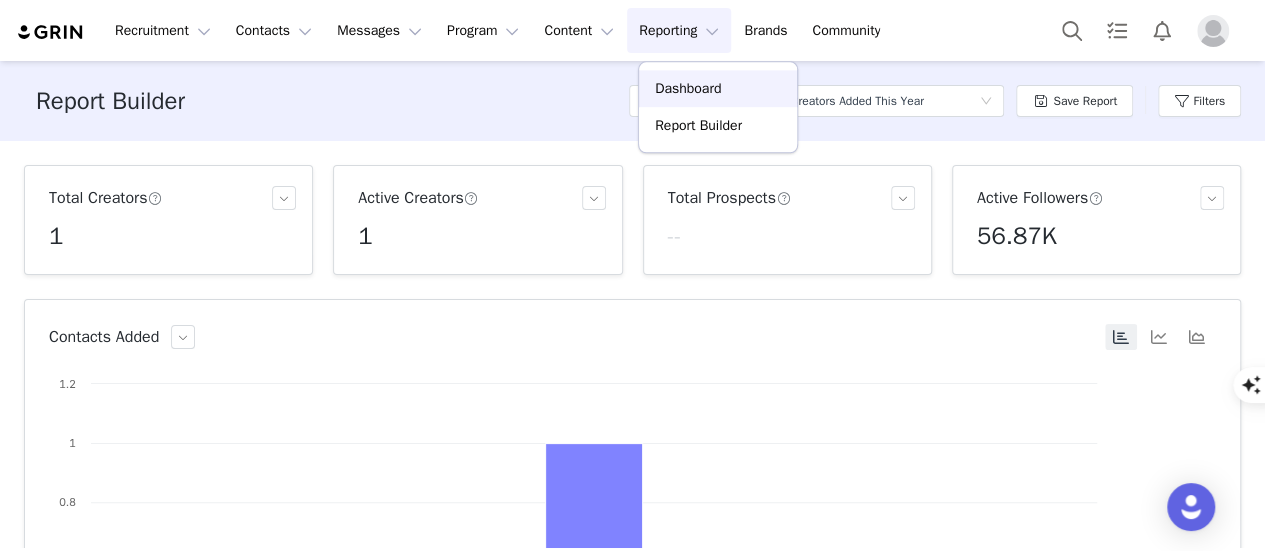 click on "Dashboard" at bounding box center [718, 88] 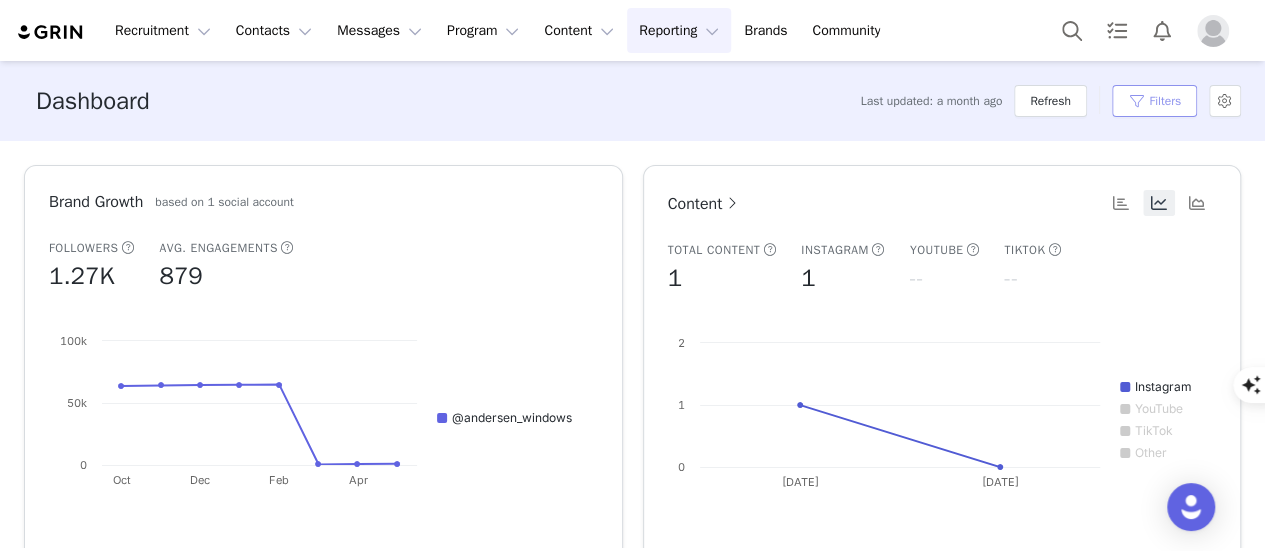 click on "Filters" at bounding box center (1154, 101) 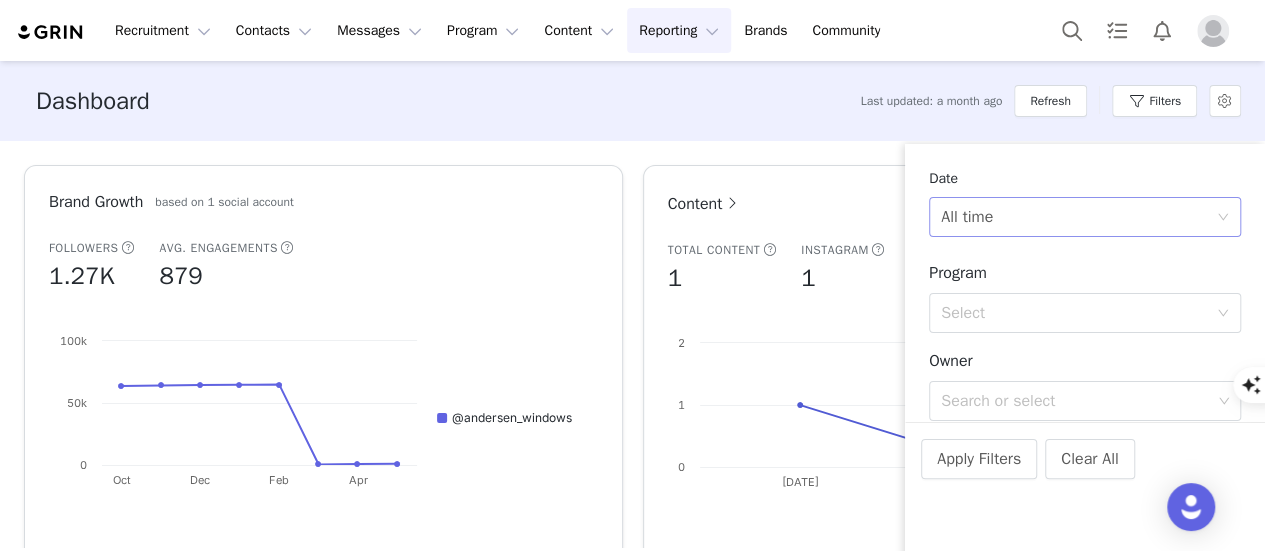 click on "All time" at bounding box center [1078, 217] 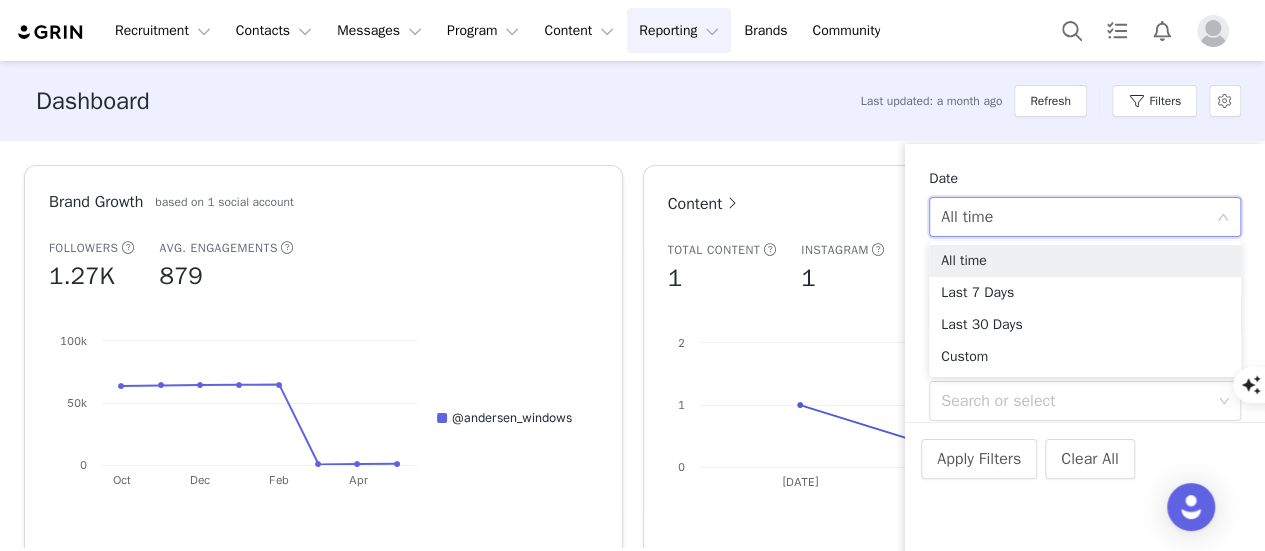 click on "All time" at bounding box center (1078, 217) 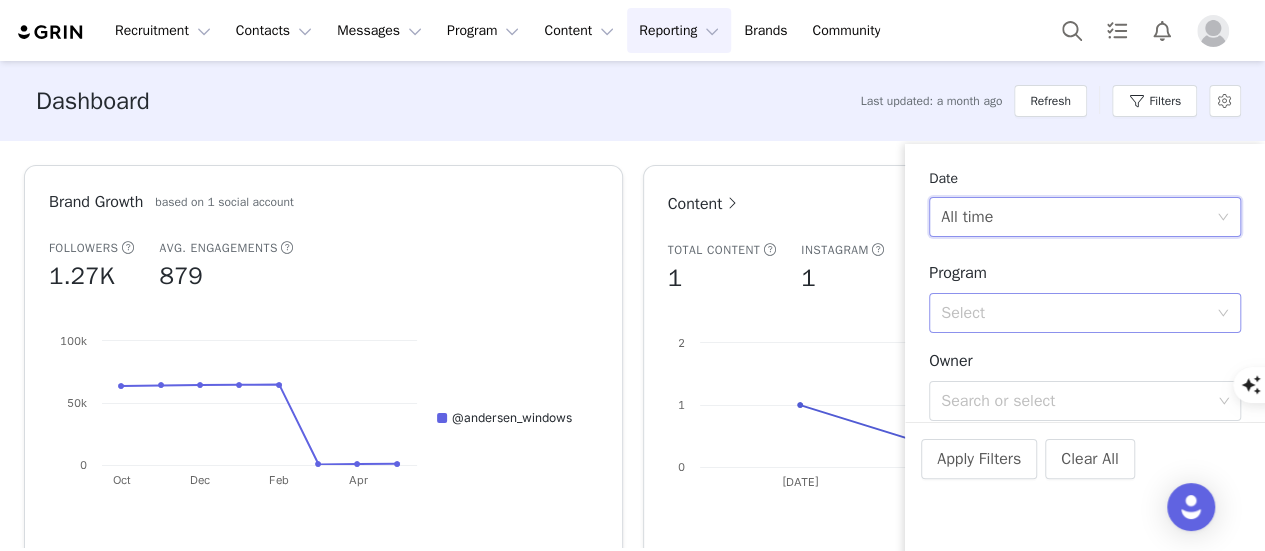 click on "Select" at bounding box center (1078, 313) 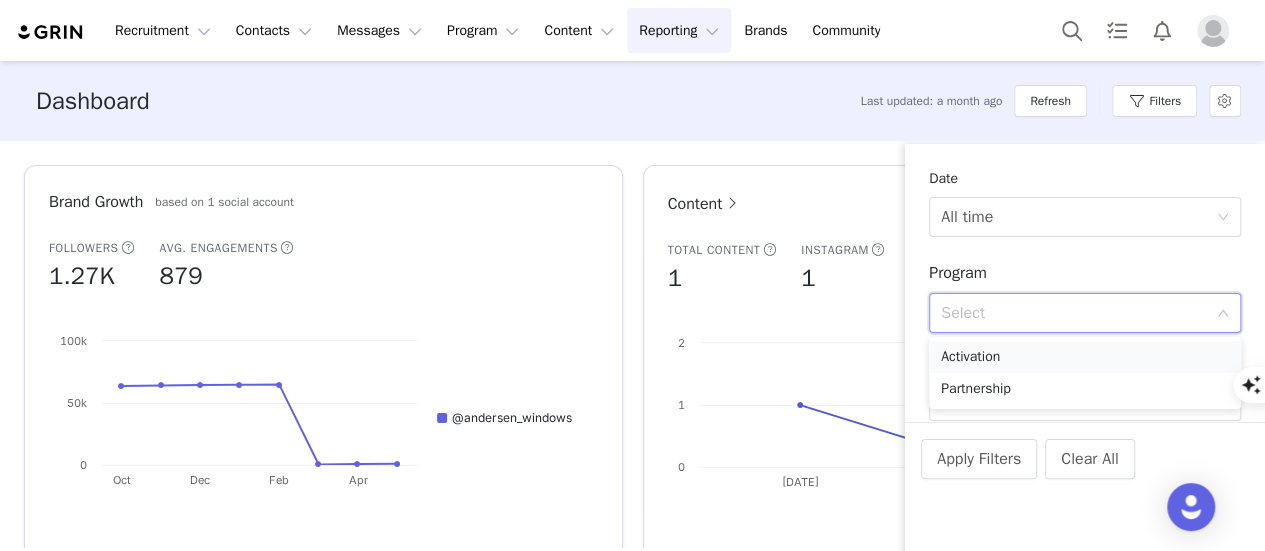 click on "Activation" at bounding box center [1085, 357] 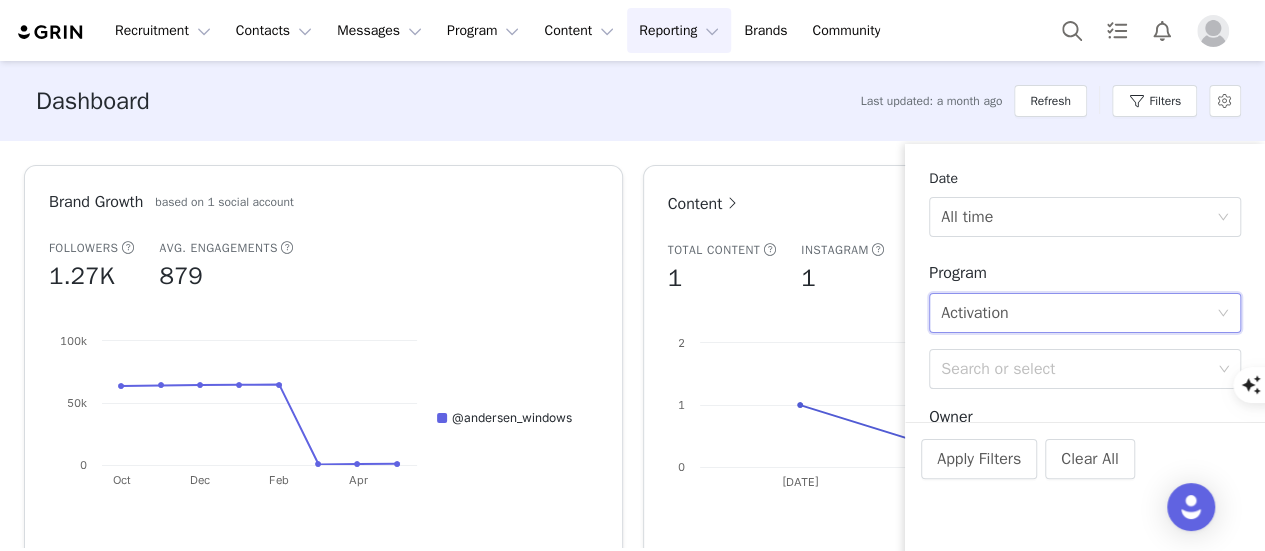 click on "Date All time Program Select  Activation  Search or select   Owner Search or select   Apply Filters Clear All" at bounding box center (1085, 330) 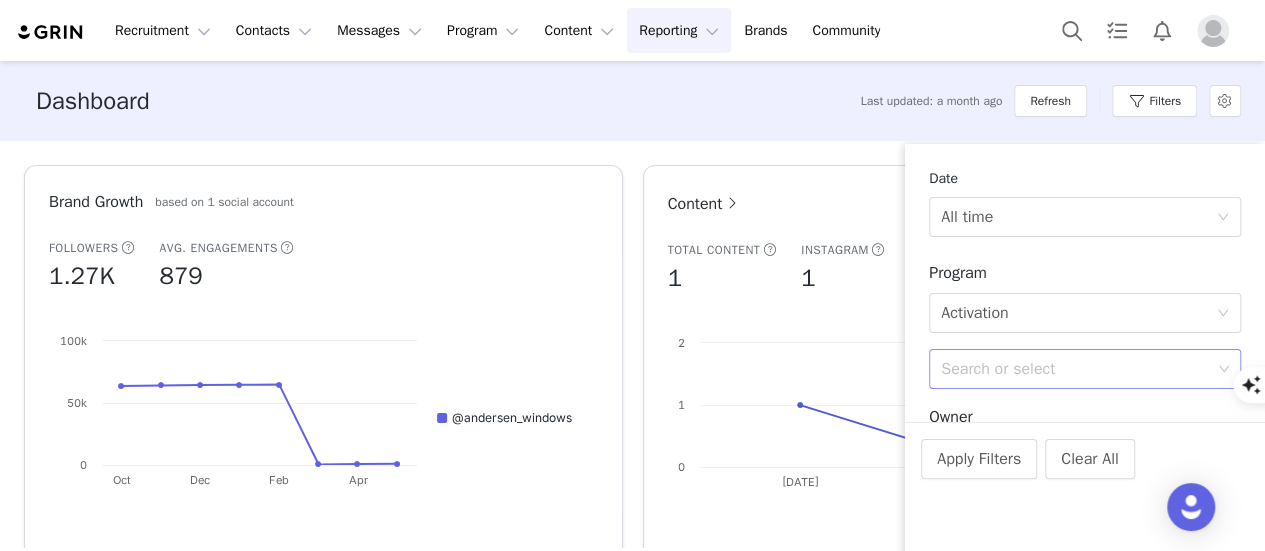click on "Search or select" at bounding box center (1076, 369) 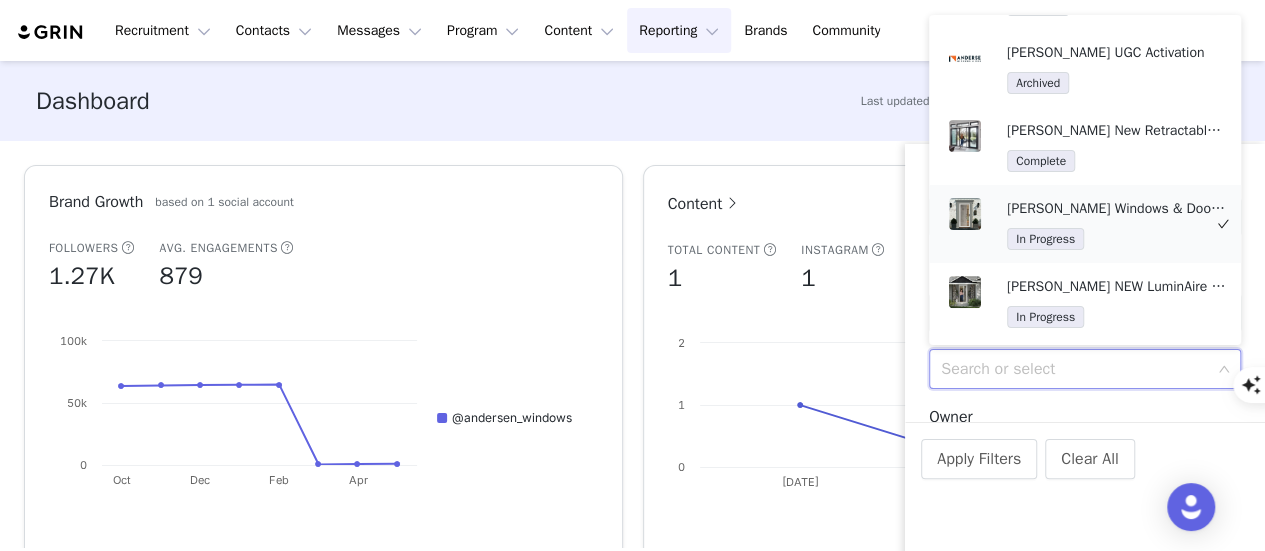 scroll, scrollTop: 198, scrollLeft: 0, axis: vertical 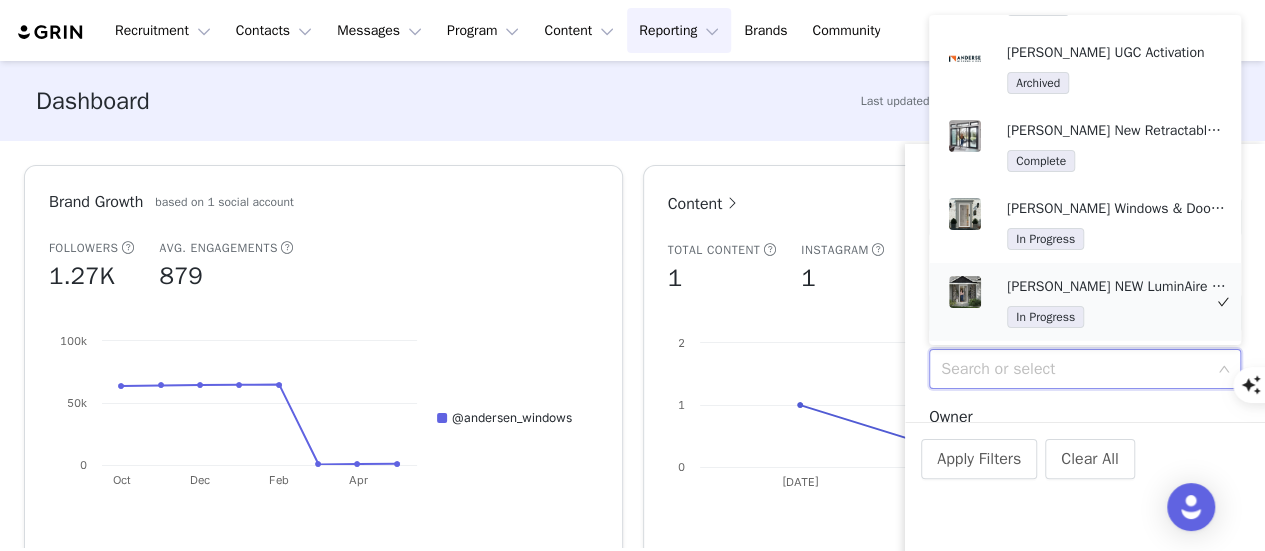 click on "[PERSON_NAME] NEW LuminAire Screen for Patio Doors" at bounding box center (1117, 287) 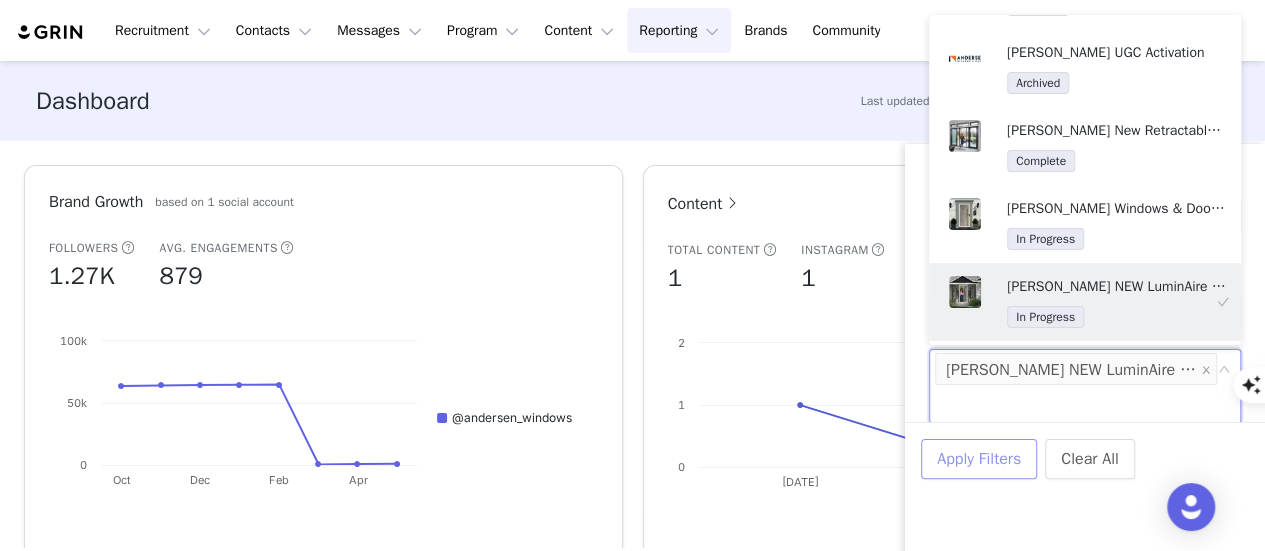 click on "Apply Filters" at bounding box center [979, 459] 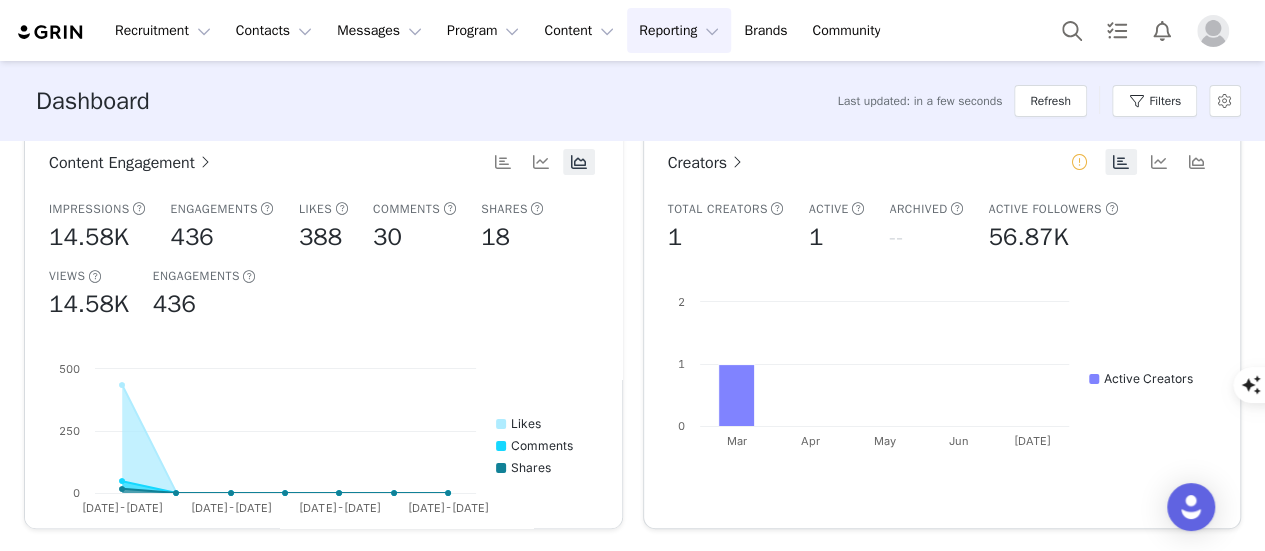 scroll, scrollTop: 466, scrollLeft: 0, axis: vertical 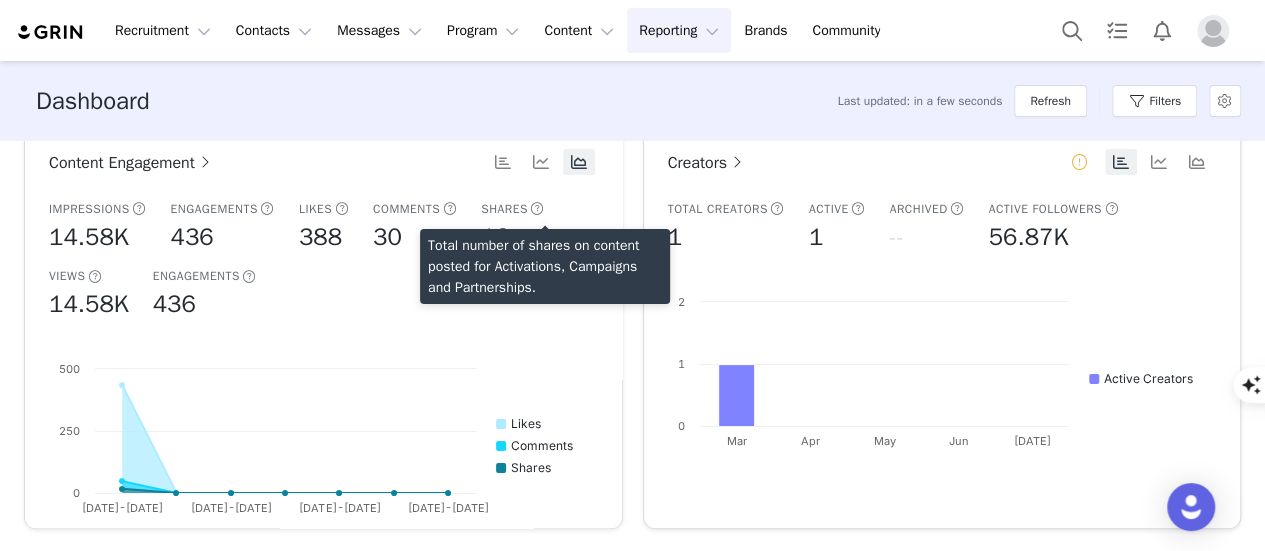 click on "Impressions     14.58K Engagements     436 Likes     388 Comments     30 Shares     18 Views     14.58K Engagements     436 Created with Highcharts 9.3.3 Chart title Likes Comments Shares [DATE]-[DATE] [DATE]-[DATE] [DATE]-[DATE] [DATE]-[DATE] 0 250 500" at bounding box center [323, 364] 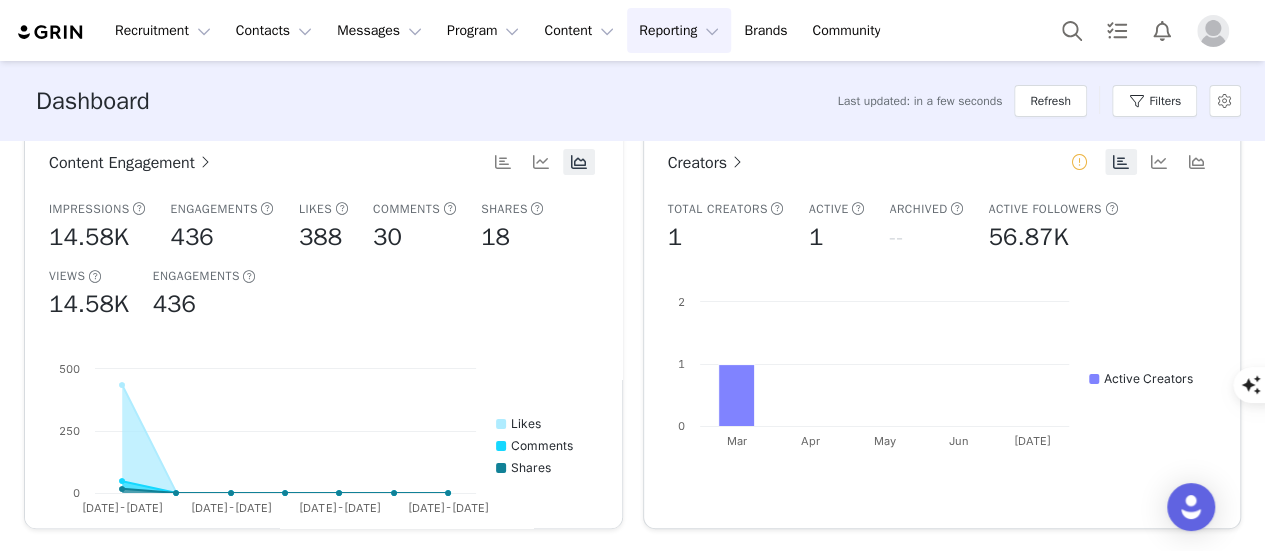 drag, startPoint x: 416, startPoint y: 355, endPoint x: 432, endPoint y: 352, distance: 16.27882 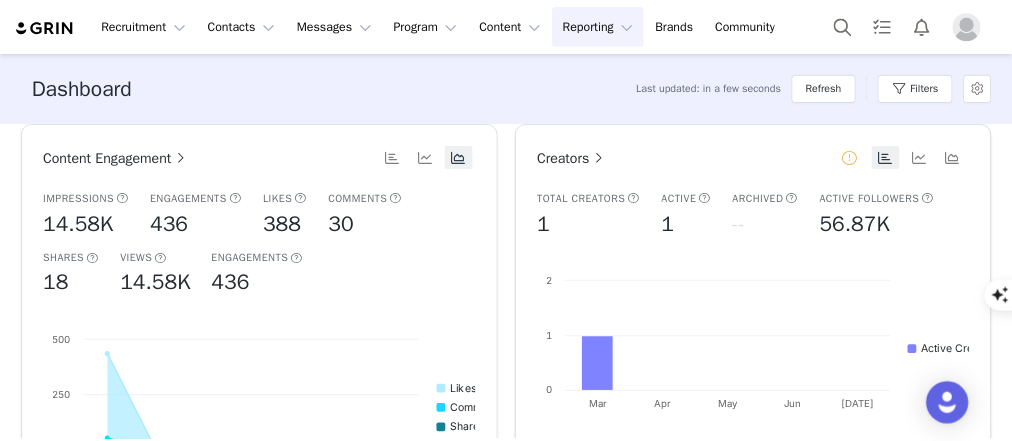 scroll, scrollTop: 449, scrollLeft: 0, axis: vertical 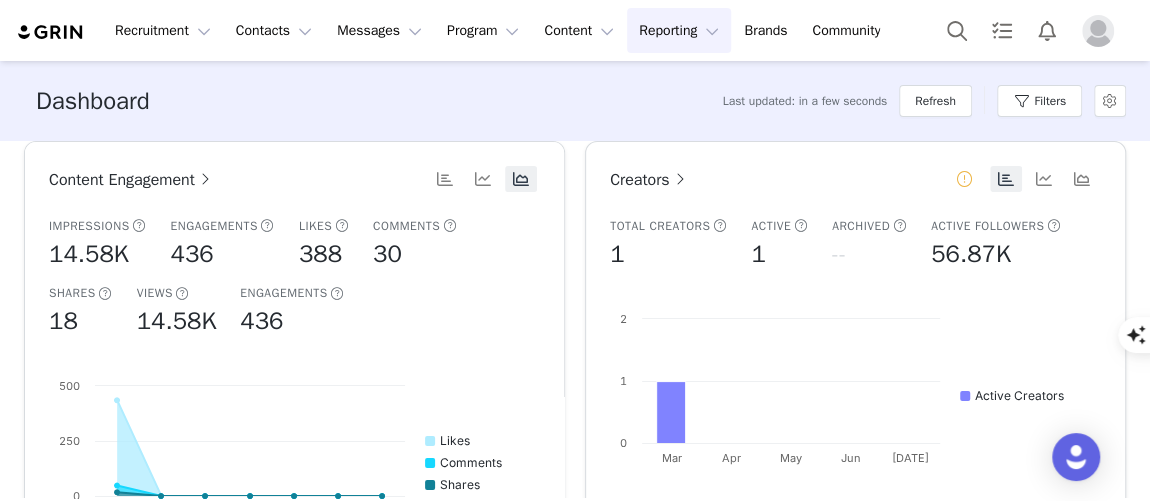 drag, startPoint x: 742, startPoint y: 488, endPoint x: 674, endPoint y: 443, distance: 81.5414 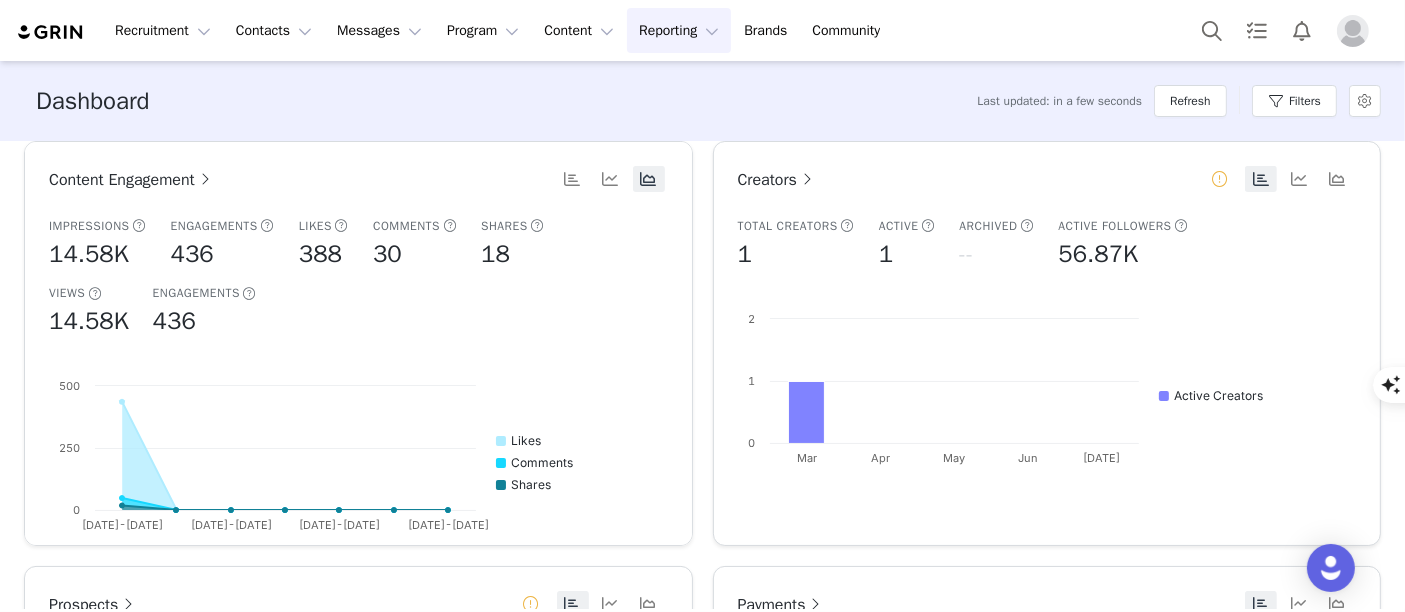 scroll, scrollTop: 449, scrollLeft: 0, axis: vertical 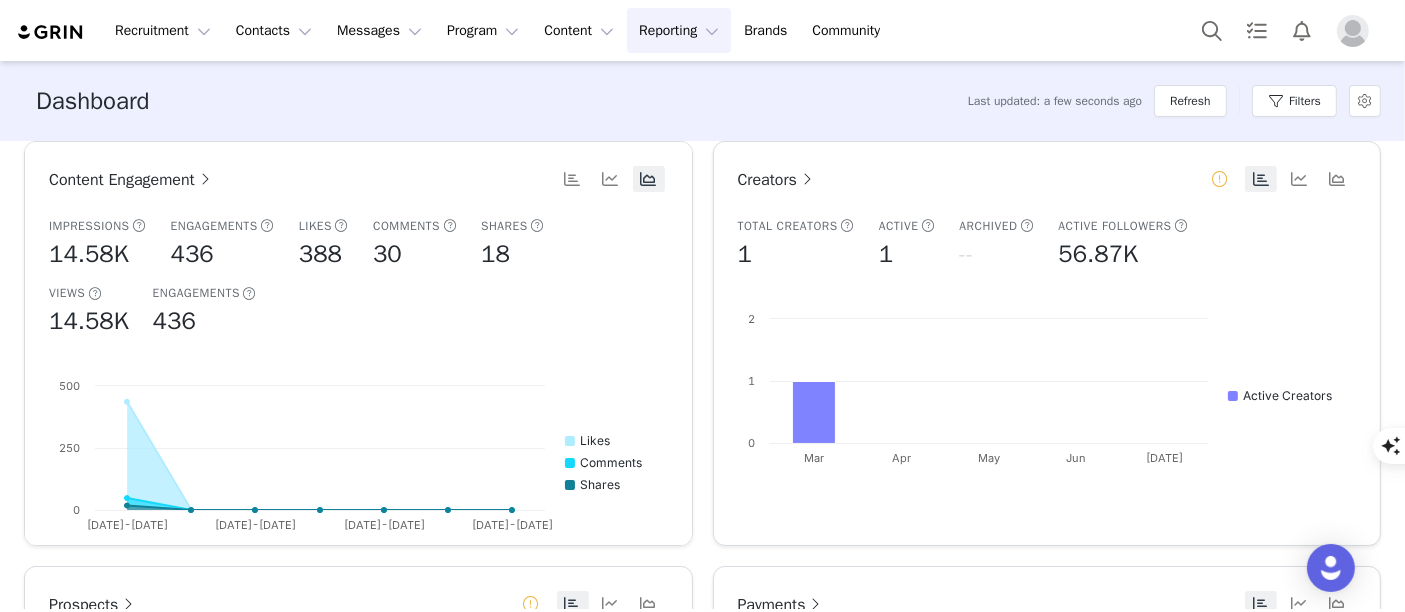 click on "30" at bounding box center (387, 254) 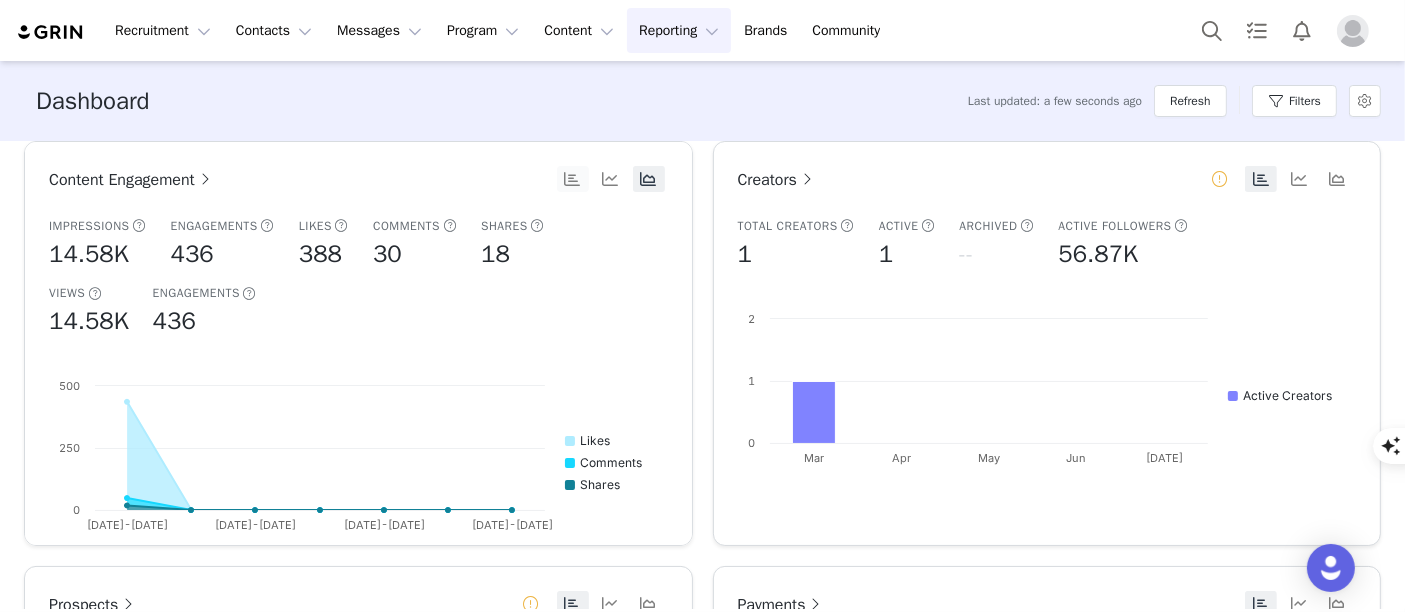 click at bounding box center (573, 179) 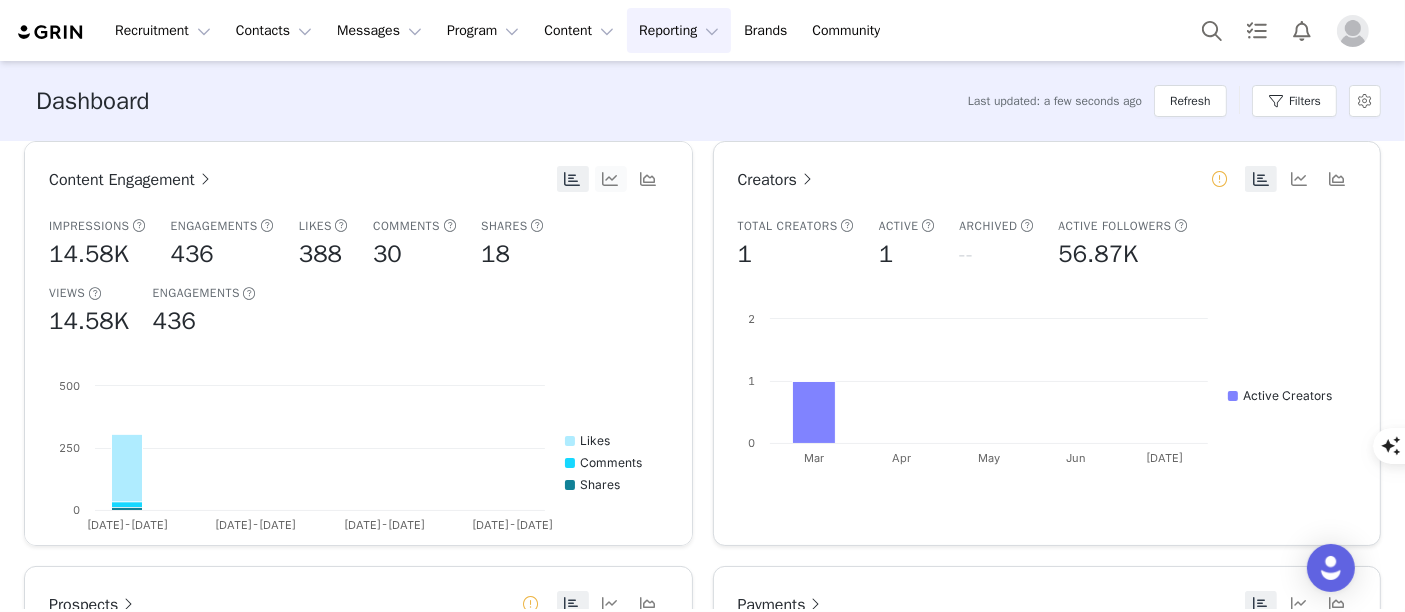 click at bounding box center (611, 179) 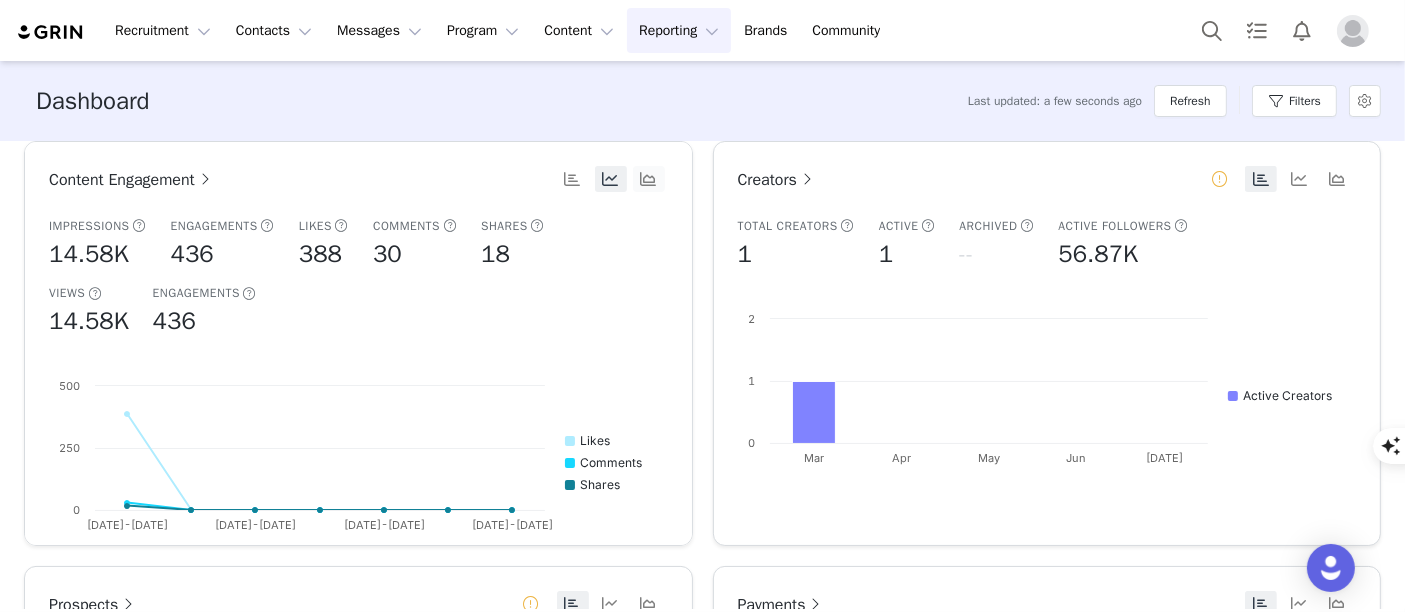 click at bounding box center (649, 179) 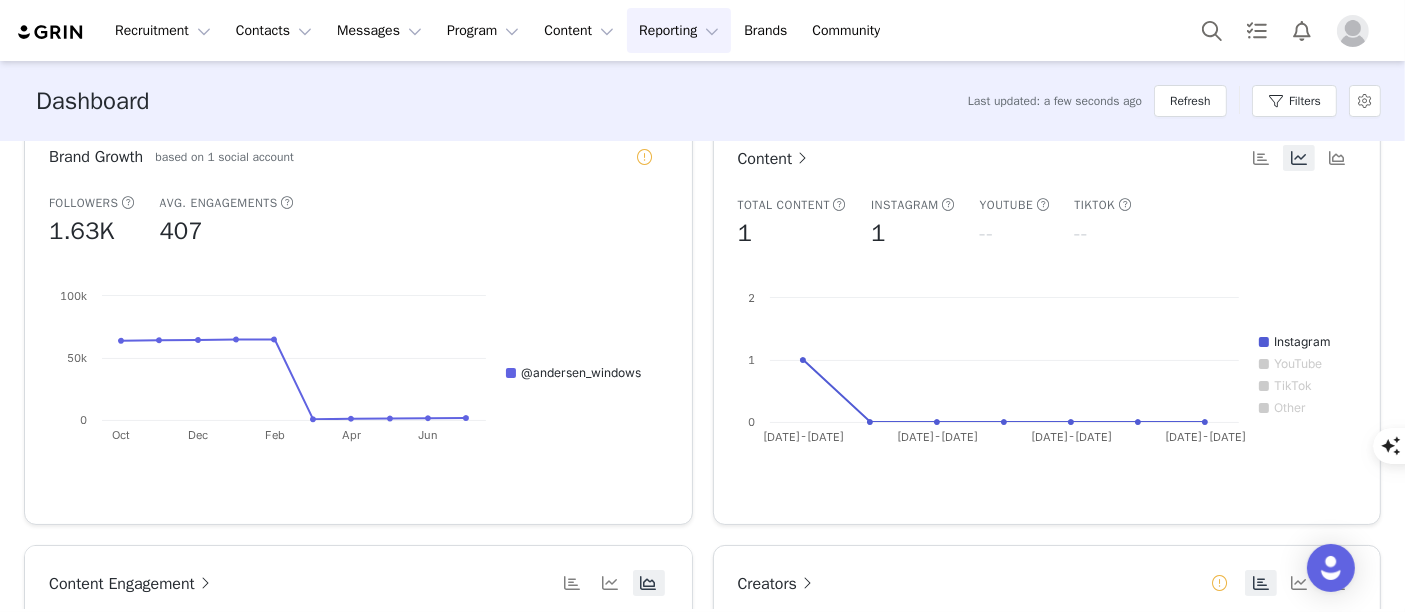scroll, scrollTop: 44, scrollLeft: 0, axis: vertical 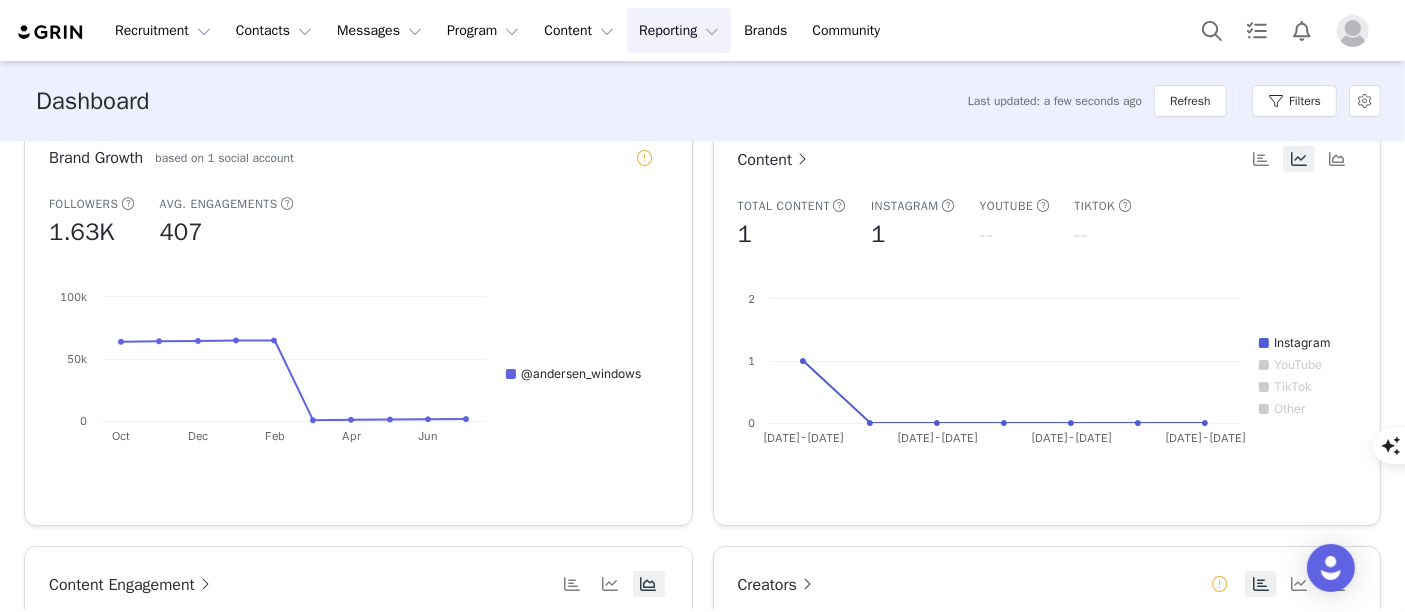 click at bounding box center [646, 158] 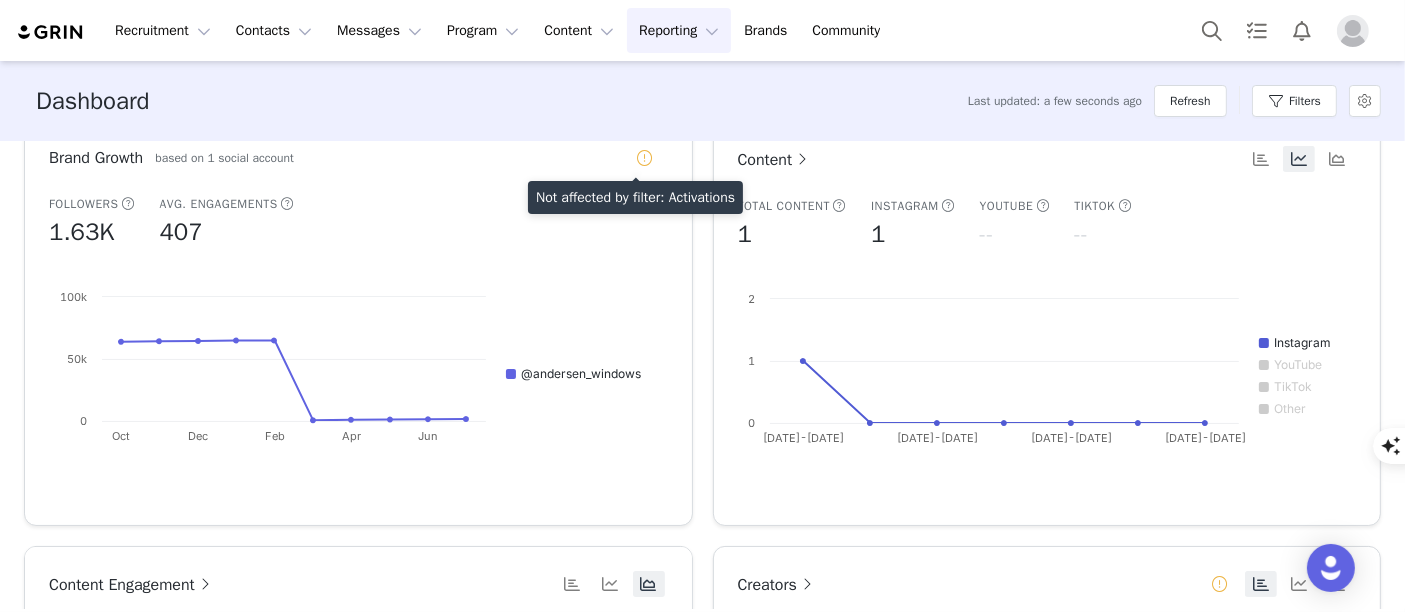 click at bounding box center [646, 158] 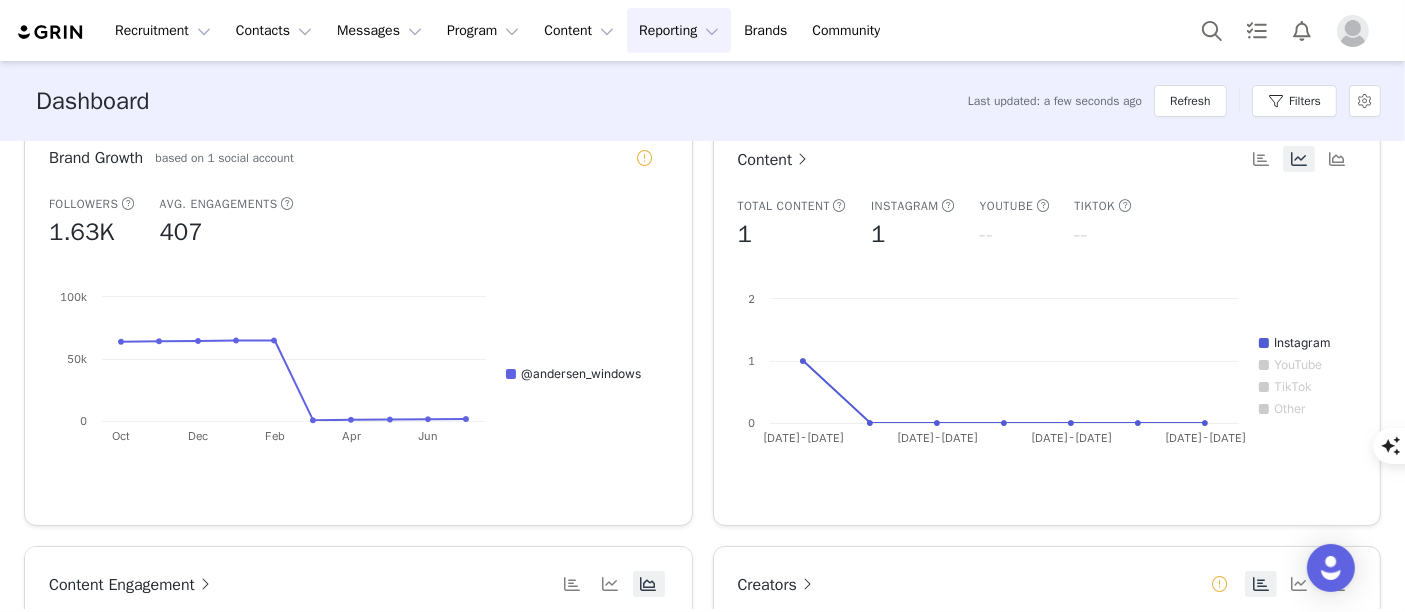 click on "Followers" at bounding box center (83, 204) 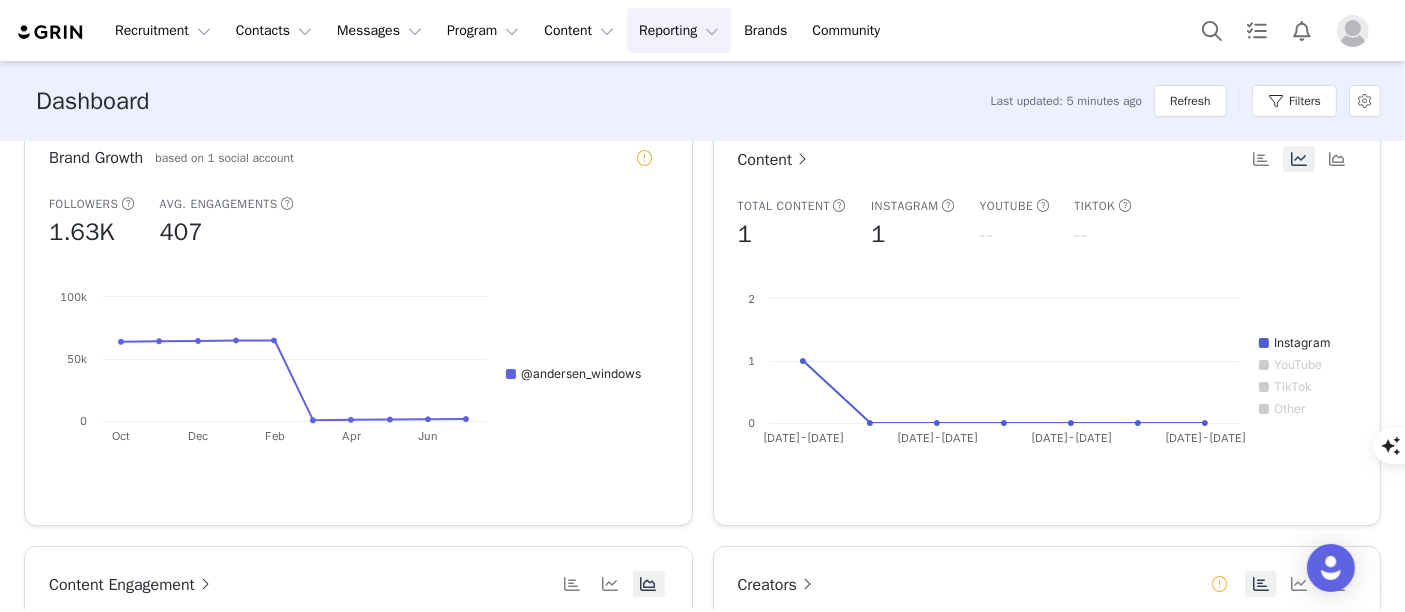 scroll, scrollTop: 304, scrollLeft: 0, axis: vertical 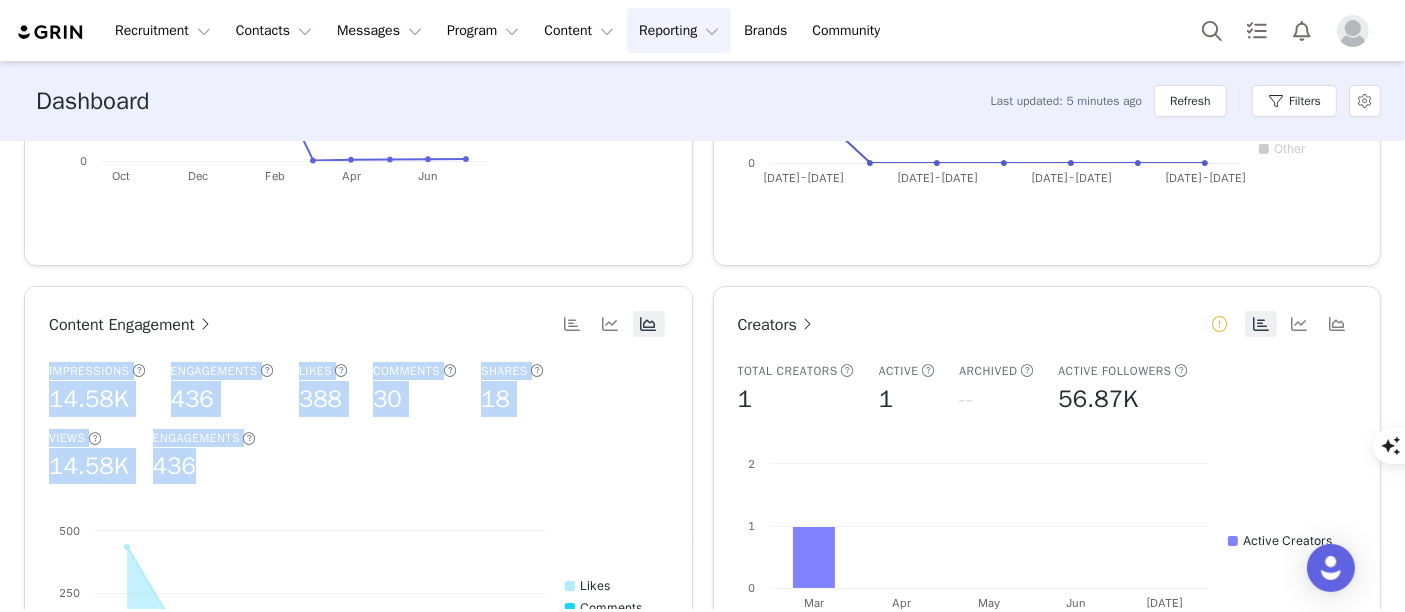 drag, startPoint x: 360, startPoint y: 473, endPoint x: 19, endPoint y: 364, distance: 357.9972 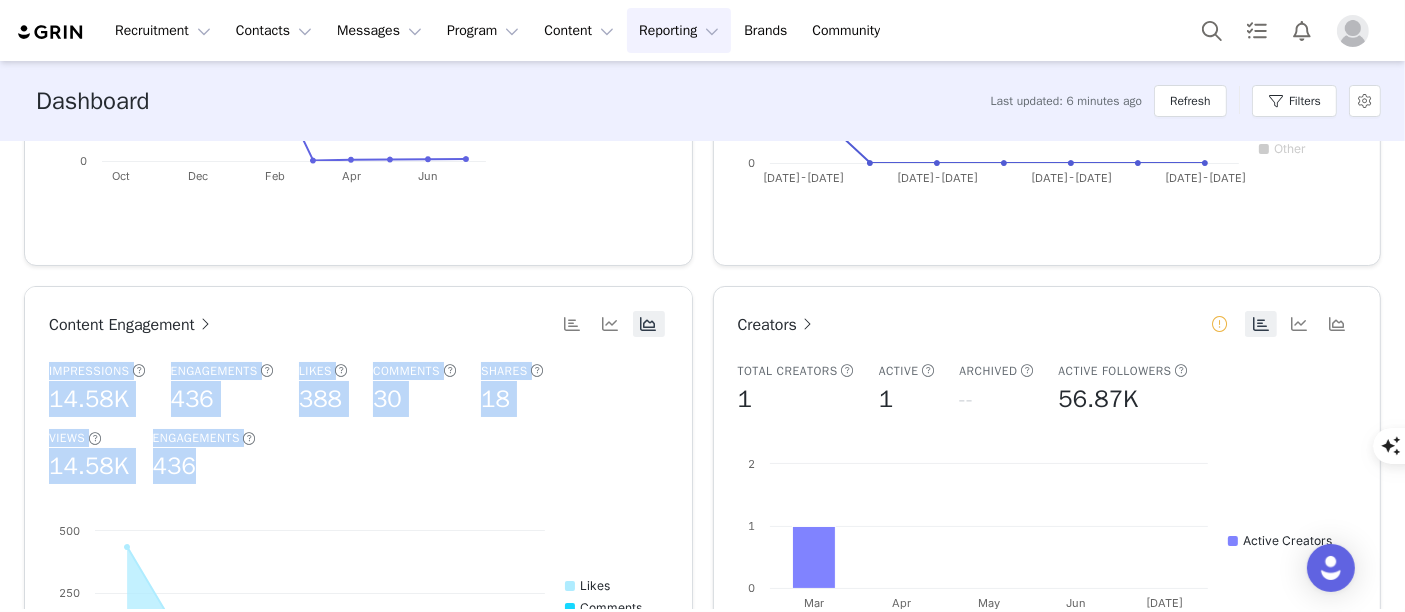 scroll, scrollTop: 0, scrollLeft: 0, axis: both 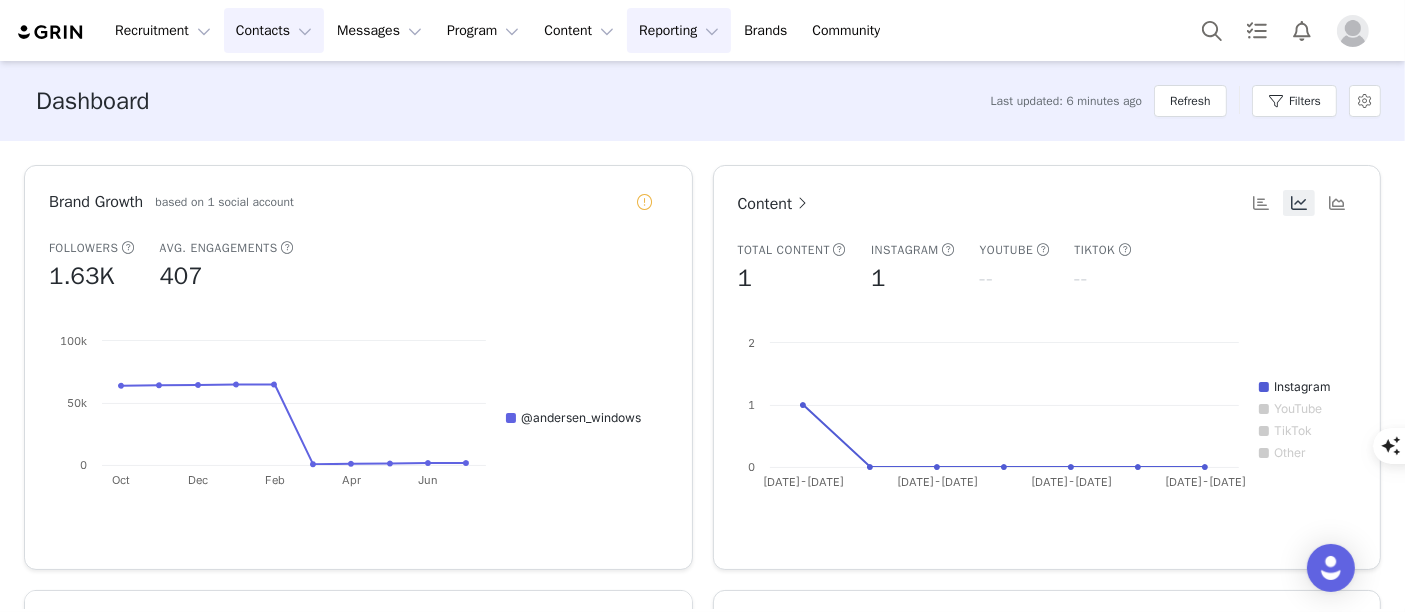 click on "Contacts Contacts" at bounding box center [274, 30] 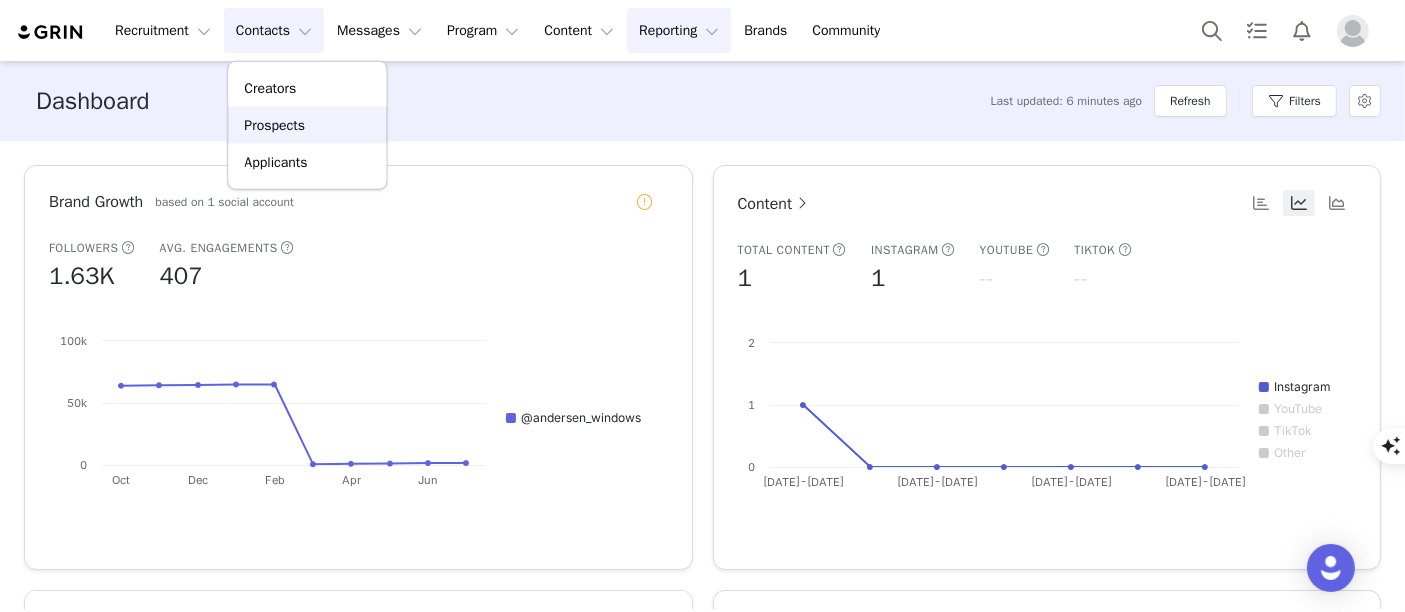 click on "Prospects" at bounding box center (274, 125) 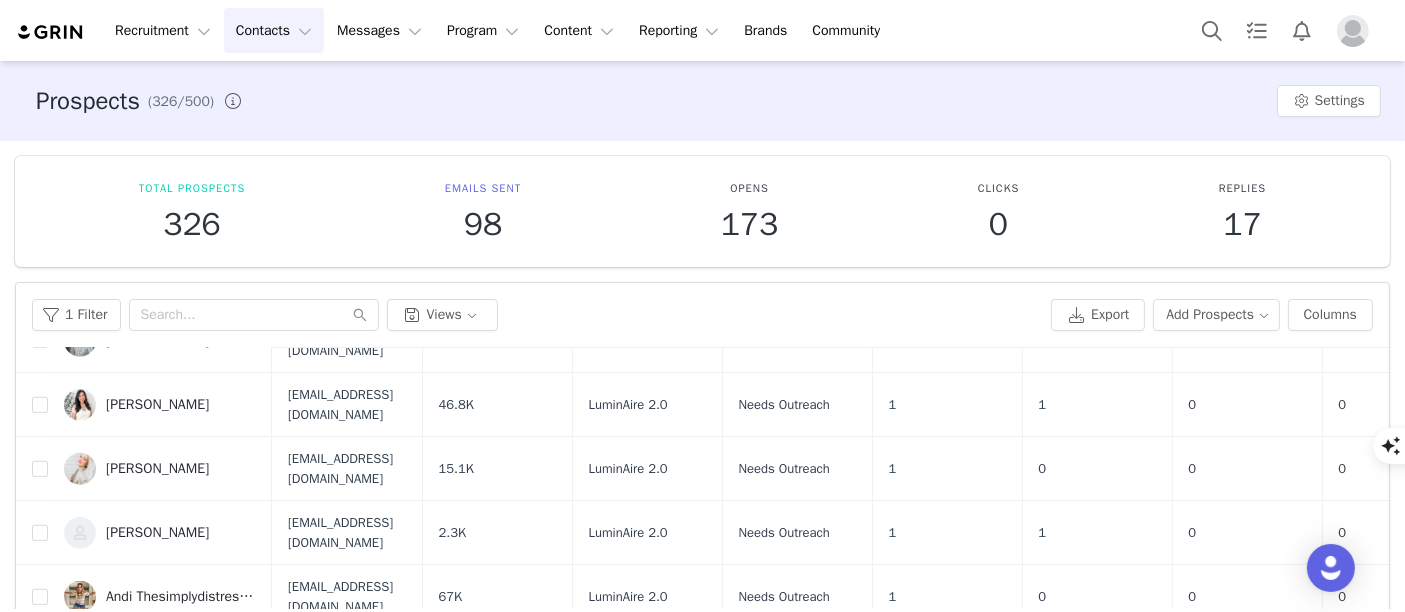 scroll, scrollTop: 1799, scrollLeft: 0, axis: vertical 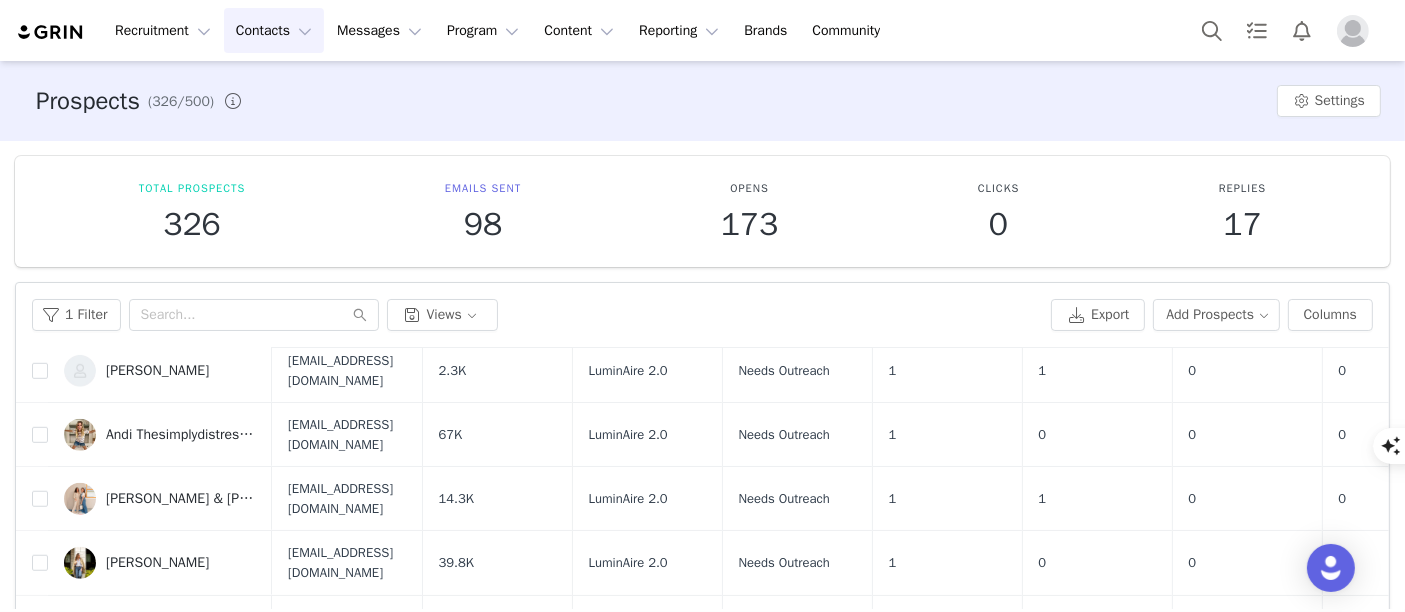 click on "Contacts Contacts" at bounding box center (274, 30) 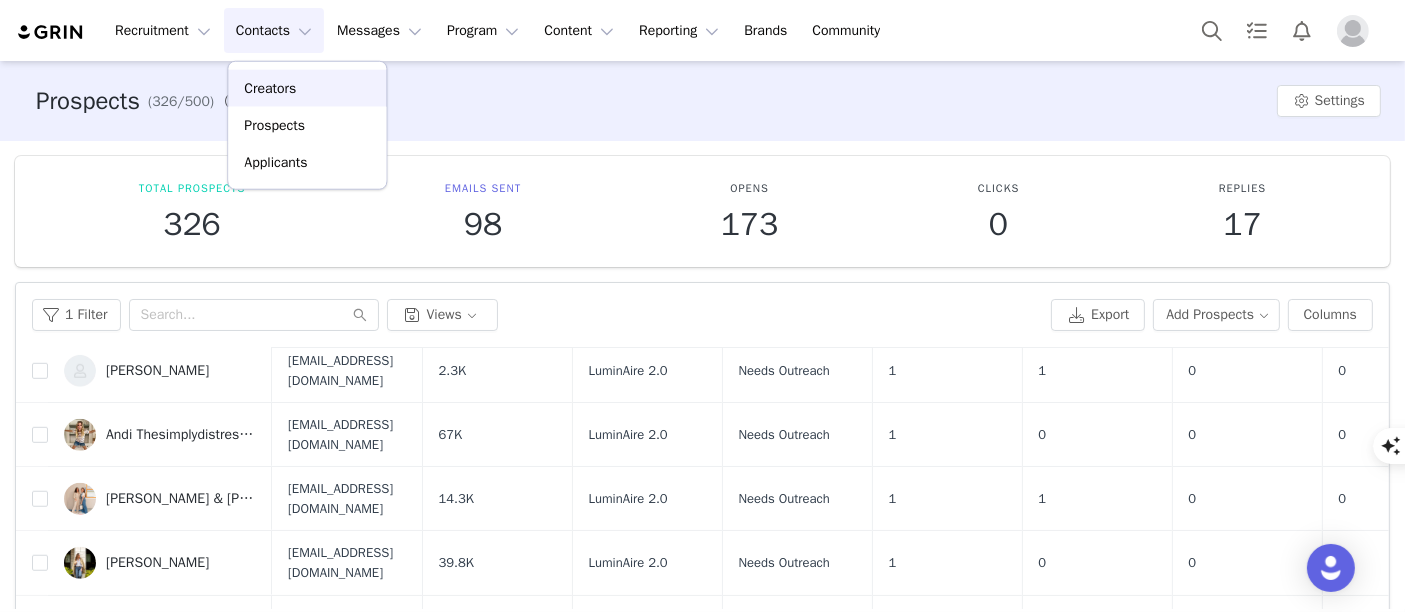 click on "Creators" at bounding box center [270, 88] 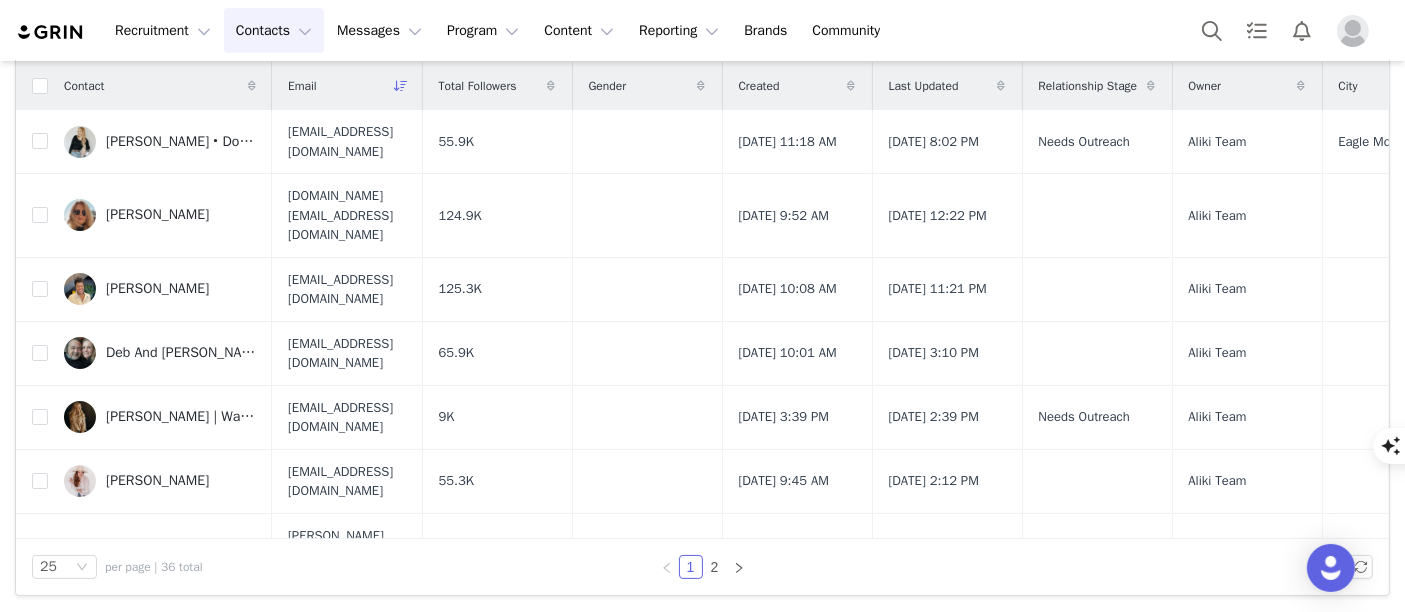 scroll, scrollTop: 0, scrollLeft: 0, axis: both 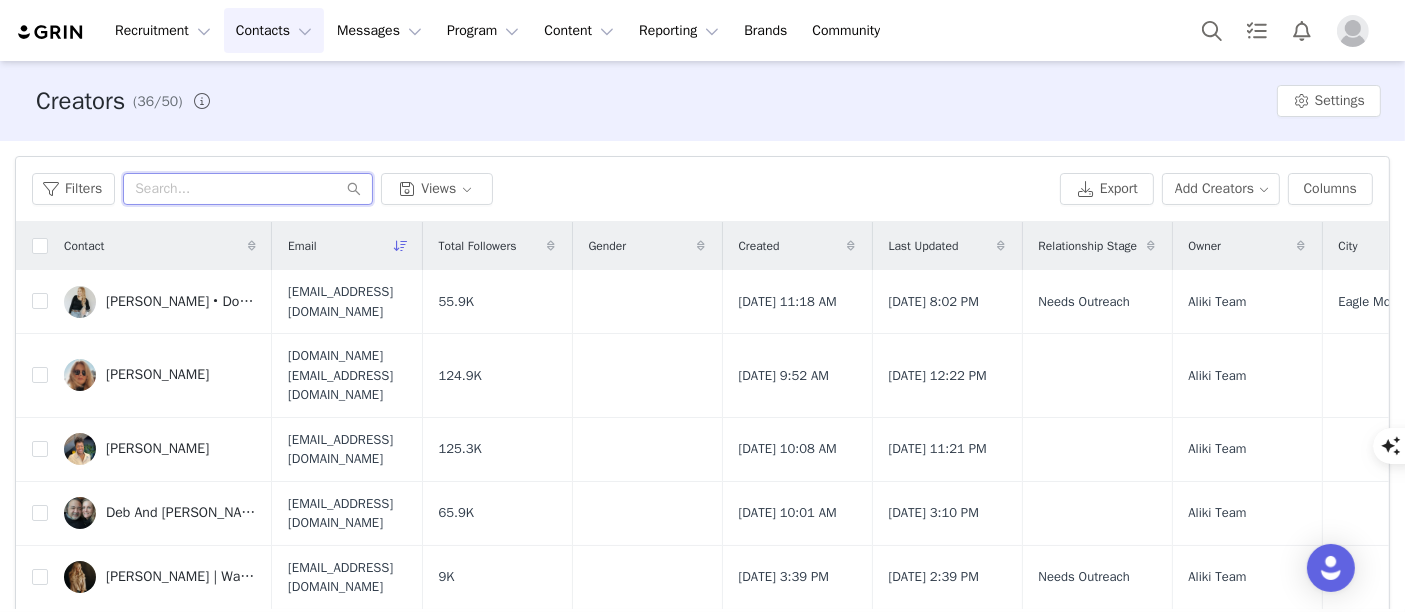 click at bounding box center [248, 189] 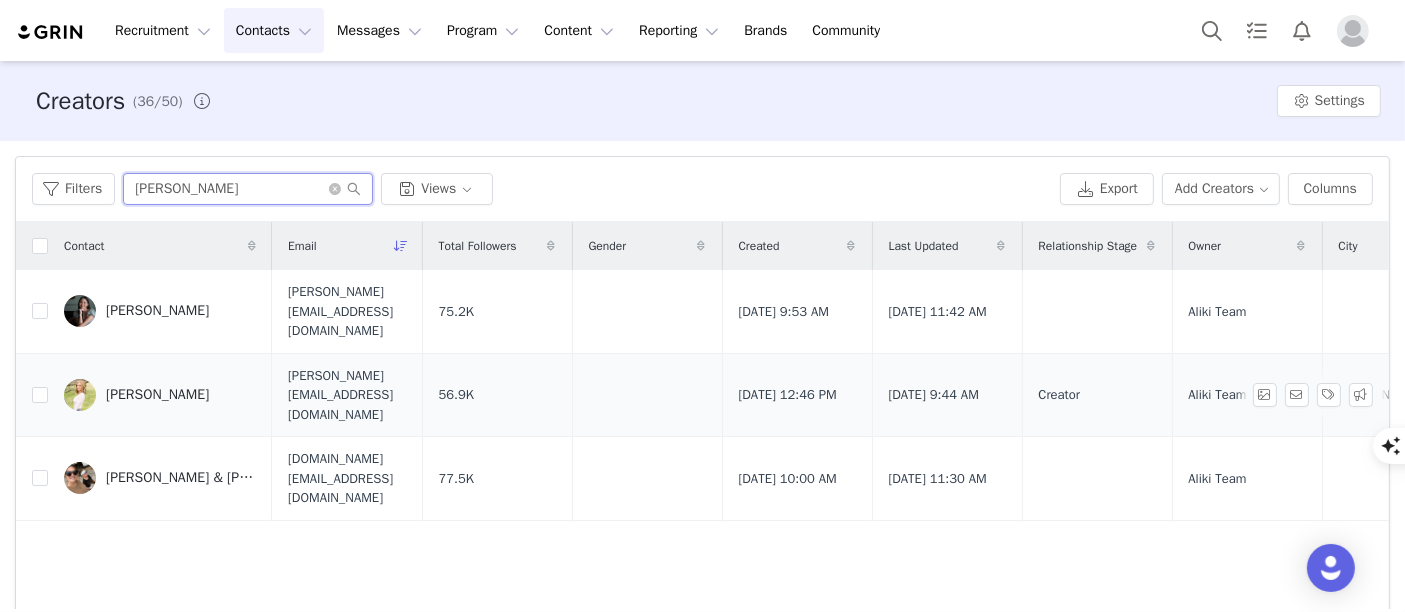type on "[PERSON_NAME]" 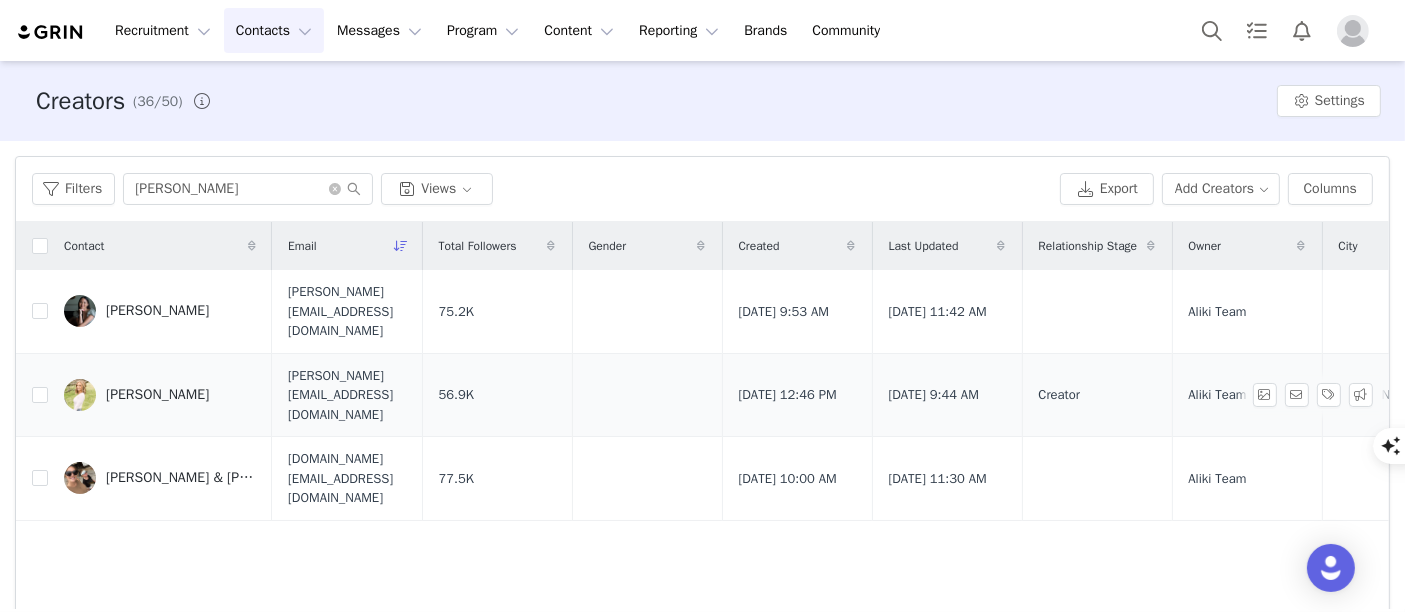 click on "[PERSON_NAME]" at bounding box center [160, 395] 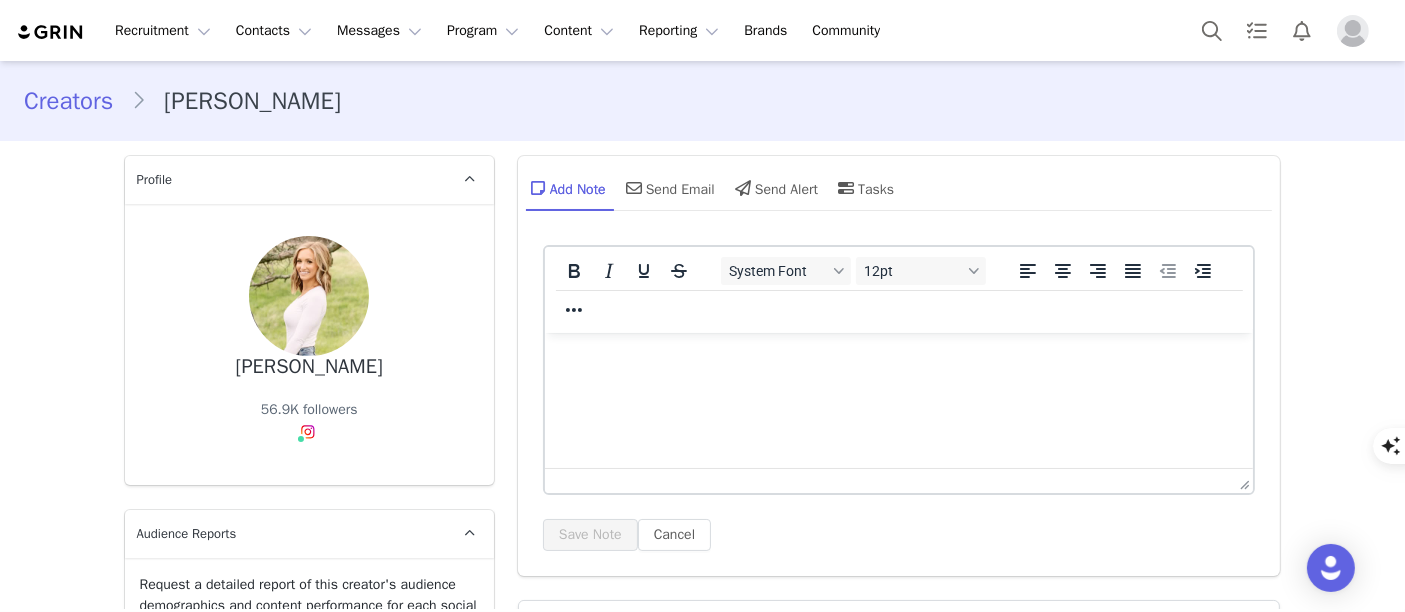scroll, scrollTop: 0, scrollLeft: 0, axis: both 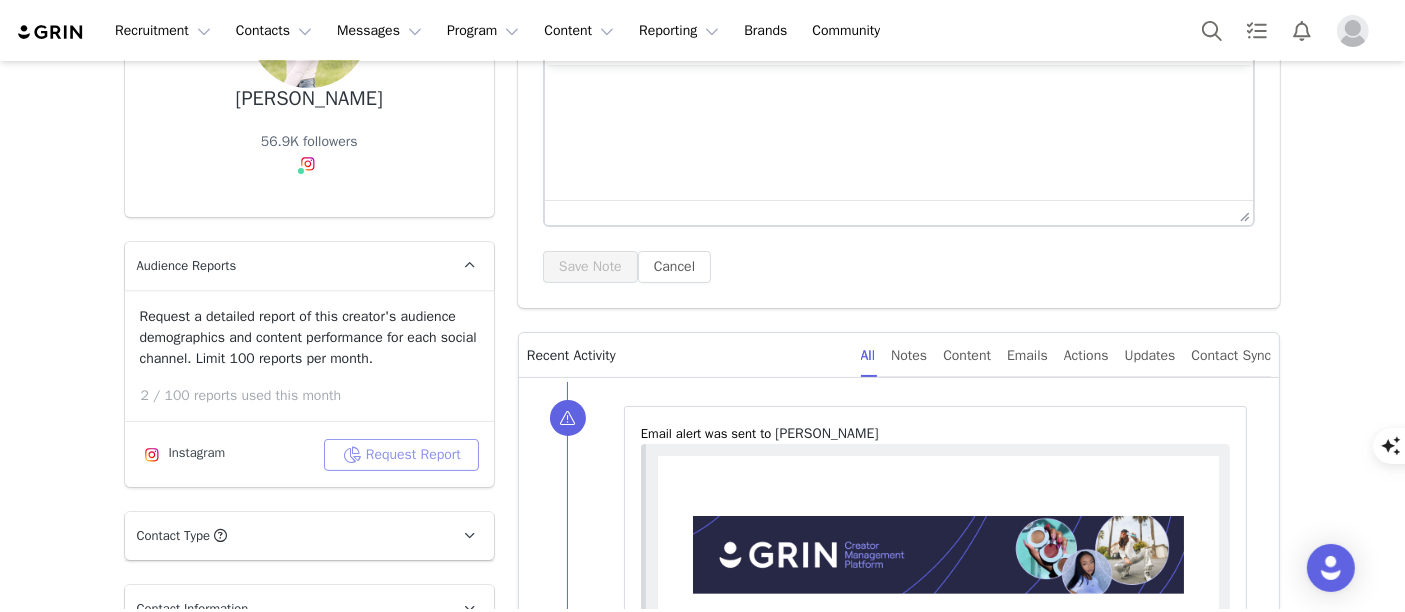click on "Request Report" at bounding box center (401, 455) 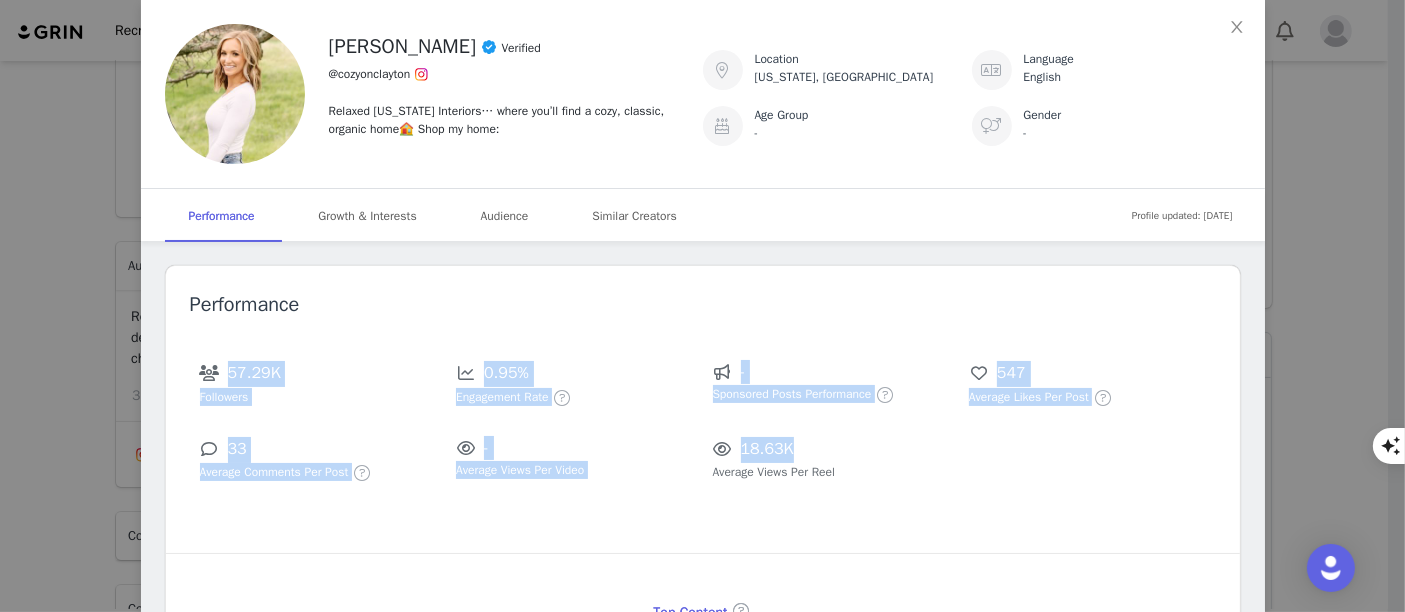 drag, startPoint x: 959, startPoint y: 456, endPoint x: 177, endPoint y: 377, distance: 785.9803 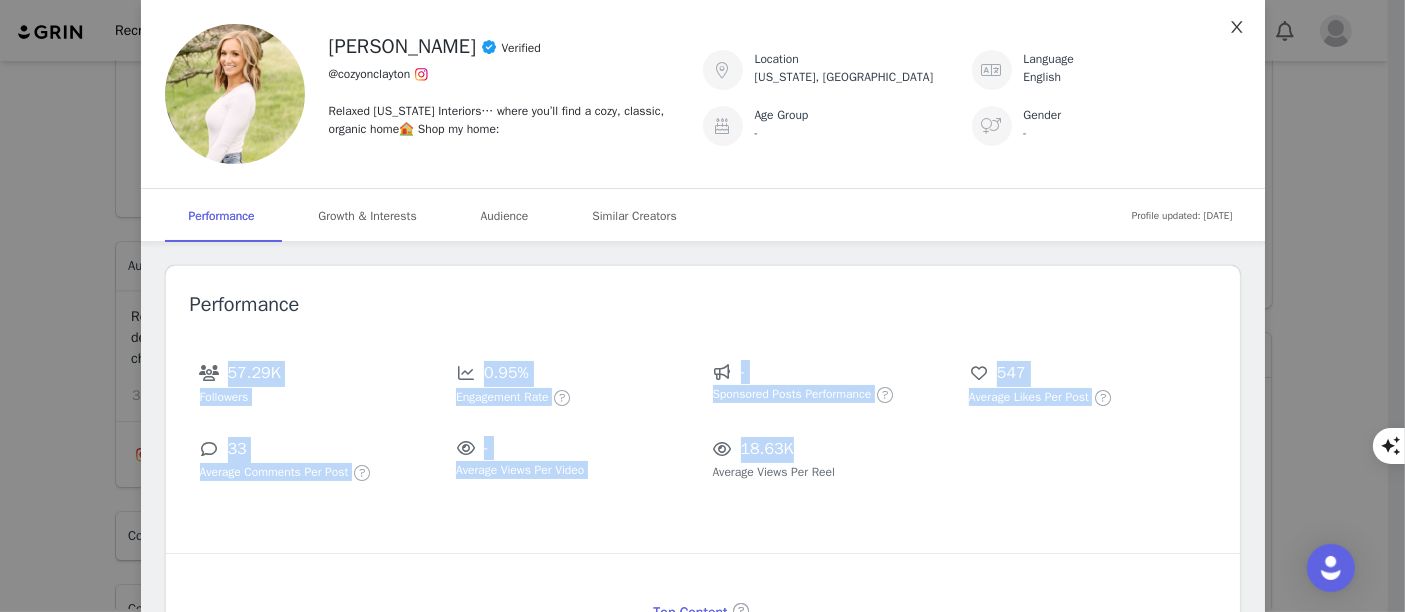 click at bounding box center (1237, 28) 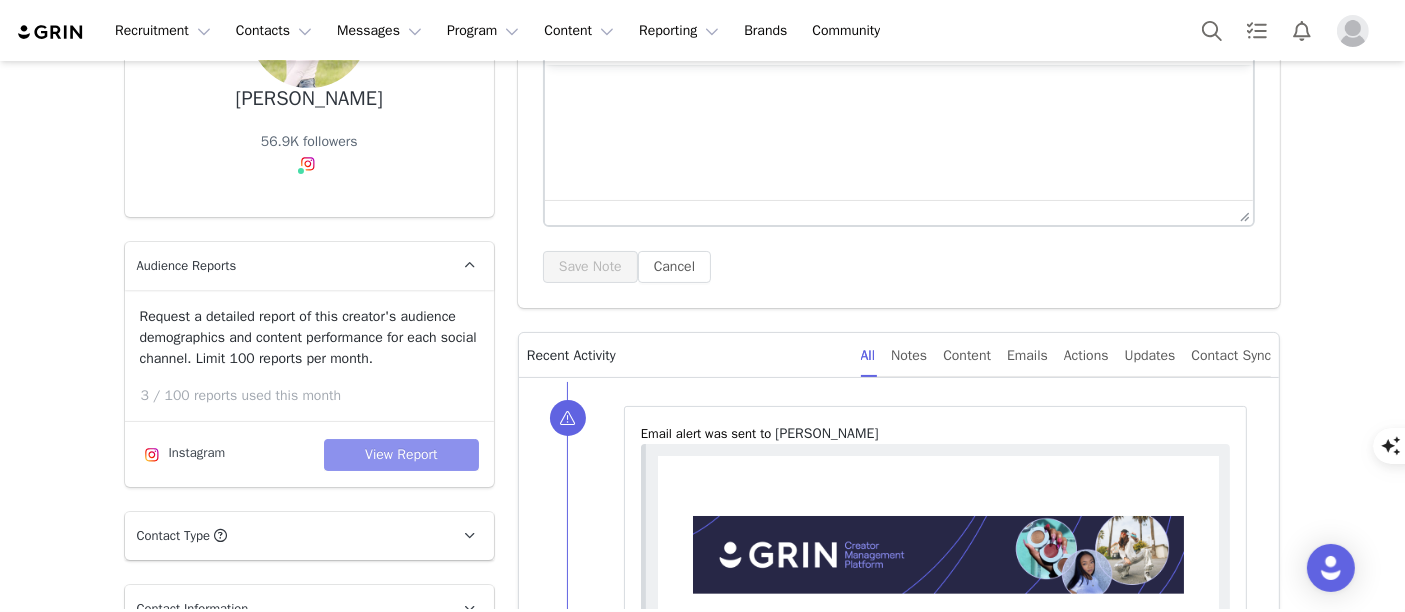 scroll, scrollTop: 99, scrollLeft: 0, axis: vertical 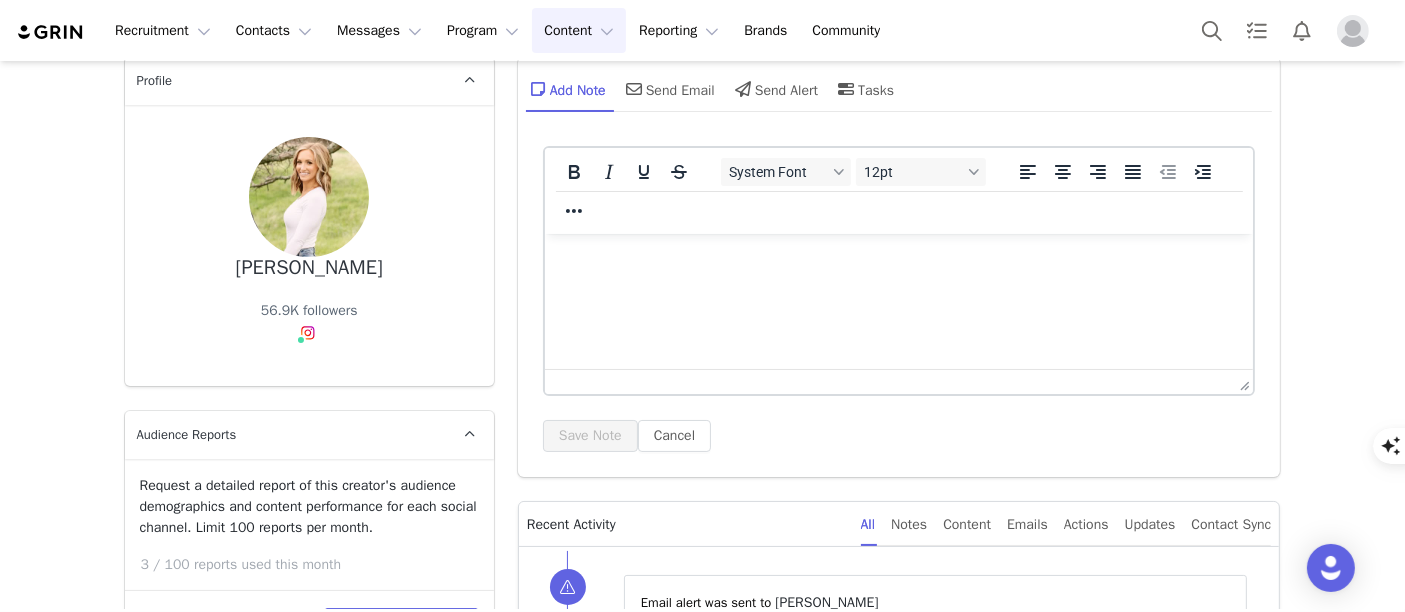click on "Content Content" at bounding box center [579, 30] 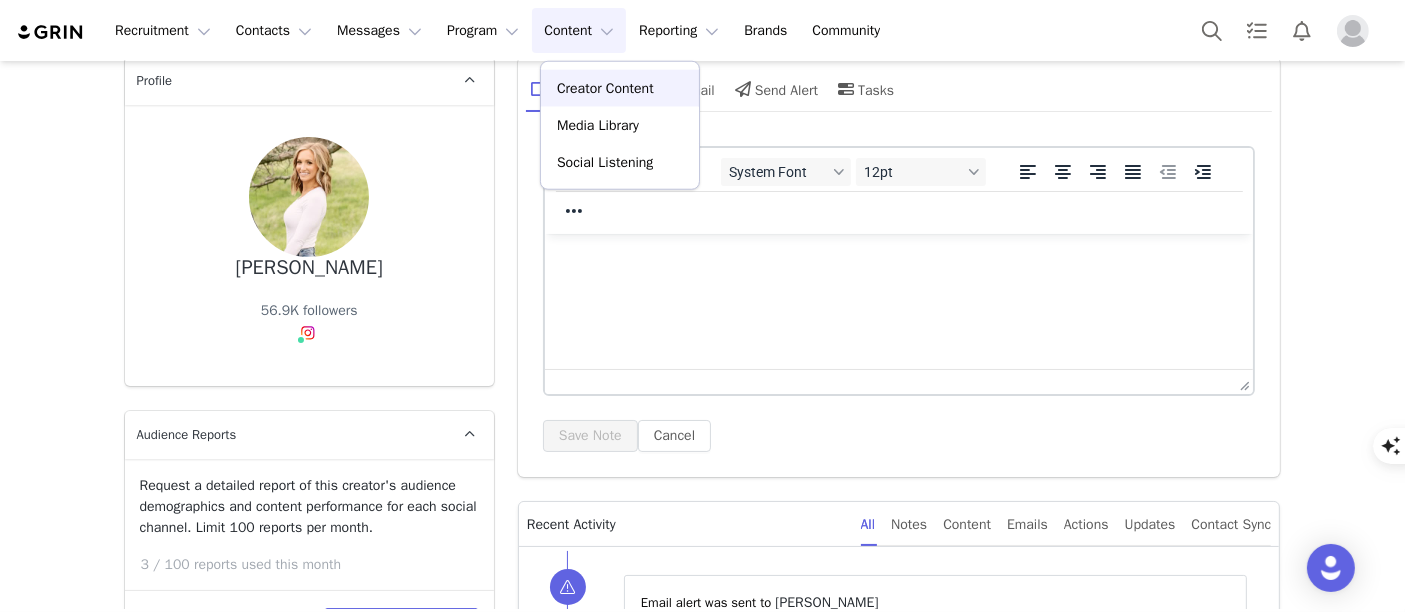 click on "Creator Content" at bounding box center [620, 88] 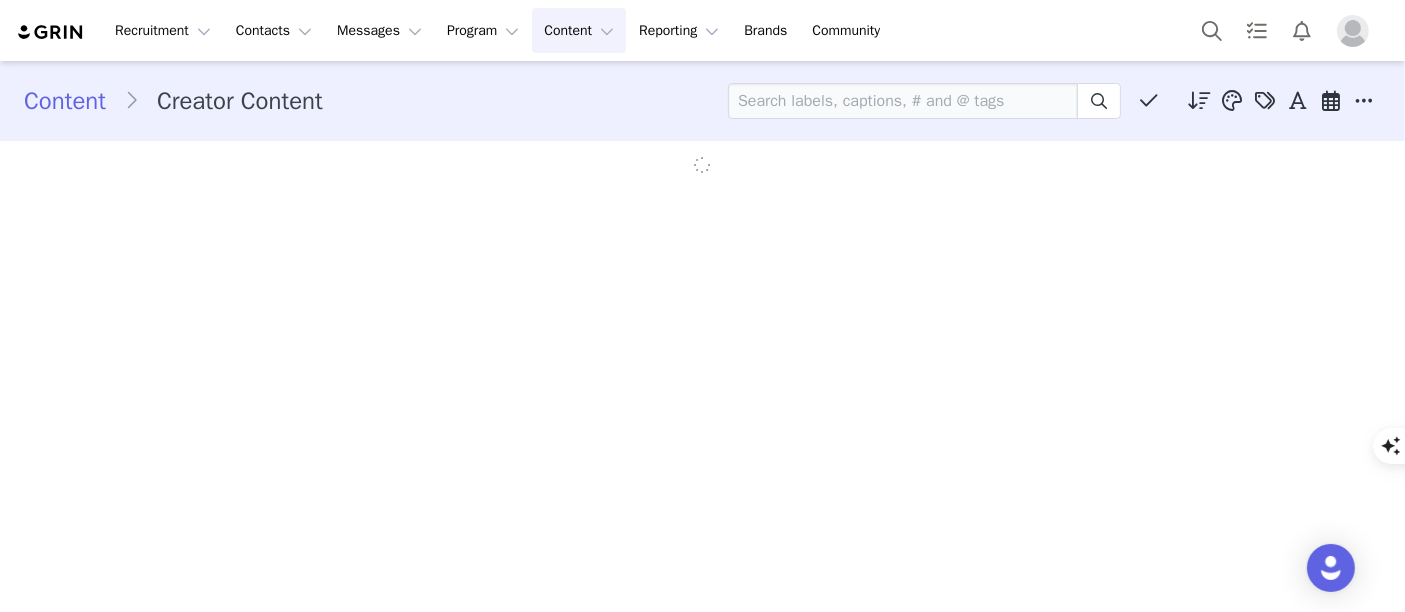 scroll, scrollTop: 0, scrollLeft: 0, axis: both 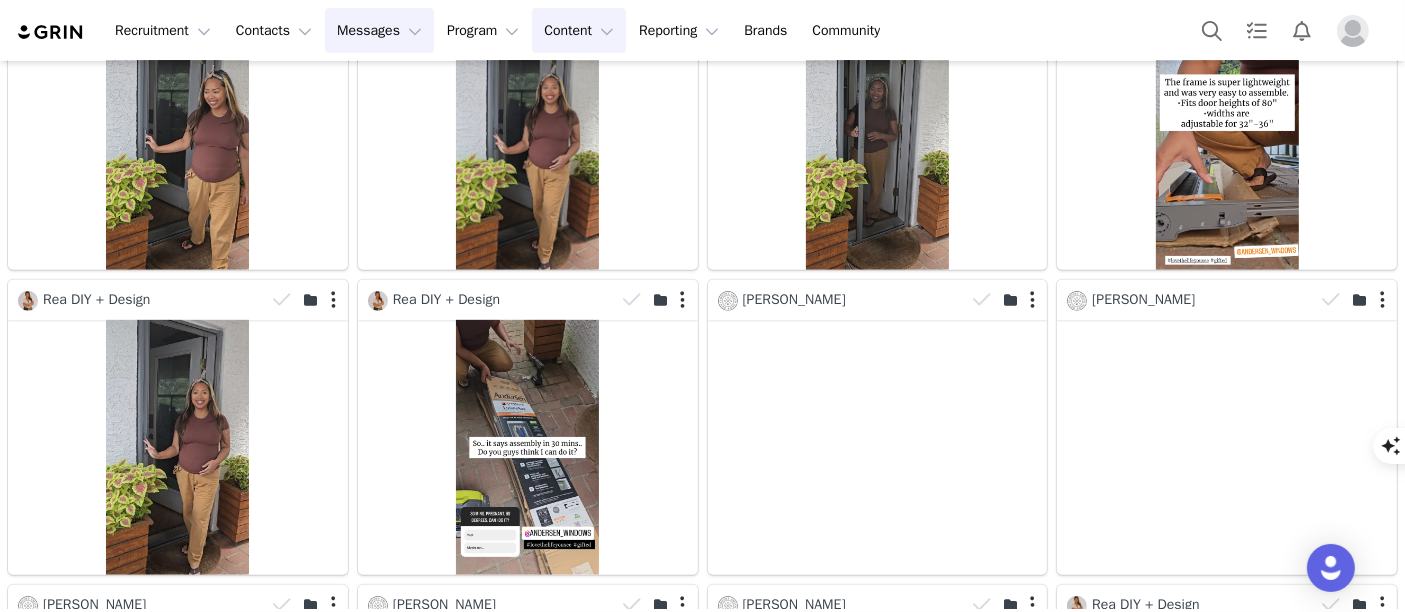 click on "Messages Messages" at bounding box center [379, 30] 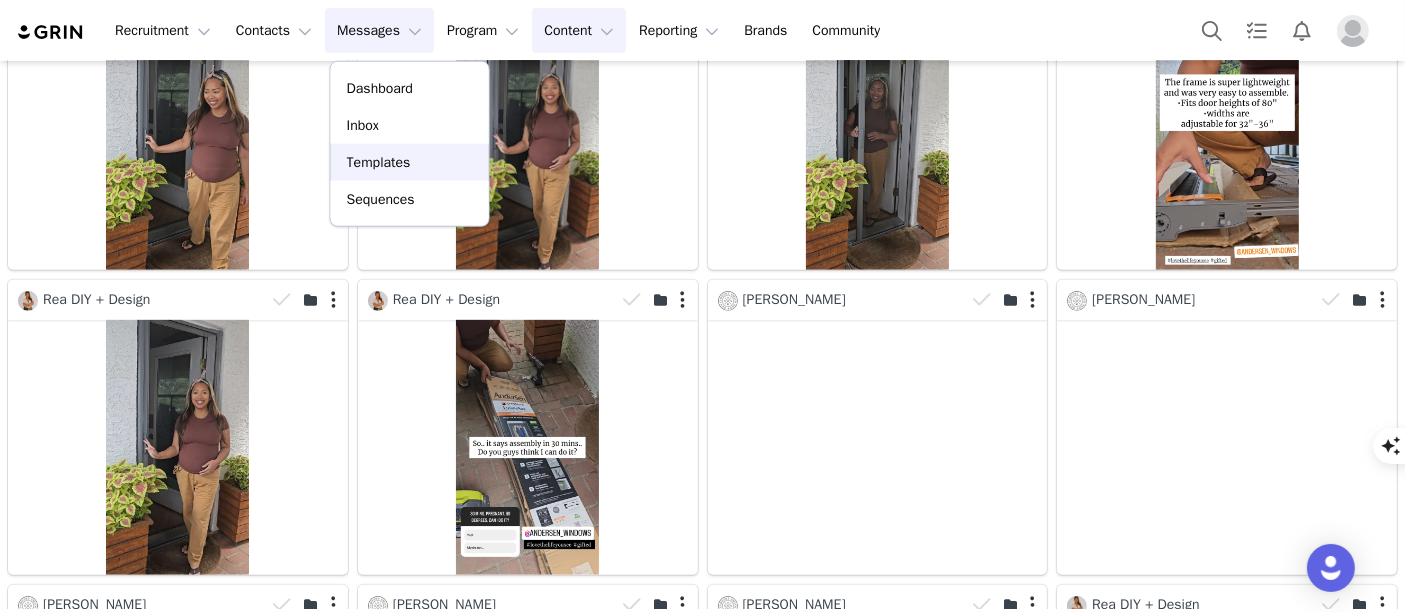 click on "Templates" at bounding box center (410, 162) 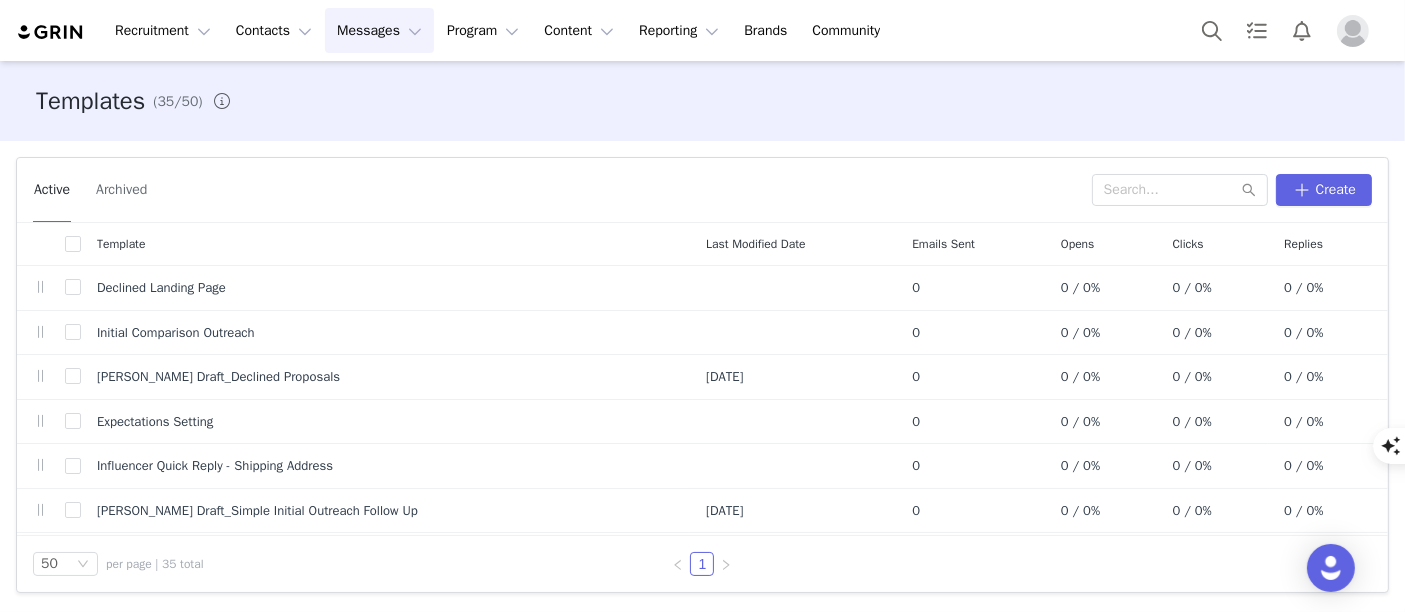 click on "Messages Messages" at bounding box center (379, 30) 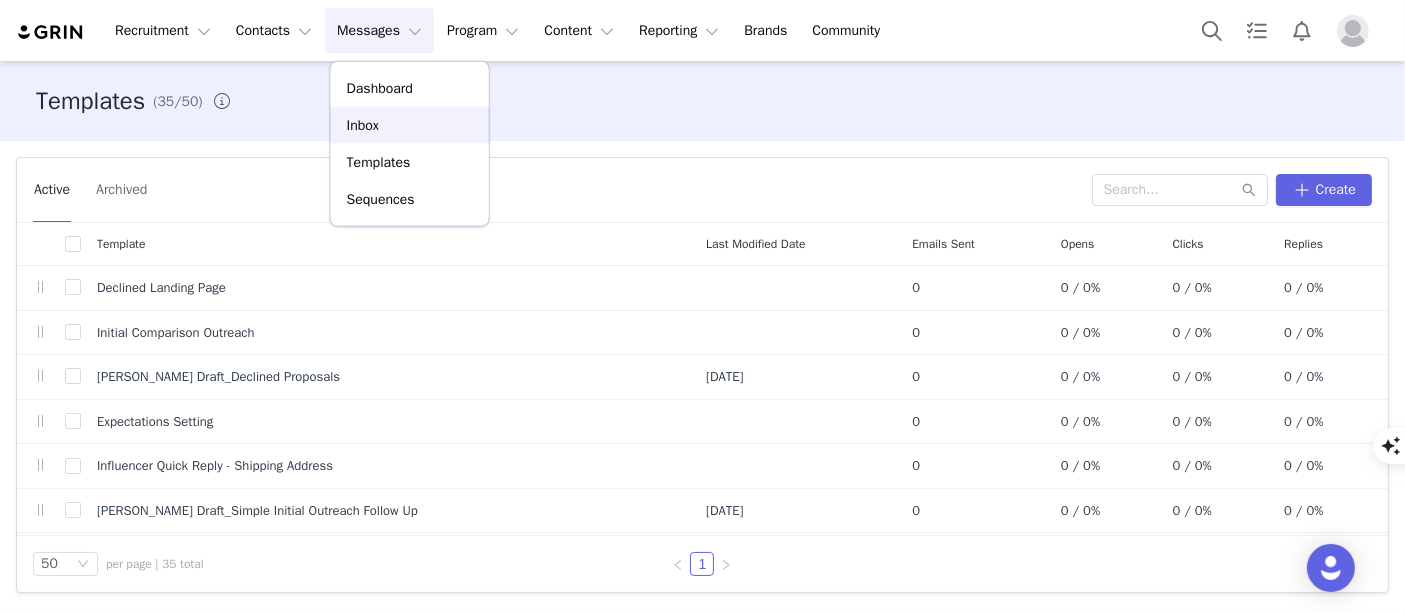click on "Inbox" at bounding box center (363, 125) 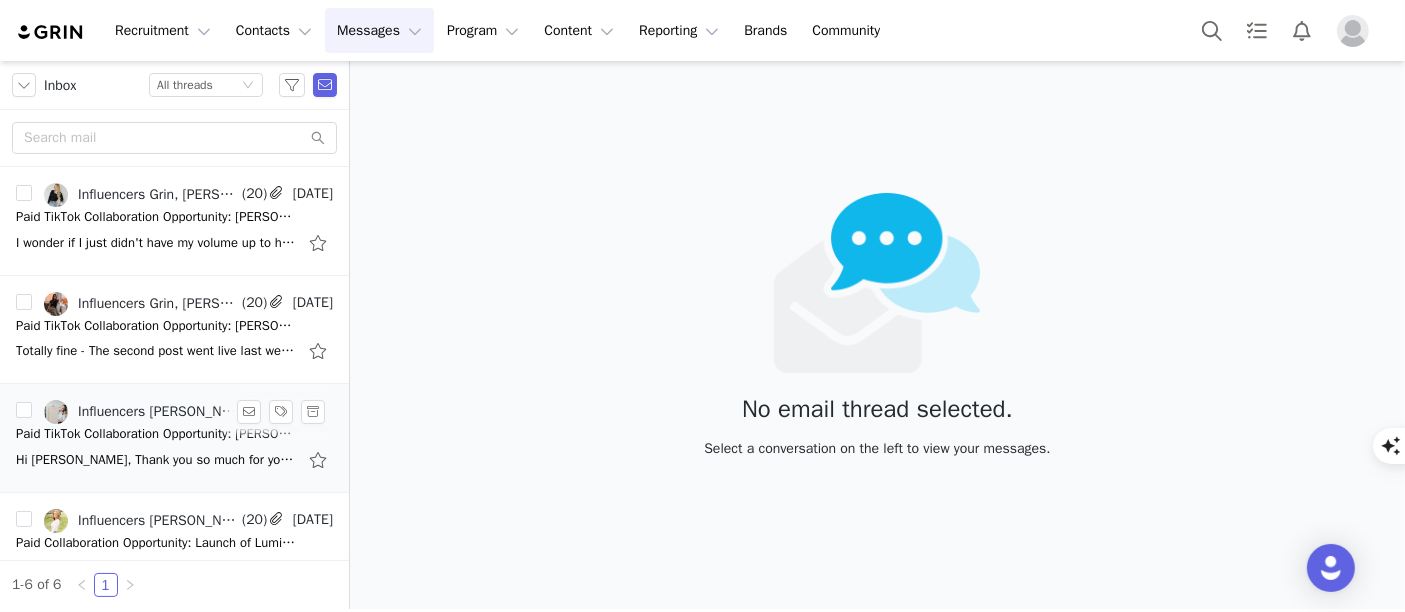 click on "Hi [PERSON_NAME], Thank you so much for your patience on this as we dealt with a bit of a delay on this product. The product should be delivering [DATE], with tracking here: [URL][DOMAIN_NAME]" at bounding box center [174, 460] 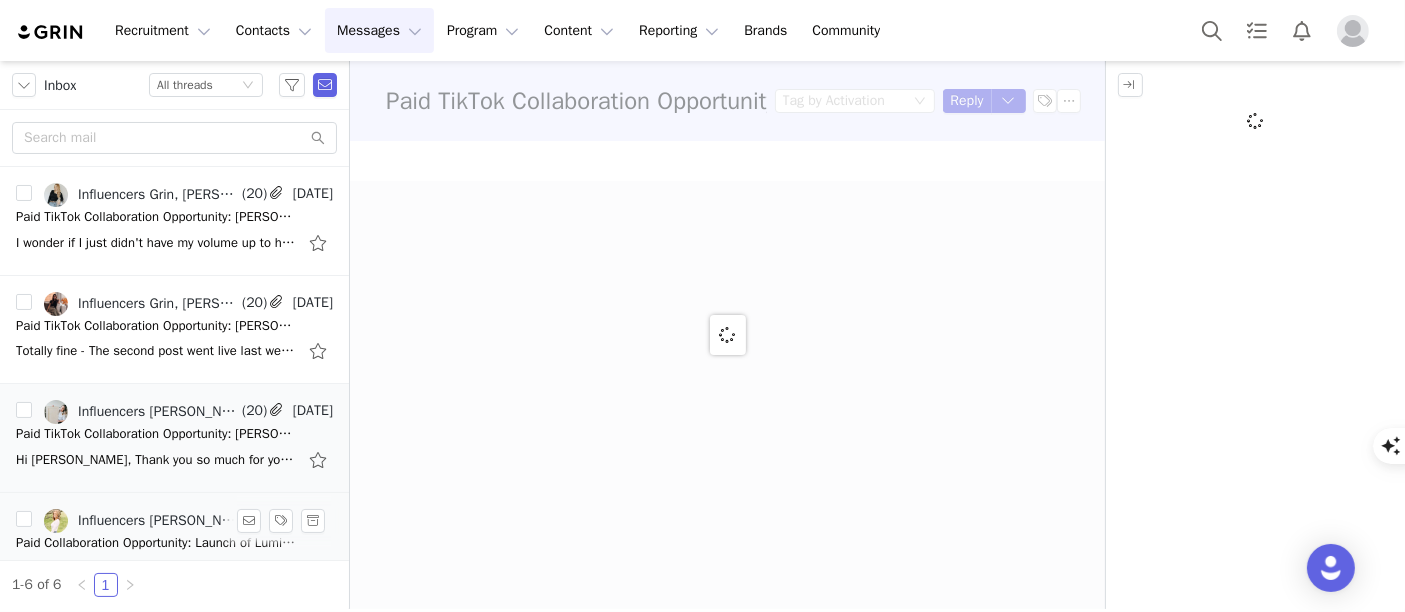 click on "Paid Collaboration Opportunity: Launch of LuminAire Retractable Screen for Patio Doors" at bounding box center (156, 543) 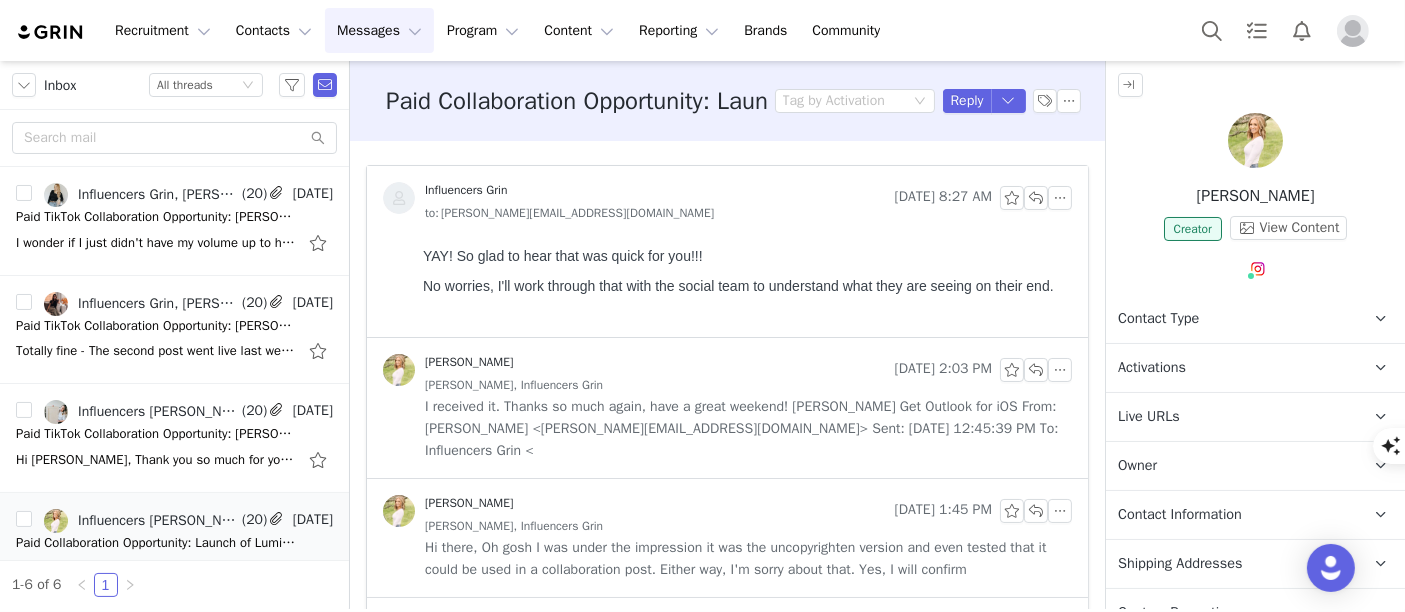 scroll, scrollTop: 0, scrollLeft: 0, axis: both 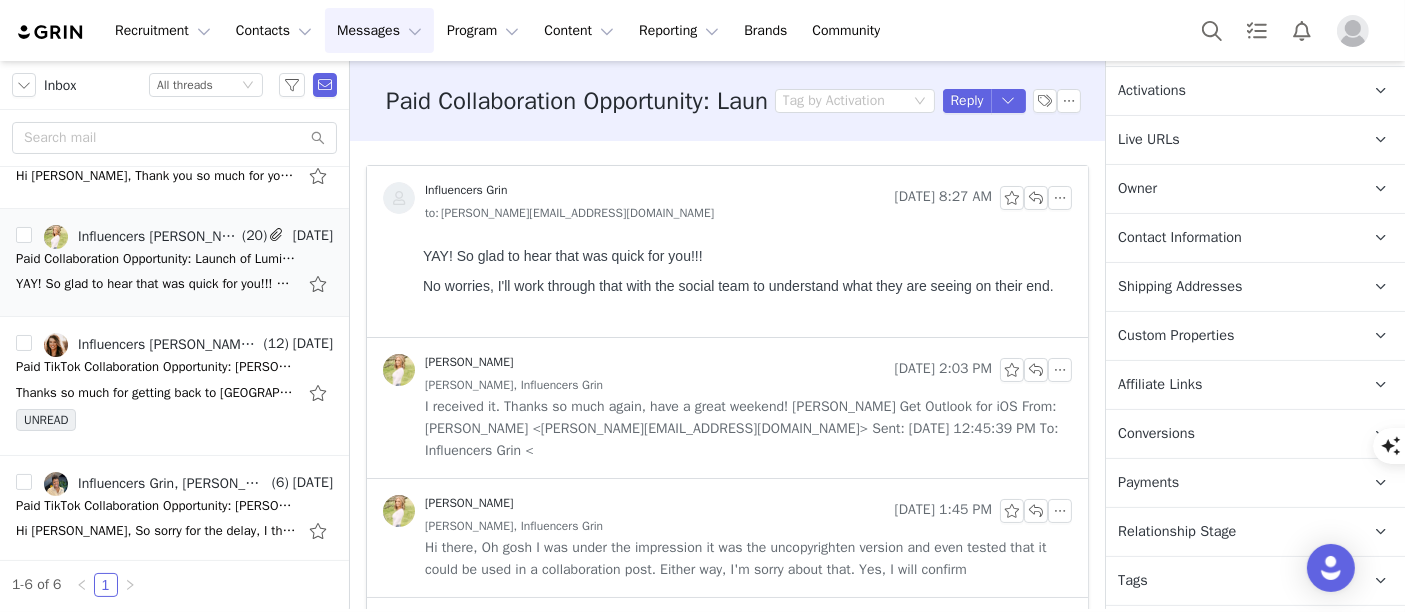click on "Conversions" at bounding box center [1231, 434] 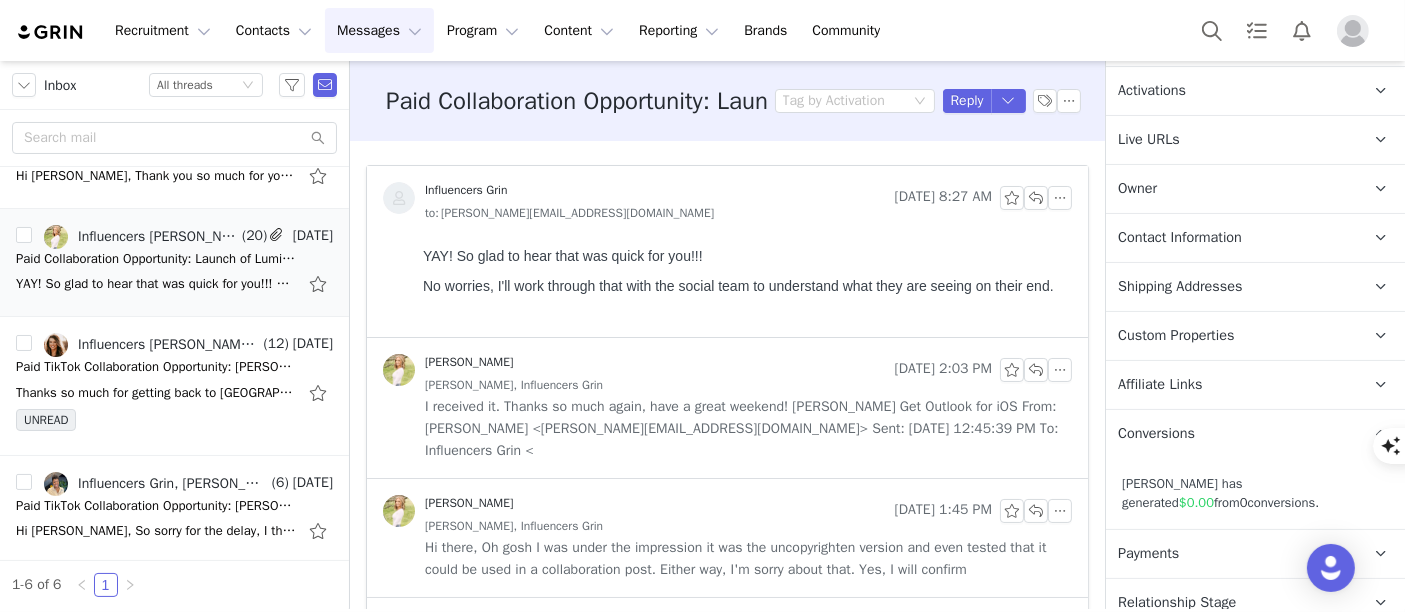 click on "Conversions" at bounding box center (1231, 434) 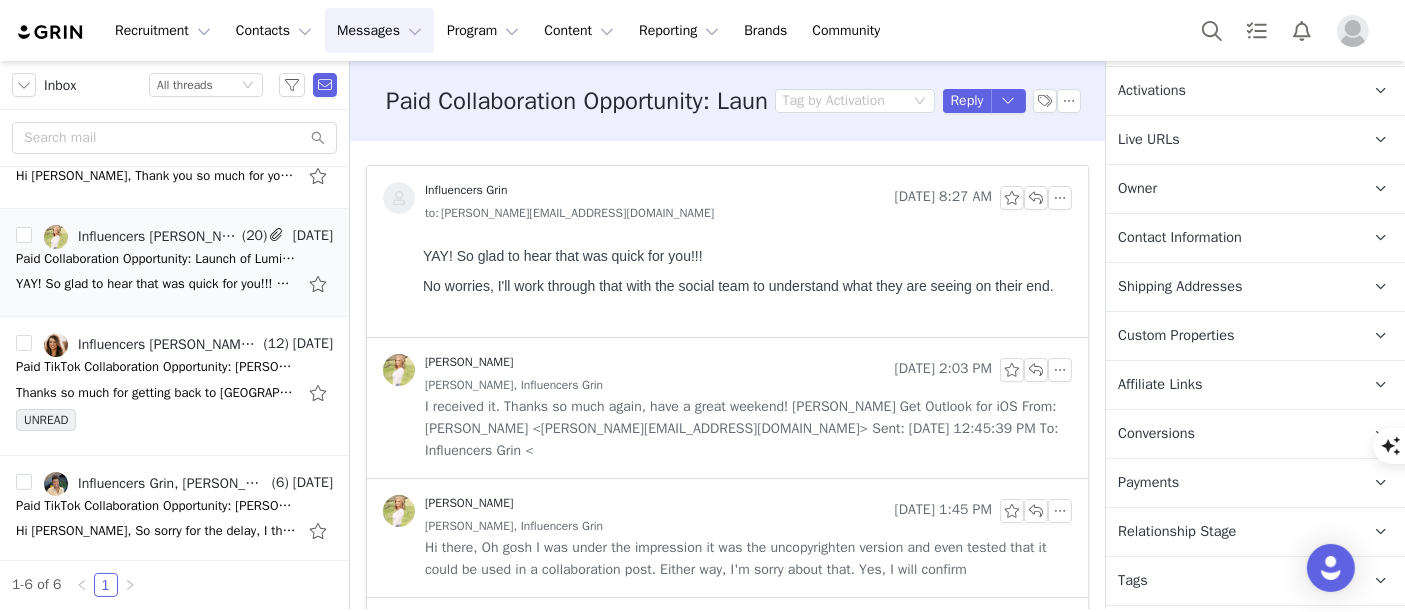 click on "Affiliate Links  Affiliate links associated with this Creator" at bounding box center (1231, 385) 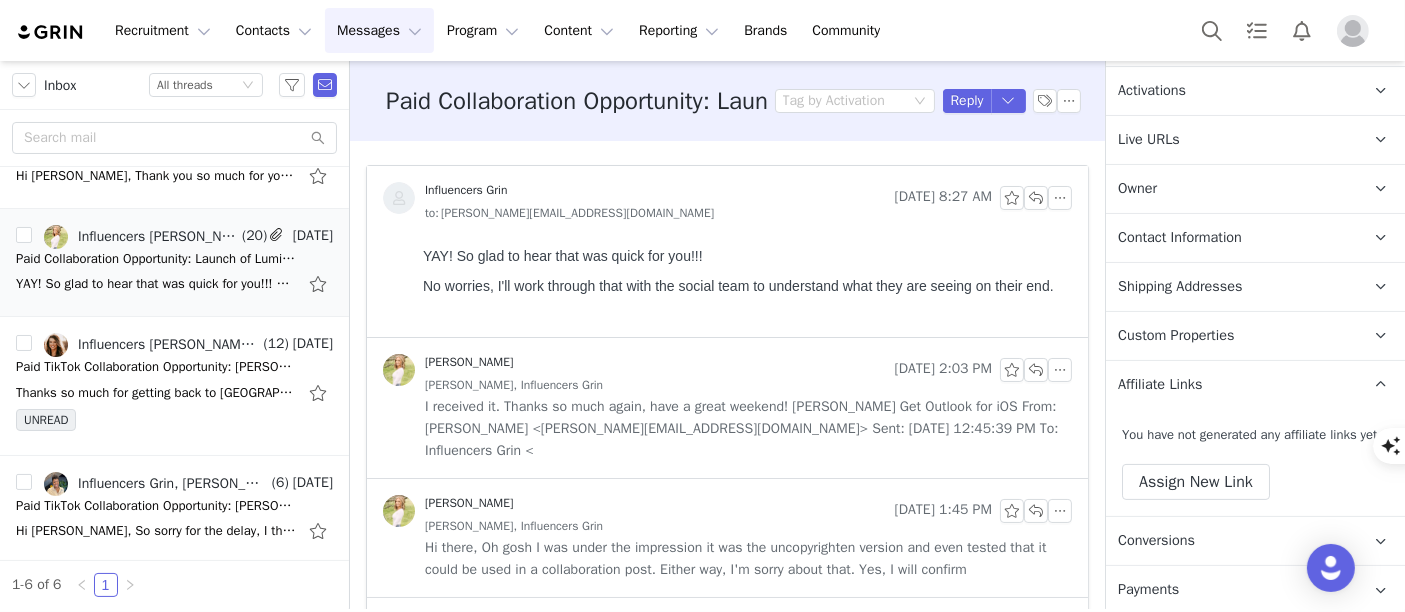 click on "Affiliate Links  Affiliate links associated with this Creator" at bounding box center [1231, 385] 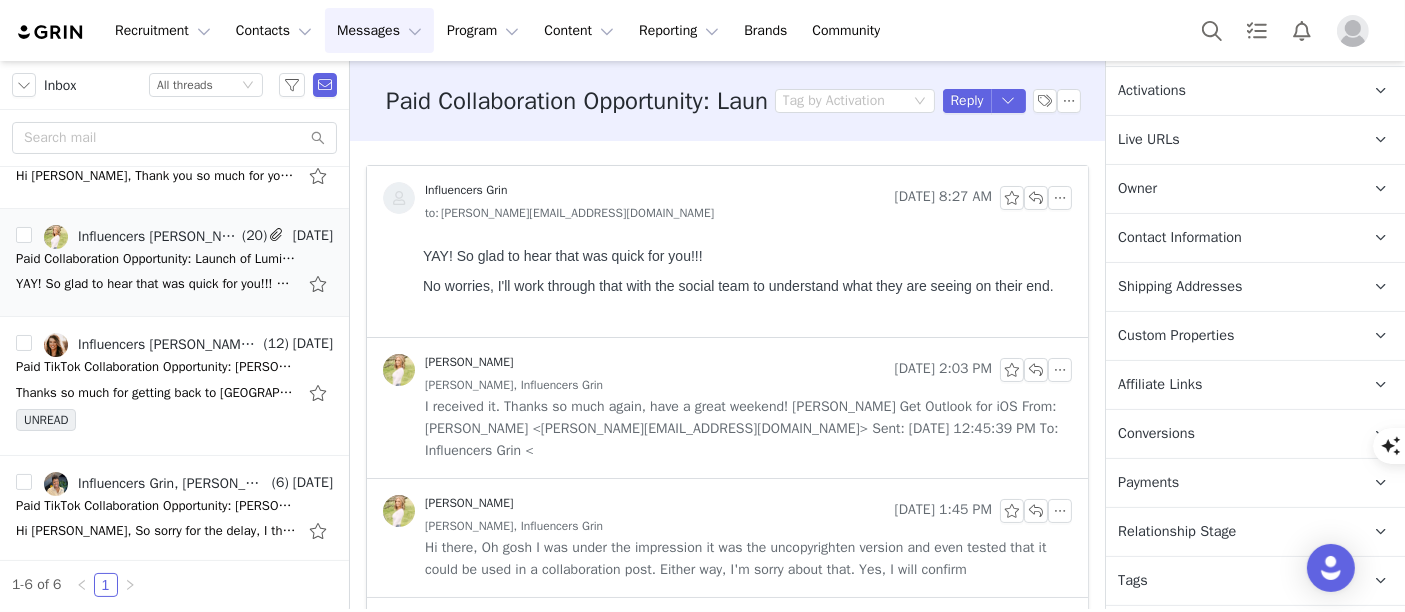 scroll, scrollTop: 316, scrollLeft: 0, axis: vertical 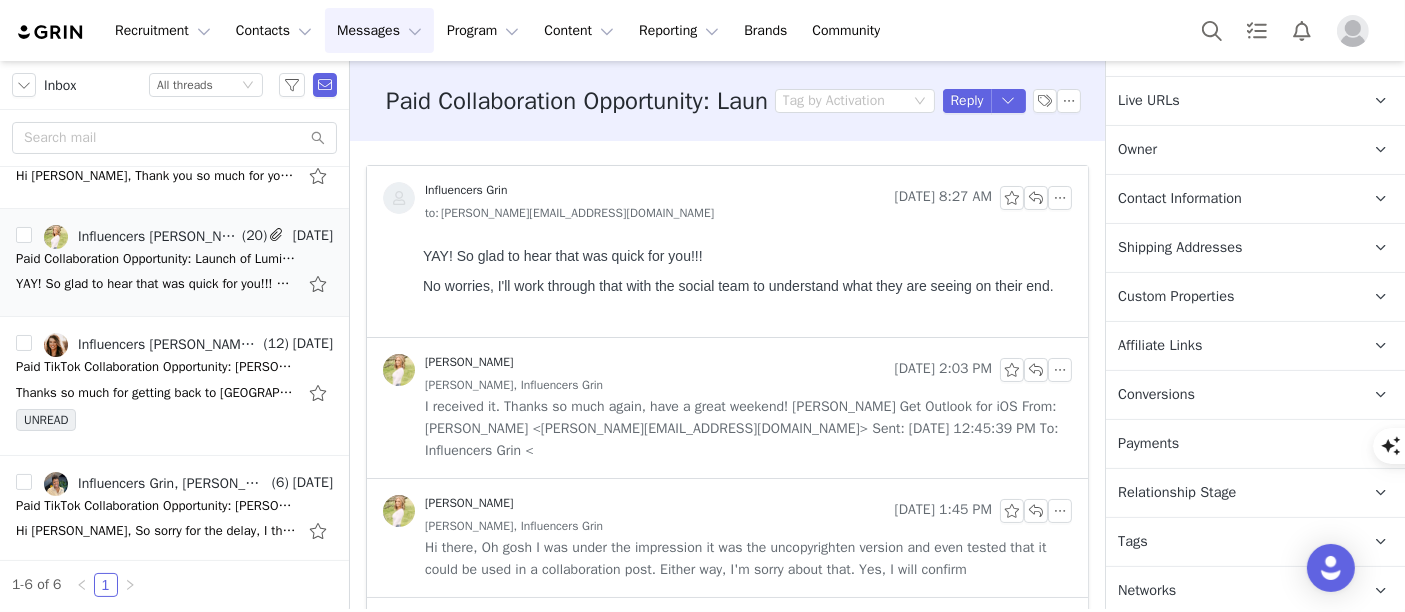 click on "Conversions" at bounding box center (1231, 395) 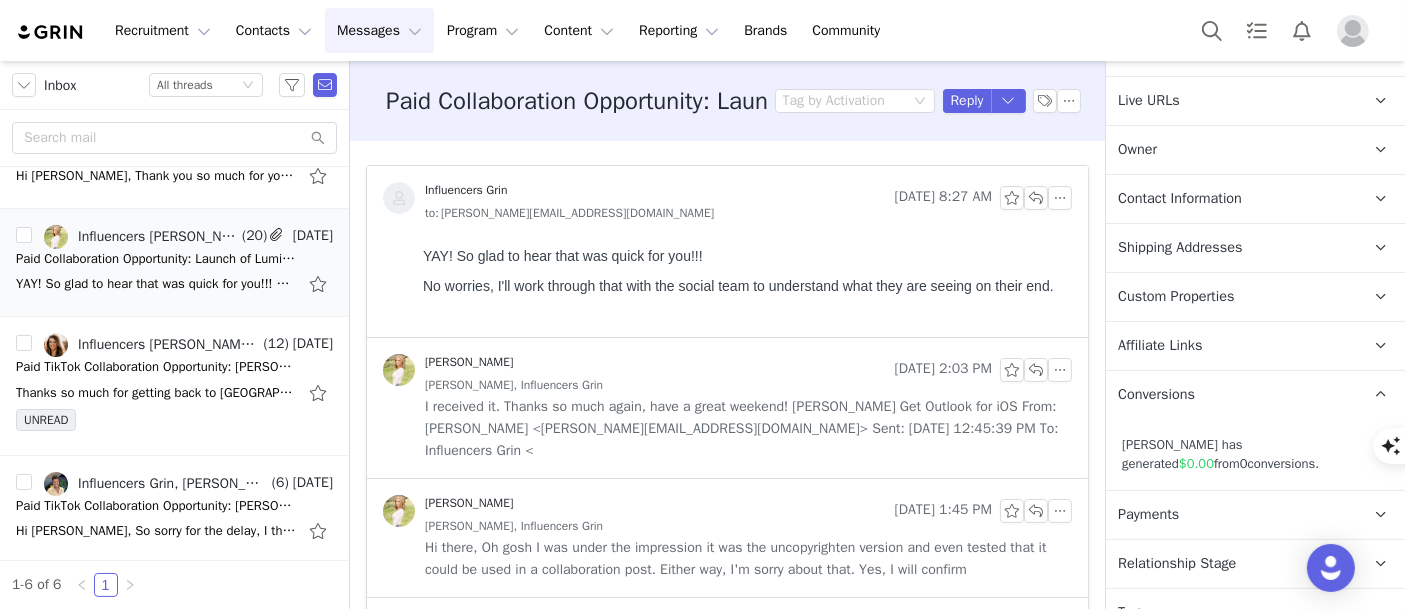 click on "Conversions" at bounding box center (1231, 395) 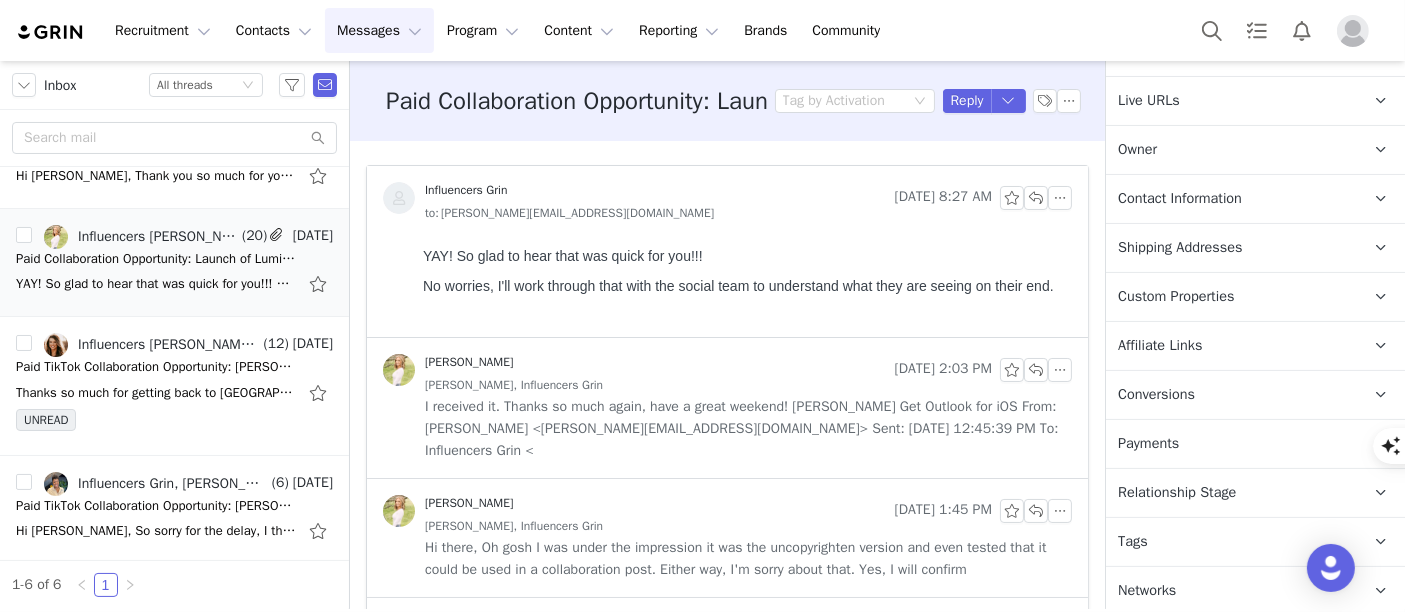click on "Tags  Keep track of your contacts by assigning them tags. You can then filter your contacts by tag." at bounding box center [1231, 542] 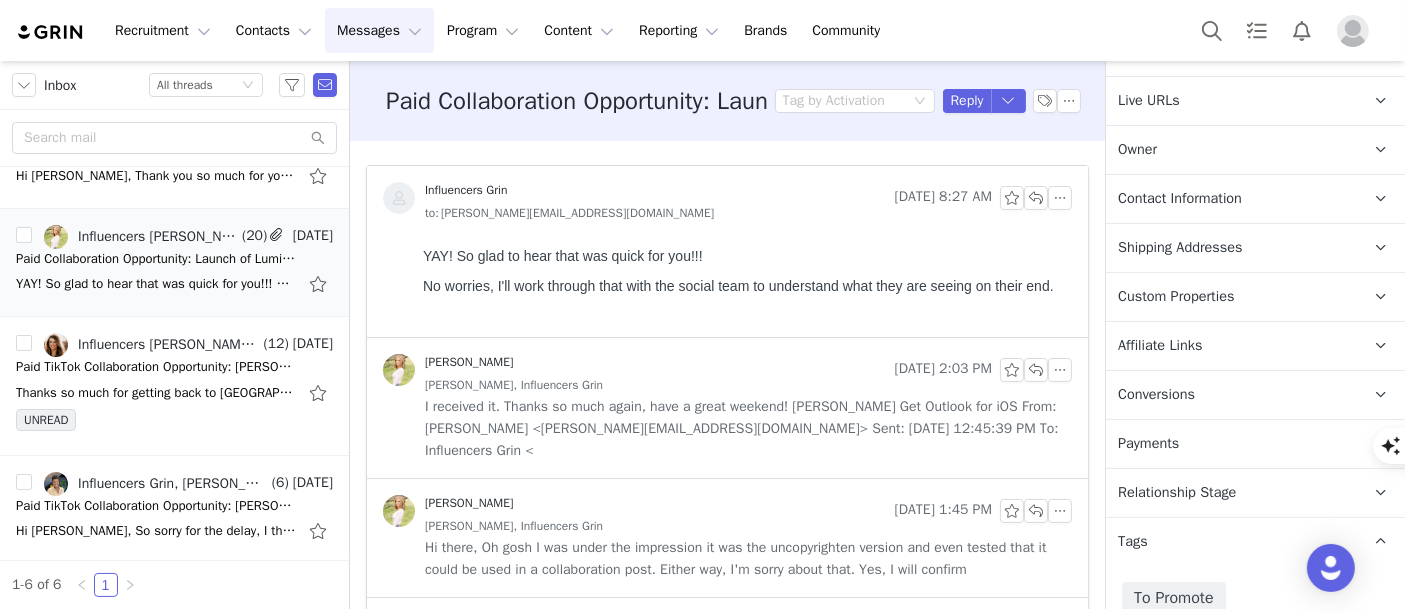 scroll, scrollTop: 440, scrollLeft: 0, axis: vertical 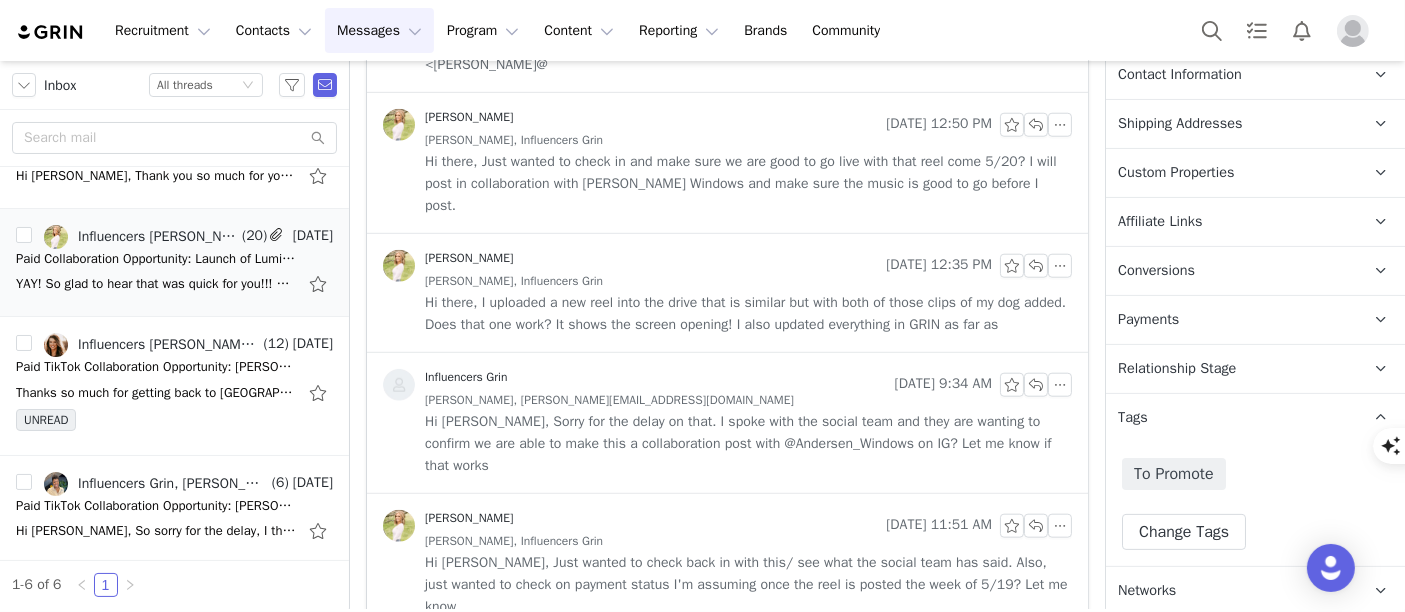 click on "[PERSON_NAME]       [DATE] 1:41 PM  [PERSON_NAME], Influencers [PERSON_NAME], Sounds great! Just let me know about proposed reel- happy to post the week of 5/19. As far as photos- feel free to use any that I've uploaded. Thanks! [PERSON_NAME] Get Outlook for iOS From:" at bounding box center (727, 705) 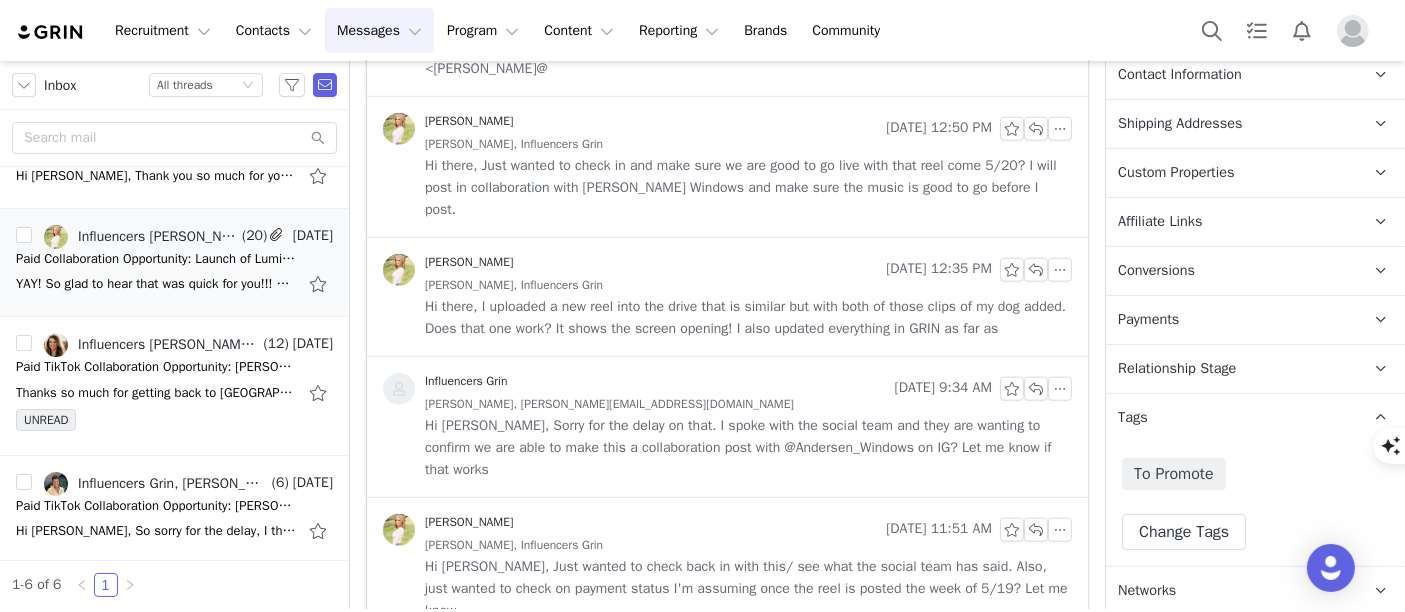 scroll, scrollTop: 2013, scrollLeft: 0, axis: vertical 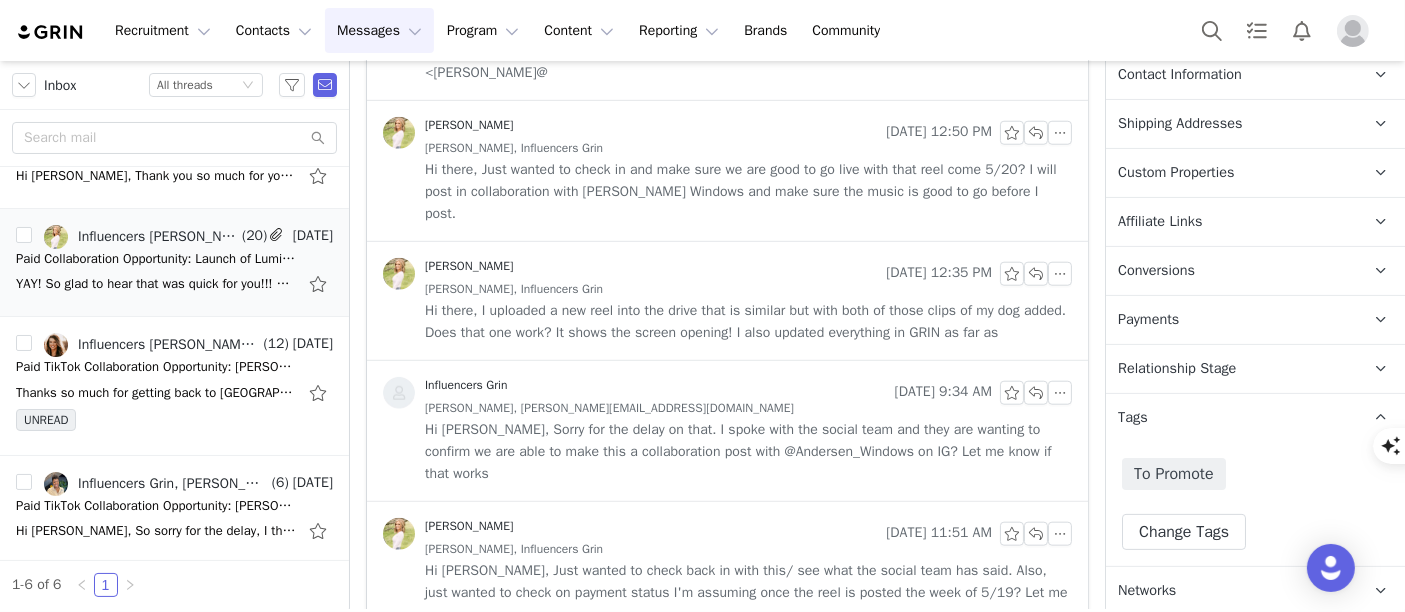 click on "[PERSON_NAME], [PERSON_NAME][EMAIL_ADDRESS][DOMAIN_NAME]" at bounding box center (748, 408) 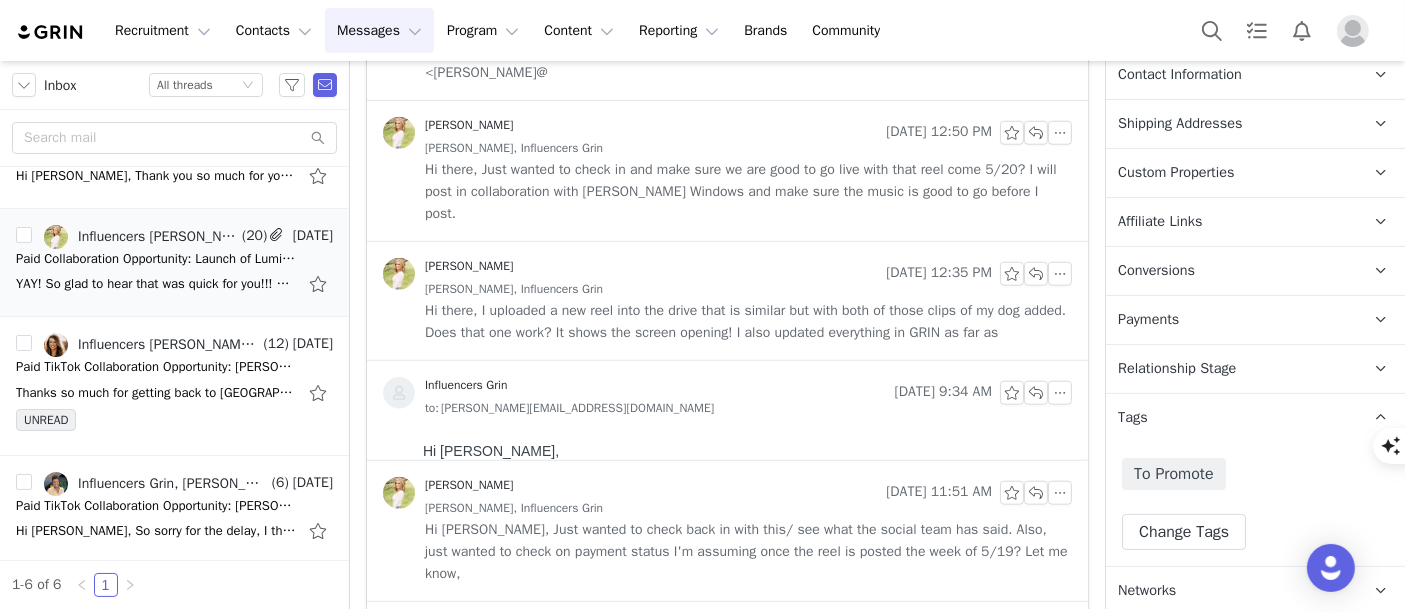 scroll, scrollTop: 0, scrollLeft: 0, axis: both 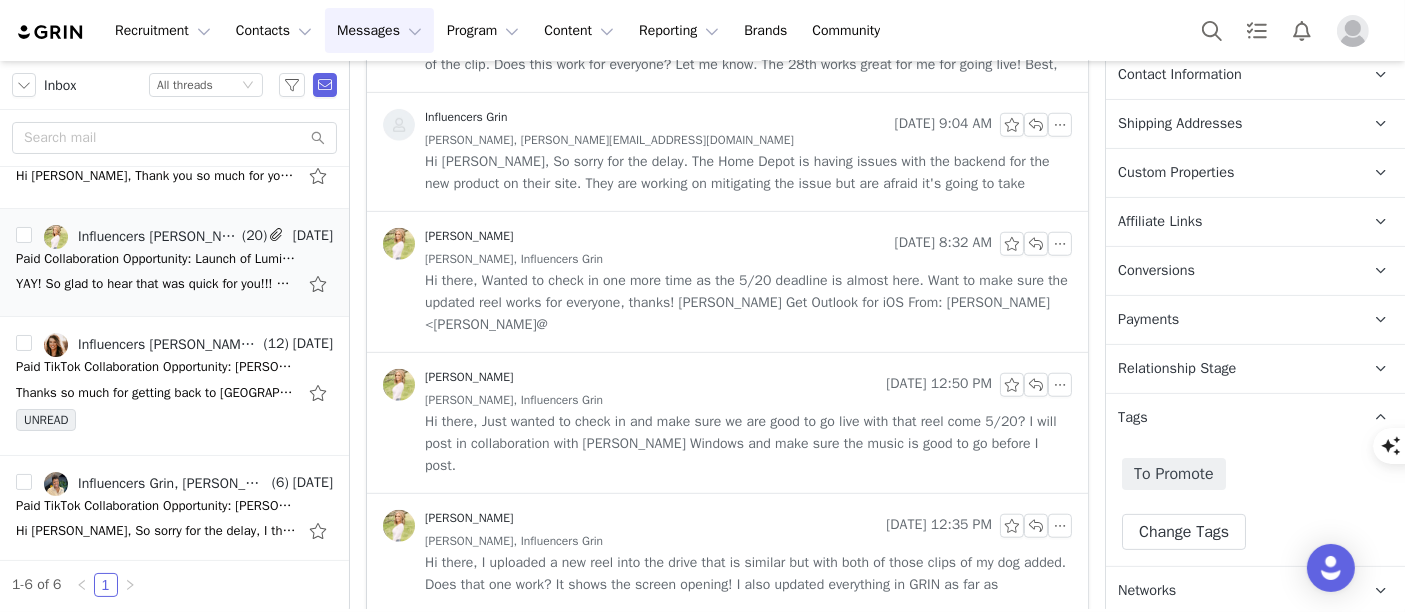 click on "[PERSON_NAME]" at bounding box center (630, 385) 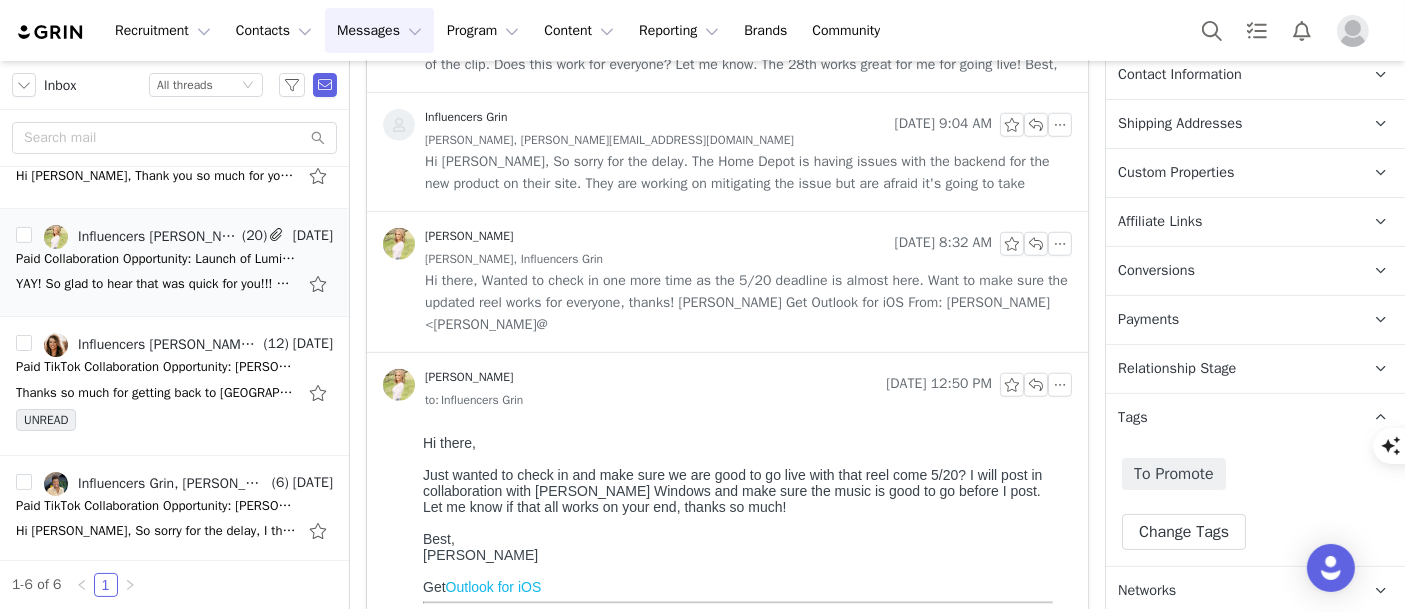 scroll, scrollTop: 0, scrollLeft: 0, axis: both 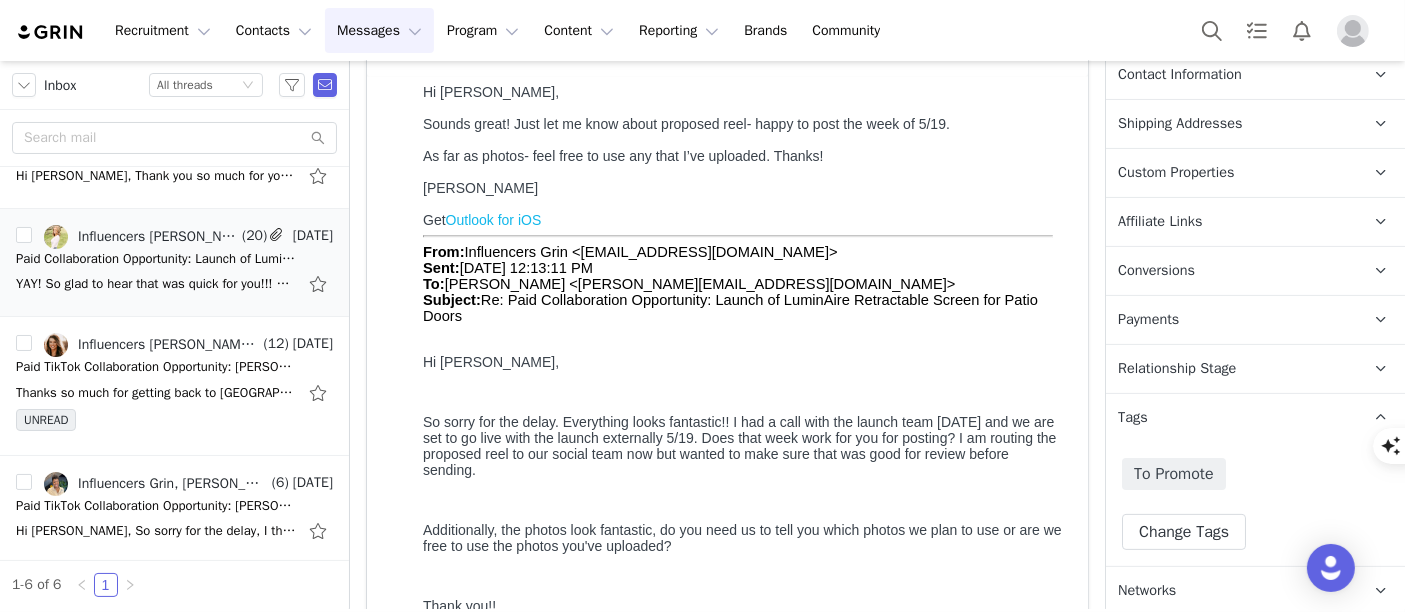 click on "Messages Messages" at bounding box center (379, 30) 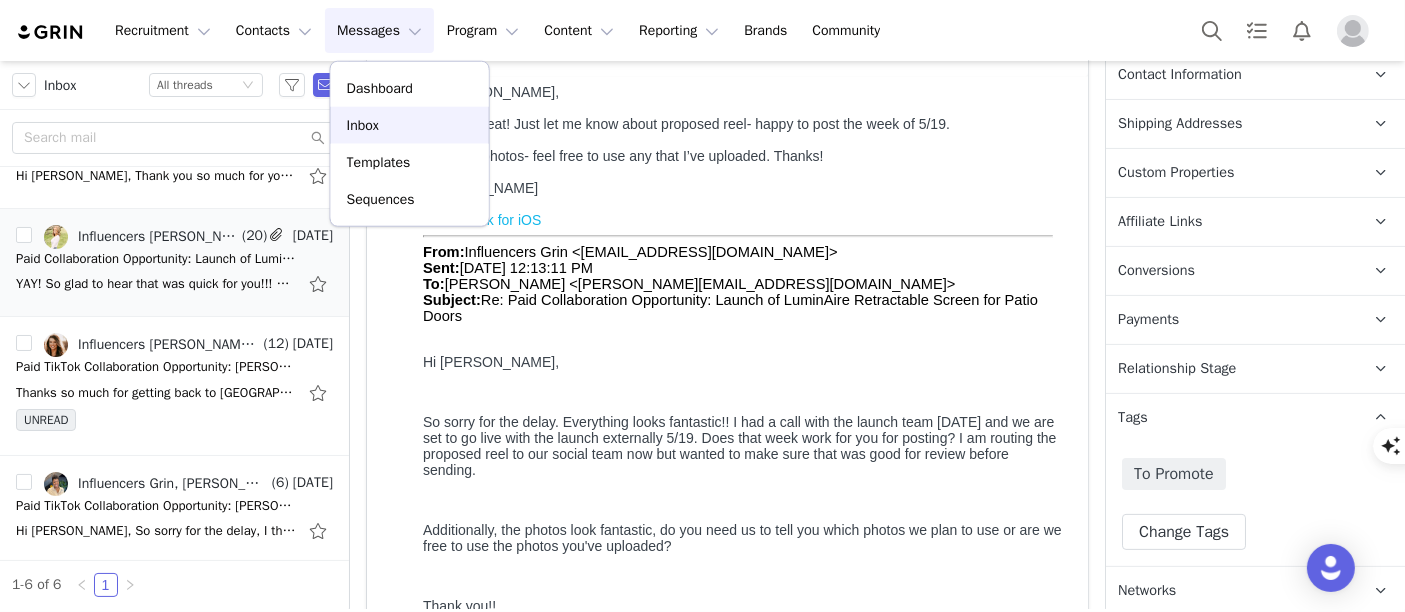 click on "Inbox" at bounding box center (410, 125) 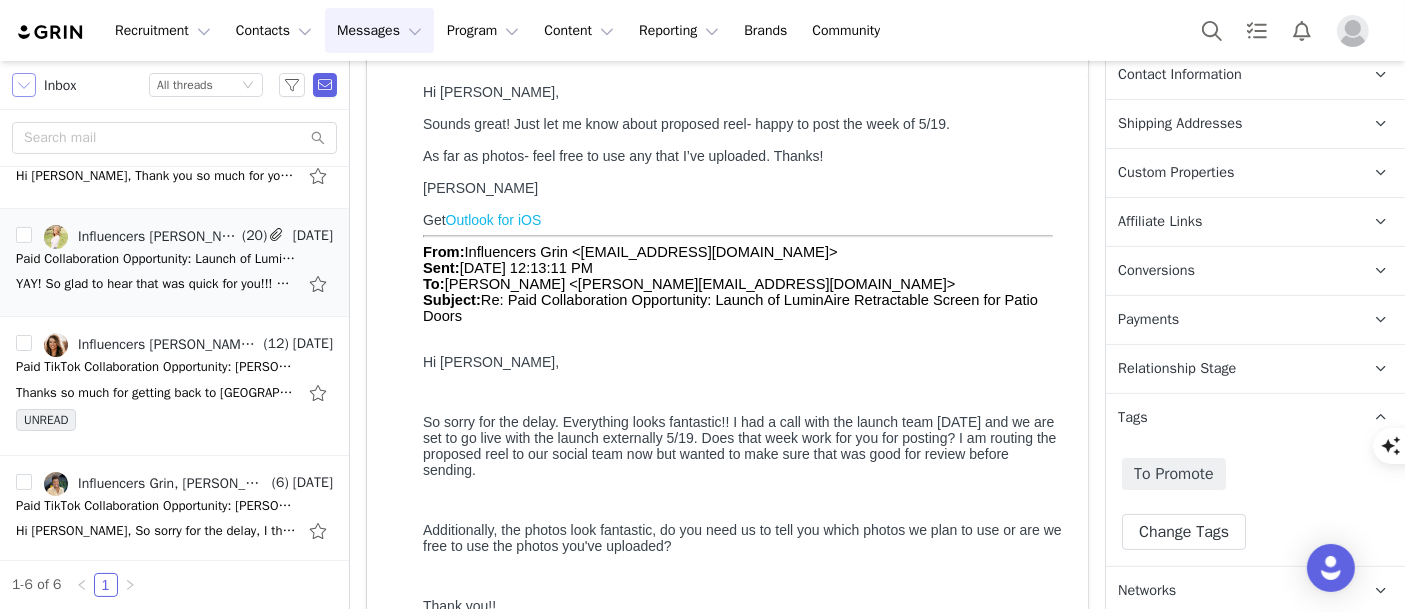 click at bounding box center [24, 85] 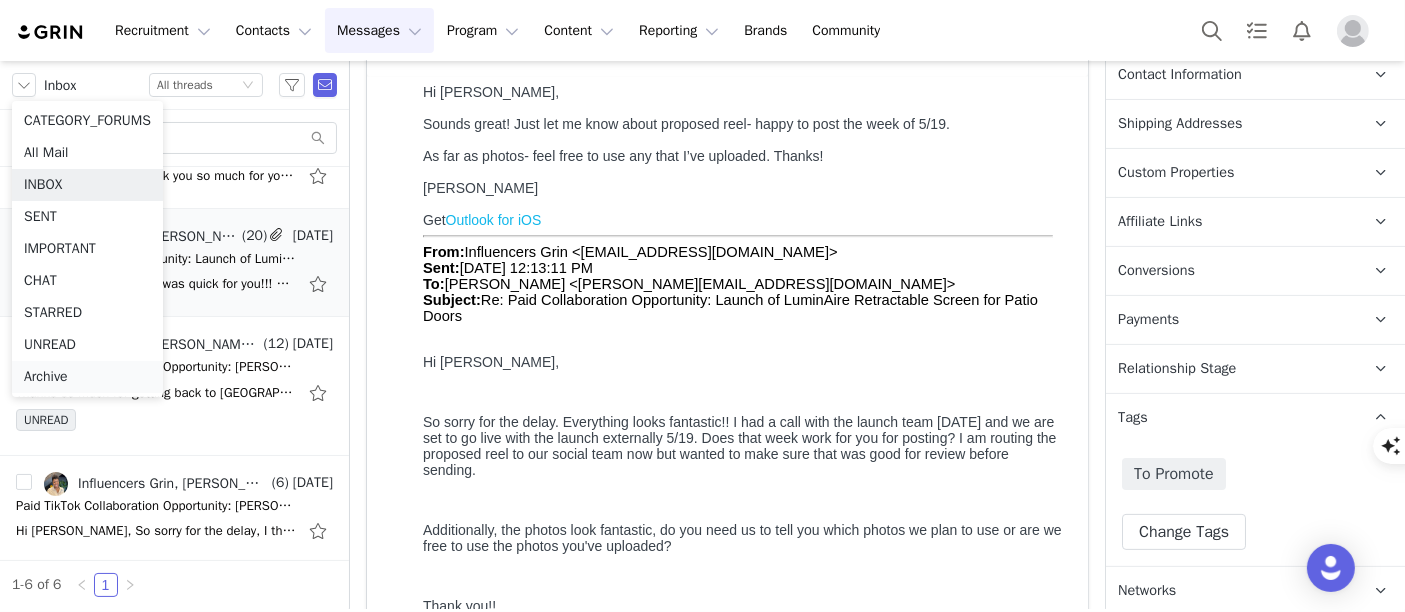 click on "Archive" at bounding box center (87, 377) 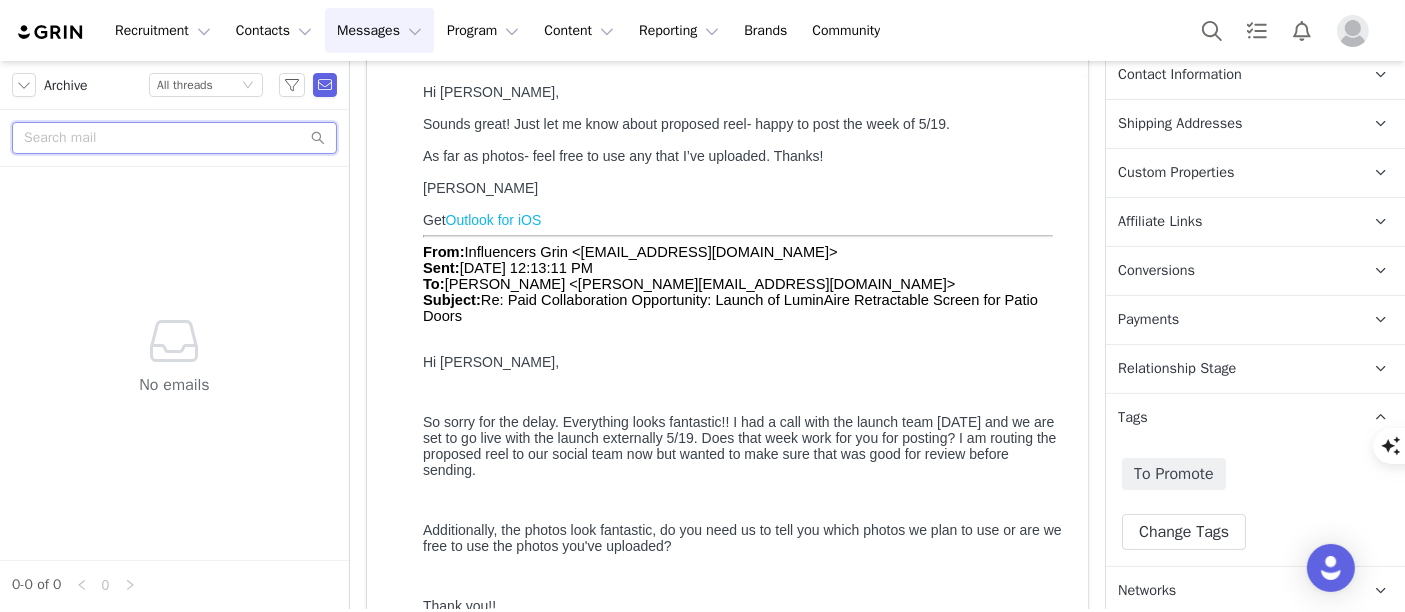 click at bounding box center (174, 138) 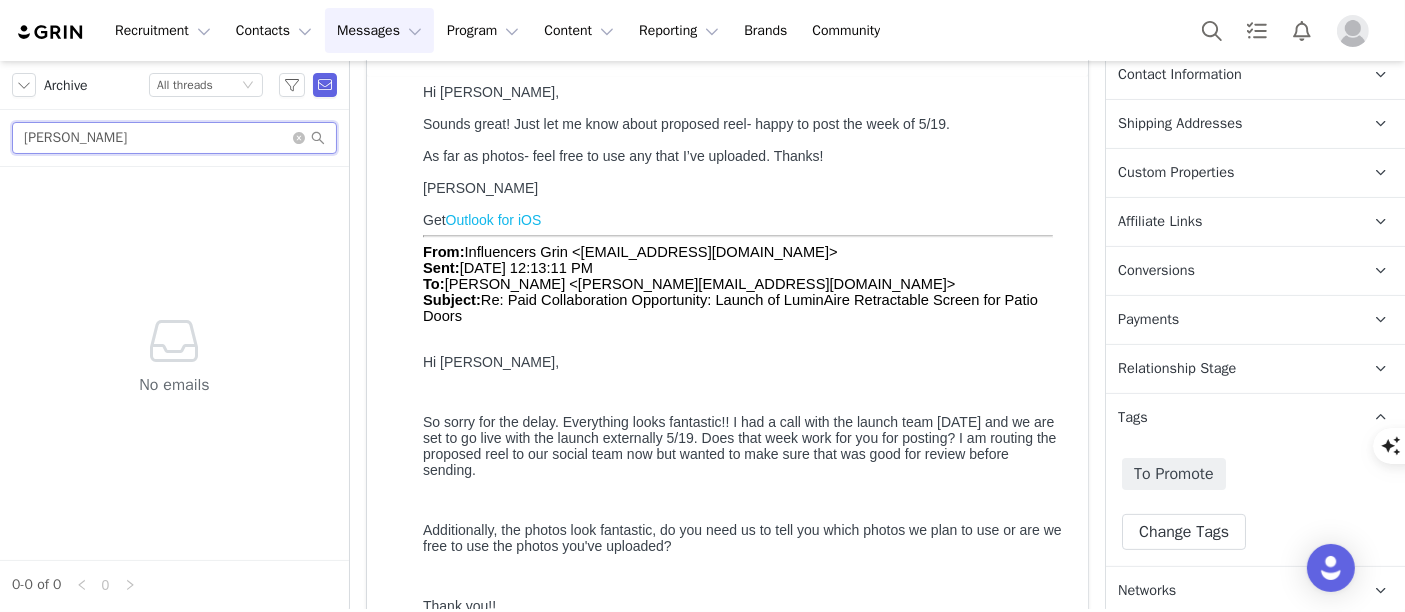 type on "[PERSON_NAME]" 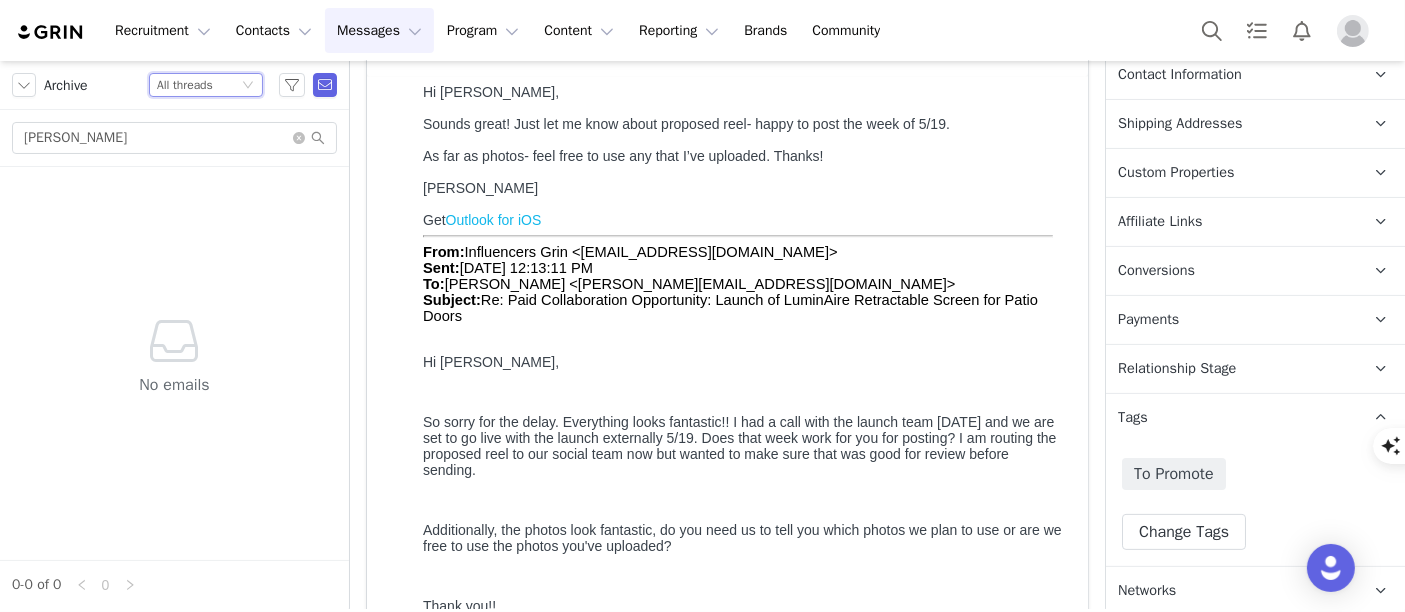 click on "All threads" at bounding box center (185, 85) 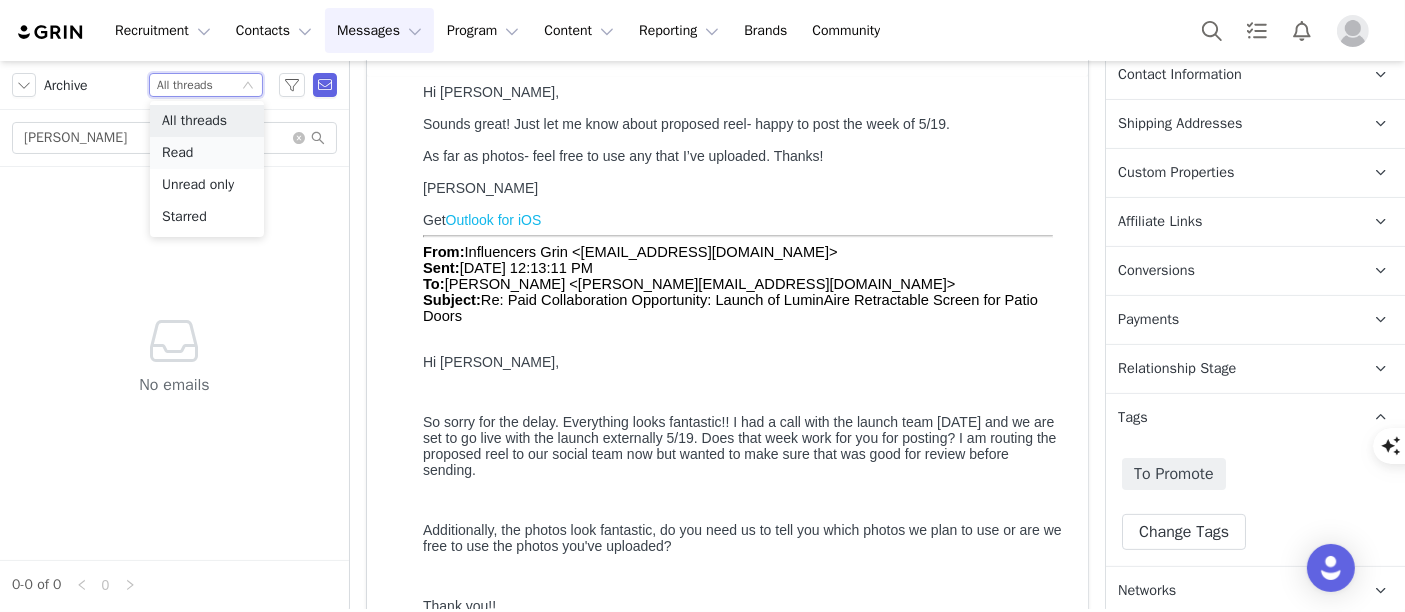 click on "Read" at bounding box center [207, 153] 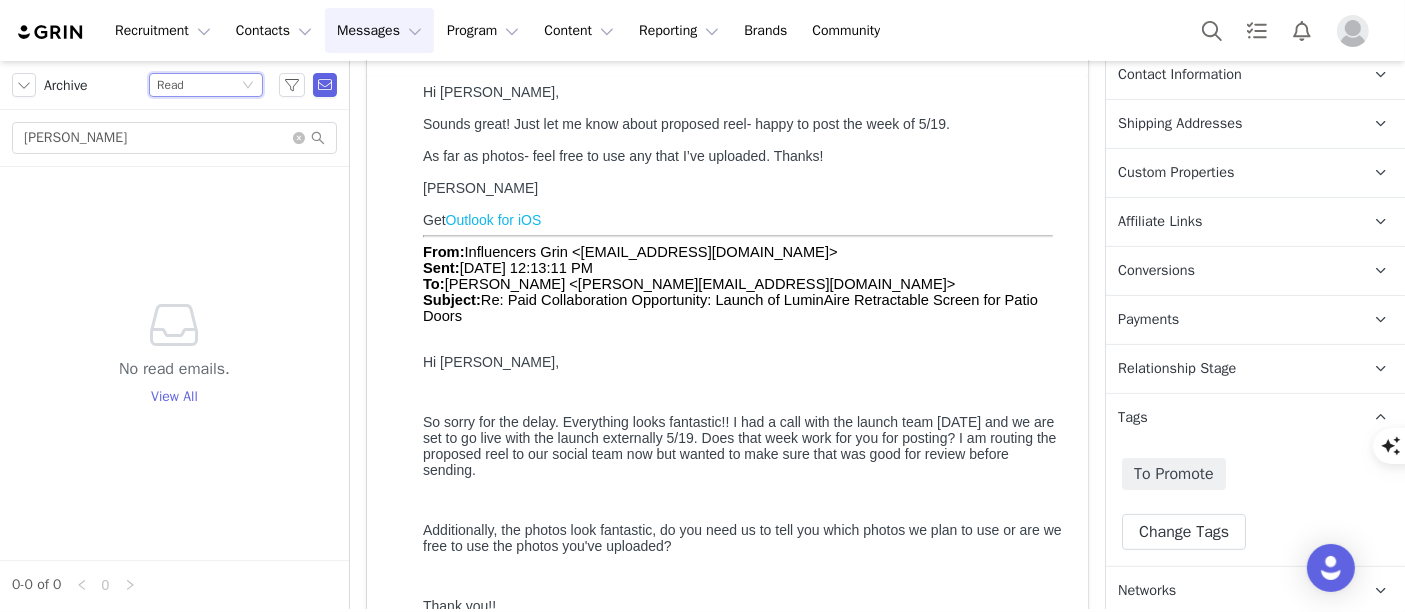 click on "Archive     Status Read" at bounding box center (174, 85) 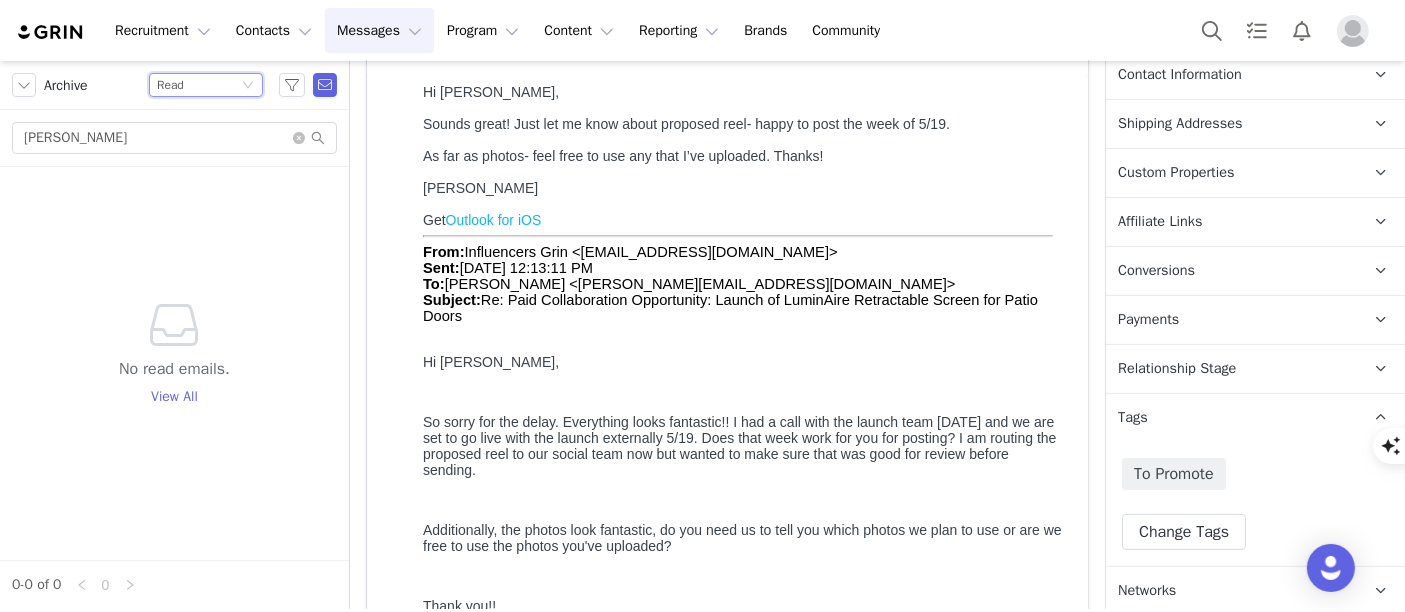 click on "Status Read" at bounding box center [197, 85] 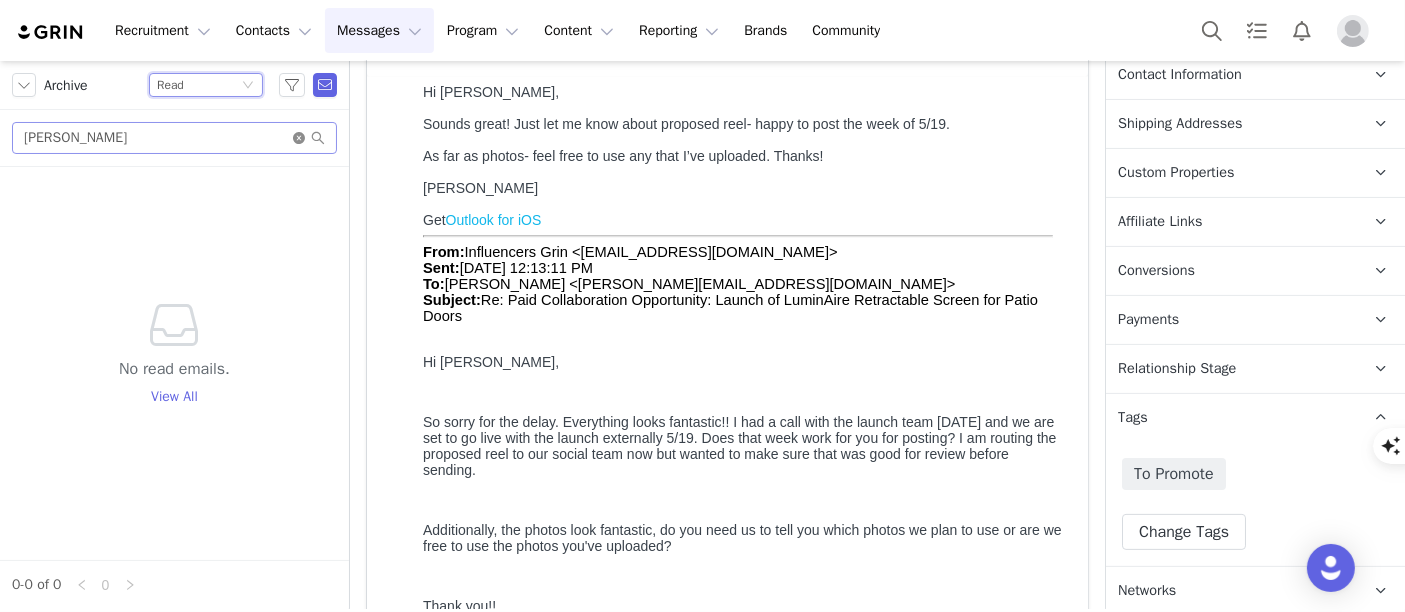 click 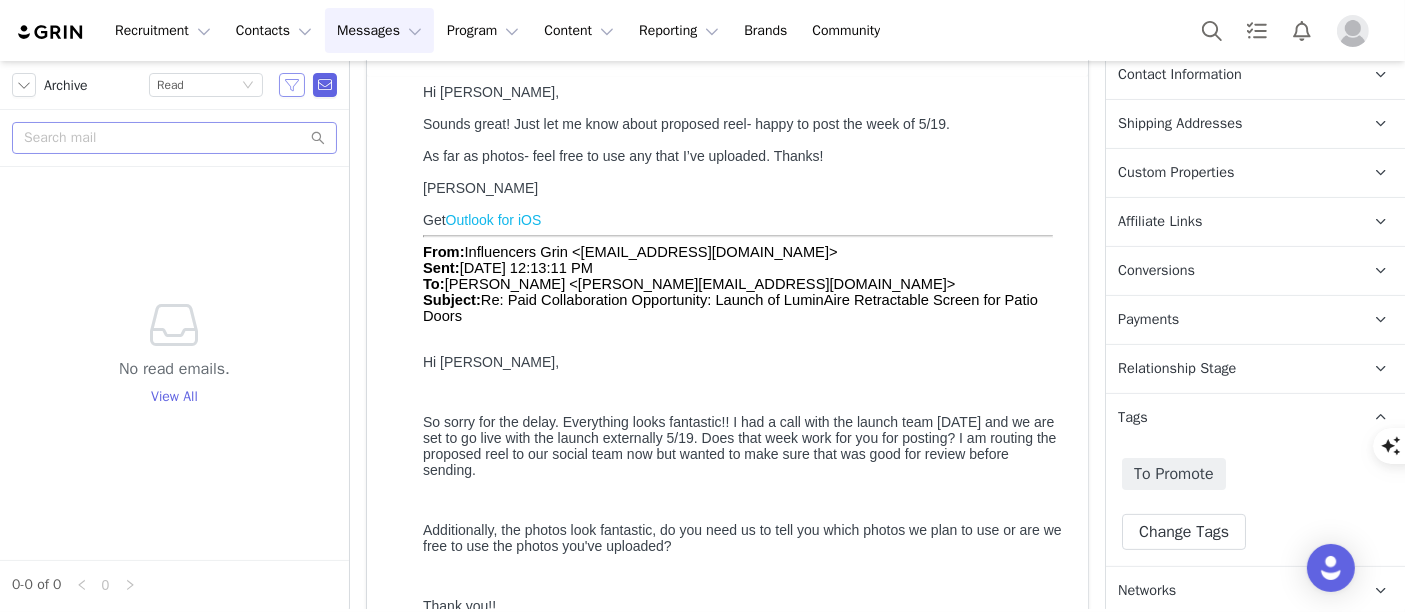 click at bounding box center (292, 85) 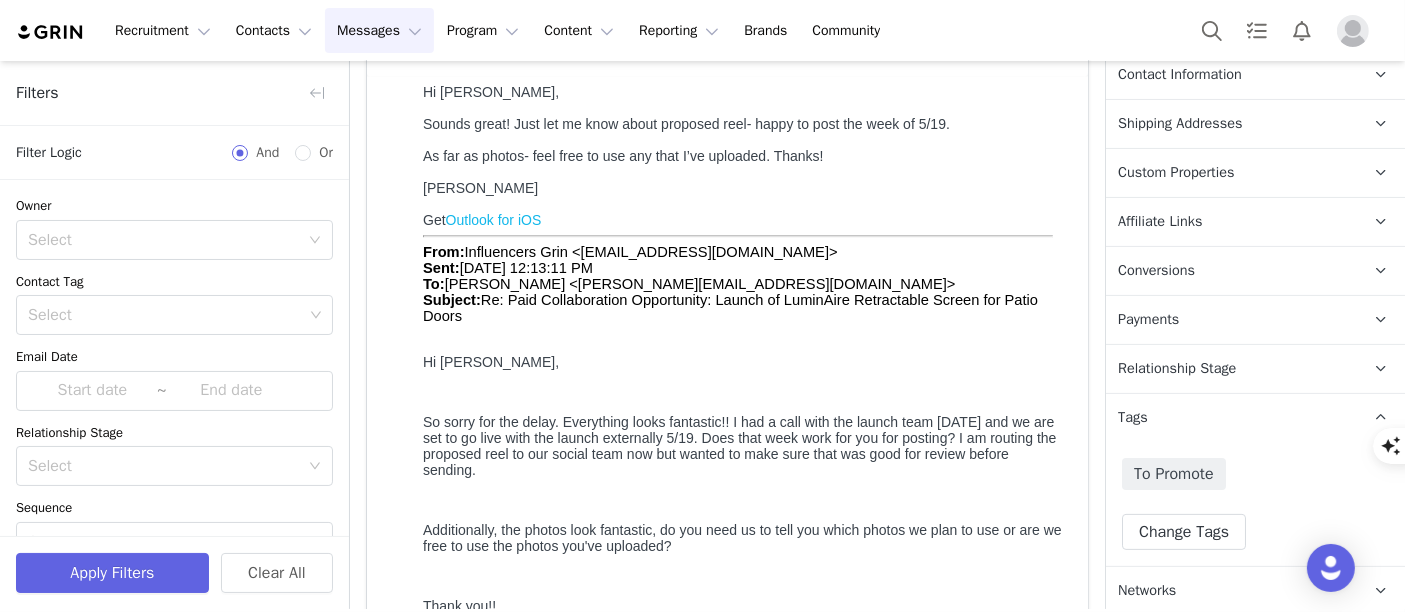 scroll, scrollTop: 255, scrollLeft: 0, axis: vertical 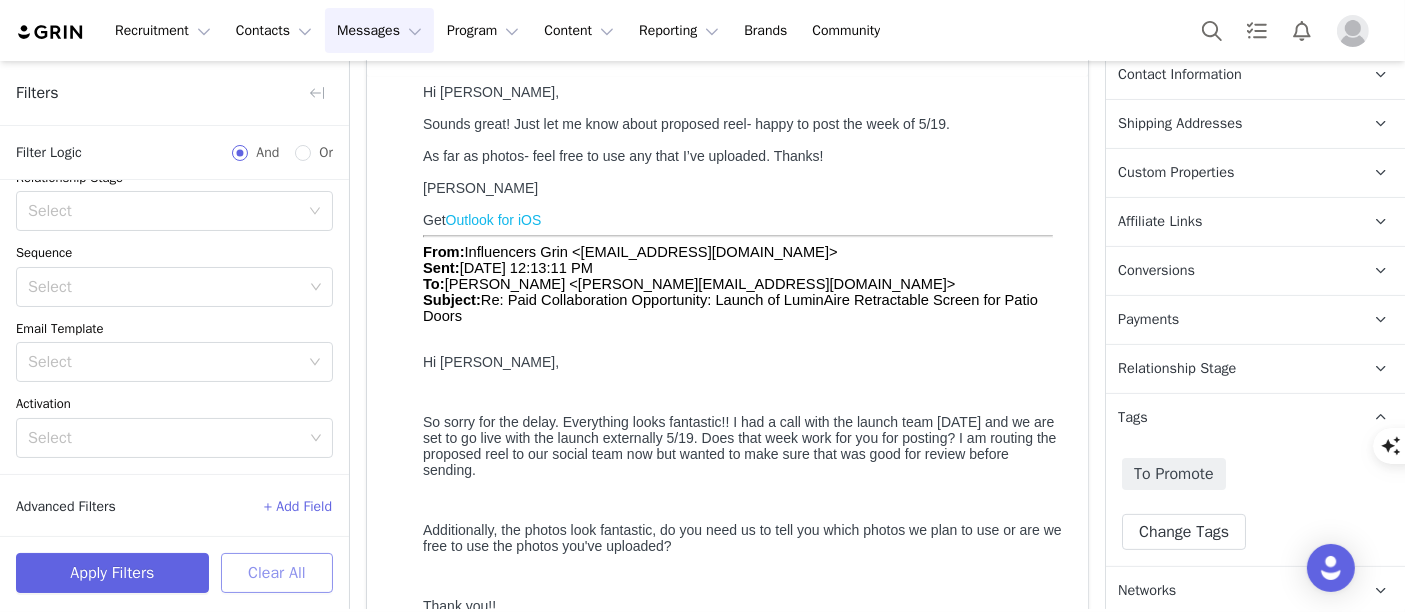 click on "Clear All" at bounding box center (277, 573) 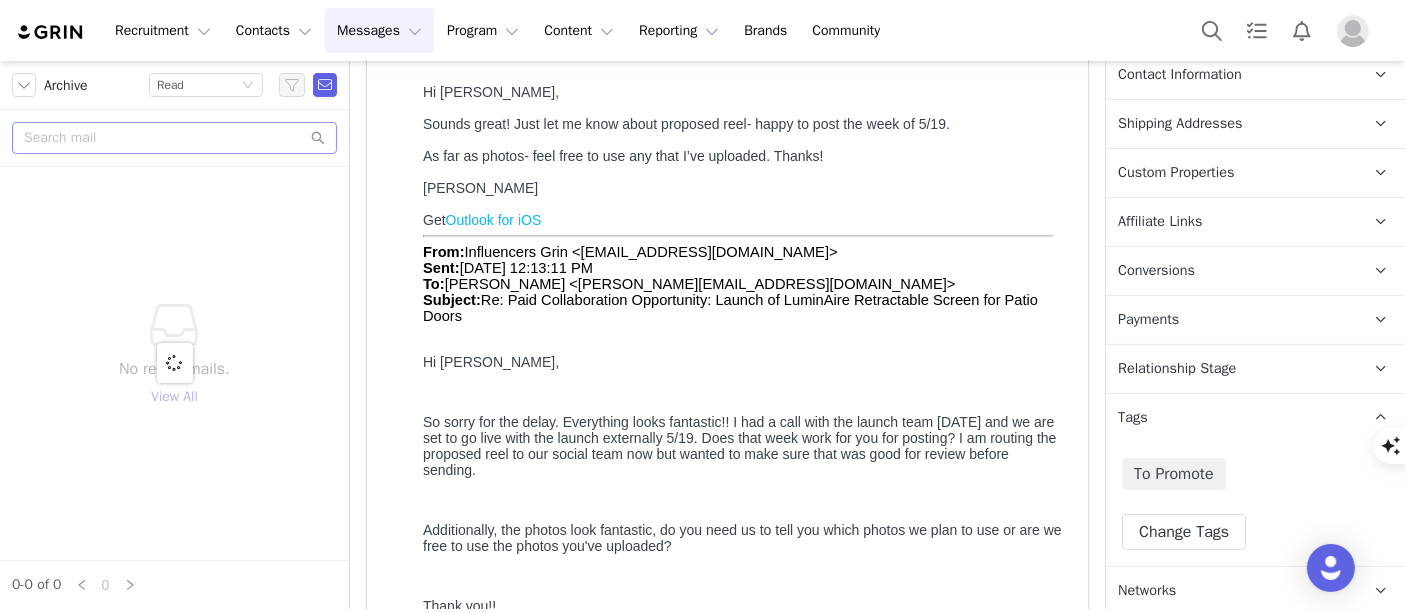 scroll, scrollTop: 300, scrollLeft: 0, axis: vertical 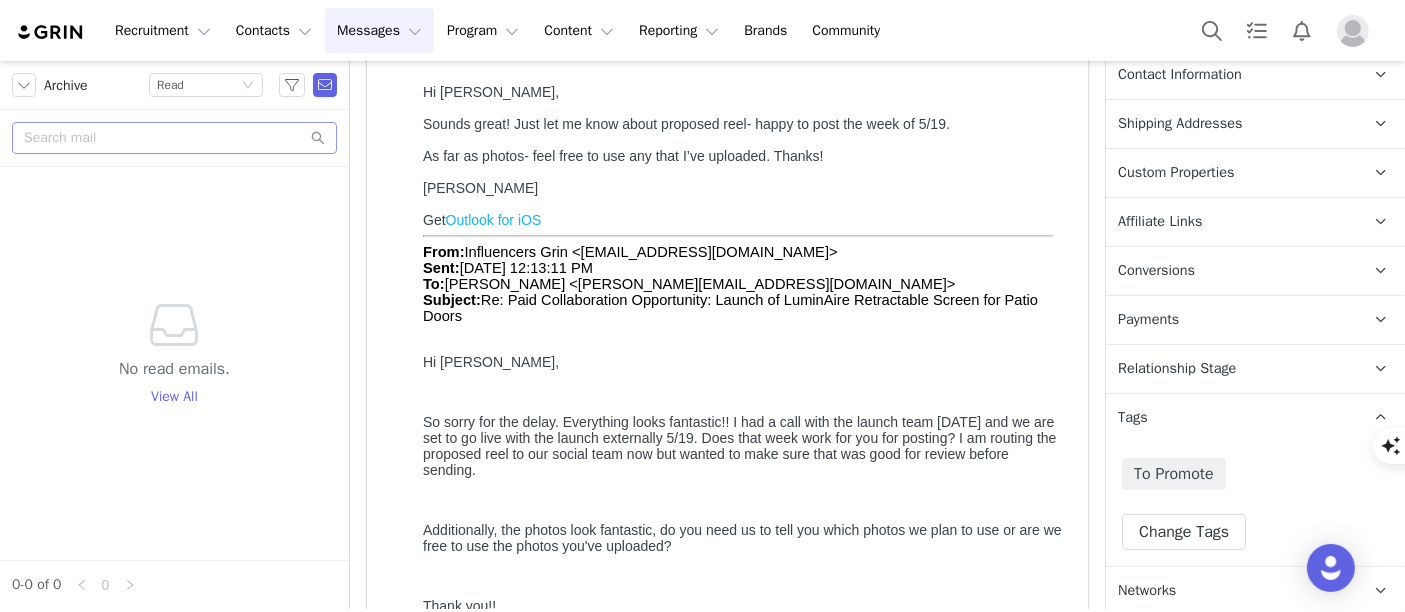 click on "No read emails. View All" at bounding box center [174, 363] 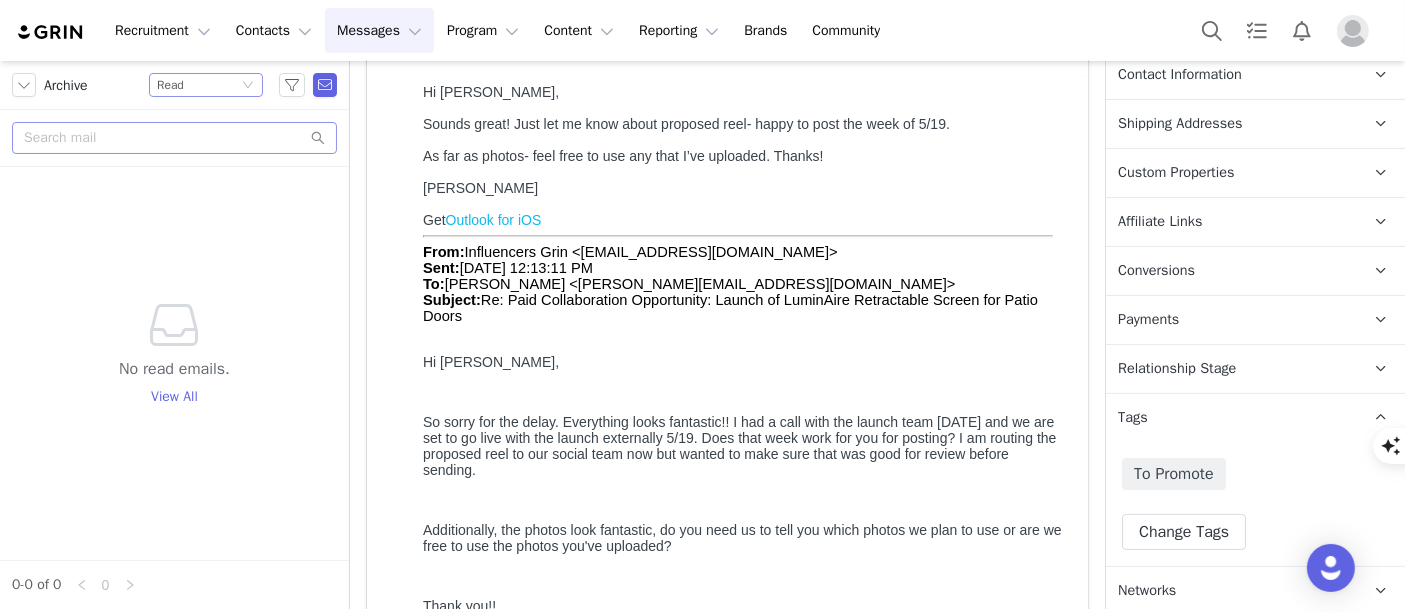 click on "Read" at bounding box center [170, 85] 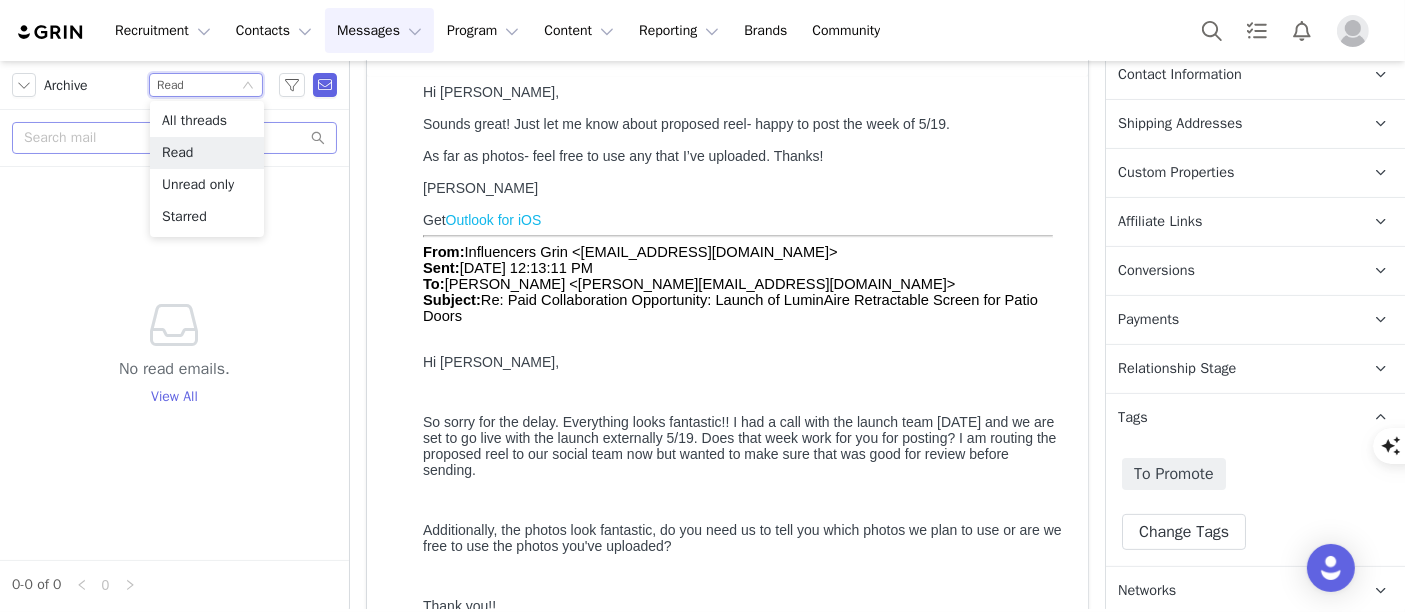 click on "Read" at bounding box center (170, 85) 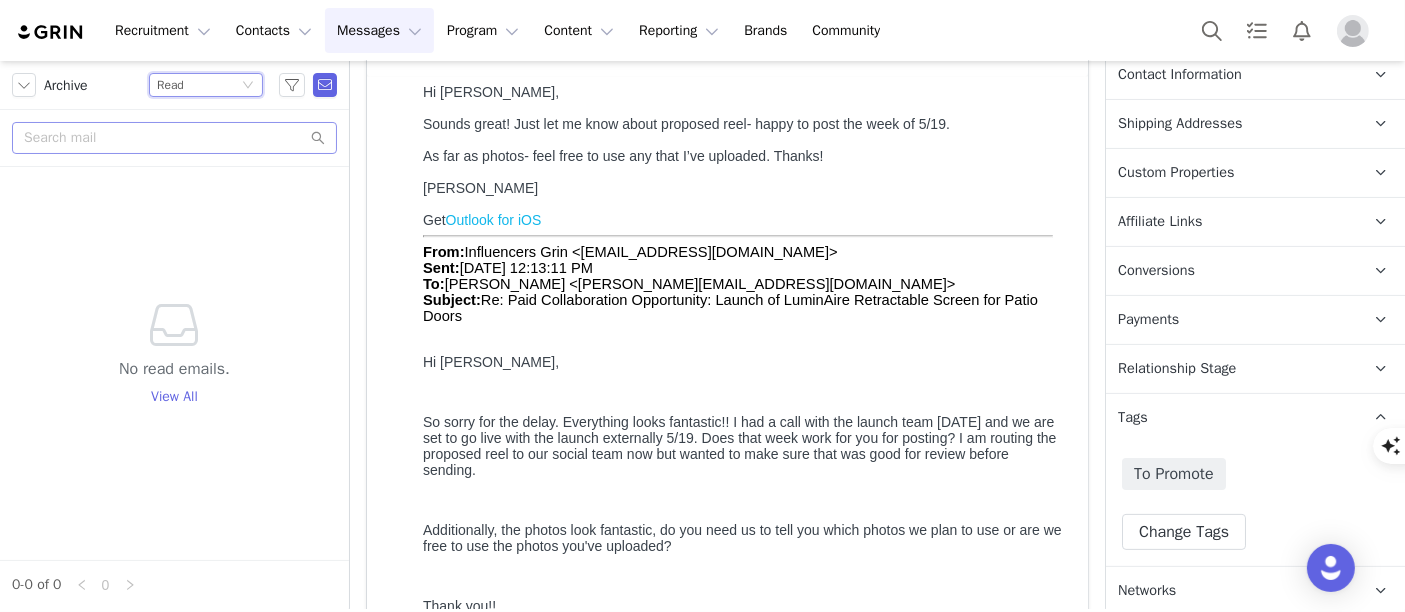 click at bounding box center [174, 138] 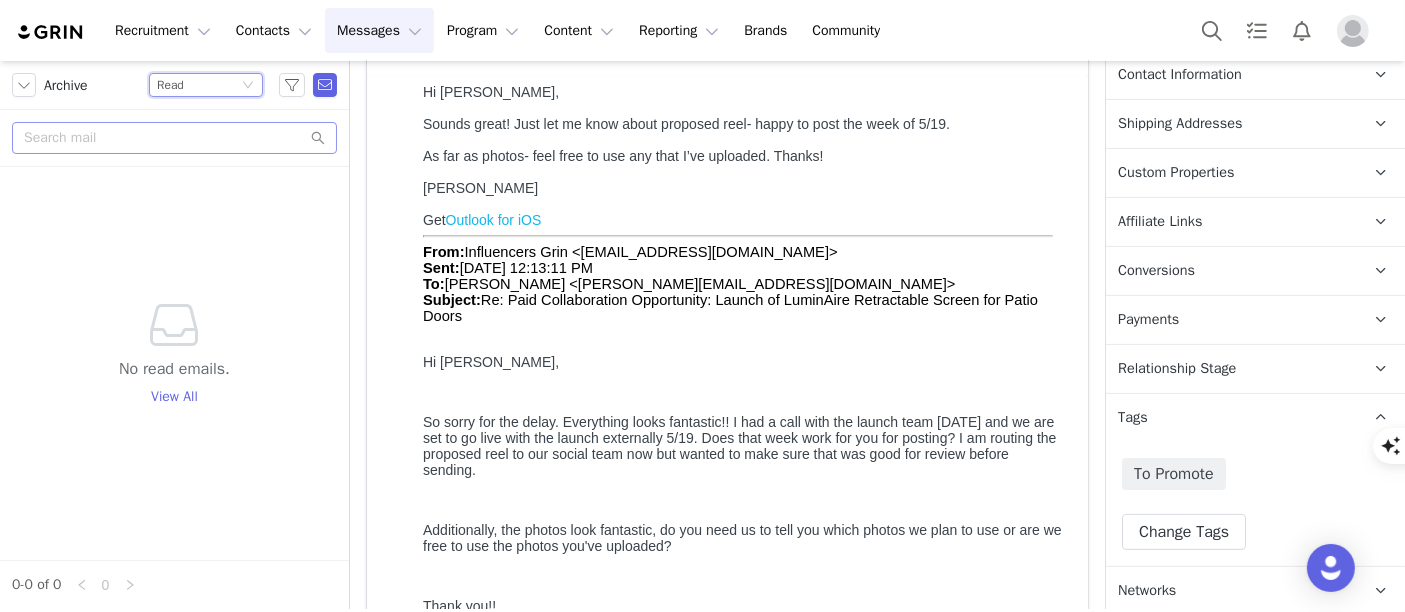 click on "Read" at bounding box center [170, 85] 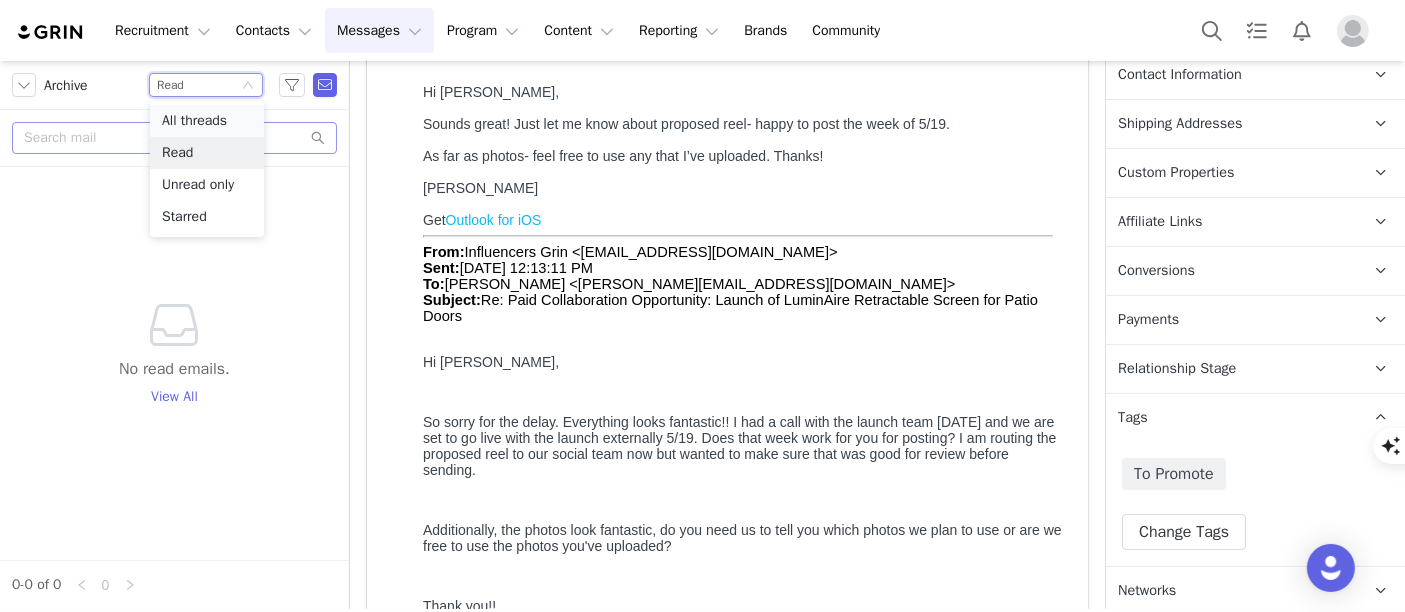 click on "All threads" at bounding box center [207, 121] 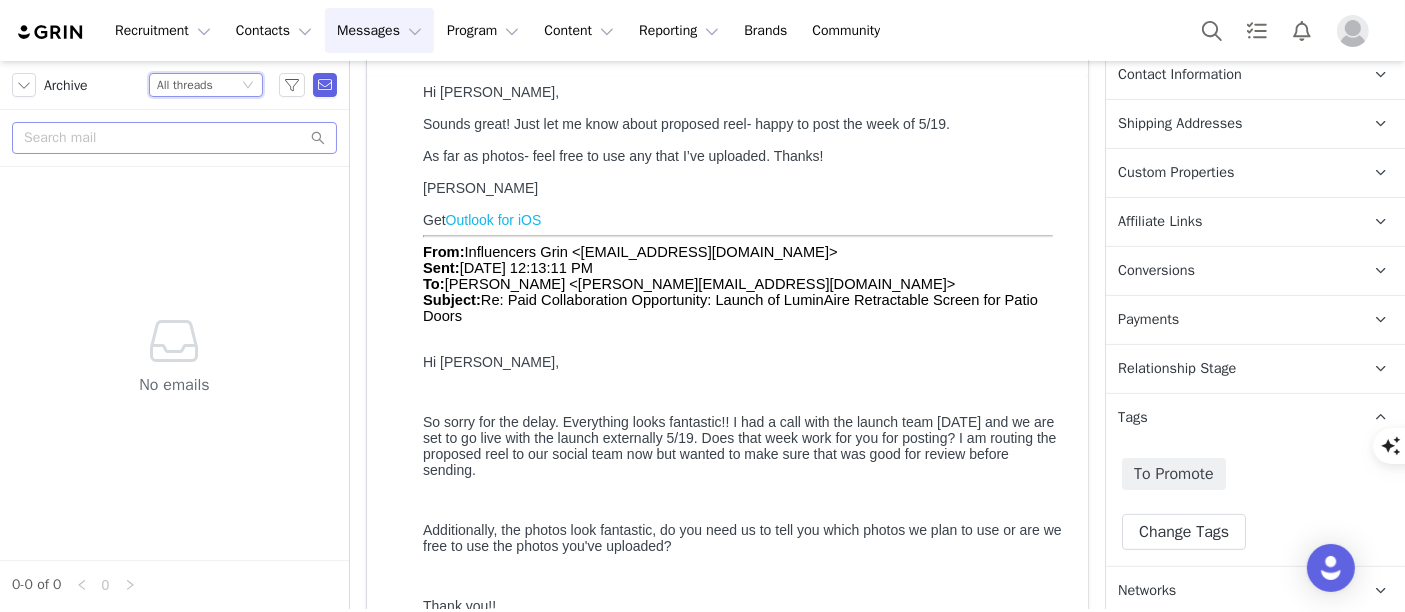 click on "Archive     Status All threads" at bounding box center (174, 85) 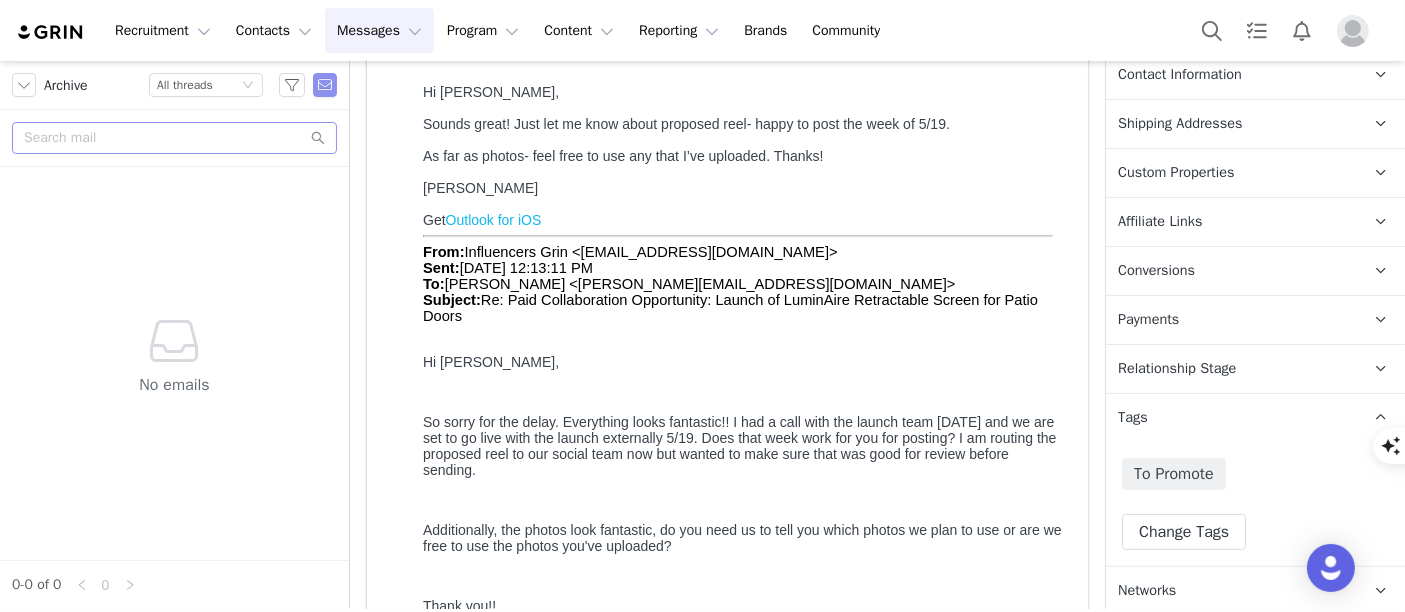 click at bounding box center [325, 85] 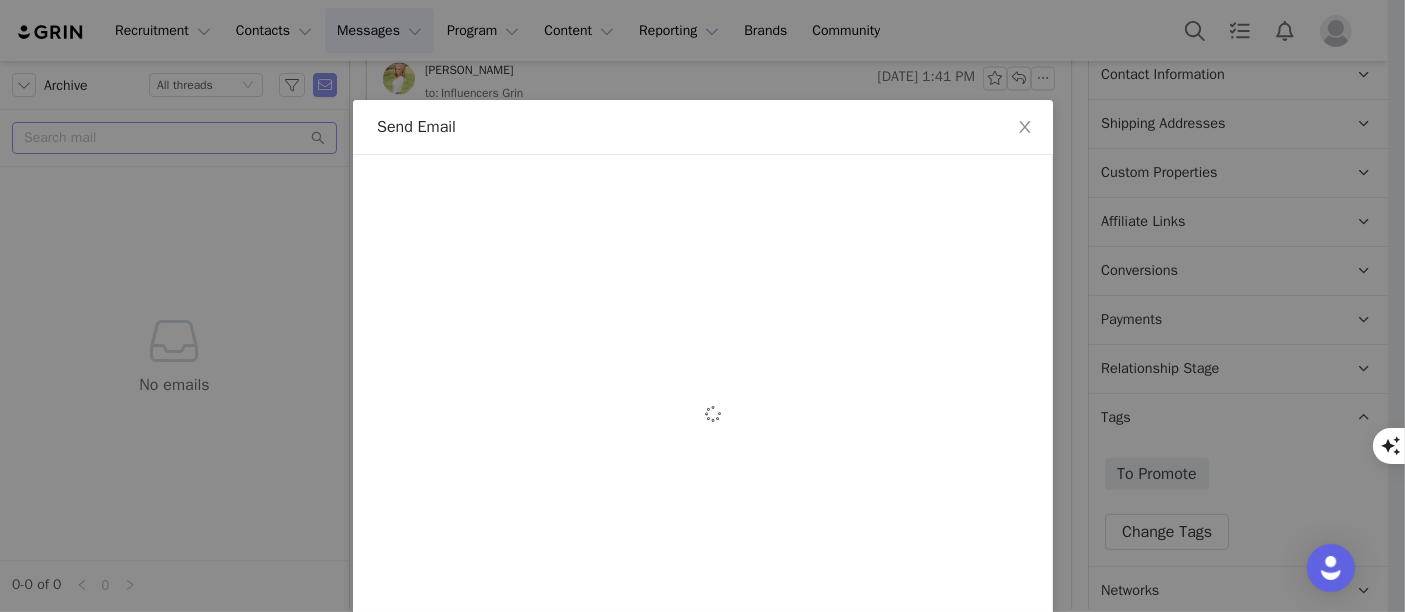 scroll, scrollTop: 4198, scrollLeft: 0, axis: vertical 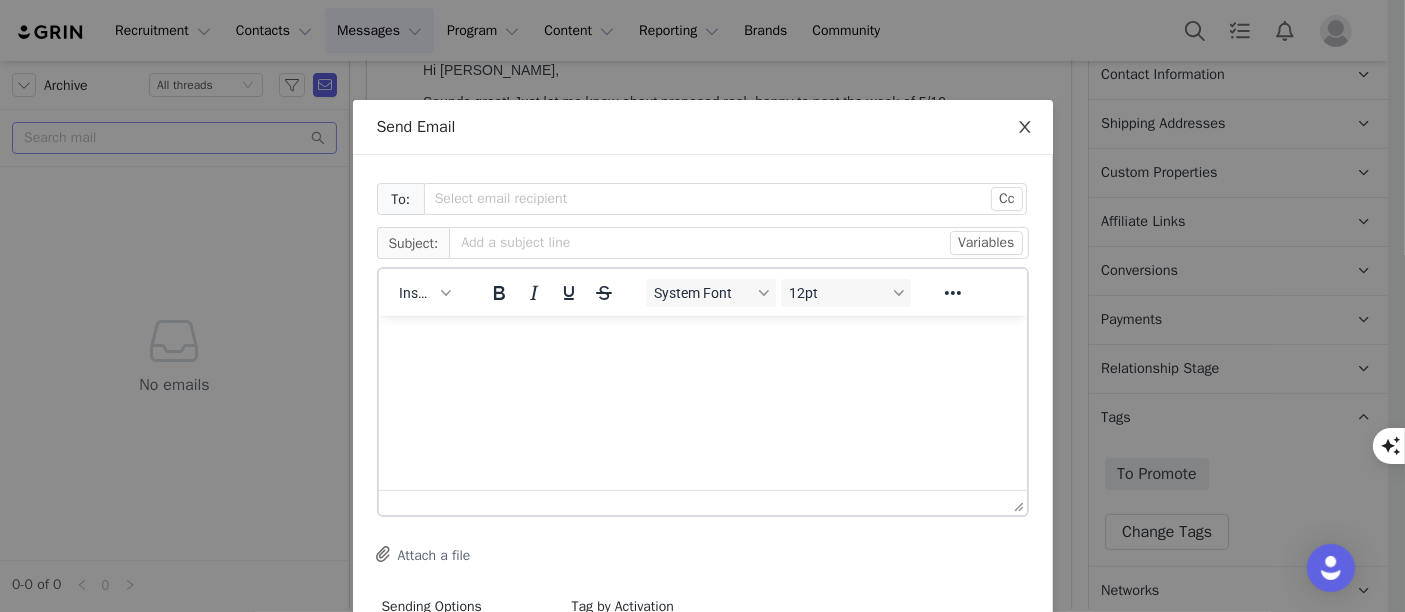 click at bounding box center (1025, 128) 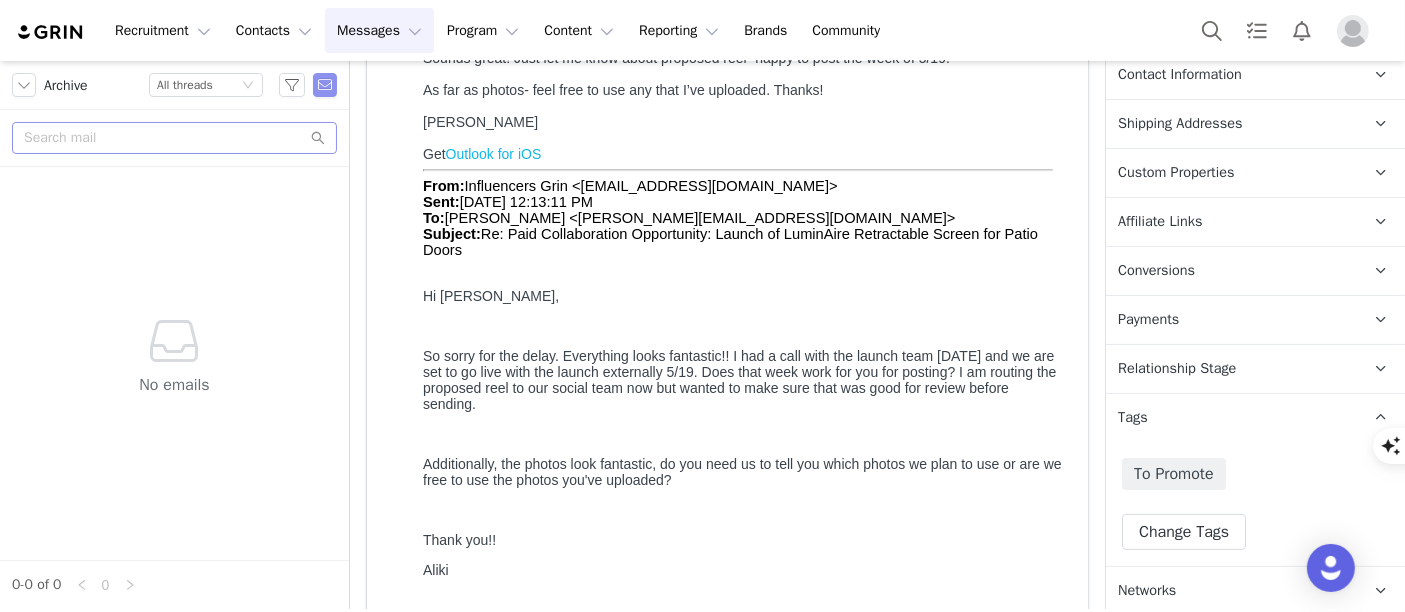 scroll, scrollTop: 0, scrollLeft: 0, axis: both 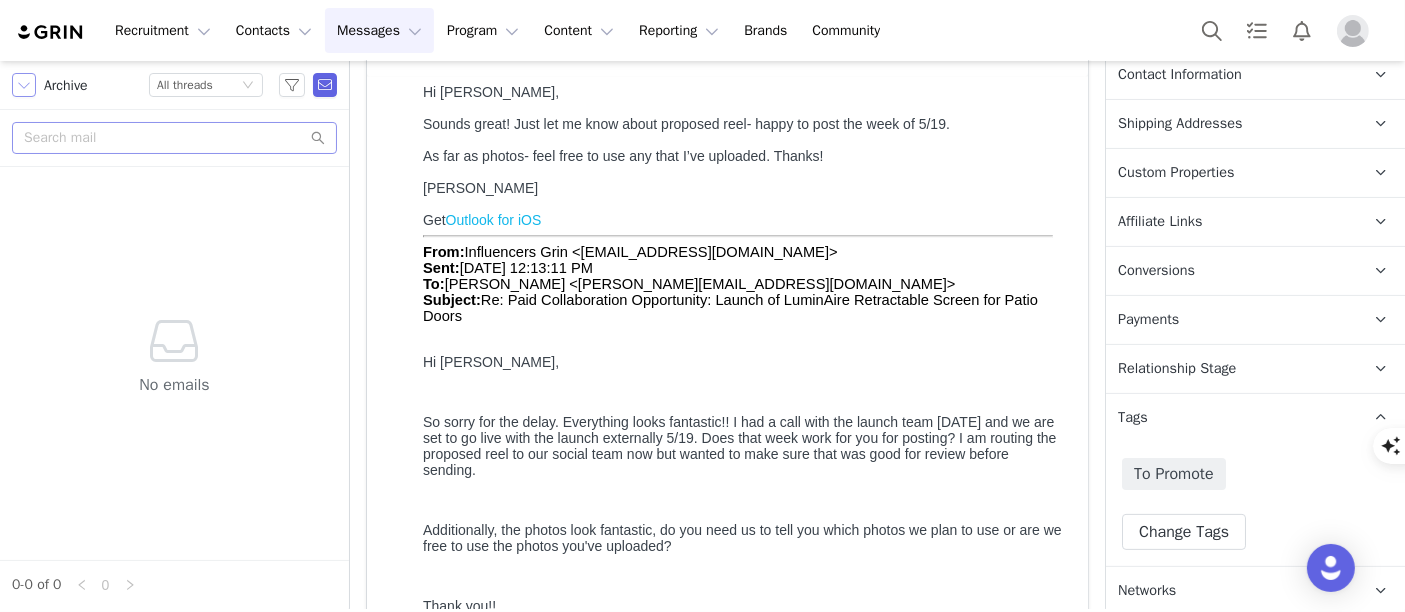 click at bounding box center (24, 85) 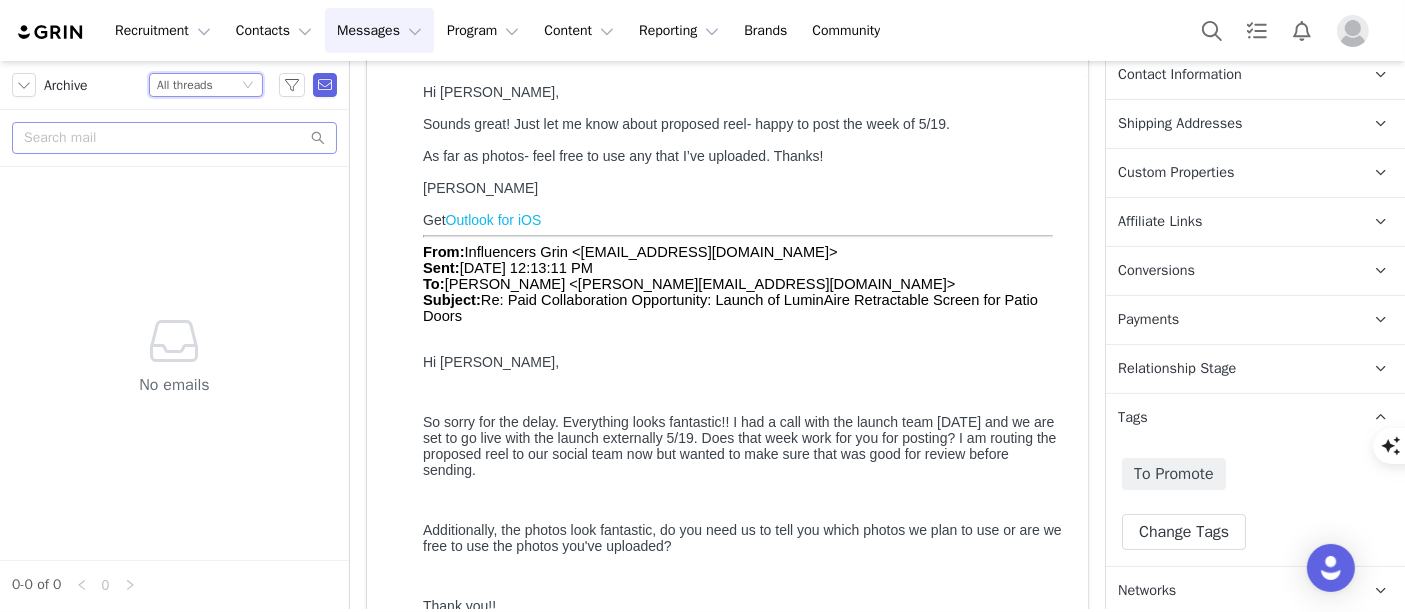 click on "Status All threads" at bounding box center (197, 85) 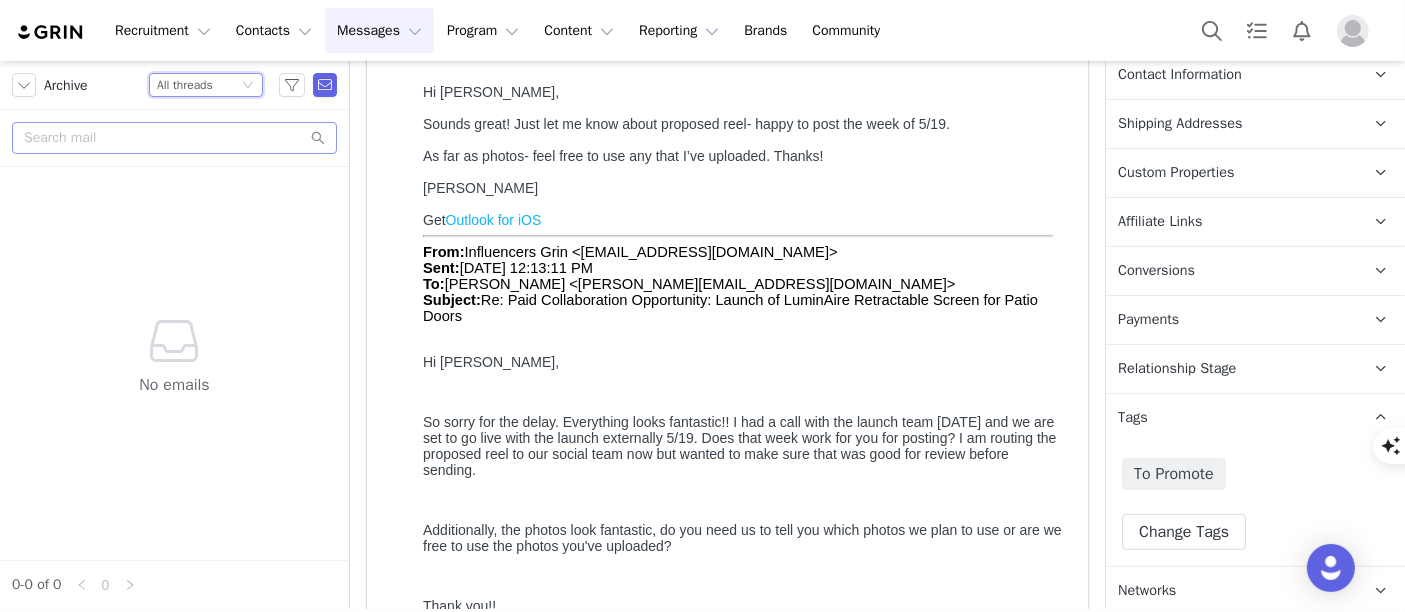 click at bounding box center (288, 85) 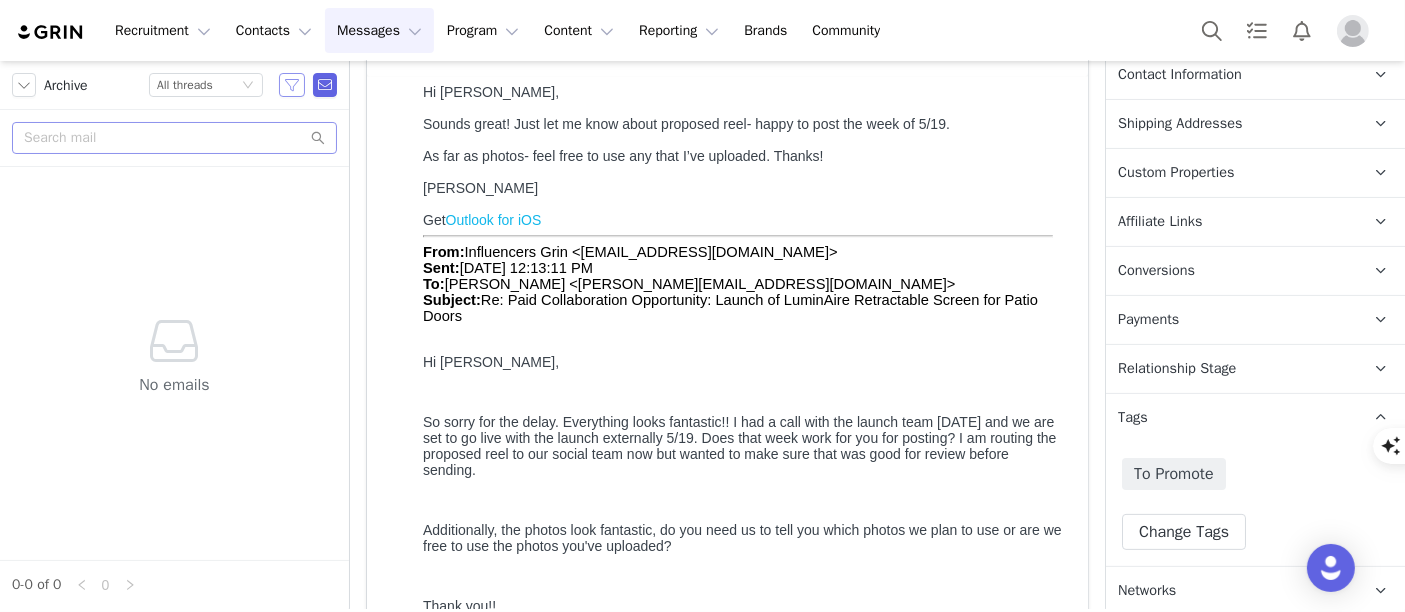 click at bounding box center (292, 85) 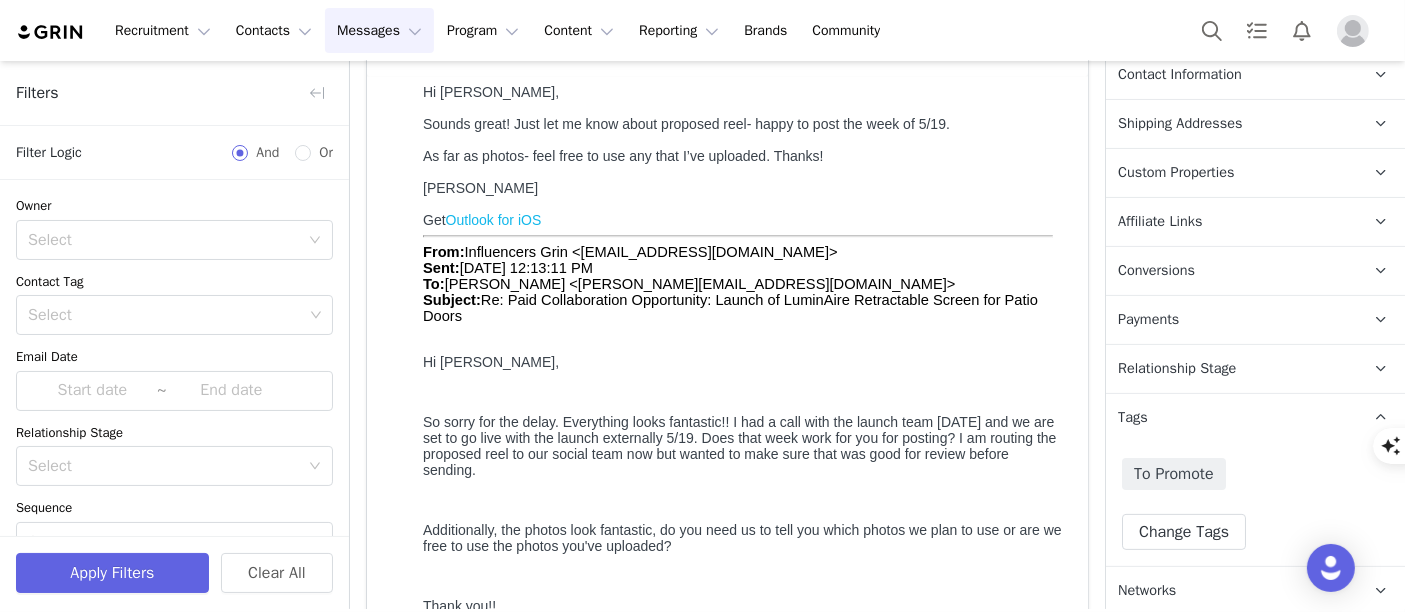 scroll, scrollTop: 255, scrollLeft: 0, axis: vertical 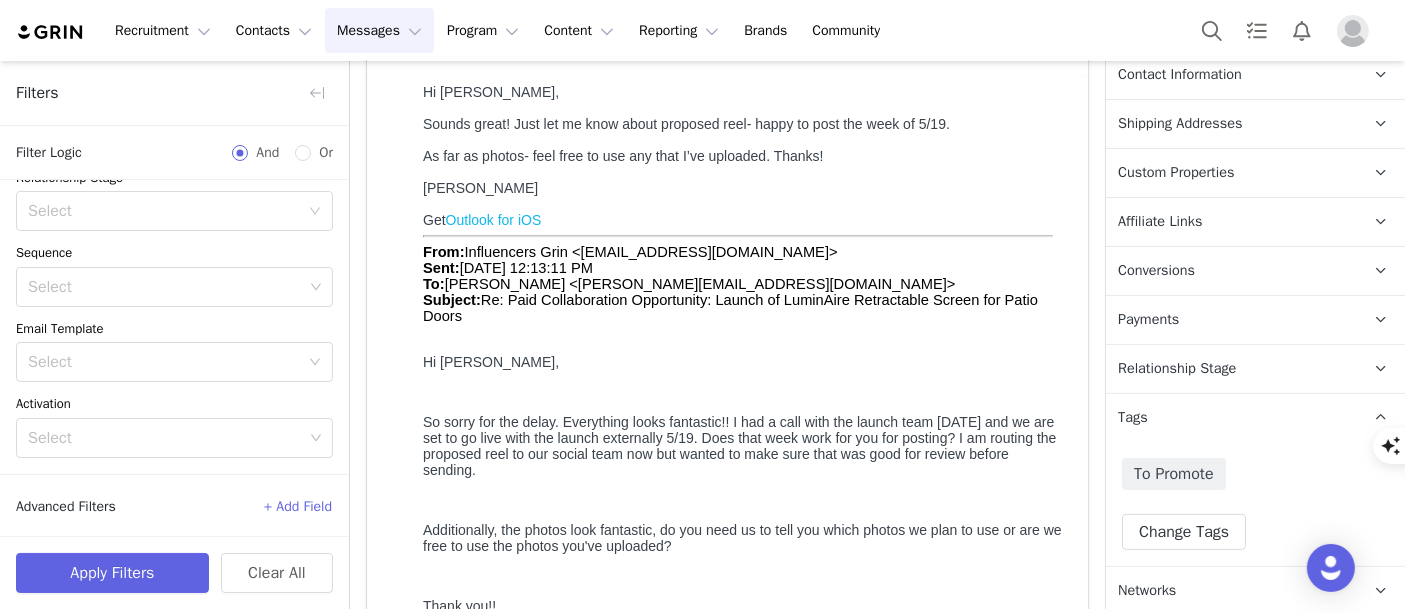 click on "Messages Messages" at bounding box center (379, 30) 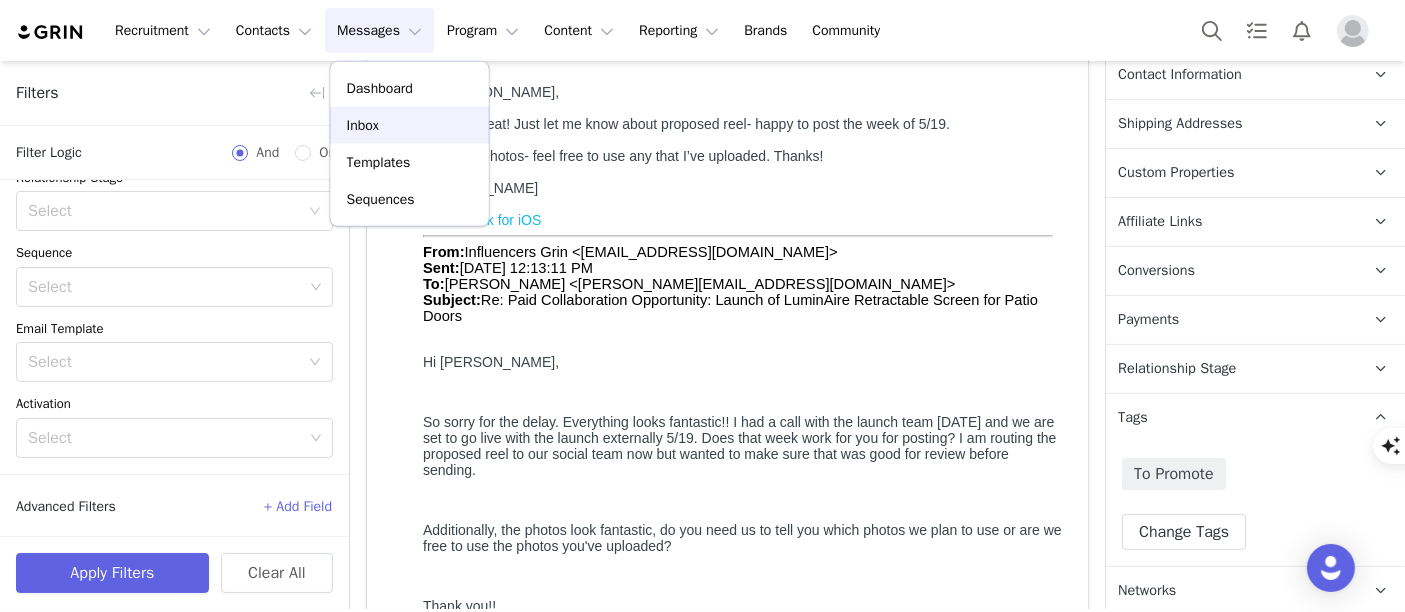 click on "Inbox" at bounding box center (363, 125) 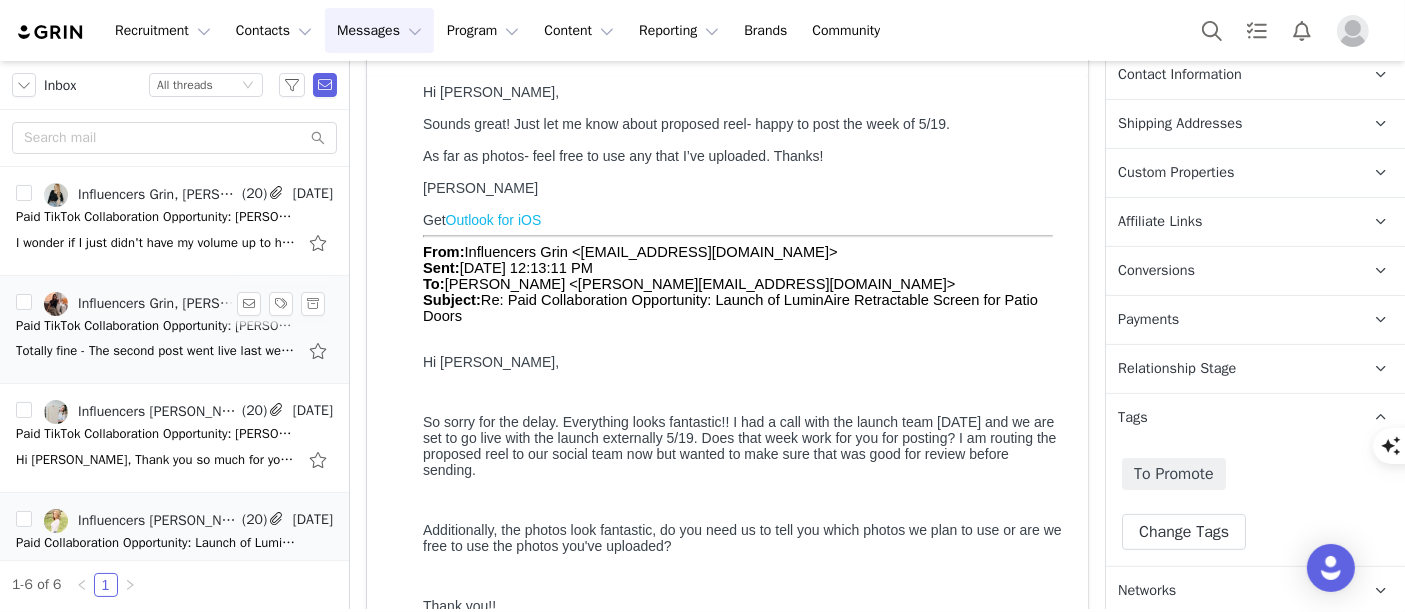 scroll, scrollTop: 284, scrollLeft: 0, axis: vertical 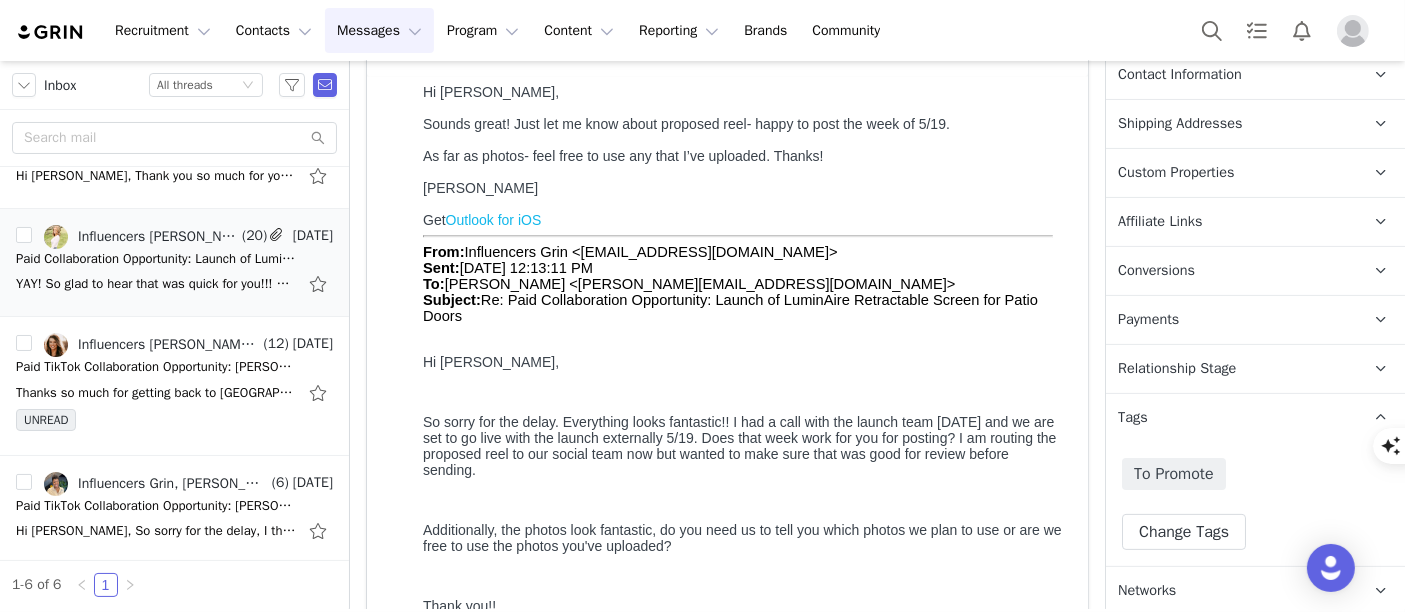 click 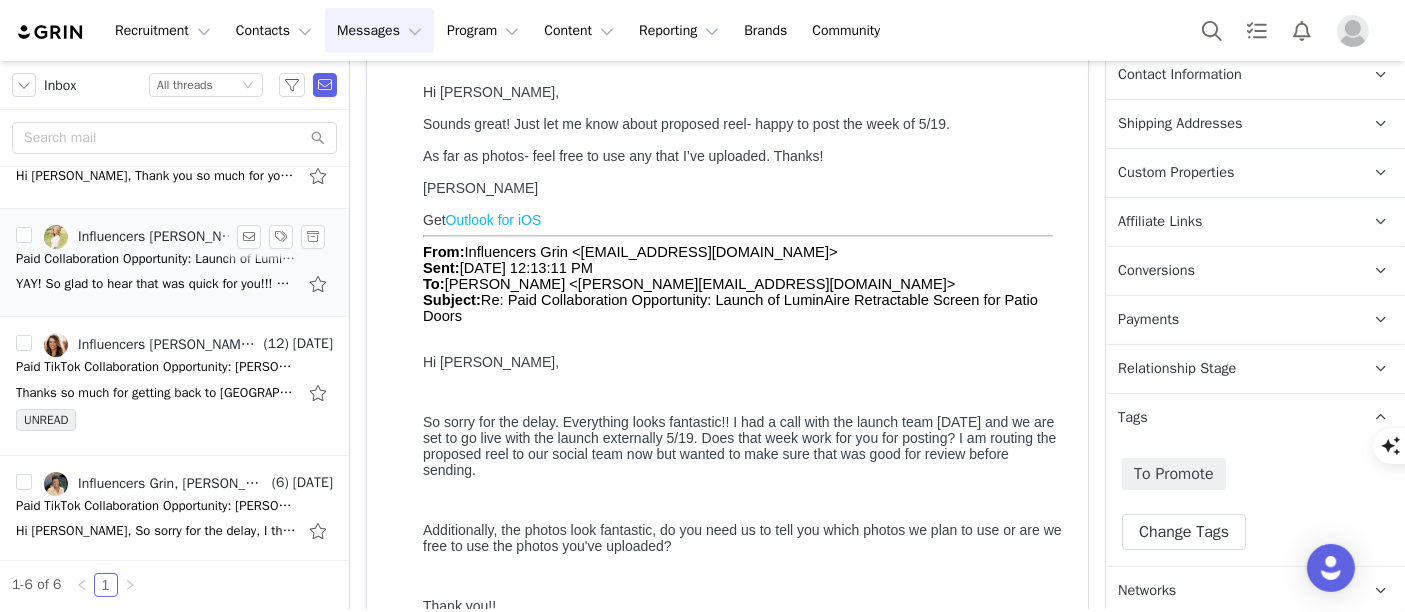 click on "Paid Collaboration Opportunity: Launch of LuminAire Retractable Screen for Patio Doors" at bounding box center [156, 259] 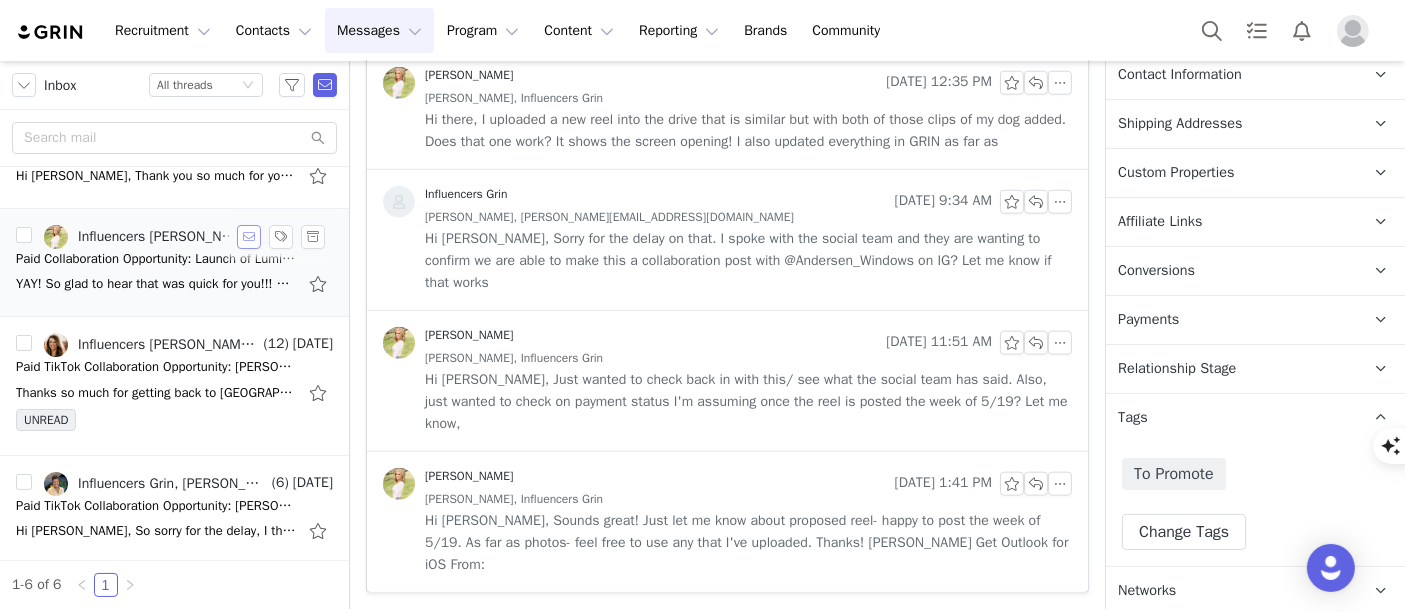 scroll, scrollTop: 2021, scrollLeft: 0, axis: vertical 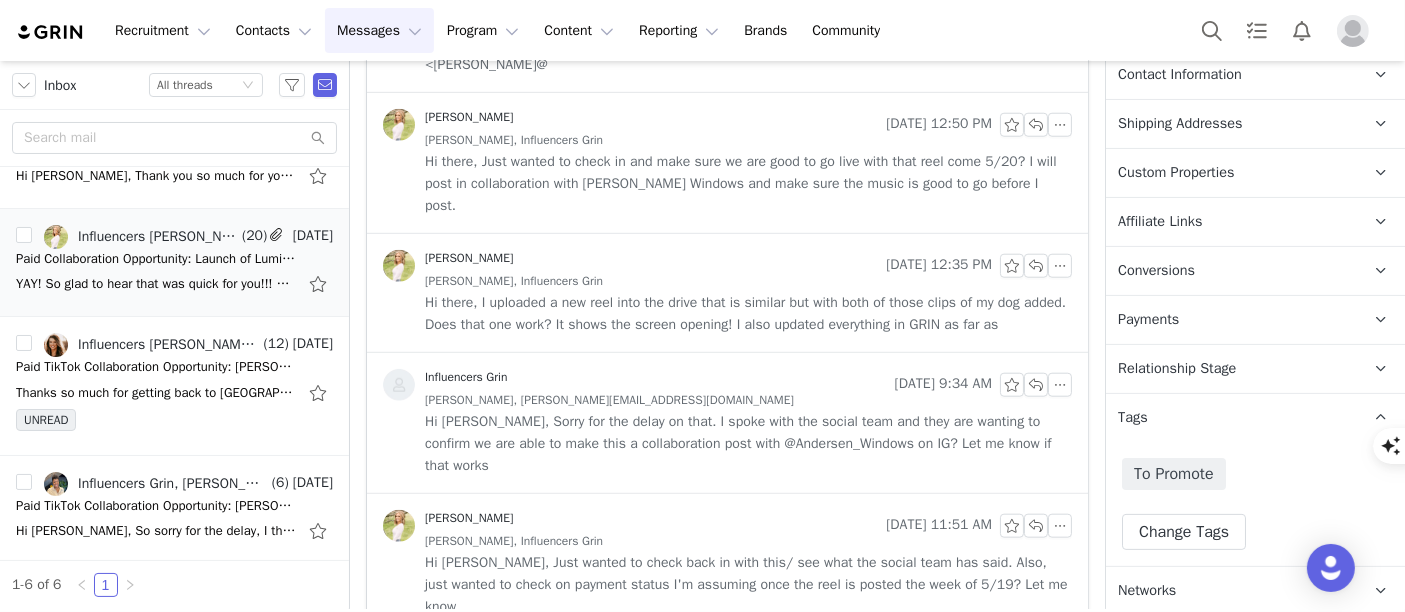 click on "Messages Messages" at bounding box center (379, 30) 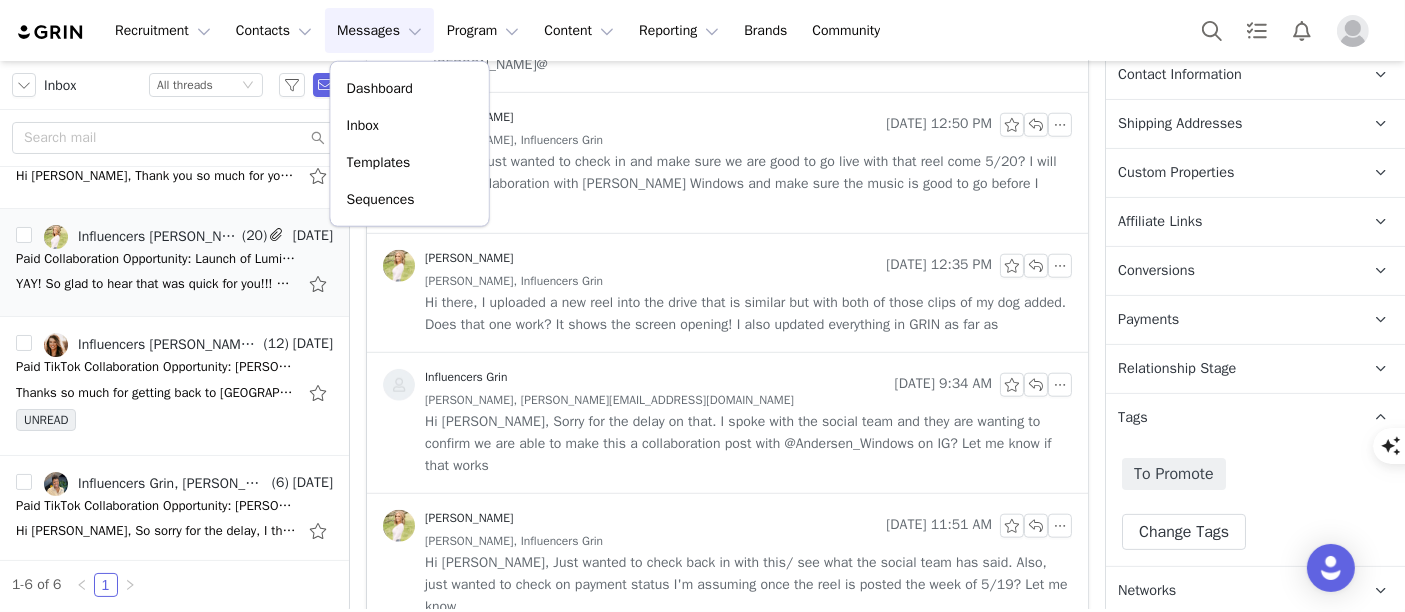 click on "Hi [PERSON_NAME], Sounds great! Just let me know about proposed reel- happy to post the week of 5/19. As far as photos- feel free to use any that I've uploaded. Thanks! [PERSON_NAME] Get Outlook for iOS From:" at bounding box center (748, 726) 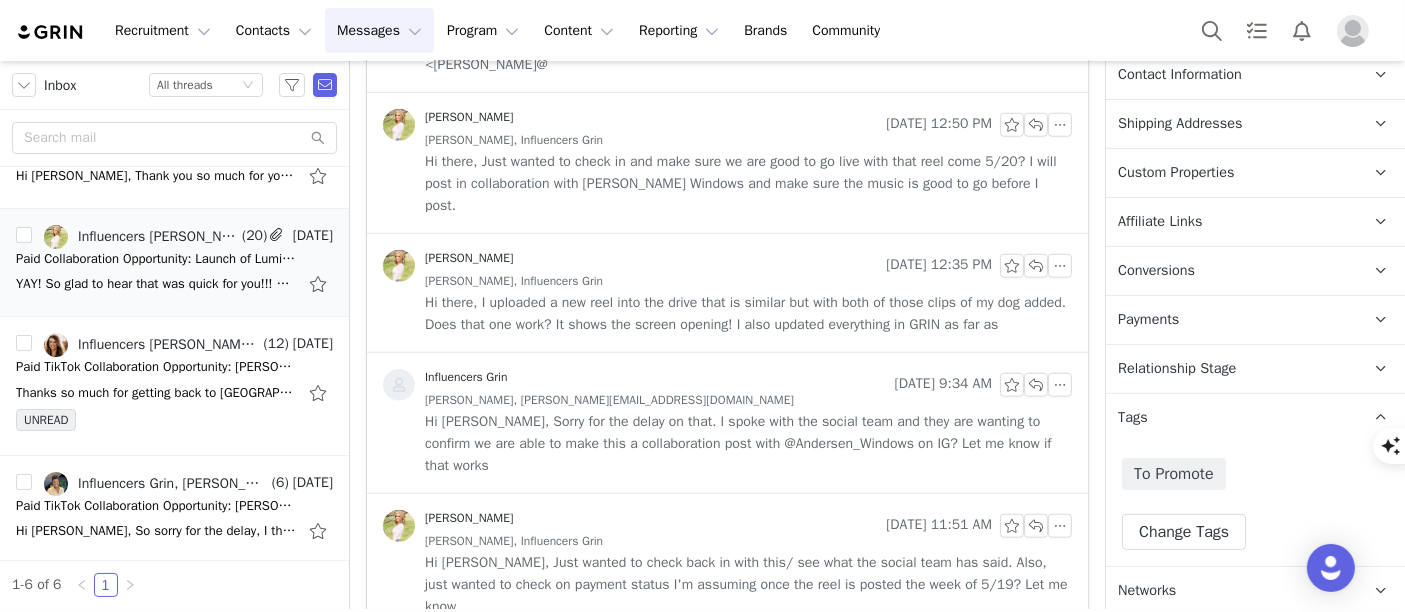 scroll, scrollTop: 2610, scrollLeft: 0, axis: vertical 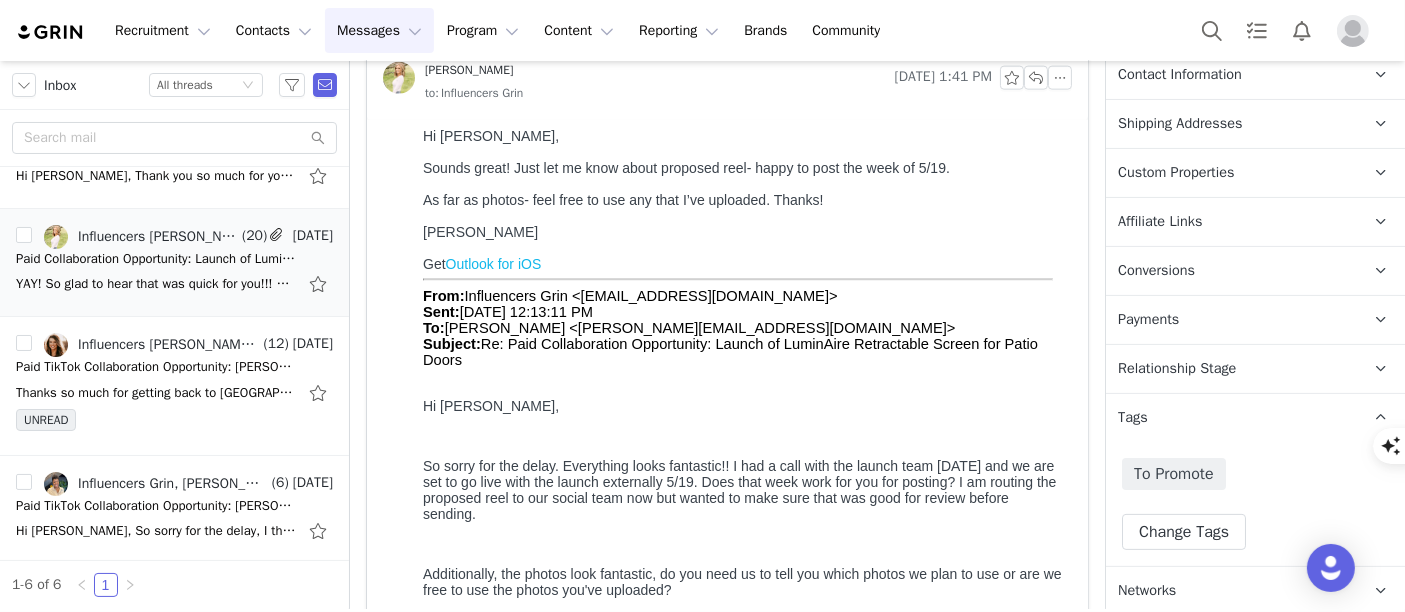 click on "Messages Messages" at bounding box center (379, 30) 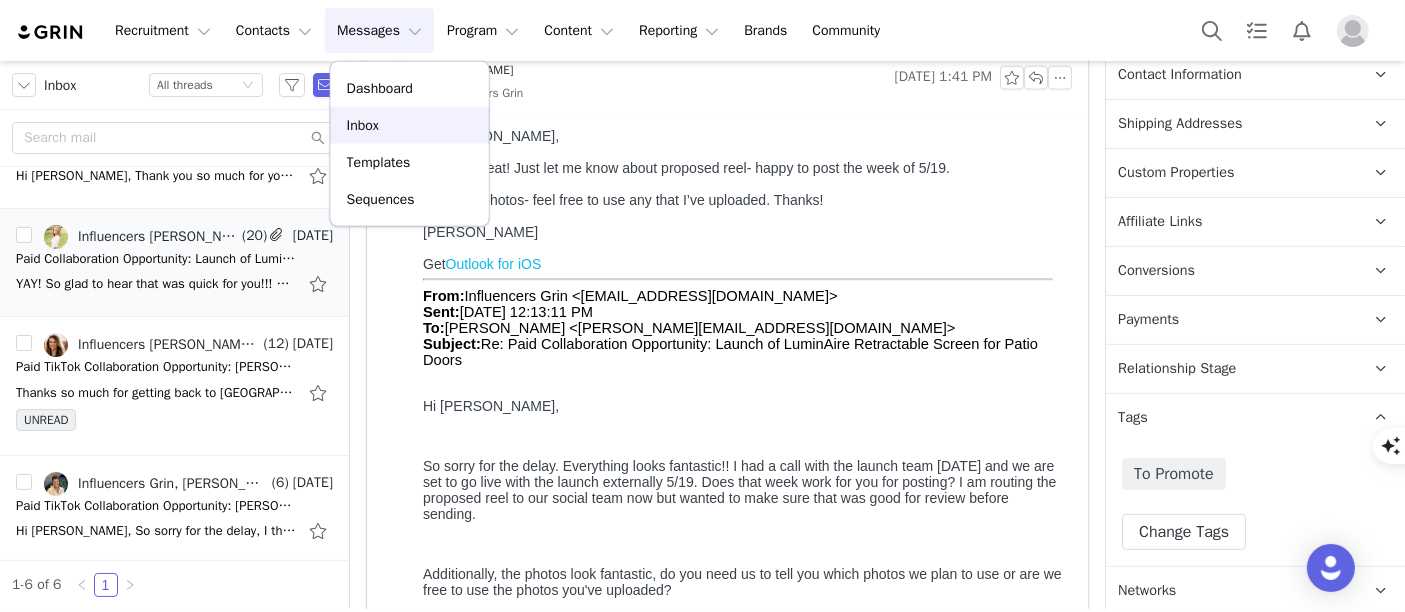 click on "Inbox" at bounding box center (363, 125) 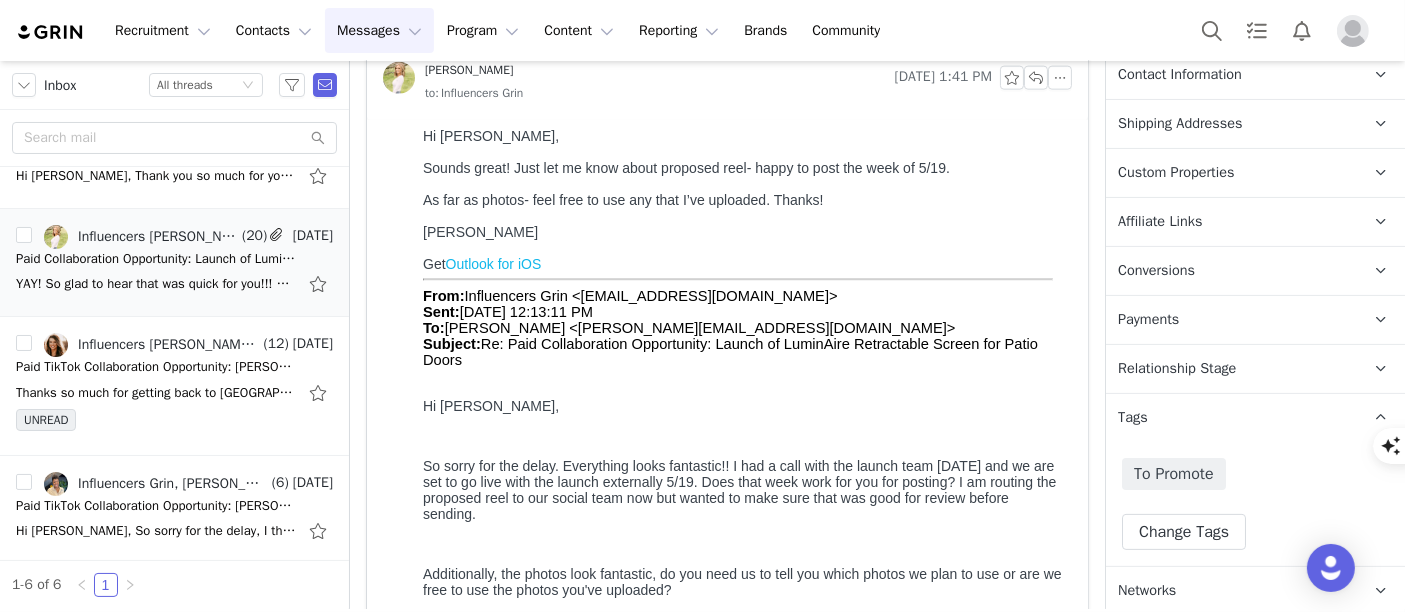 click on "Inbox     Status All threads" at bounding box center [174, 85] 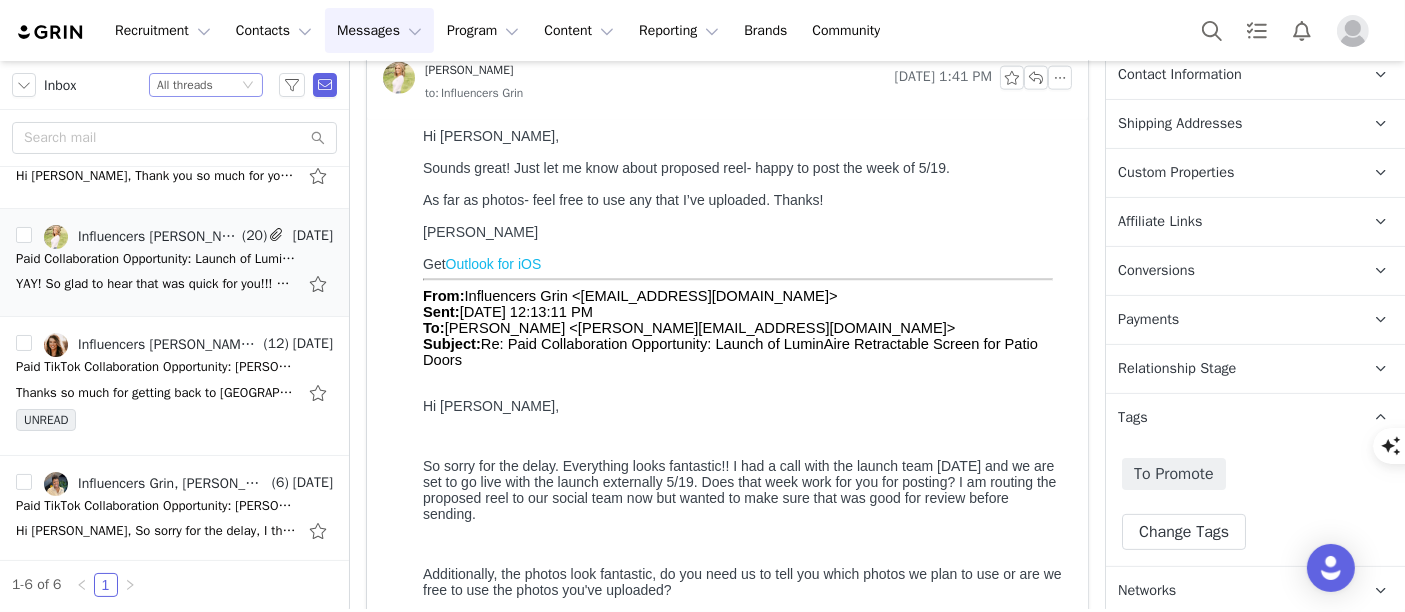 click on "Status All threads" at bounding box center (206, 85) 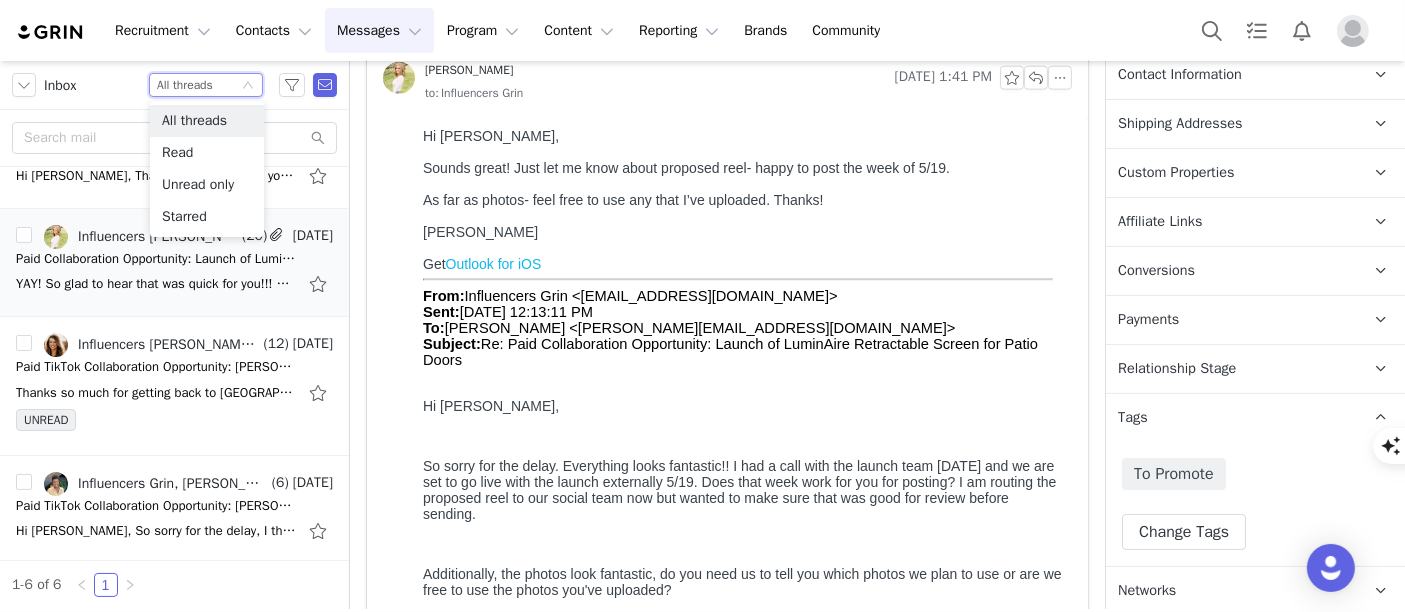 click on "Inbox" at bounding box center (76, 85) 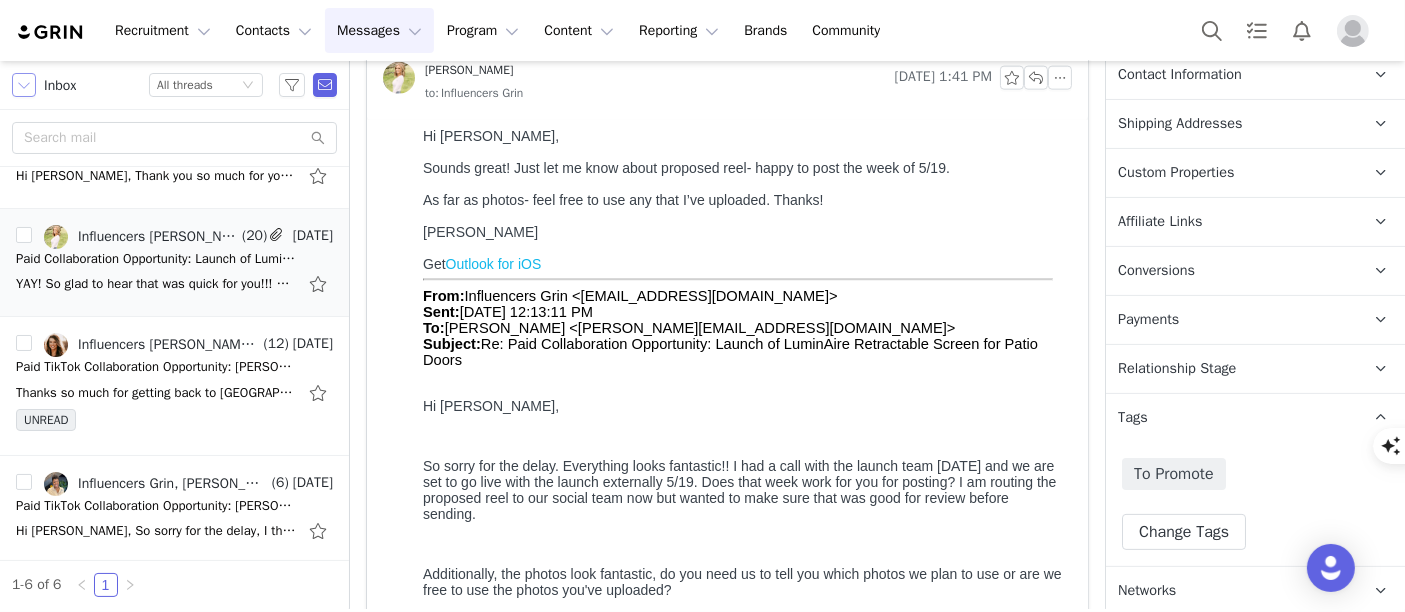 click at bounding box center (24, 85) 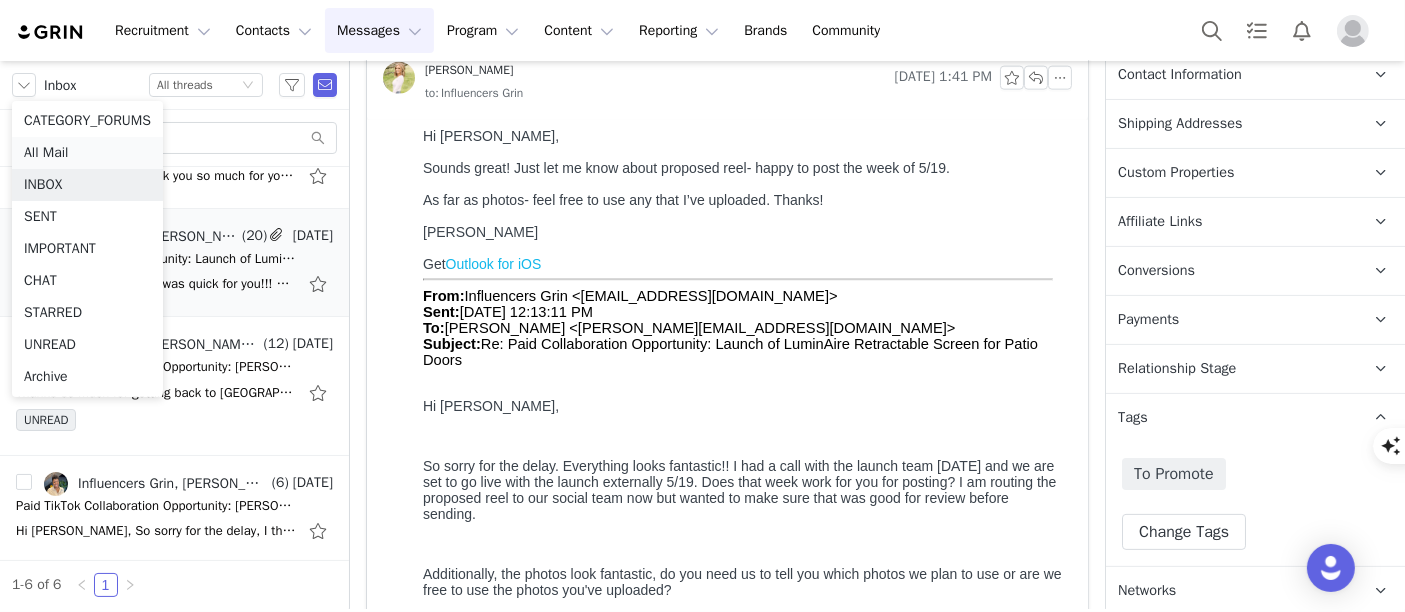 click on "All Mail" at bounding box center (87, 153) 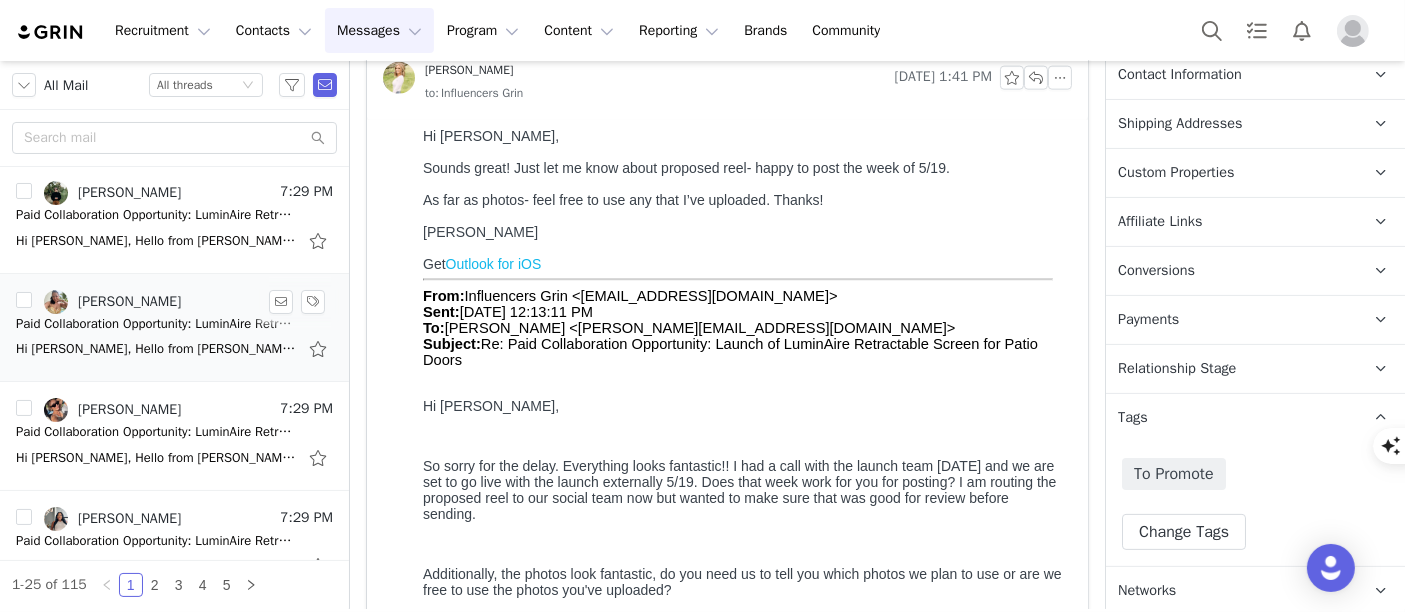 scroll, scrollTop: 0, scrollLeft: 0, axis: both 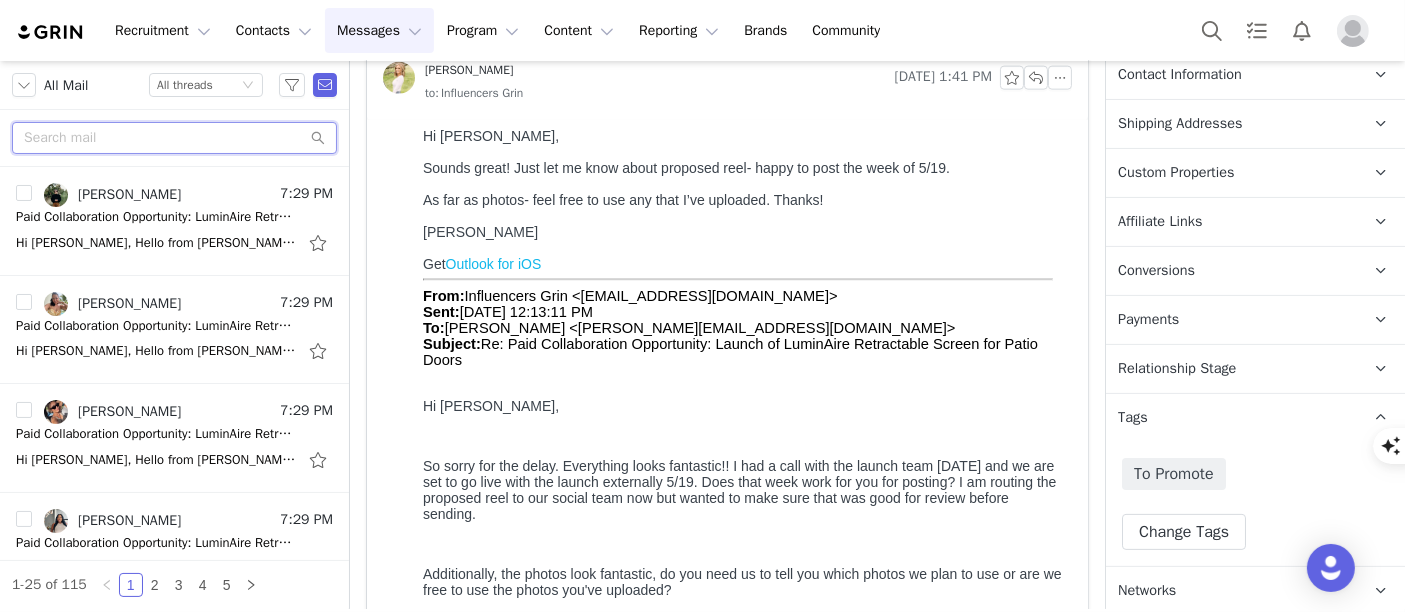 click at bounding box center (174, 138) 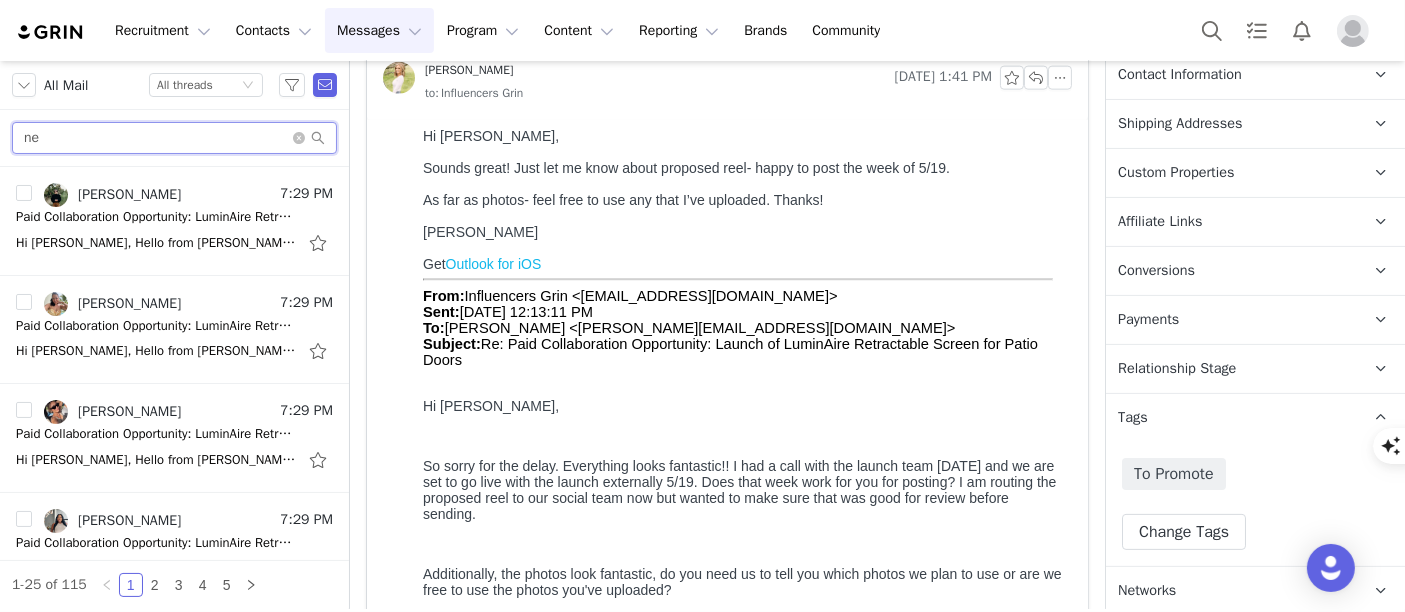 type on "n" 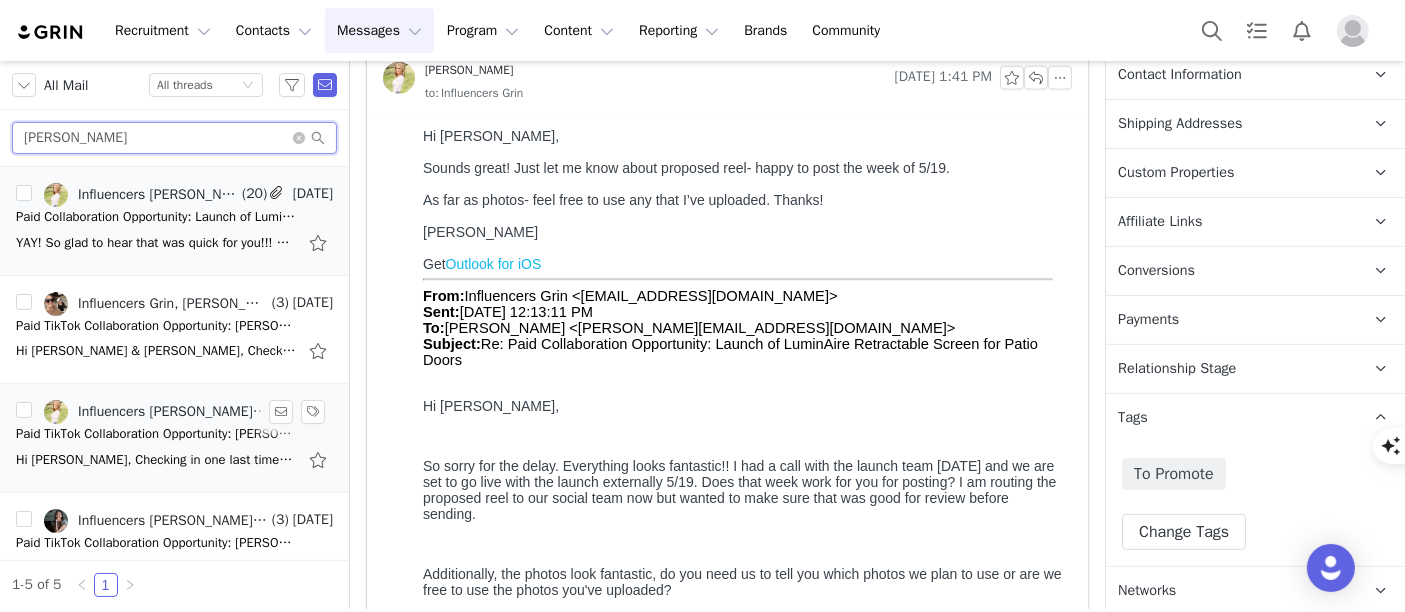 scroll, scrollTop: 146, scrollLeft: 0, axis: vertical 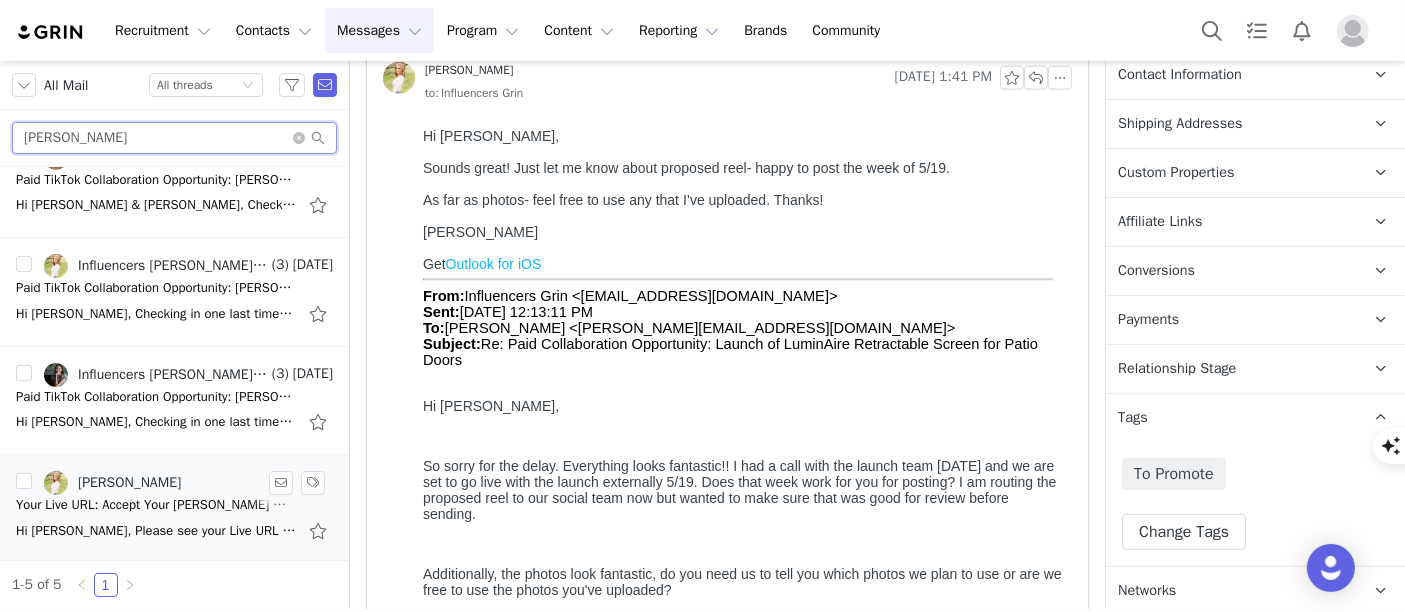 type on "[PERSON_NAME]" 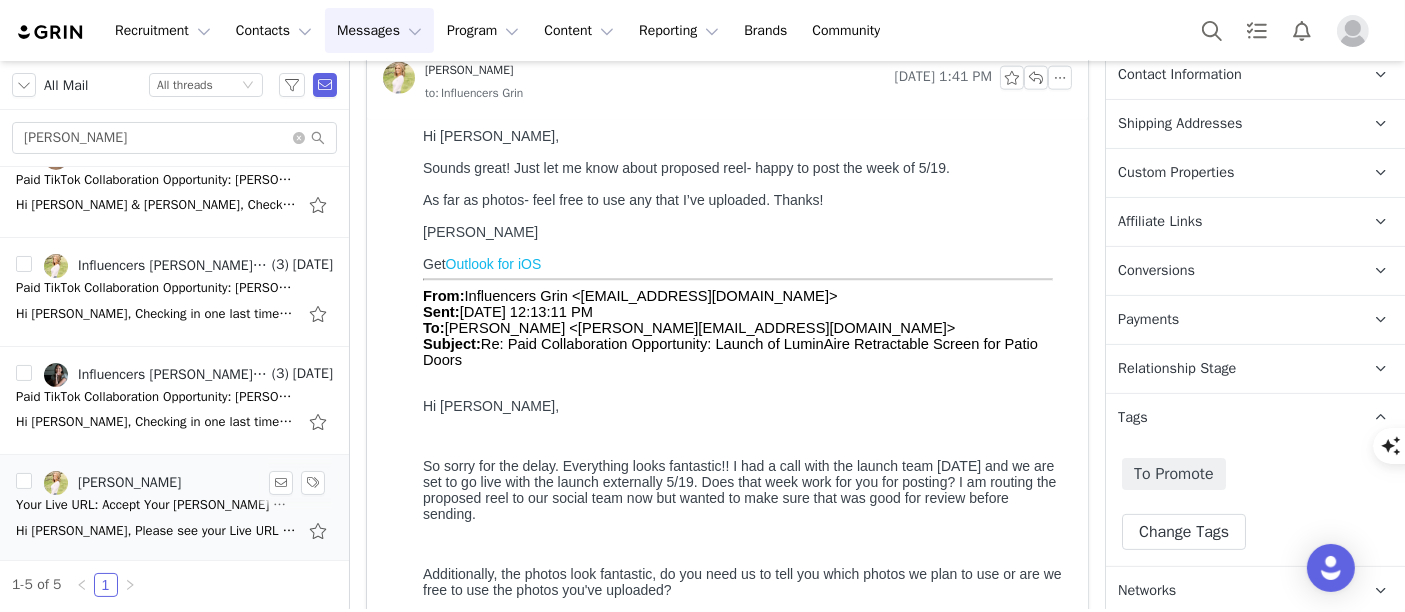 click on "[PERSON_NAME]       [DATE]   Your Live URL: Accept Your [PERSON_NAME] Windows Assignment       Hi [PERSON_NAME], Please see your Live URL here to accept the assignment and get started on our collaboration. We are SO THRILLED! Thank you so much for your help launching this fabulous product! https://" at bounding box center [174, 509] 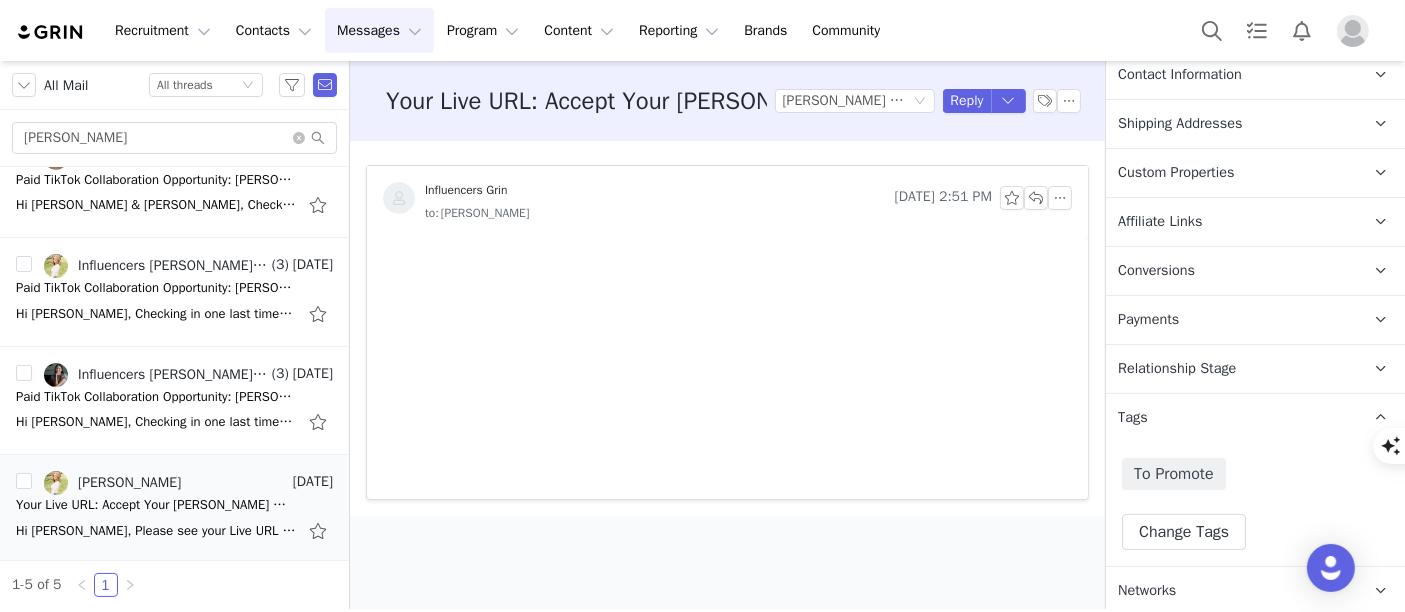 scroll, scrollTop: 0, scrollLeft: 0, axis: both 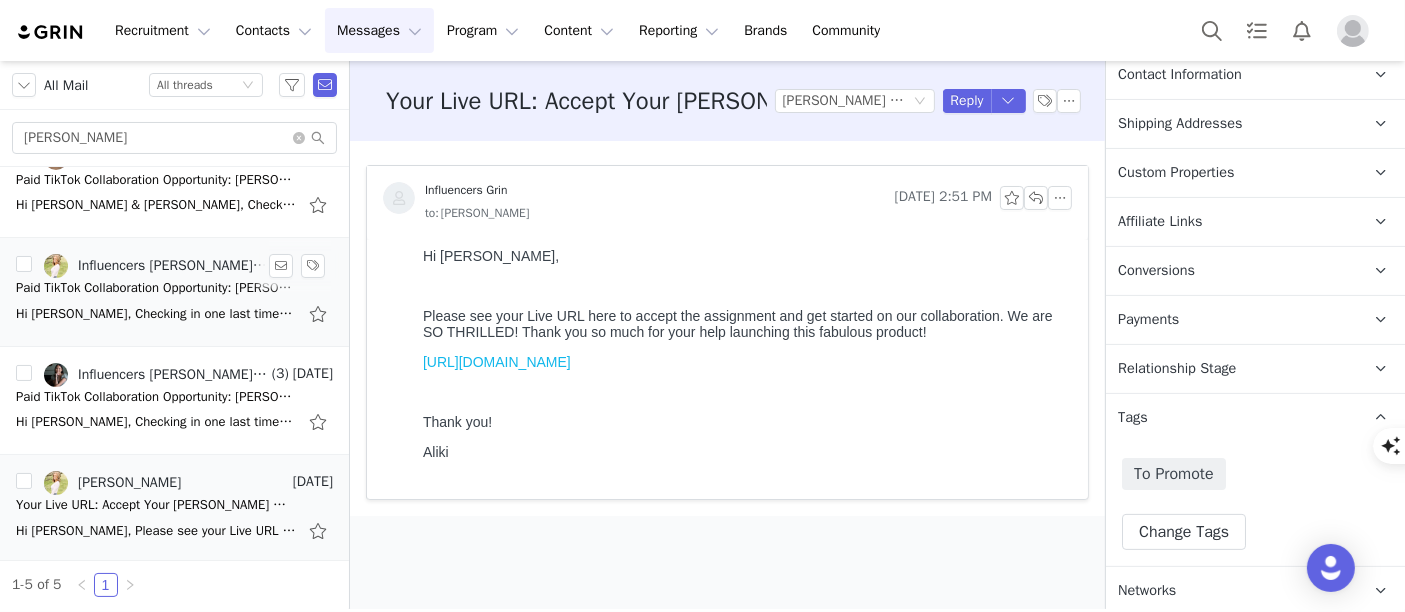 click on "Hi [PERSON_NAME], Checking in one last time in regards to our upcoming storm doors campaign. Thank you, [PERSON_NAME] Public relations MANAGER [PERSON_NAME] corporation" at bounding box center (156, 314) 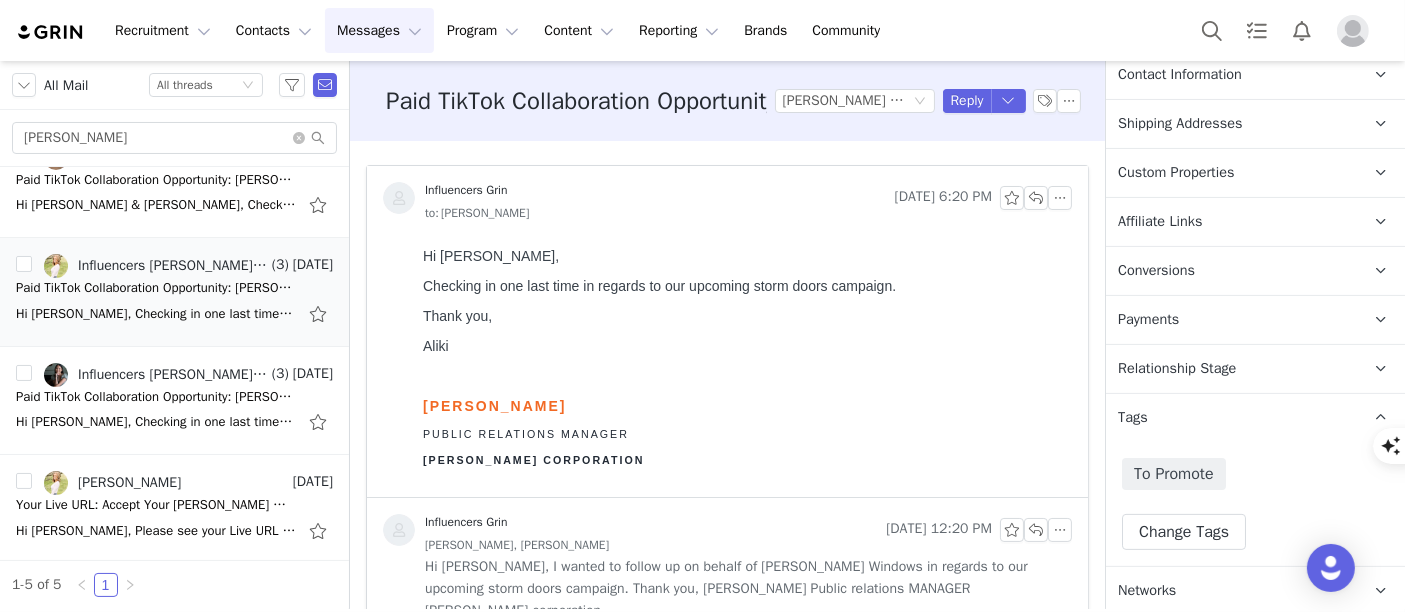 scroll, scrollTop: 0, scrollLeft: 0, axis: both 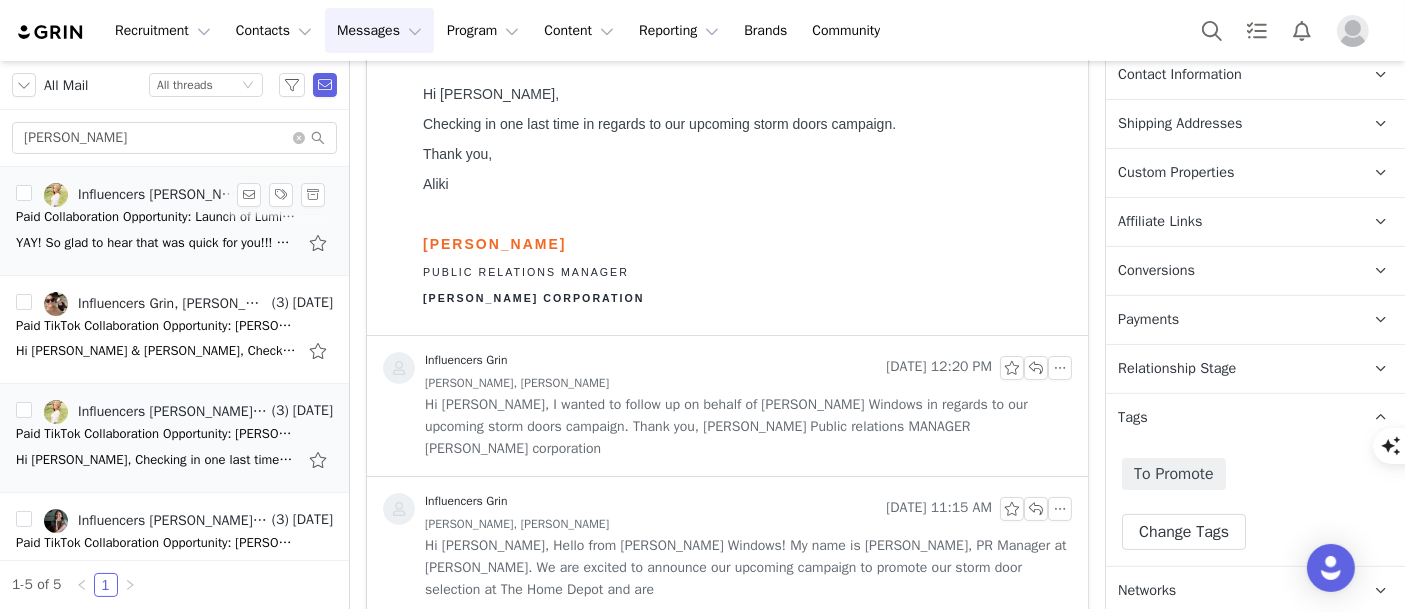 click on "YAY! So glad to hear that was quick for you!!! No worries, I'll work through that with the social team to understand what they are seeing on their end." at bounding box center (156, 243) 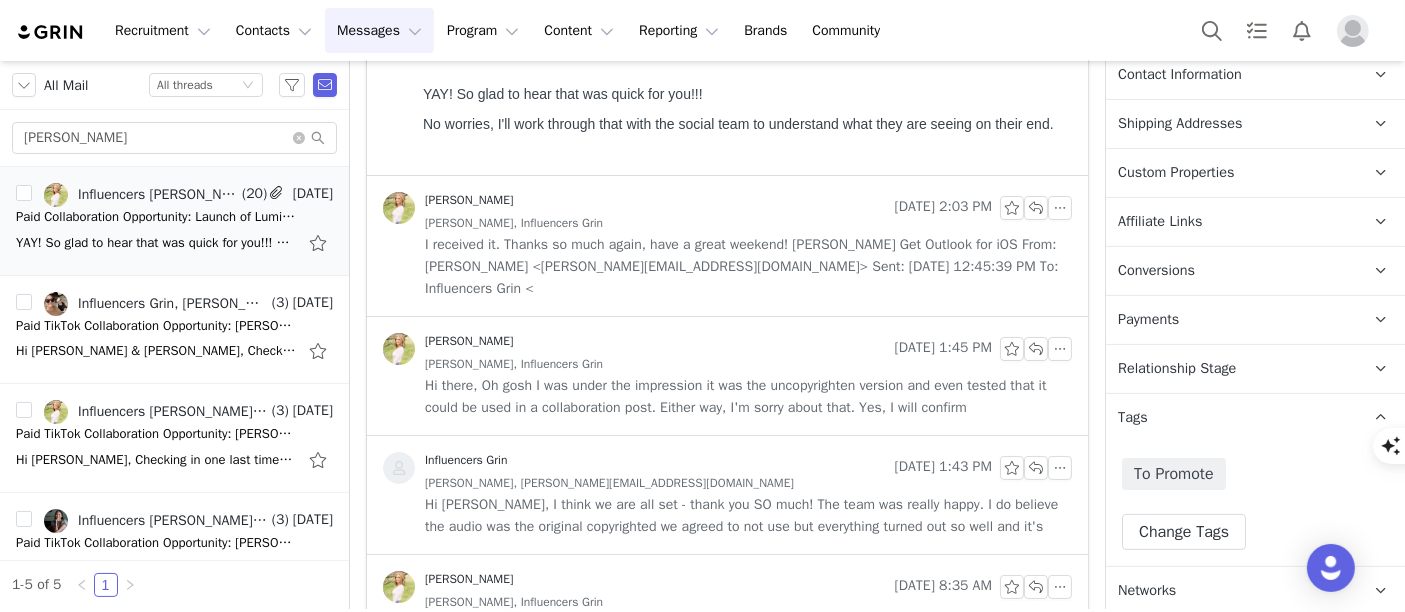 scroll, scrollTop: 0, scrollLeft: 0, axis: both 